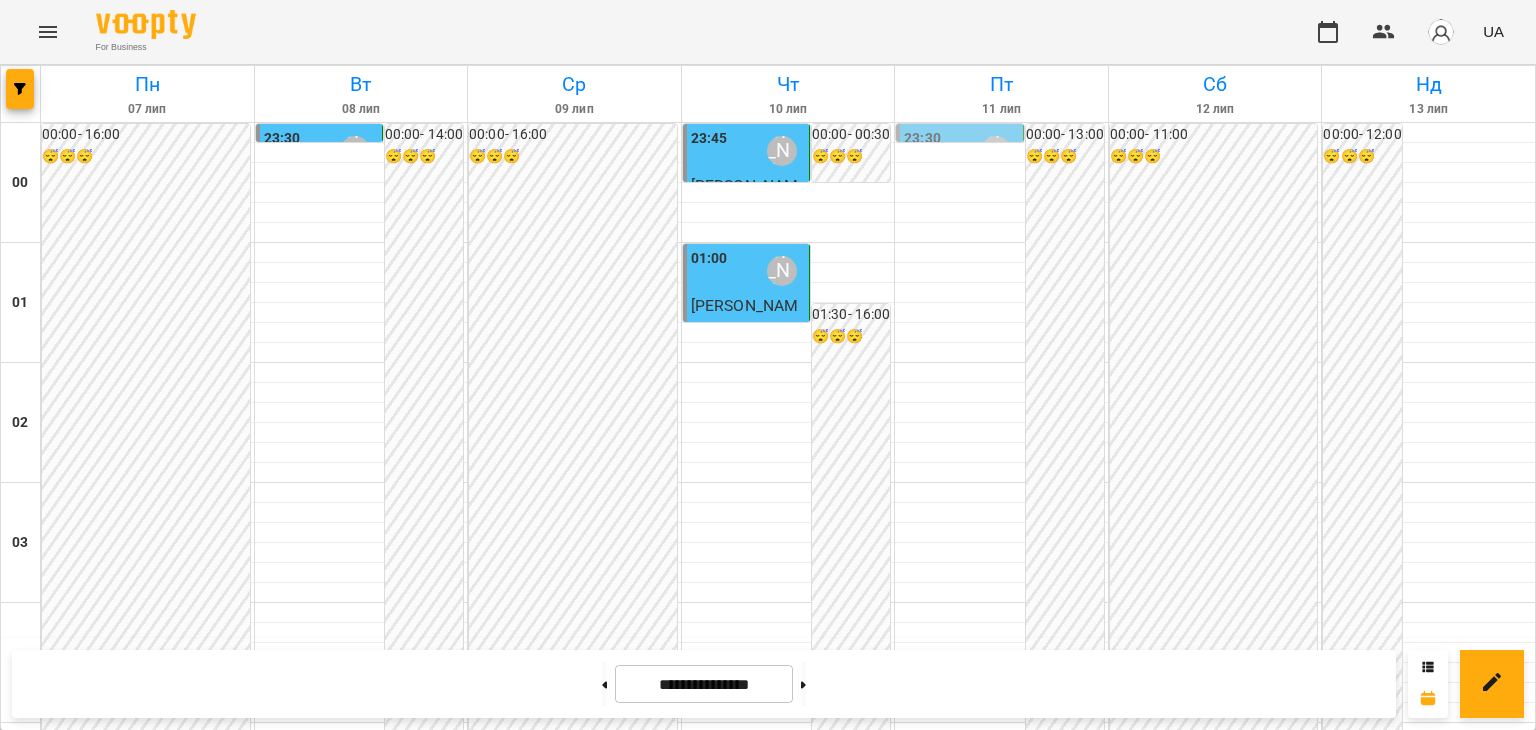 scroll, scrollTop: 0, scrollLeft: 0, axis: both 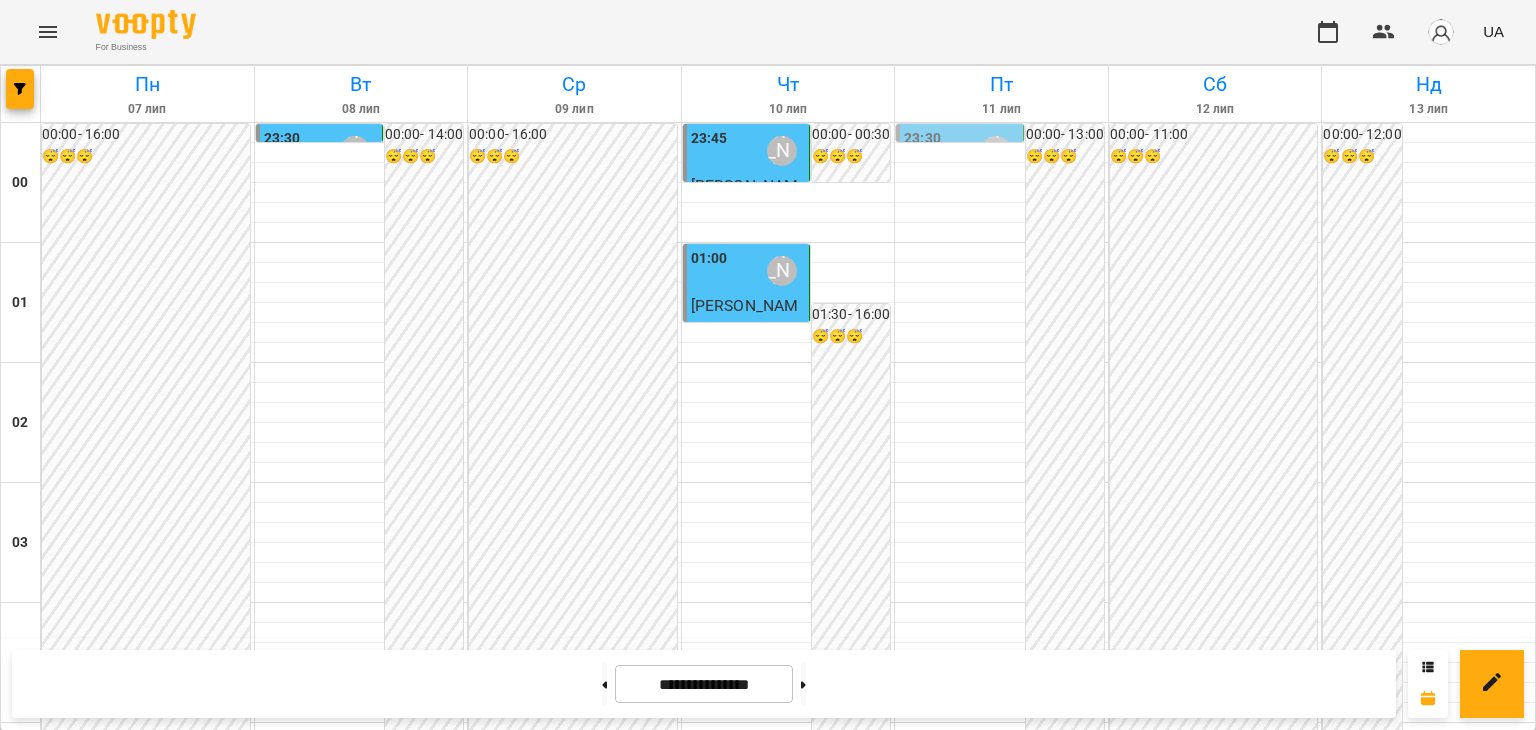 click on "18:00 [PERSON_NAME]" at bounding box center [788, 2311] 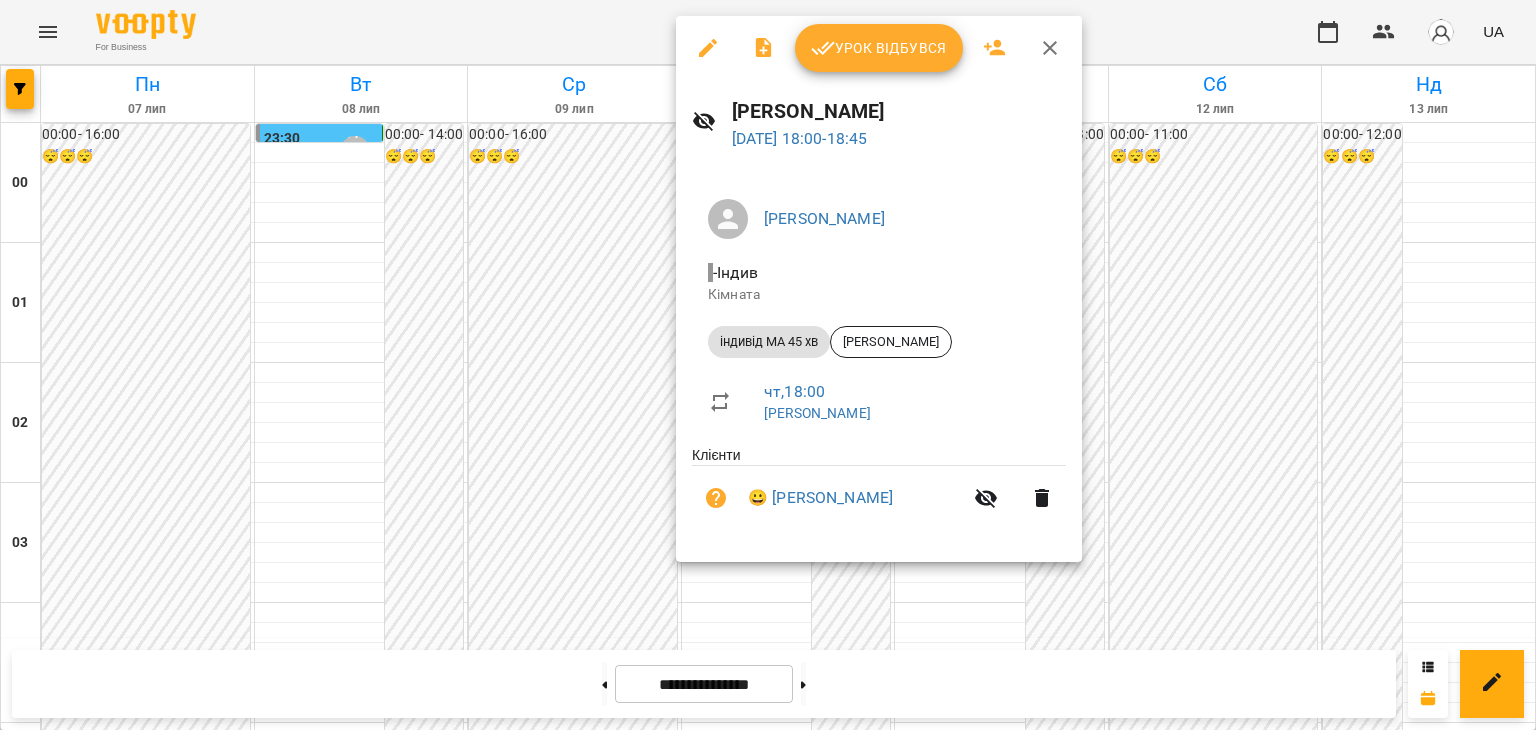 click on "Урок відбувся" at bounding box center (879, 48) 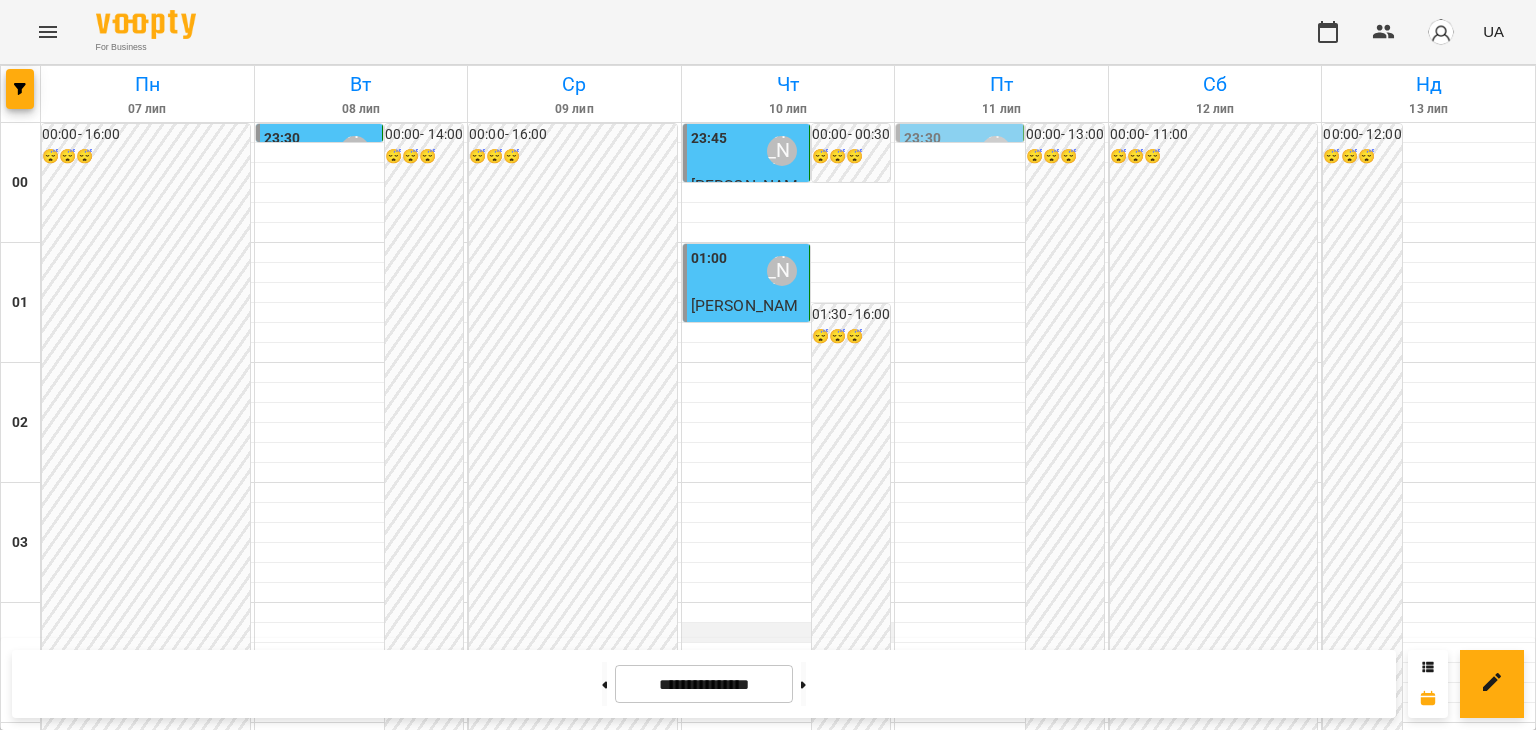 scroll, scrollTop: 2100, scrollLeft: 0, axis: vertical 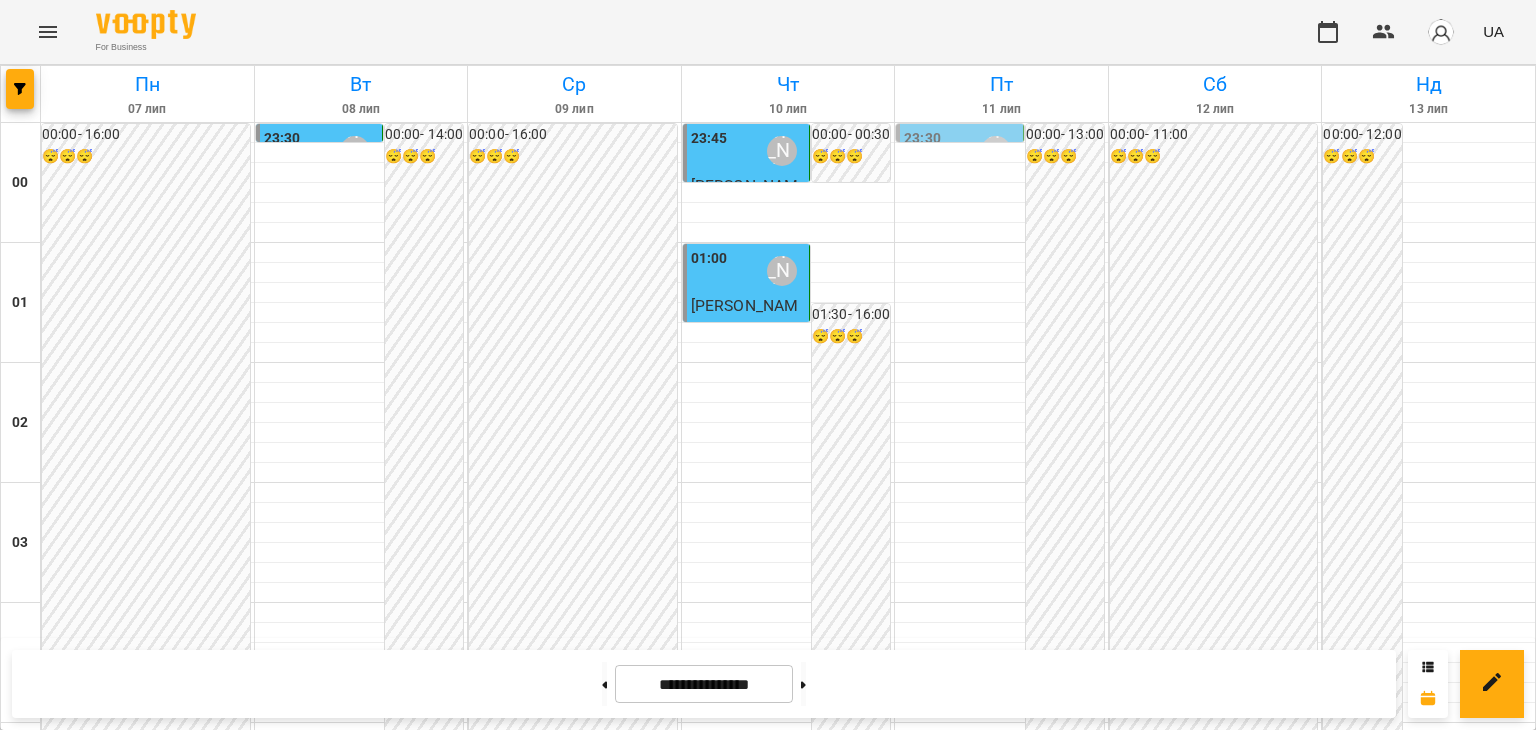 click on "19:00 [PERSON_NAME]" at bounding box center [788, 2431] 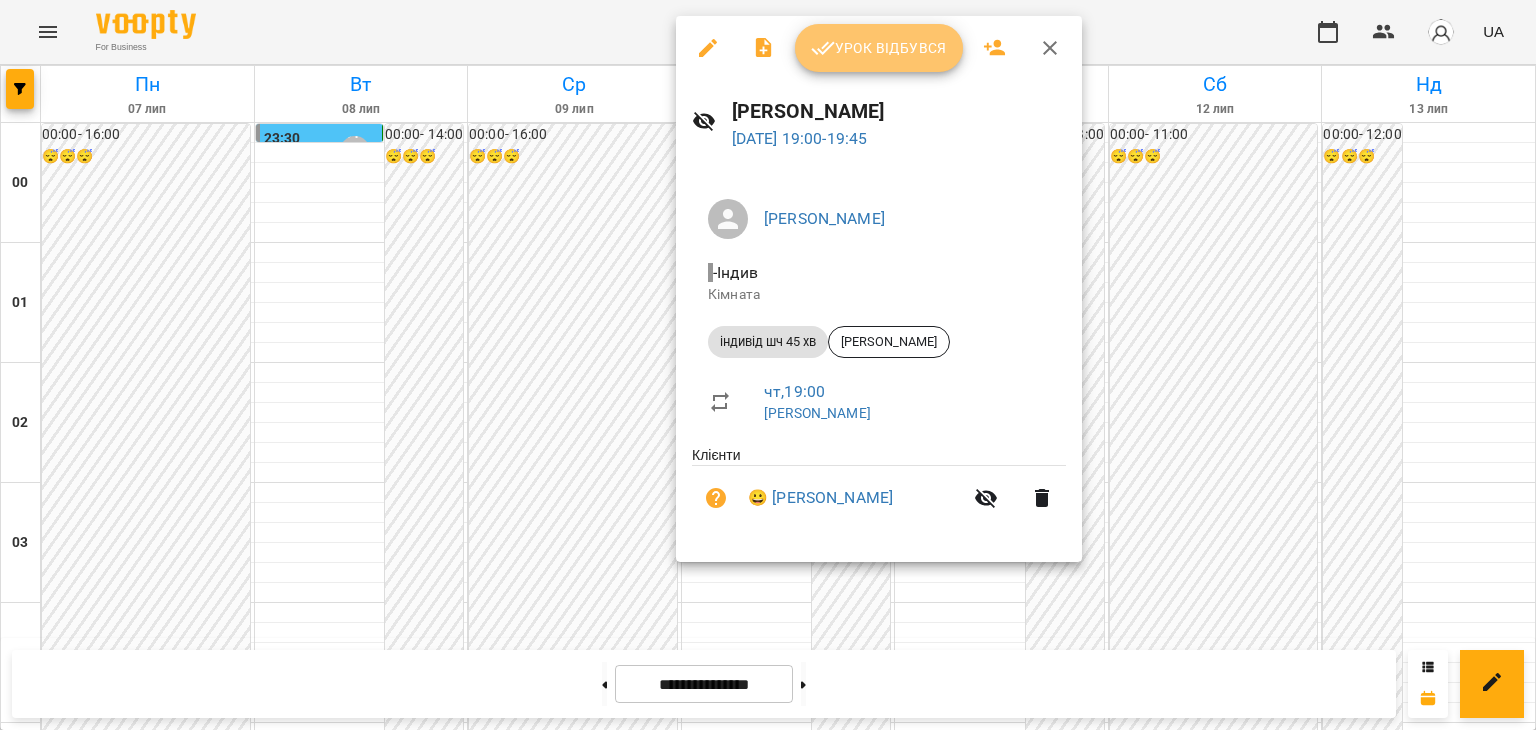 click on "Урок відбувся" at bounding box center [879, 48] 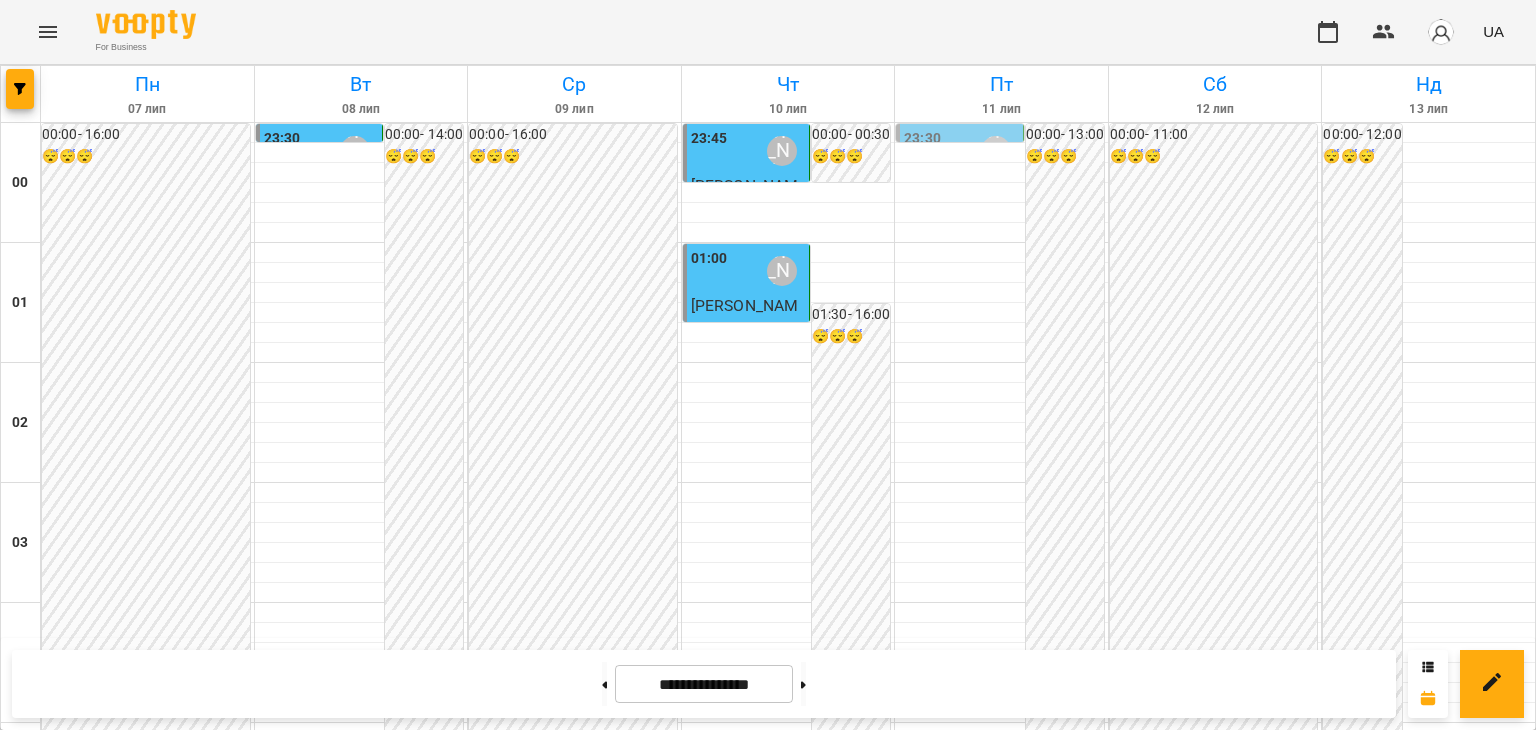 scroll, scrollTop: 2363, scrollLeft: 0, axis: vertical 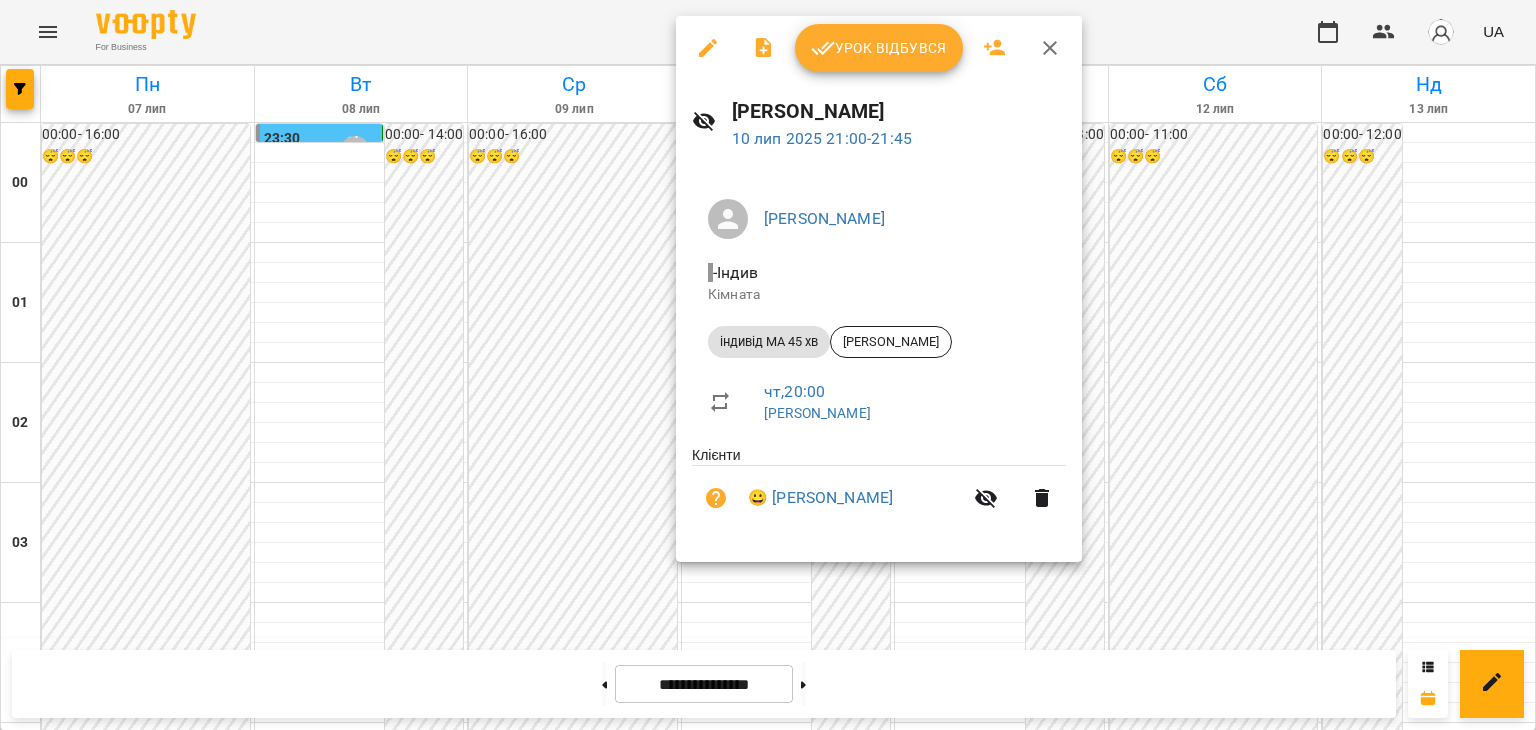 click on "Урок відбувся" at bounding box center [879, 48] 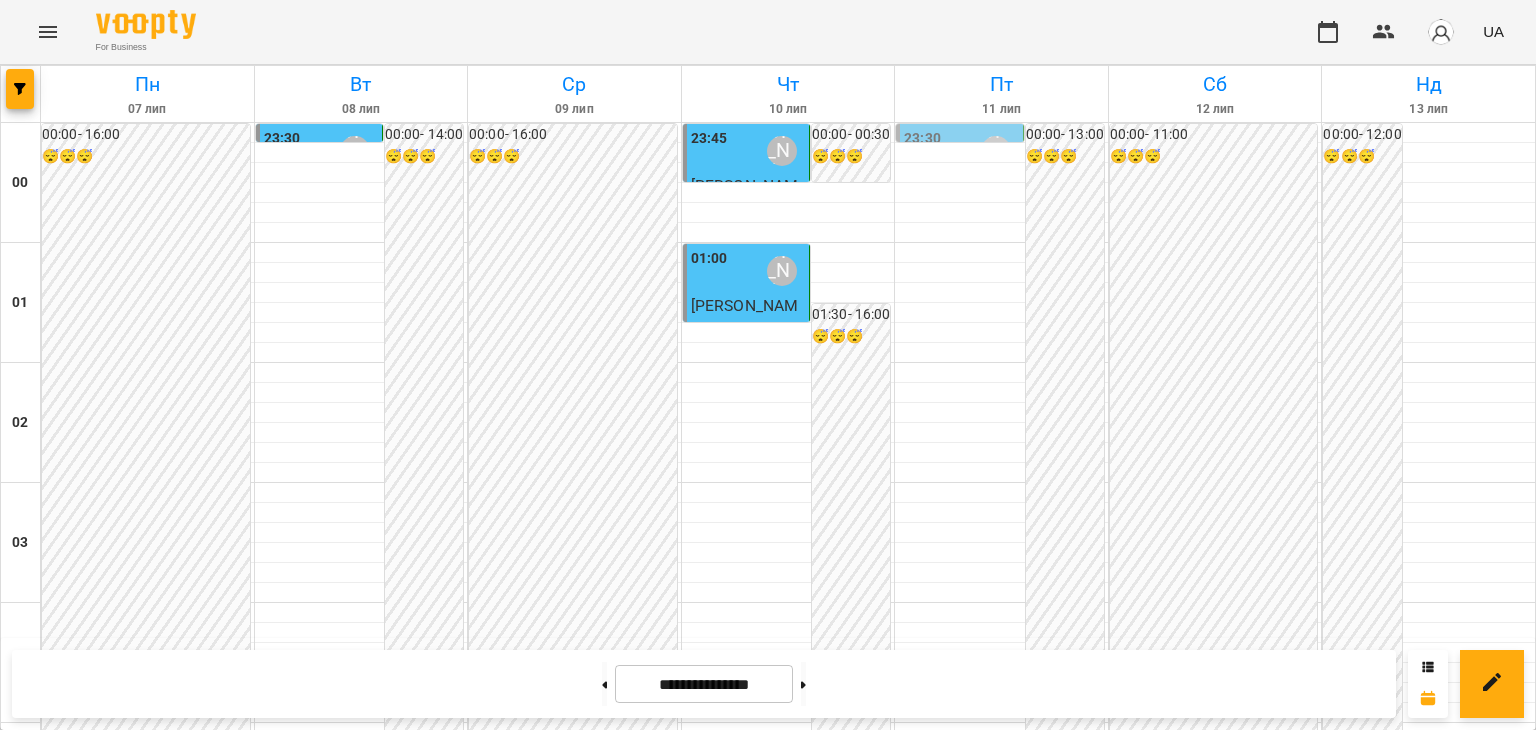scroll, scrollTop: 1263, scrollLeft: 0, axis: vertical 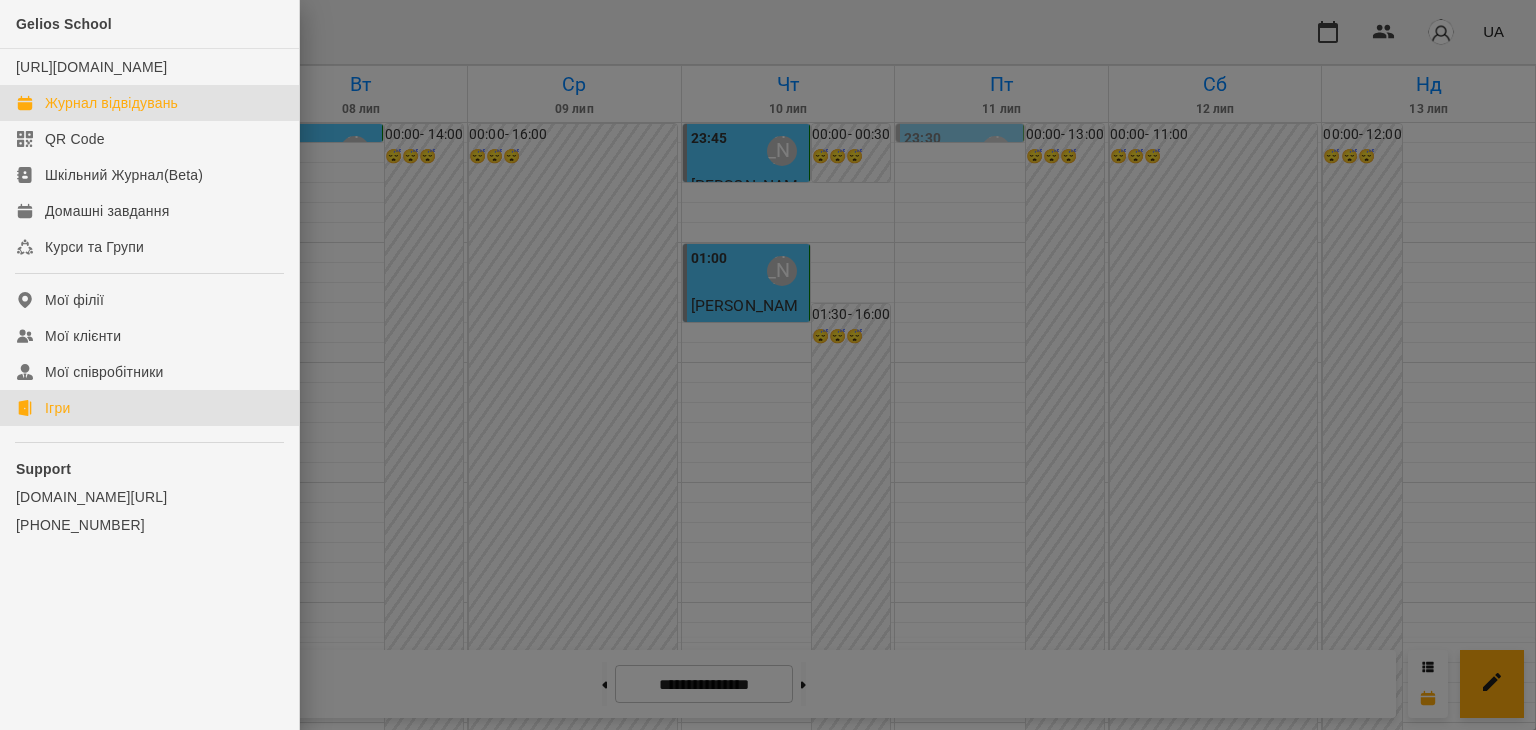click on "Ігри" at bounding box center [57, 408] 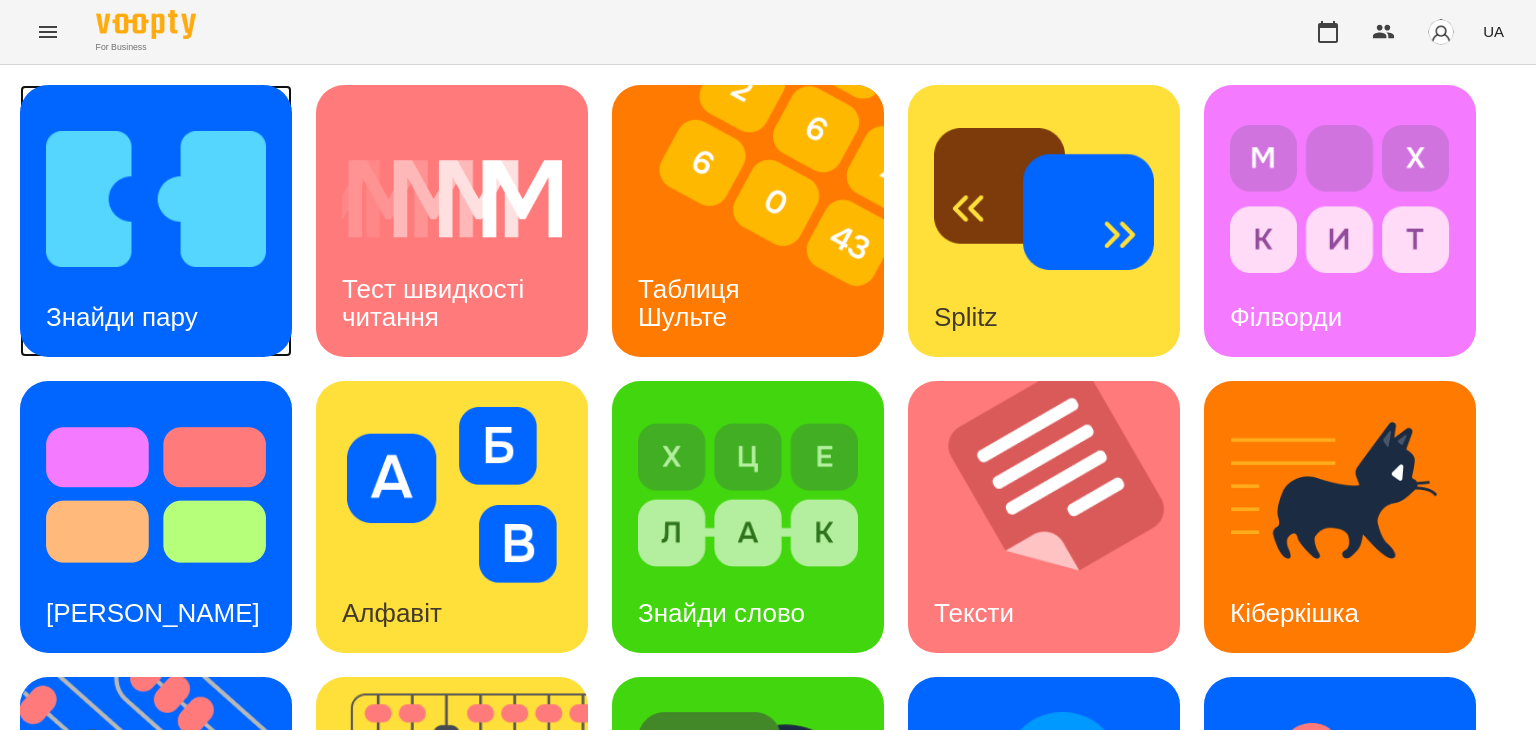 click at bounding box center [156, 199] 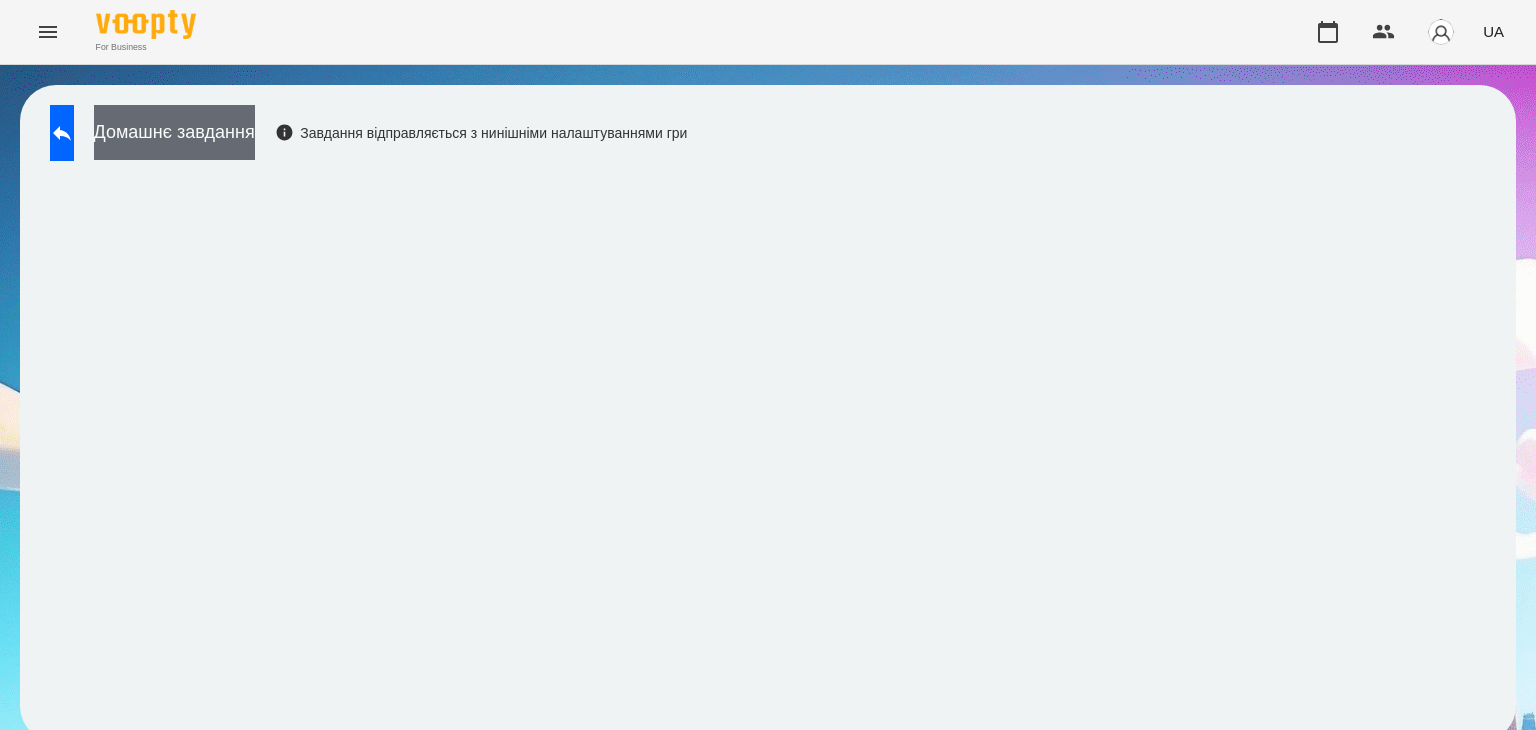 click on "Домашнє завдання" at bounding box center (174, 132) 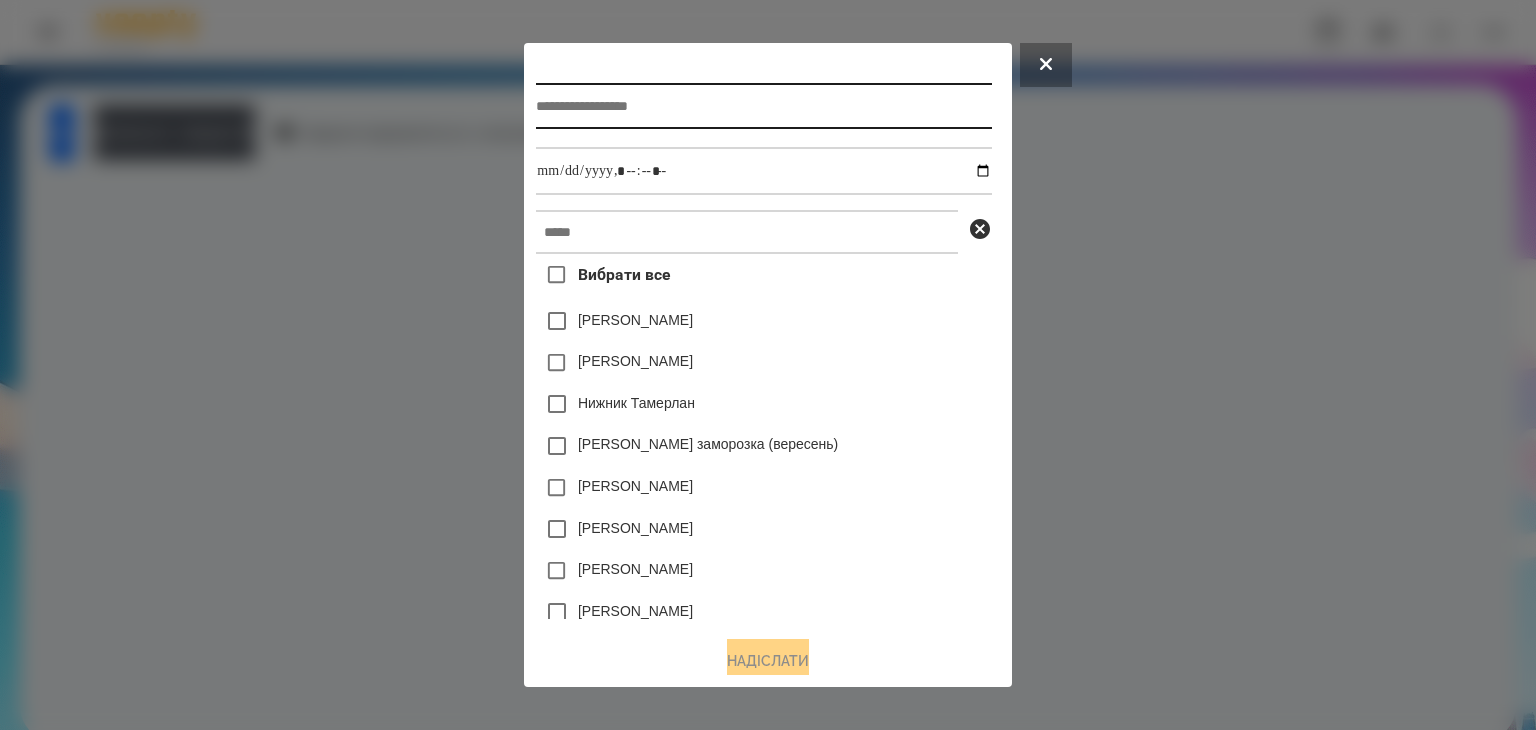 click at bounding box center [763, 106] 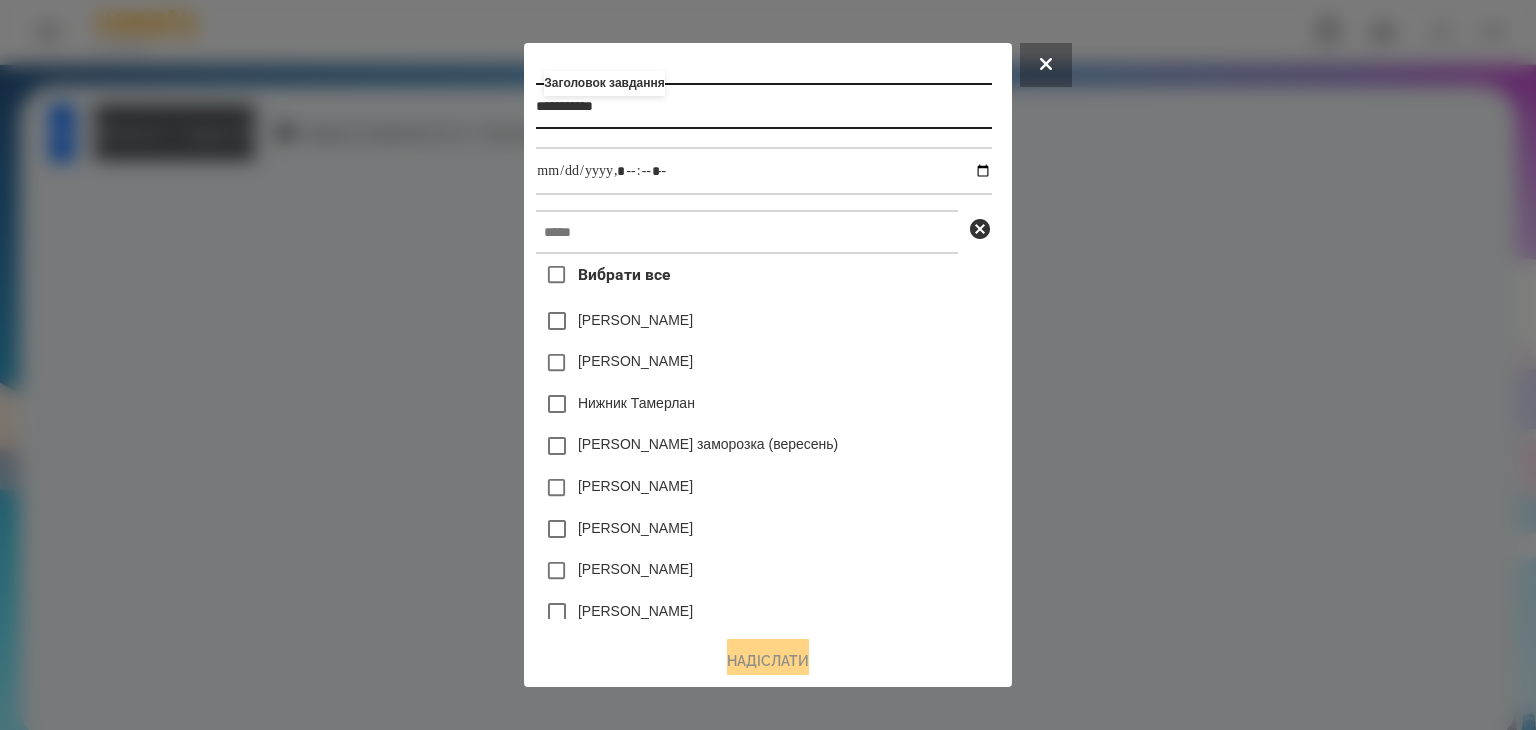 type on "**********" 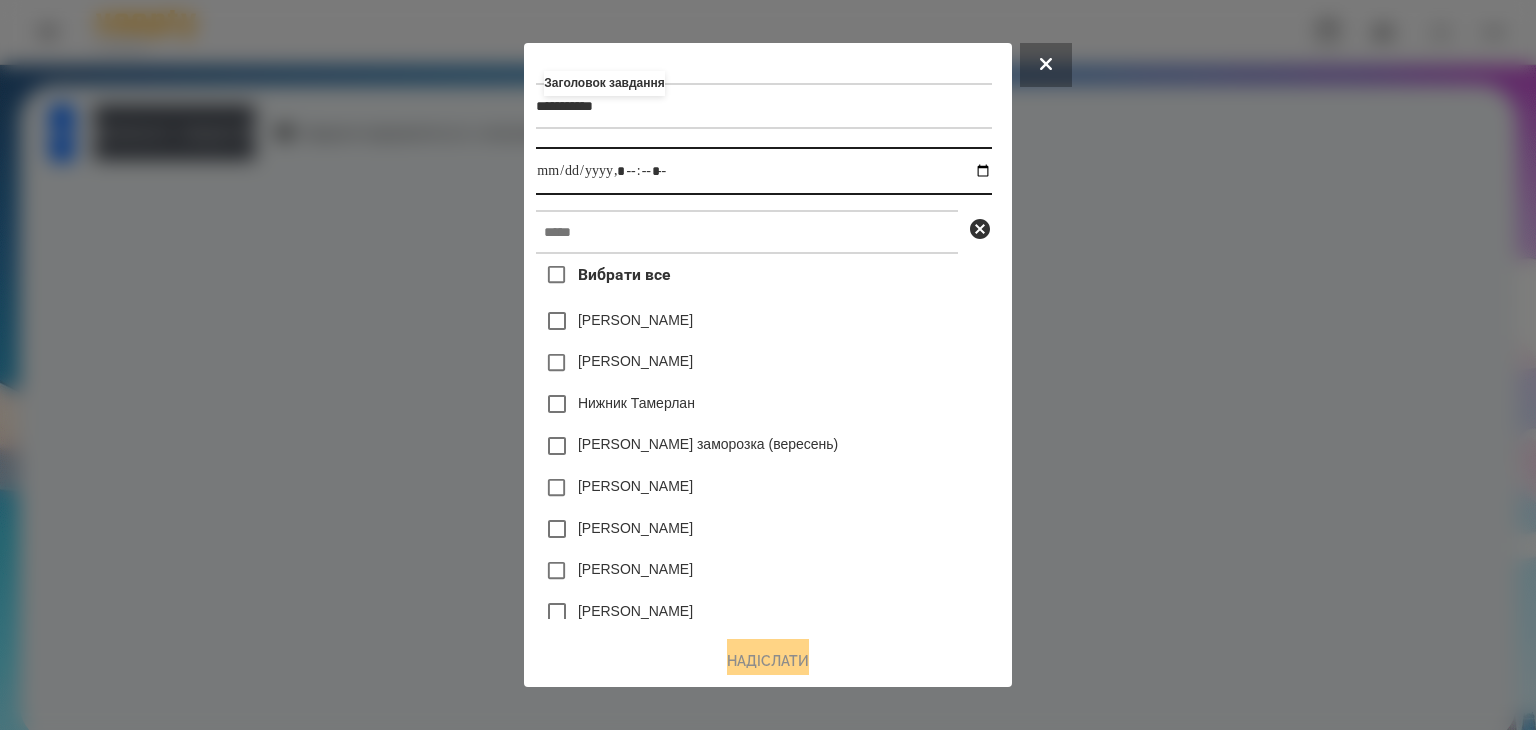 click at bounding box center [763, 171] 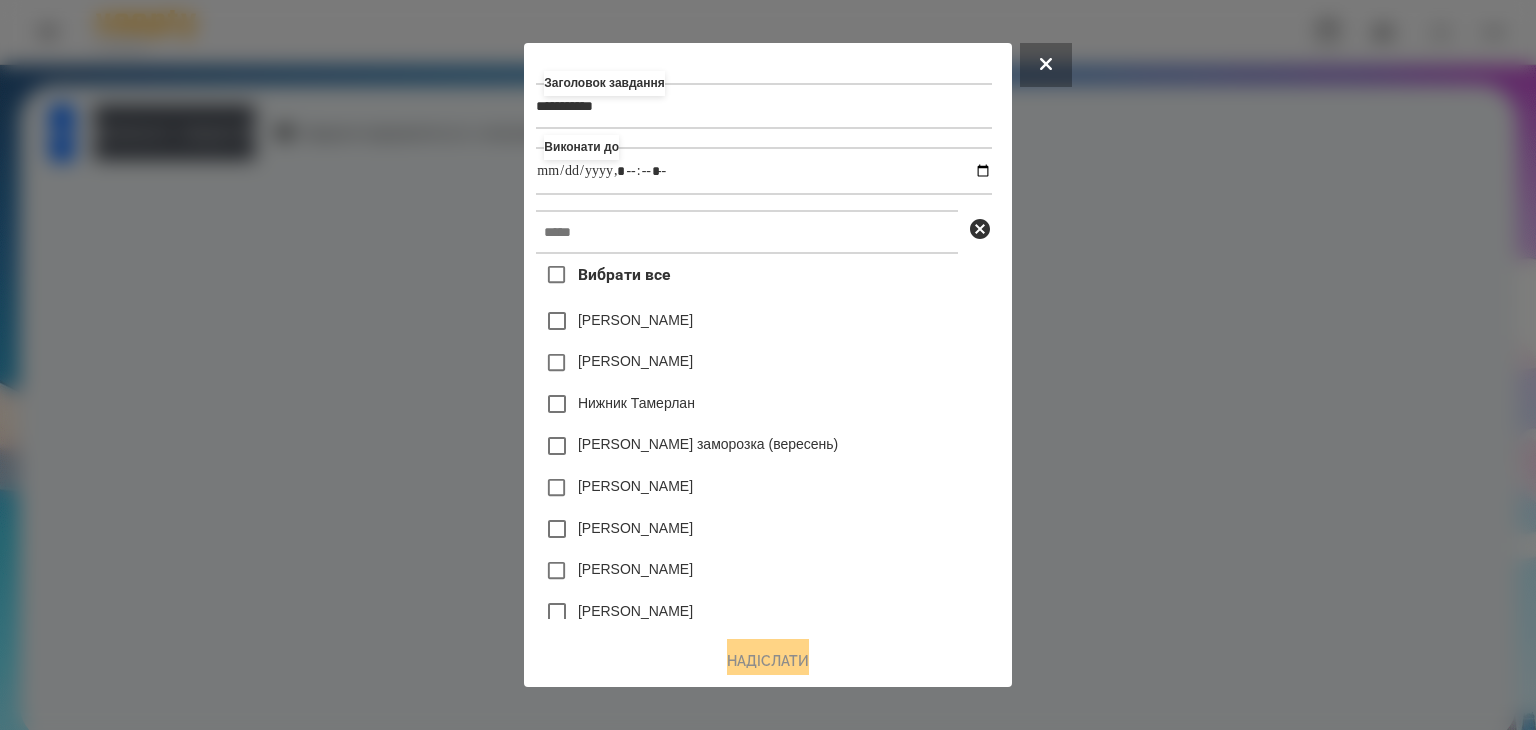 type on "**********" 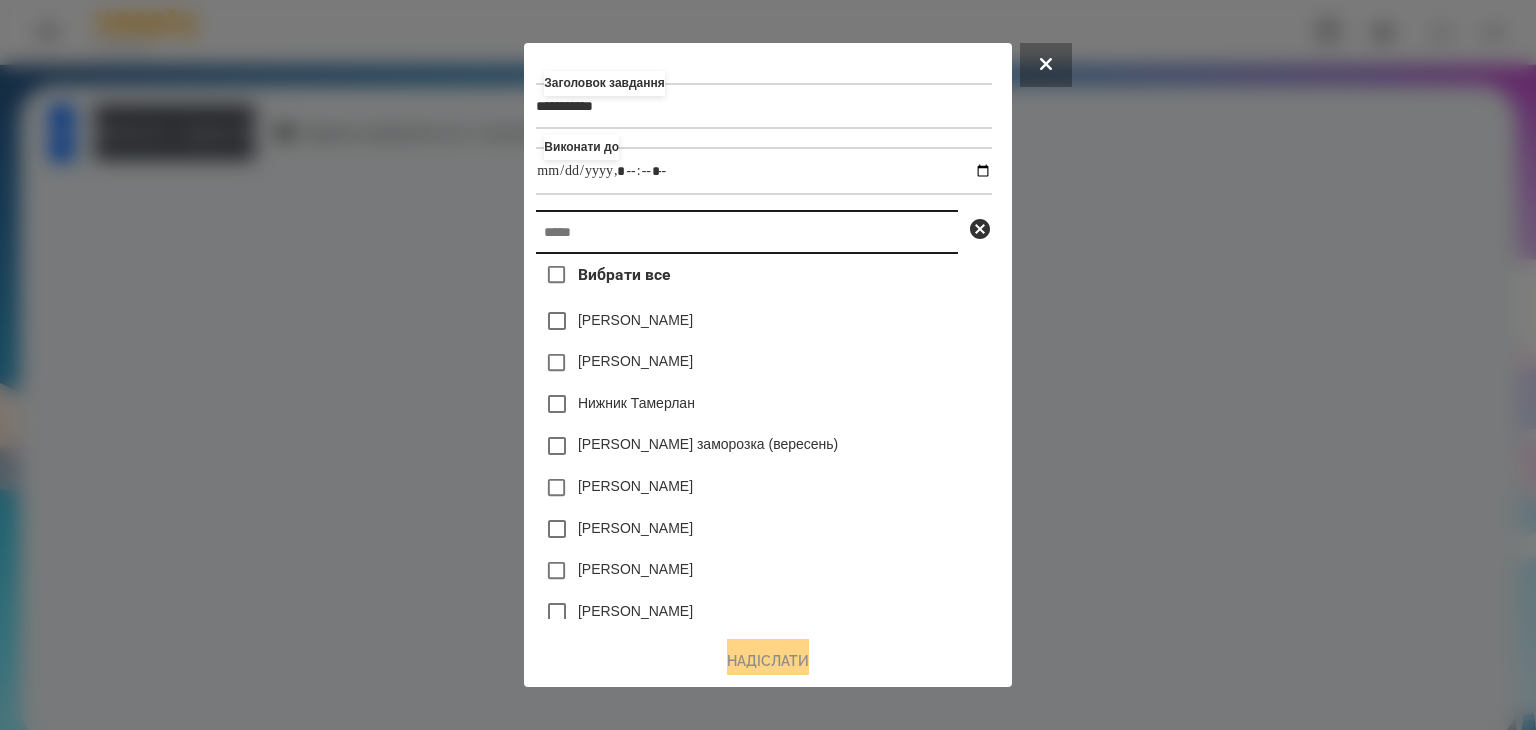 click at bounding box center (747, 232) 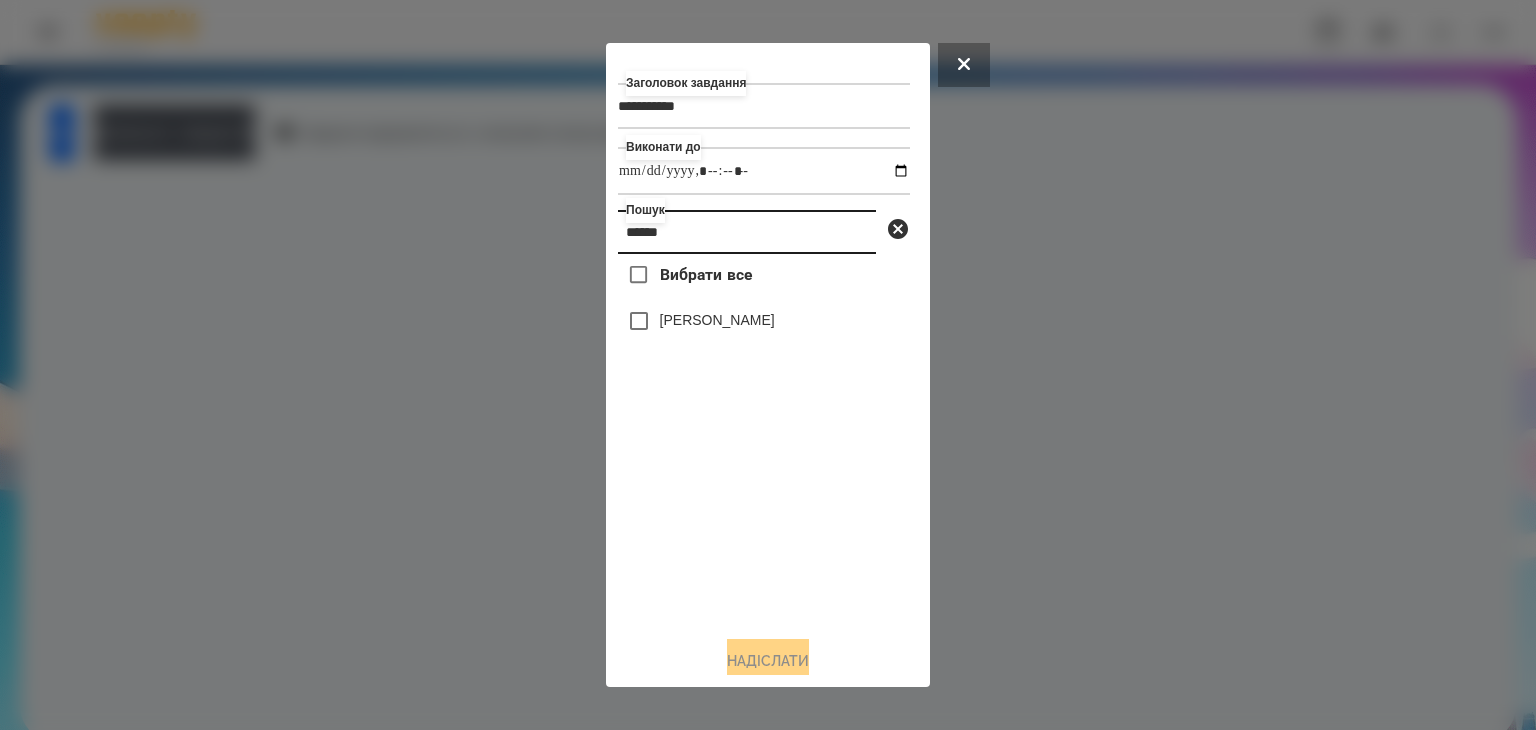 type on "******" 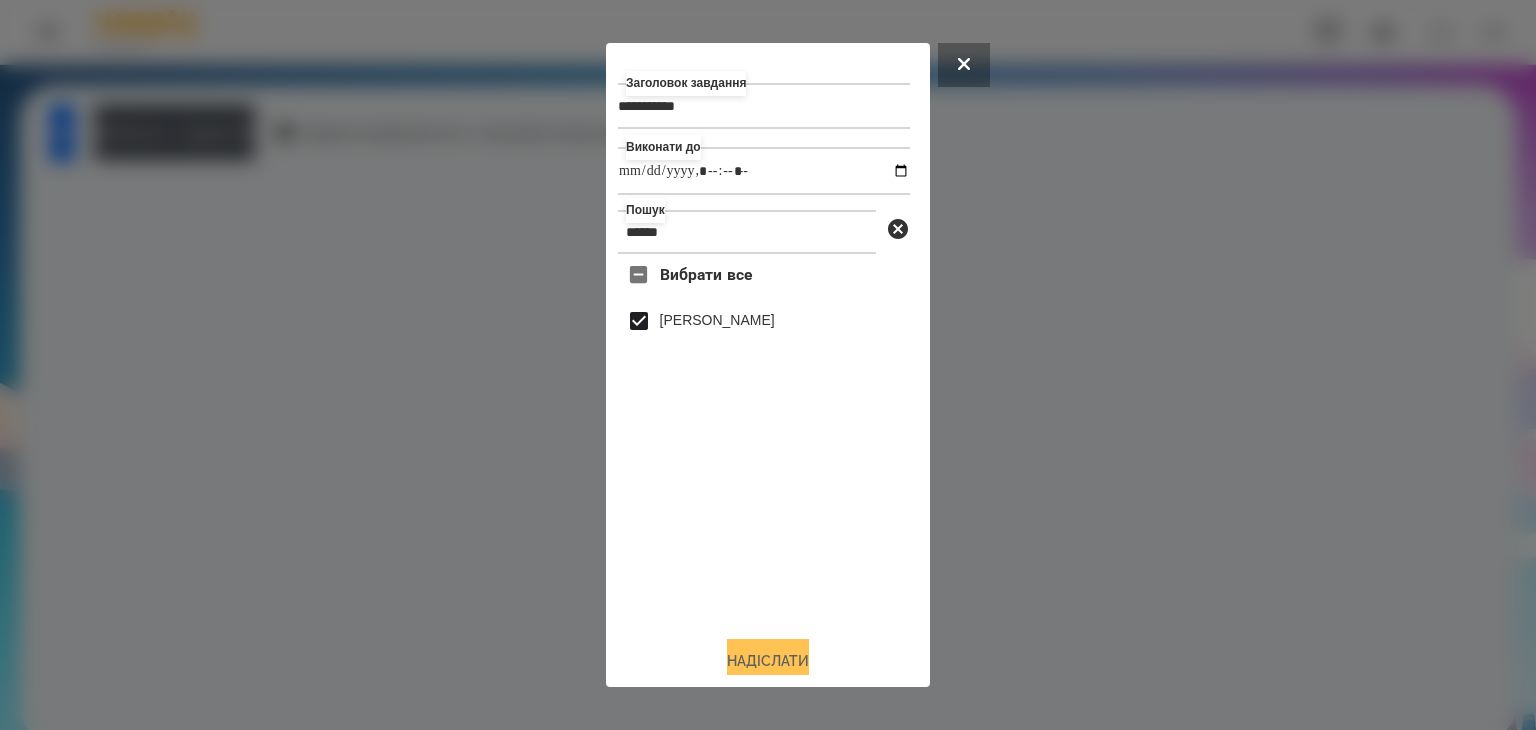 click on "Надіслати" at bounding box center [768, 661] 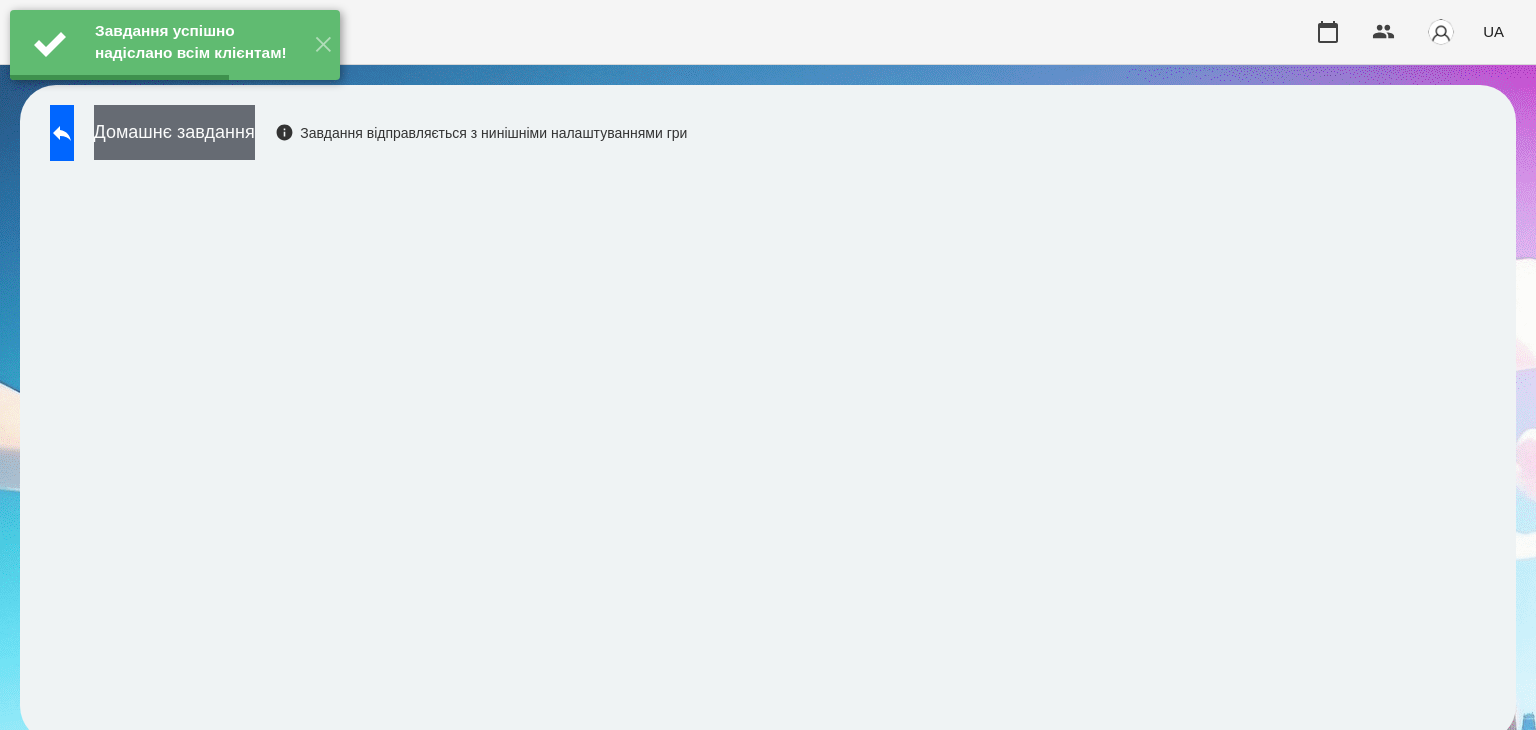 click on "Домашнє завдання" at bounding box center [174, 132] 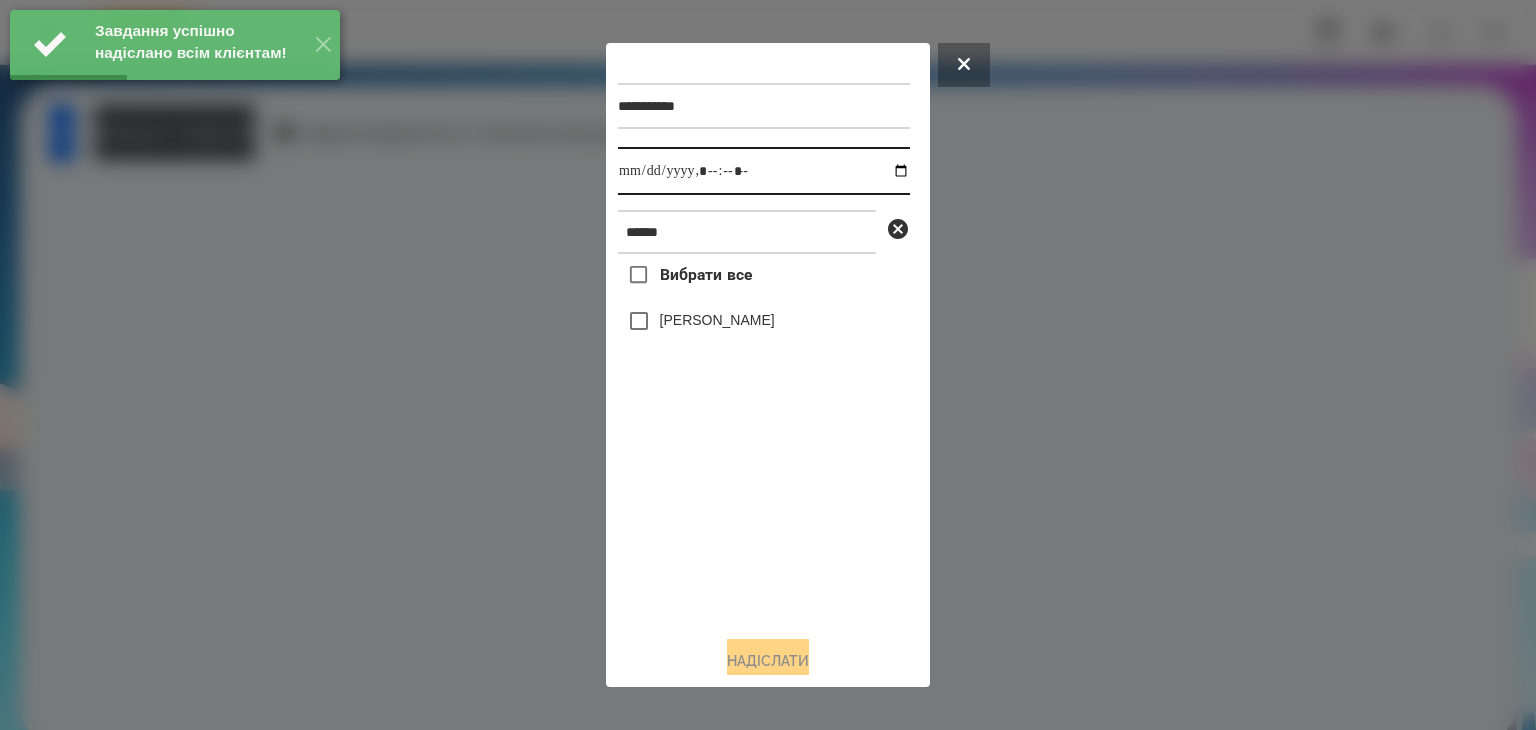 click at bounding box center [764, 171] 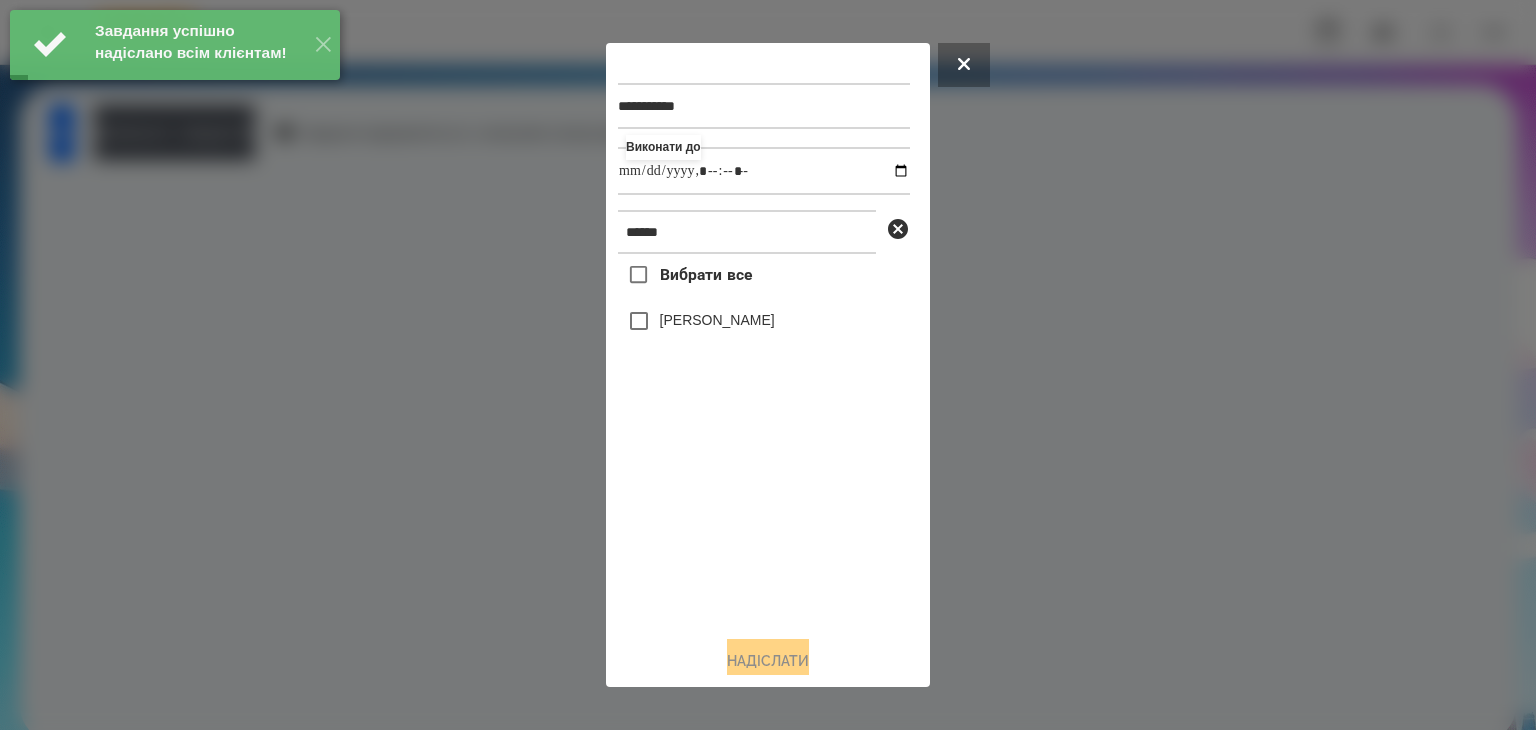 type on "**********" 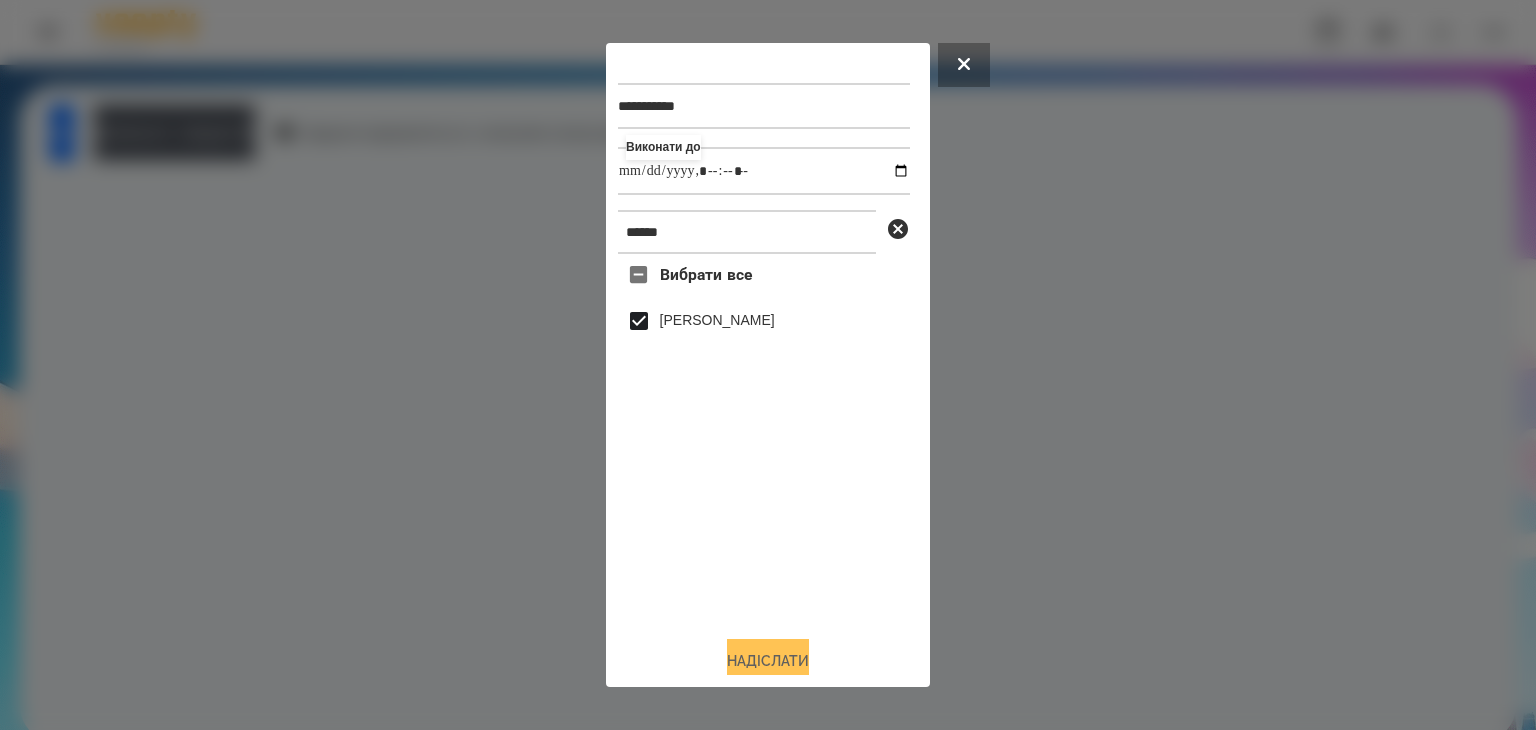 click on "Надіслати" at bounding box center [768, 661] 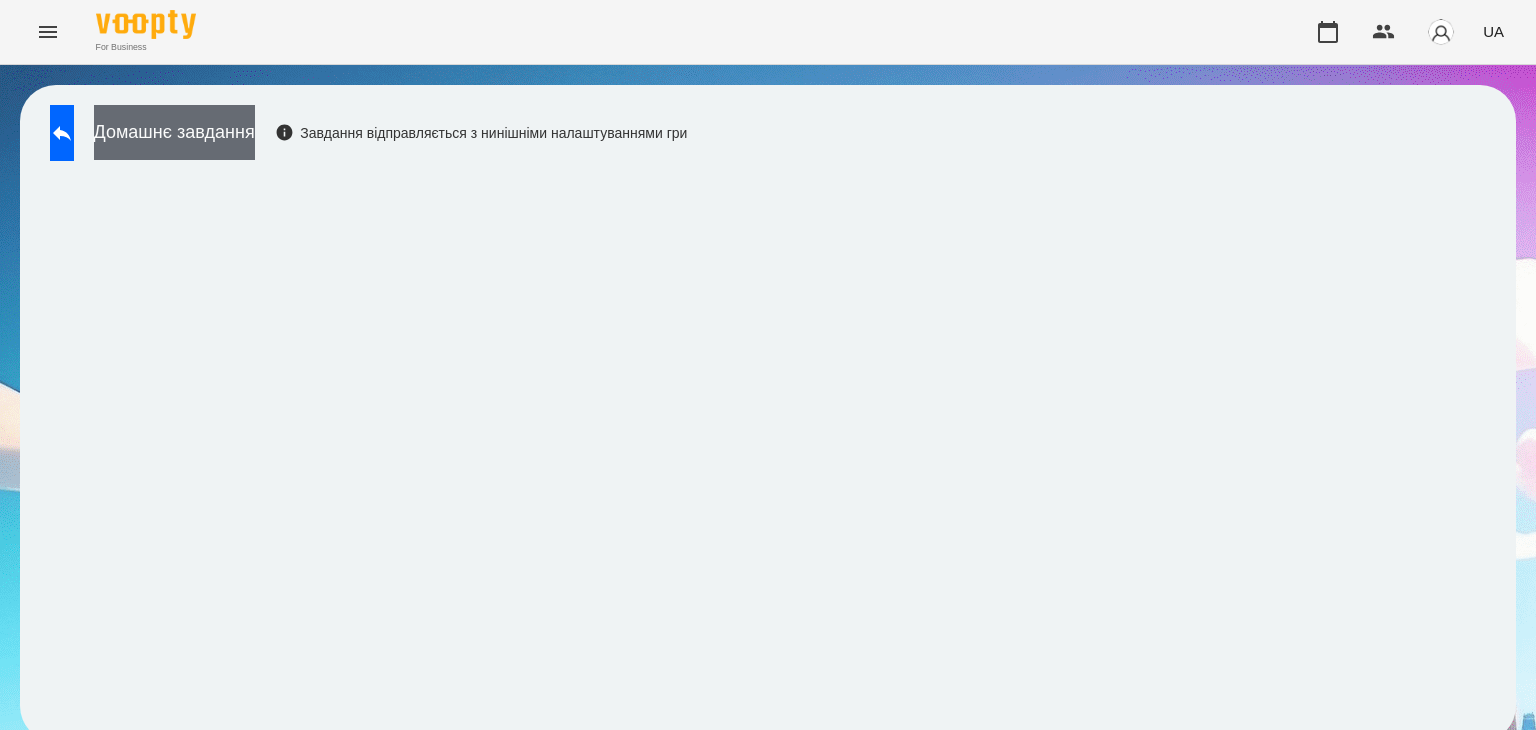 click on "Домашнє завдання" at bounding box center (174, 132) 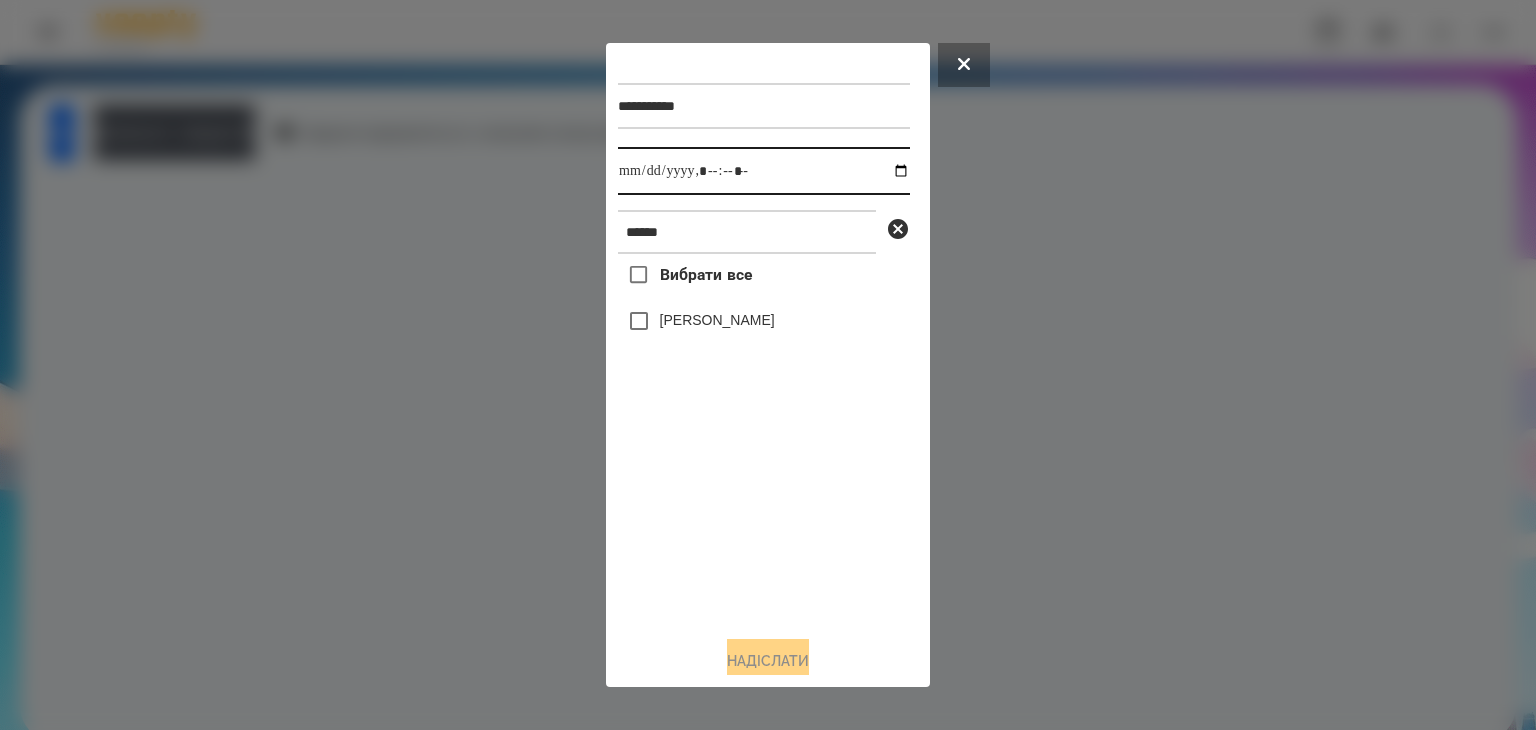 click at bounding box center [764, 171] 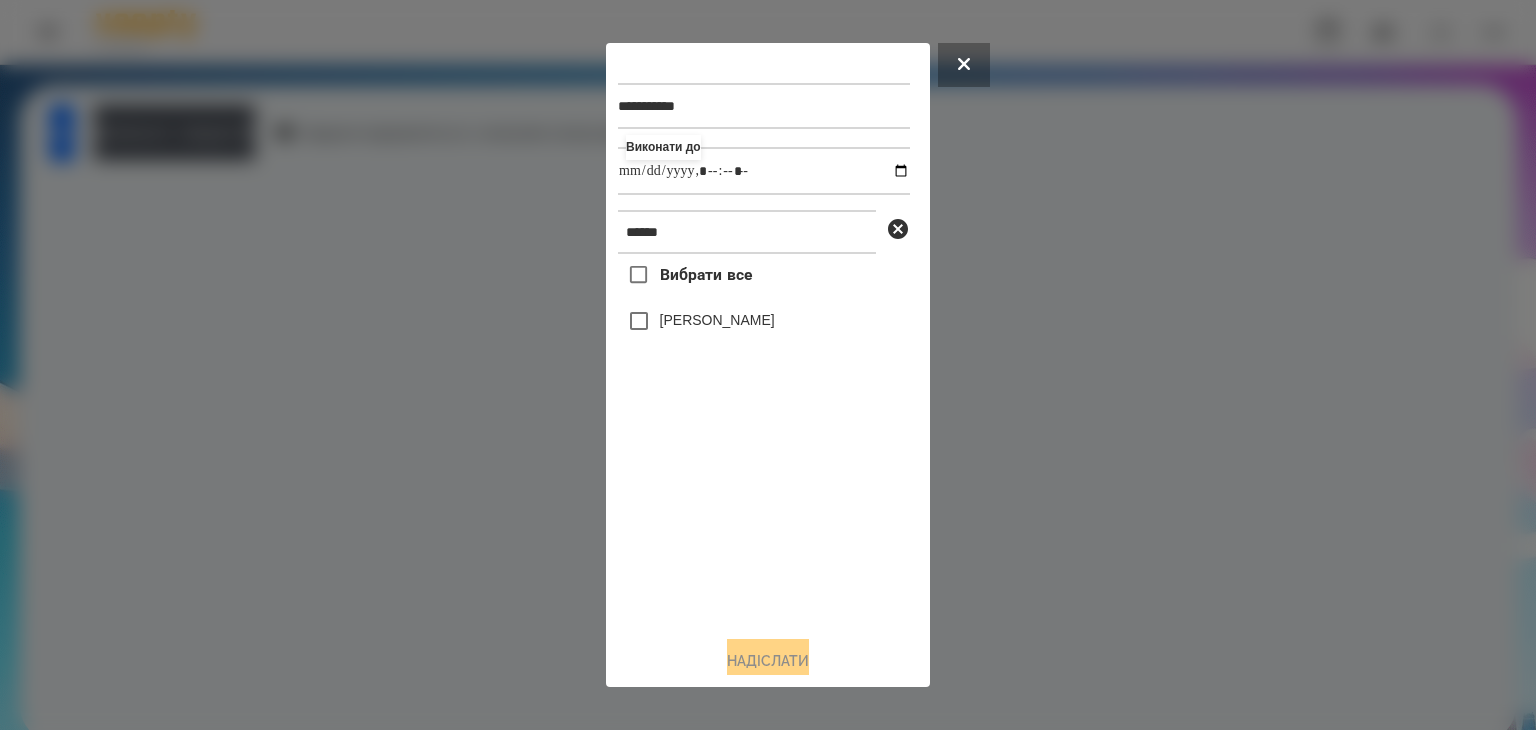 type on "**********" 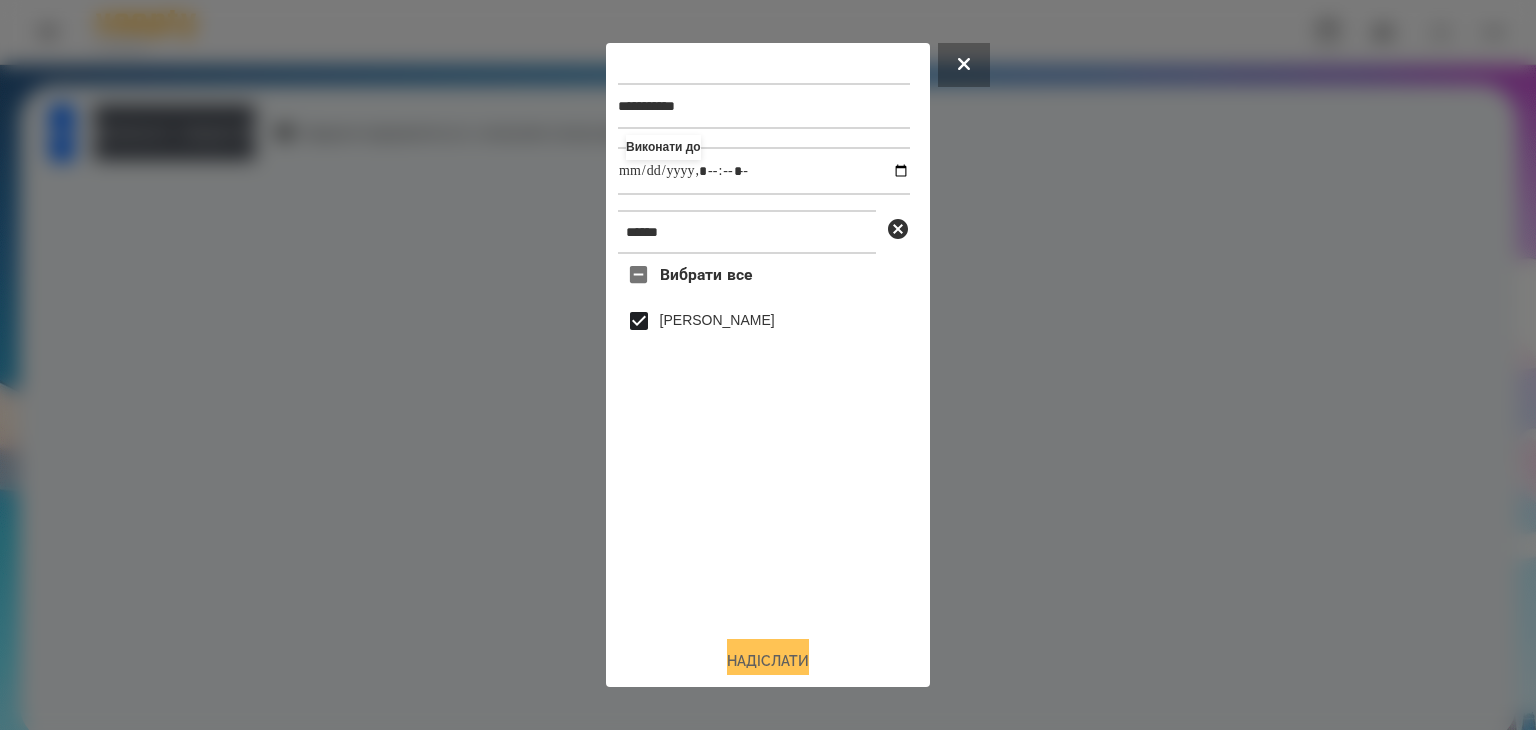 click on "Надіслати" at bounding box center (768, 661) 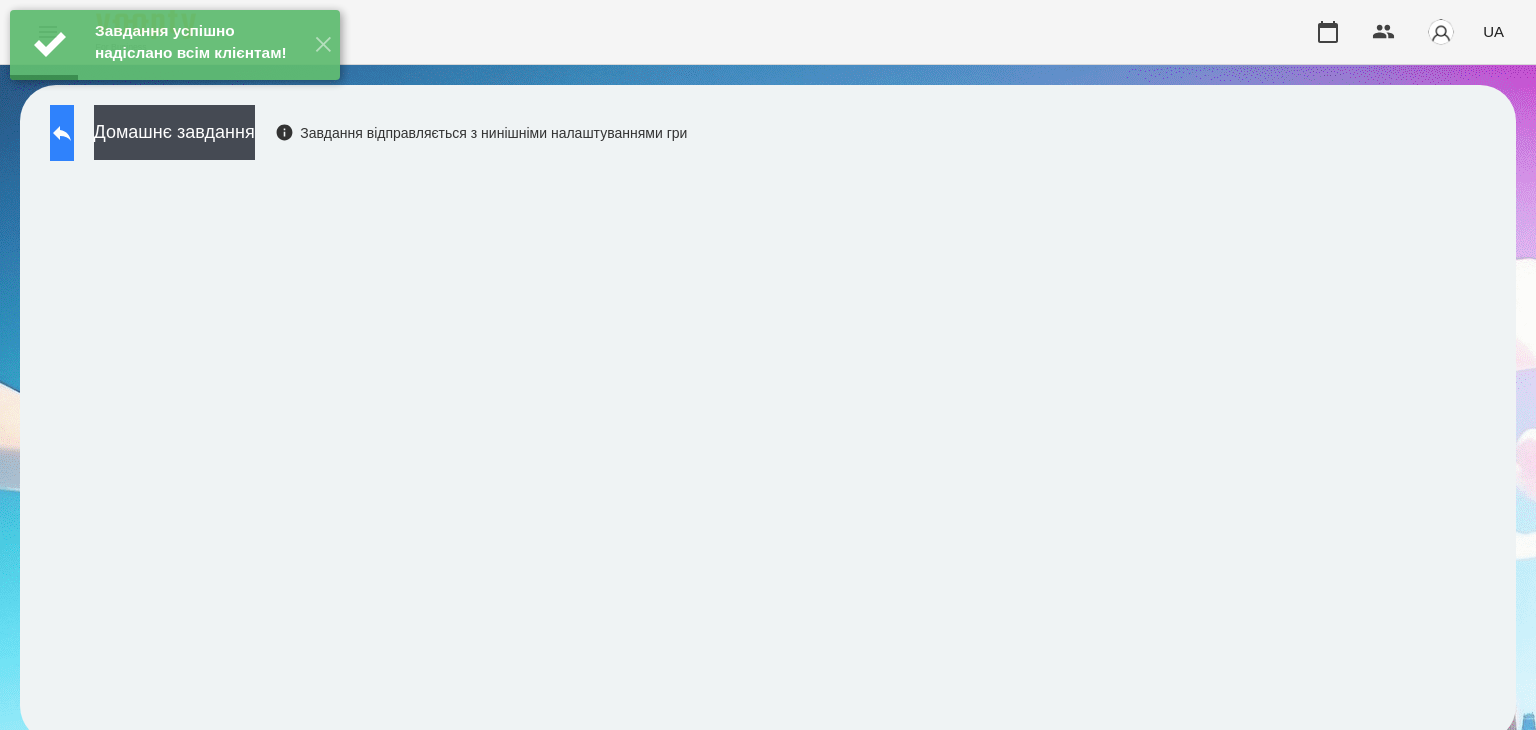 click 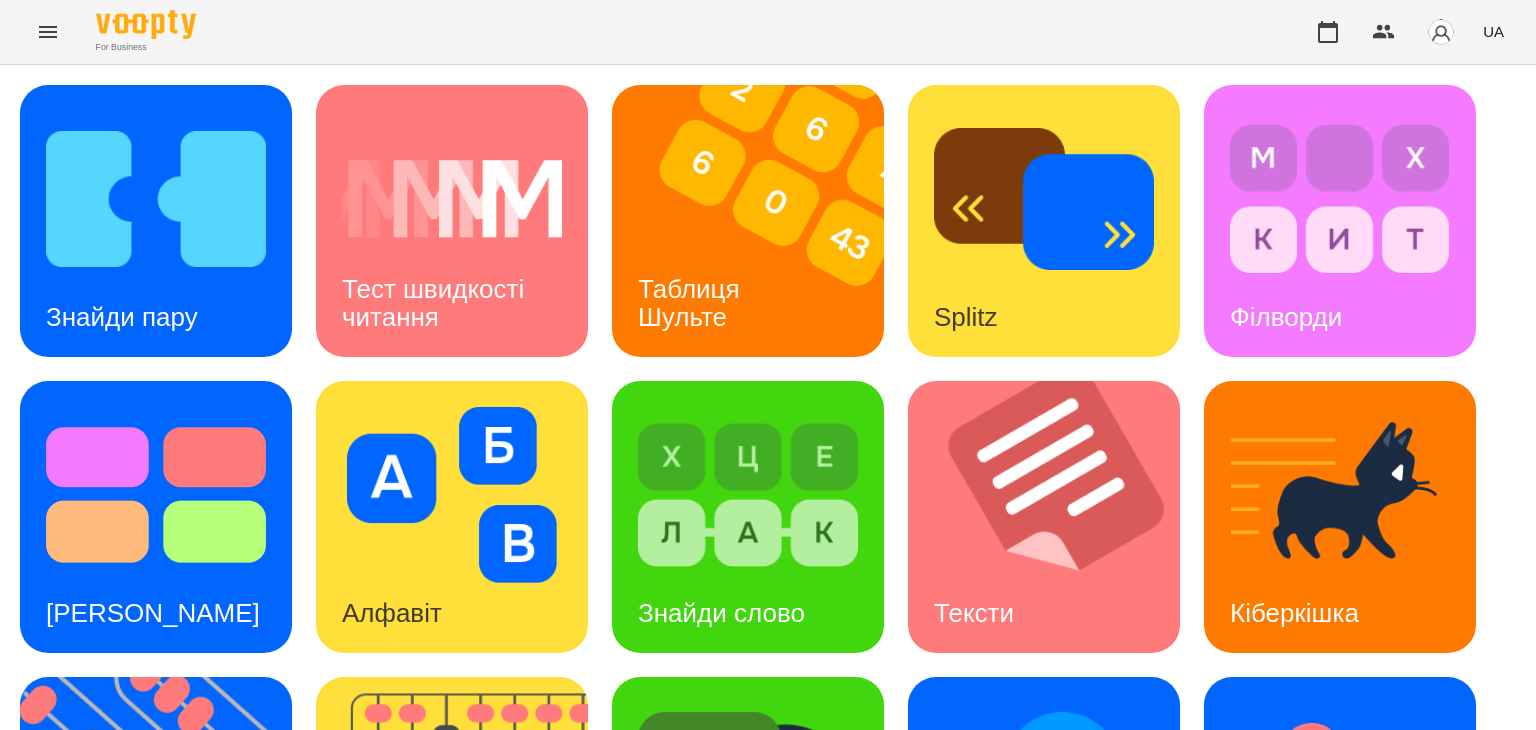 scroll, scrollTop: 400, scrollLeft: 0, axis: vertical 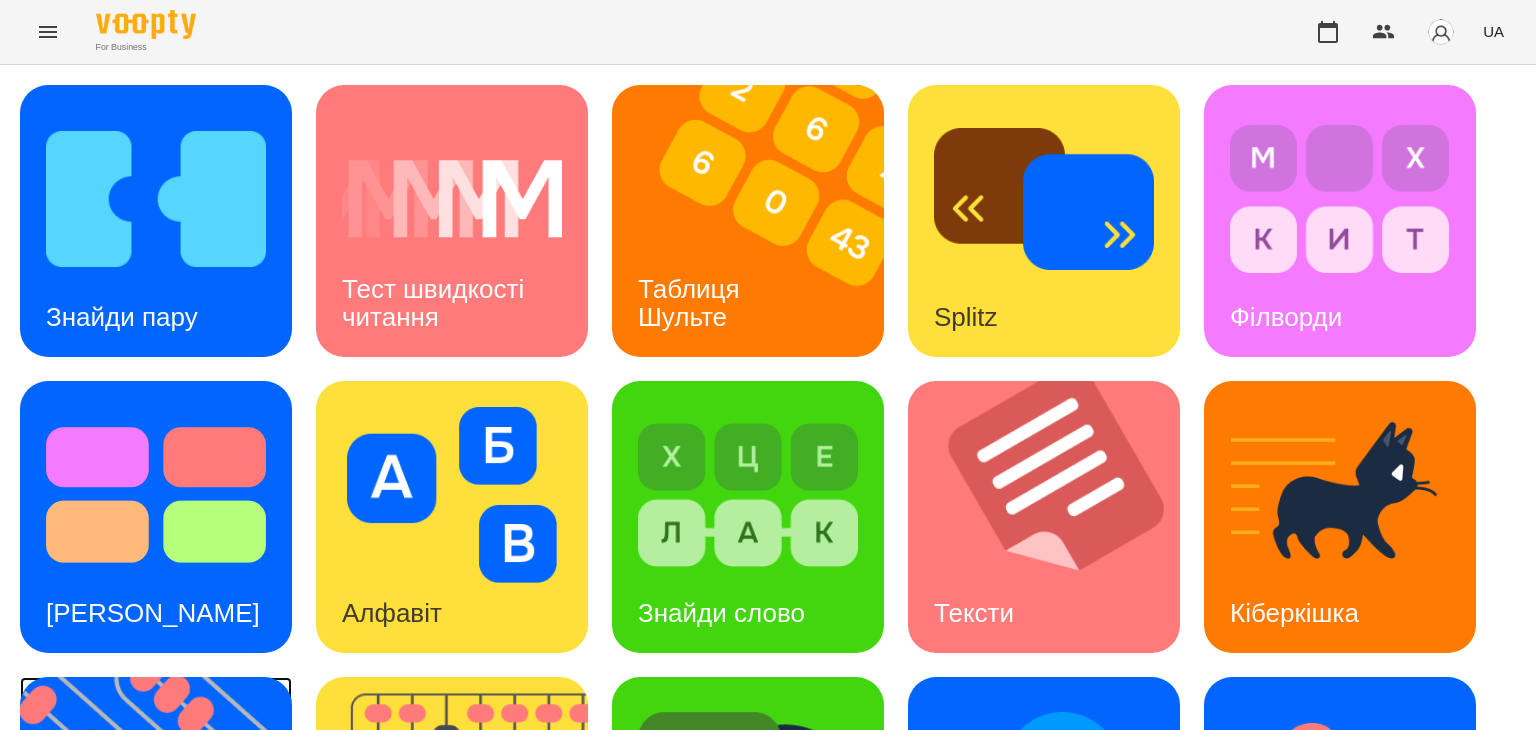 click at bounding box center [168, 813] 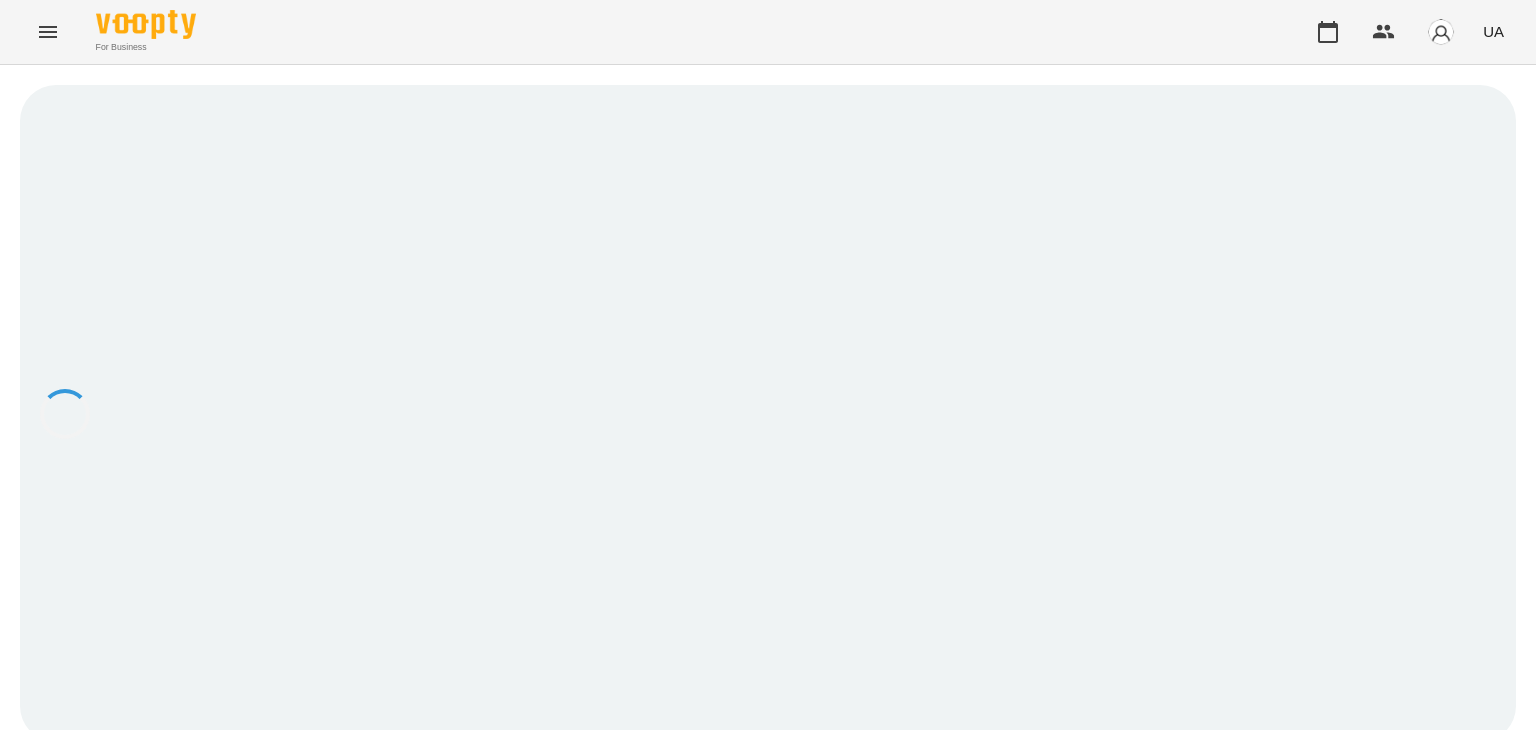 scroll, scrollTop: 0, scrollLeft: 0, axis: both 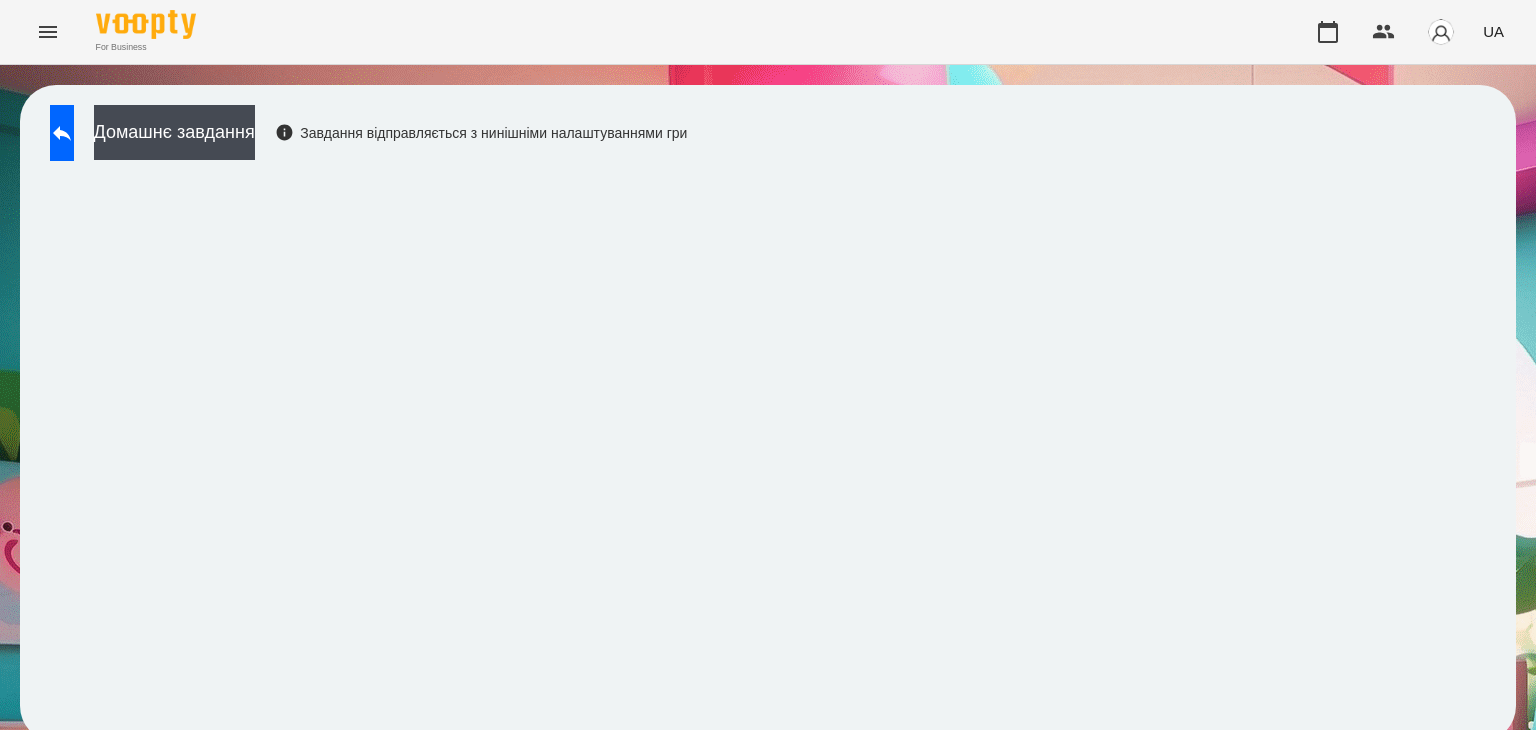 click on "Домашнє завдання" at bounding box center [174, 132] 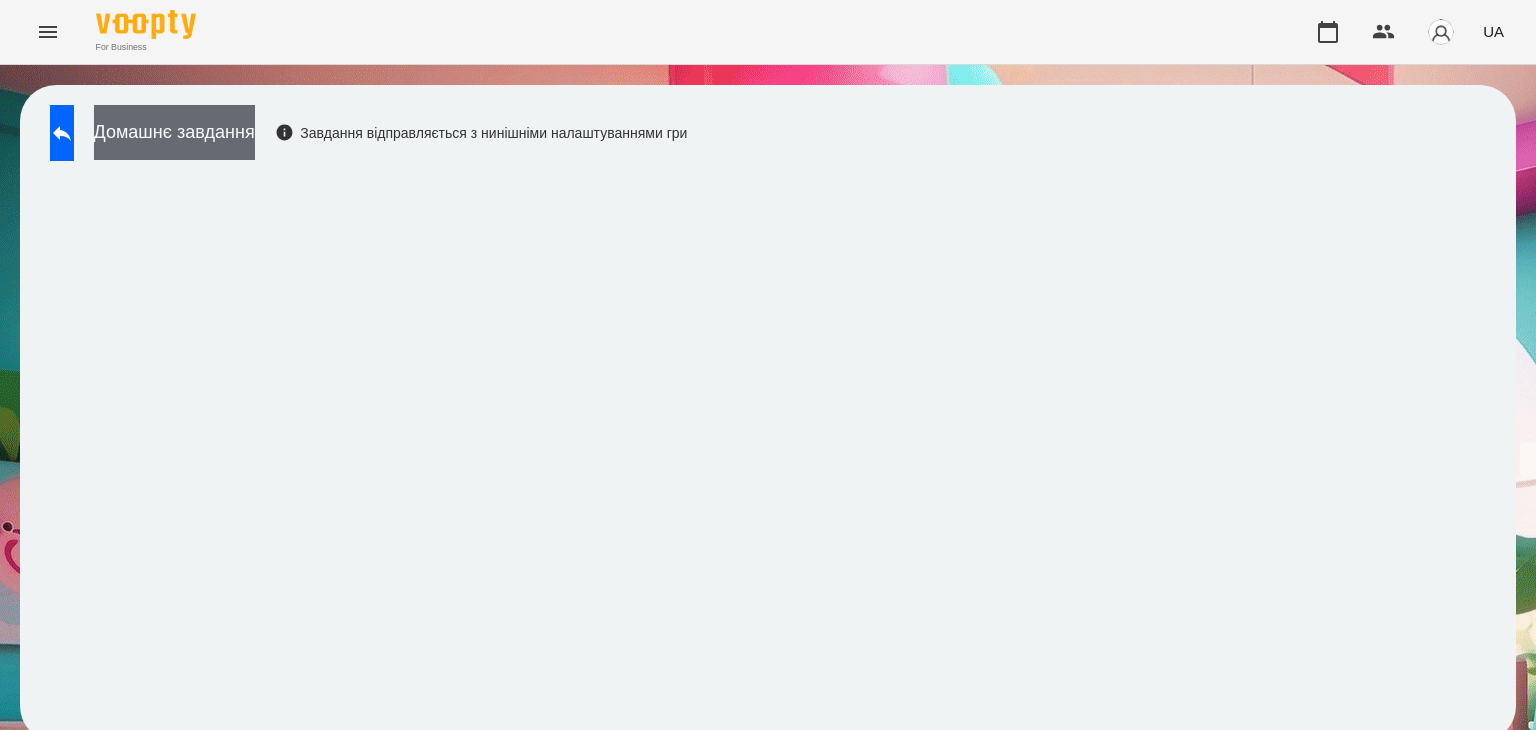 click on "Домашнє завдання" at bounding box center [174, 132] 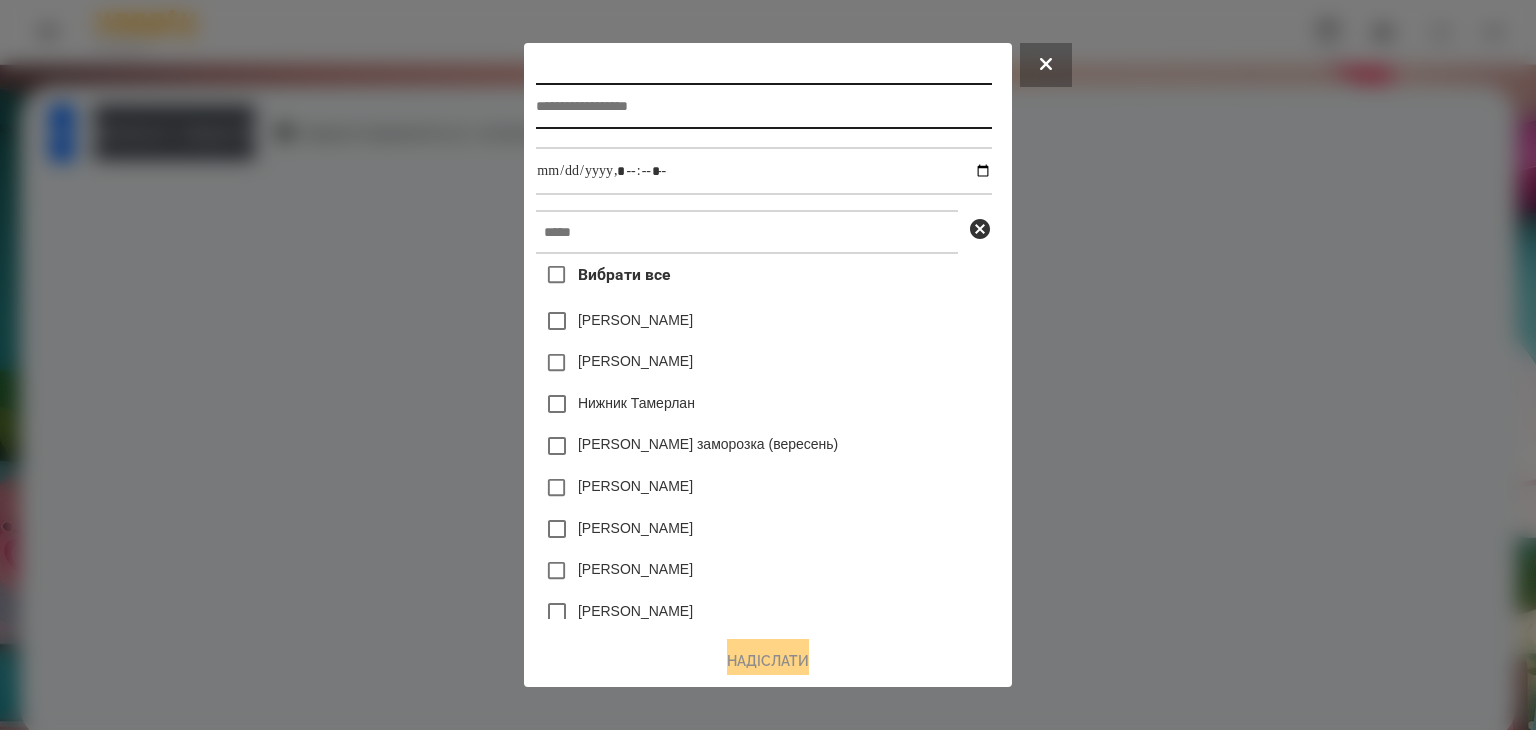 click at bounding box center [763, 106] 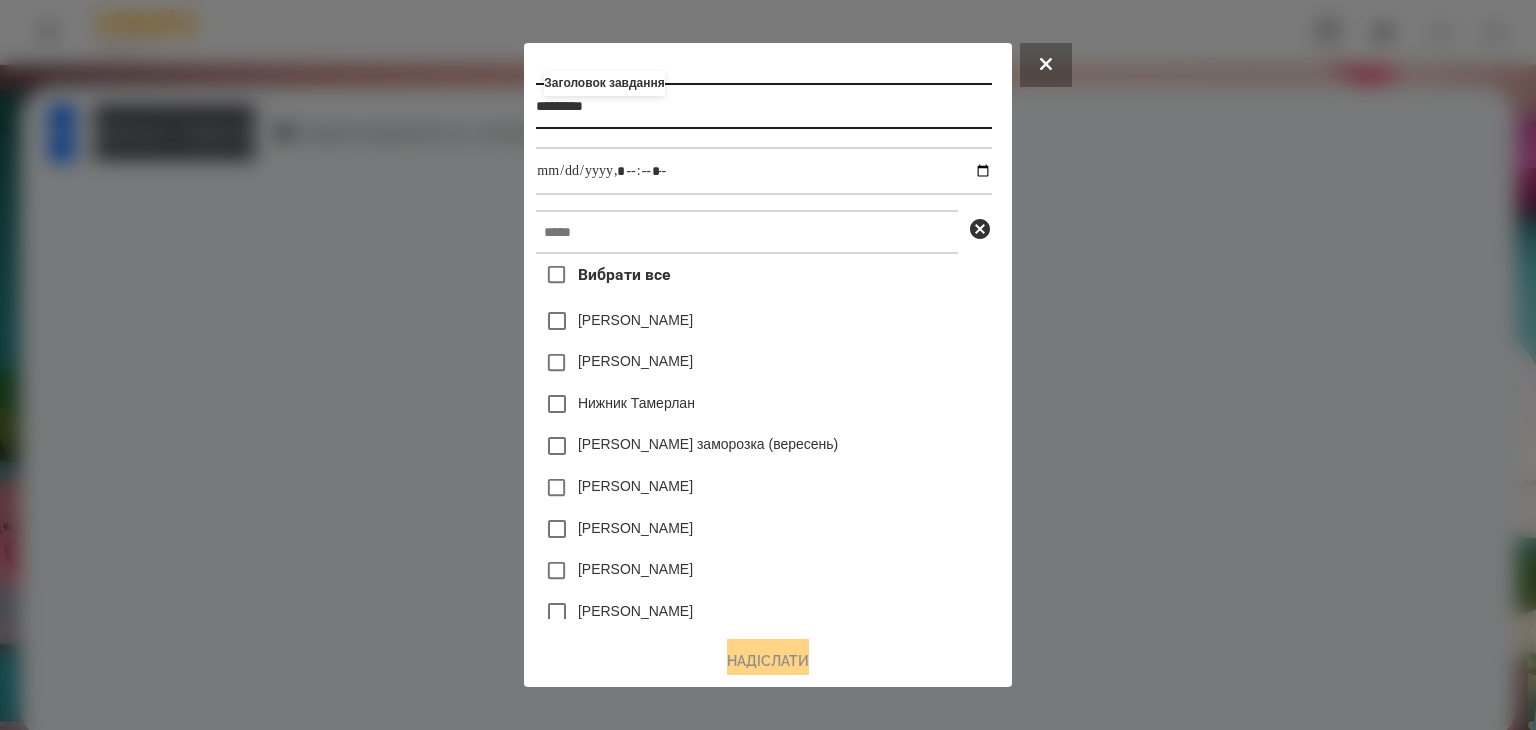 type on "*********" 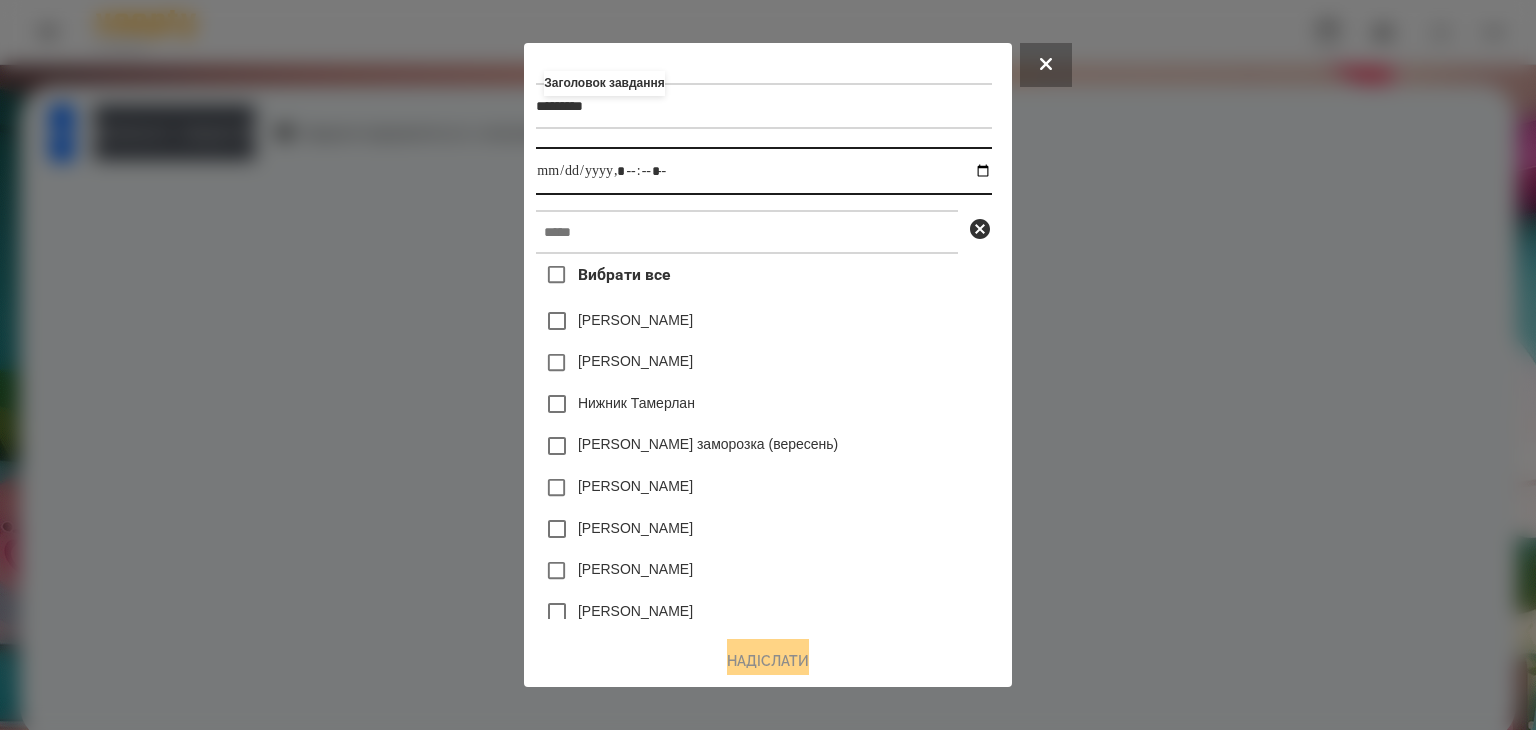 click at bounding box center [763, 171] 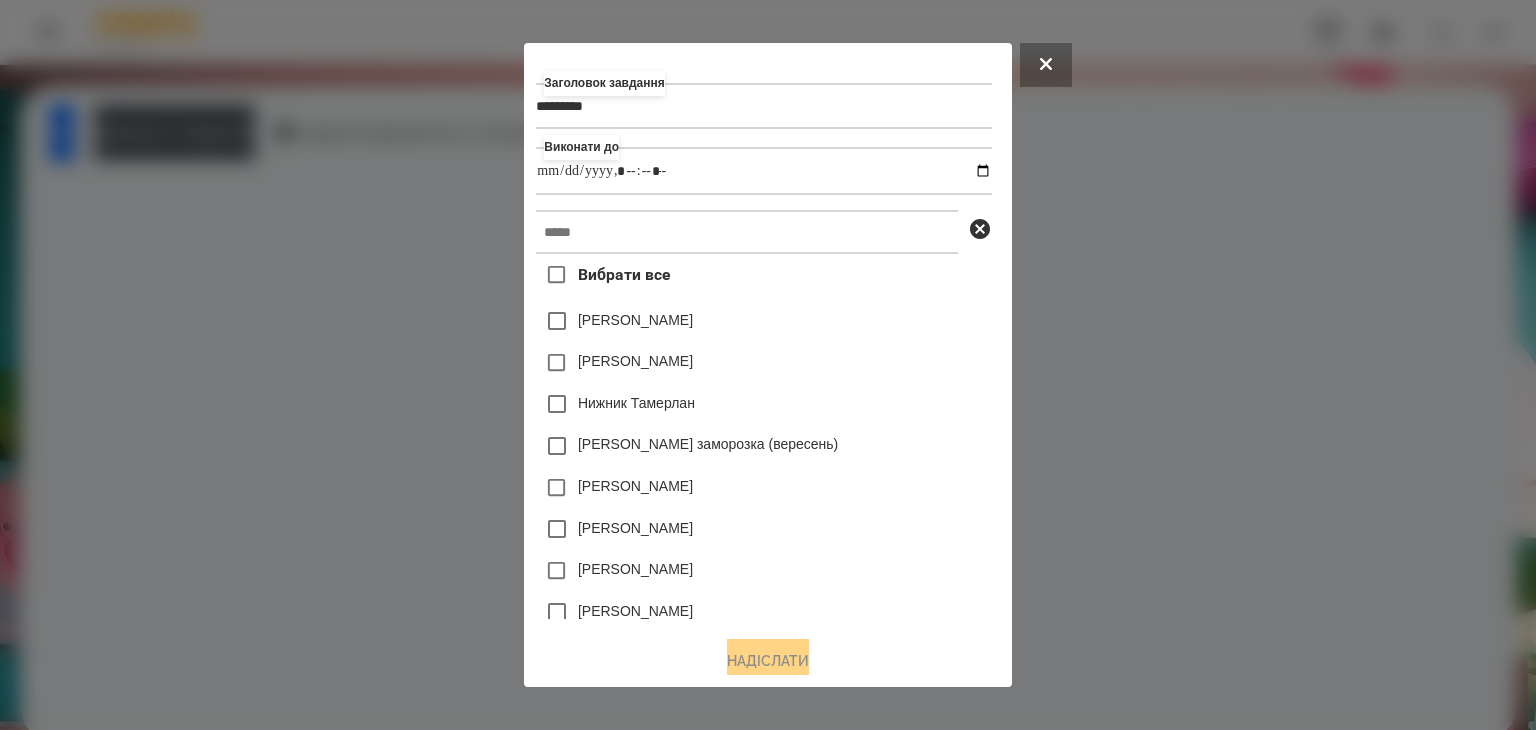 type on "**********" 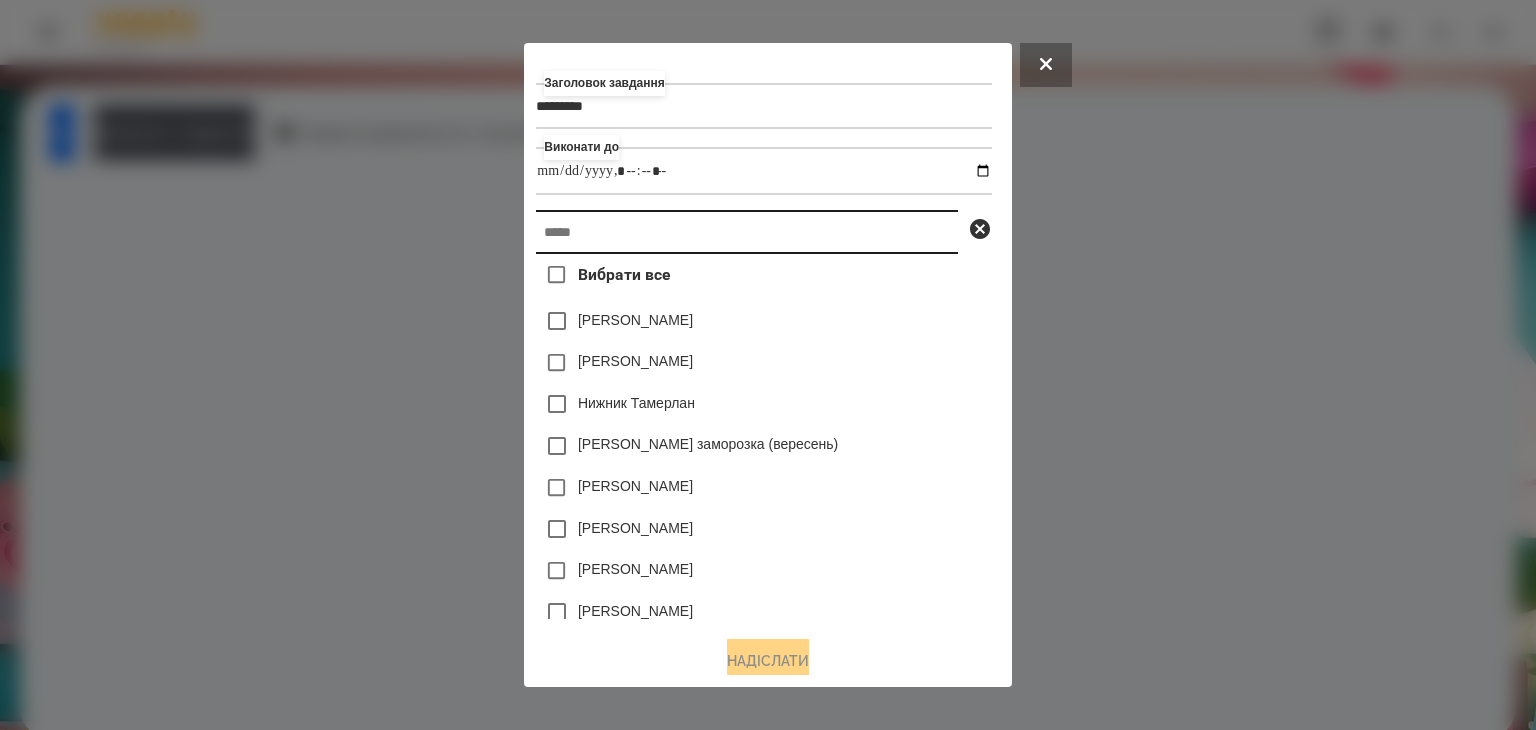 click at bounding box center (747, 232) 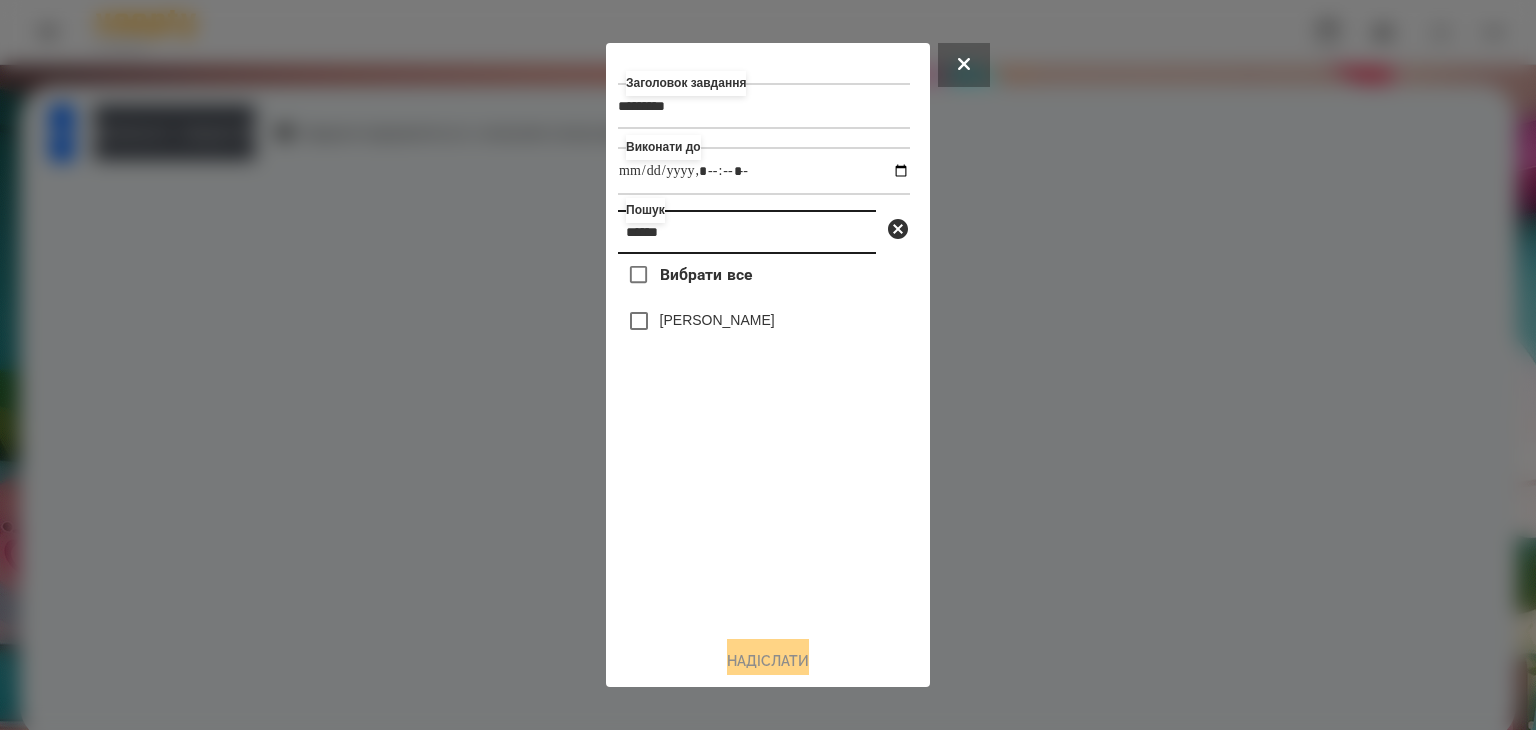 type on "******" 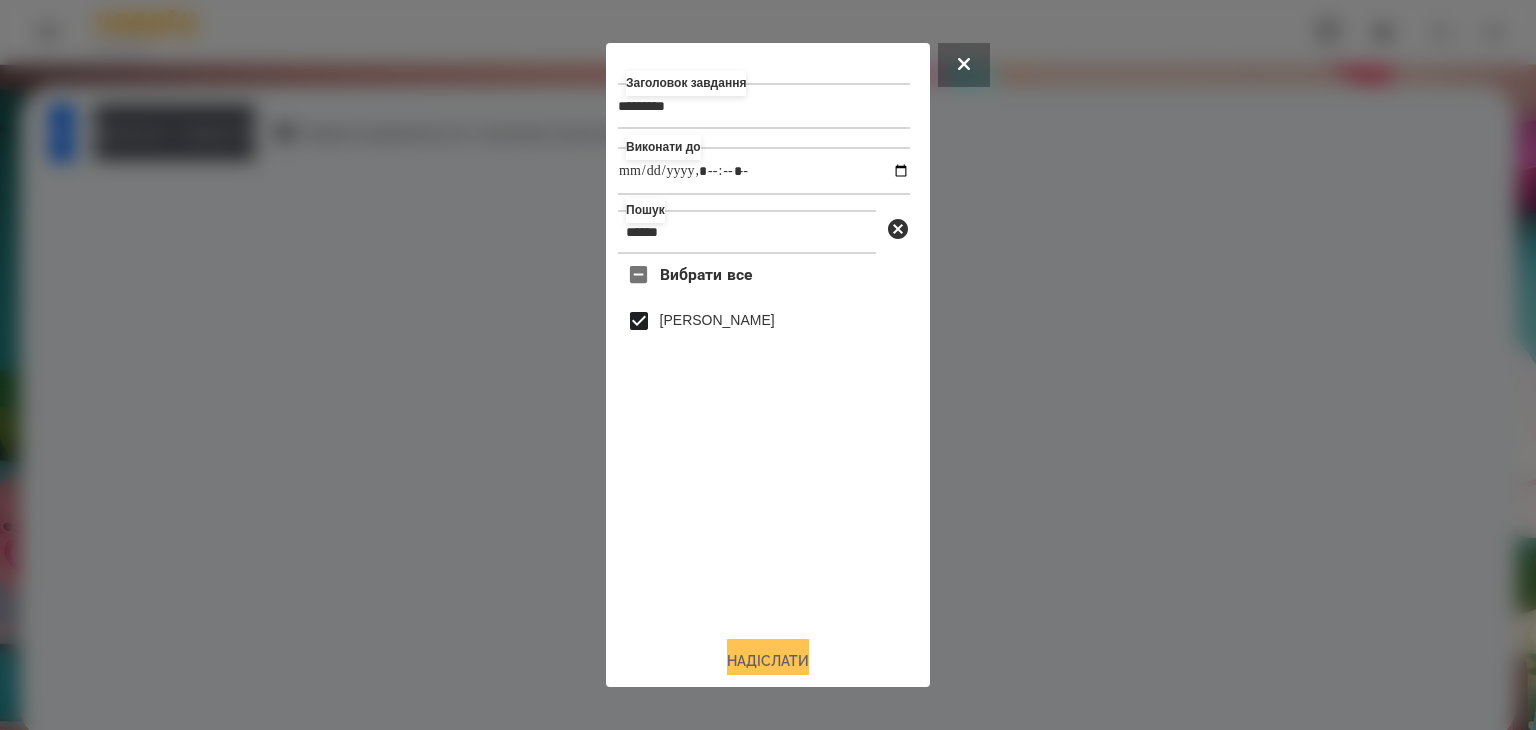 click on "Надіслати" at bounding box center [768, 661] 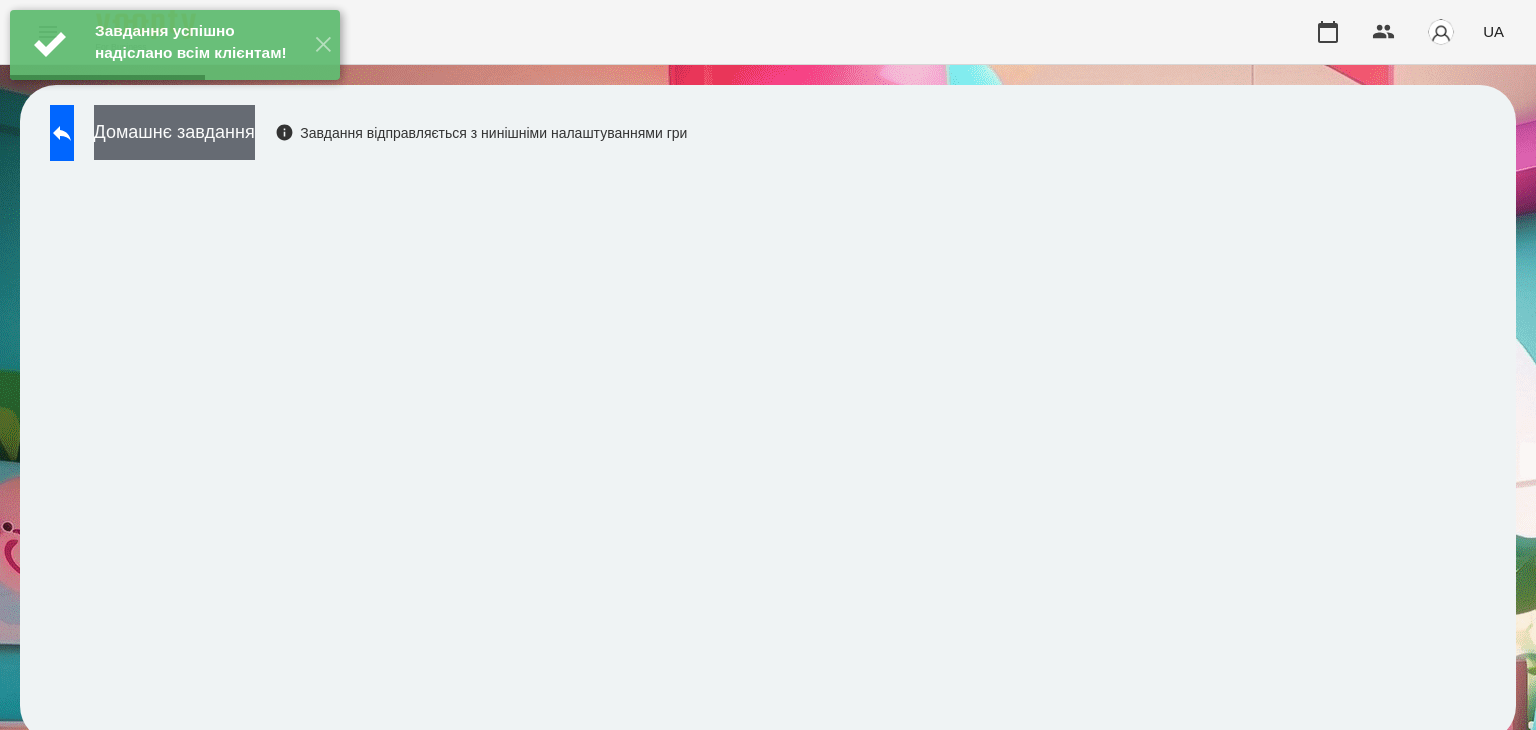 click on "Домашнє завдання" at bounding box center (174, 132) 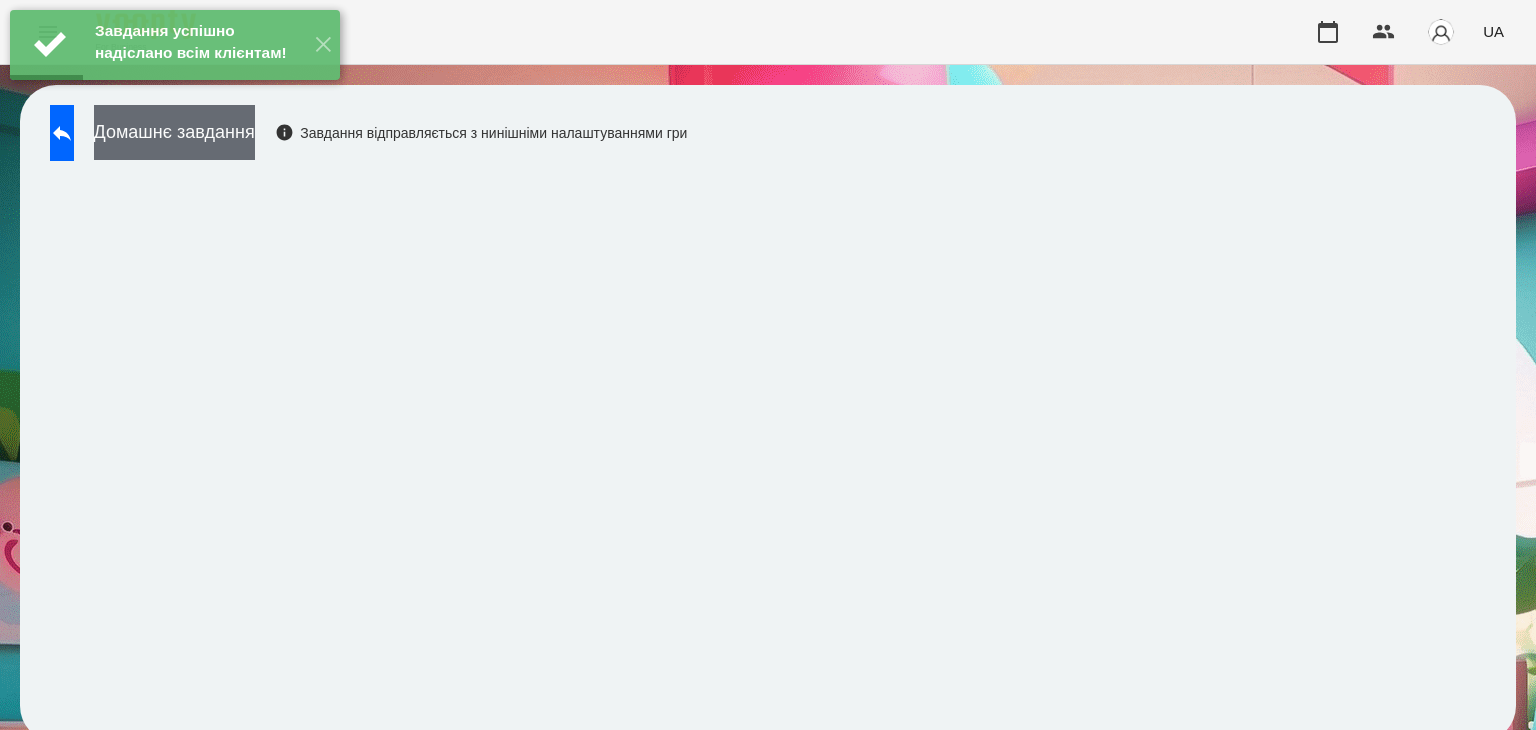click on "Домашнє завдання" at bounding box center (174, 132) 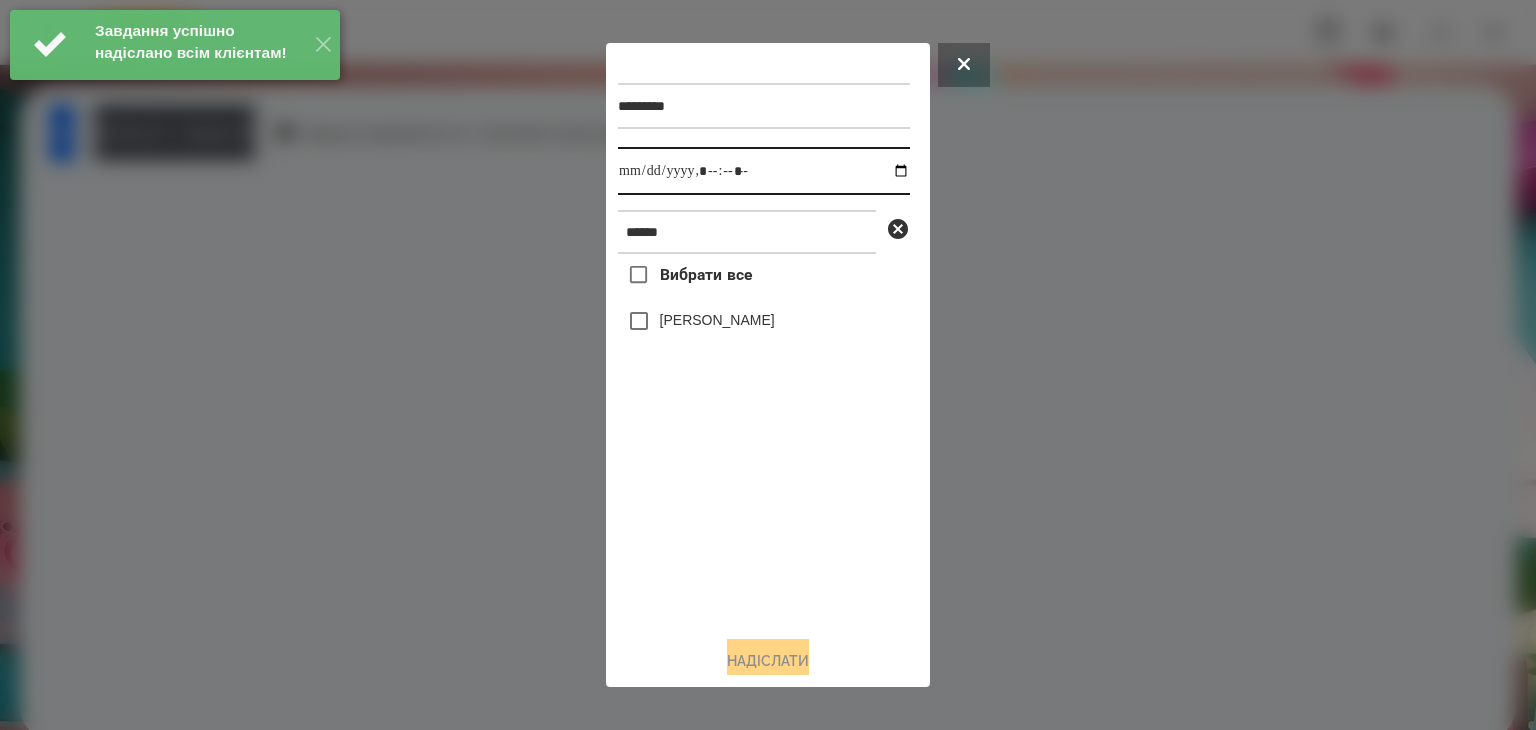 click at bounding box center [764, 171] 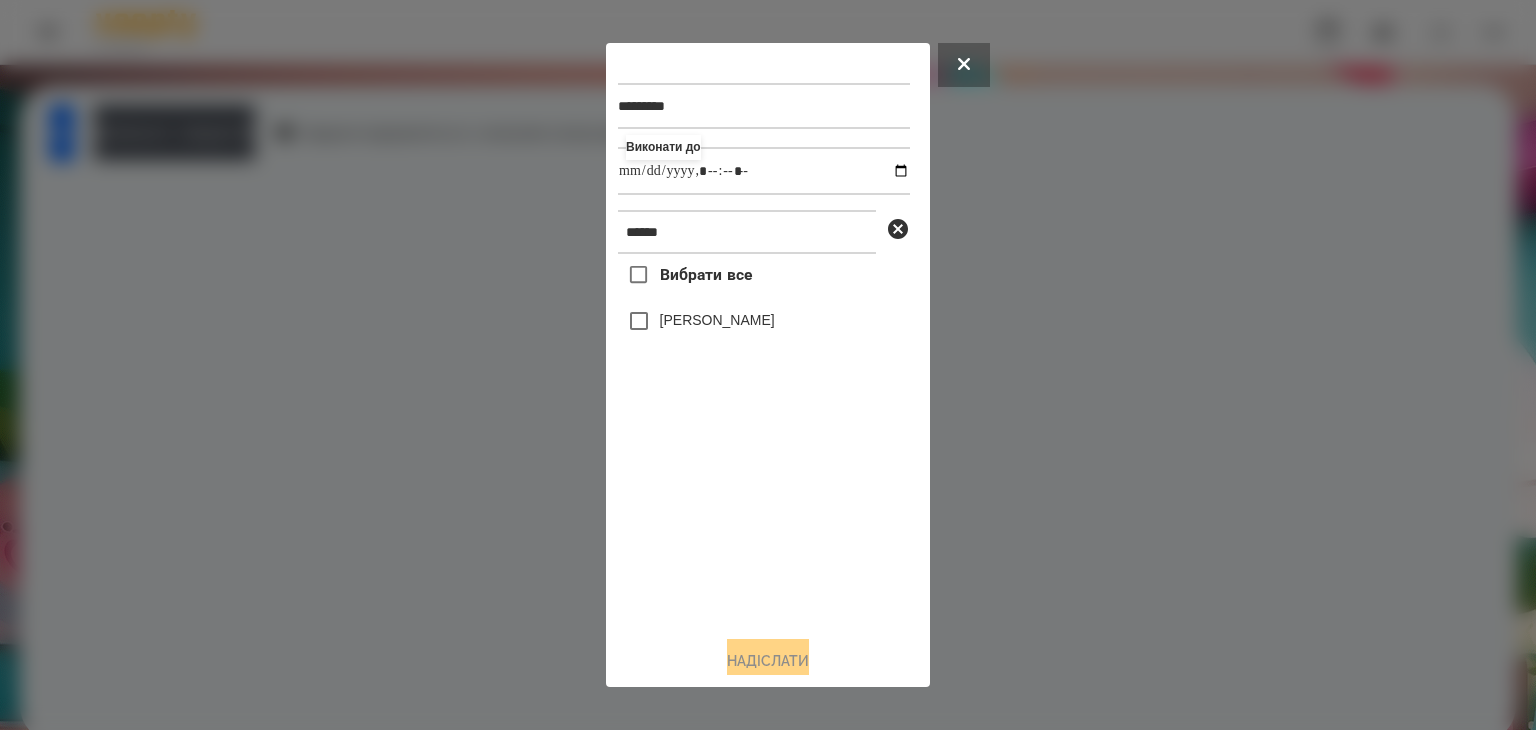 type on "**********" 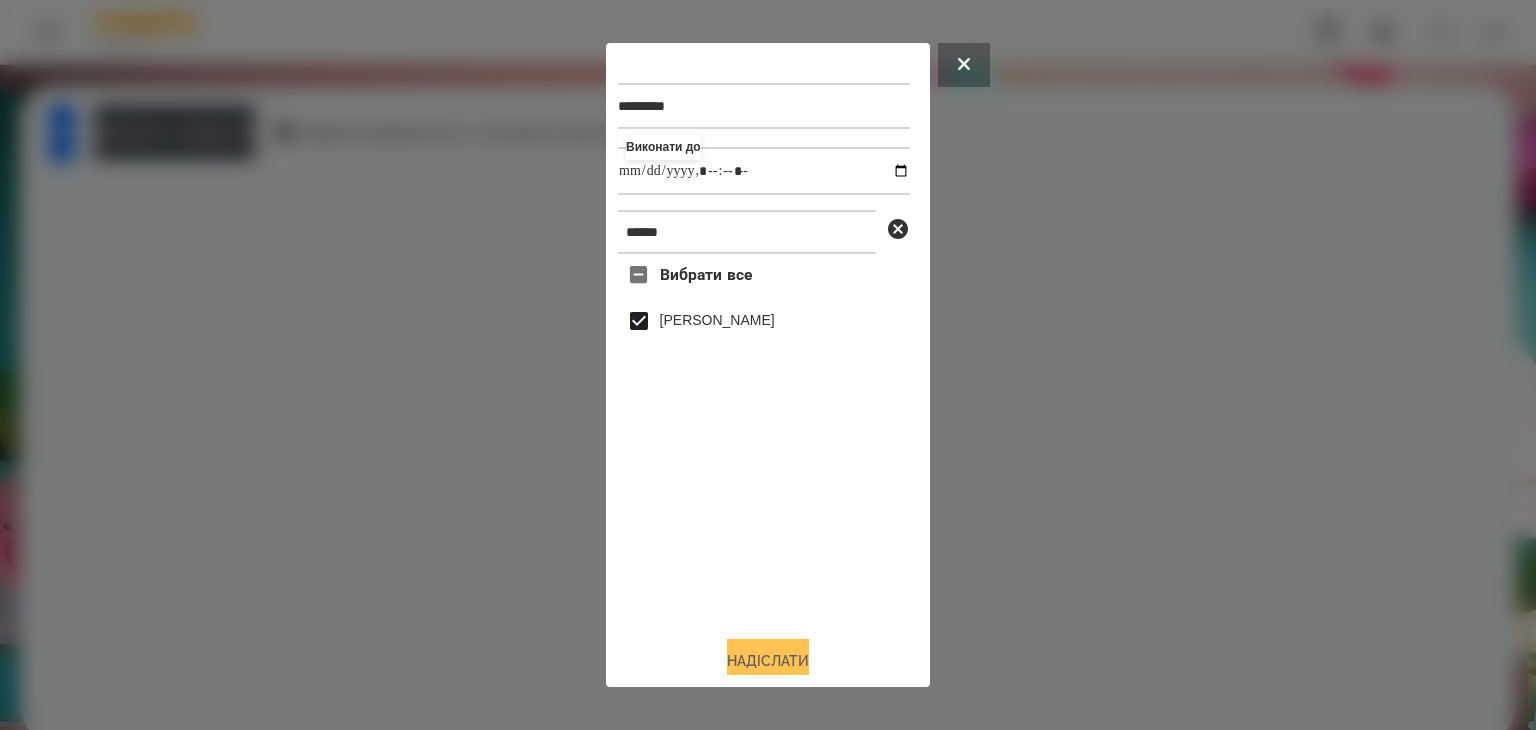 click on "Надіслати" at bounding box center [768, 661] 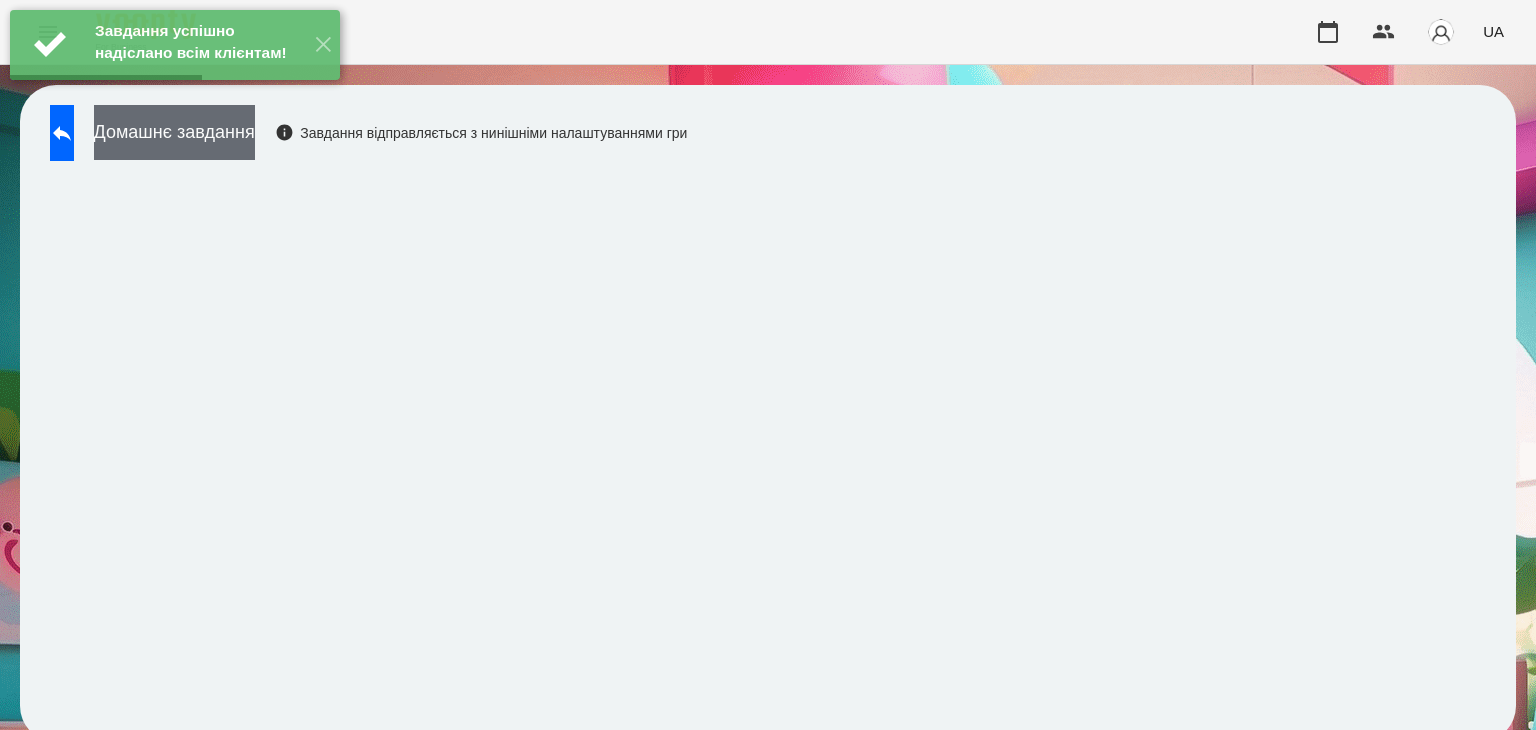 click on "Домашнє завдання" at bounding box center [174, 132] 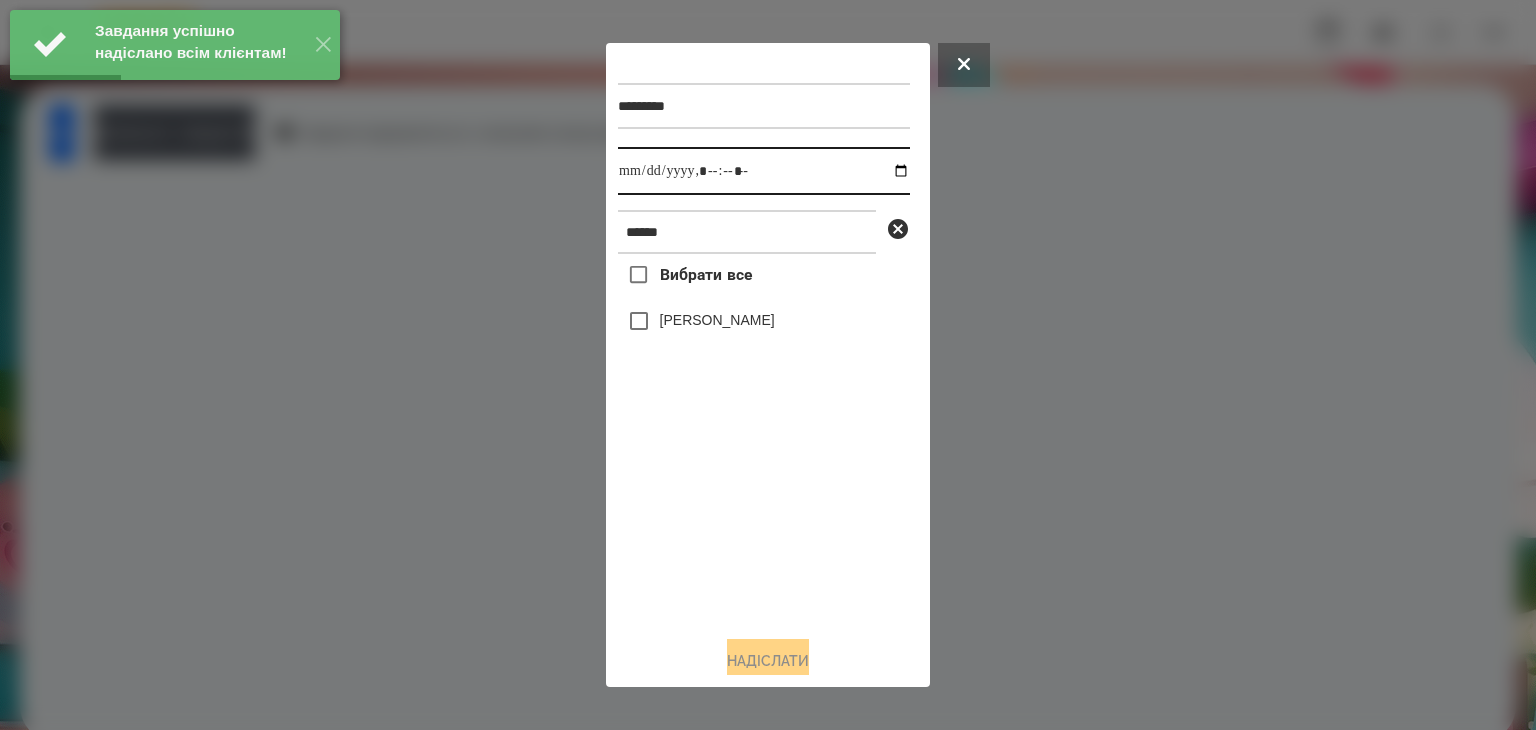 click at bounding box center [764, 171] 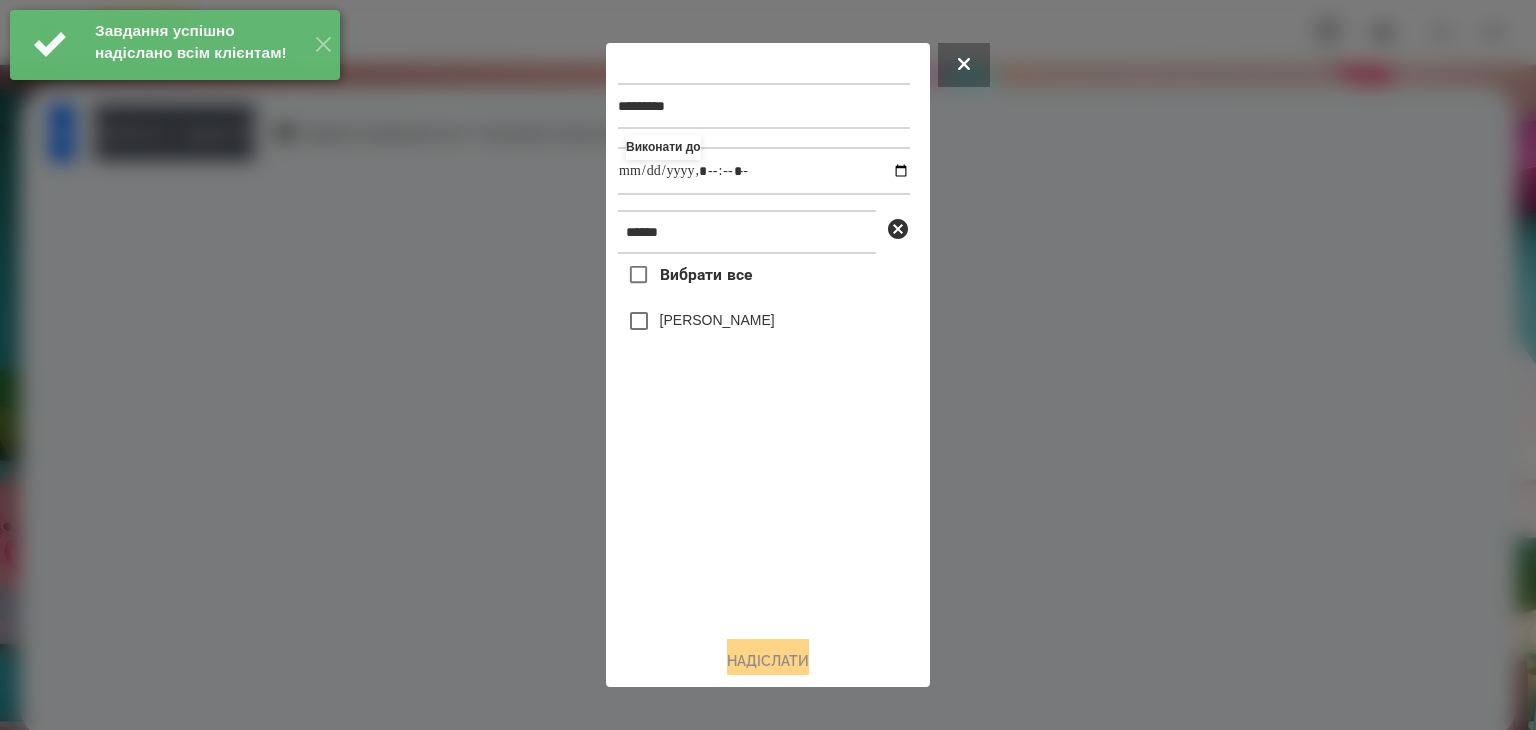 type on "**********" 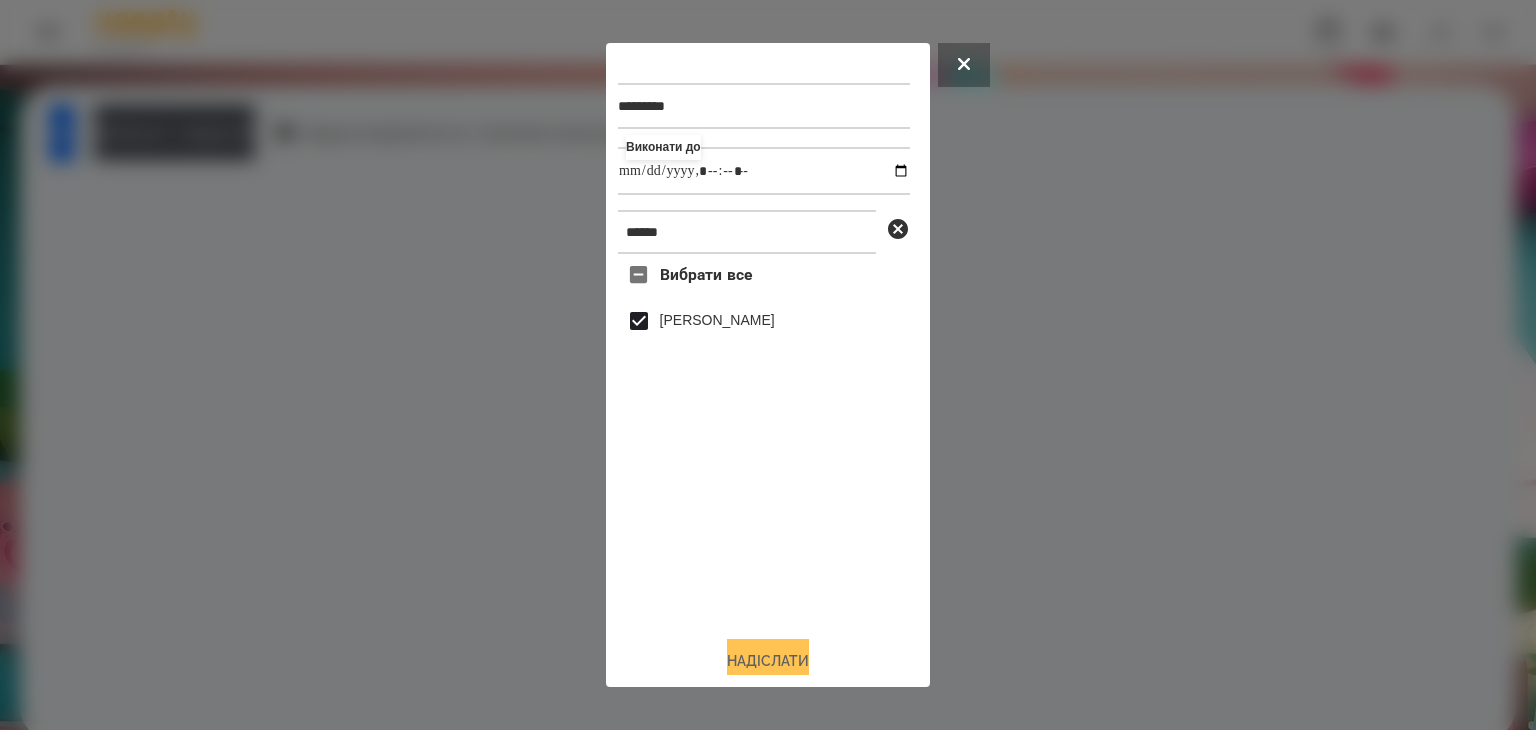 click on "Надіслати" at bounding box center [768, 661] 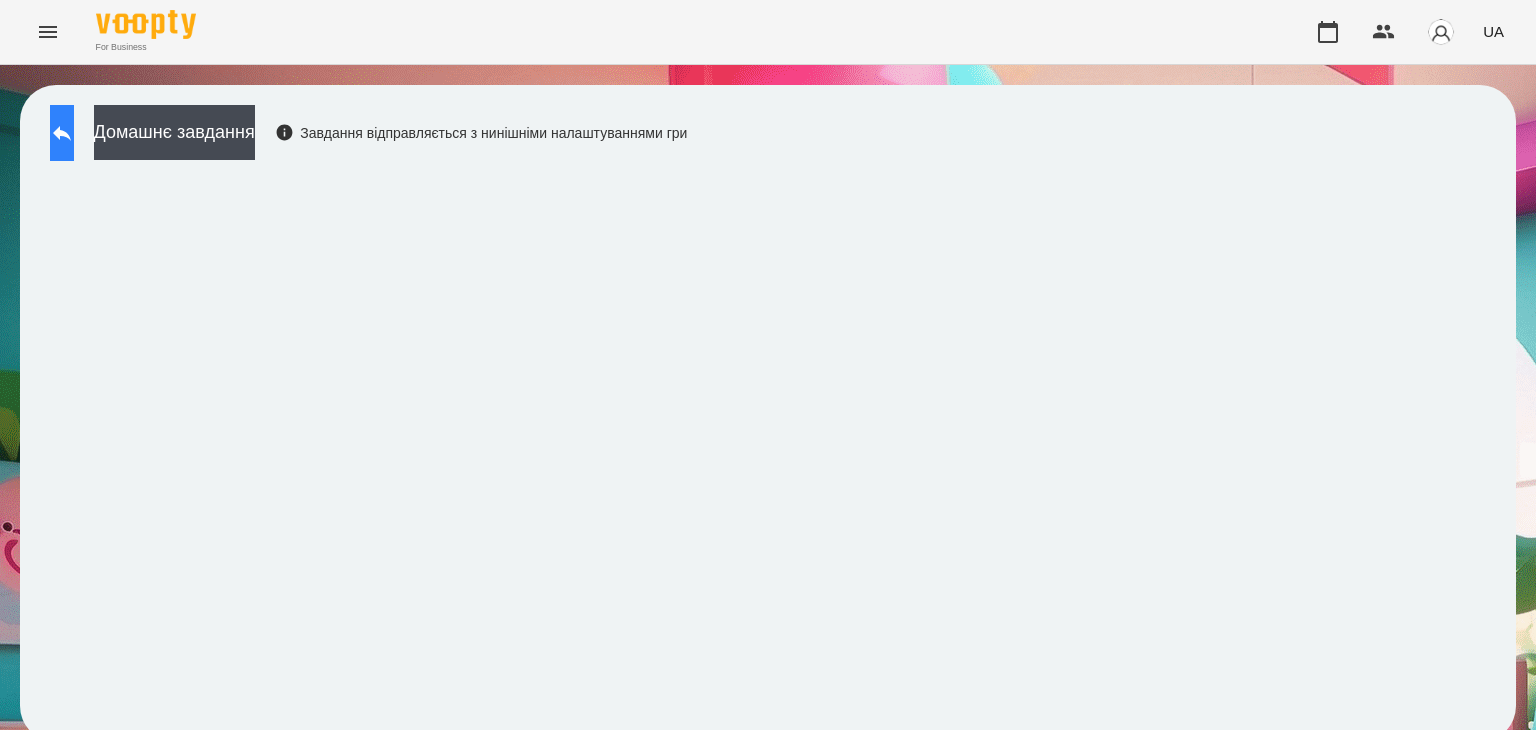 click at bounding box center [62, 133] 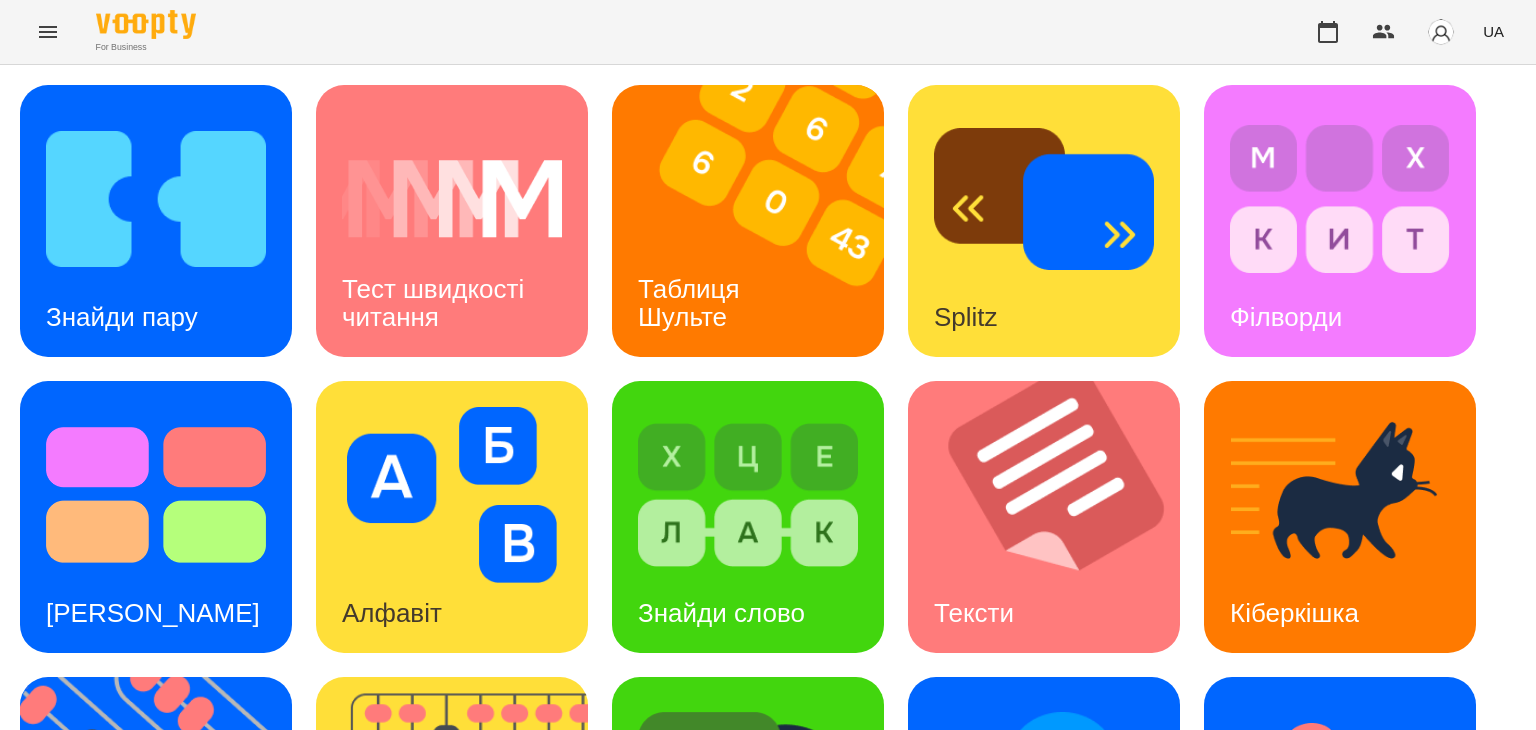 scroll, scrollTop: 500, scrollLeft: 0, axis: vertical 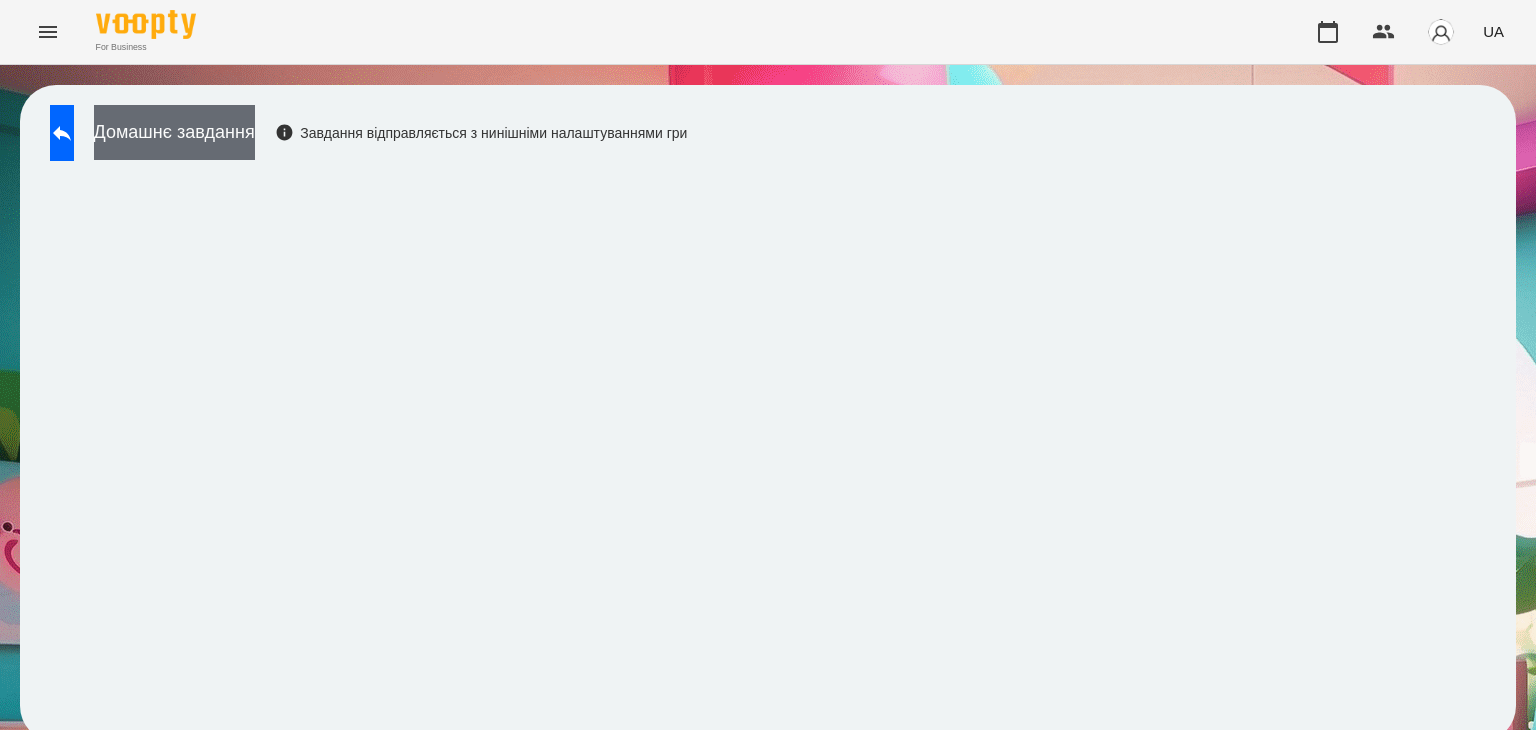 click on "Домашнє завдання" at bounding box center (174, 132) 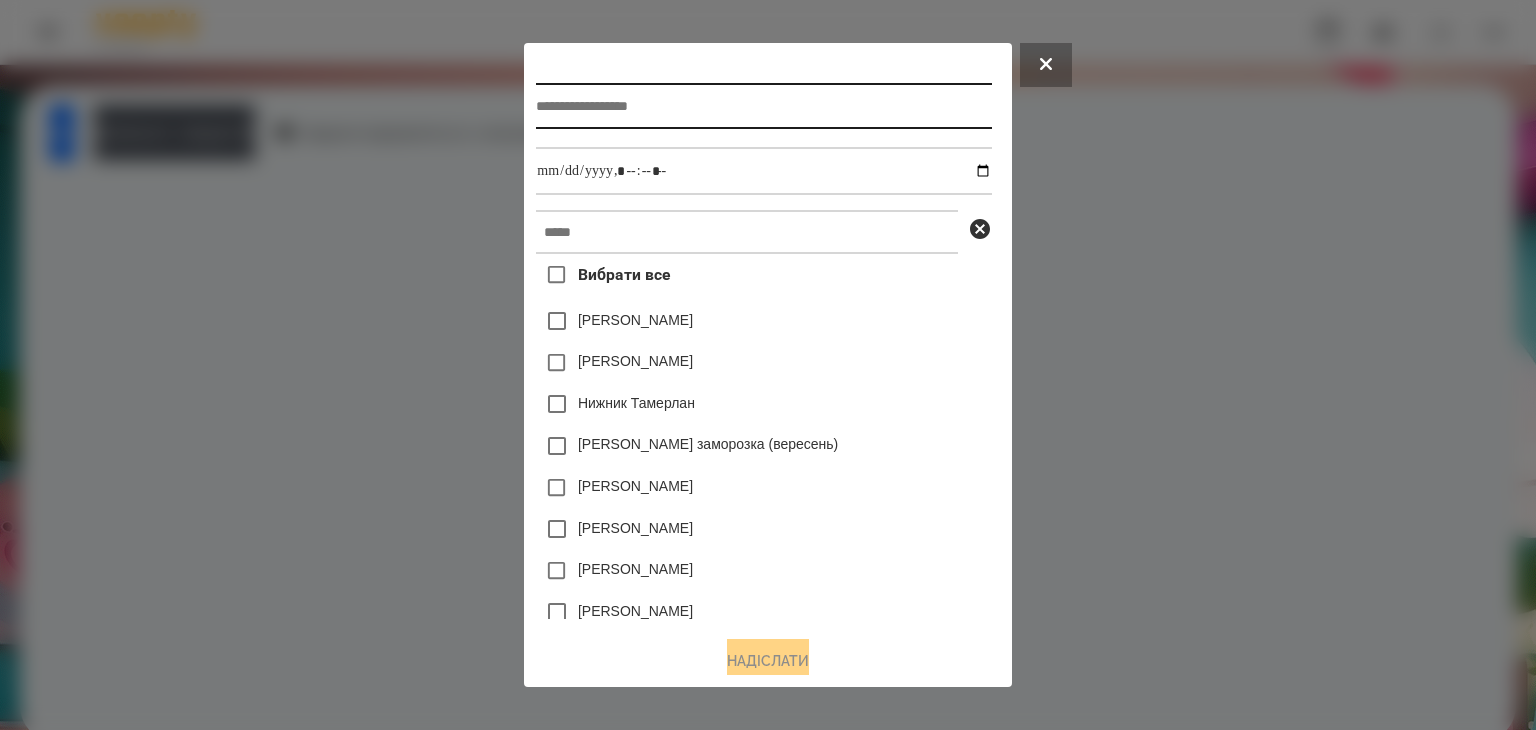 click at bounding box center [763, 106] 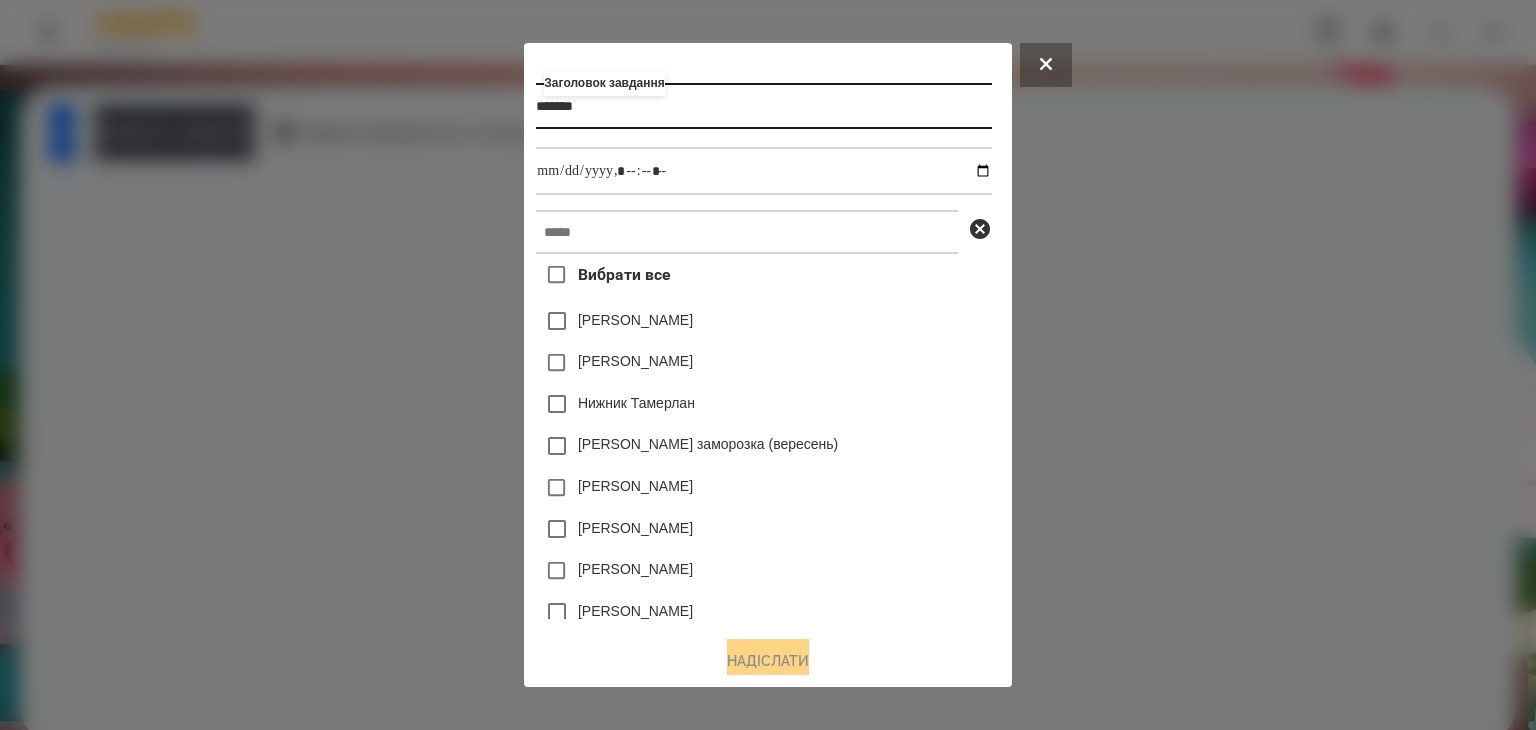 type on "*******" 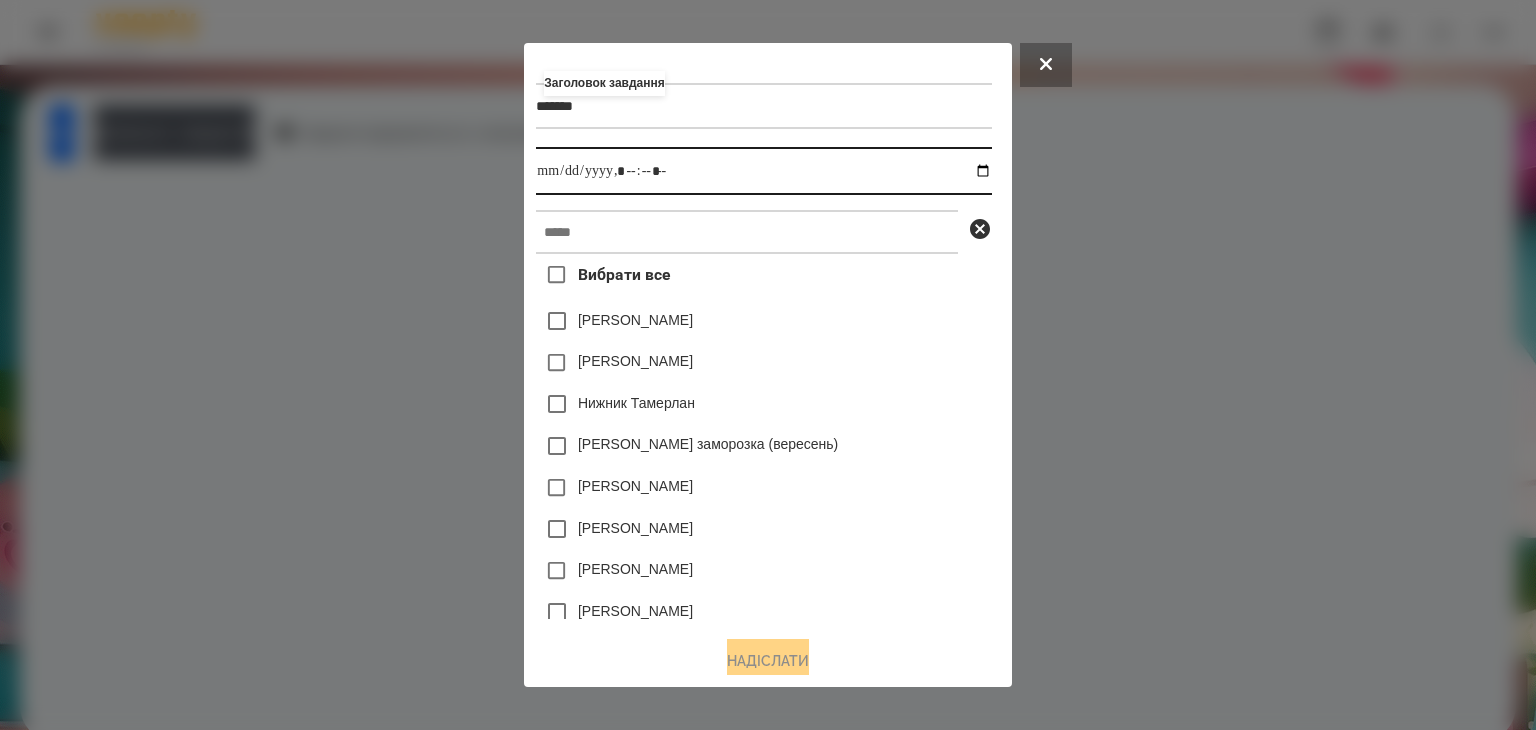 click at bounding box center [763, 171] 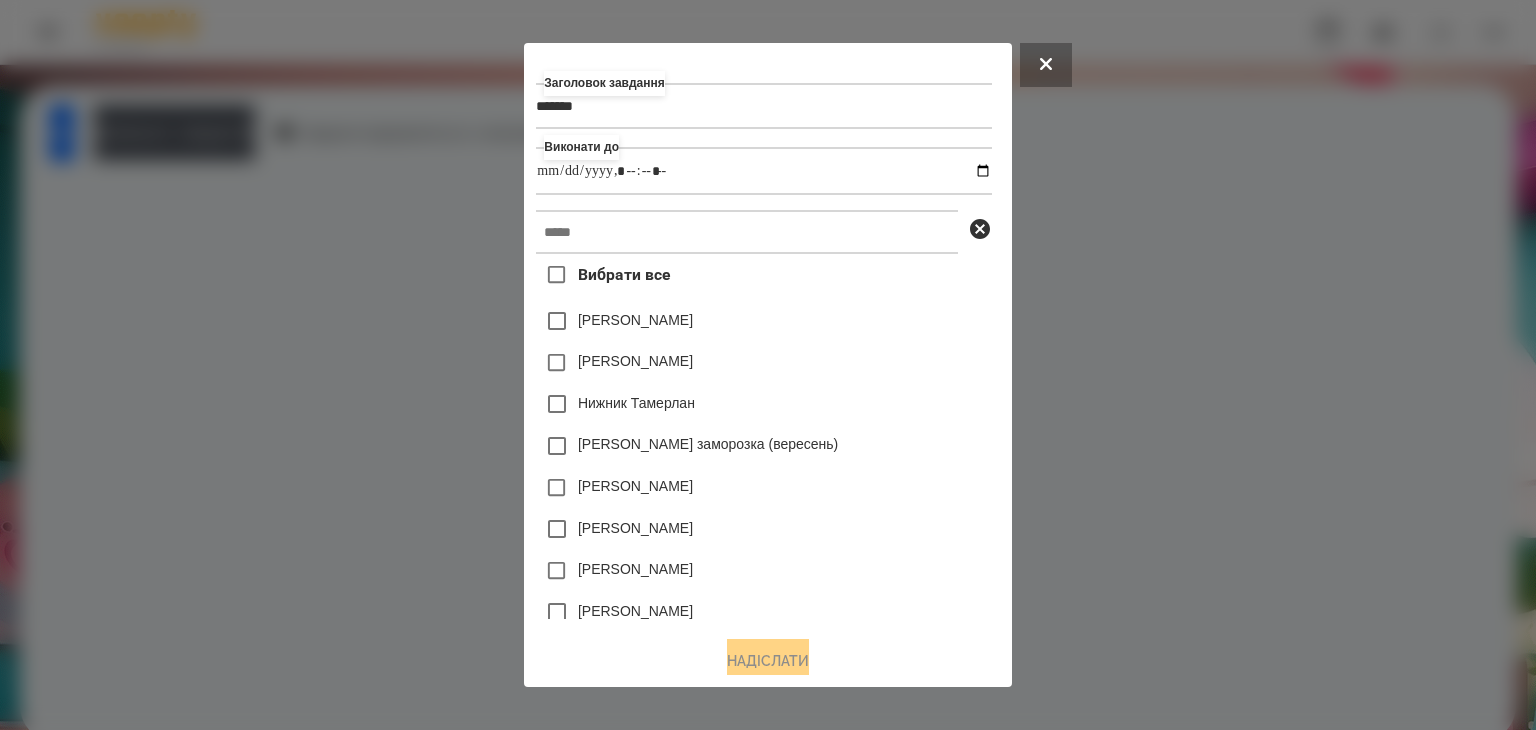 type on "**********" 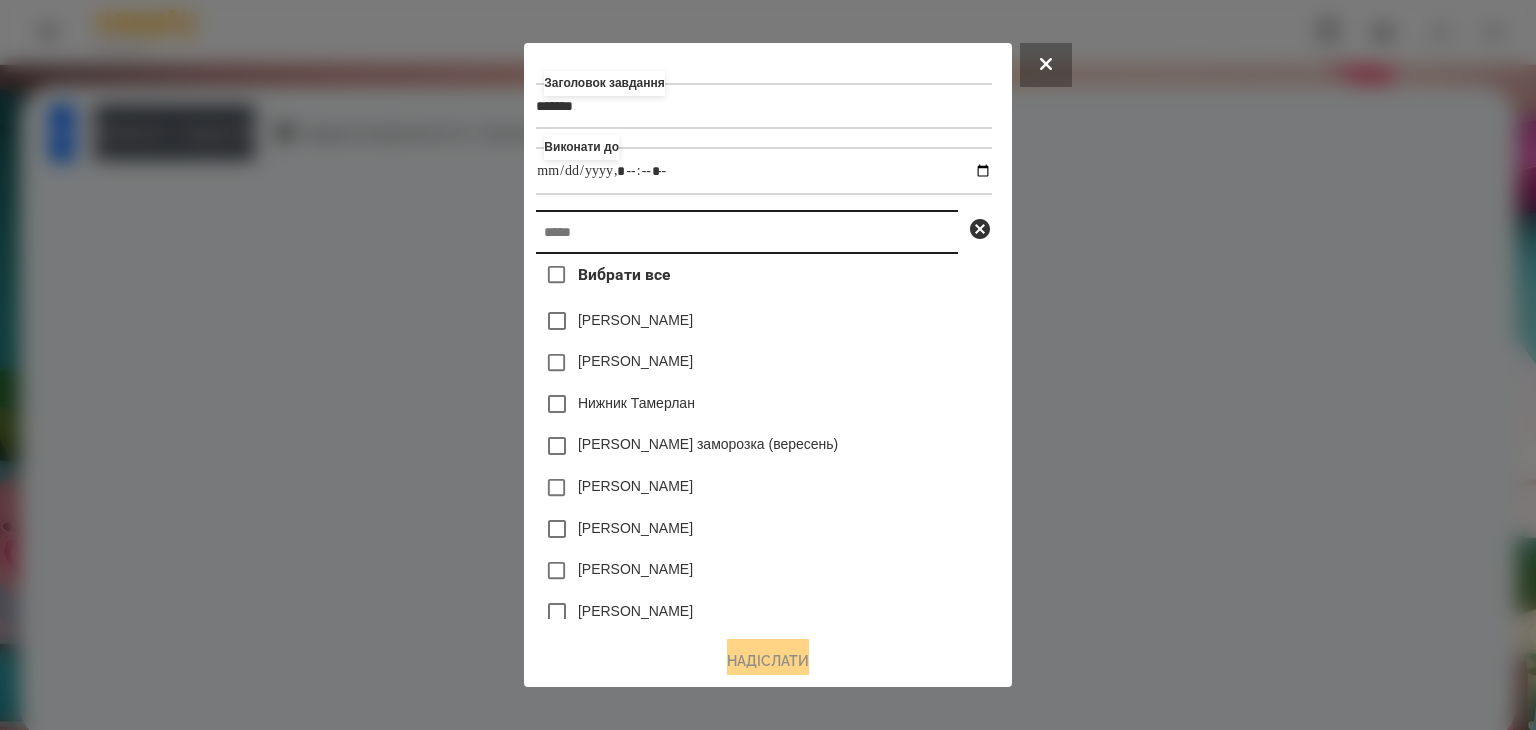 click at bounding box center (747, 232) 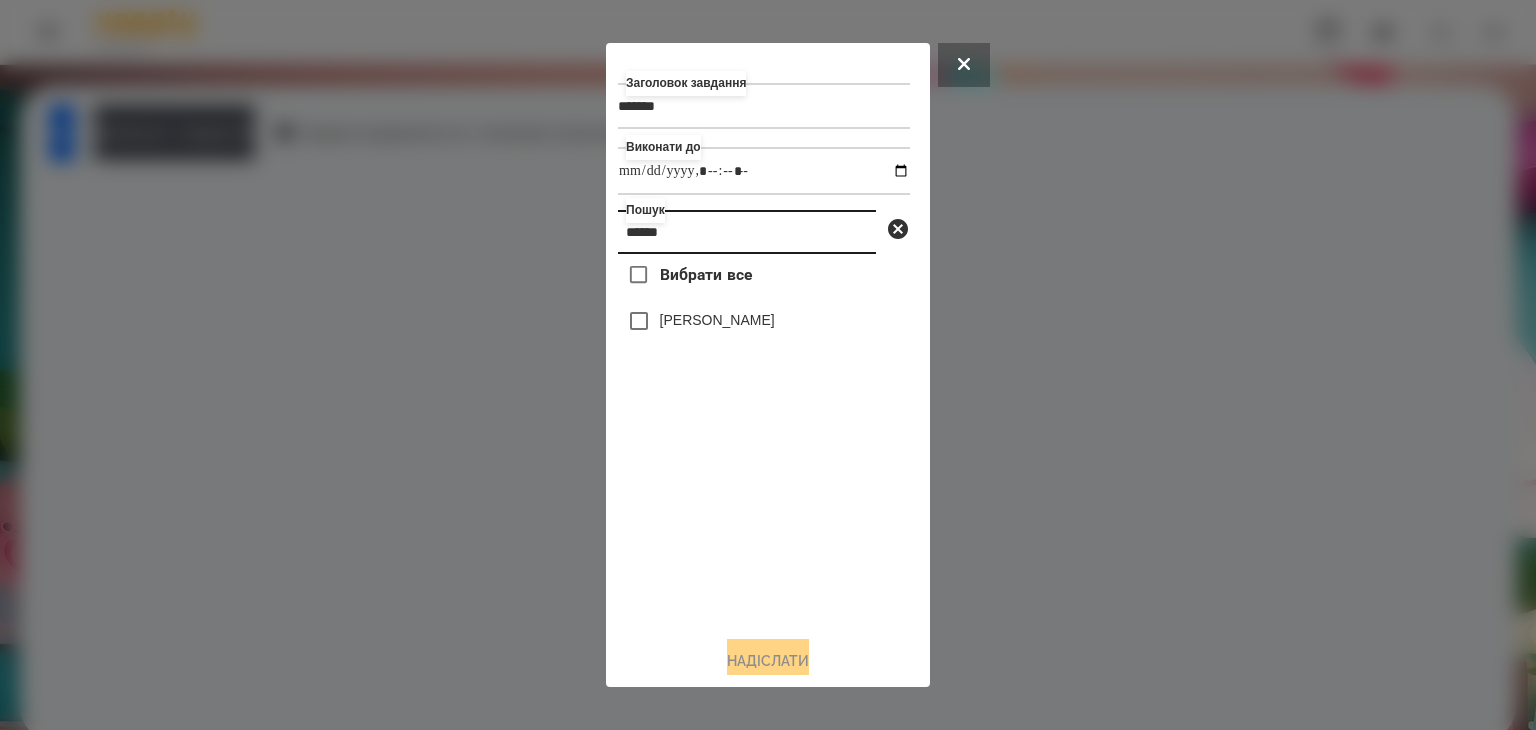 type on "******" 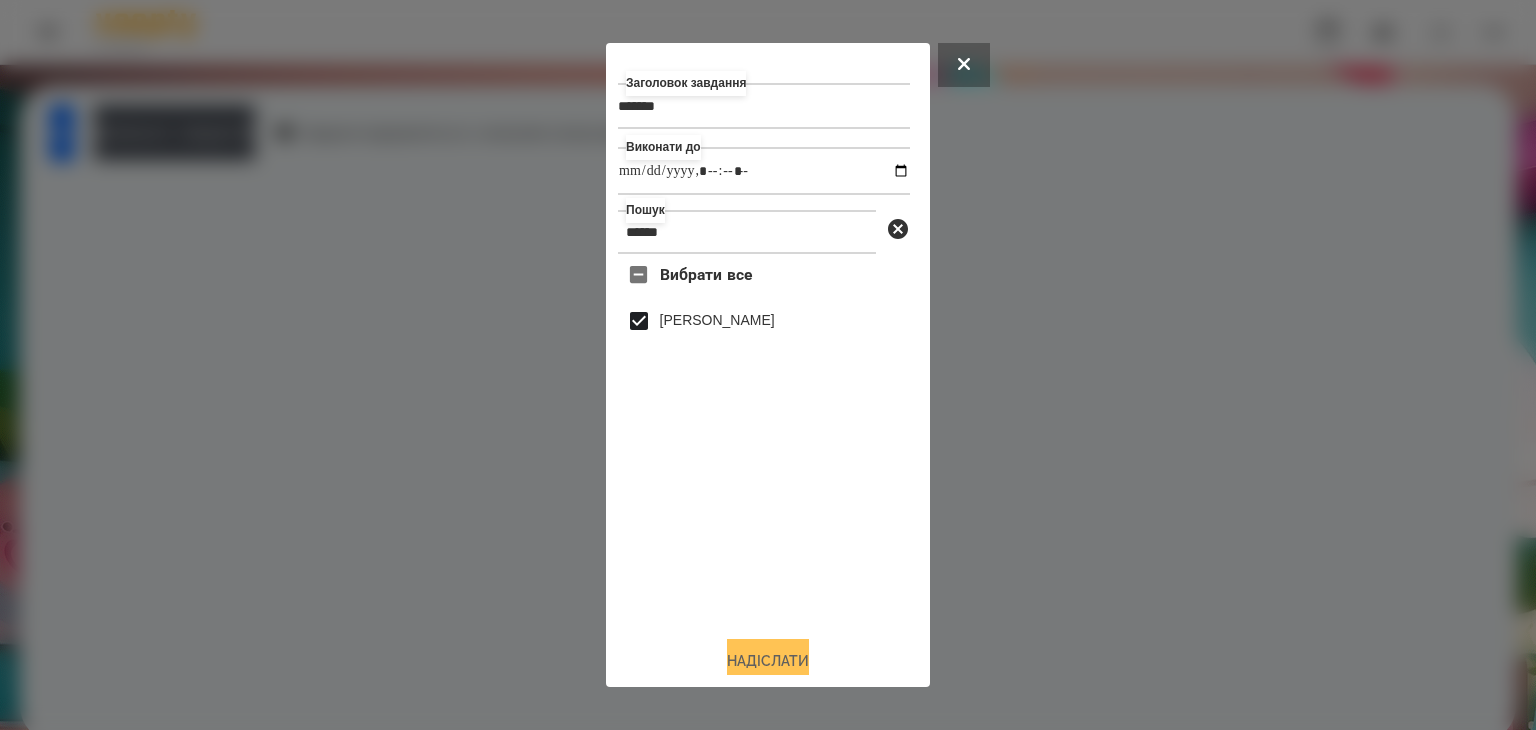click on "Надіслати" at bounding box center [768, 661] 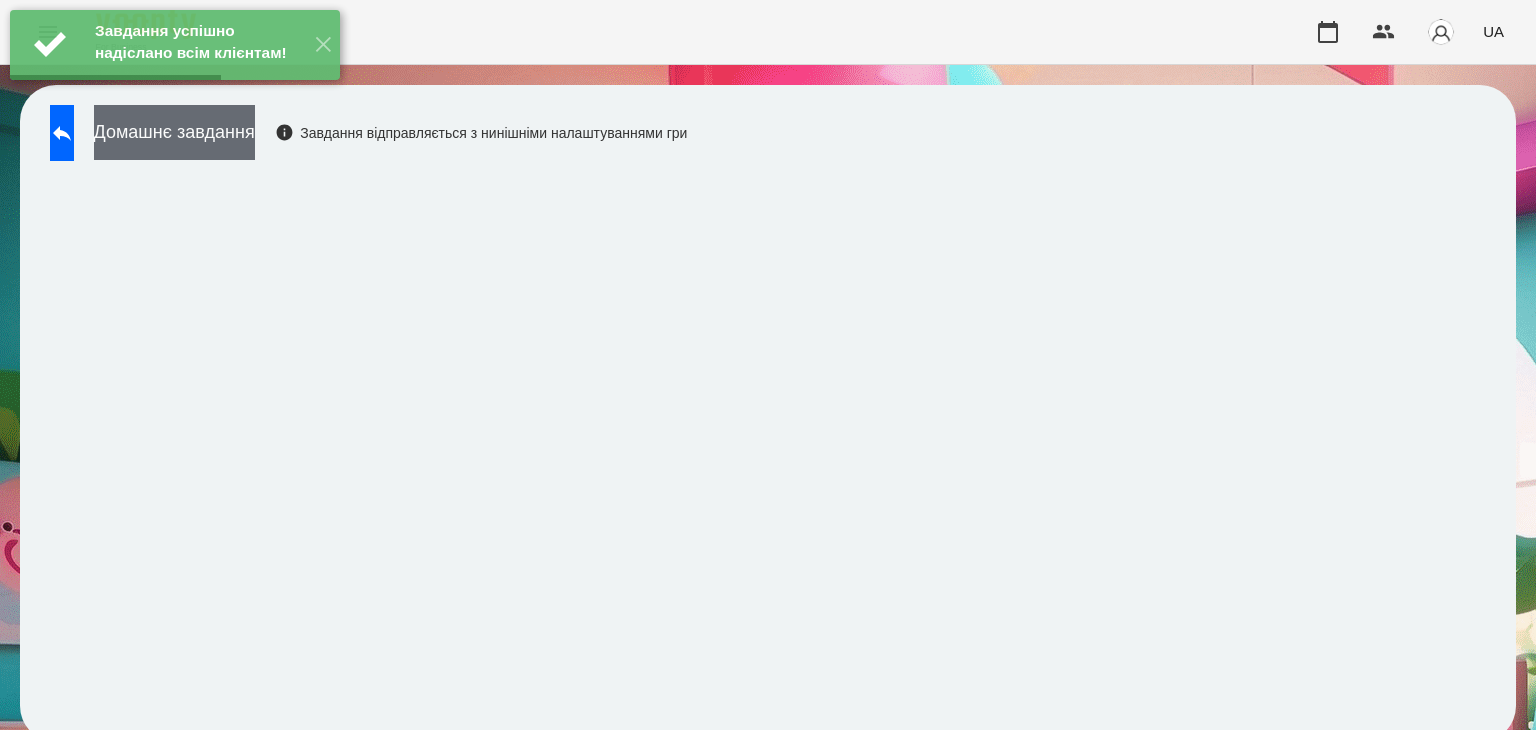 click on "Домашнє завдання" at bounding box center (174, 132) 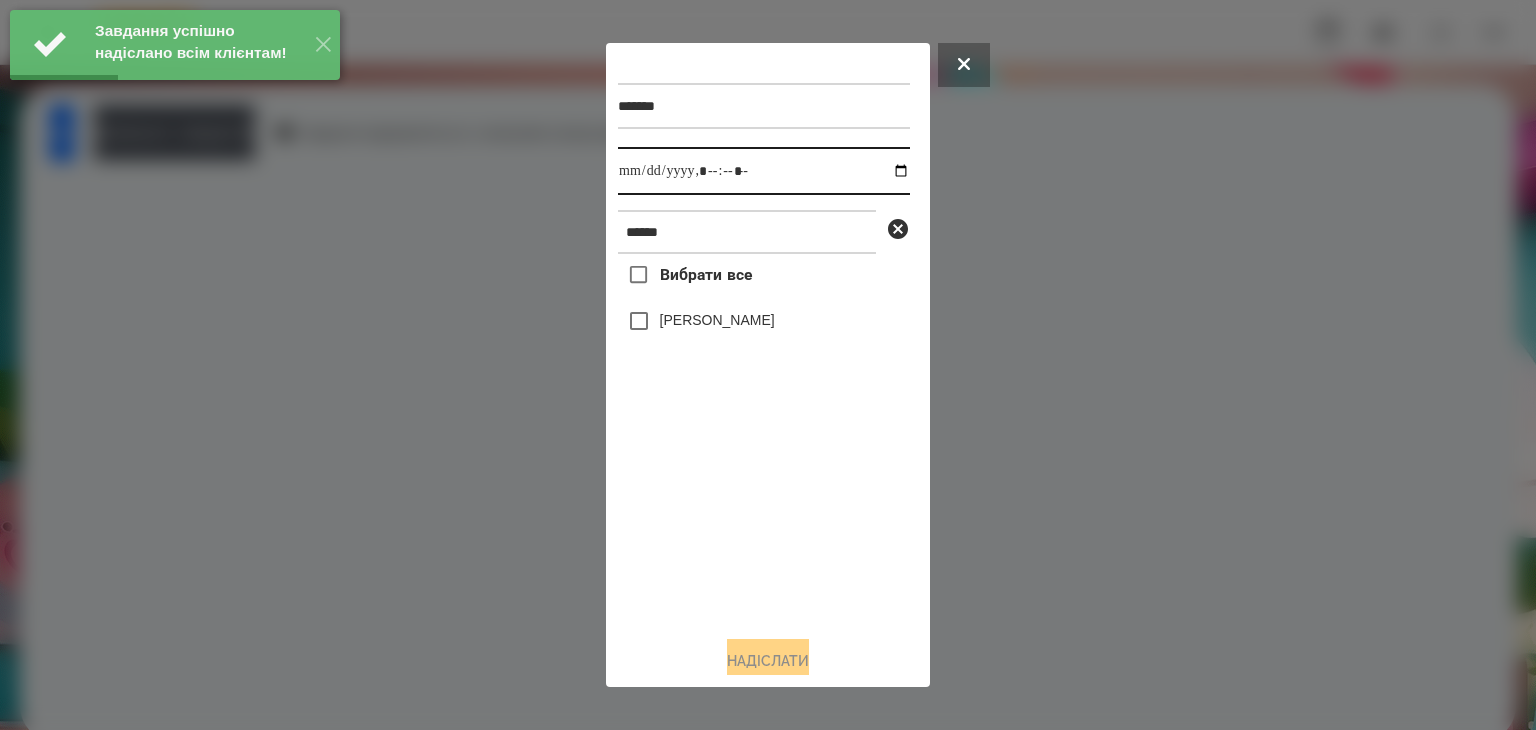 click at bounding box center [764, 171] 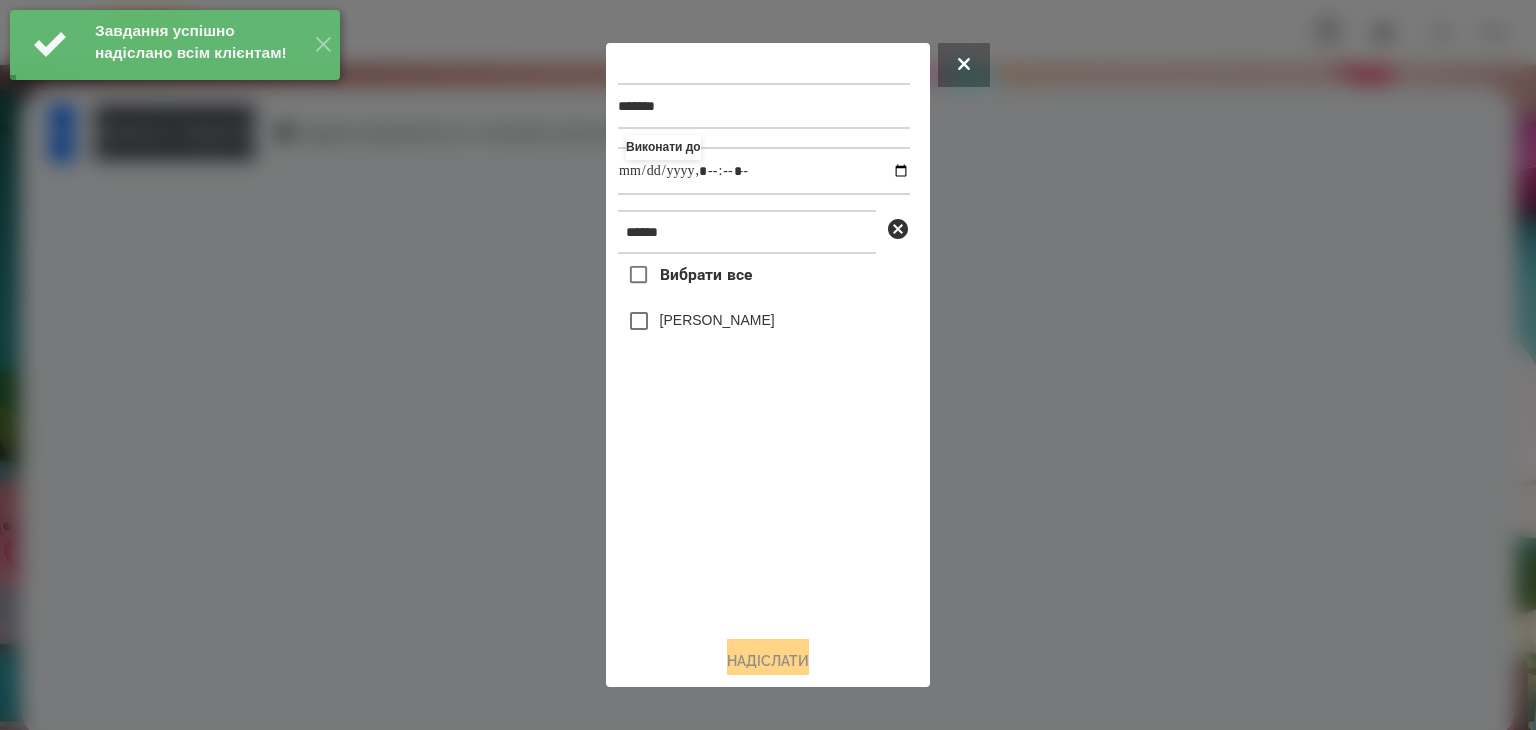 type on "**********" 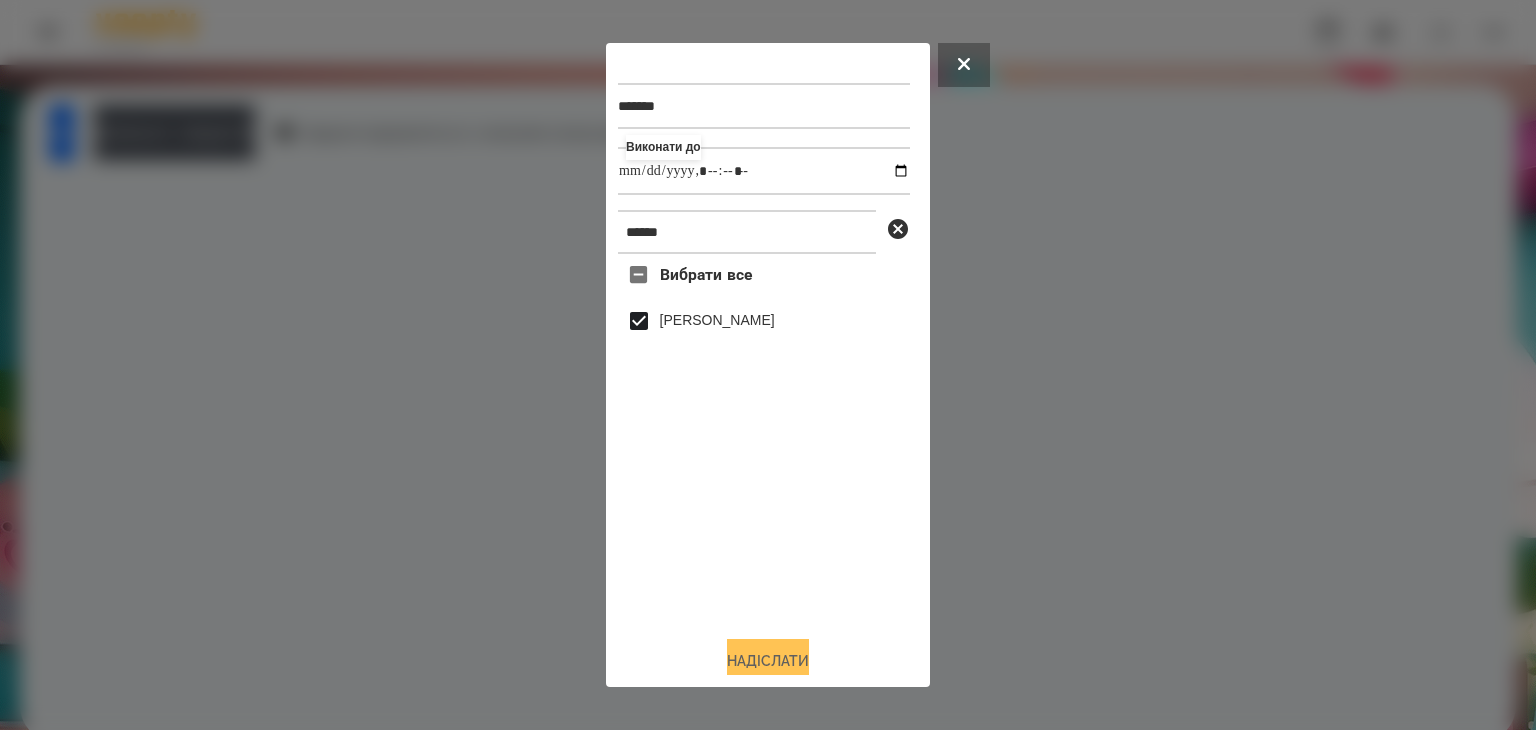 click on "Надіслати" at bounding box center (768, 661) 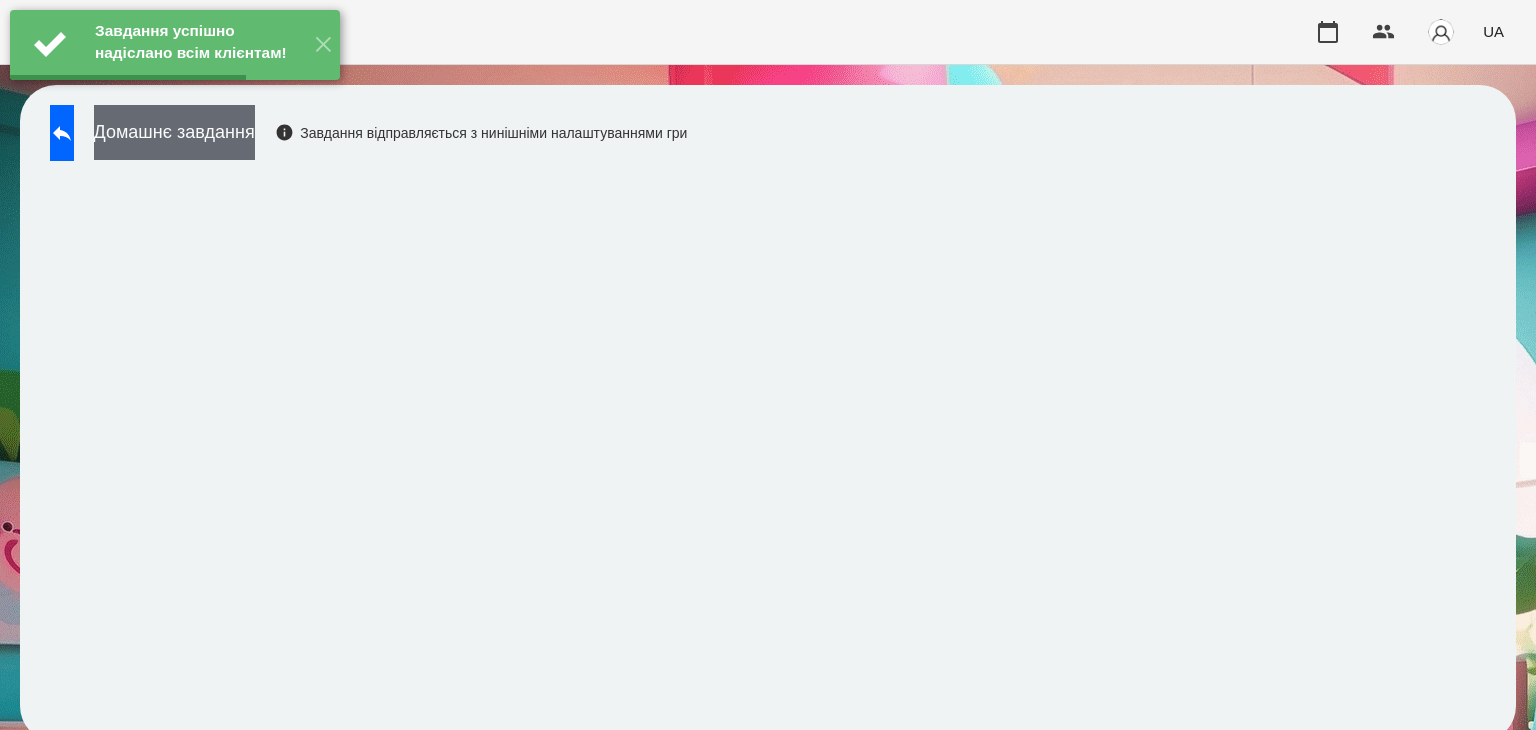 click on "Домашнє завдання" at bounding box center (174, 132) 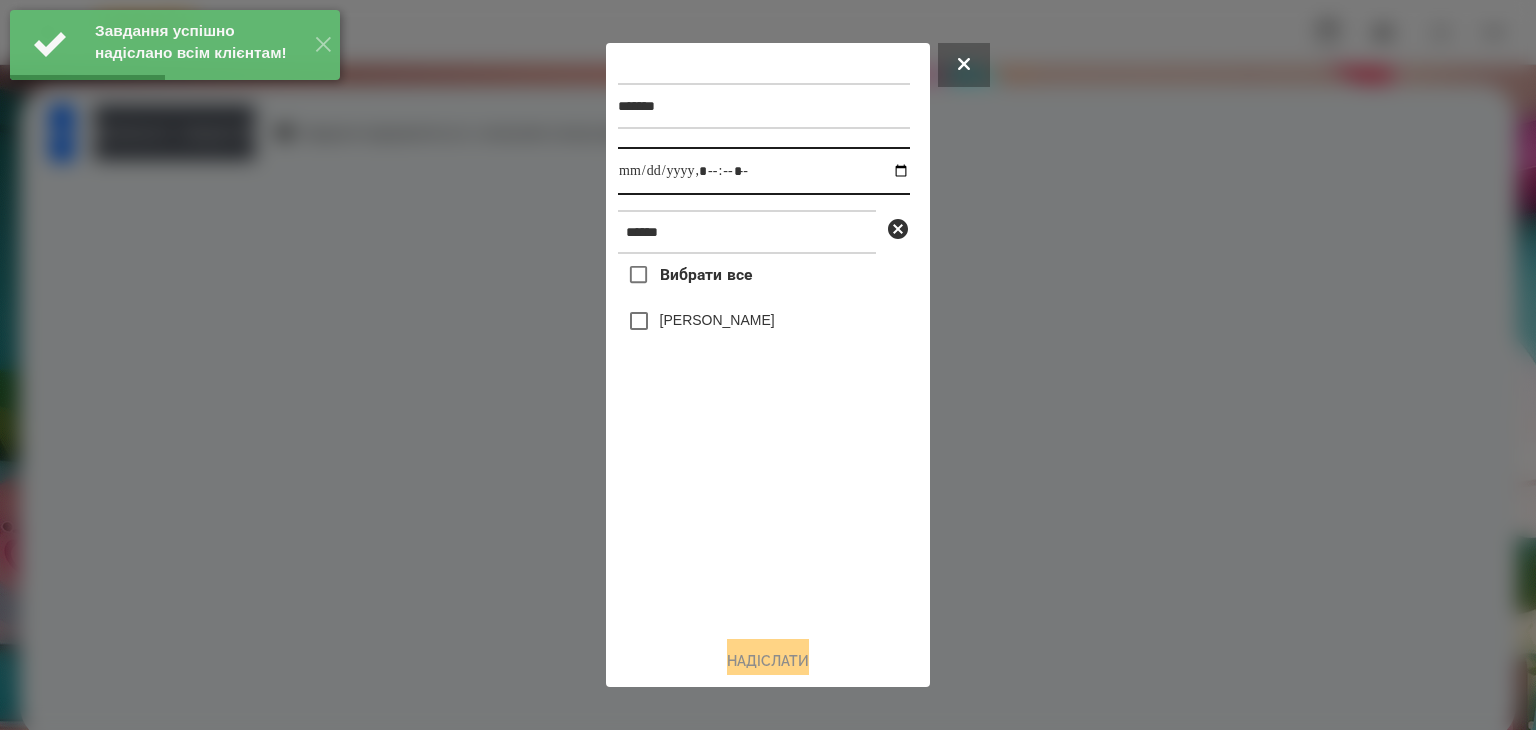 click at bounding box center [764, 171] 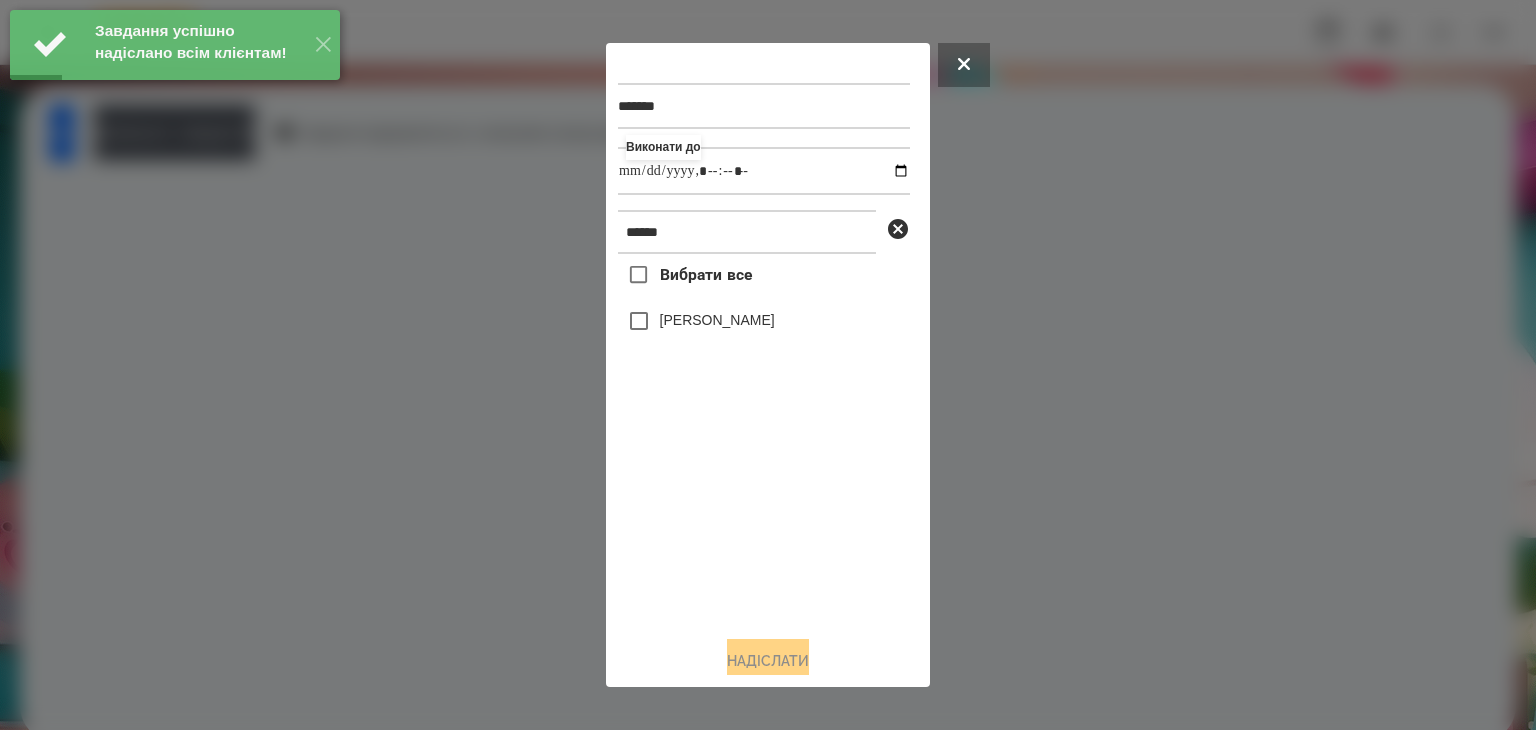 type on "**********" 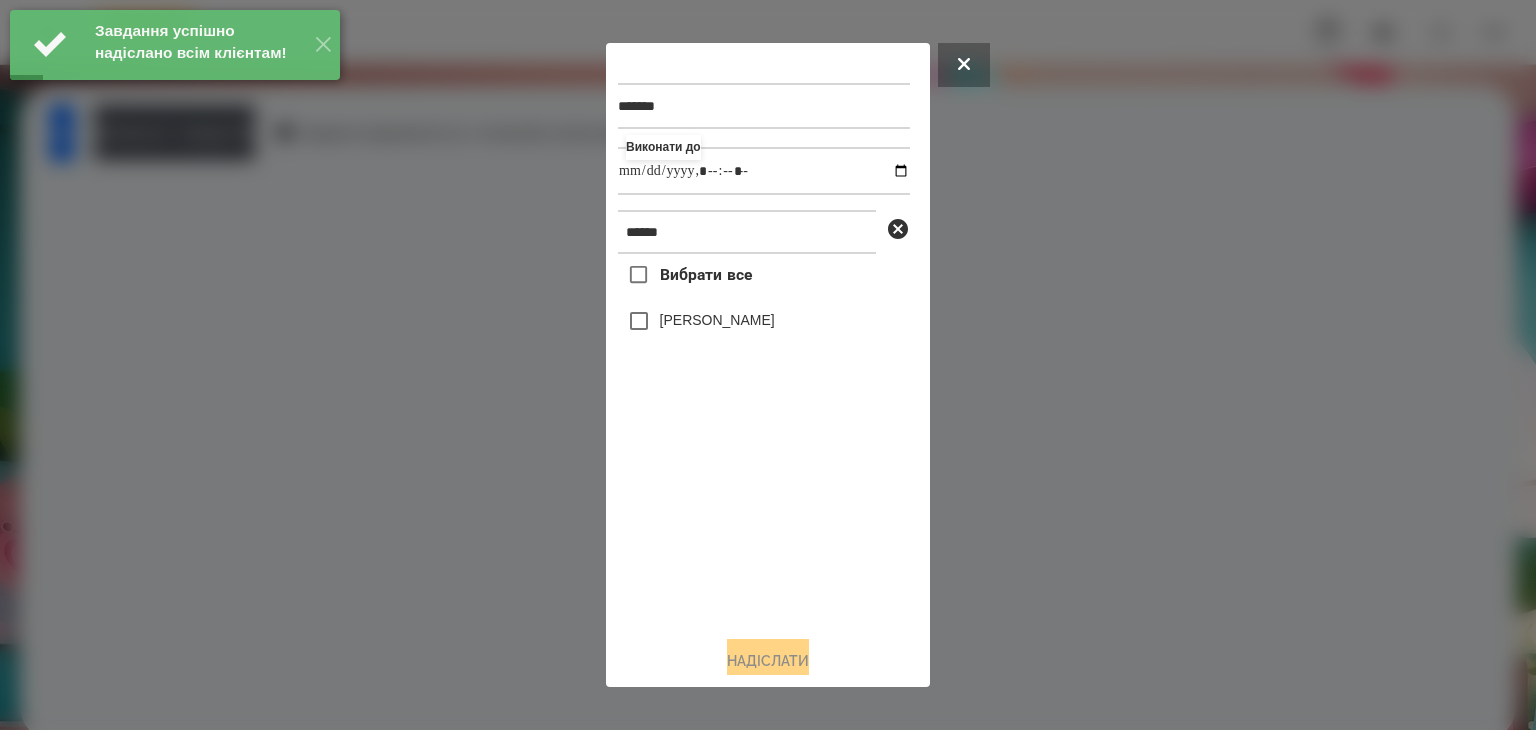 click on "Вибрати все [PERSON_NAME]" at bounding box center [764, 436] 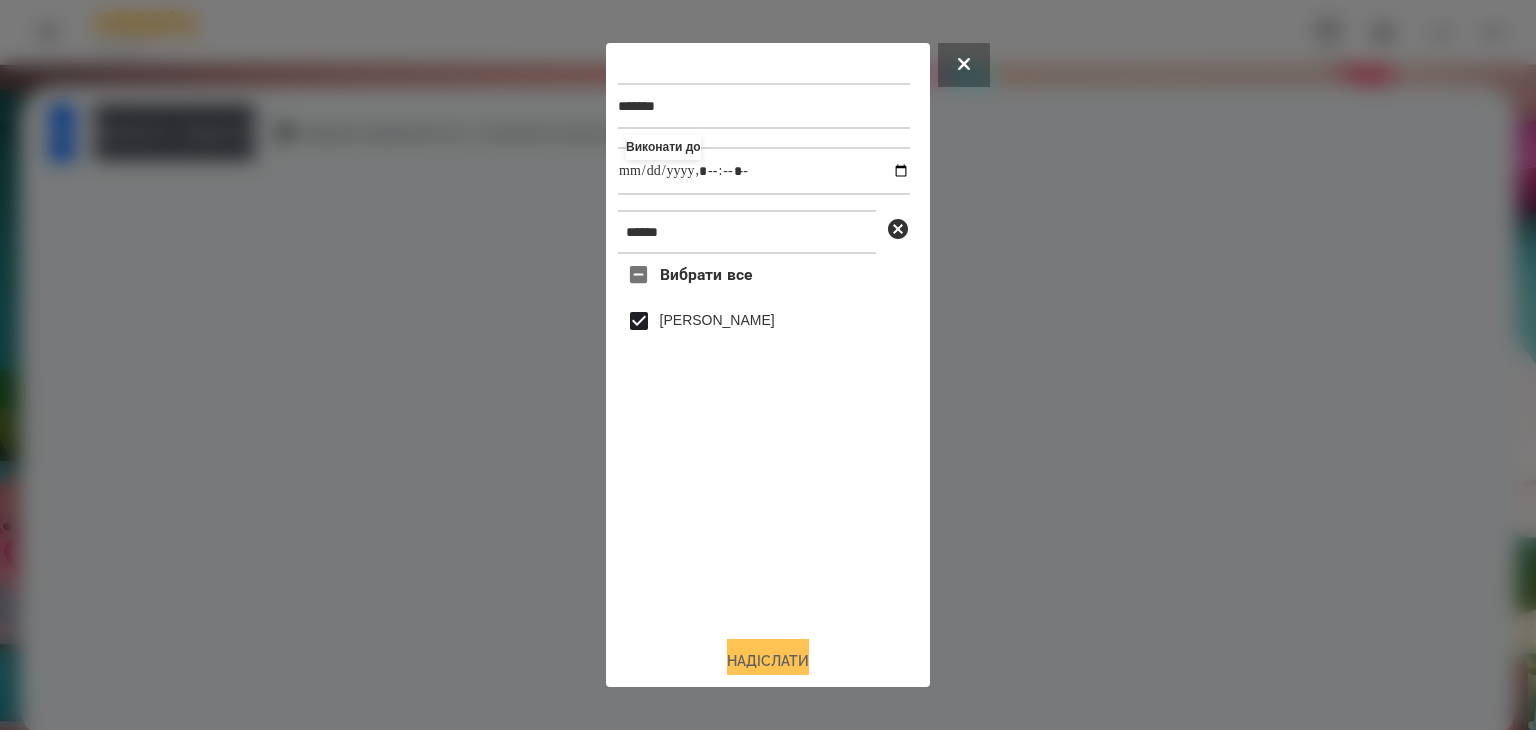 click on "Надіслати" at bounding box center (768, 661) 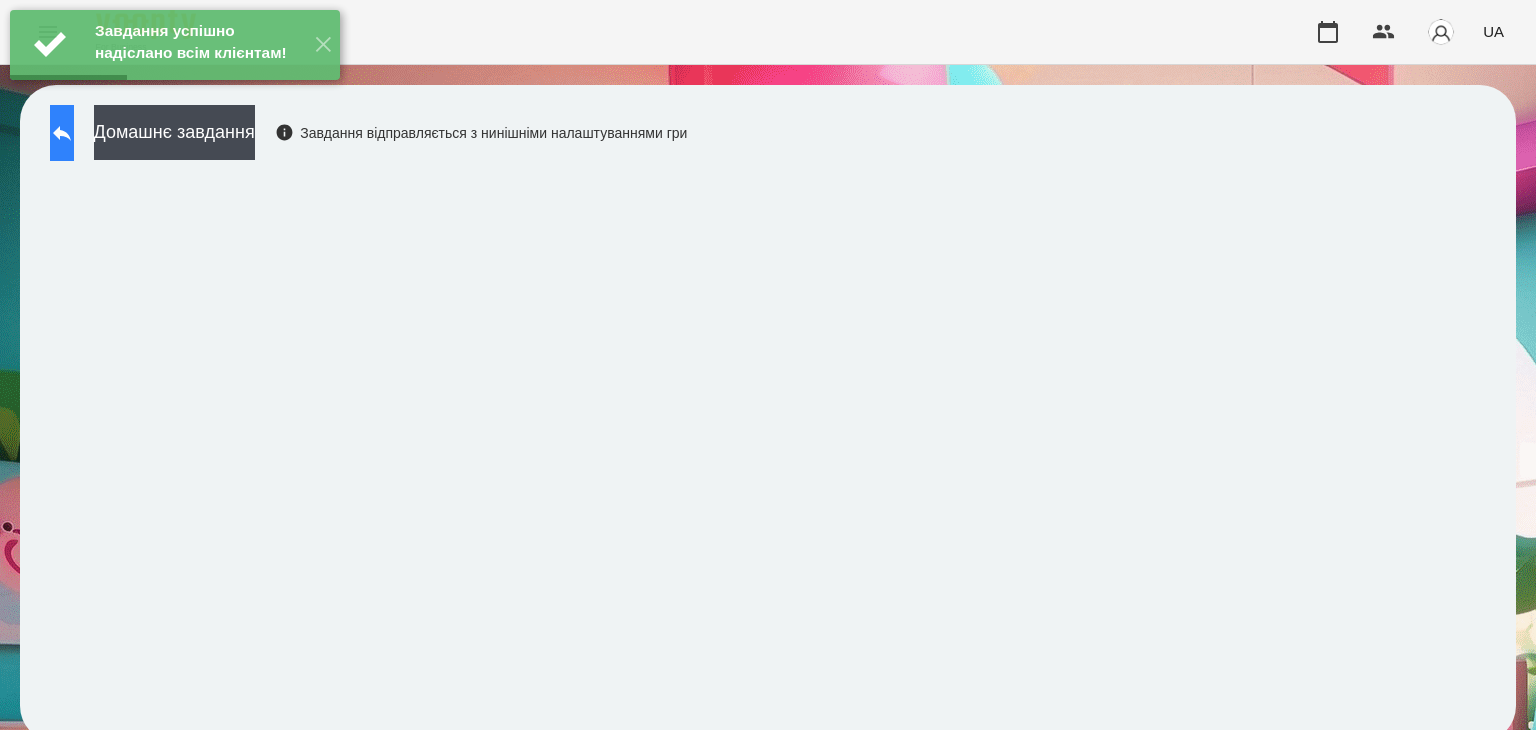 click 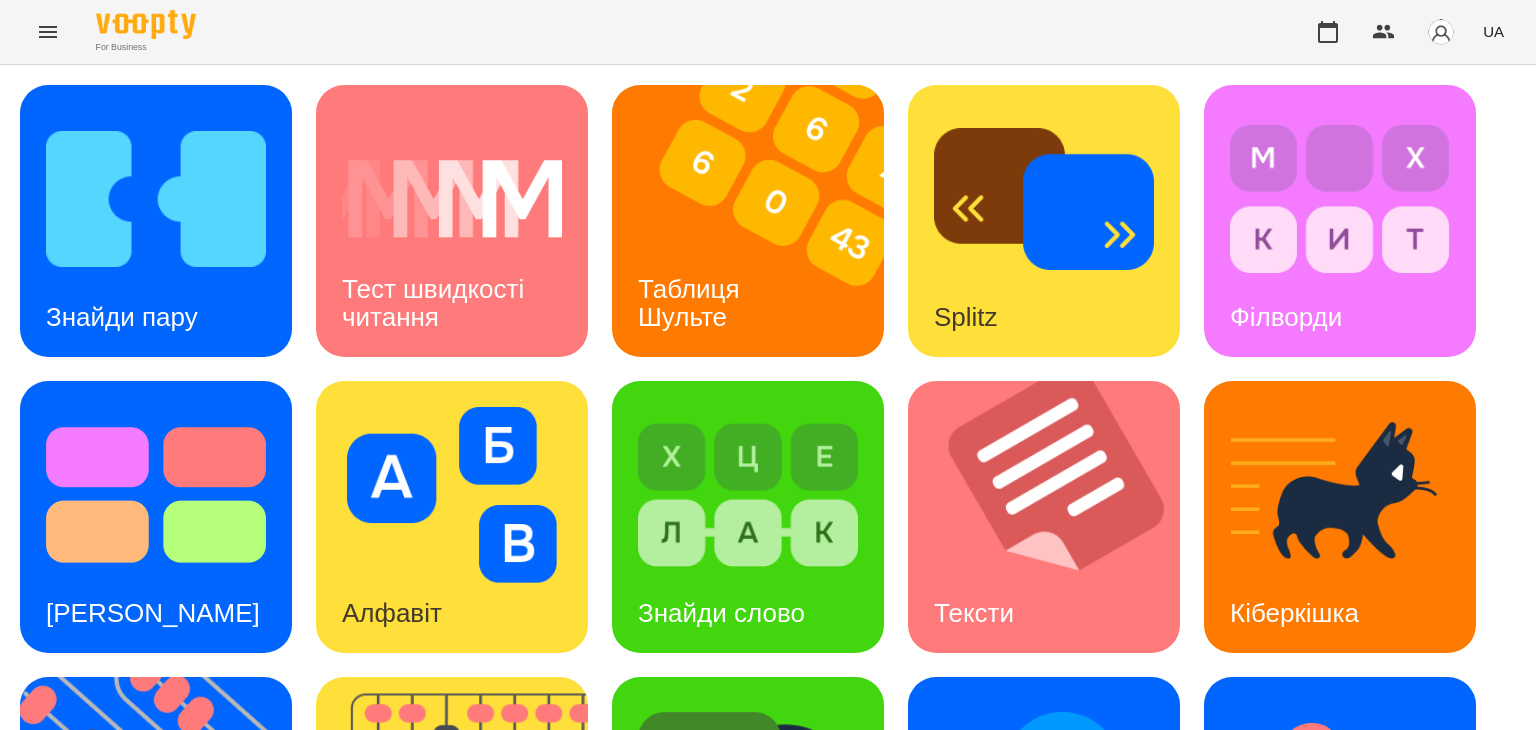 scroll, scrollTop: 500, scrollLeft: 0, axis: vertical 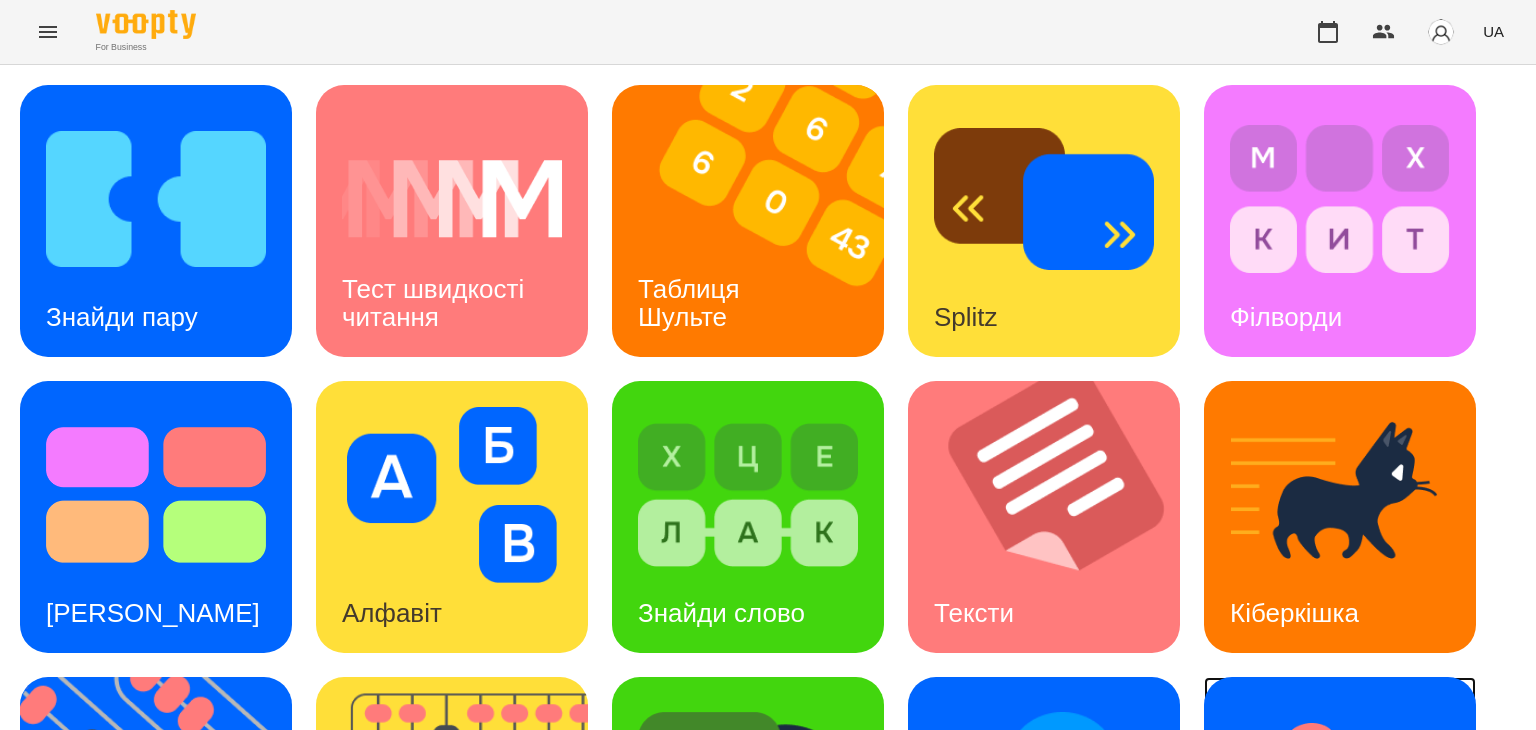click on "Ментальний
рахунок" at bounding box center (1308, 895) 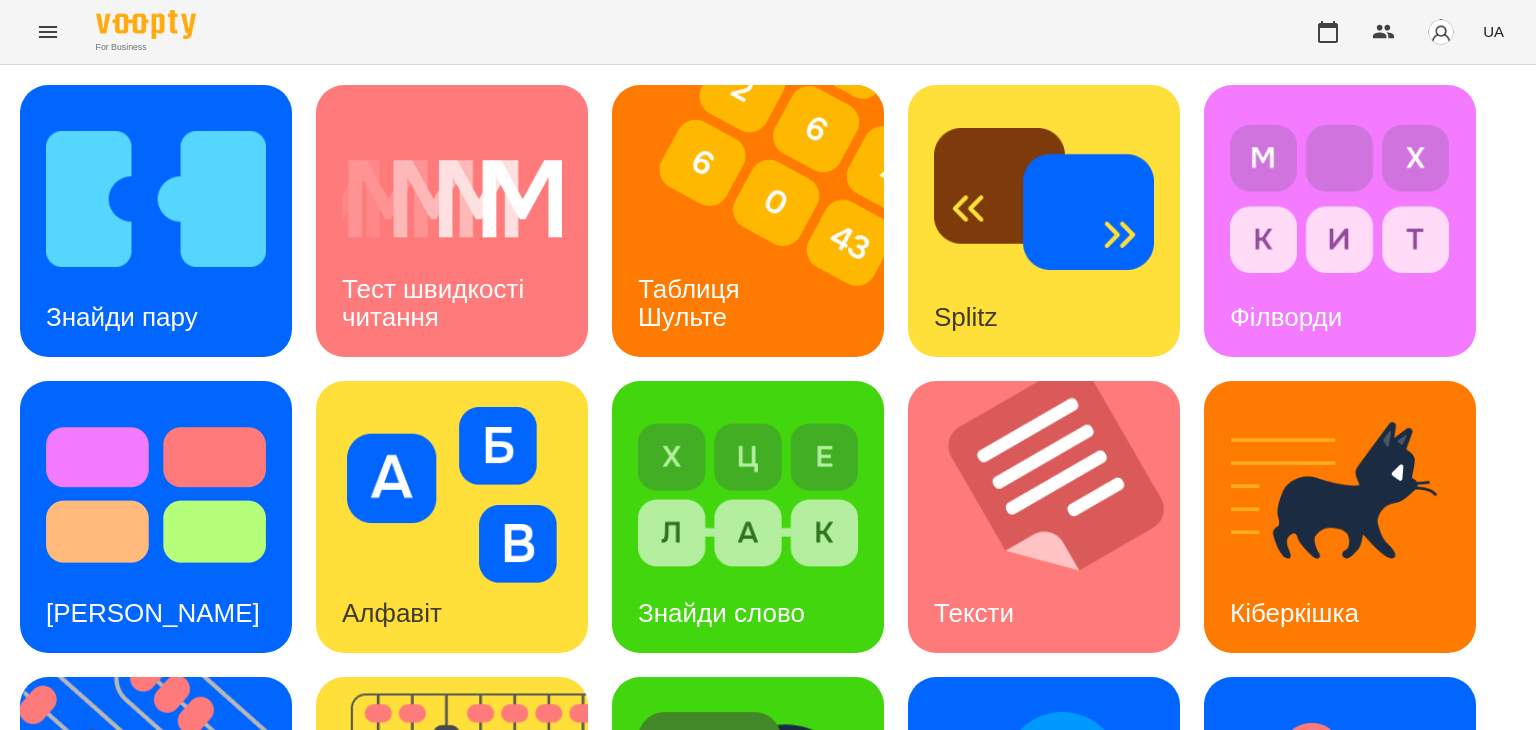 scroll, scrollTop: 0, scrollLeft: 0, axis: both 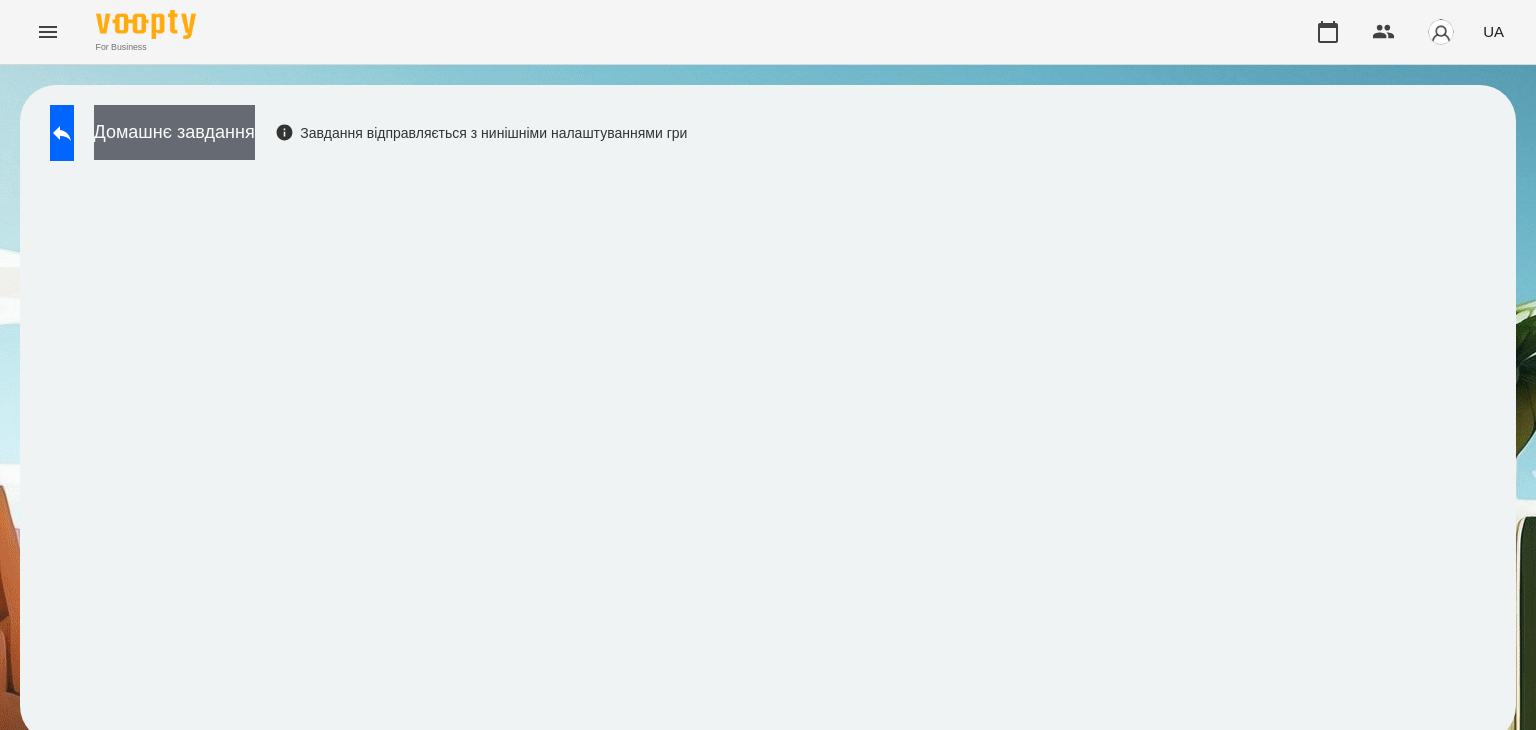 click on "Домашнє завдання" at bounding box center [174, 132] 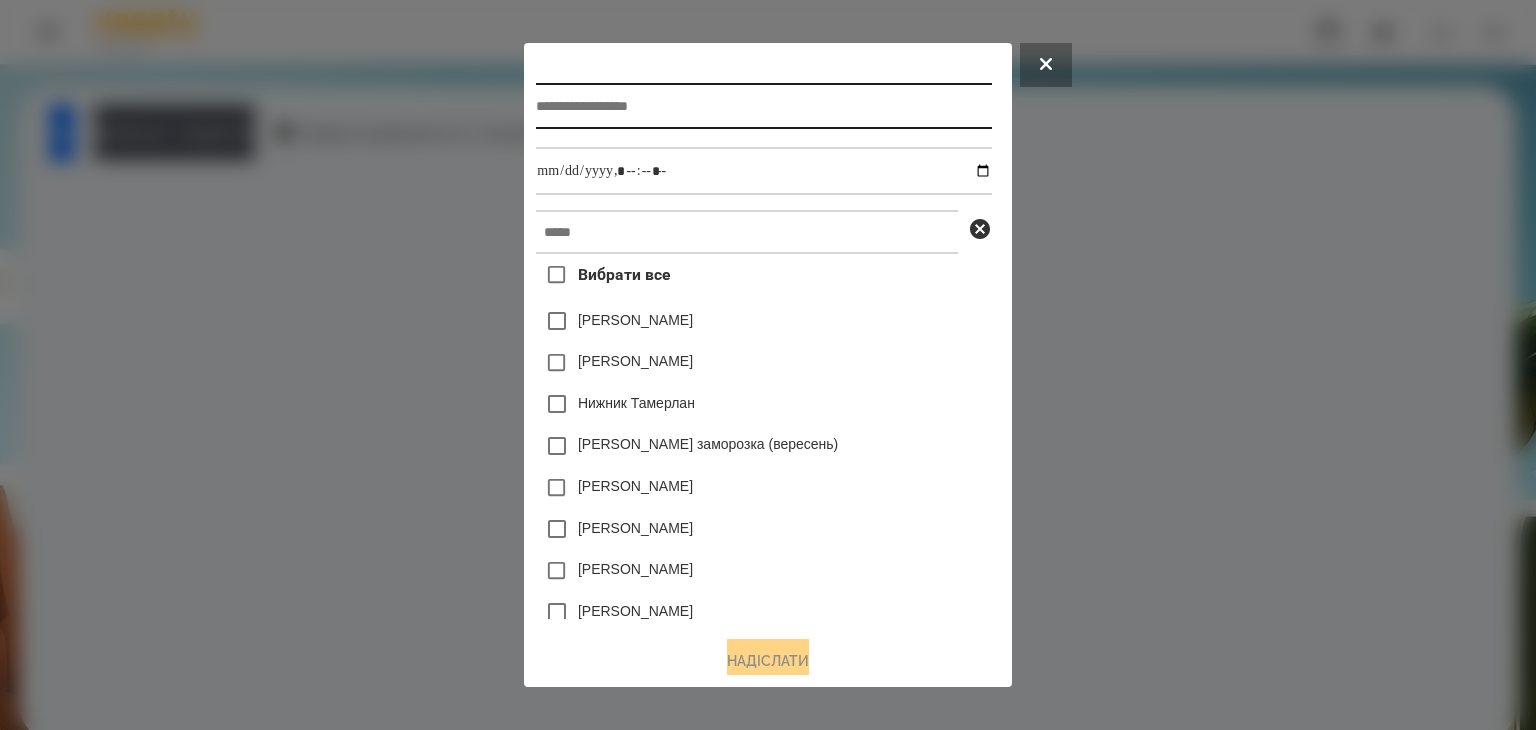 click at bounding box center (763, 106) 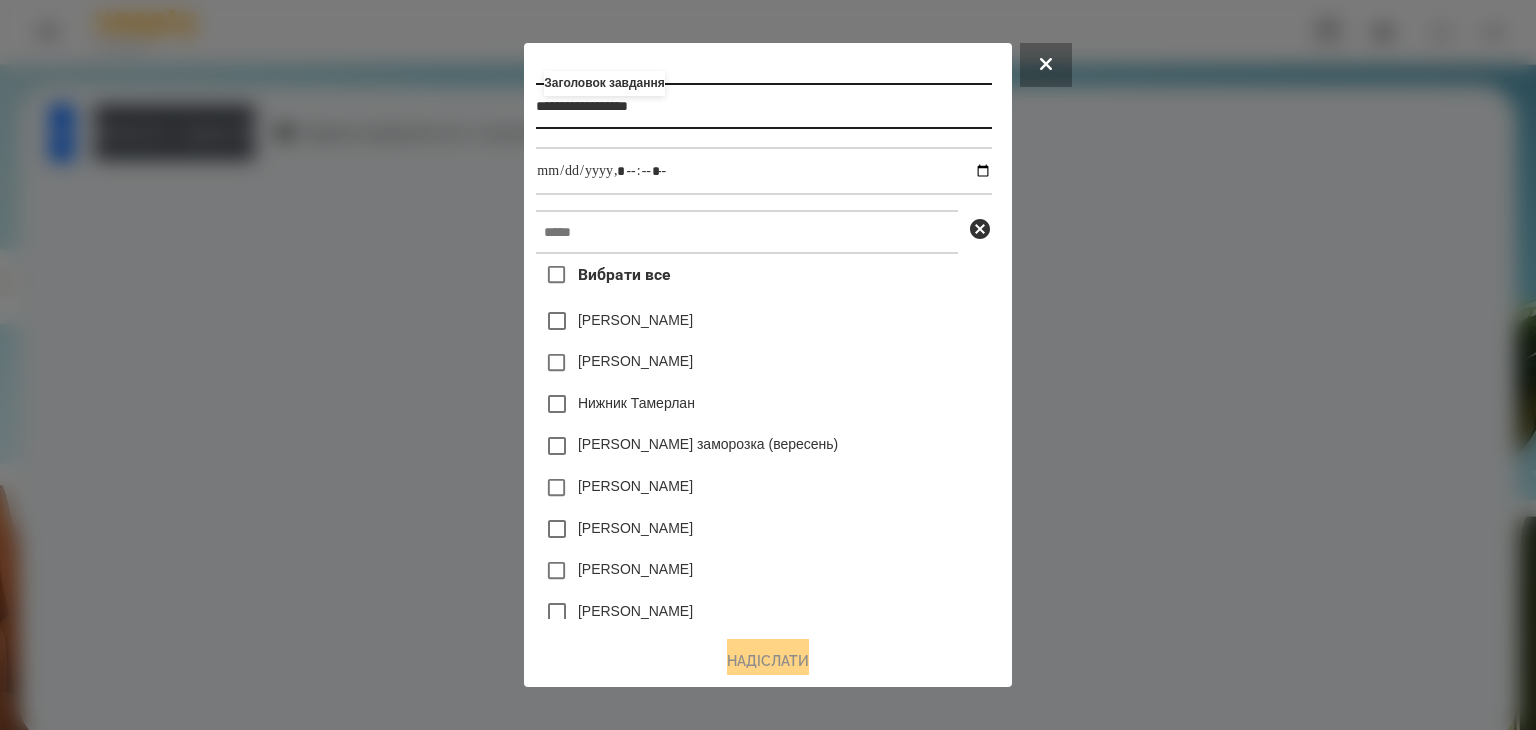 type on "**********" 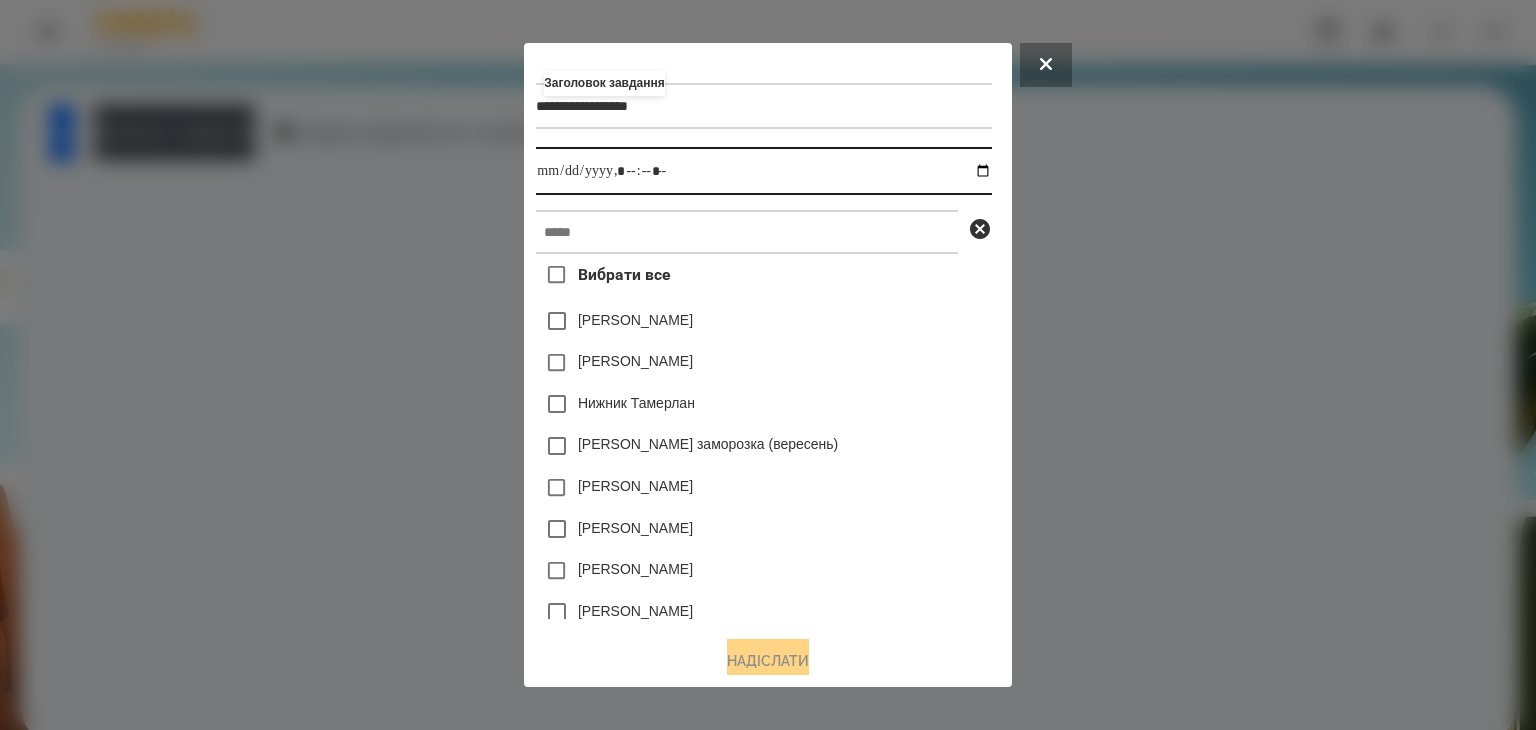 click at bounding box center [763, 171] 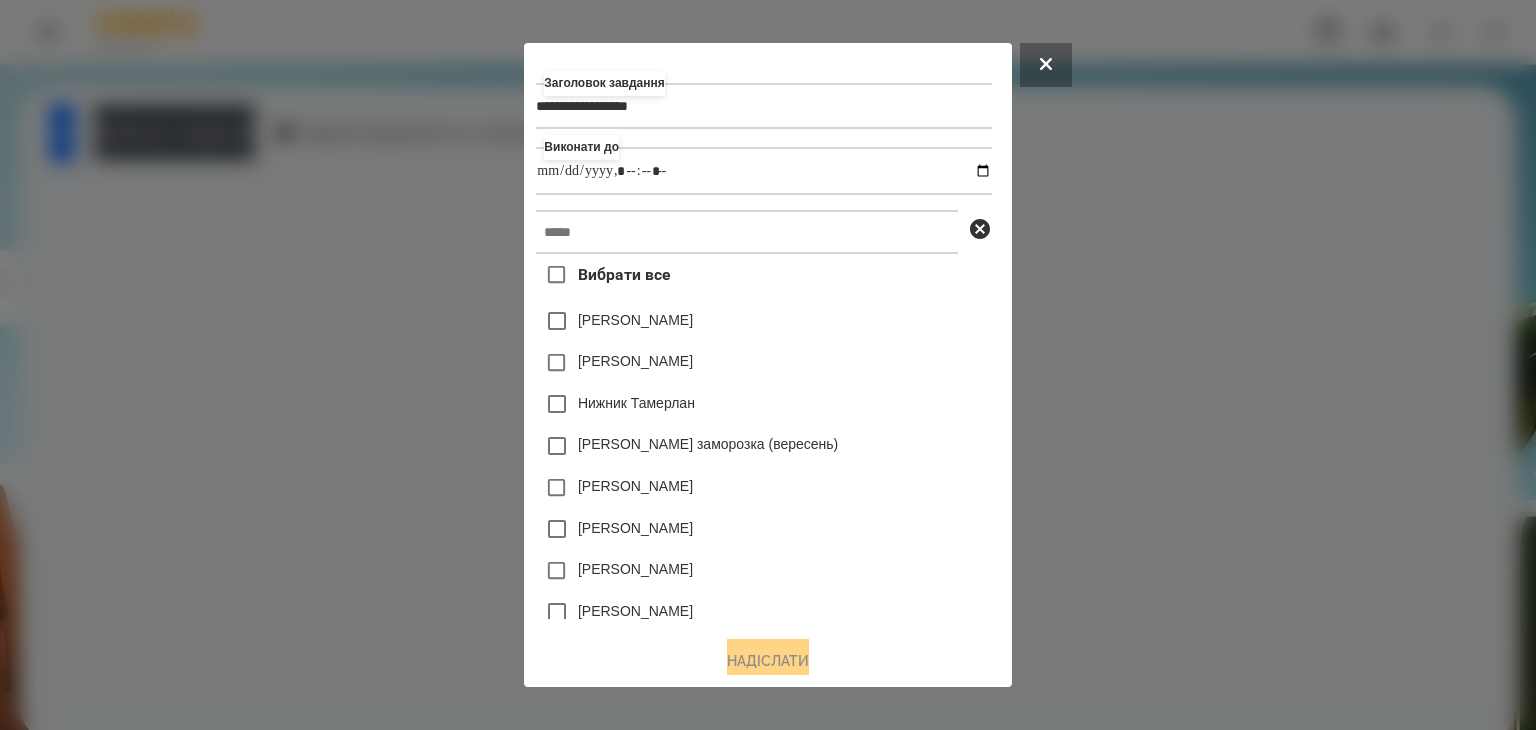 type on "**********" 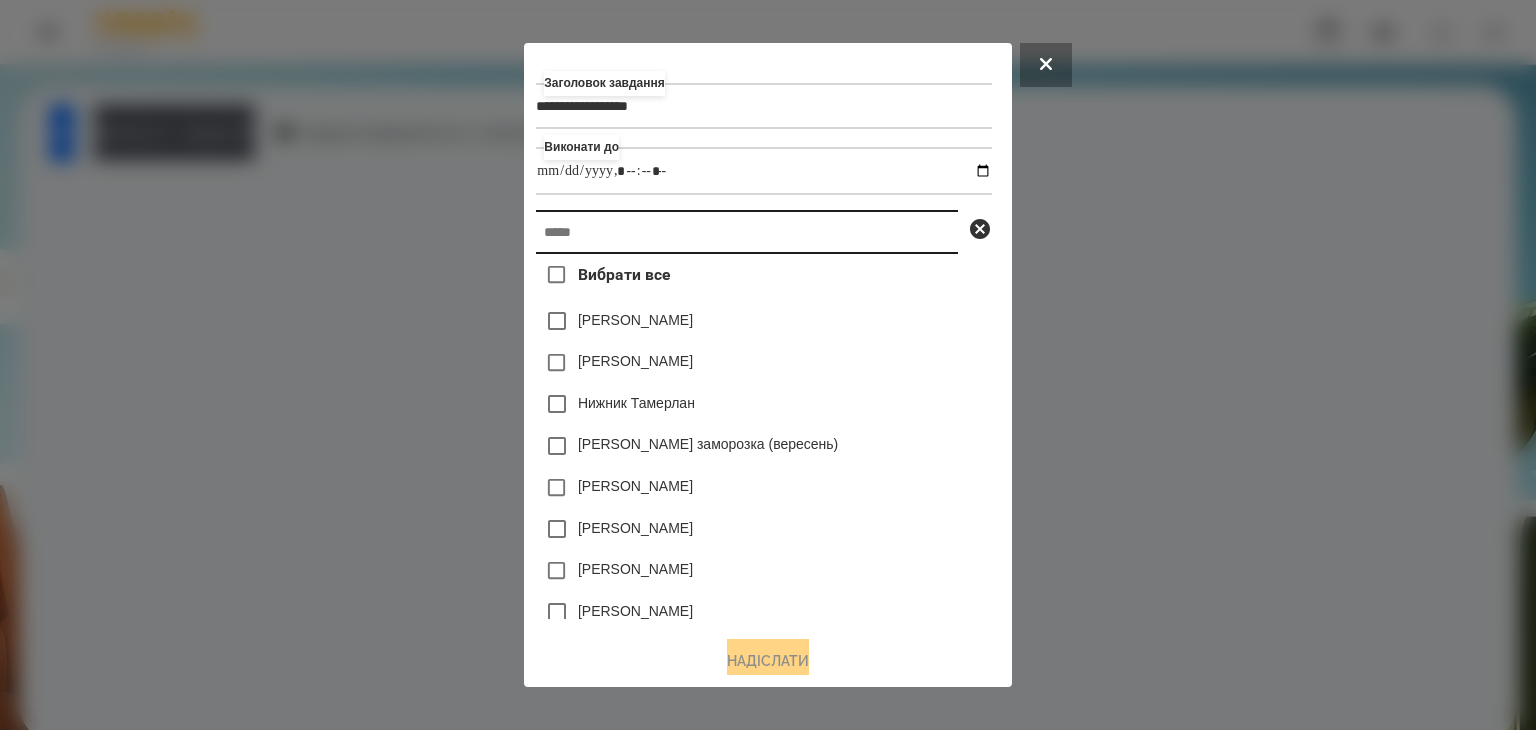 click at bounding box center [747, 232] 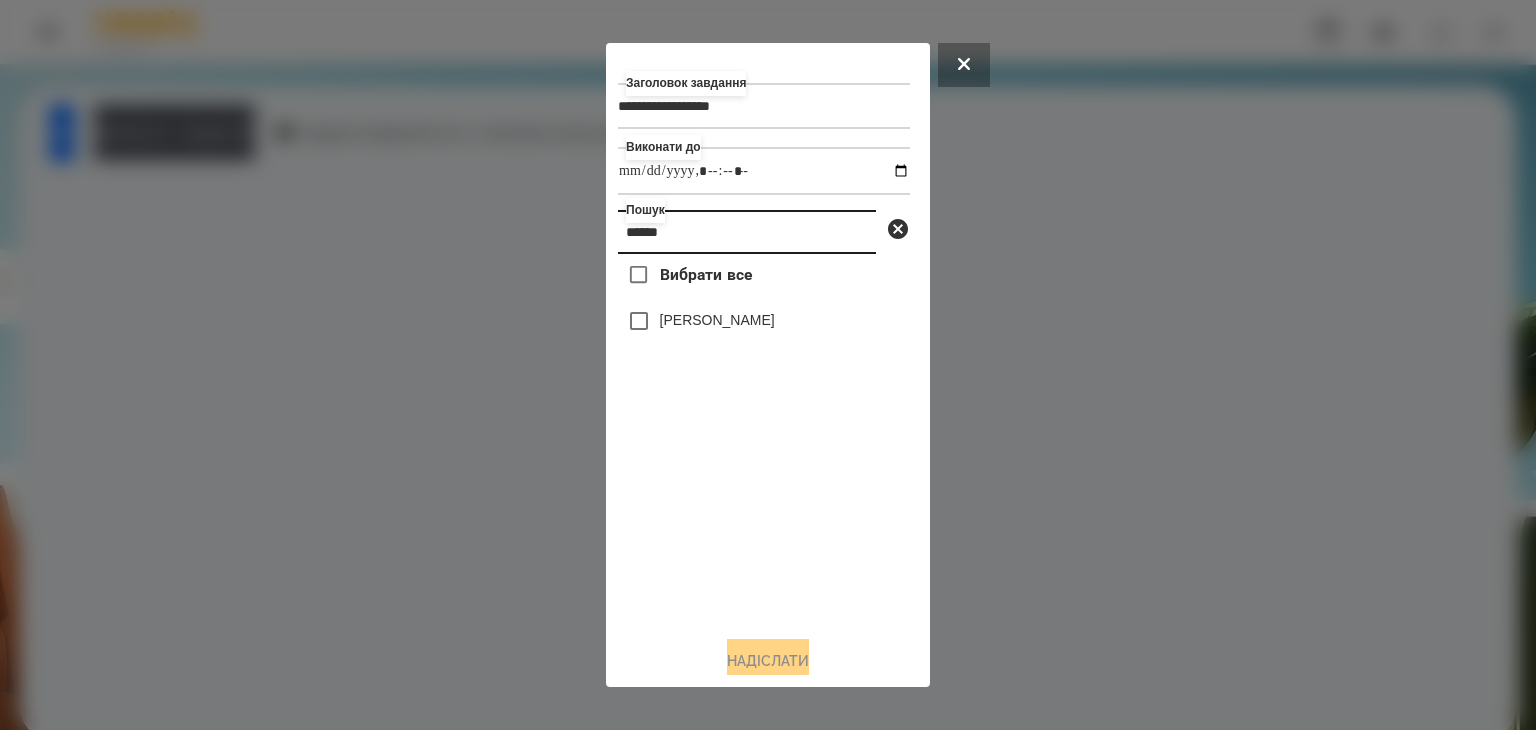 type on "******" 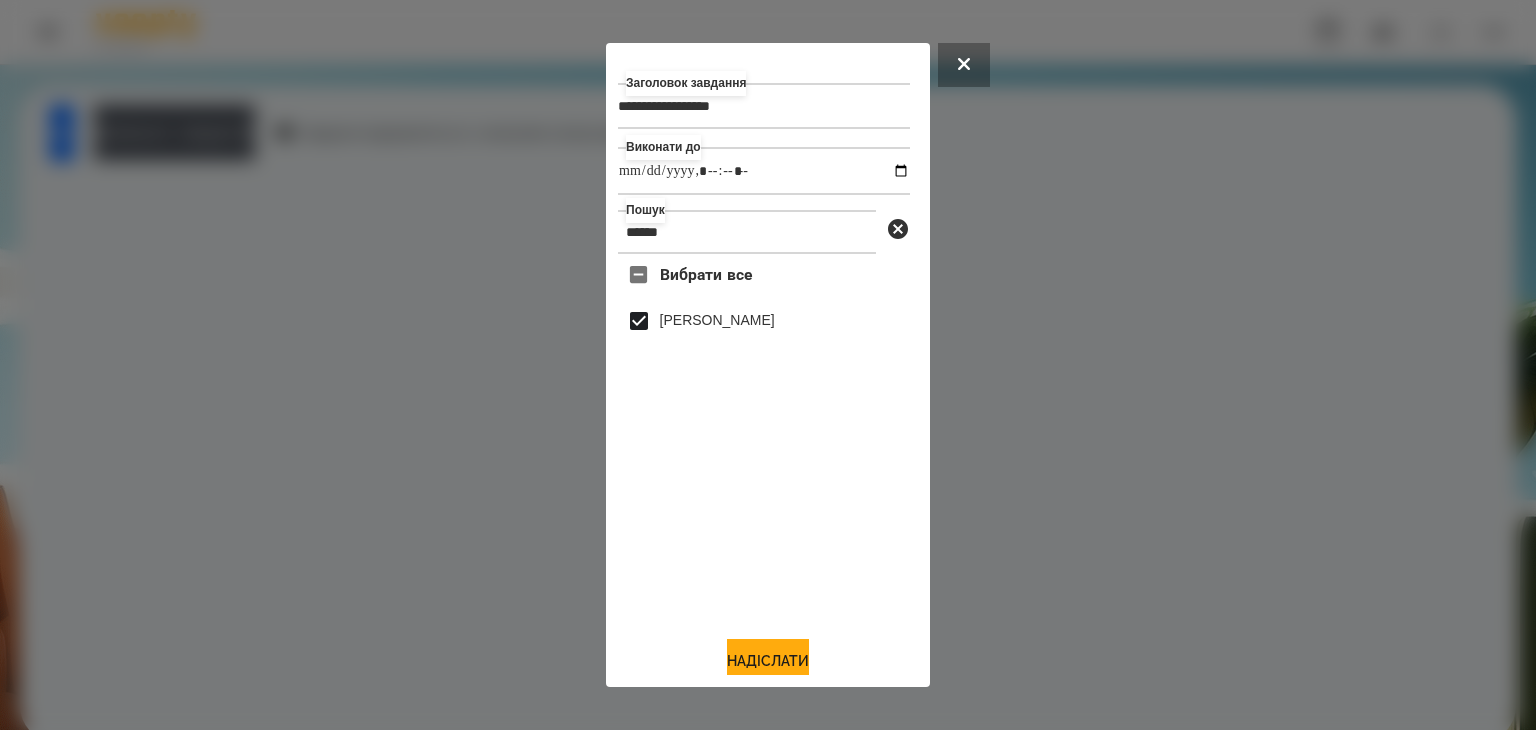 drag, startPoint x: 780, startPoint y: 656, endPoint x: 888, endPoint y: 659, distance: 108.04166 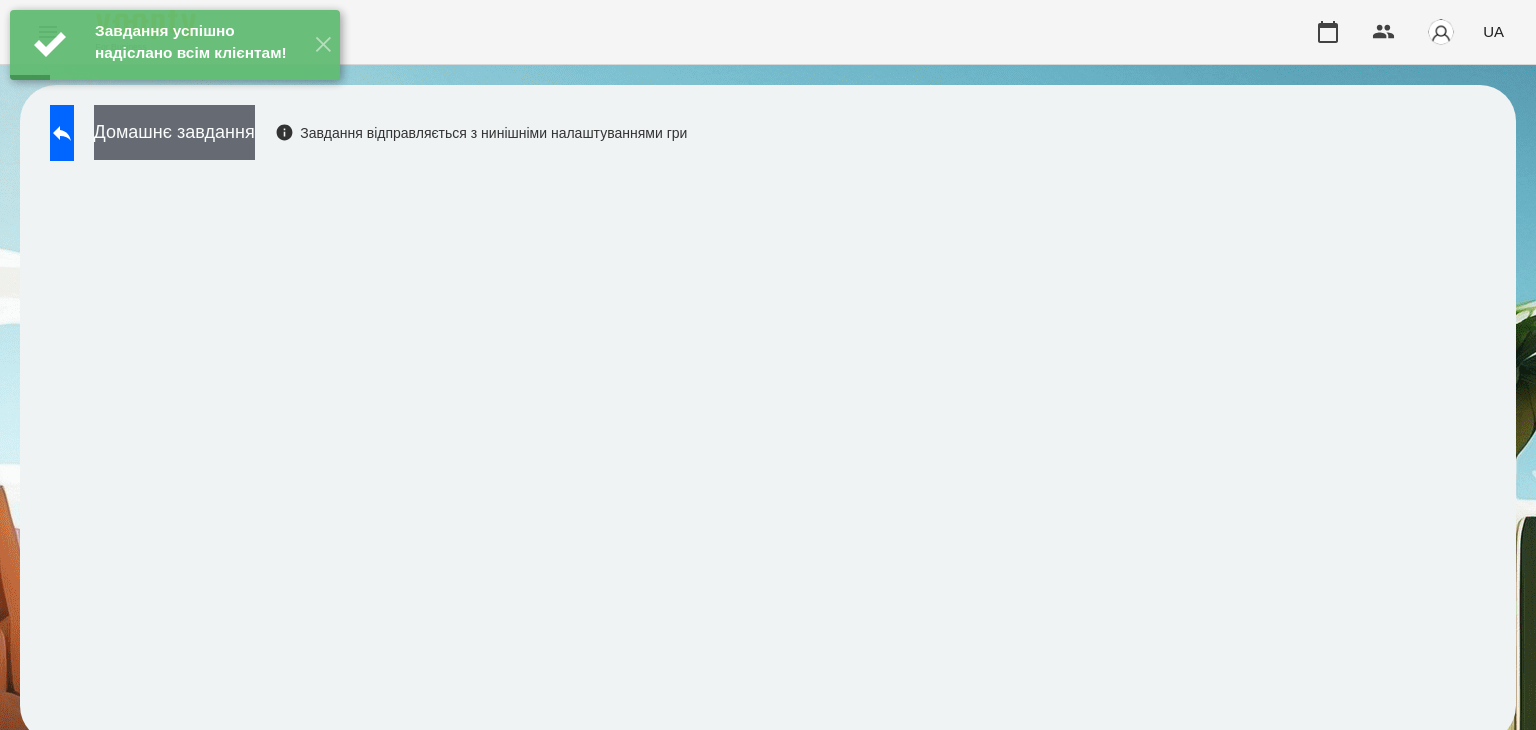 click on "Домашнє завдання" at bounding box center (174, 132) 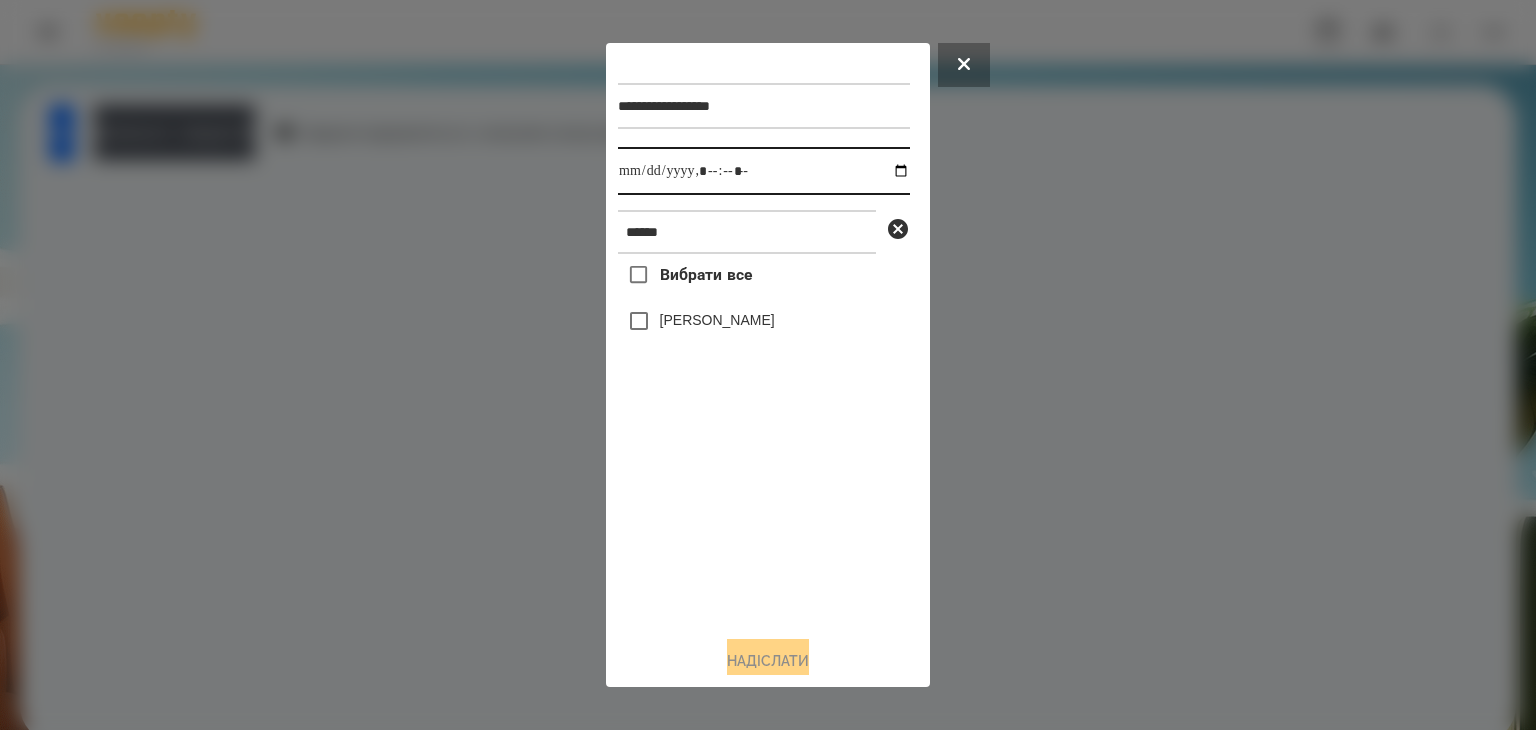 click at bounding box center (764, 171) 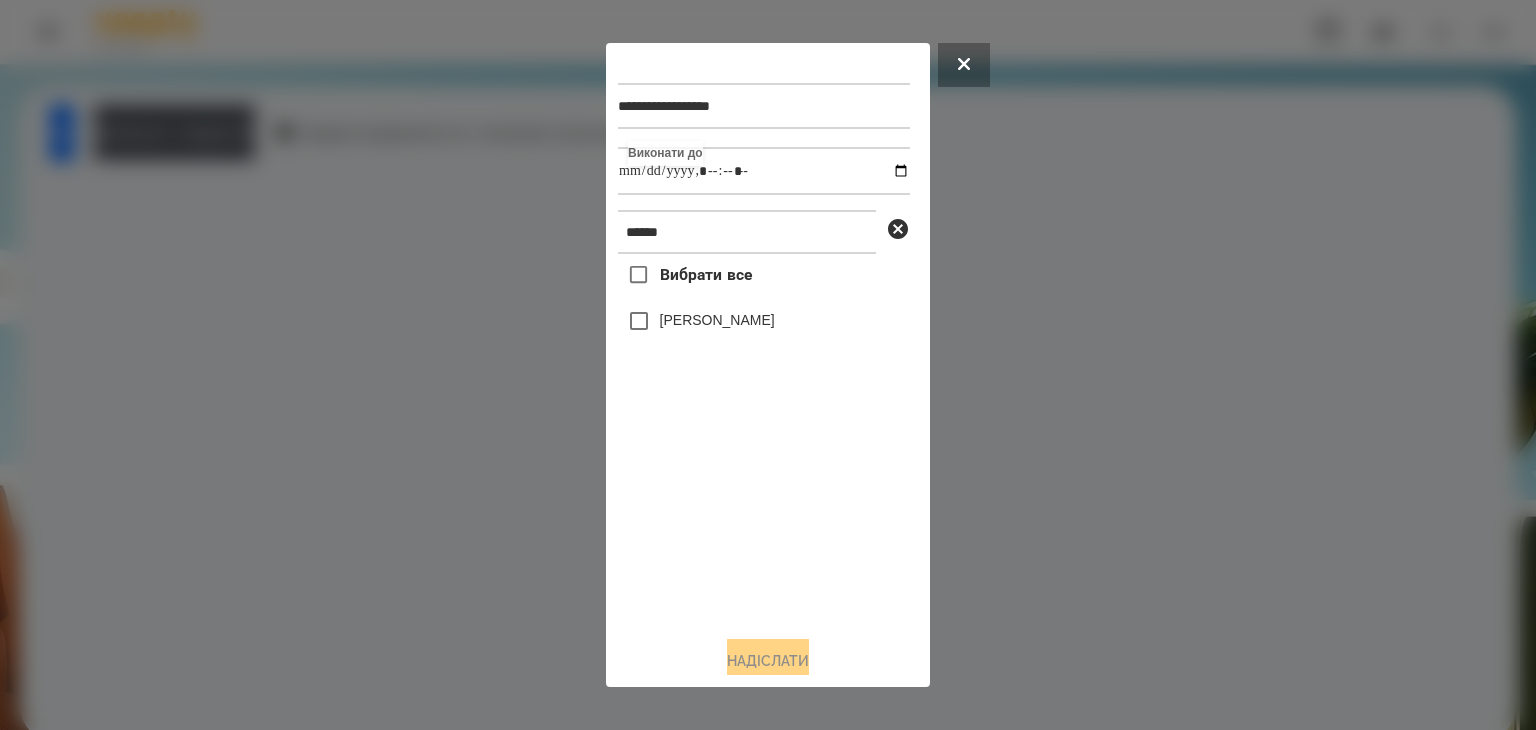 type on "**********" 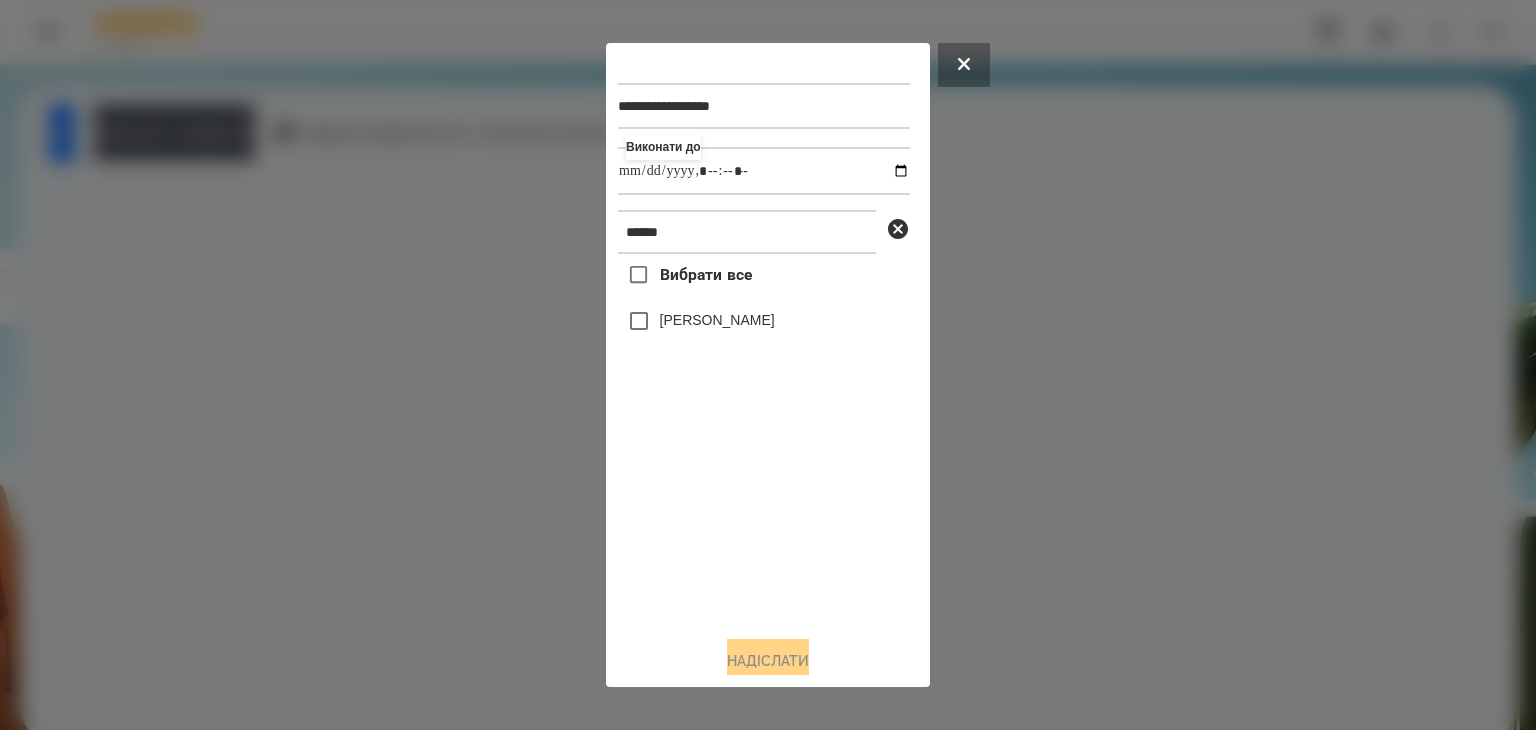 drag, startPoint x: 807, startPoint y: 558, endPoint x: 726, endPoint y: 445, distance: 139.03236 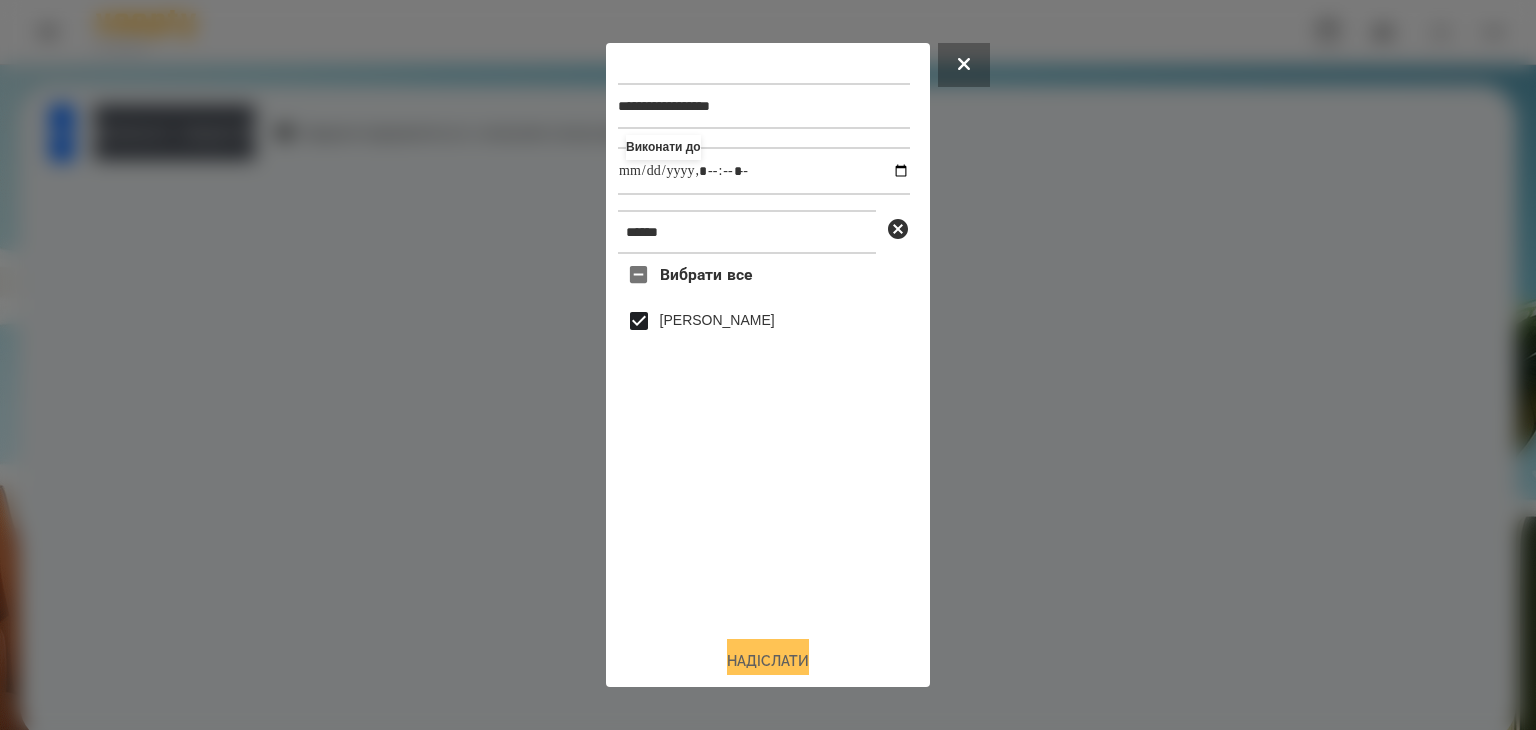 click on "Надіслати" at bounding box center (768, 661) 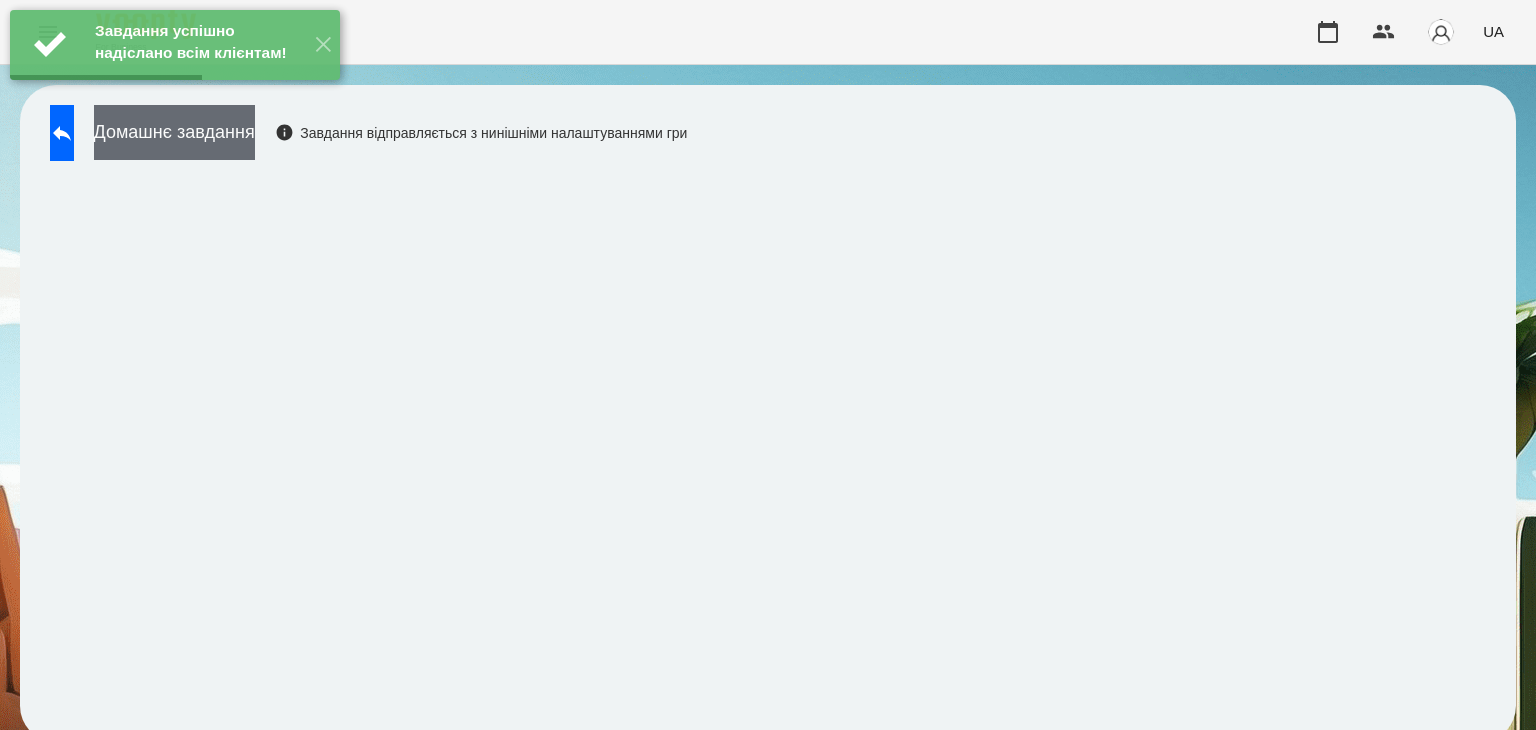 click on "Домашнє завдання" at bounding box center [174, 132] 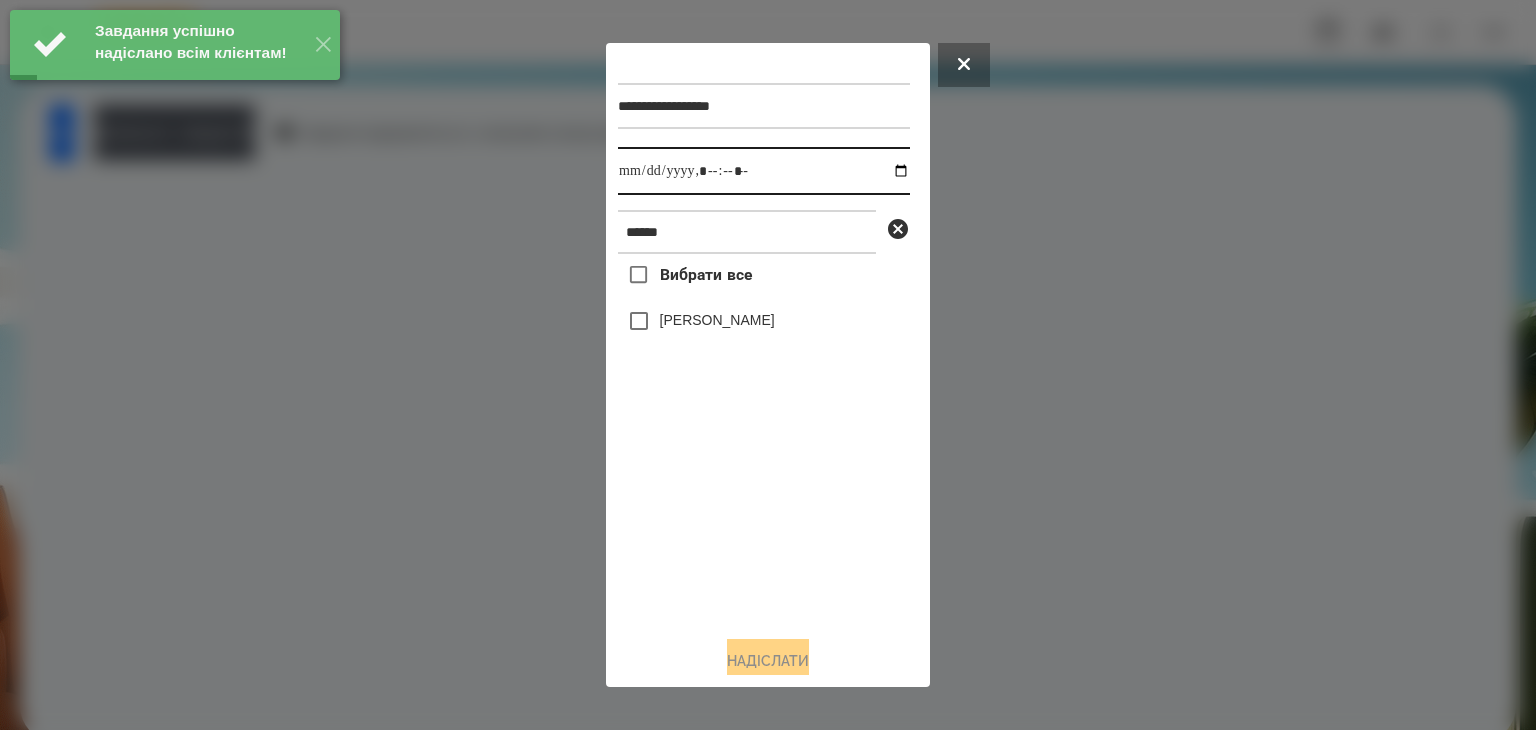 click at bounding box center [764, 171] 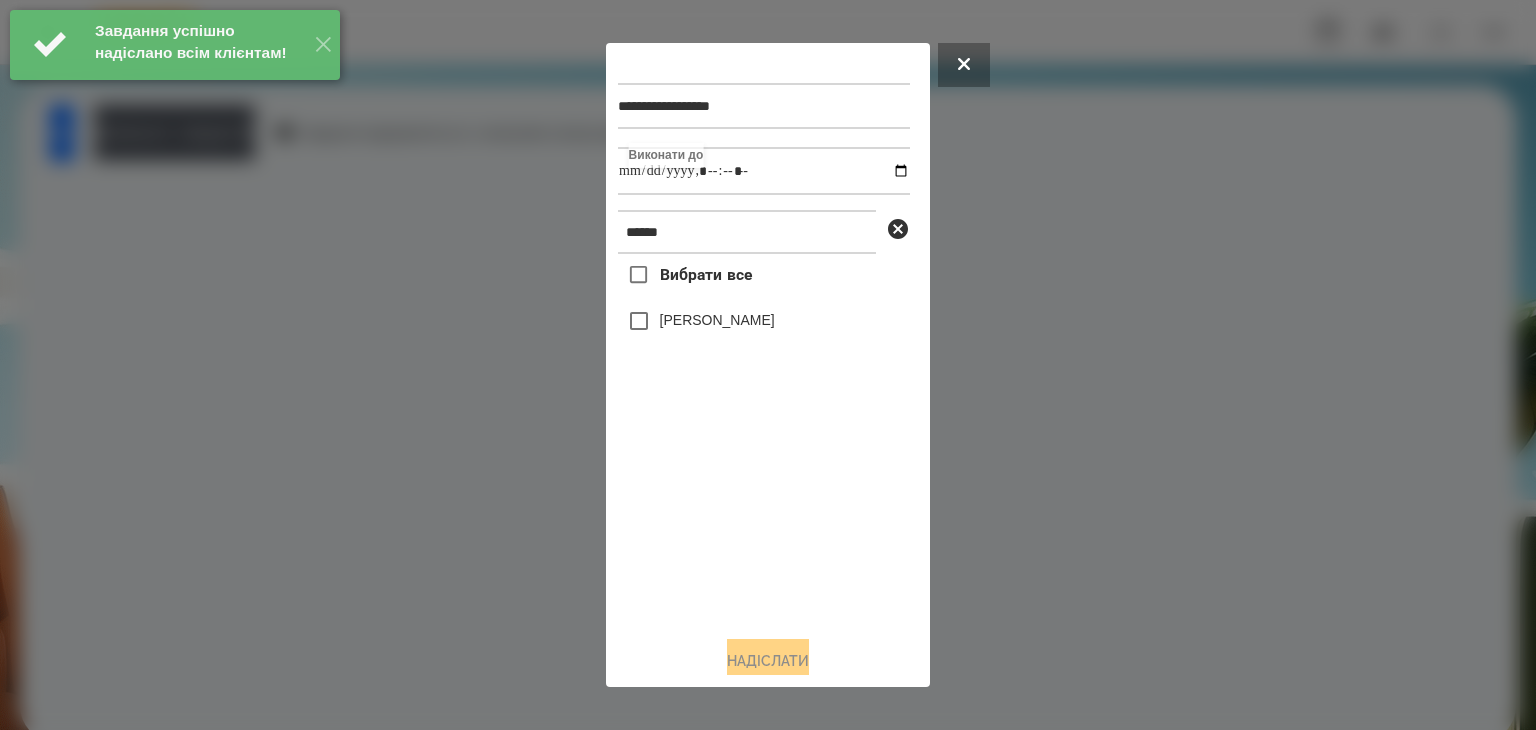 type on "**********" 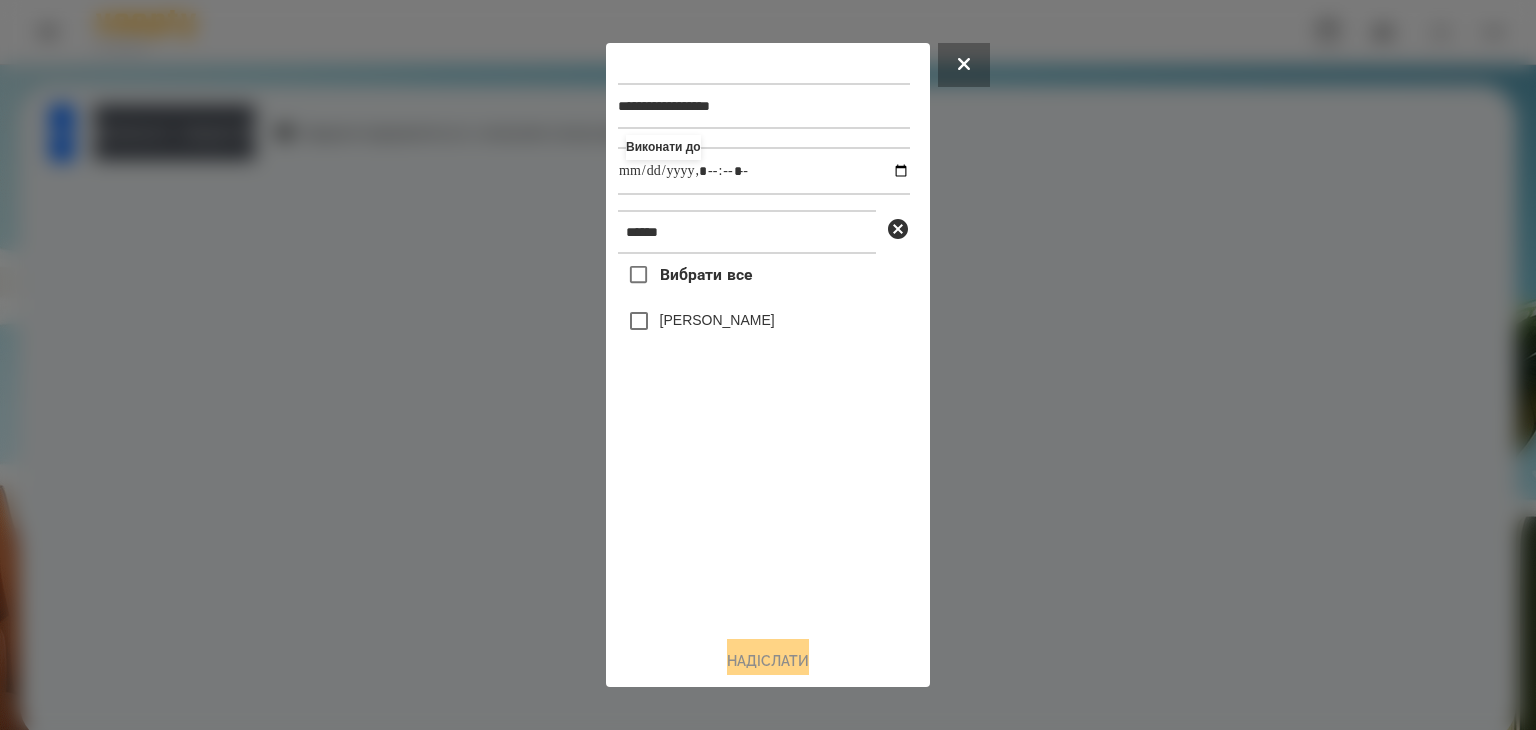 drag, startPoint x: 834, startPoint y: 571, endPoint x: 716, endPoint y: 433, distance: 181.57092 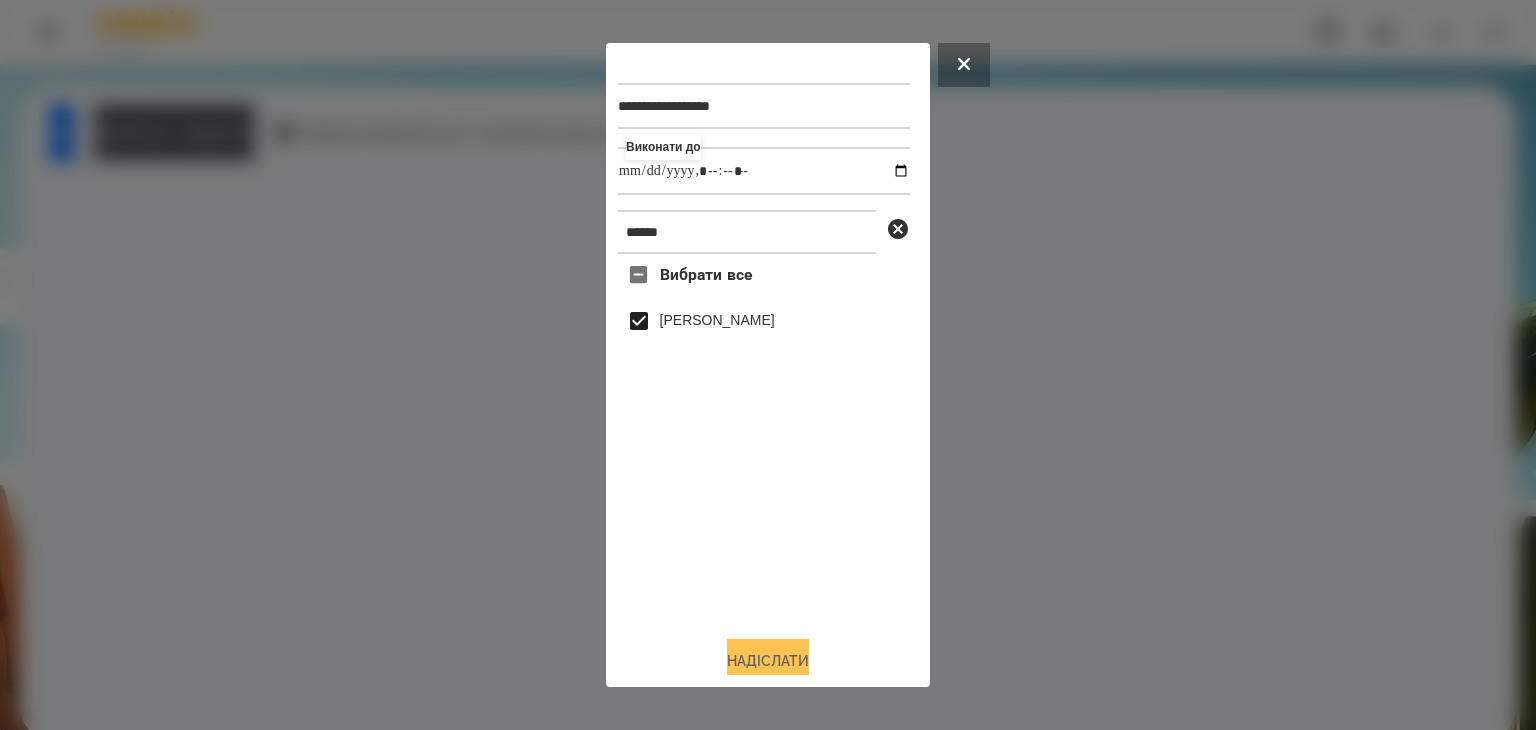 click on "Надіслати" at bounding box center (768, 661) 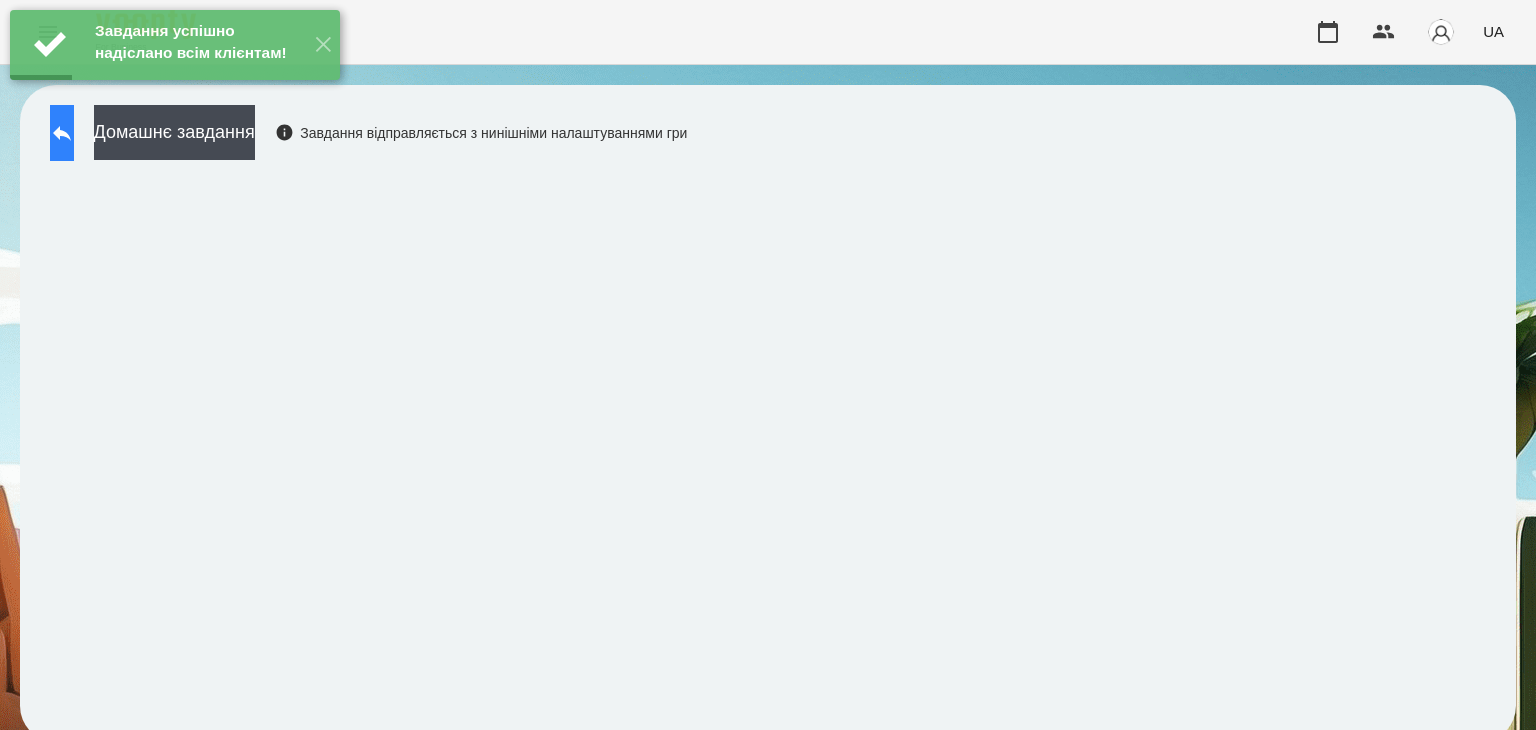 click 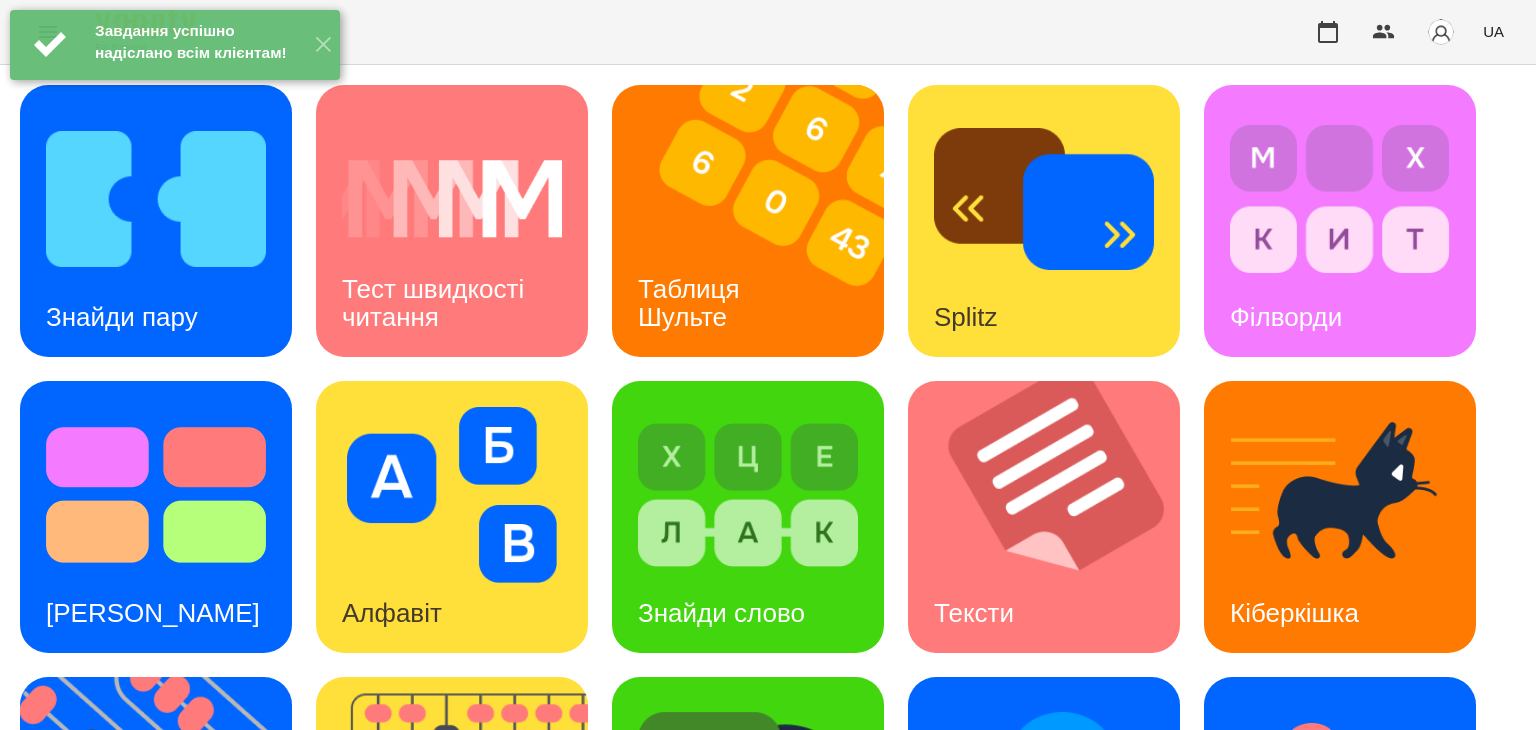 scroll, scrollTop: 300, scrollLeft: 0, axis: vertical 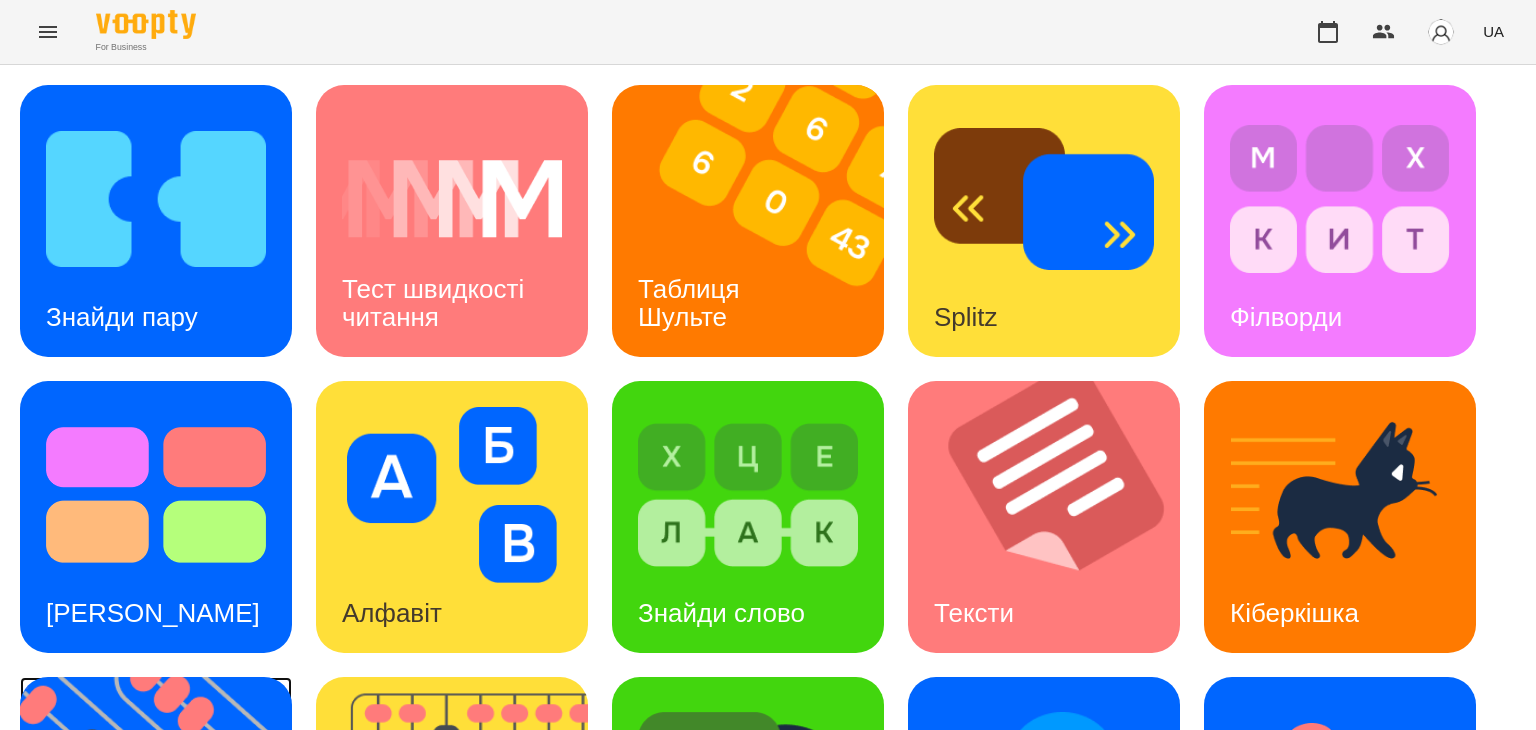 click at bounding box center [168, 813] 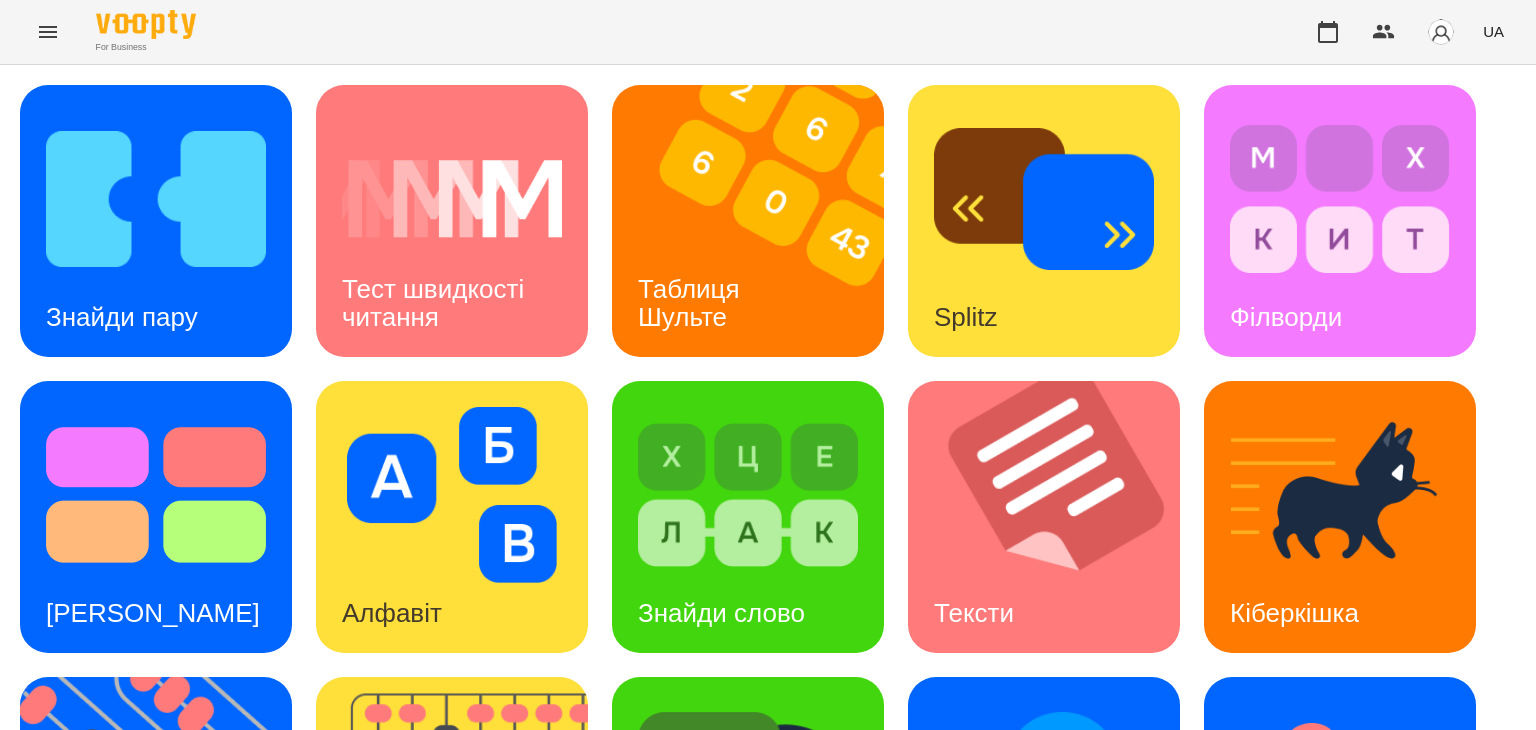 scroll, scrollTop: 0, scrollLeft: 0, axis: both 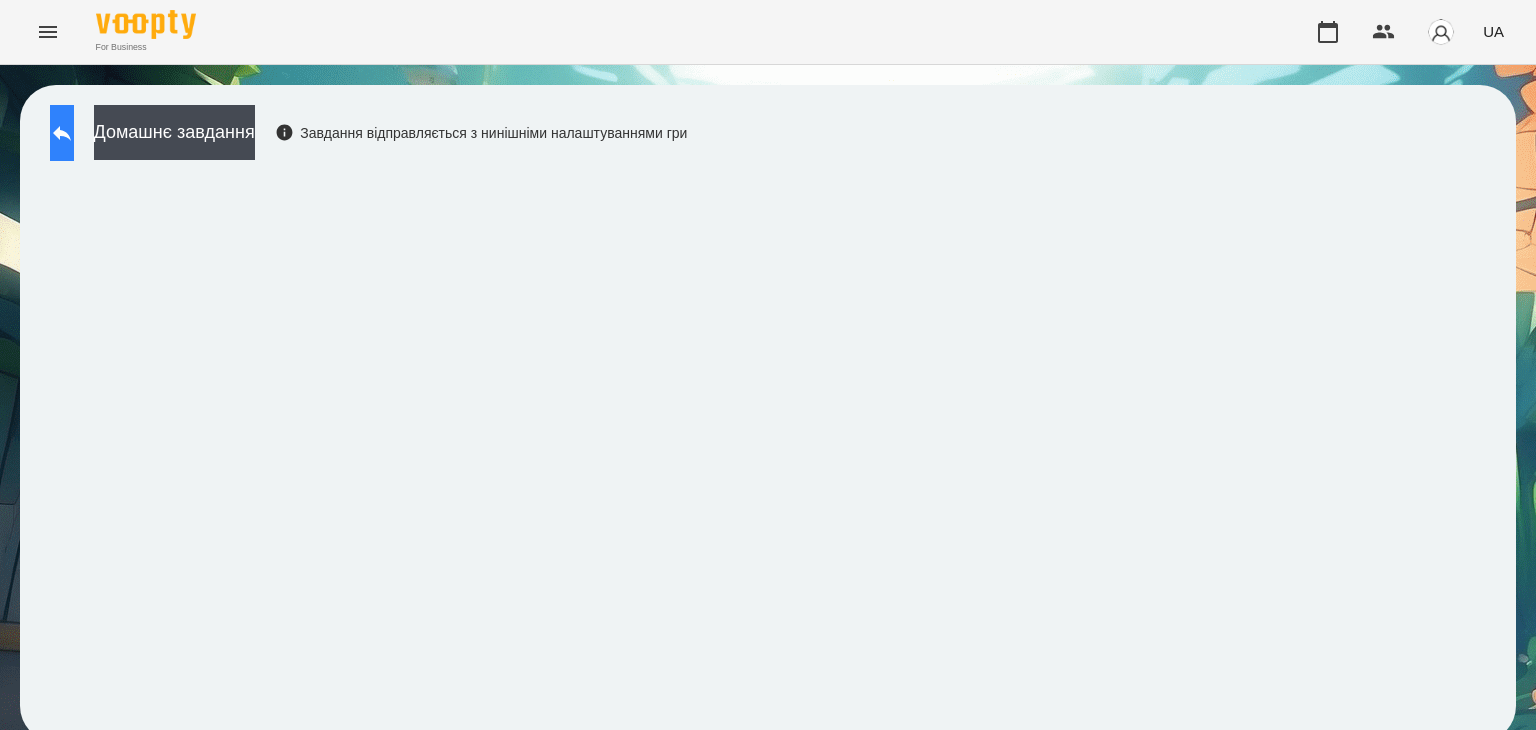 click 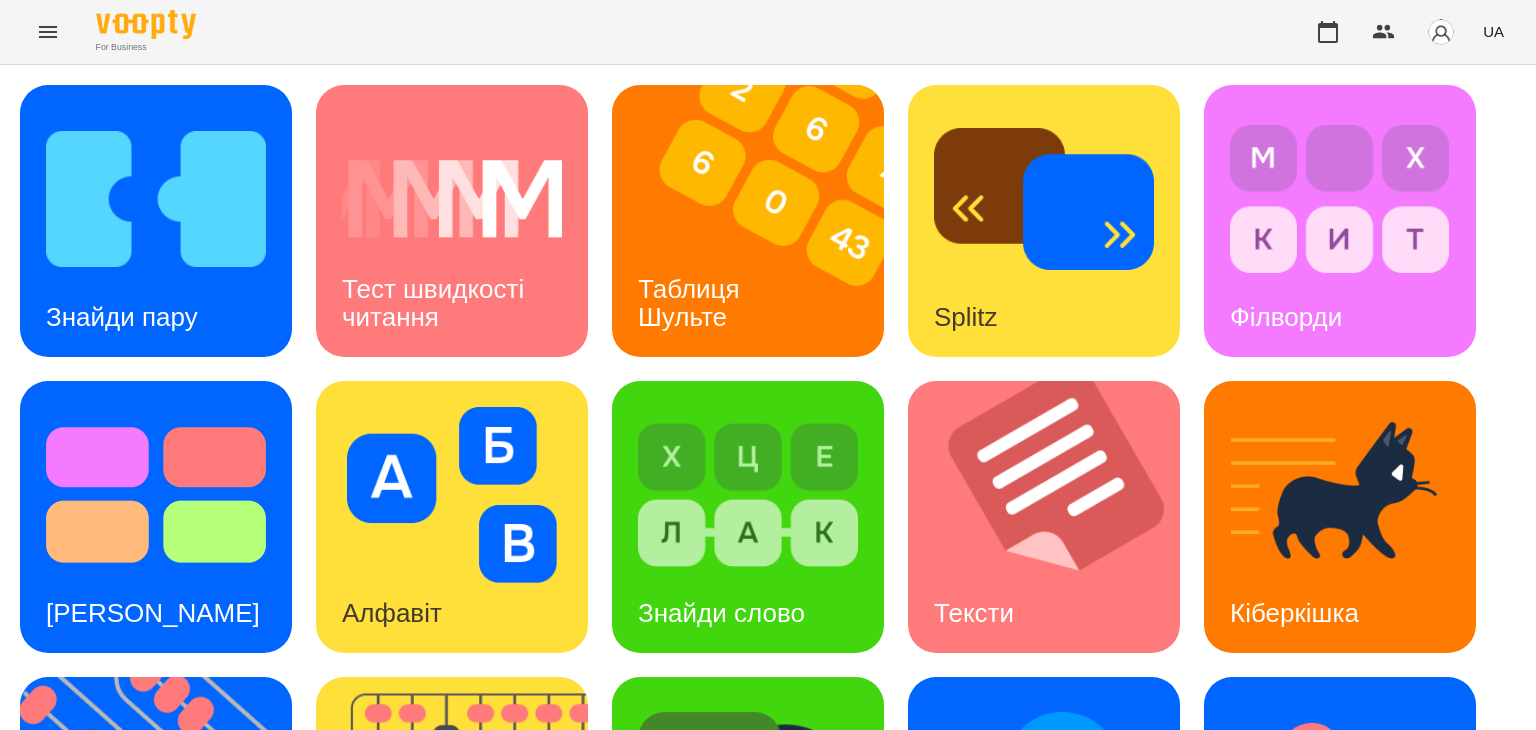 scroll, scrollTop: 400, scrollLeft: 0, axis: vertical 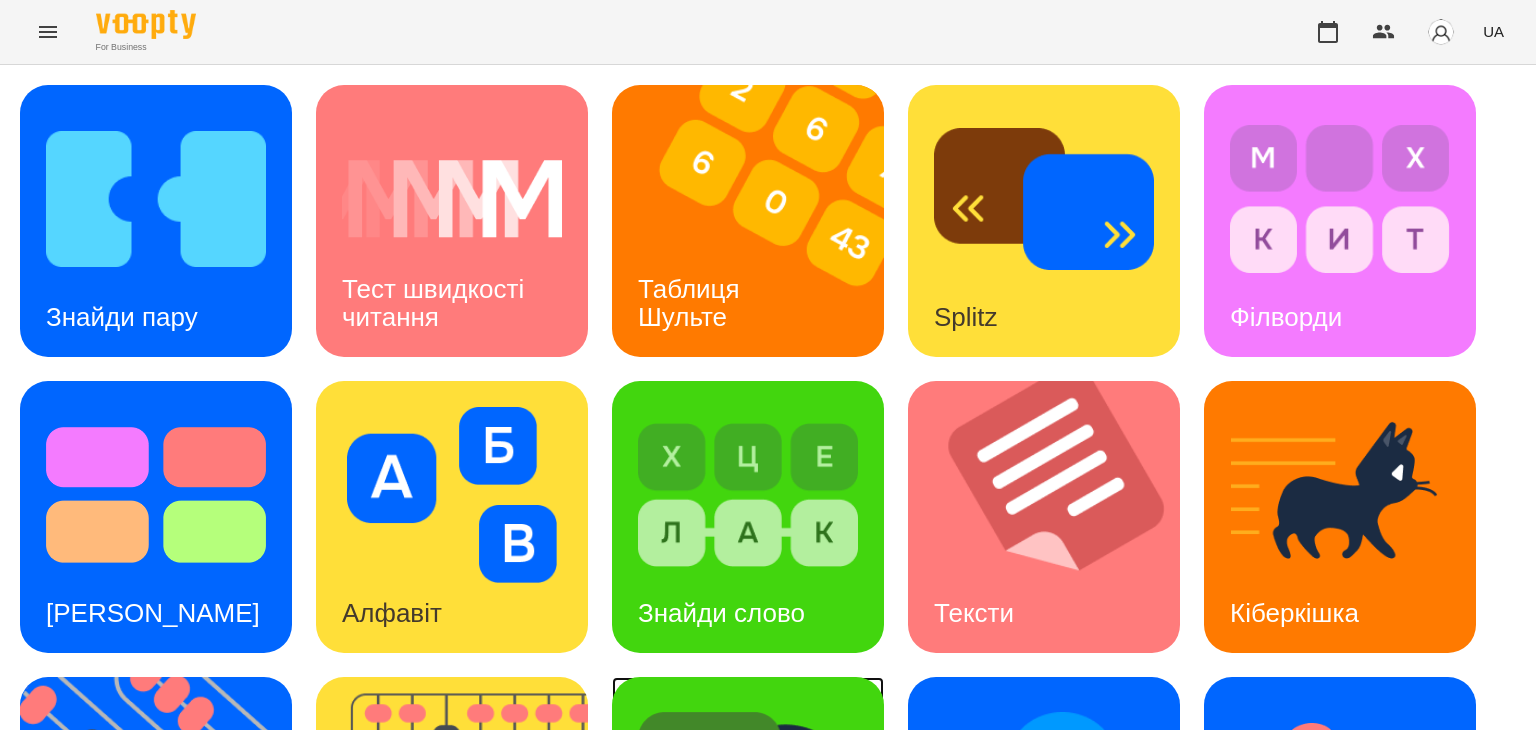 click on "[PERSON_NAME]" at bounding box center [745, 909] 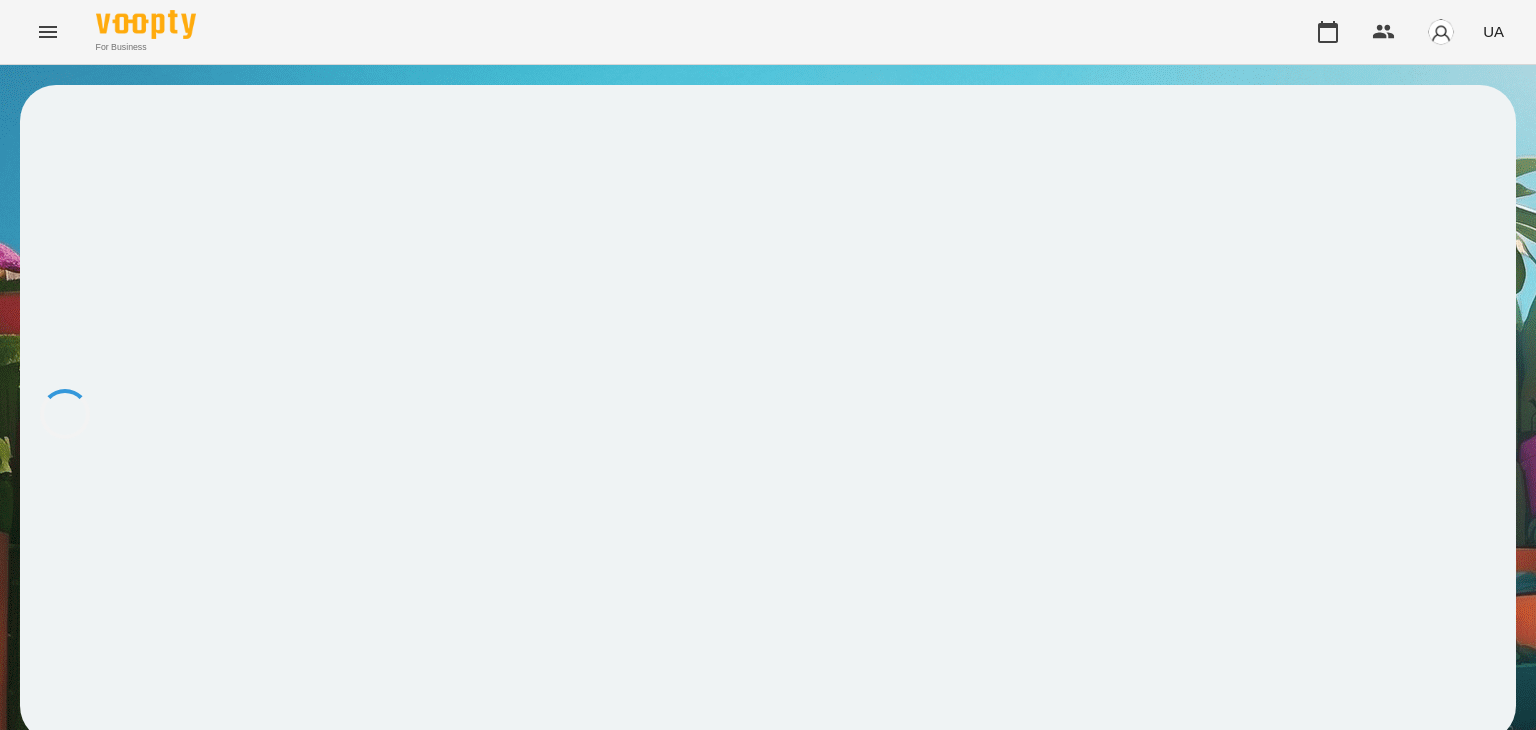 scroll, scrollTop: 0, scrollLeft: 0, axis: both 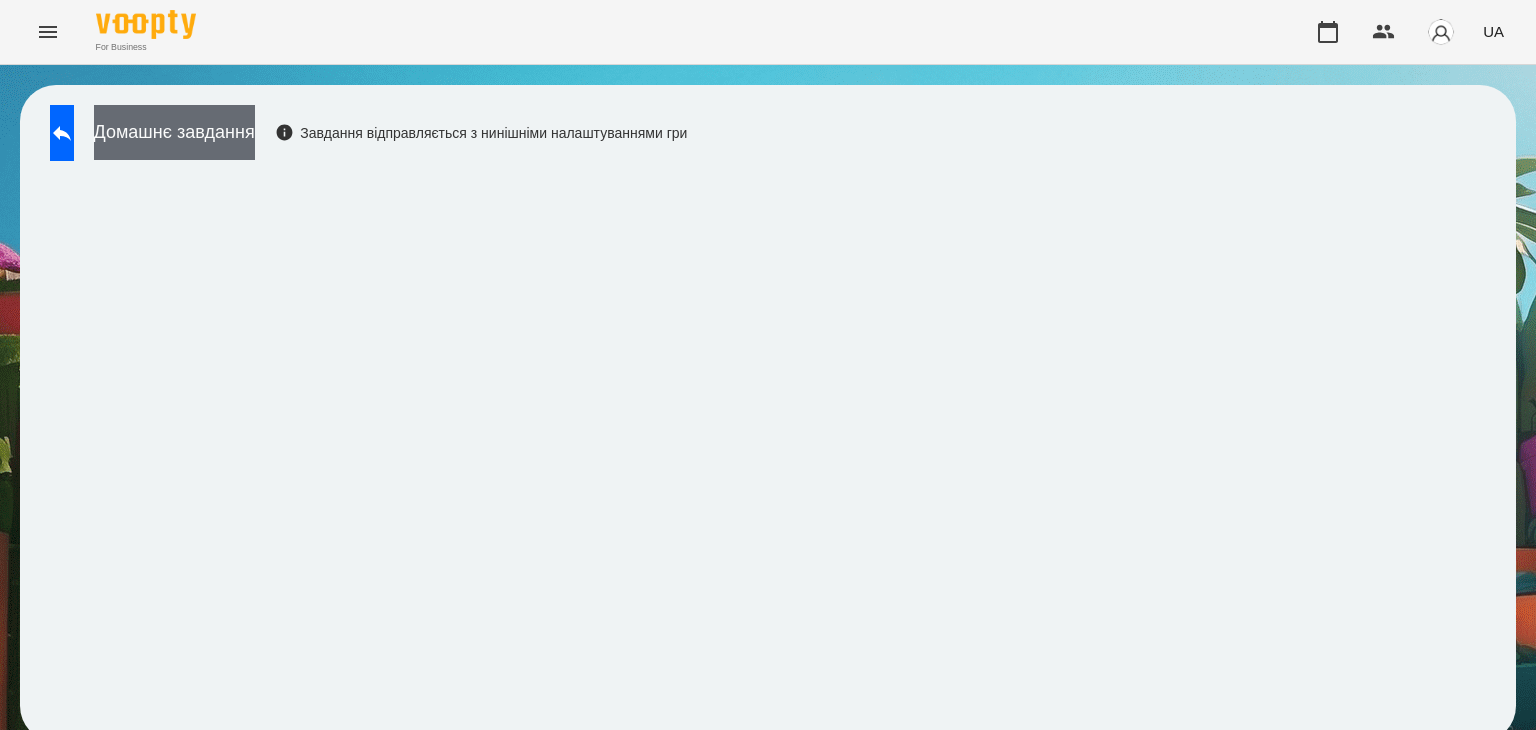 click on "Домашнє завдання" at bounding box center (174, 132) 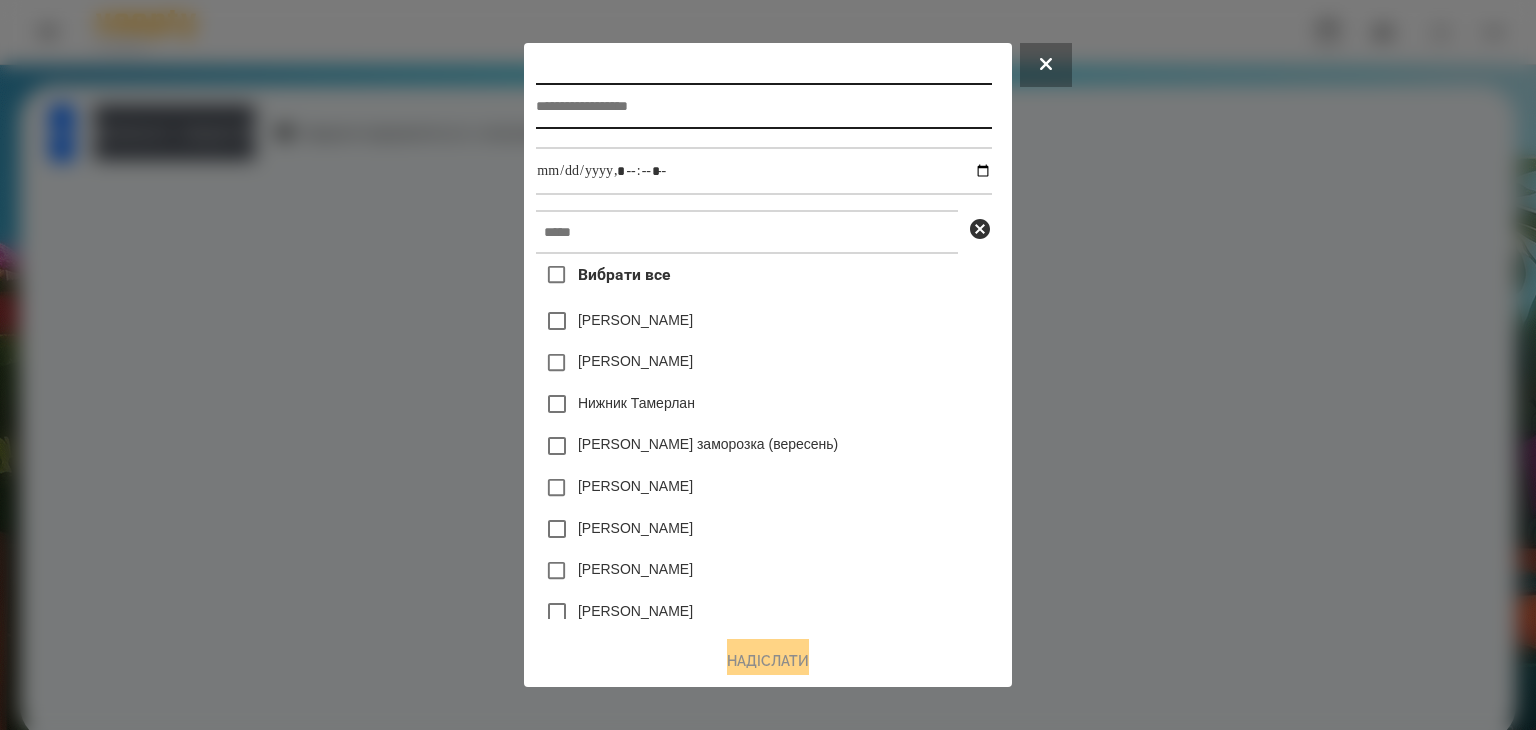 click at bounding box center [763, 106] 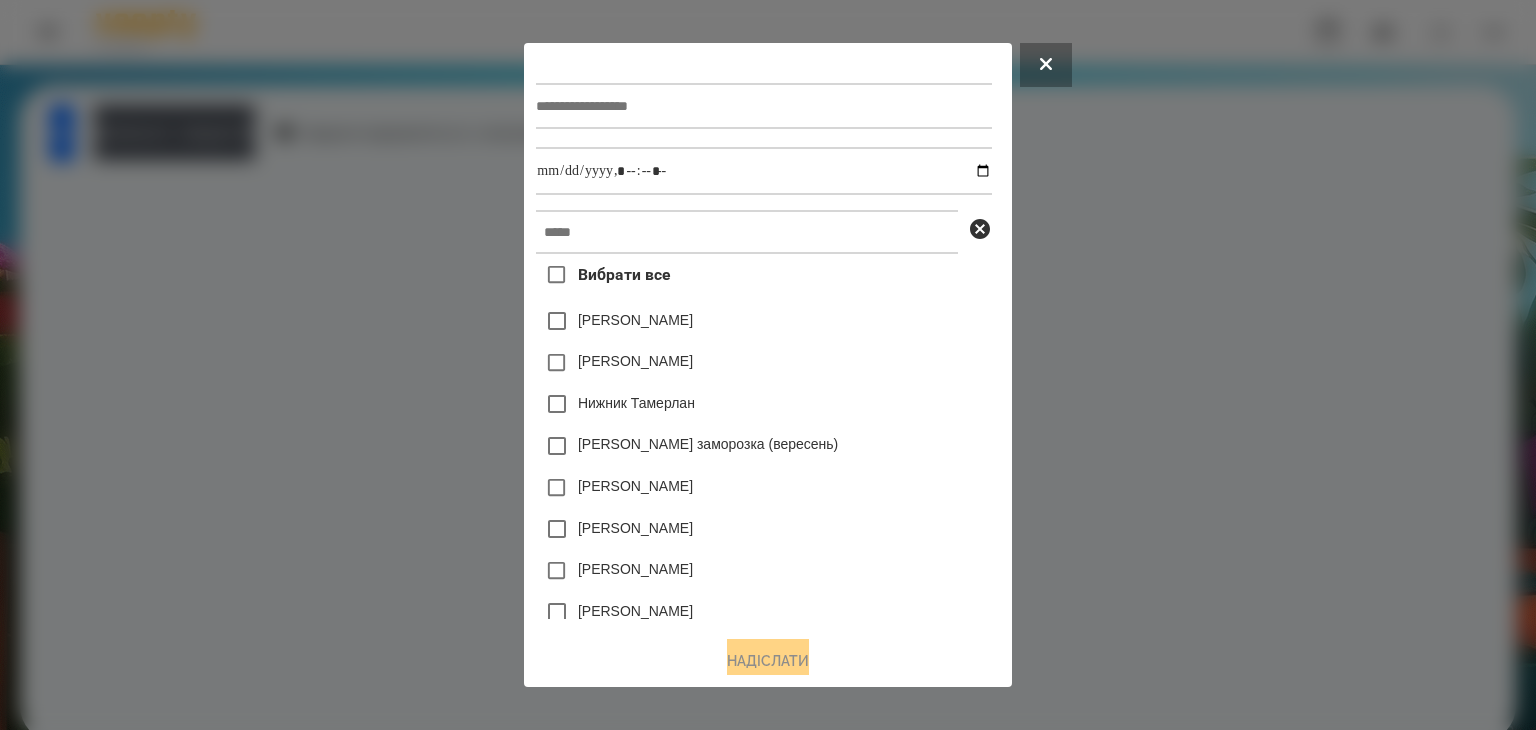 click at bounding box center (768, 365) 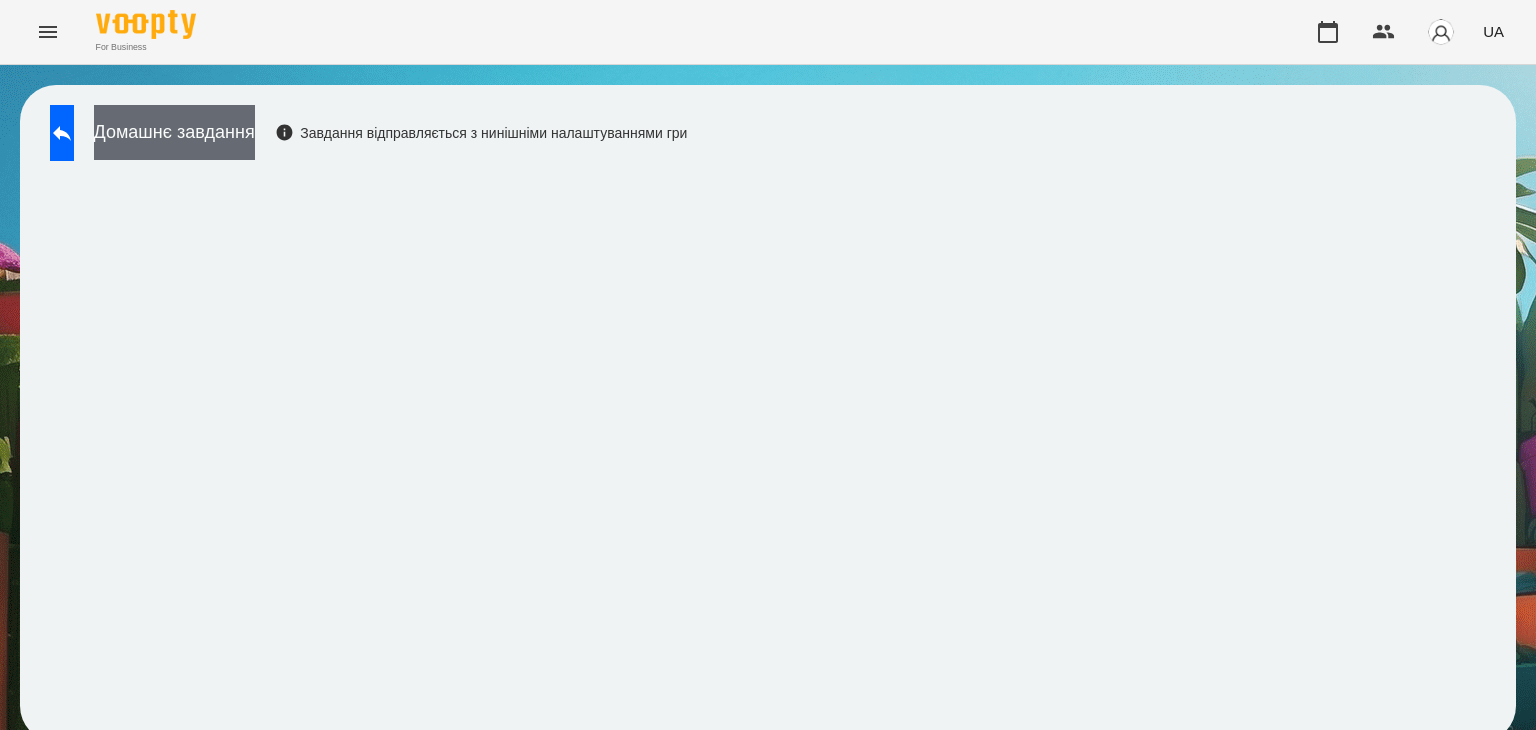 click on "Домашнє завдання" at bounding box center (174, 132) 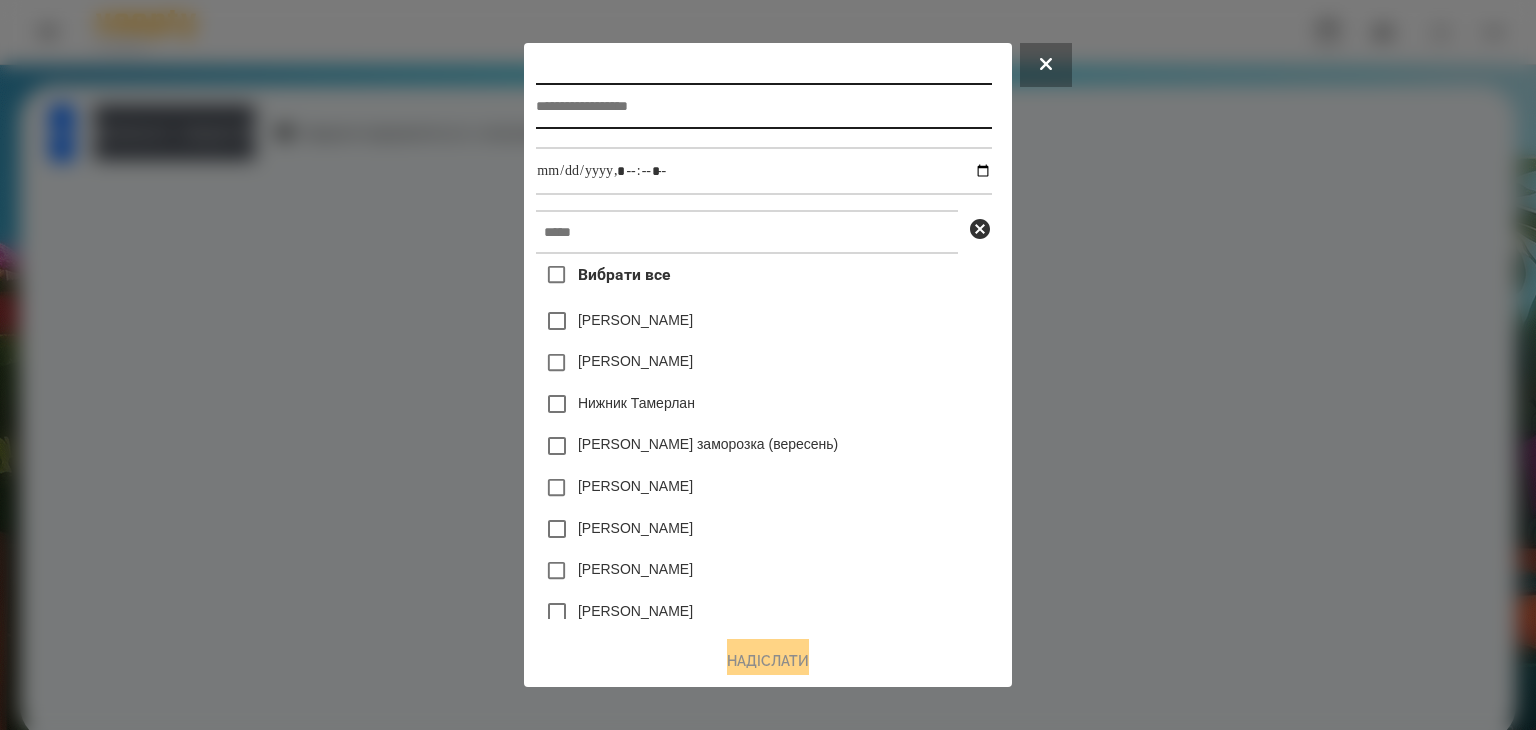 click at bounding box center (763, 106) 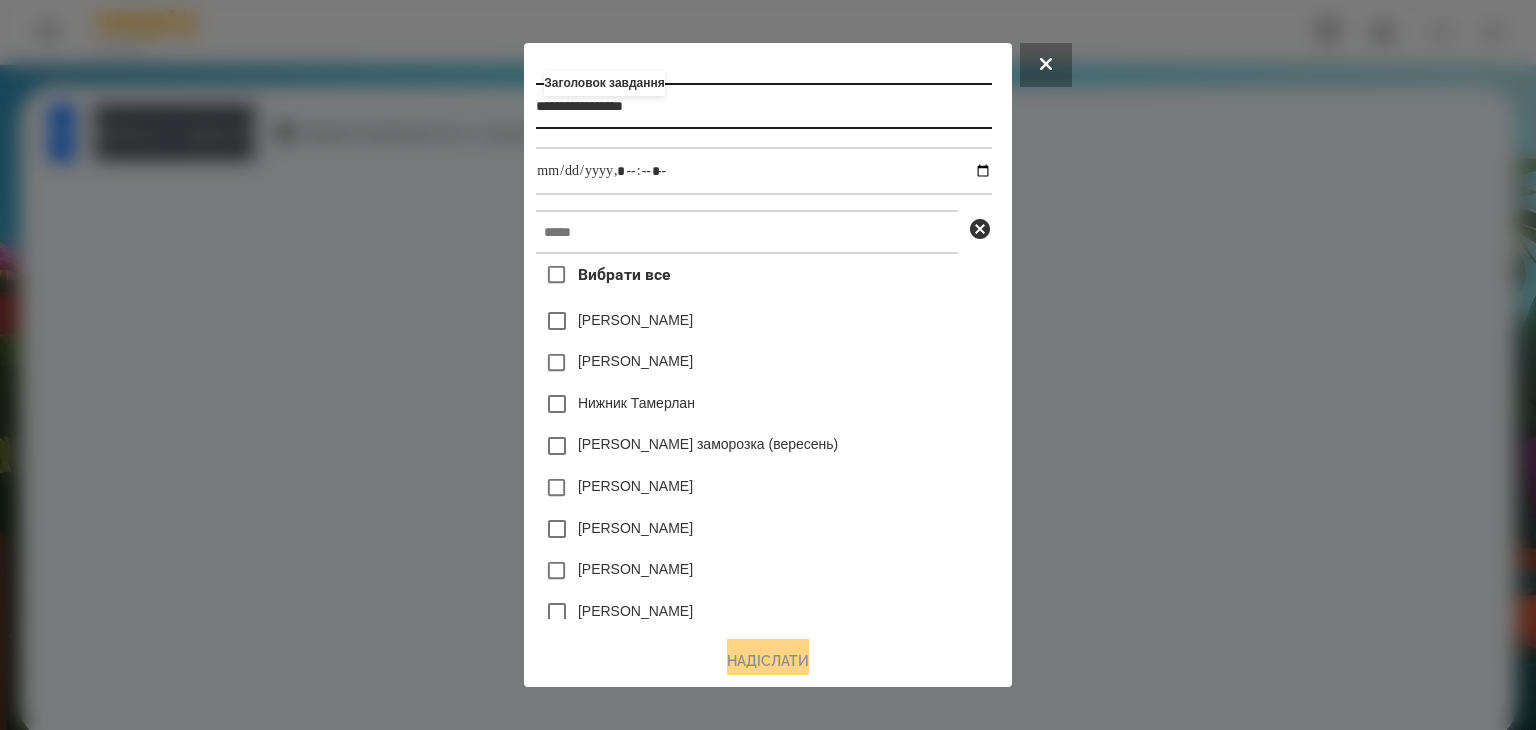 type on "**********" 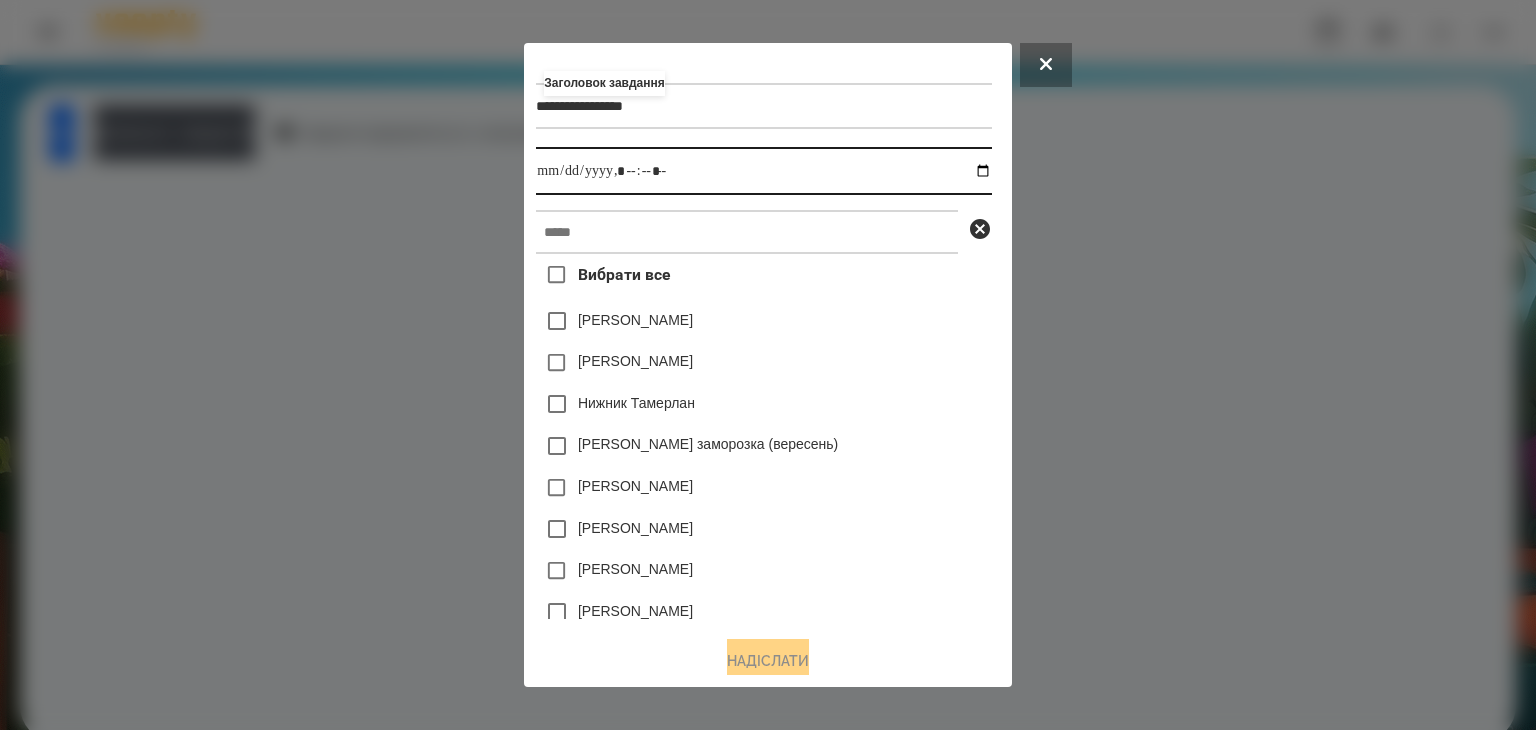 click at bounding box center (763, 171) 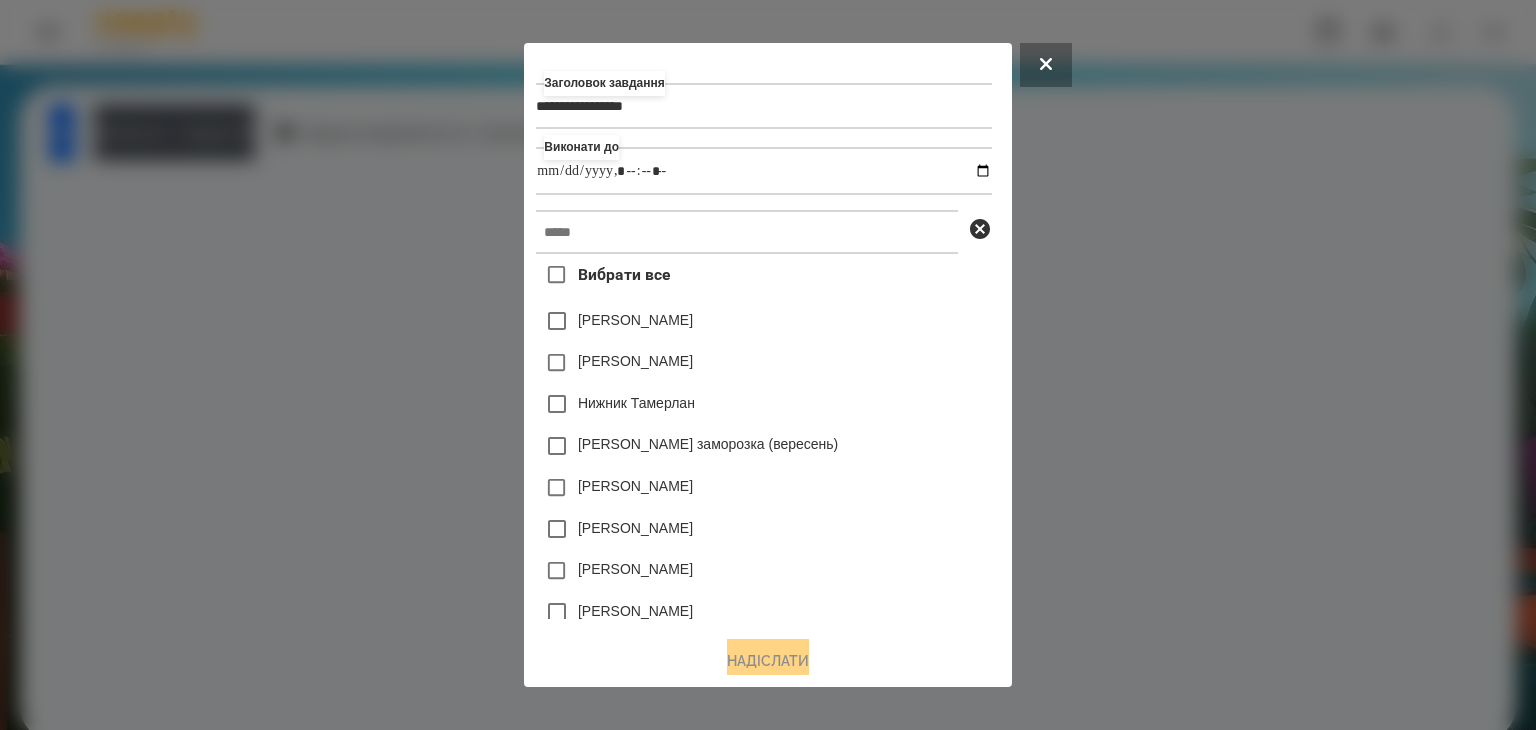 type on "**********" 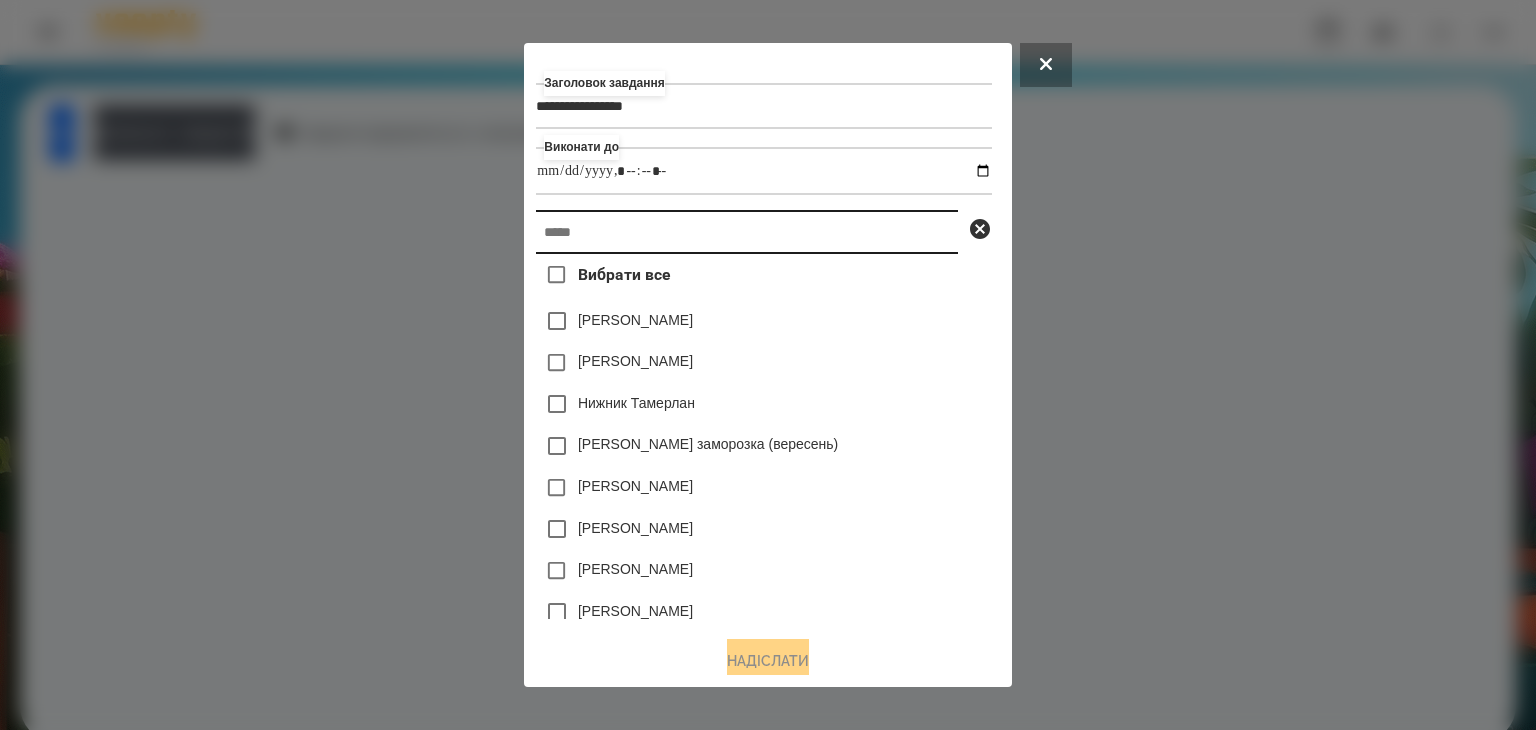 click at bounding box center [747, 232] 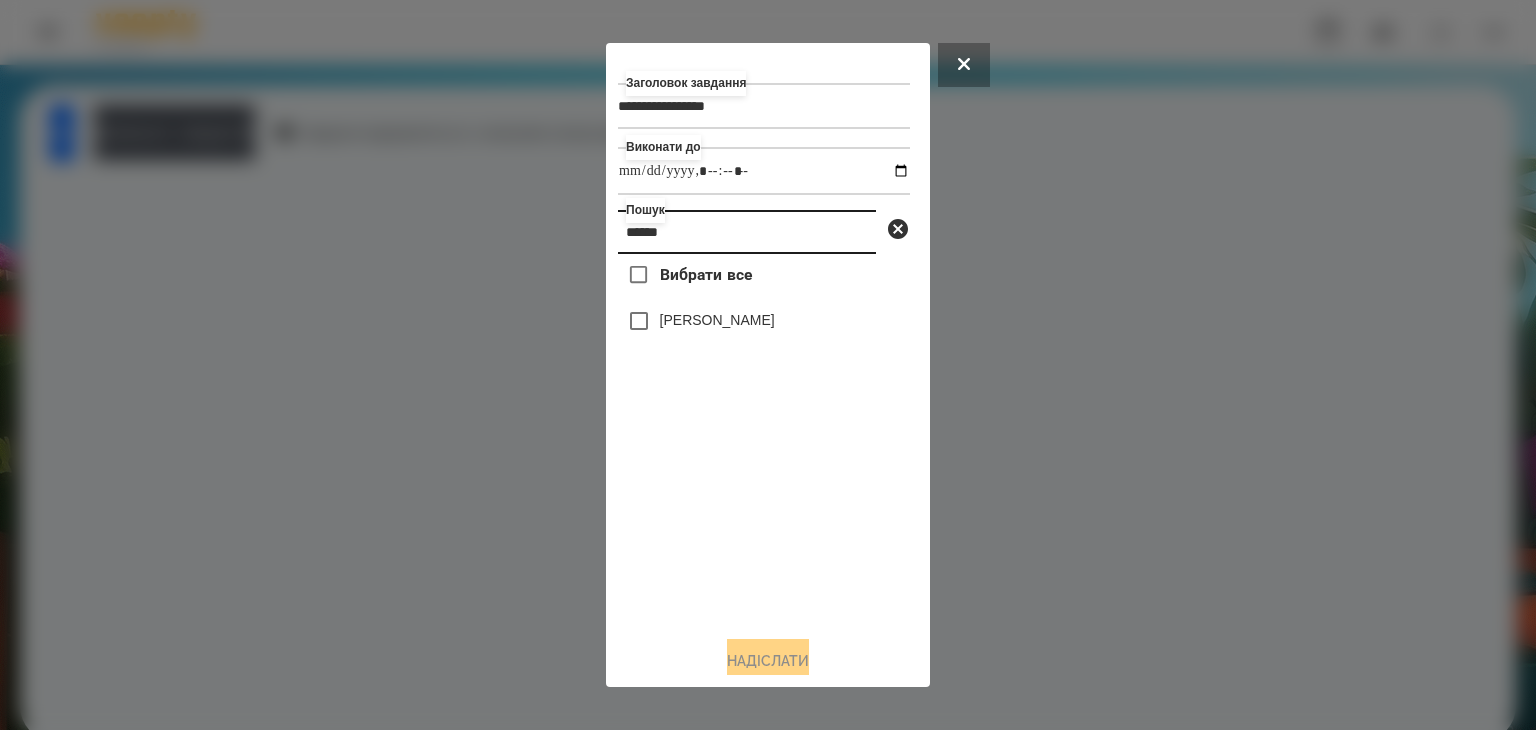 type on "******" 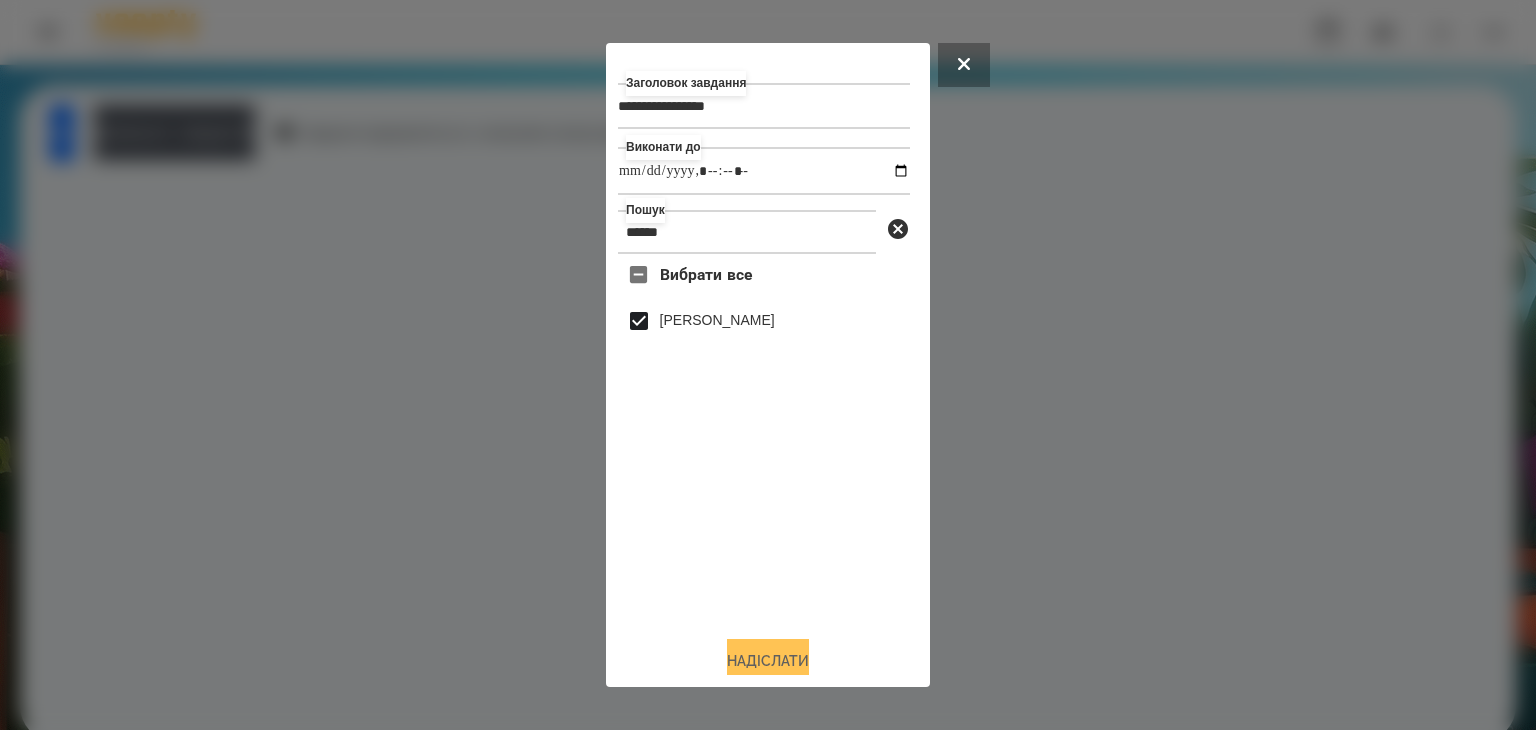 click on "Надіслати" at bounding box center [768, 661] 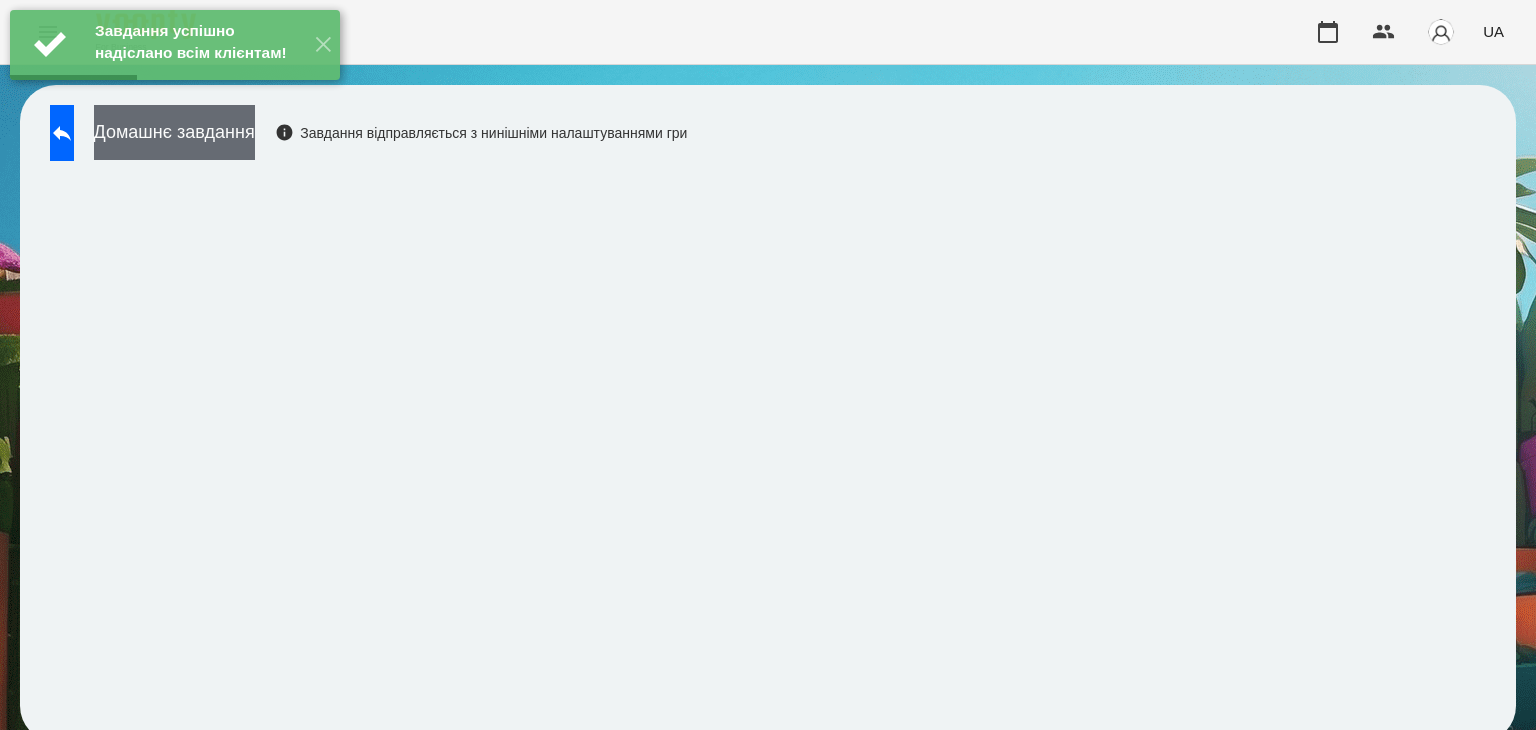click on "Домашнє завдання" at bounding box center [174, 132] 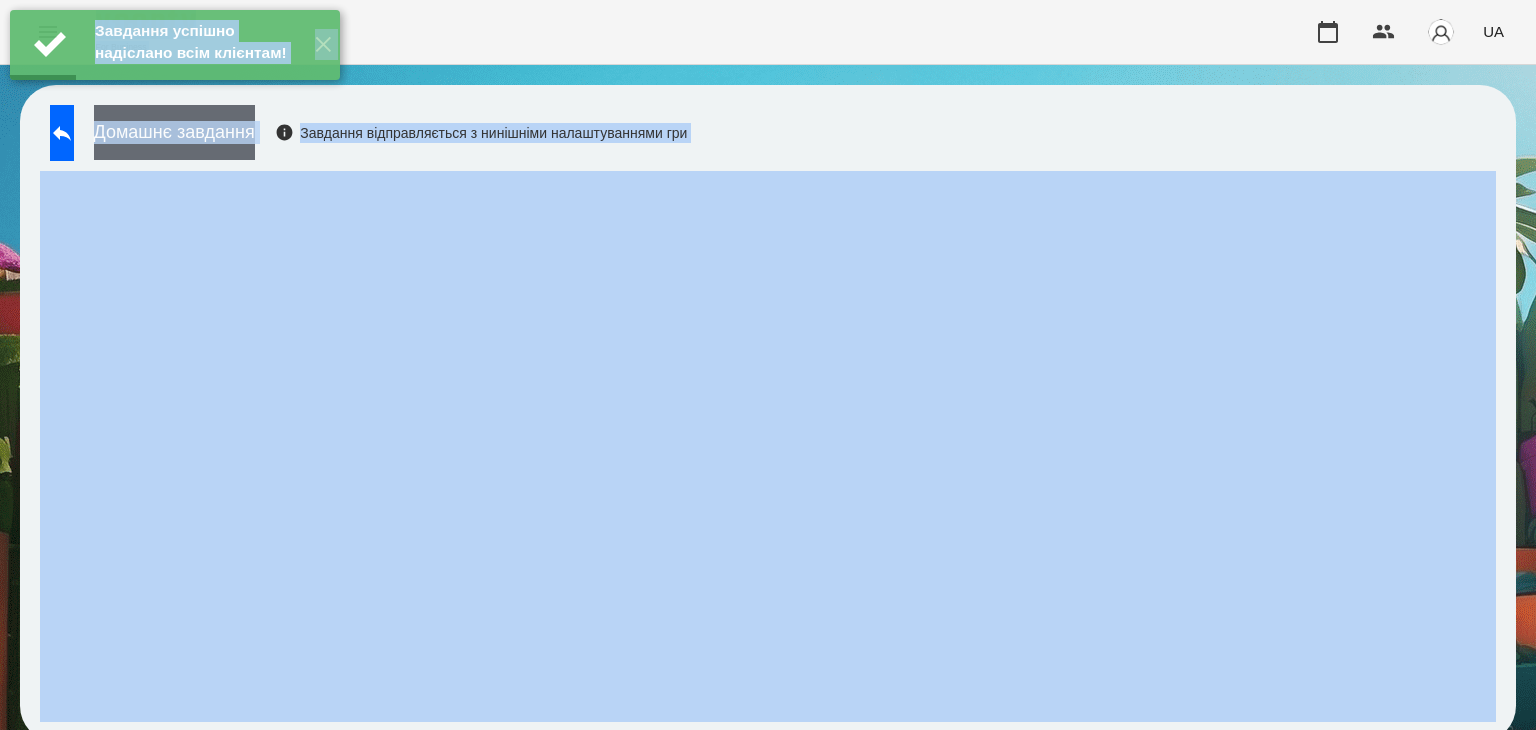 click on "Домашнє завдання" at bounding box center [174, 132] 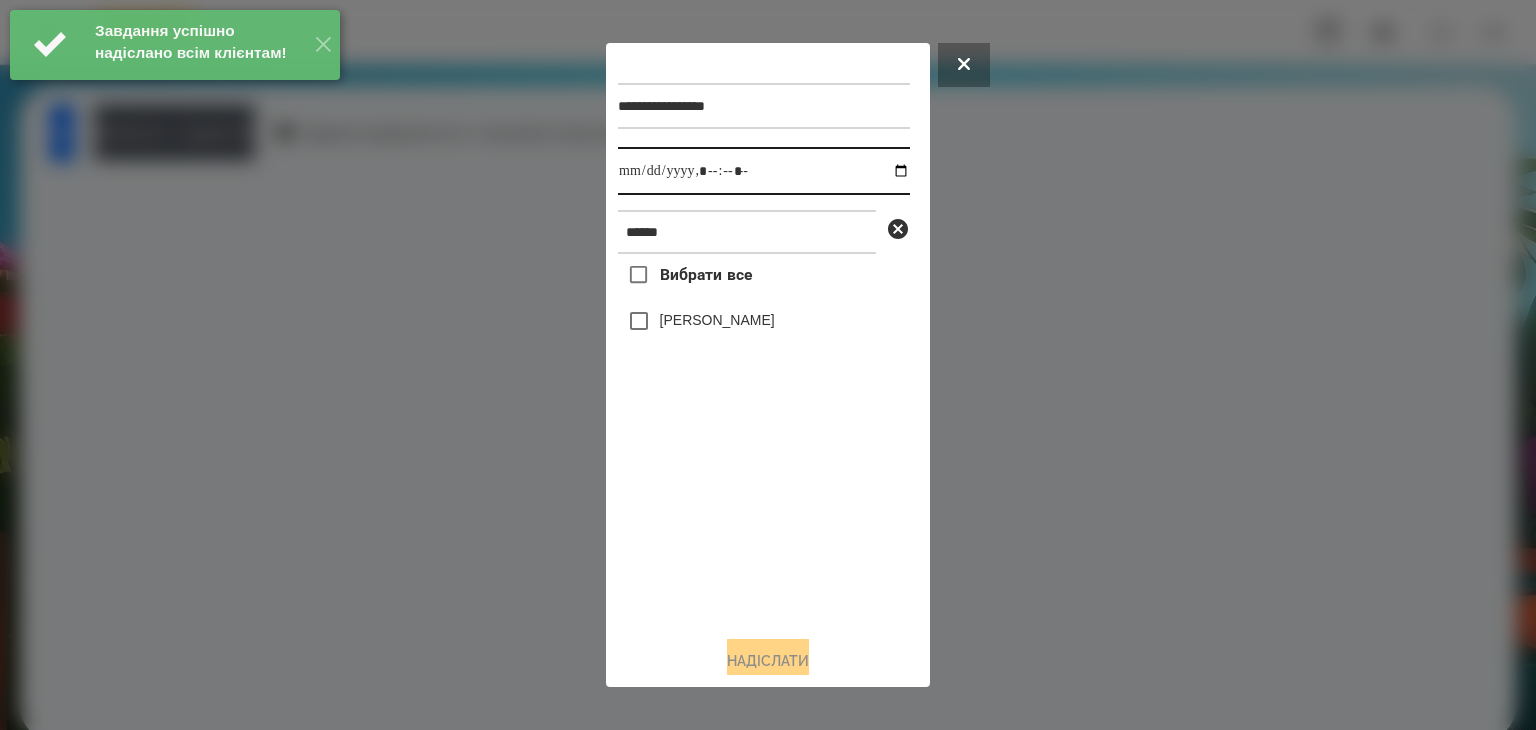 click at bounding box center (764, 171) 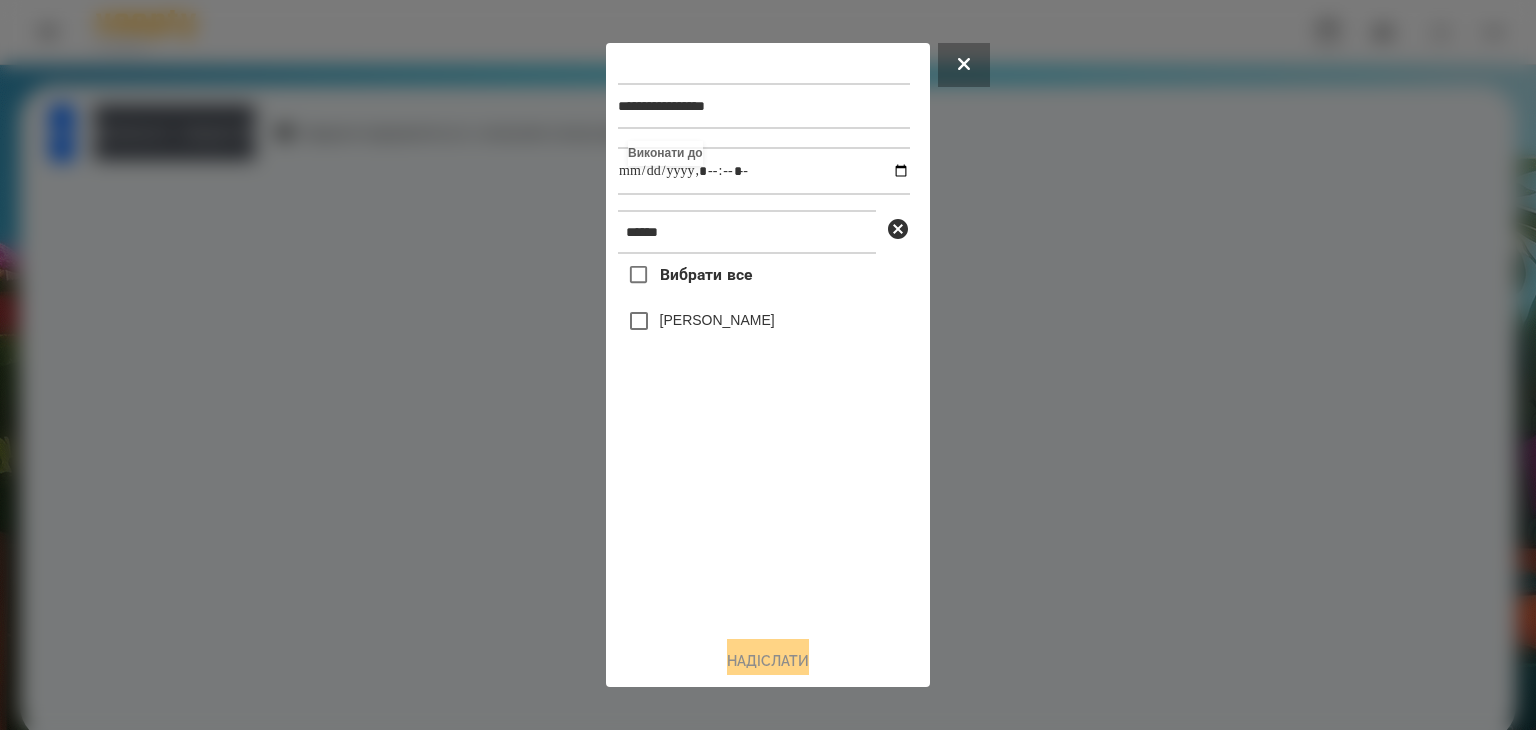 type on "**********" 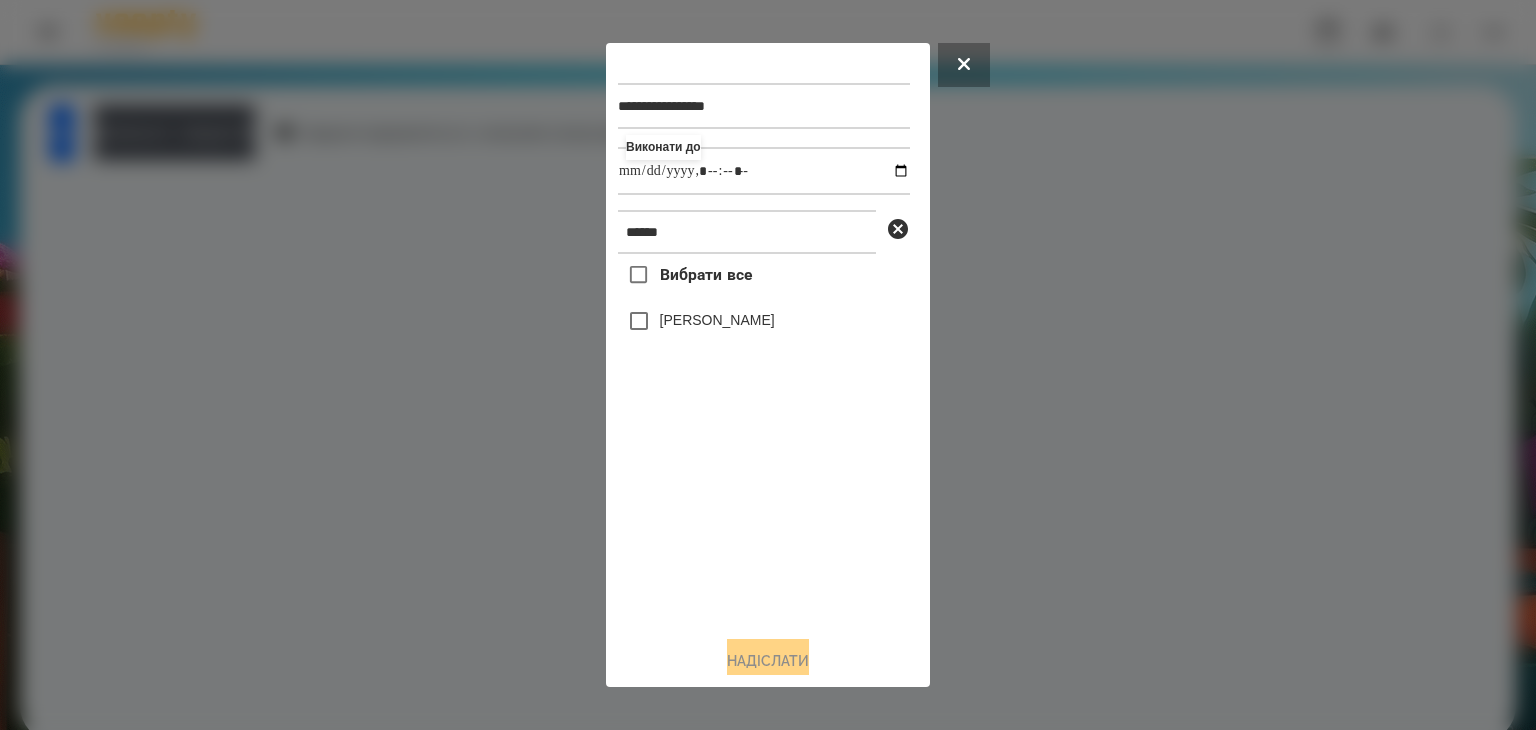 drag, startPoint x: 789, startPoint y: 529, endPoint x: 678, endPoint y: 340, distance: 219.18486 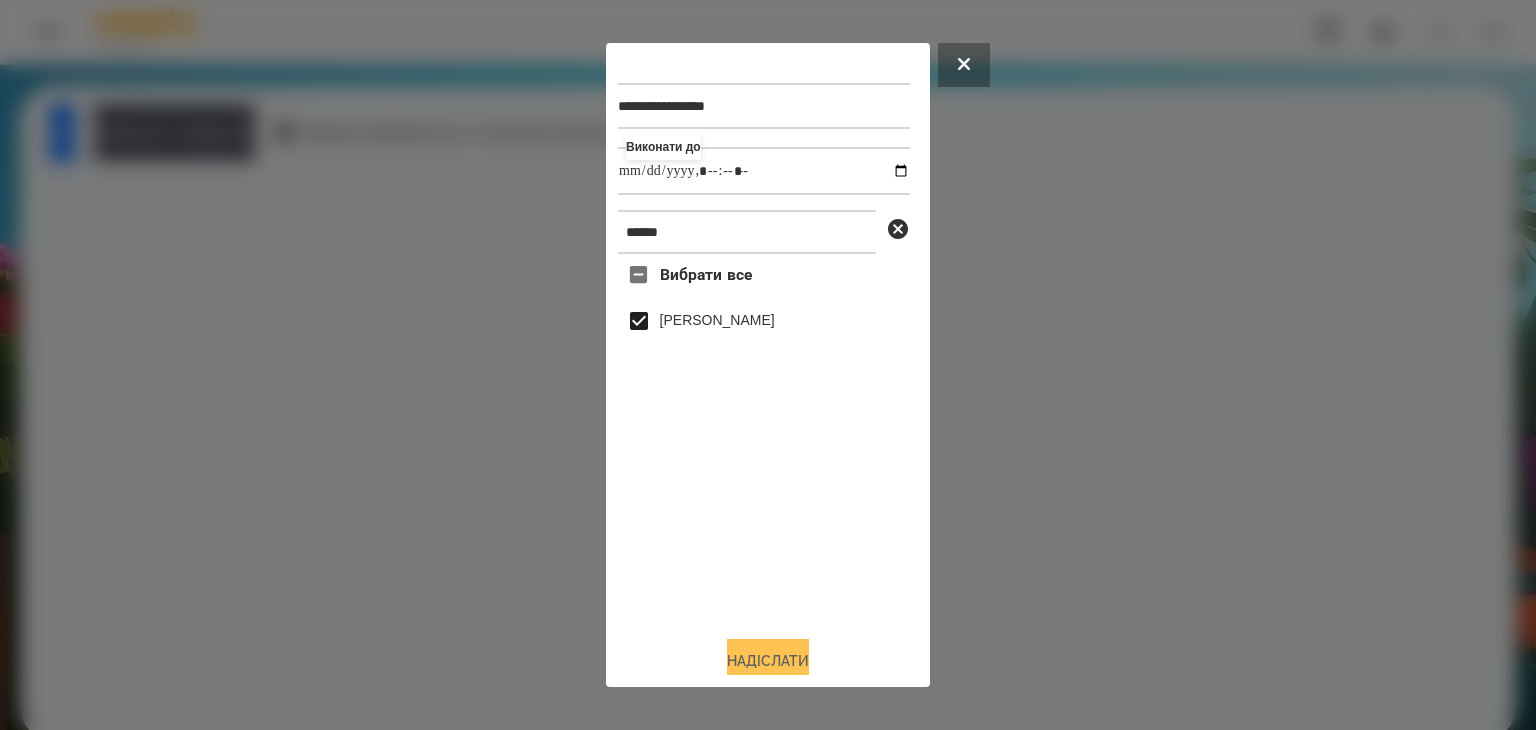click on "Надіслати" at bounding box center [768, 661] 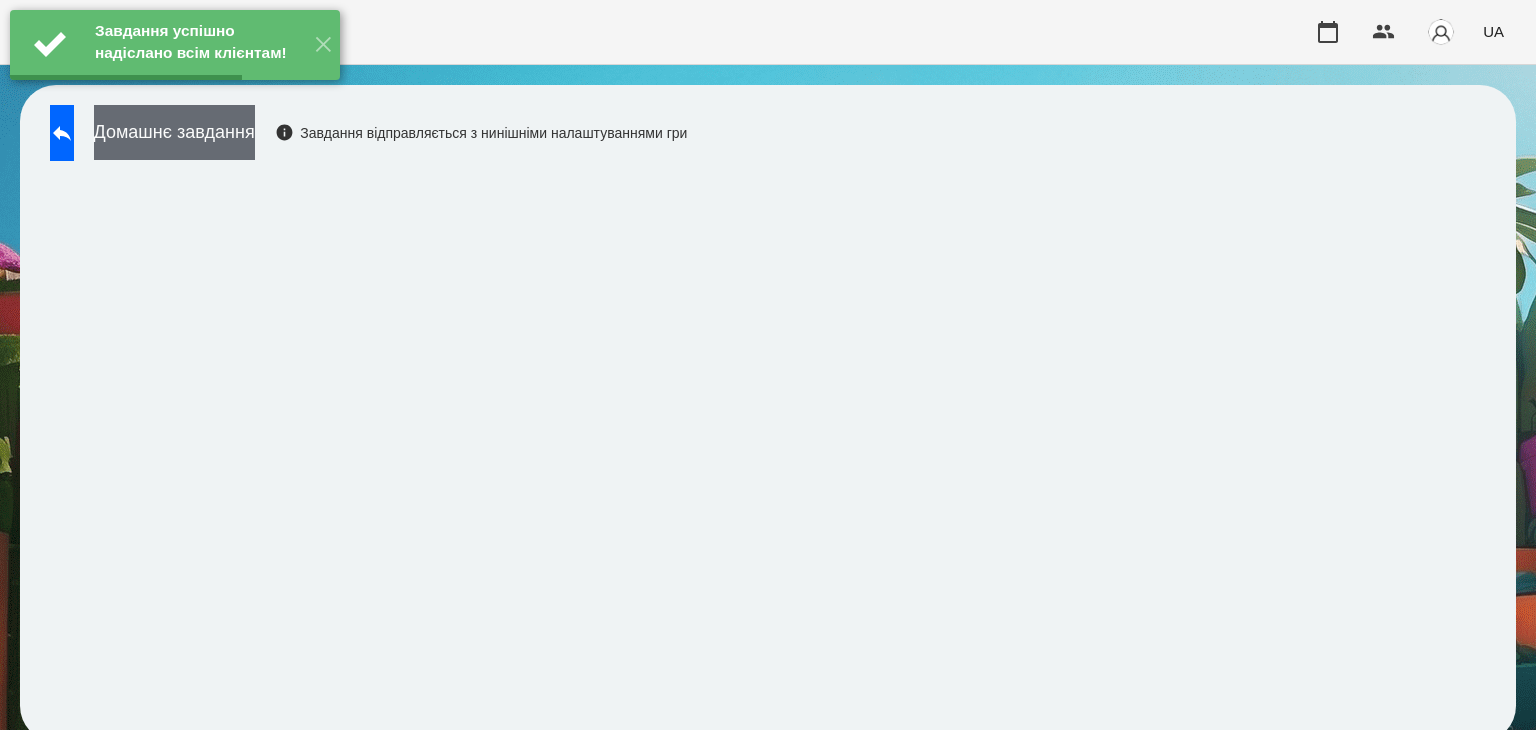 click on "Домашнє завдання" at bounding box center [174, 132] 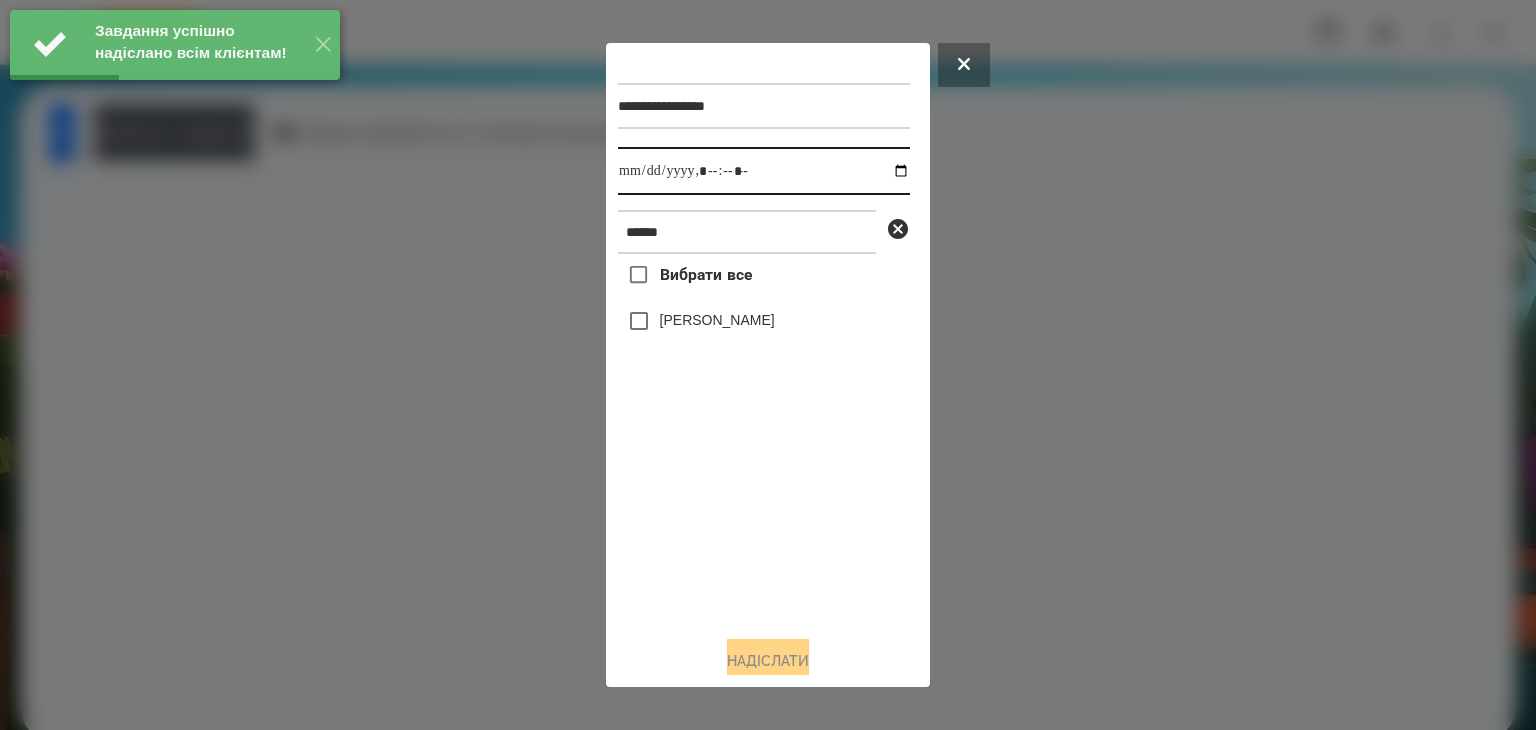 click at bounding box center [764, 171] 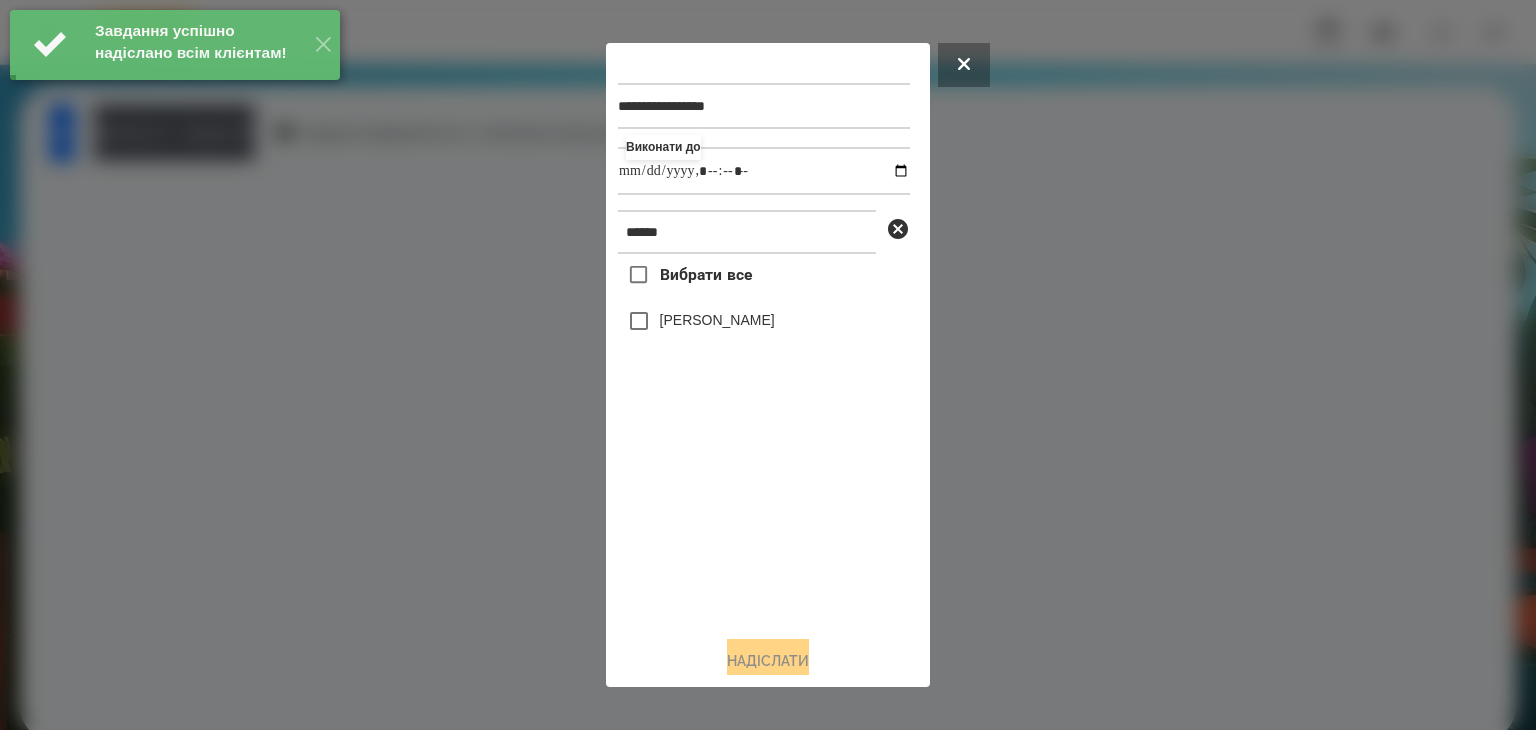 type on "**********" 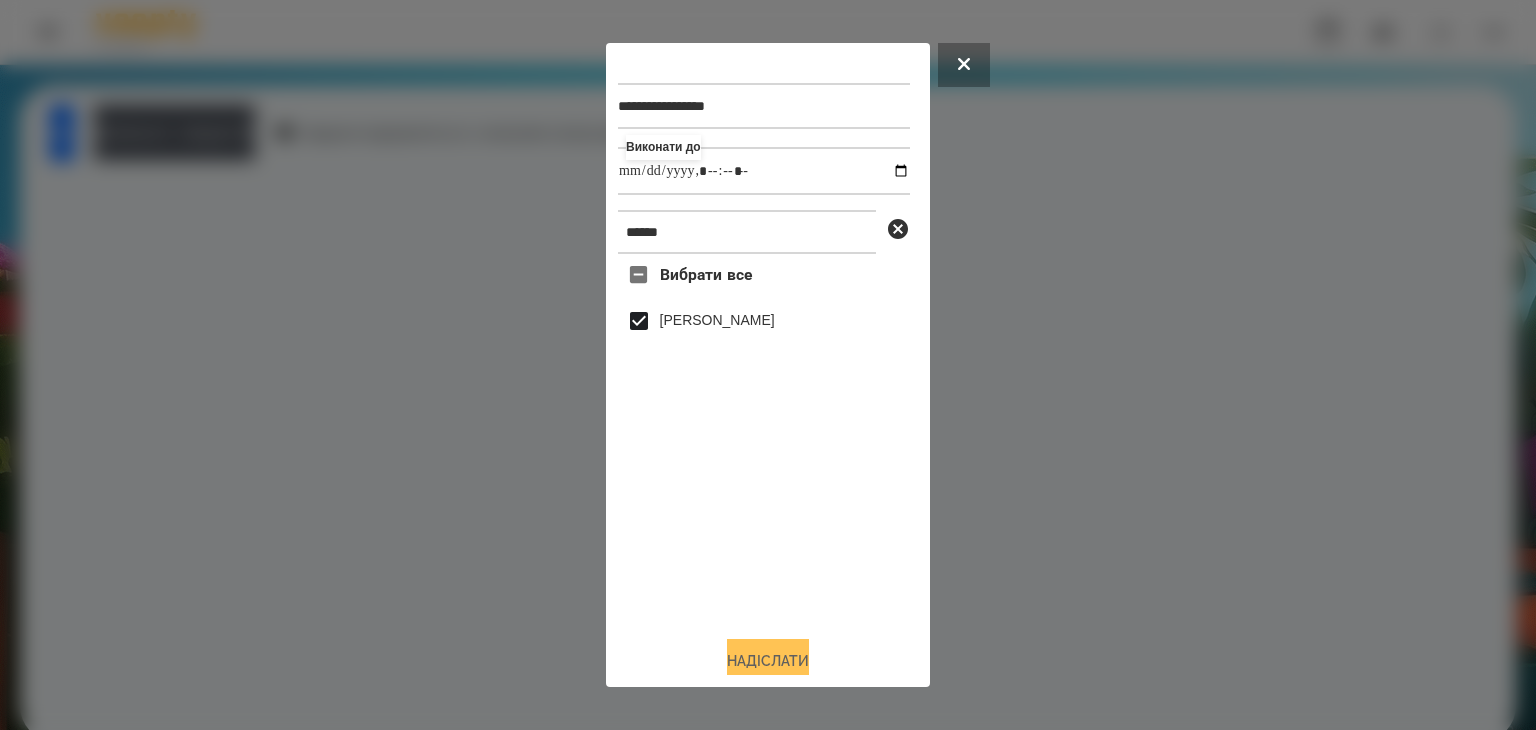 click on "Надіслати" at bounding box center [768, 661] 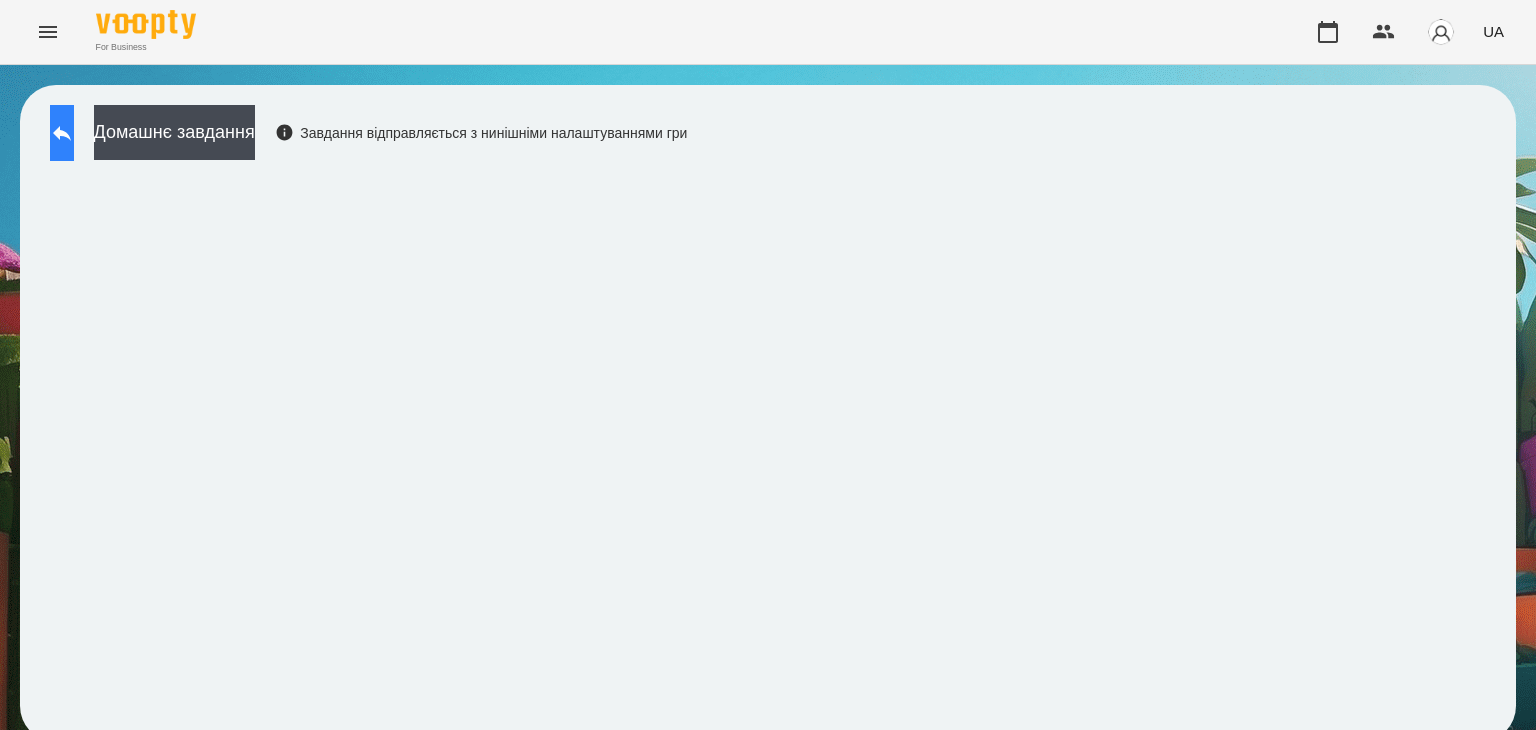 click 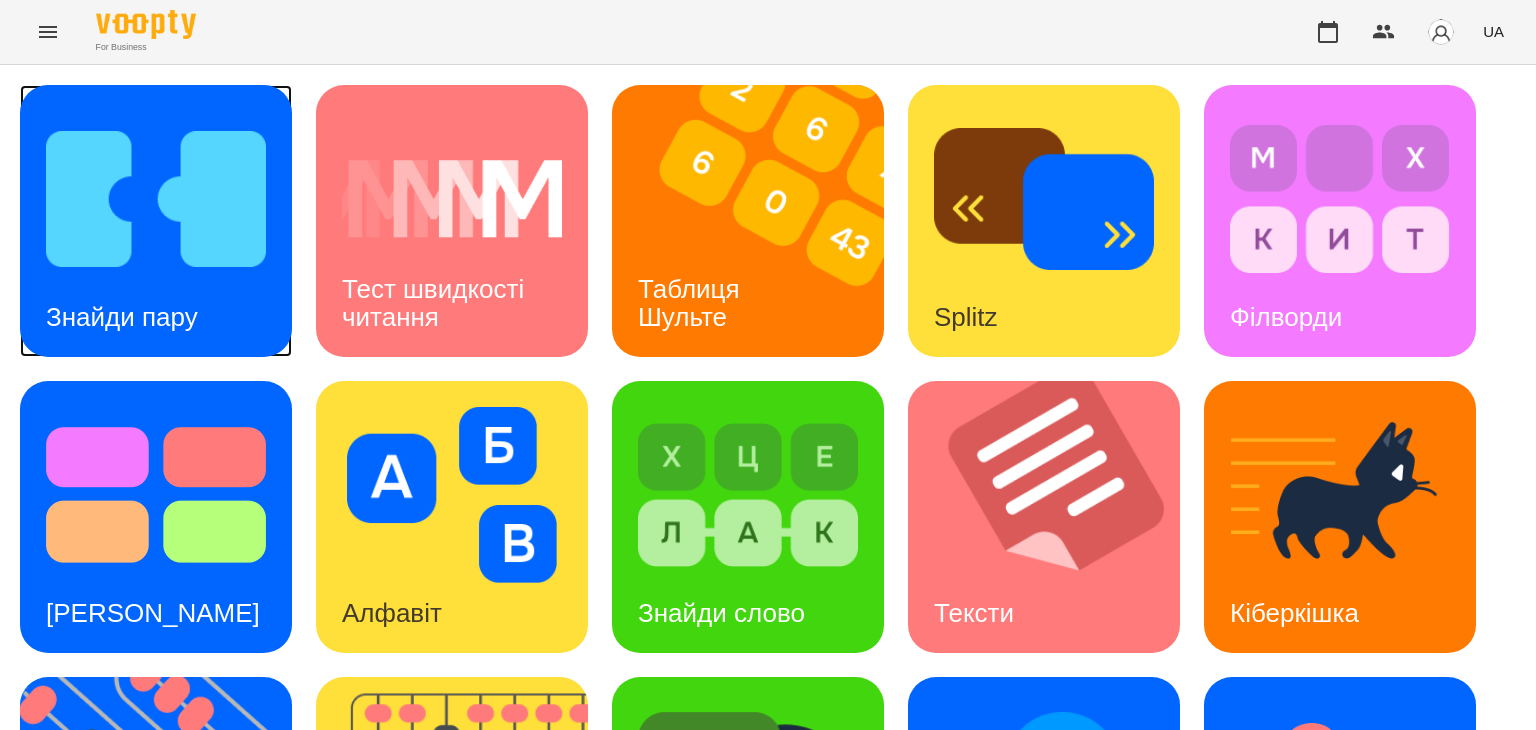 click at bounding box center (156, 199) 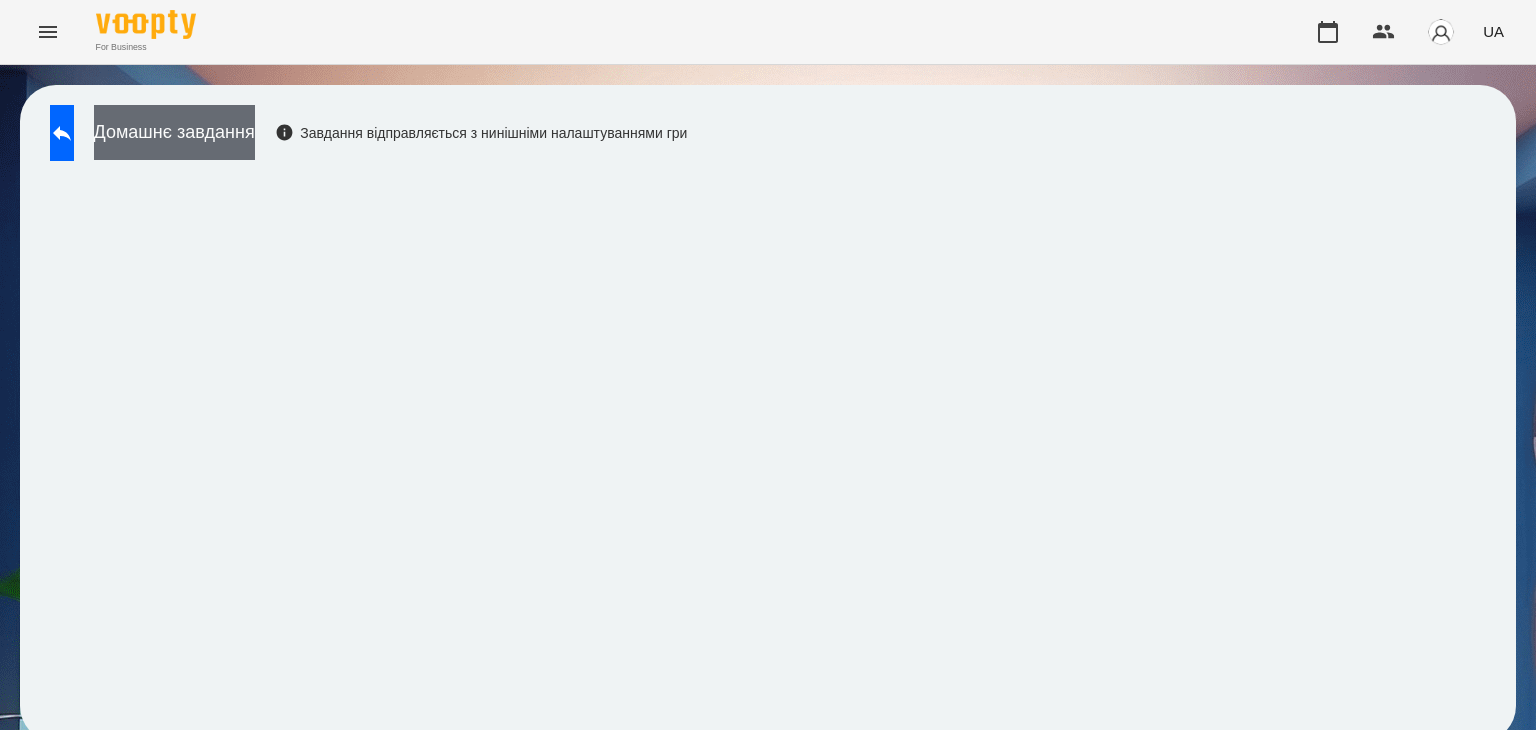 click on "Домашнє завдання" at bounding box center [174, 132] 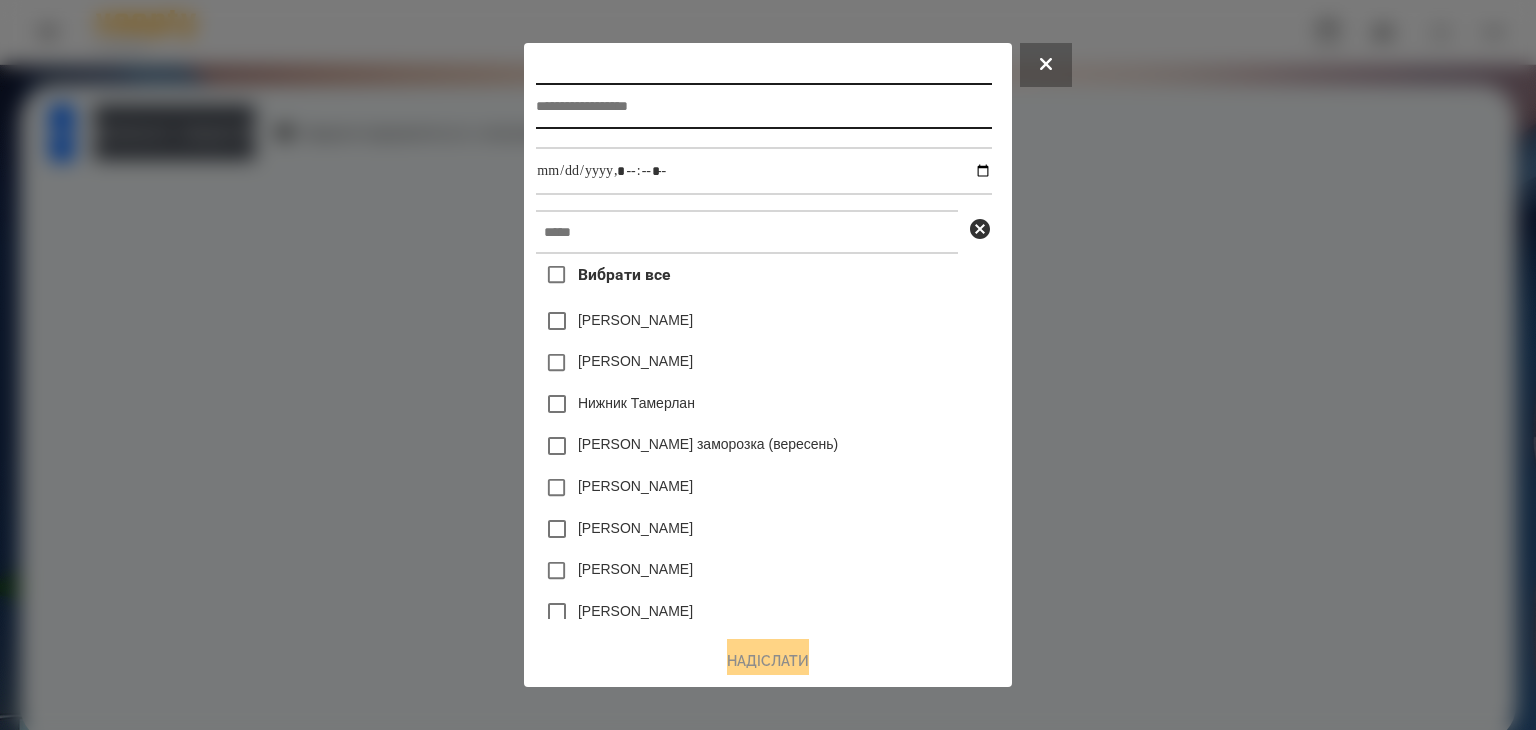 click at bounding box center (763, 106) 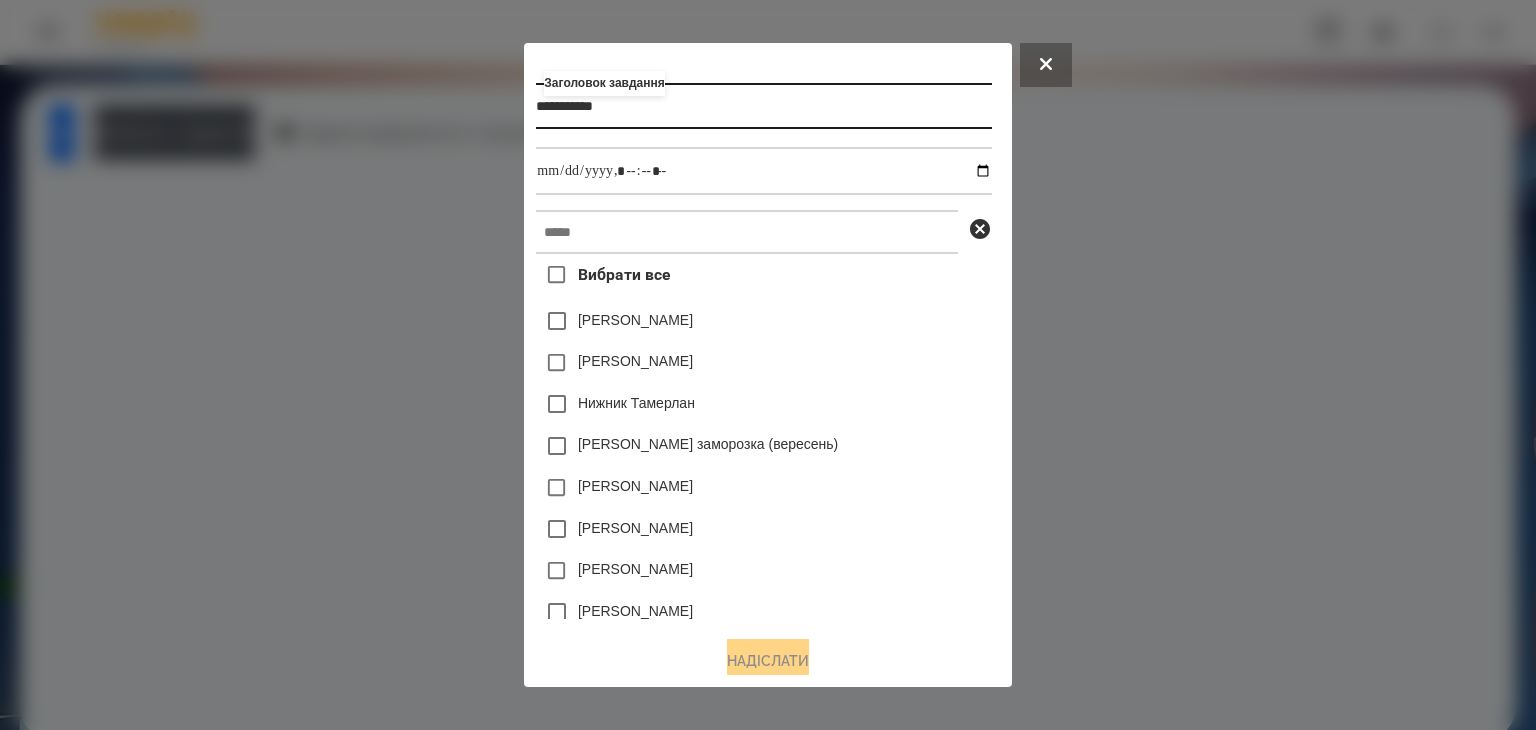 type on "**********" 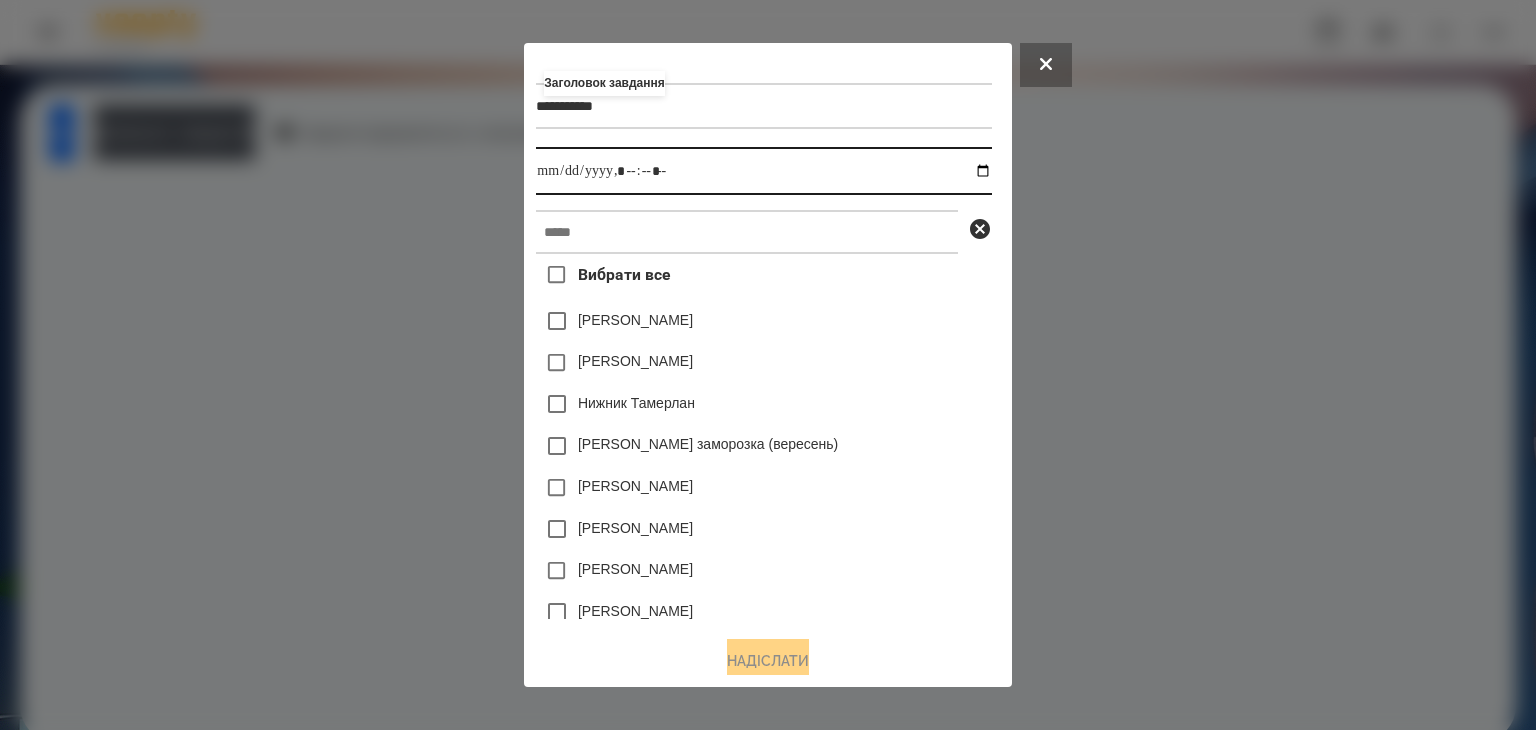 click at bounding box center (763, 171) 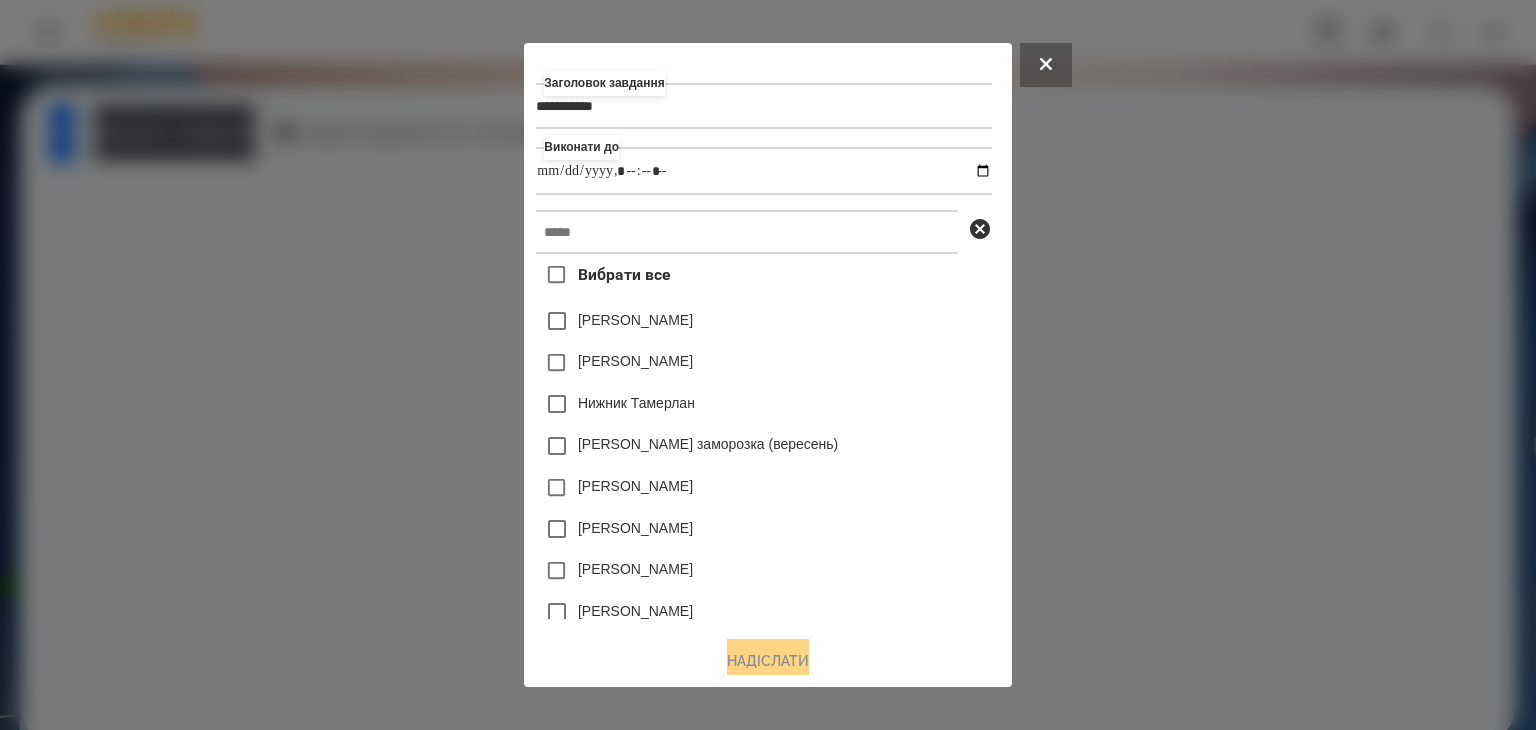 type on "**********" 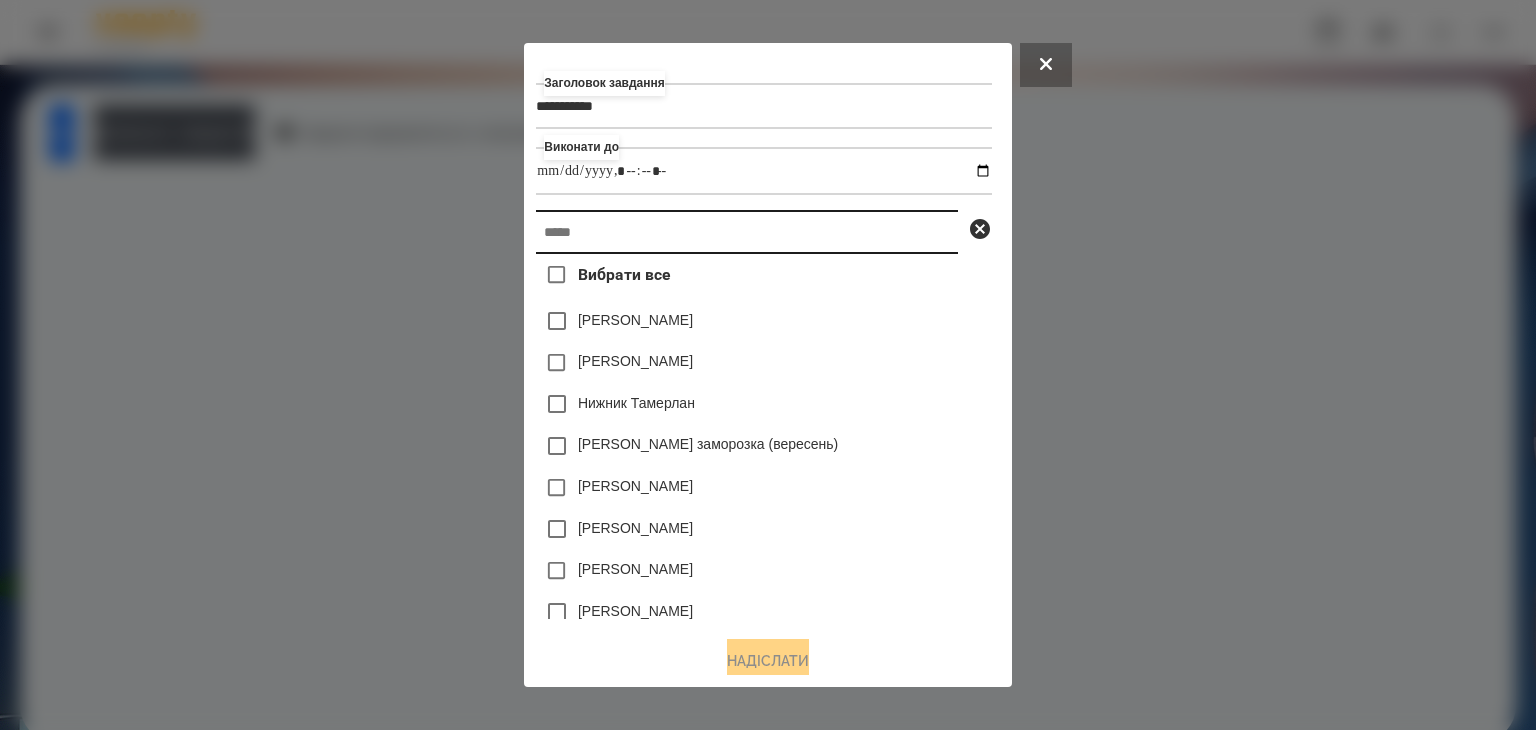 click at bounding box center [747, 232] 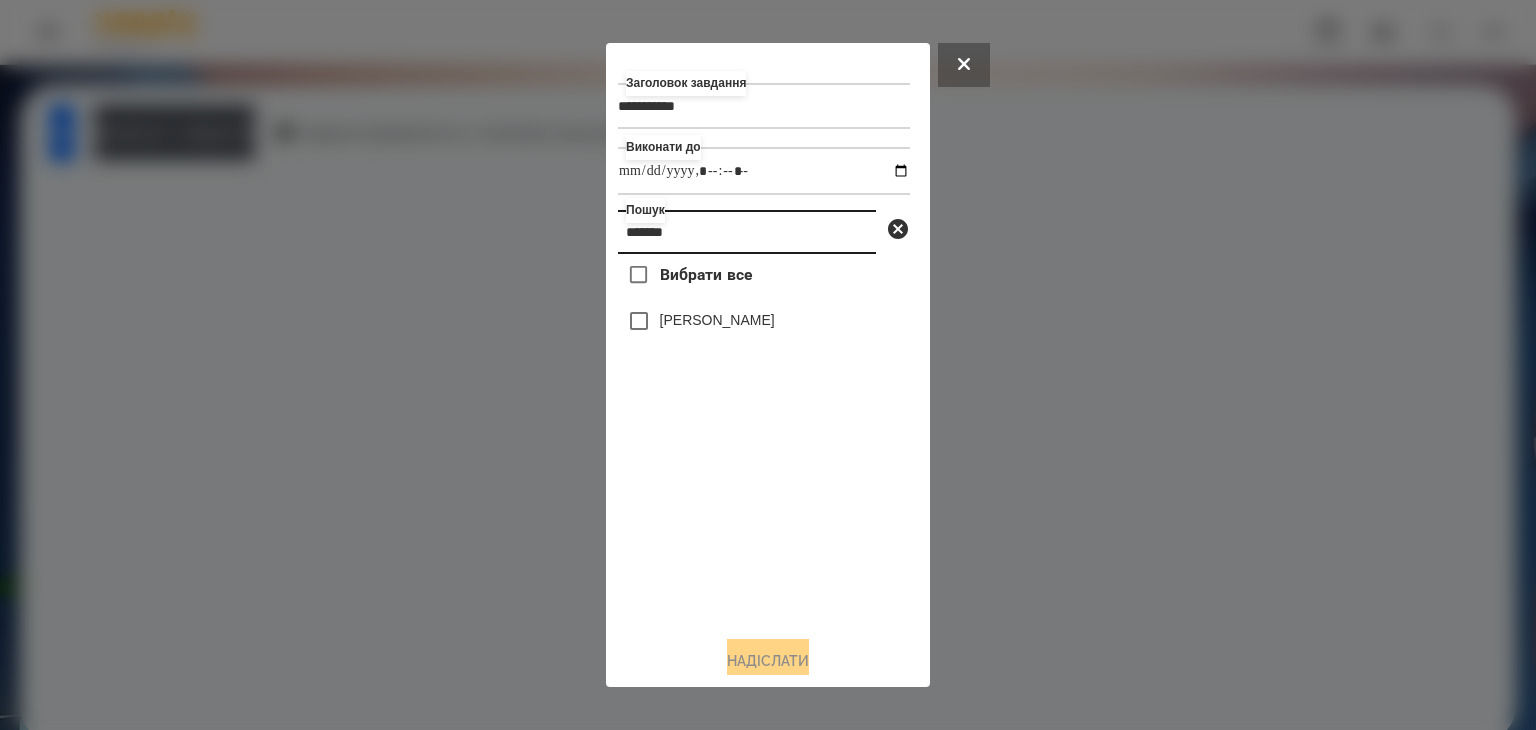 type on "*******" 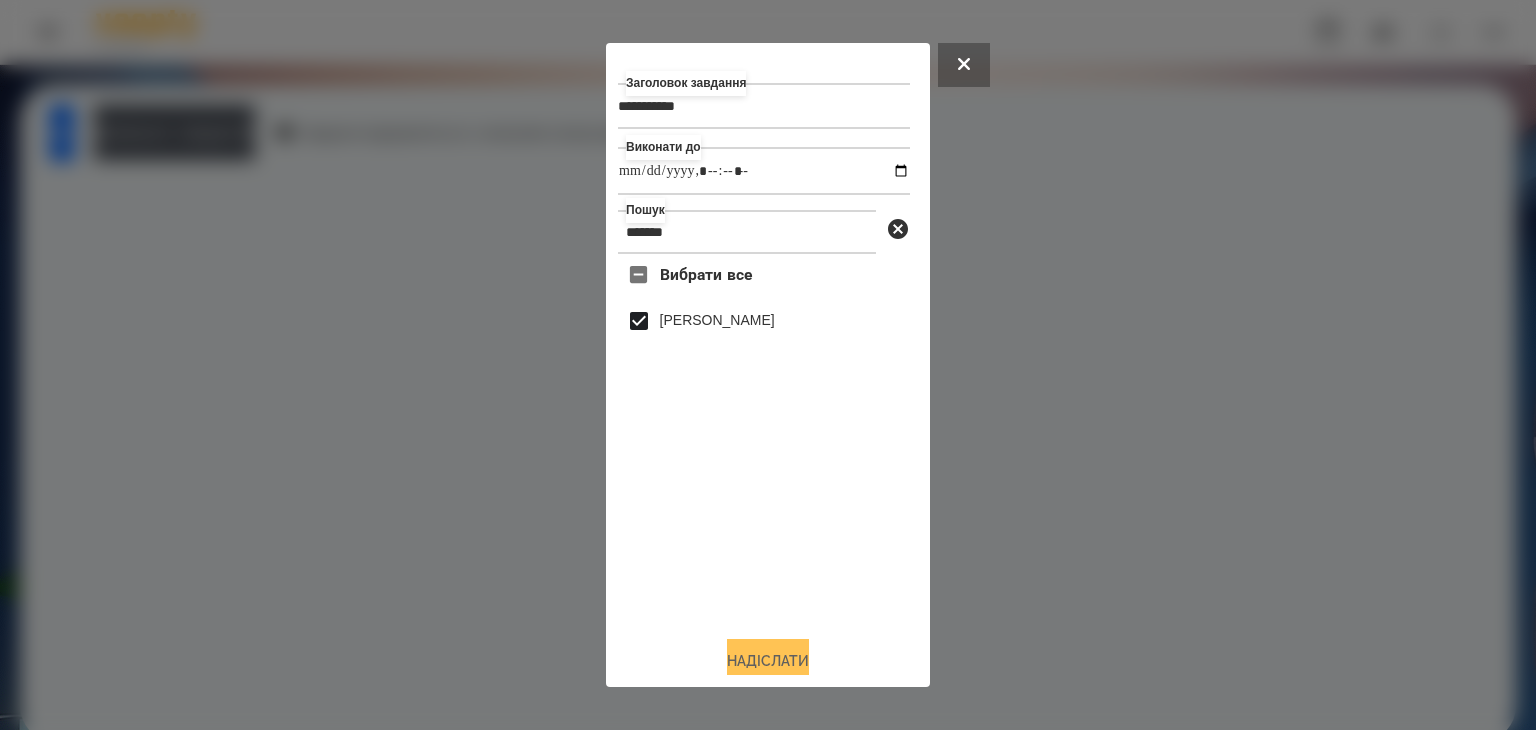click on "Надіслати" at bounding box center (768, 661) 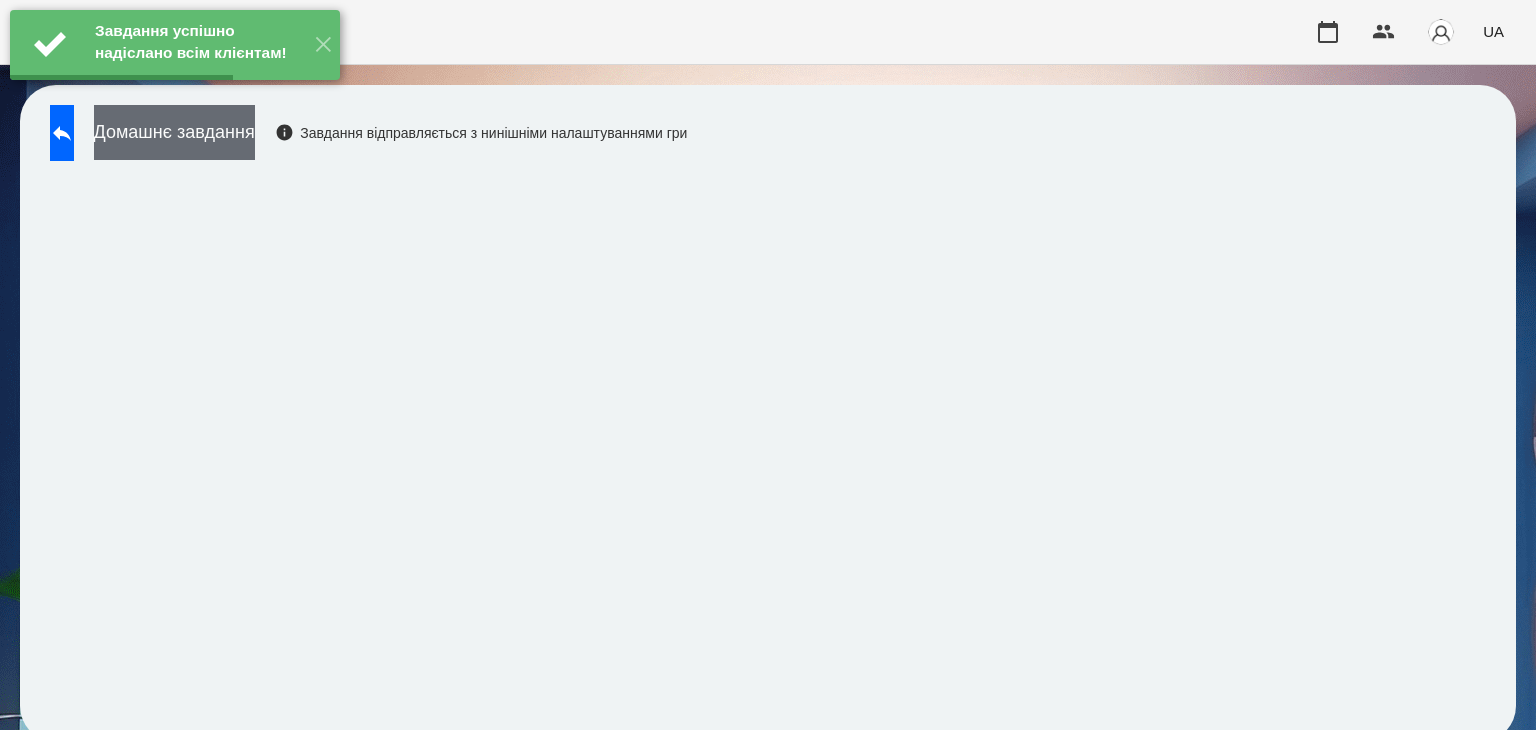 click on "Домашнє завдання" at bounding box center (174, 132) 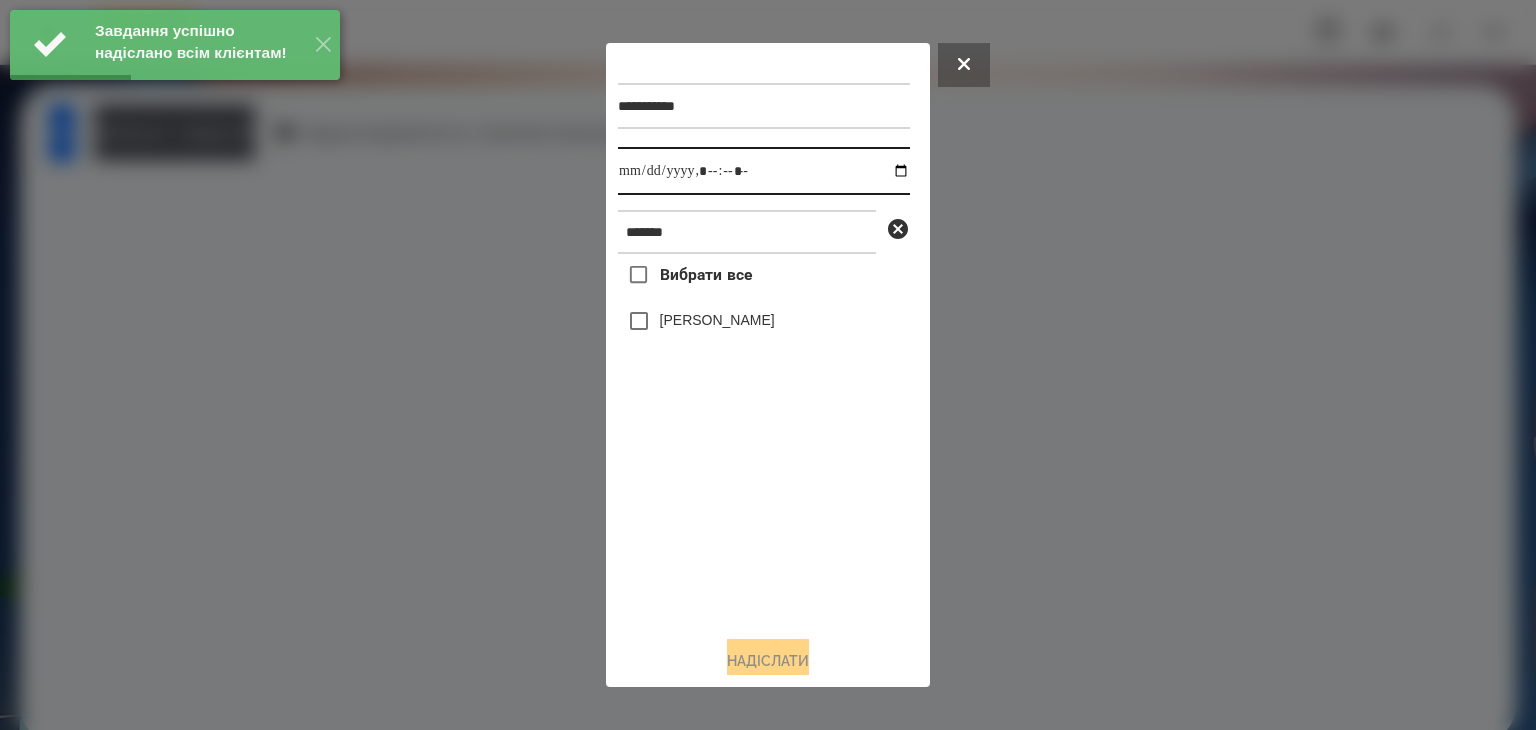click at bounding box center (764, 171) 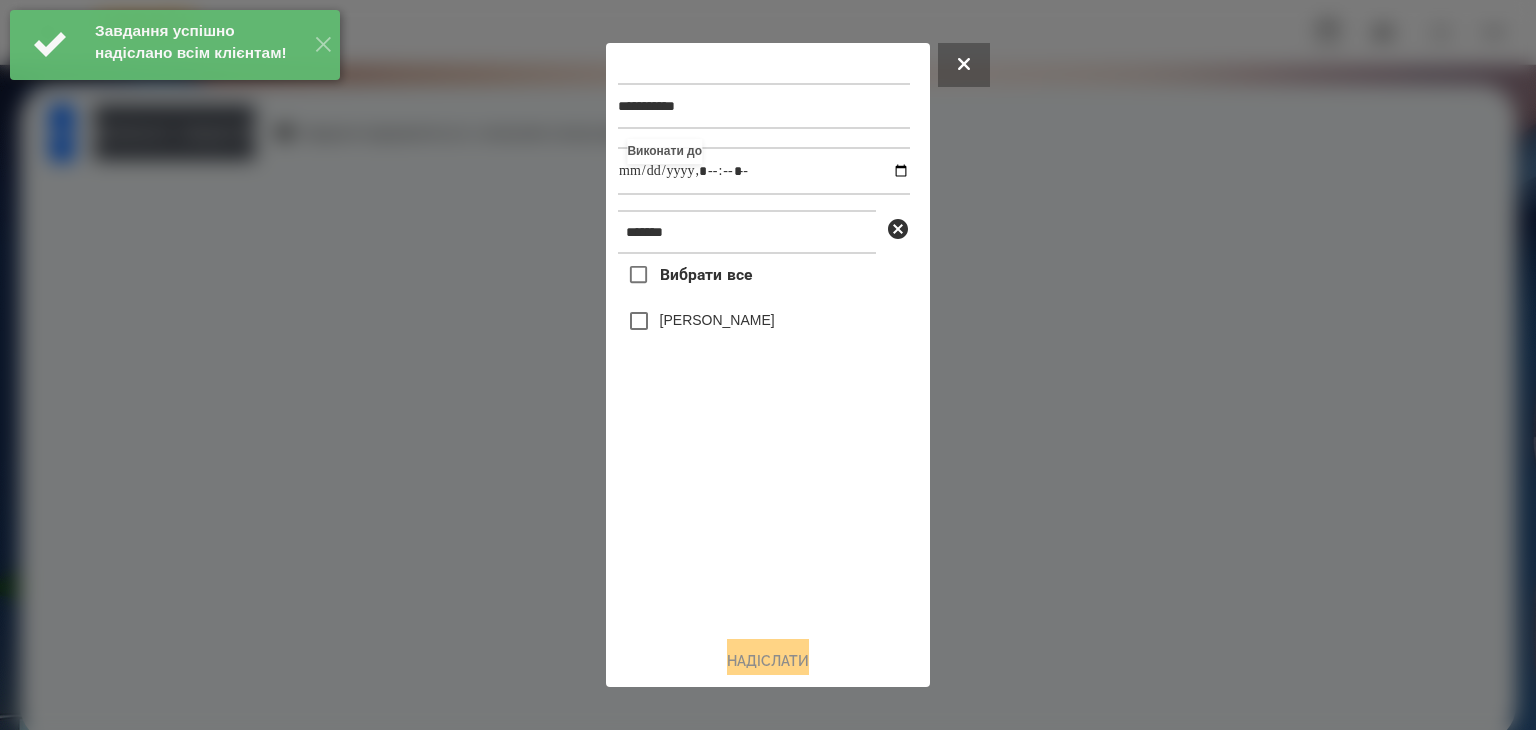 type on "**********" 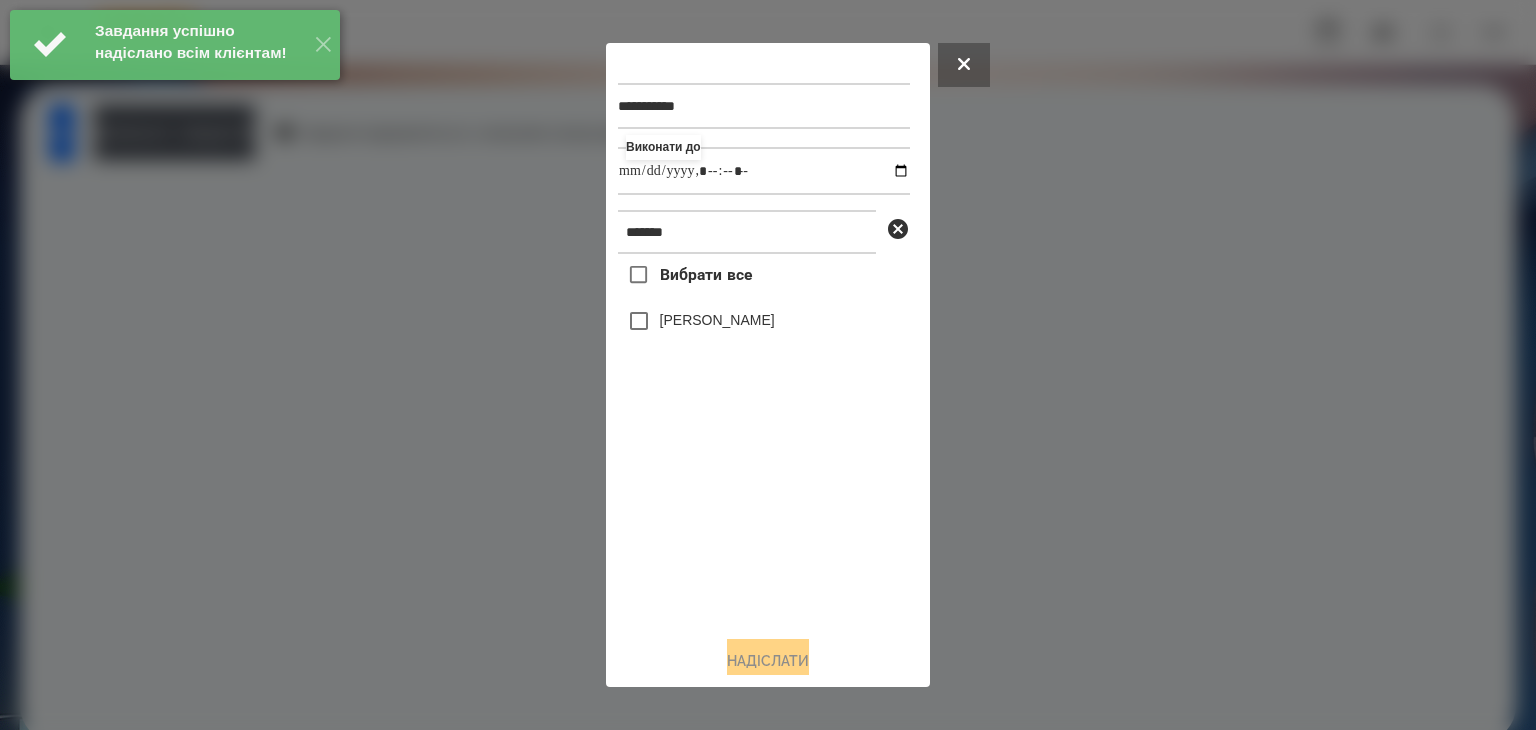 drag, startPoint x: 778, startPoint y: 561, endPoint x: 712, endPoint y: 470, distance: 112.41441 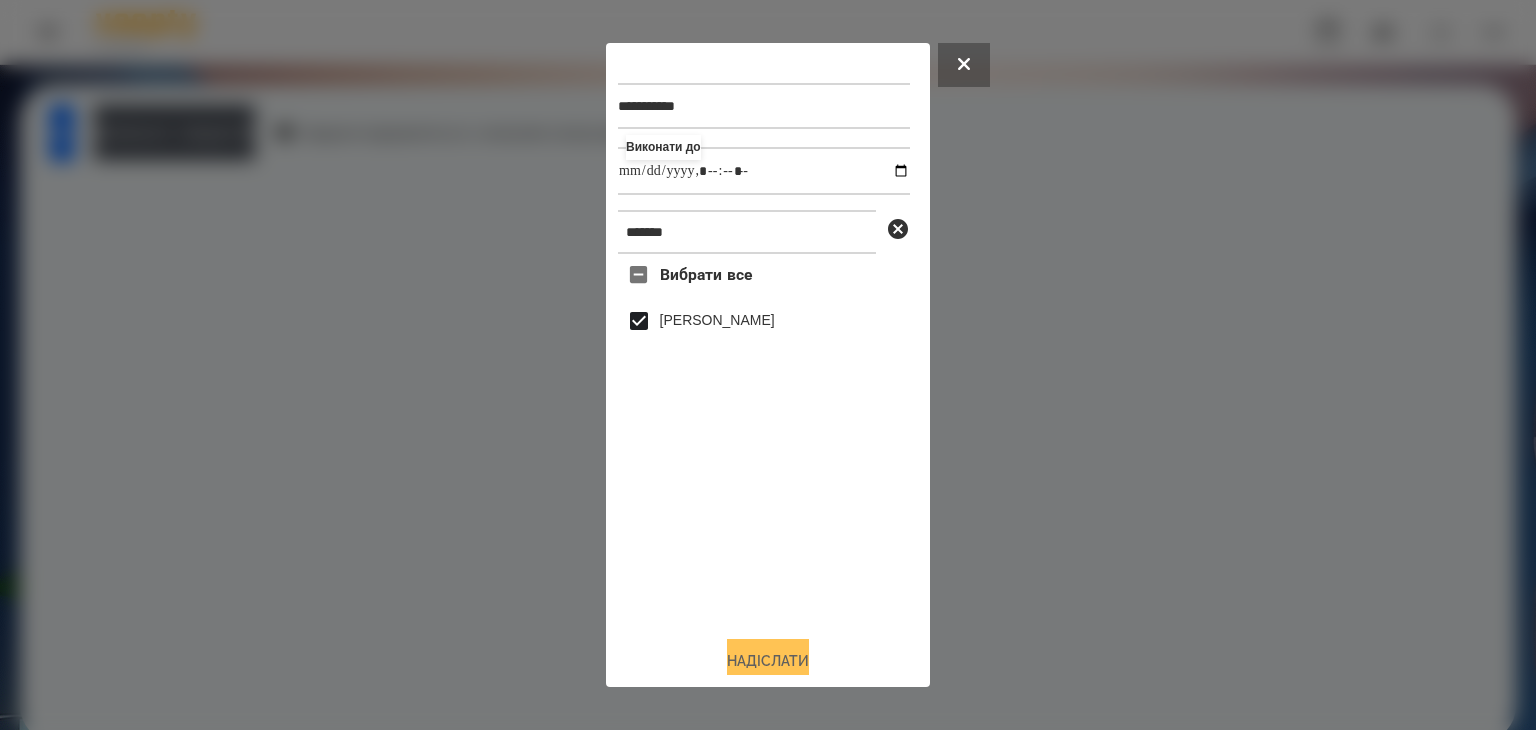 click on "Надіслати" at bounding box center (768, 661) 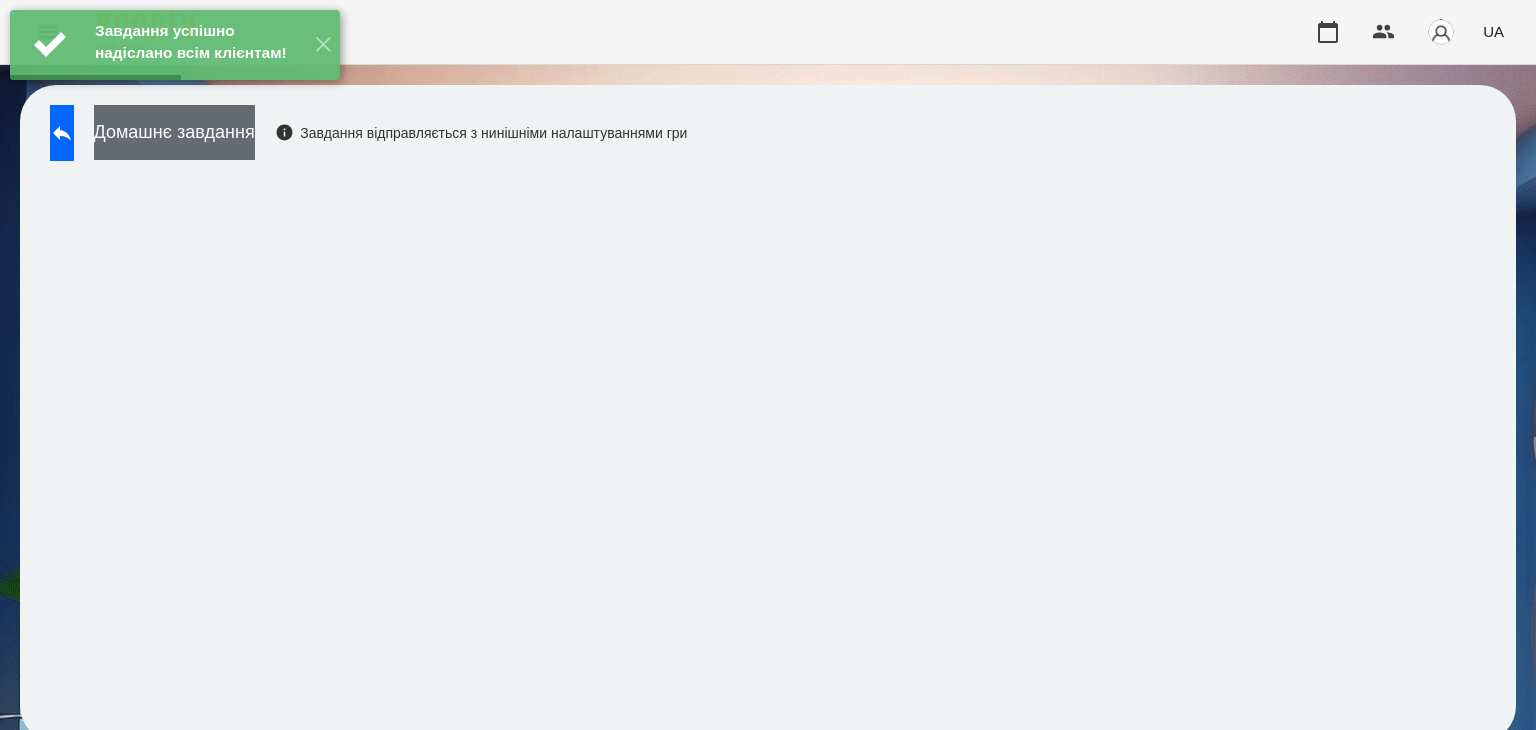 click on "Домашнє завдання" at bounding box center (174, 132) 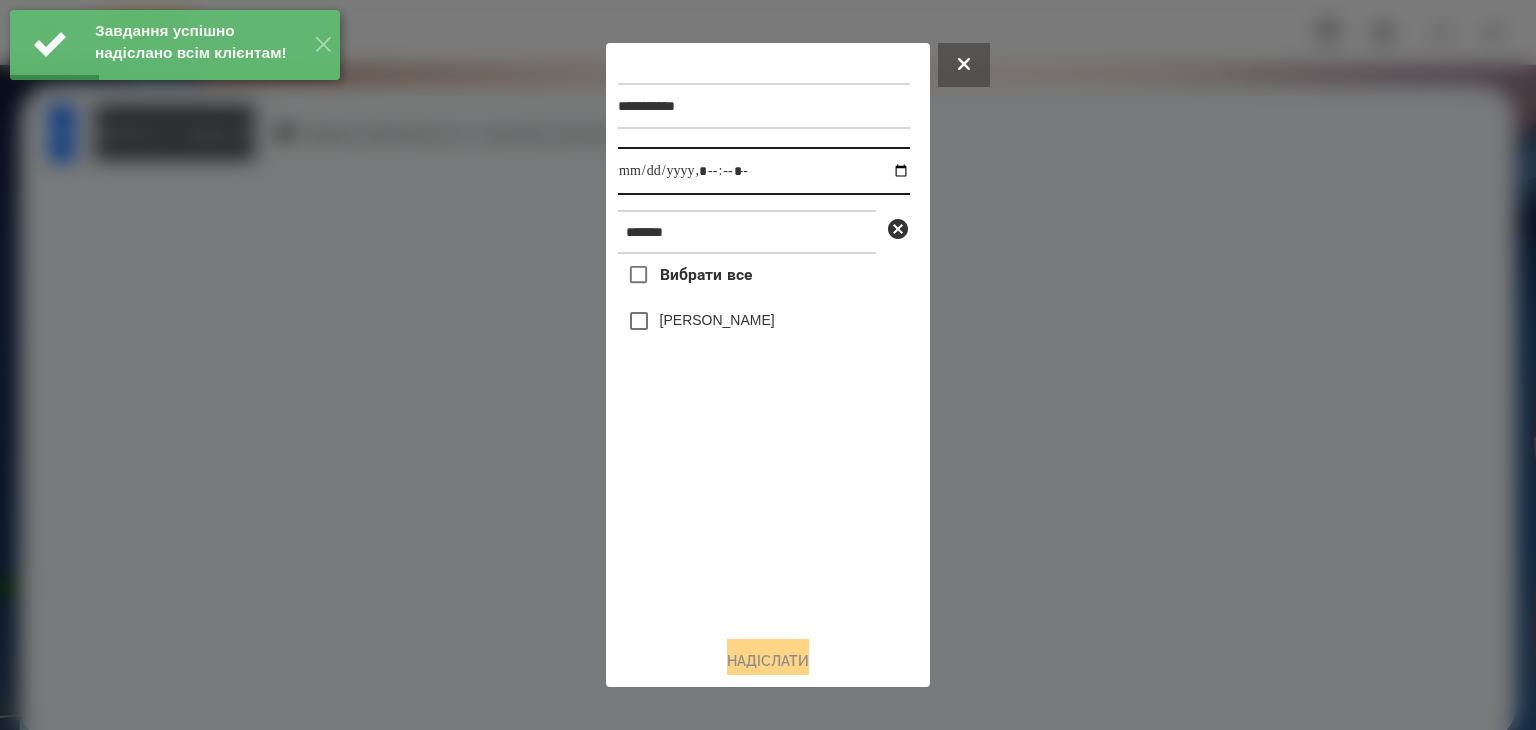 click at bounding box center [764, 171] 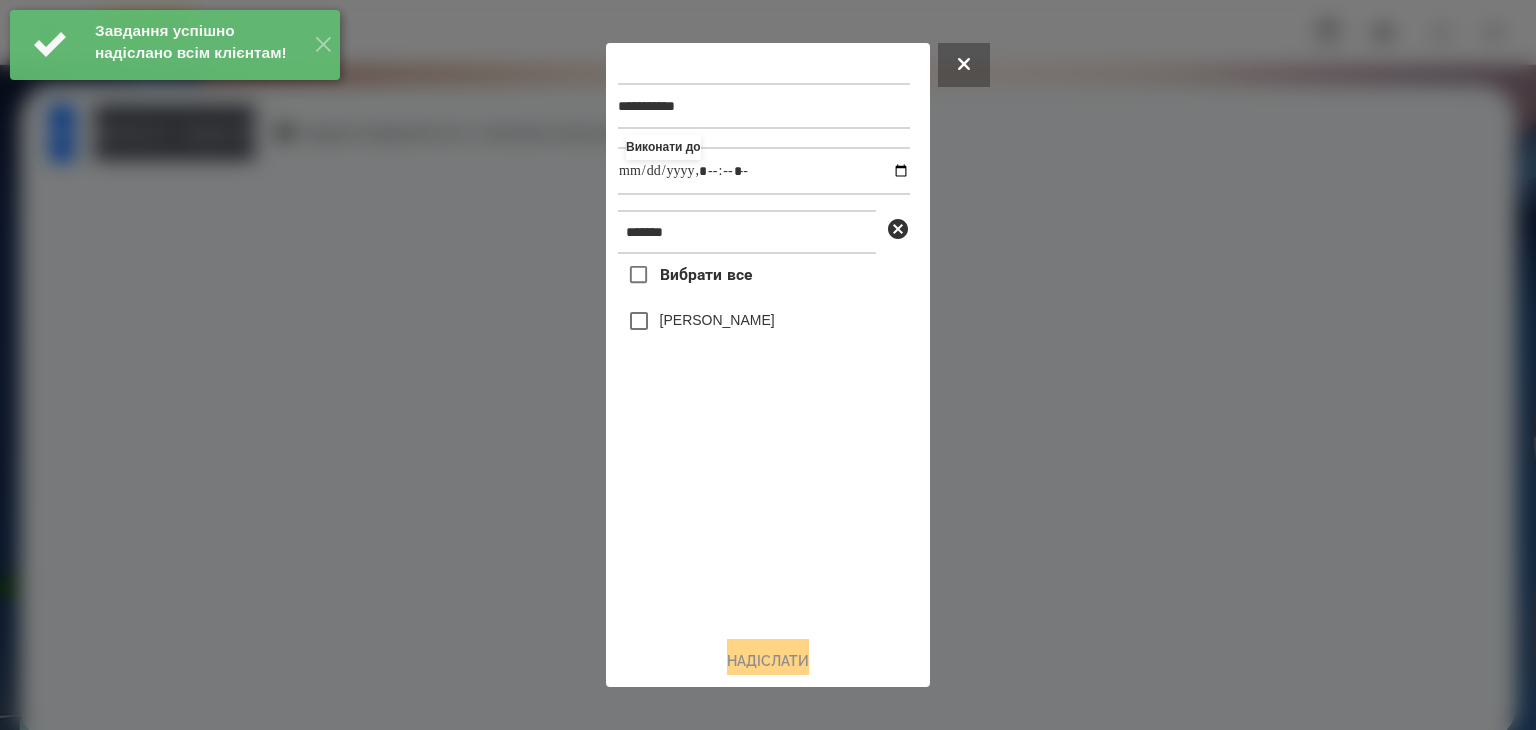 type on "**********" 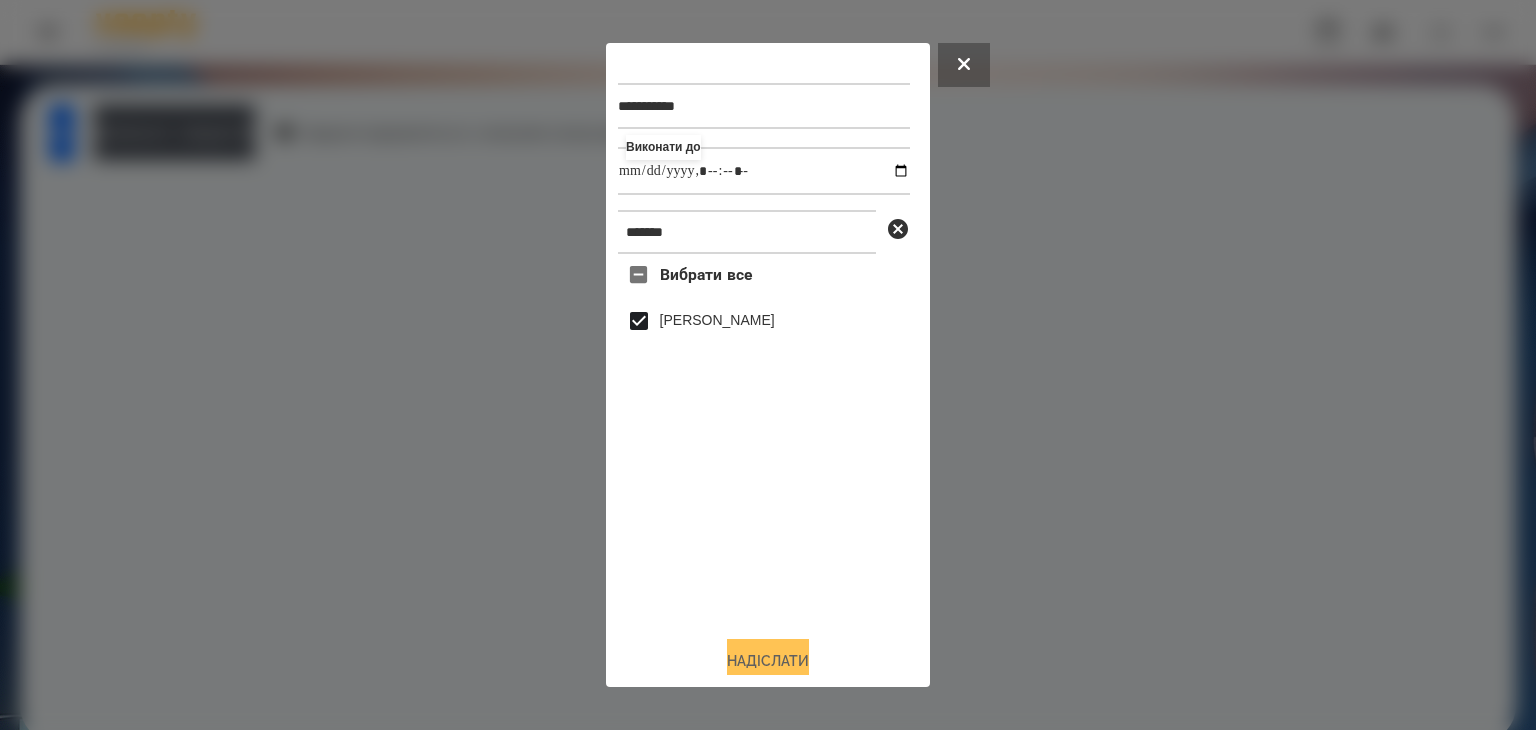 click on "Надіслати" at bounding box center (768, 661) 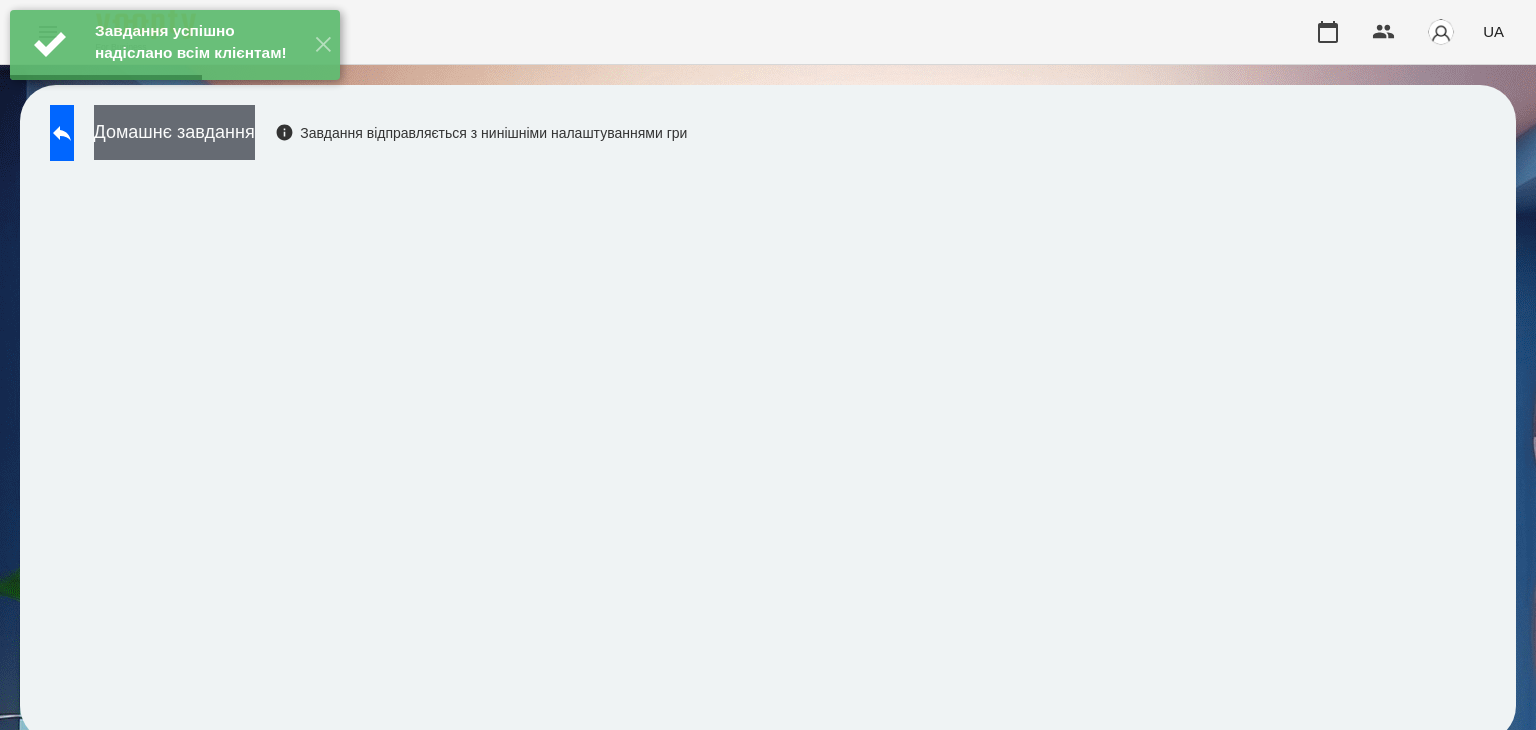 click on "Домашнє завдання" at bounding box center [174, 132] 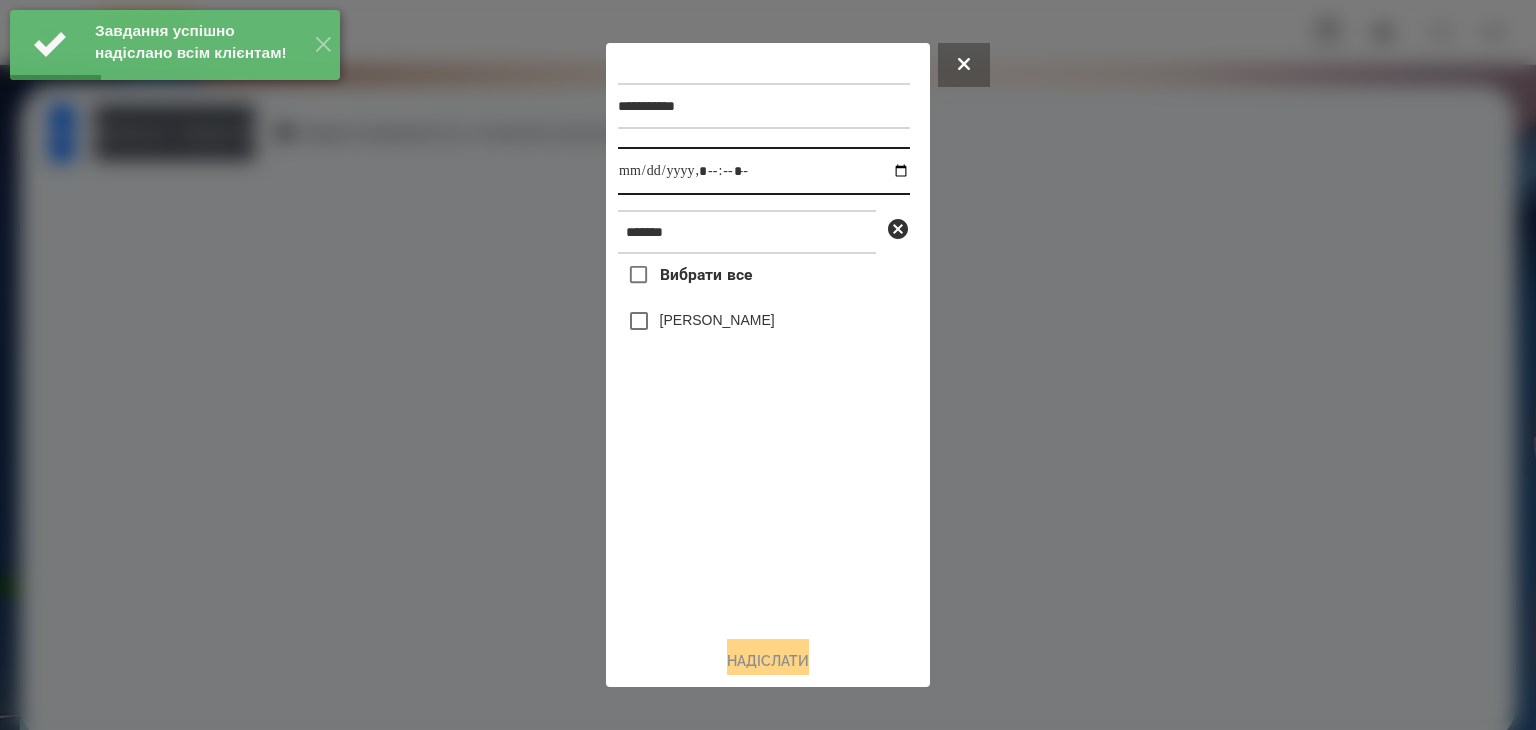 click at bounding box center [764, 171] 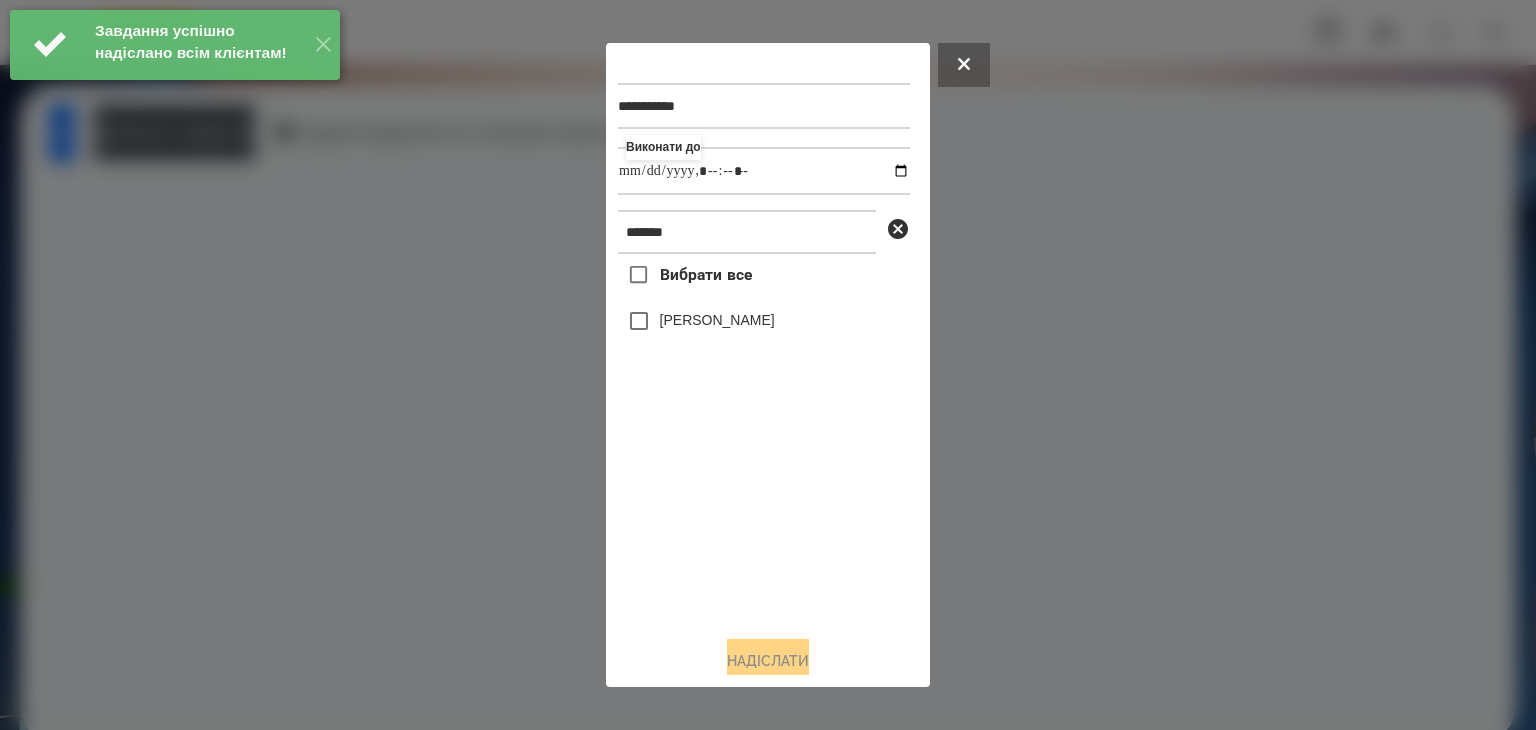 type on "**********" 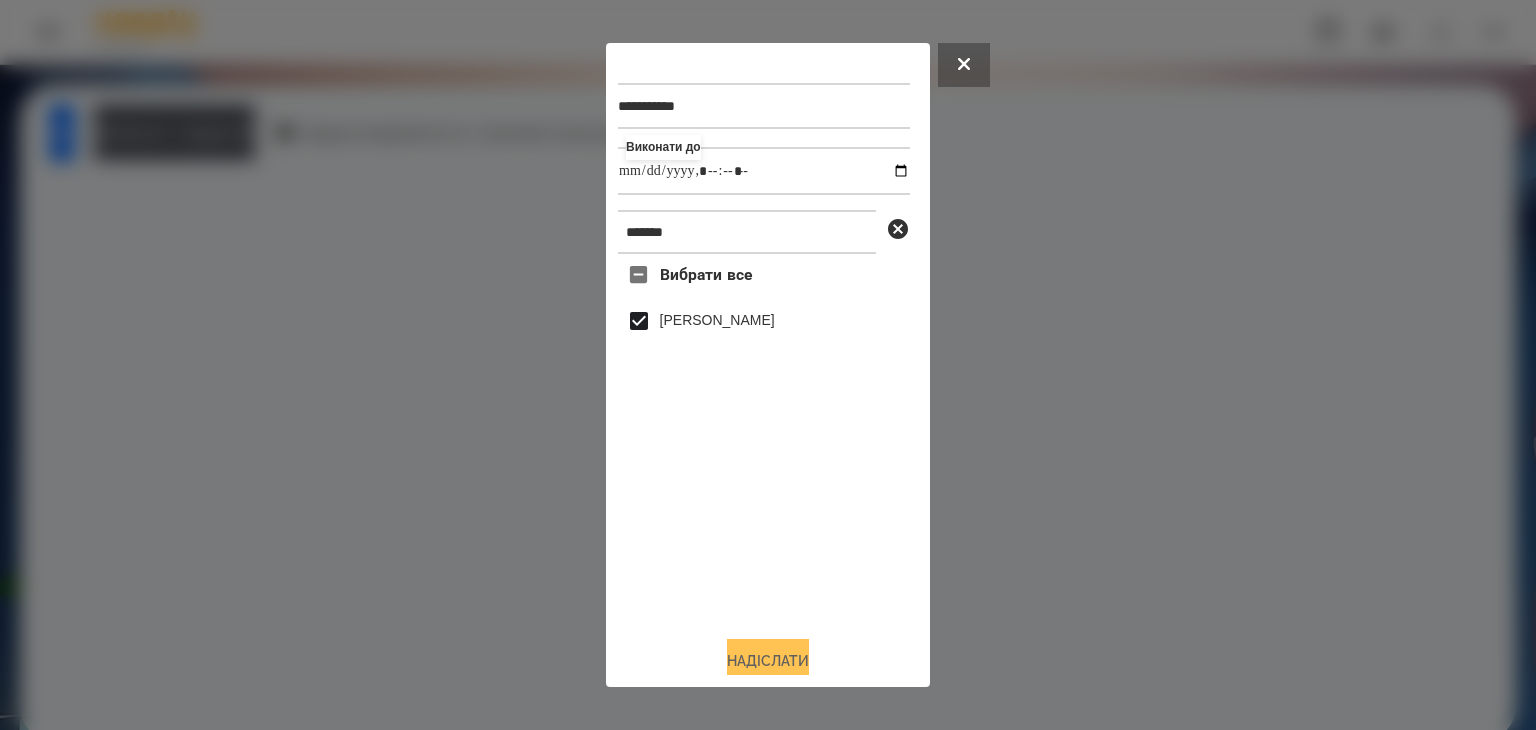 click on "Надіслати" at bounding box center [768, 661] 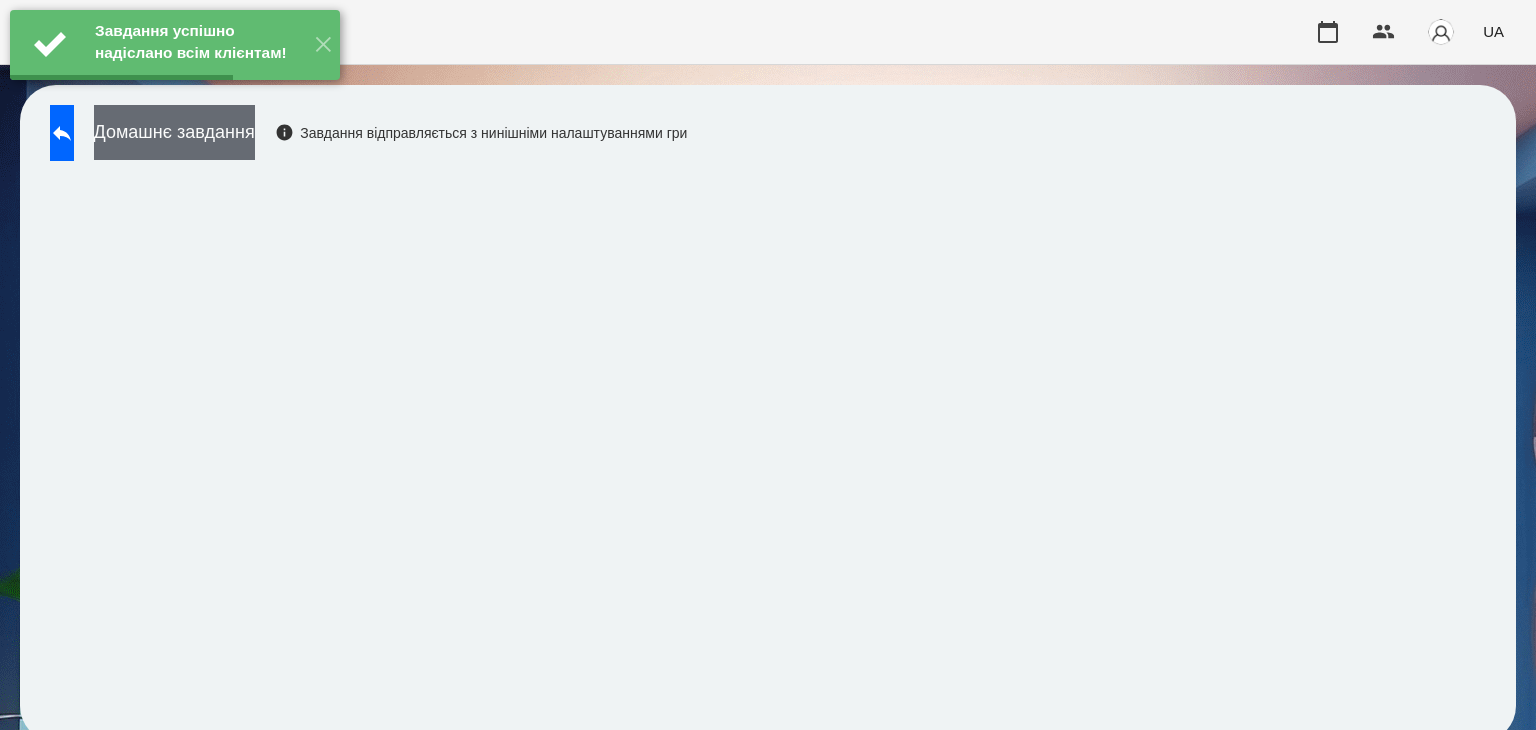 click on "Домашнє завдання" at bounding box center [174, 132] 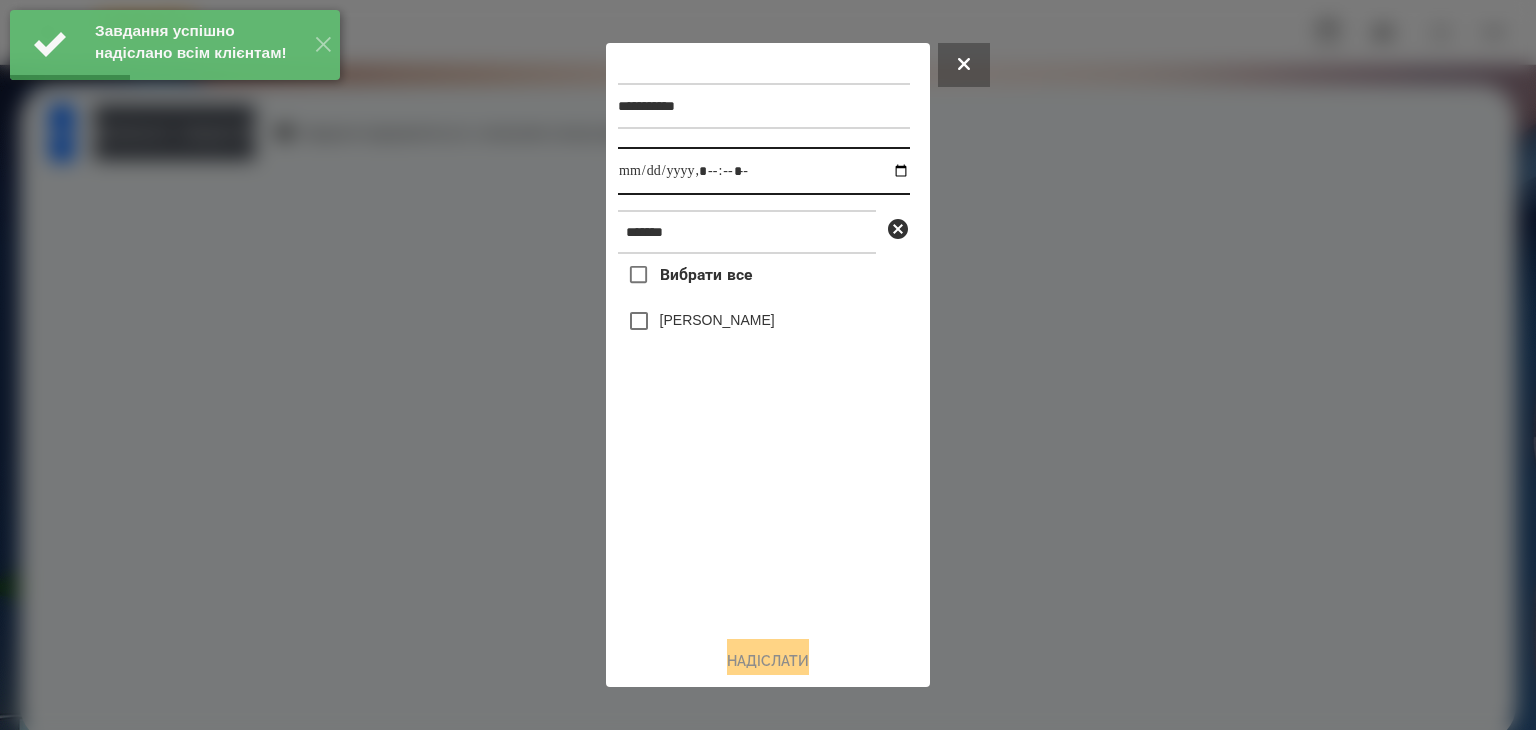 click at bounding box center [764, 171] 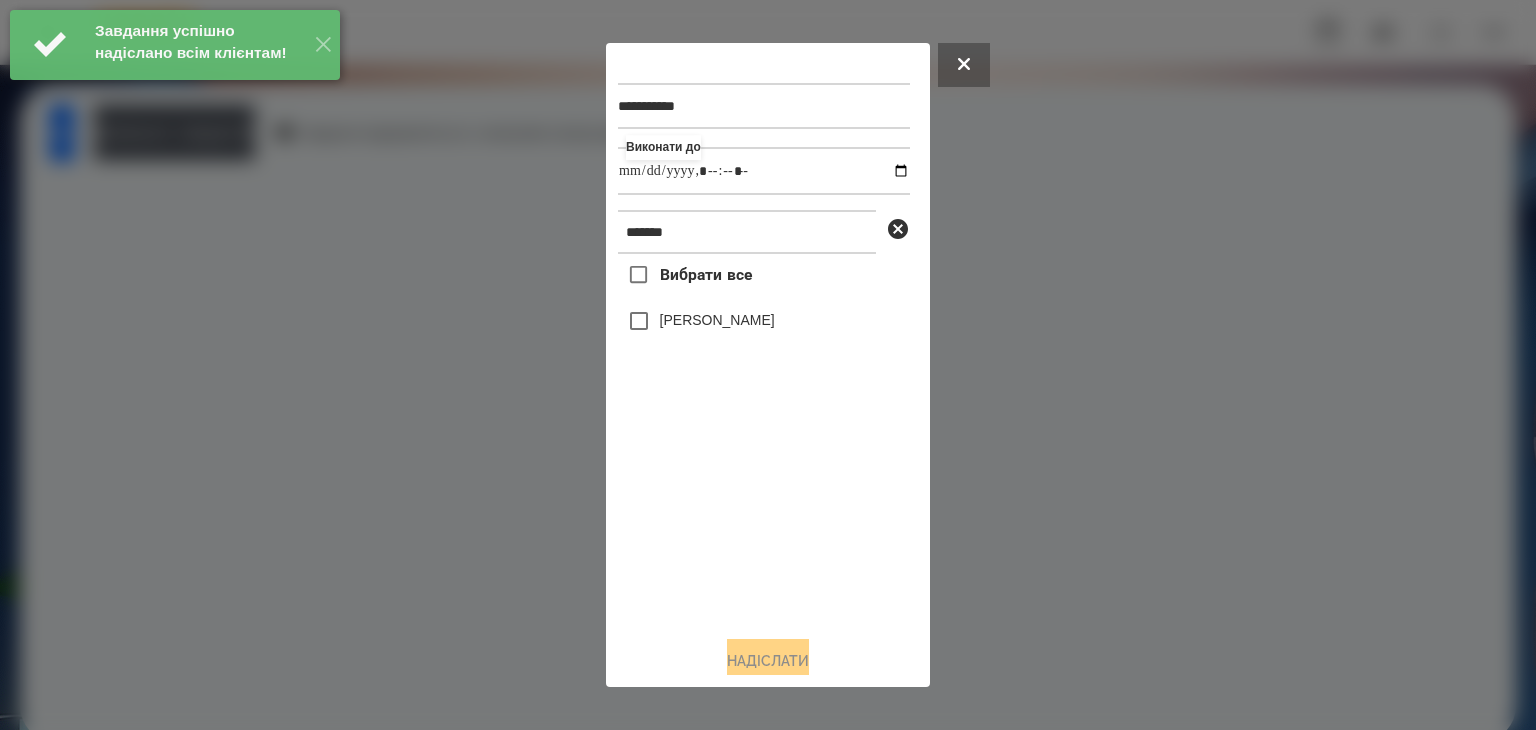 type on "**********" 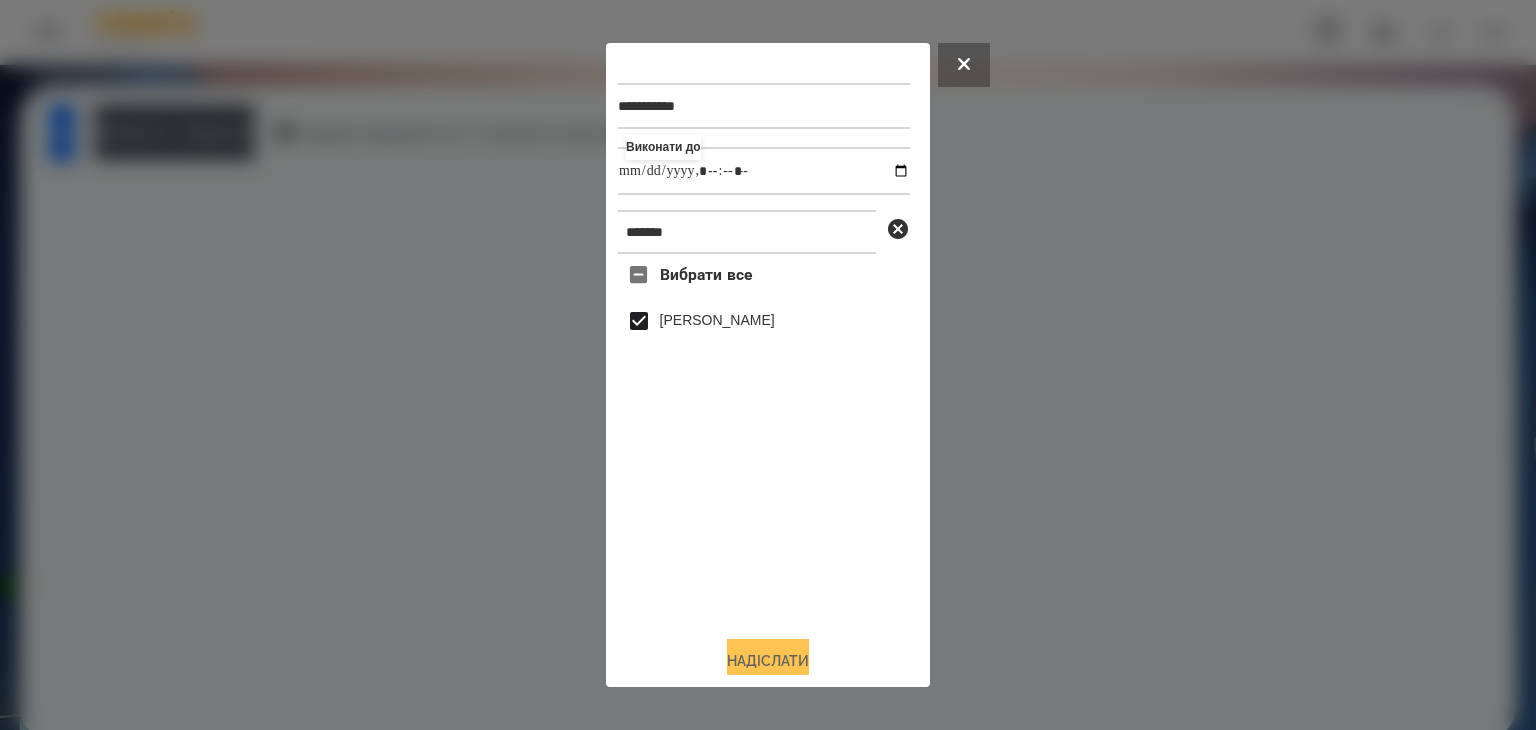 click on "Надіслати" at bounding box center [768, 661] 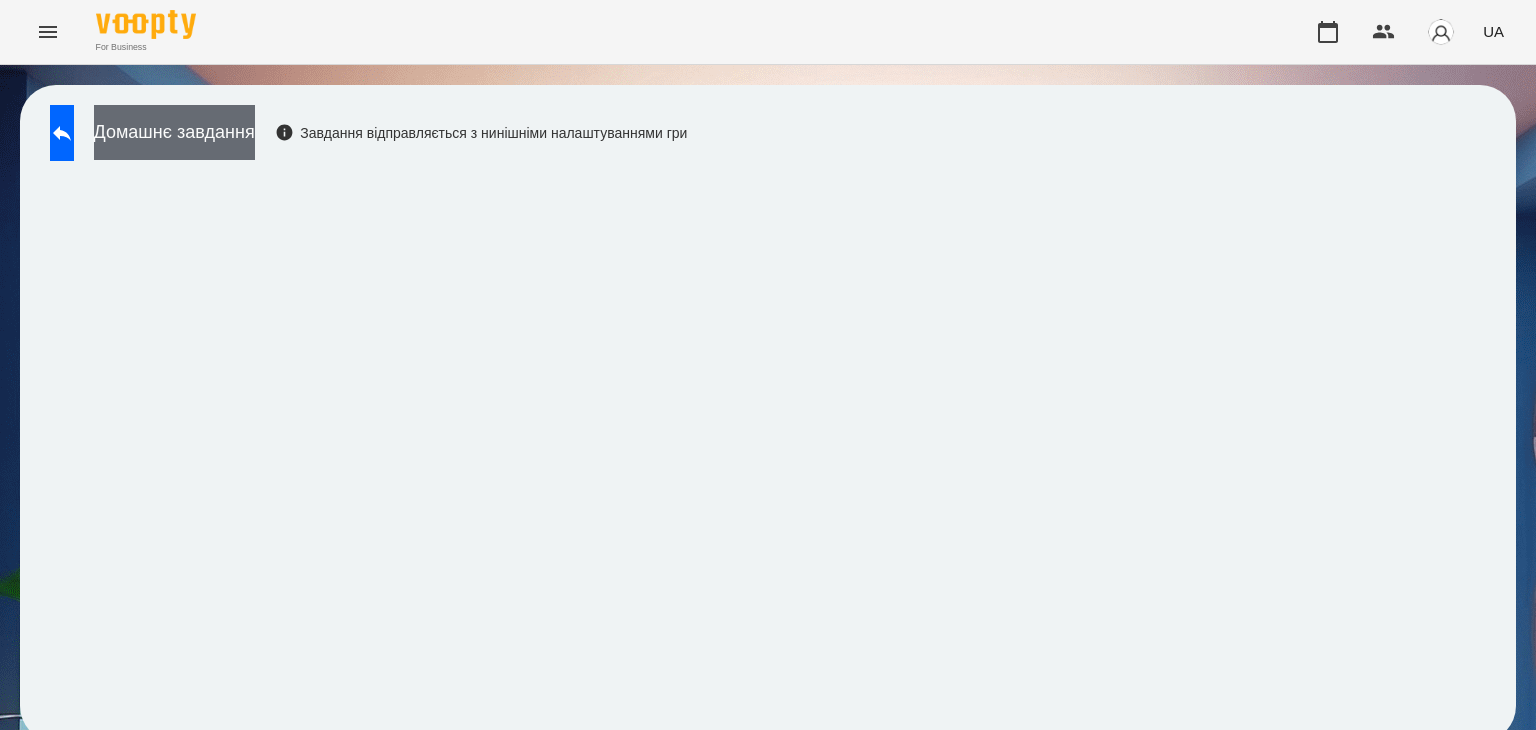 click on "Домашнє завдання" at bounding box center [174, 132] 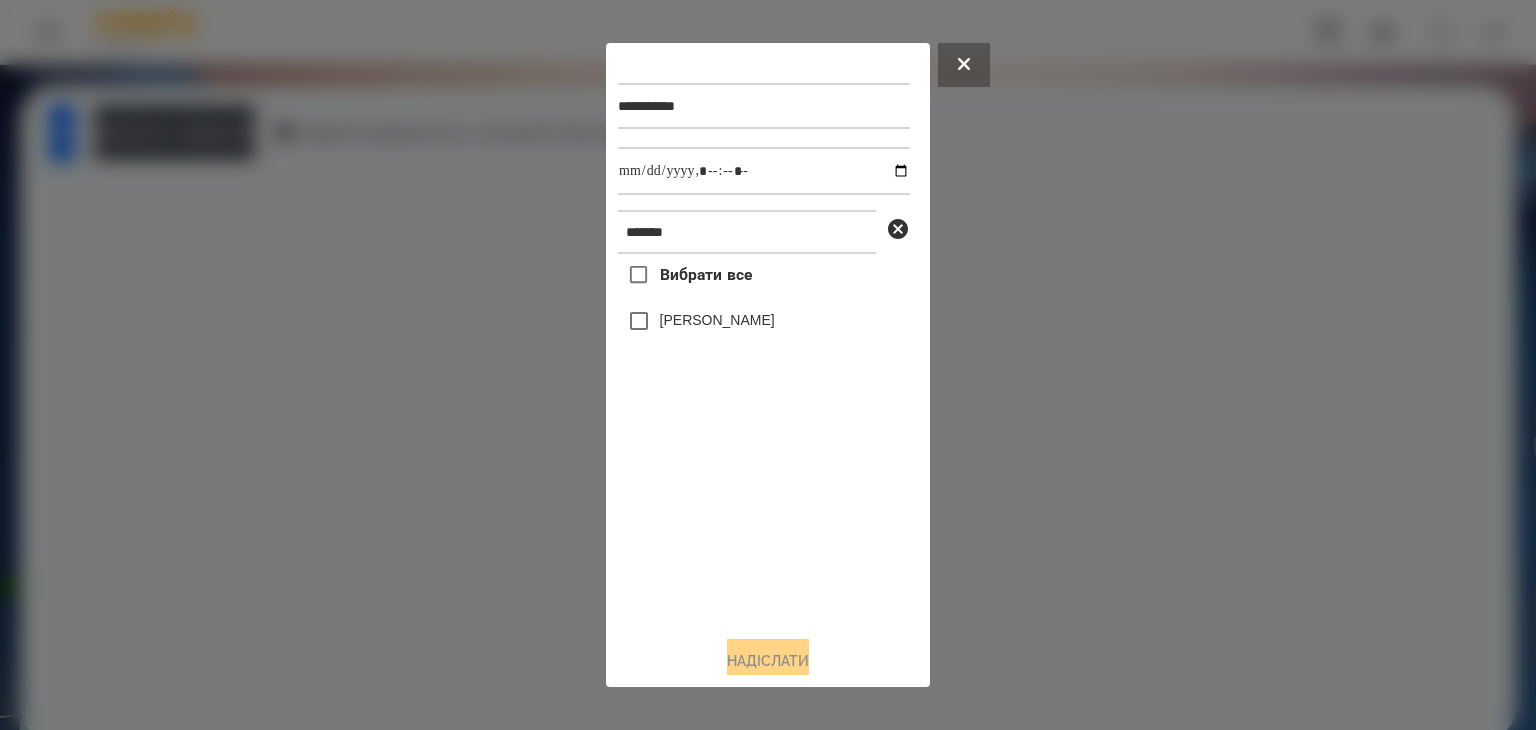 click at bounding box center [768, 365] 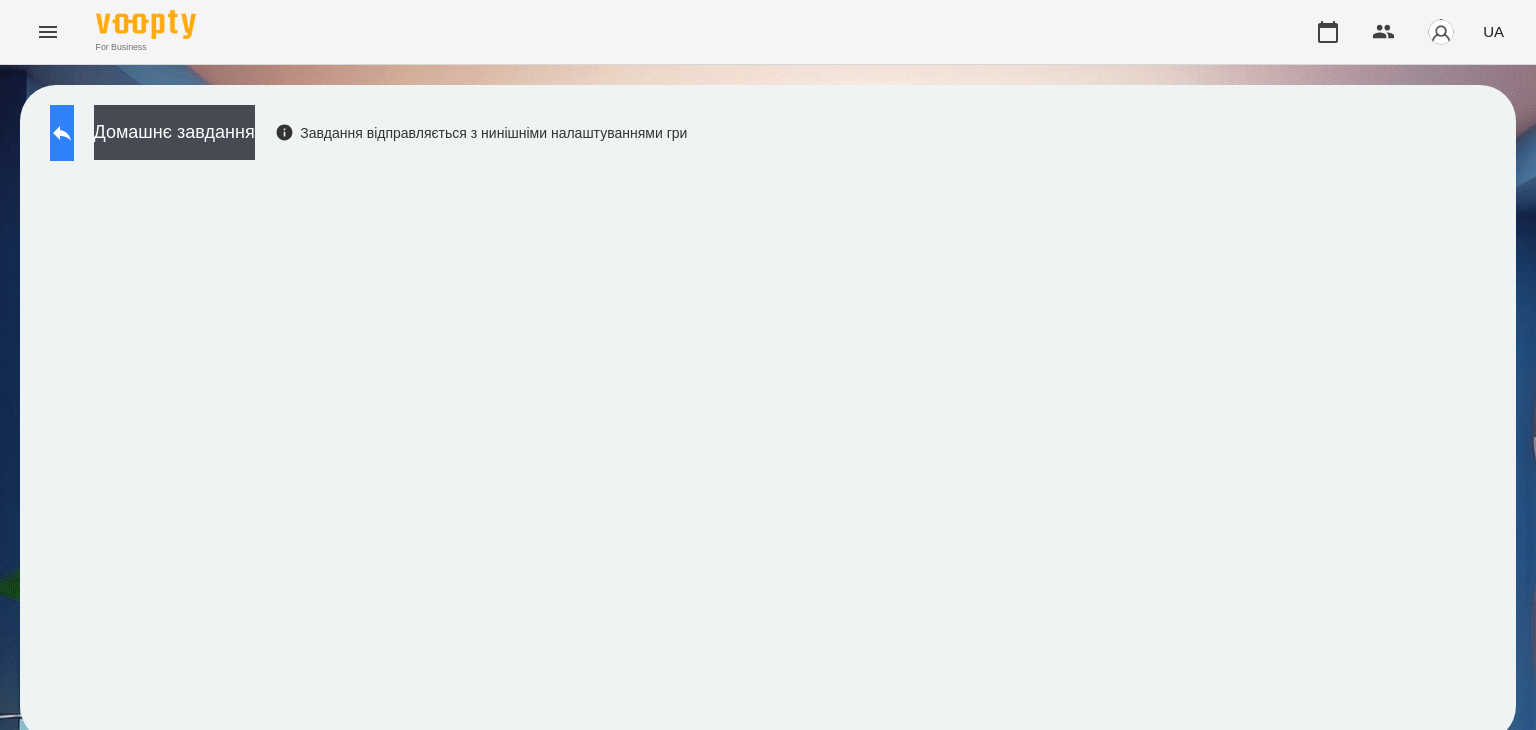click 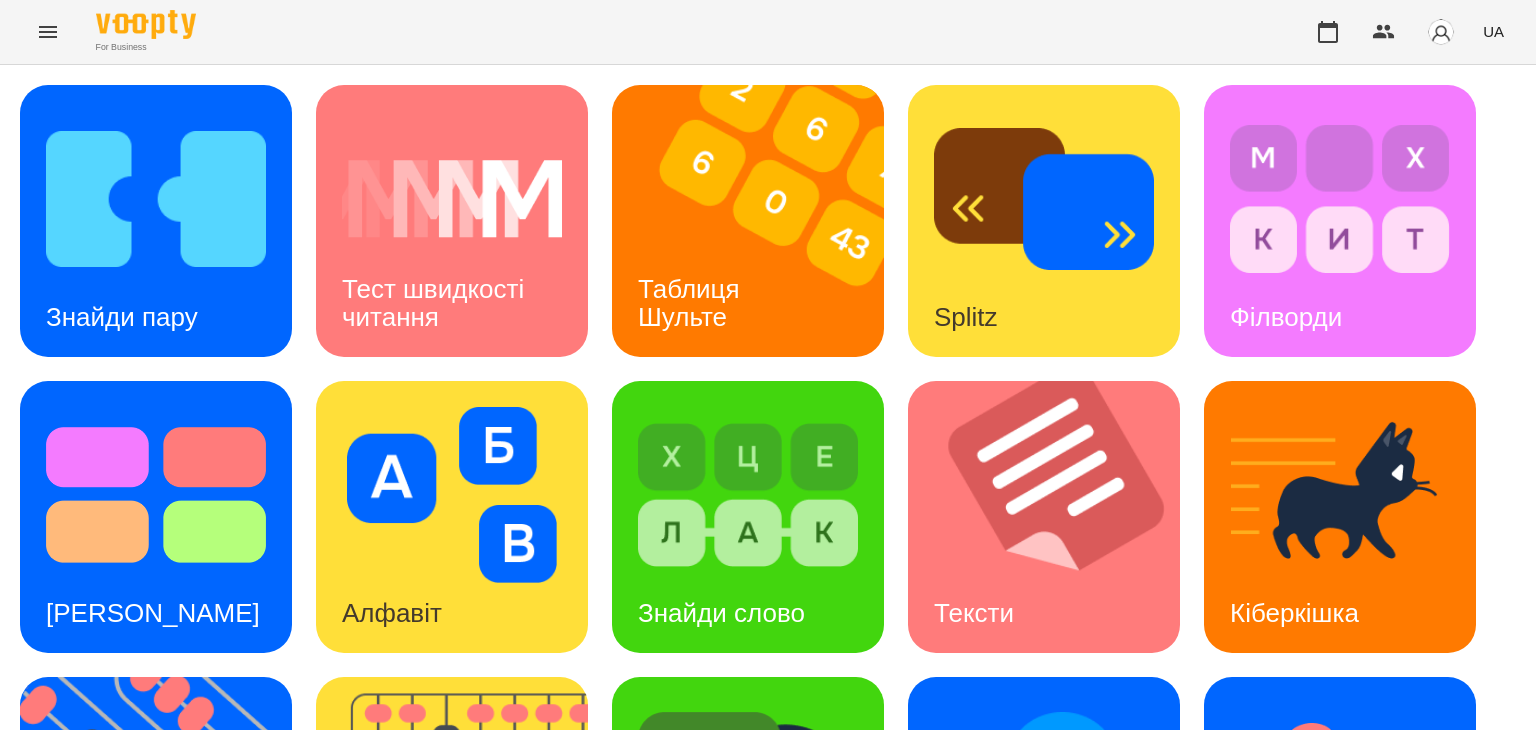 scroll, scrollTop: 400, scrollLeft: 0, axis: vertical 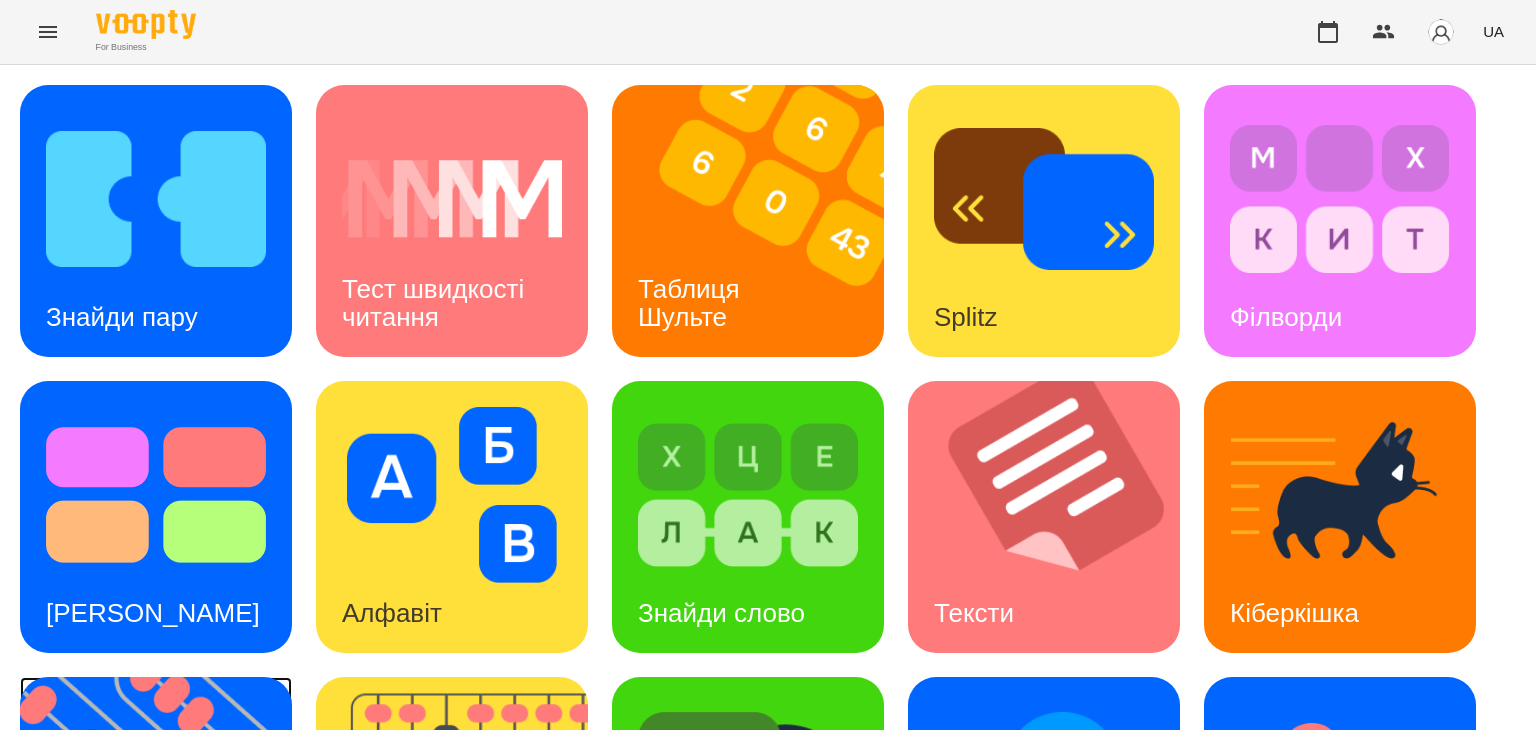 click at bounding box center [168, 813] 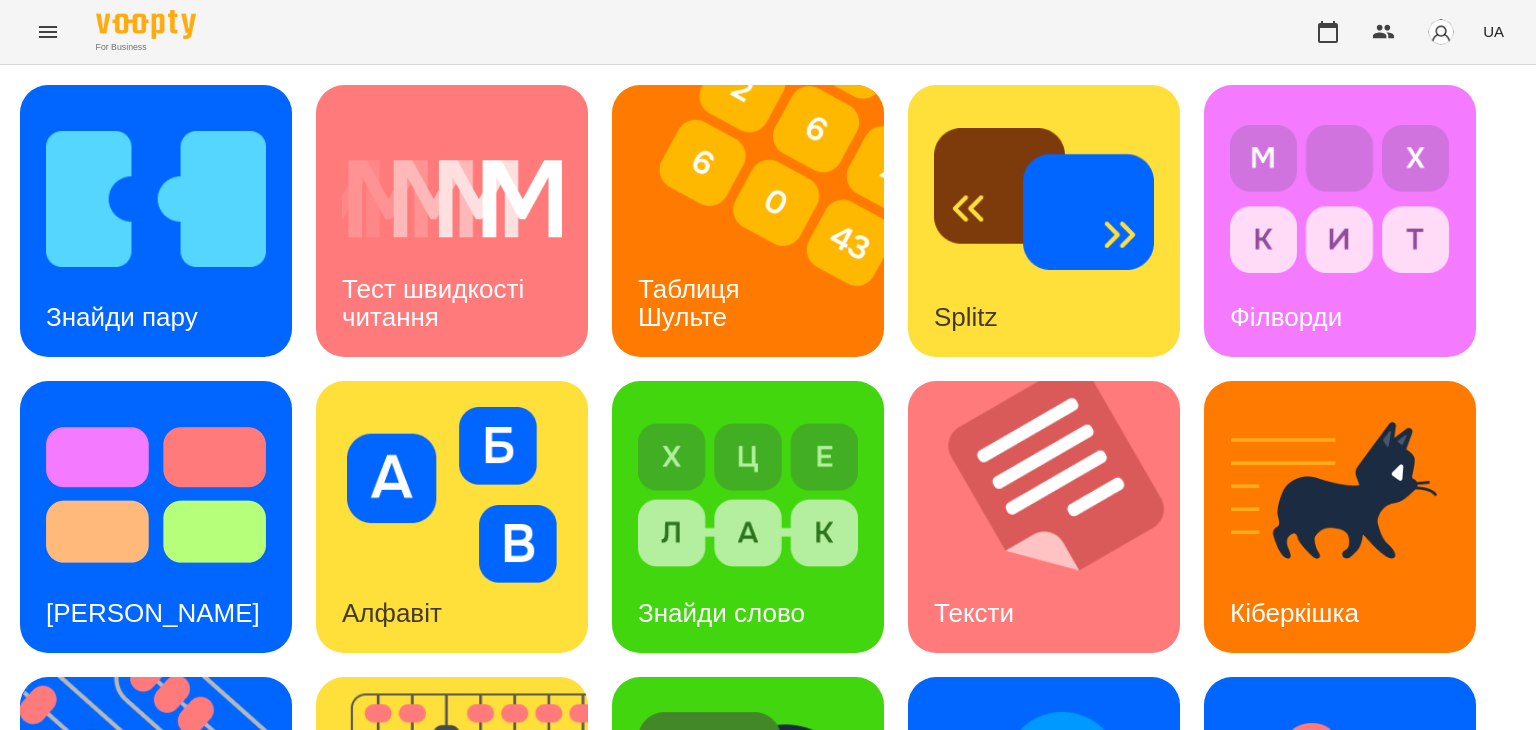 scroll, scrollTop: 0, scrollLeft: 0, axis: both 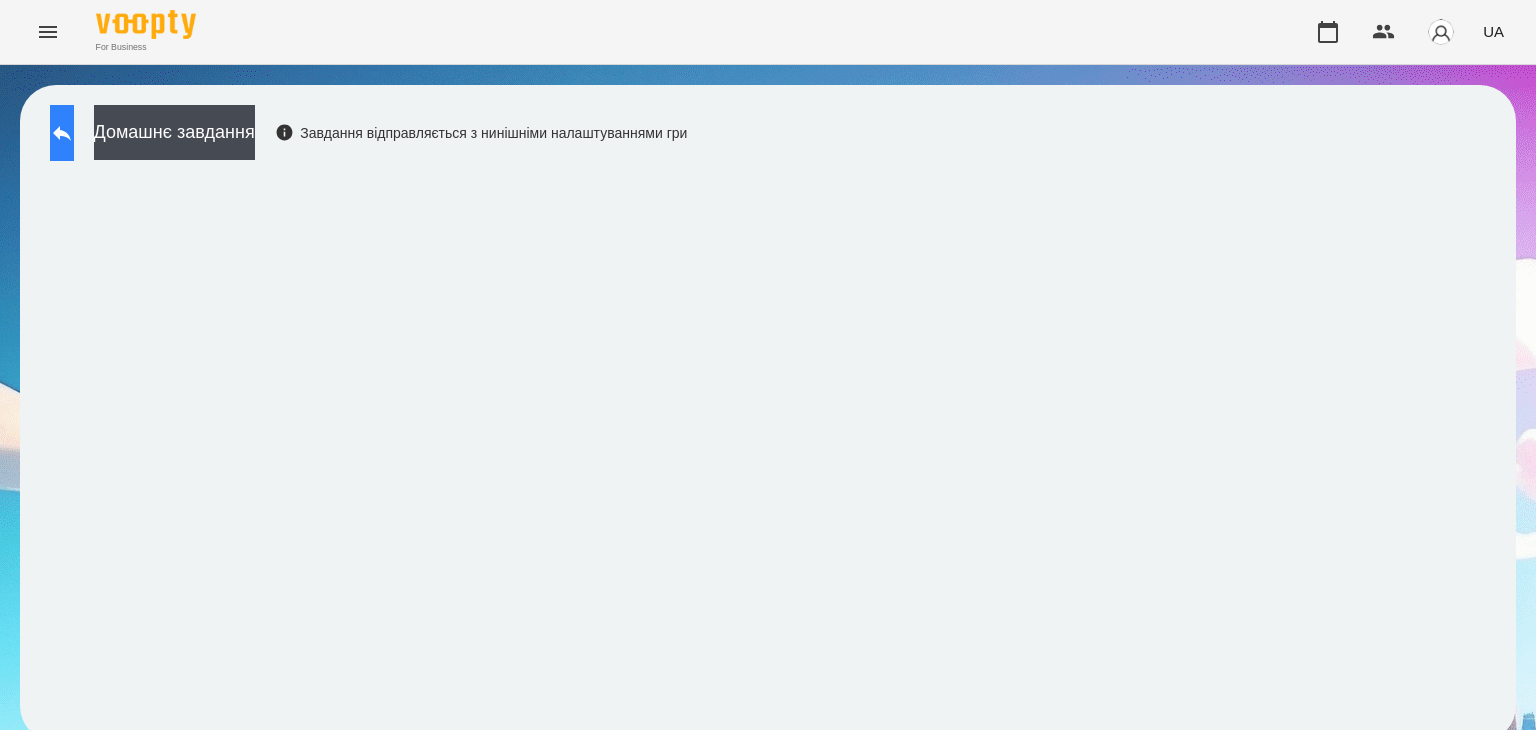 click 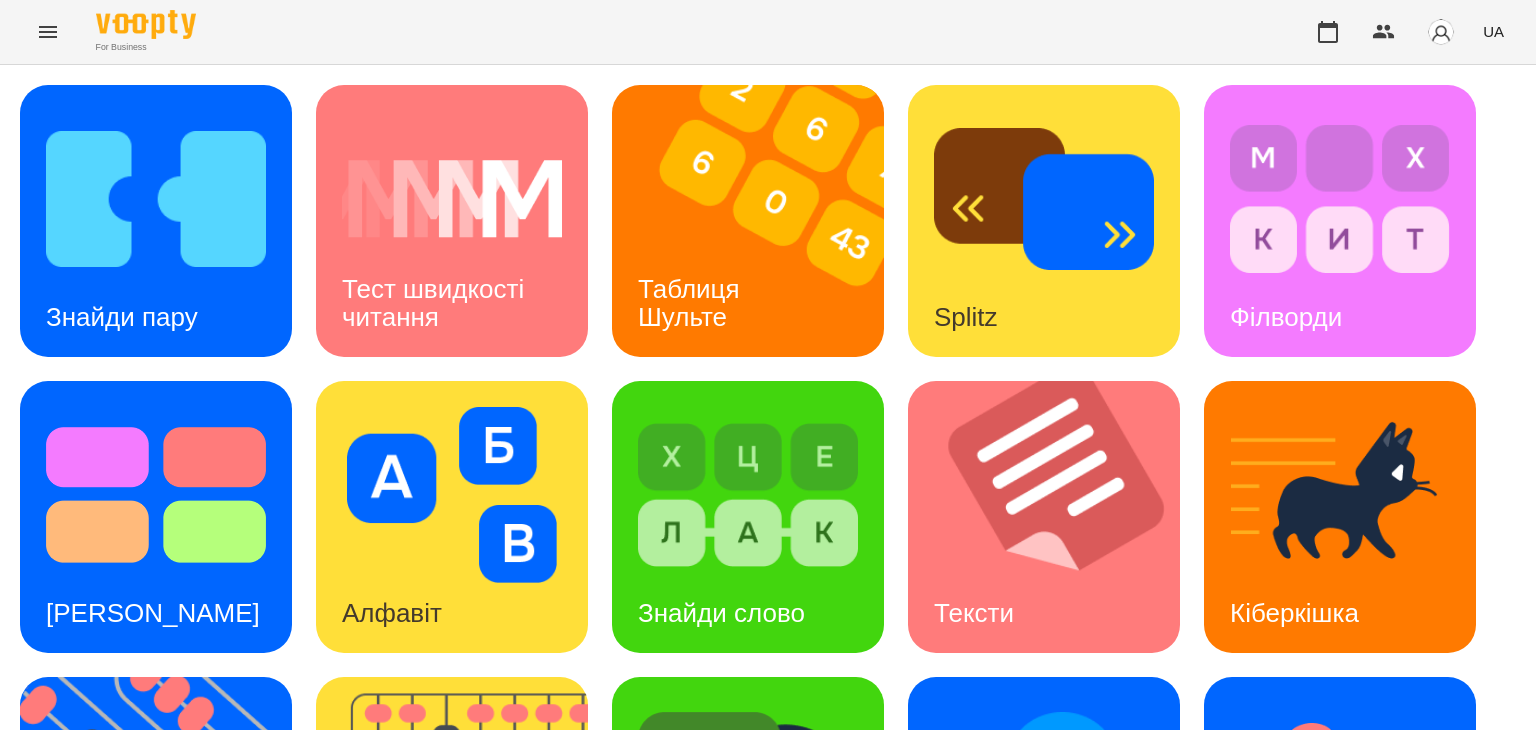 scroll, scrollTop: 400, scrollLeft: 0, axis: vertical 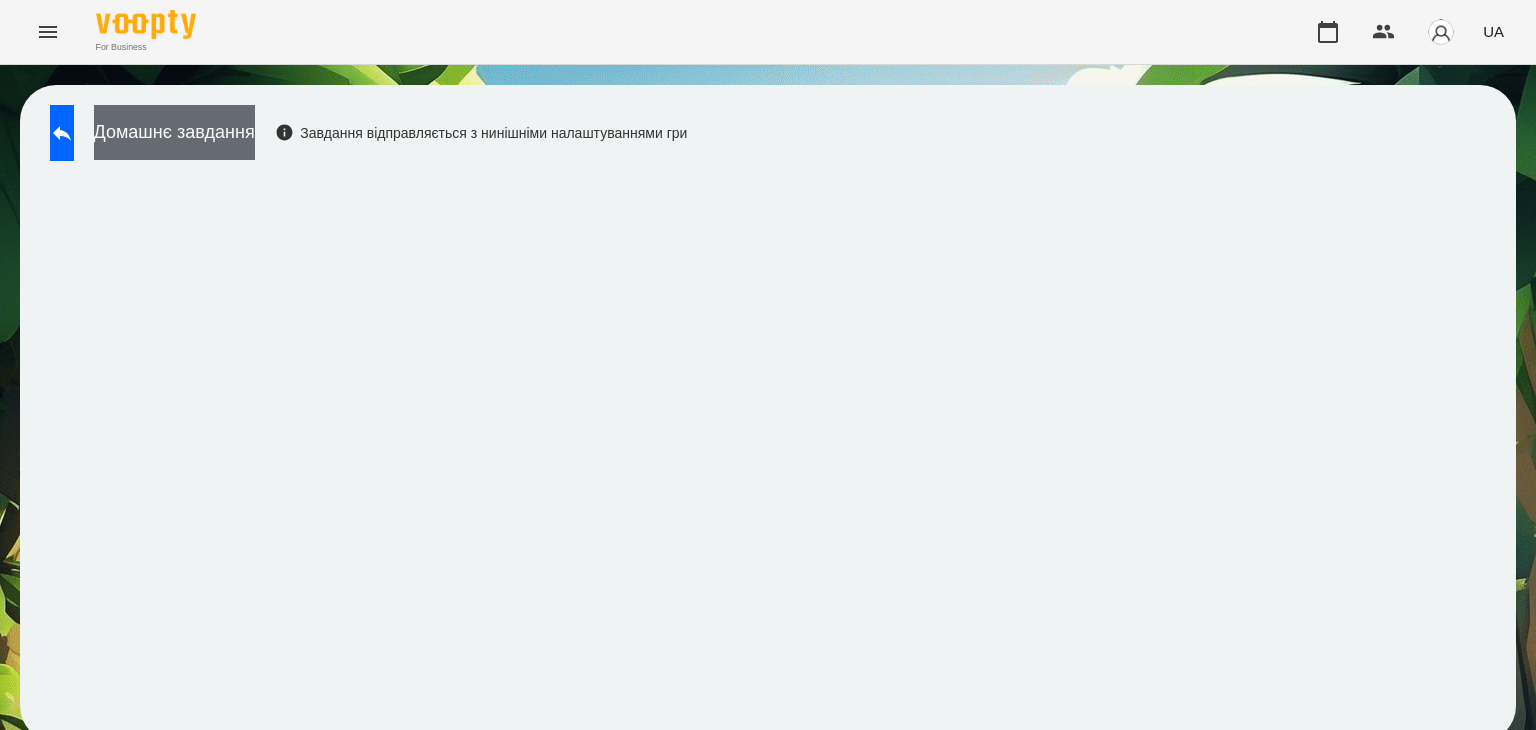 click on "Домашнє завдання" at bounding box center [174, 132] 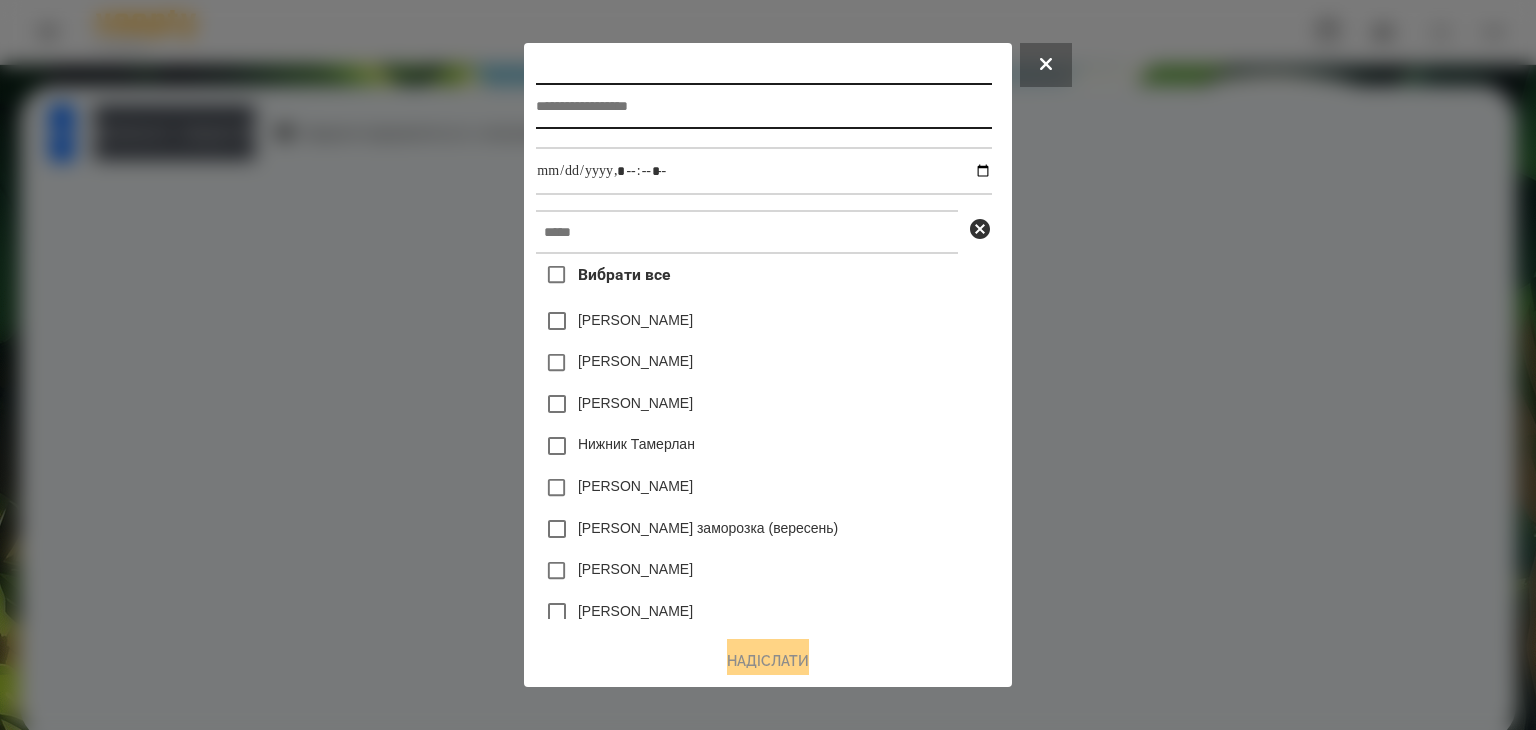 click at bounding box center (763, 106) 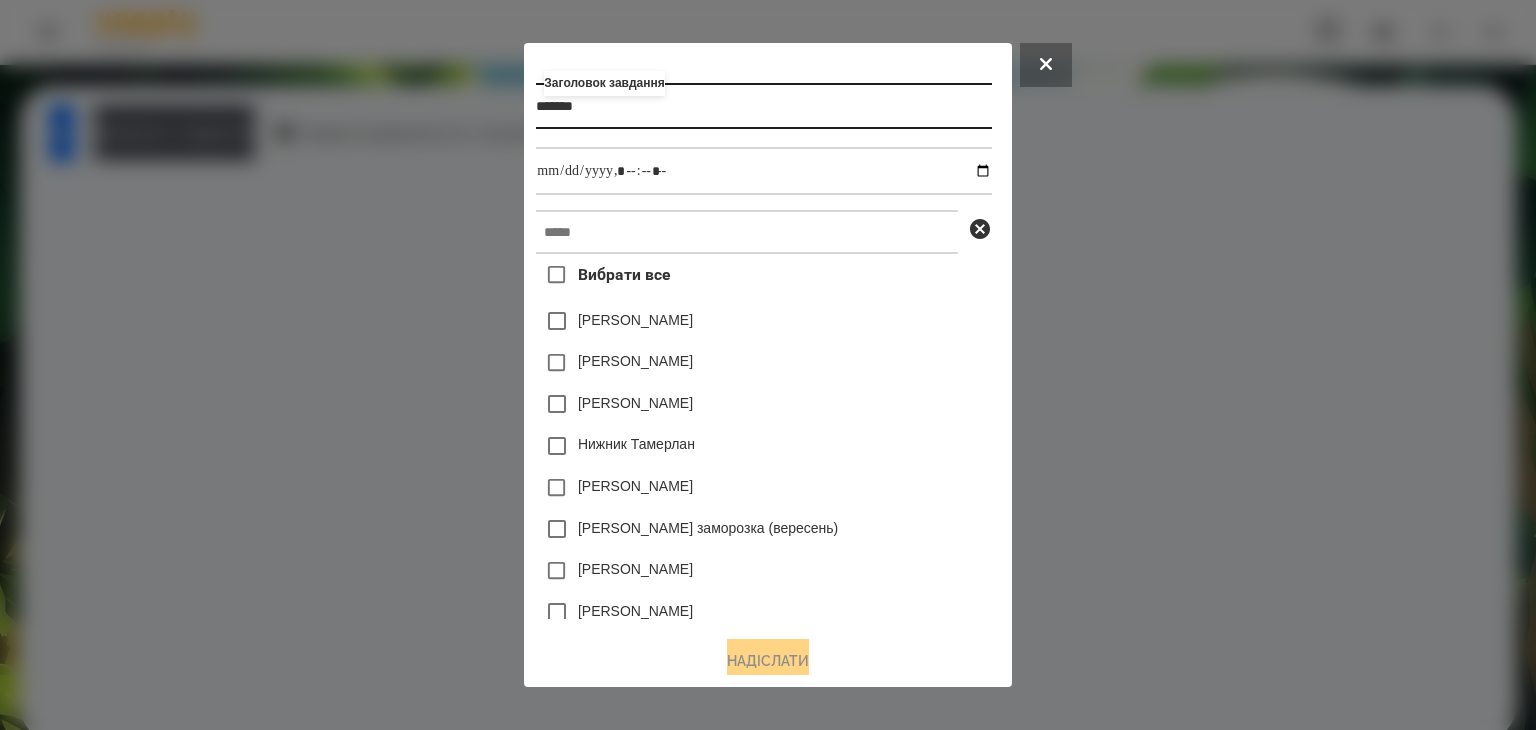 type on "*******" 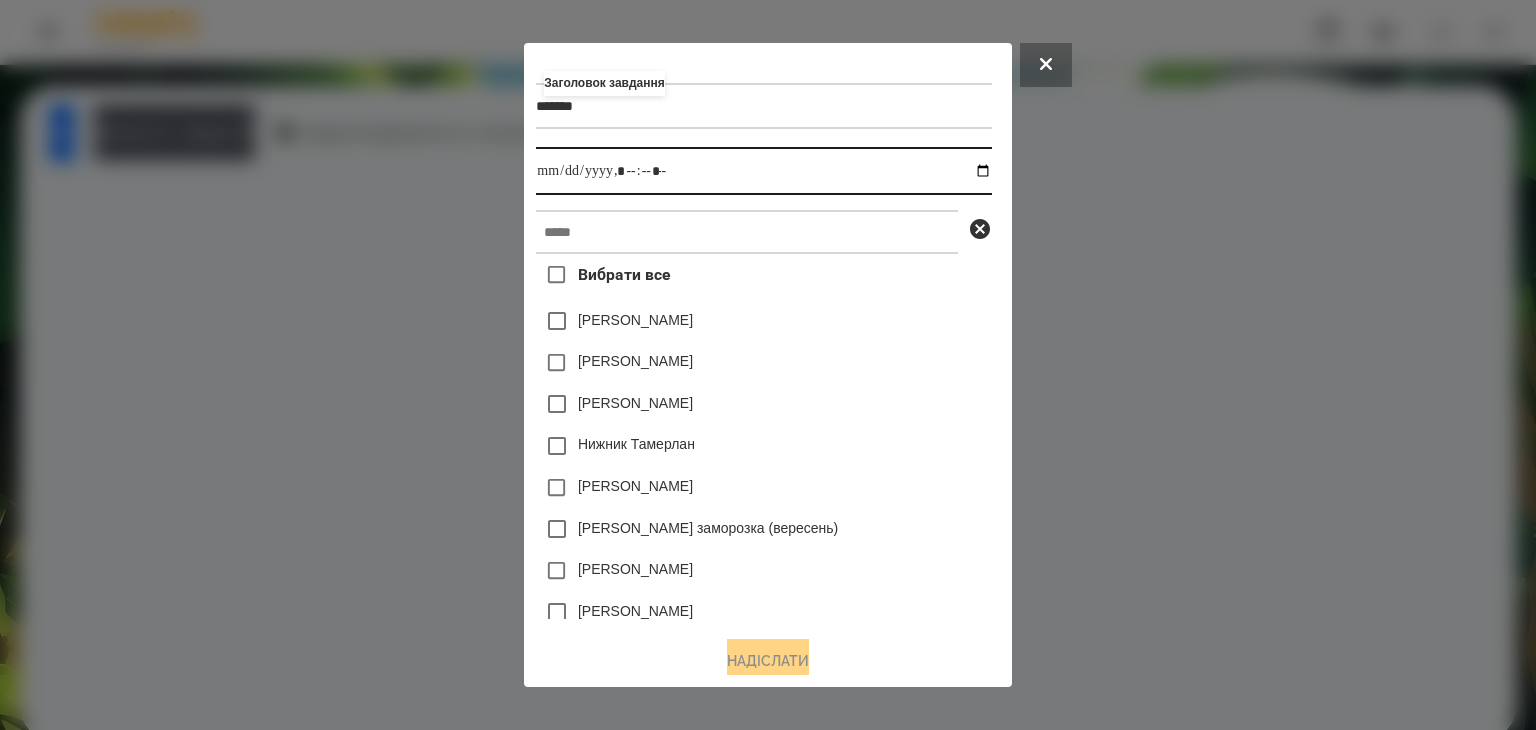 click at bounding box center (763, 171) 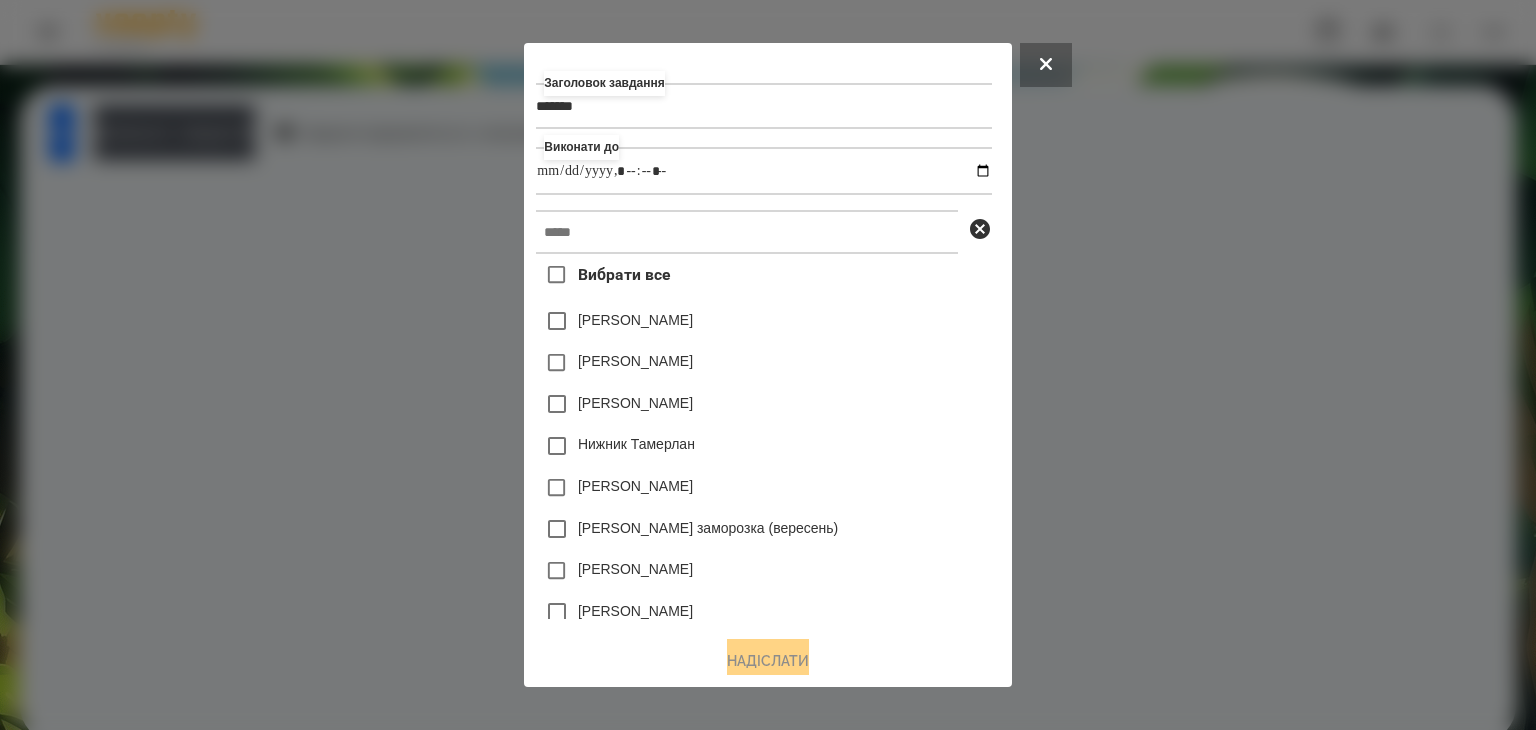 type on "**********" 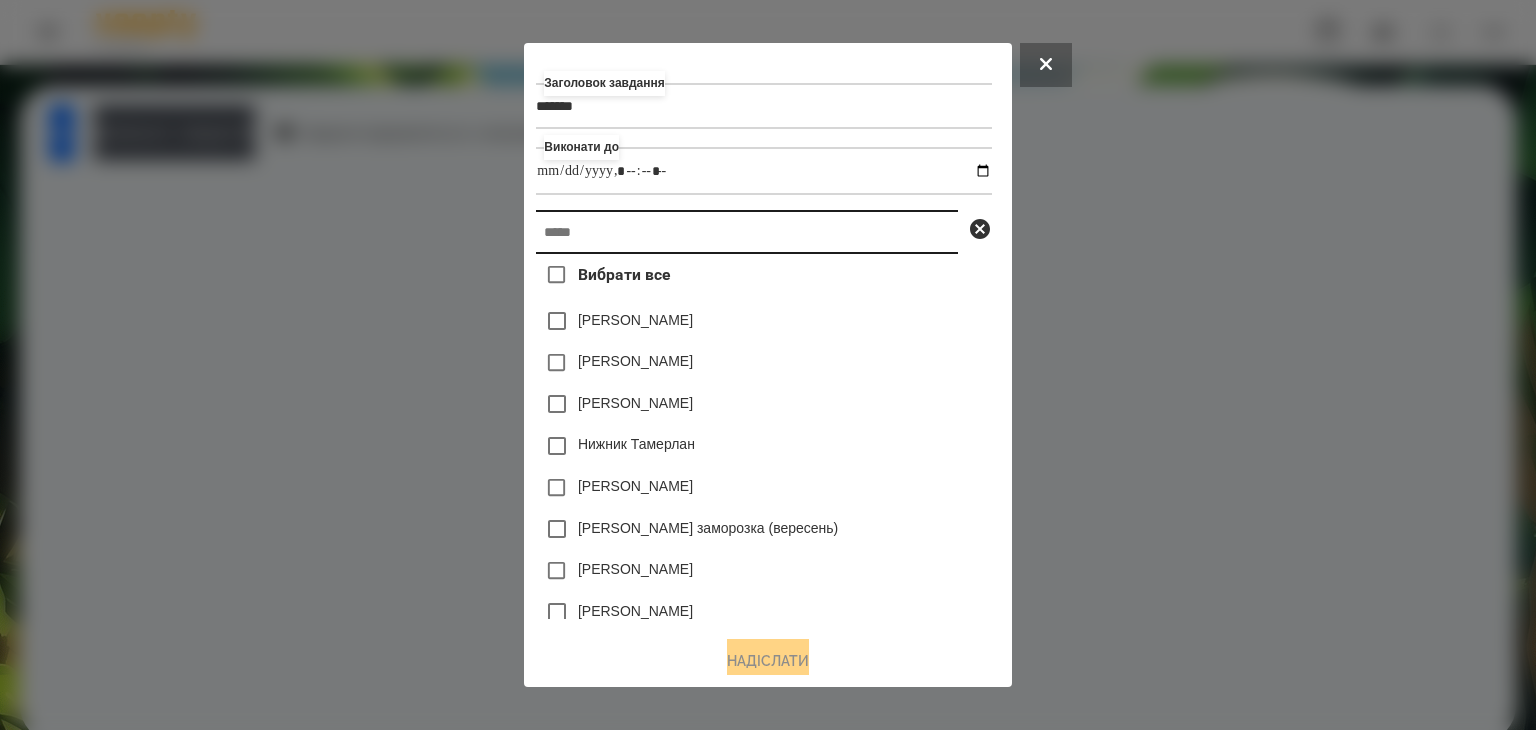 click at bounding box center (747, 232) 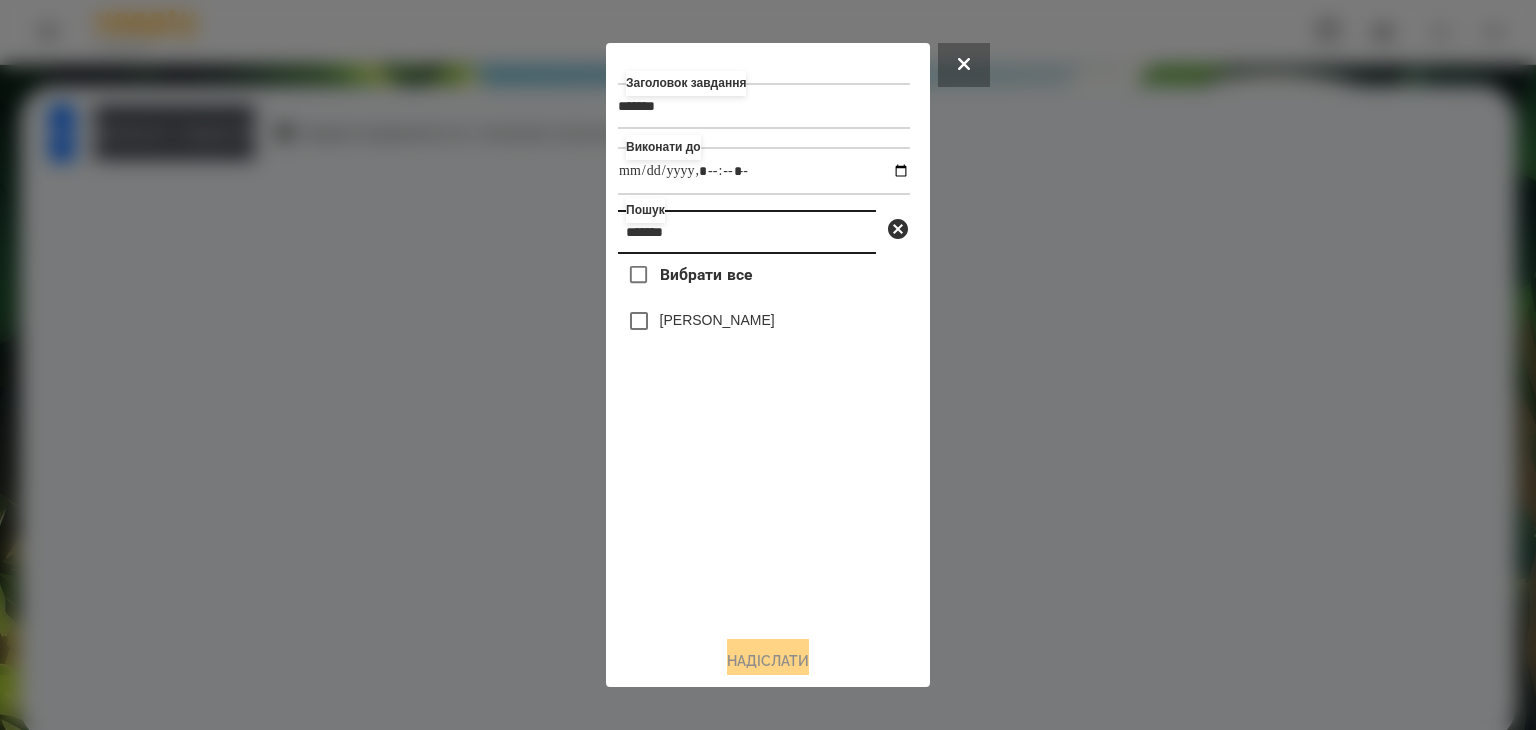 type on "*******" 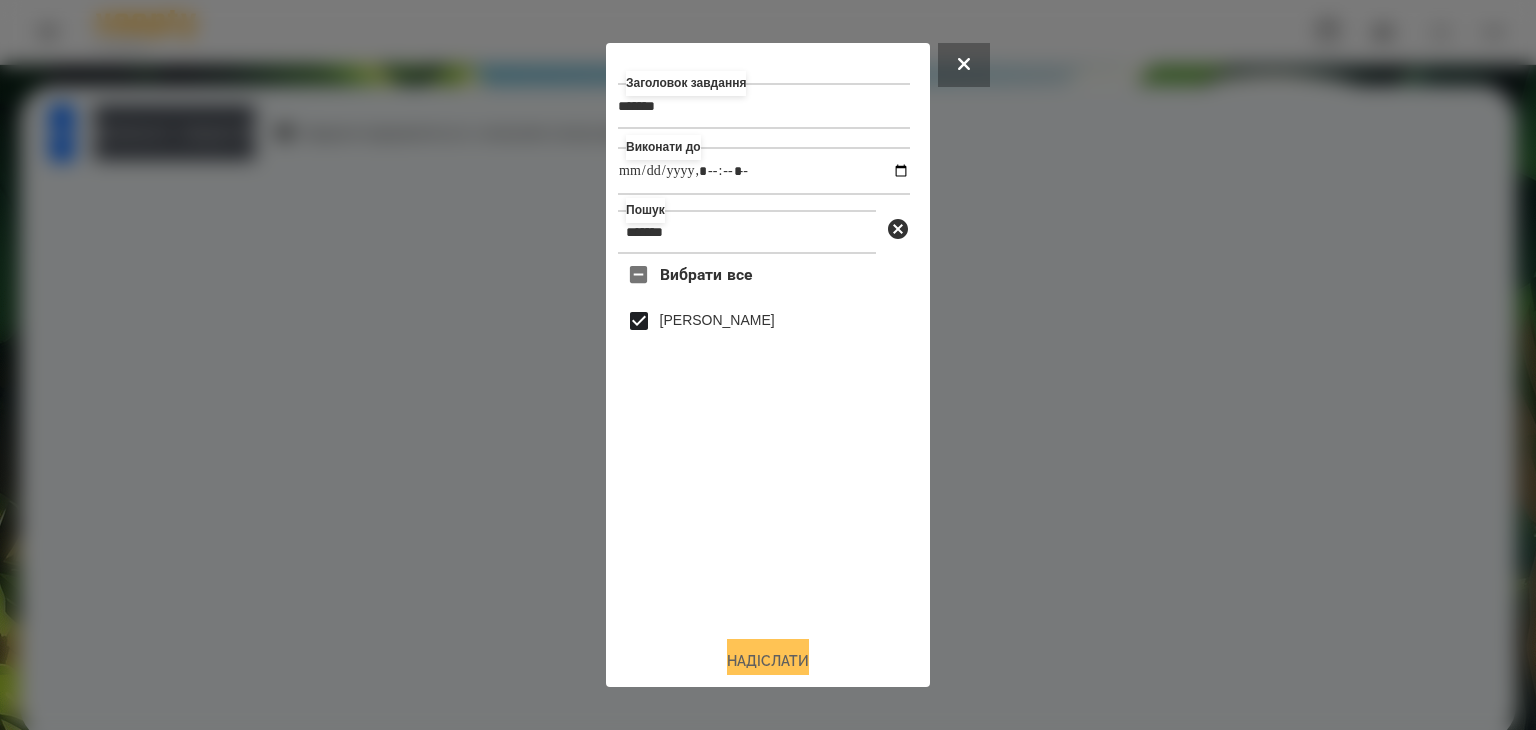 click on "Надіслати" at bounding box center [768, 661] 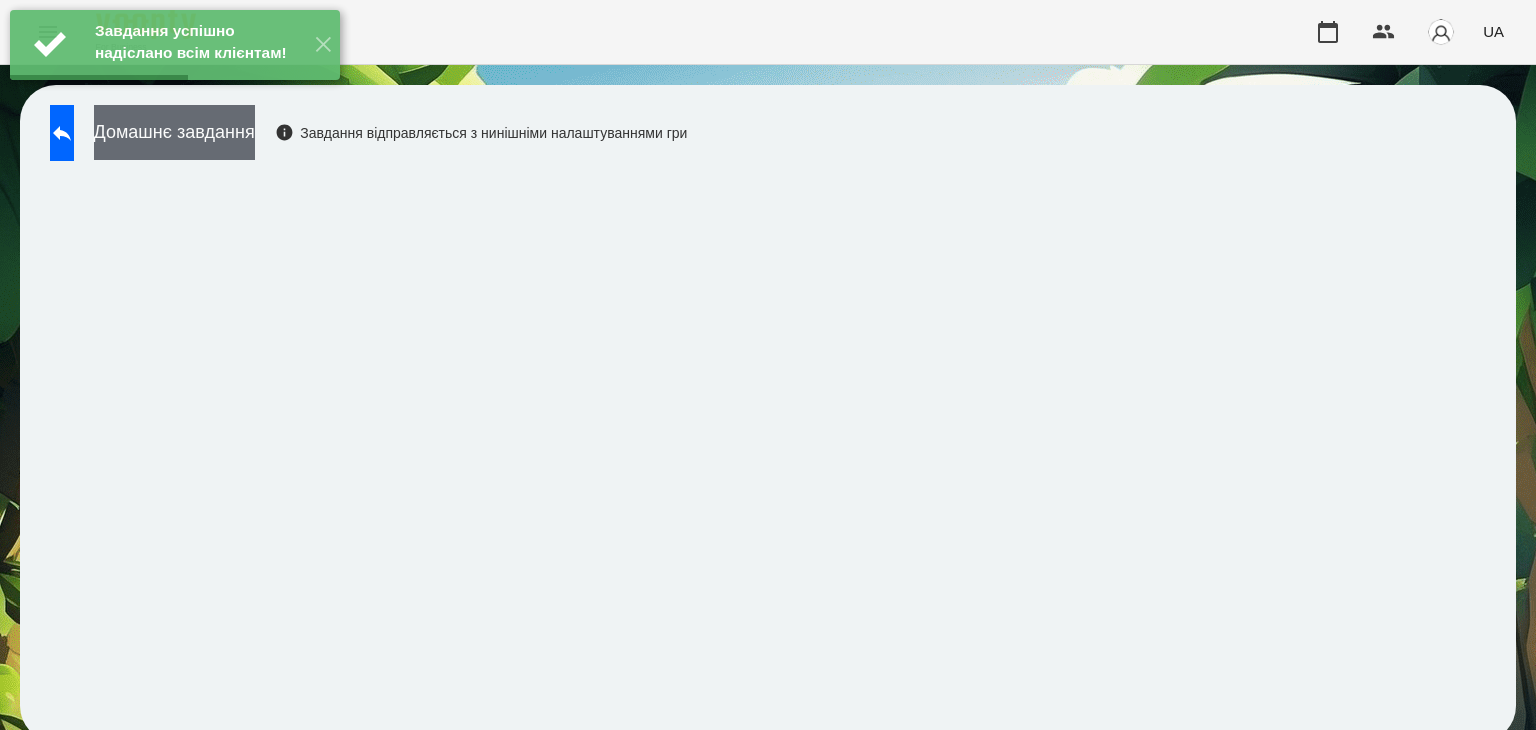 click on "Домашнє завдання" at bounding box center (174, 132) 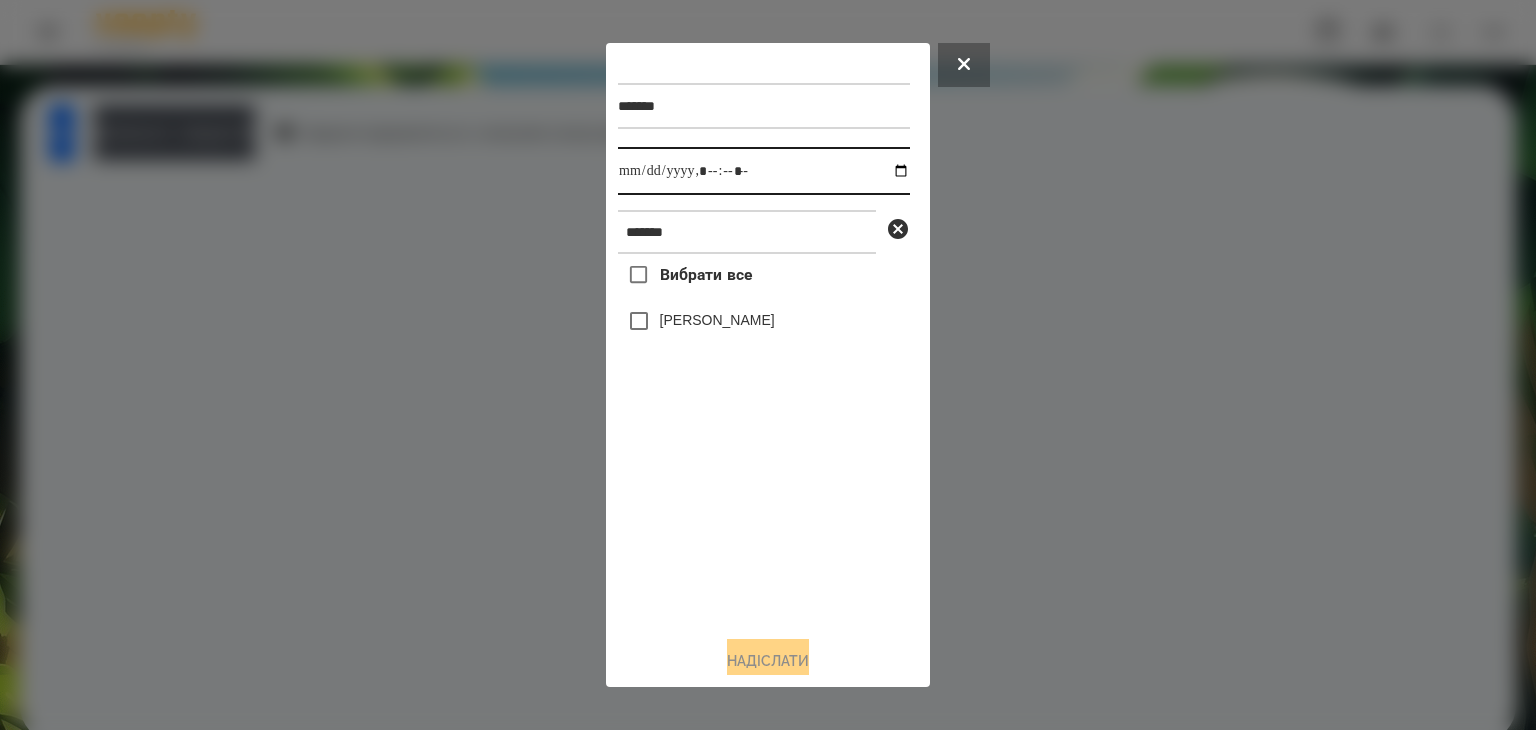 click at bounding box center [764, 171] 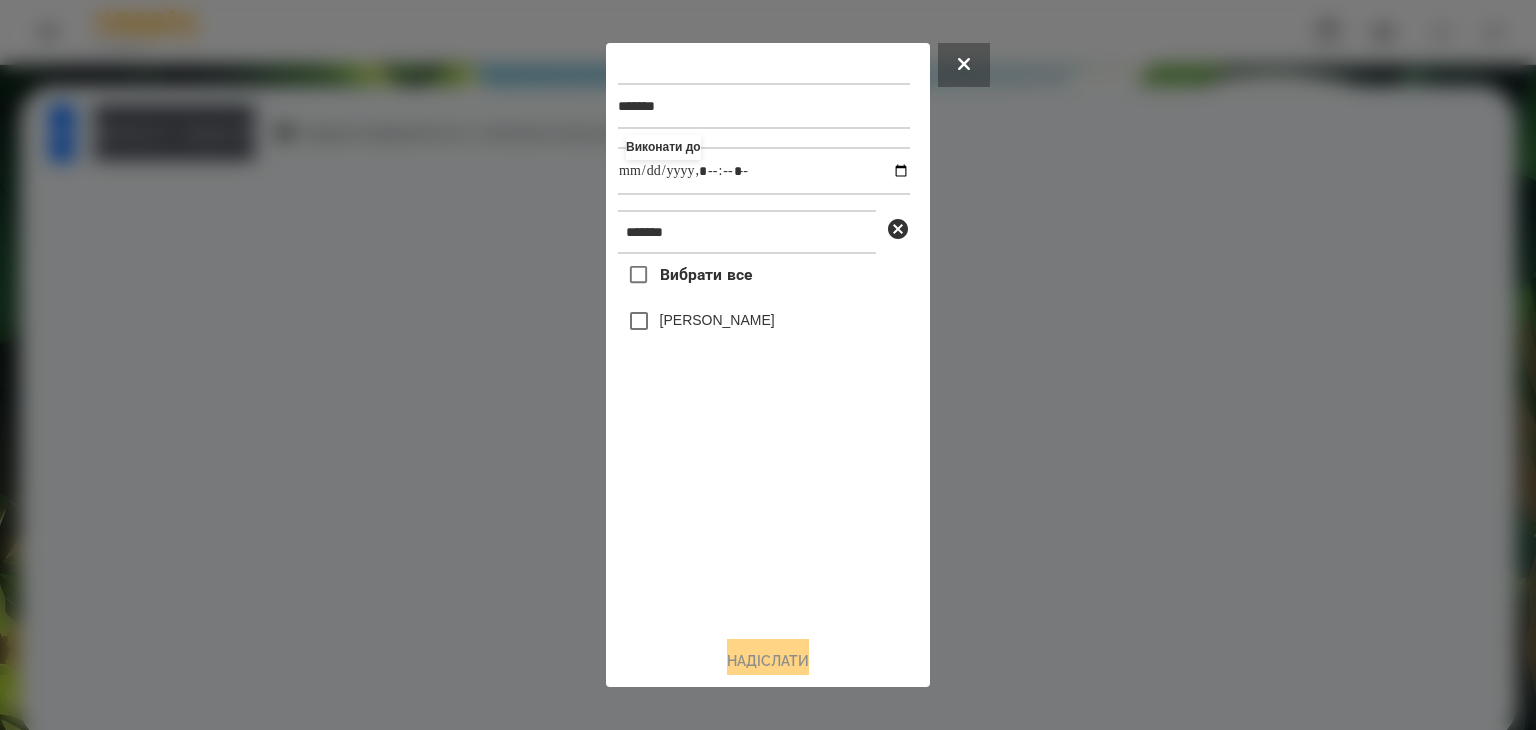 type on "**********" 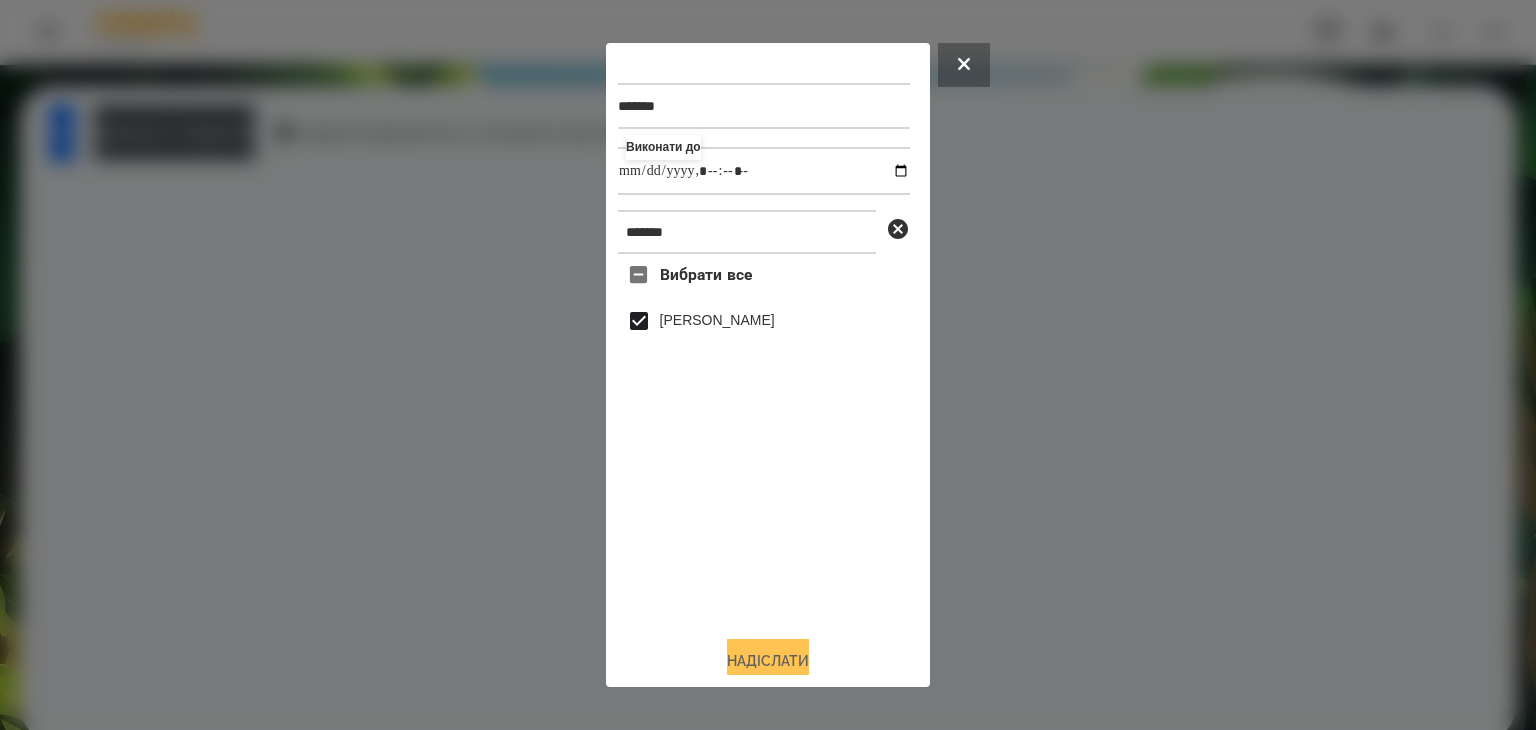 click on "Надіслати" at bounding box center (768, 661) 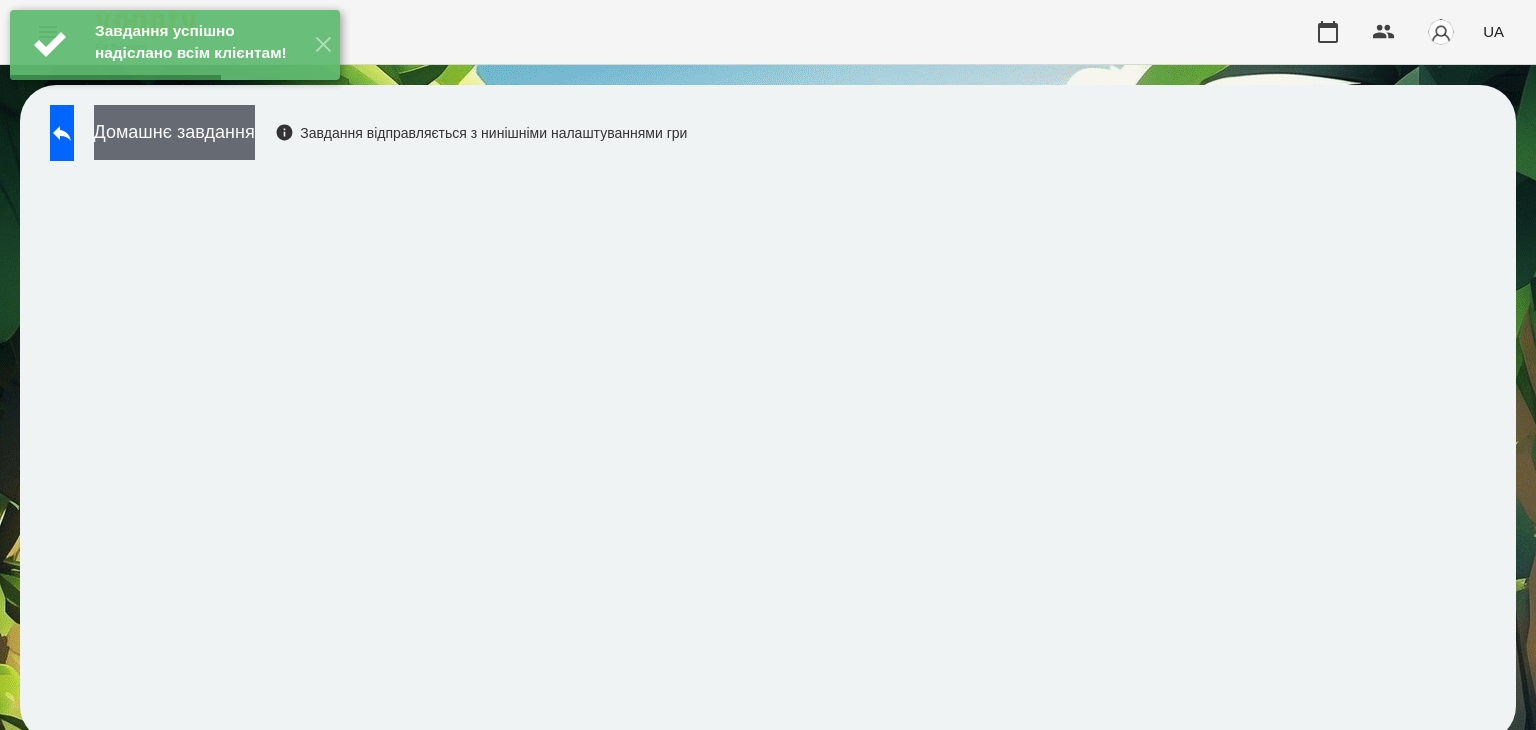 click on "Домашнє завдання" at bounding box center [174, 132] 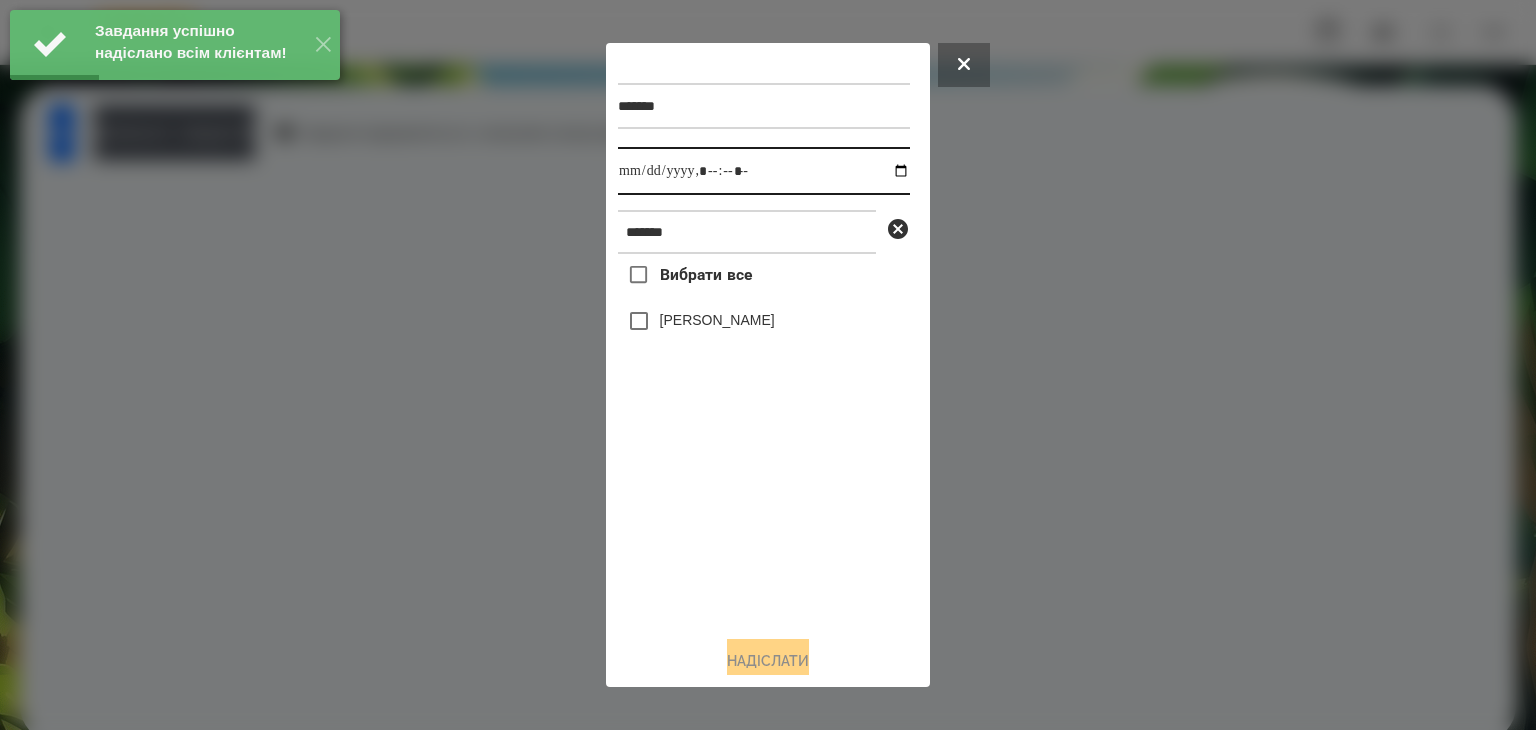 click at bounding box center [764, 171] 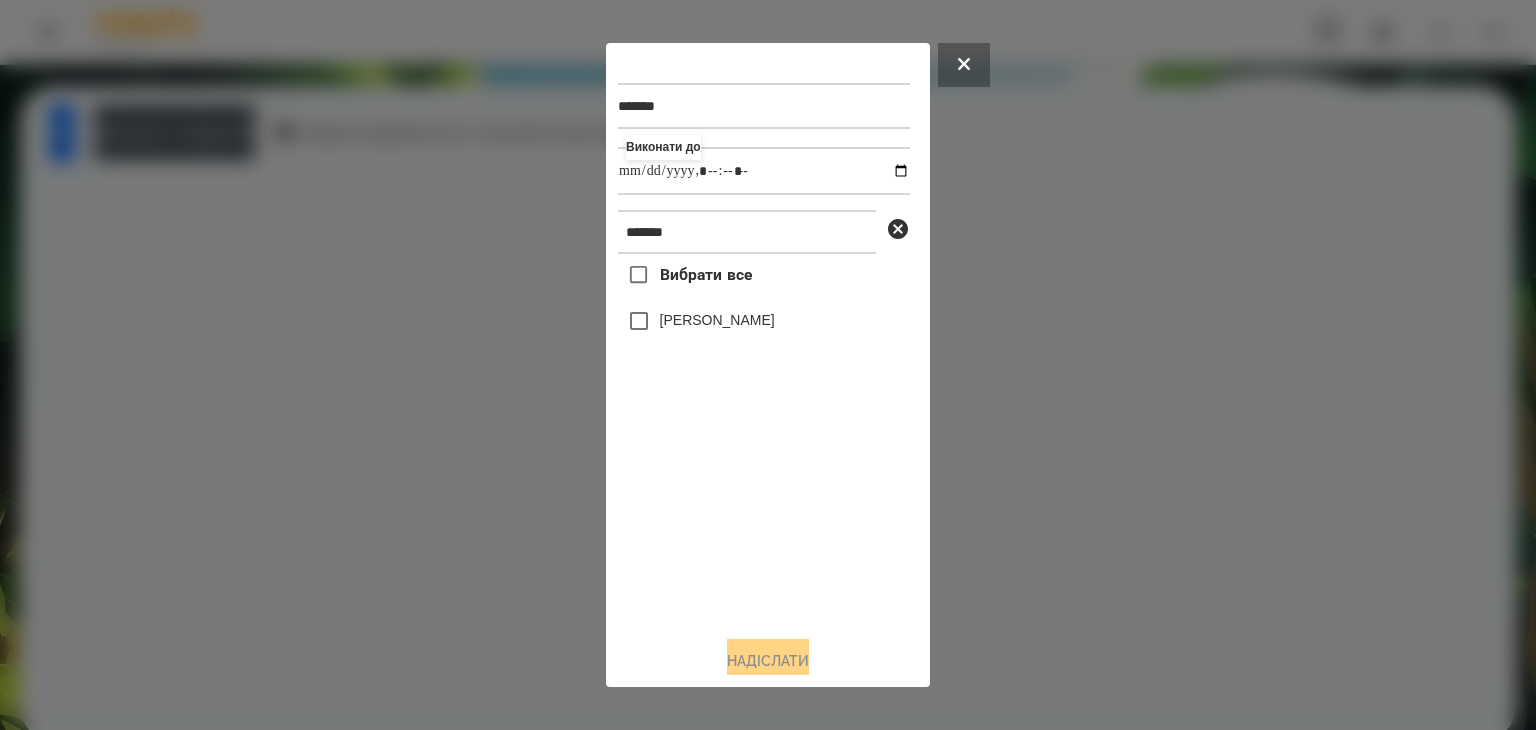 type on "**********" 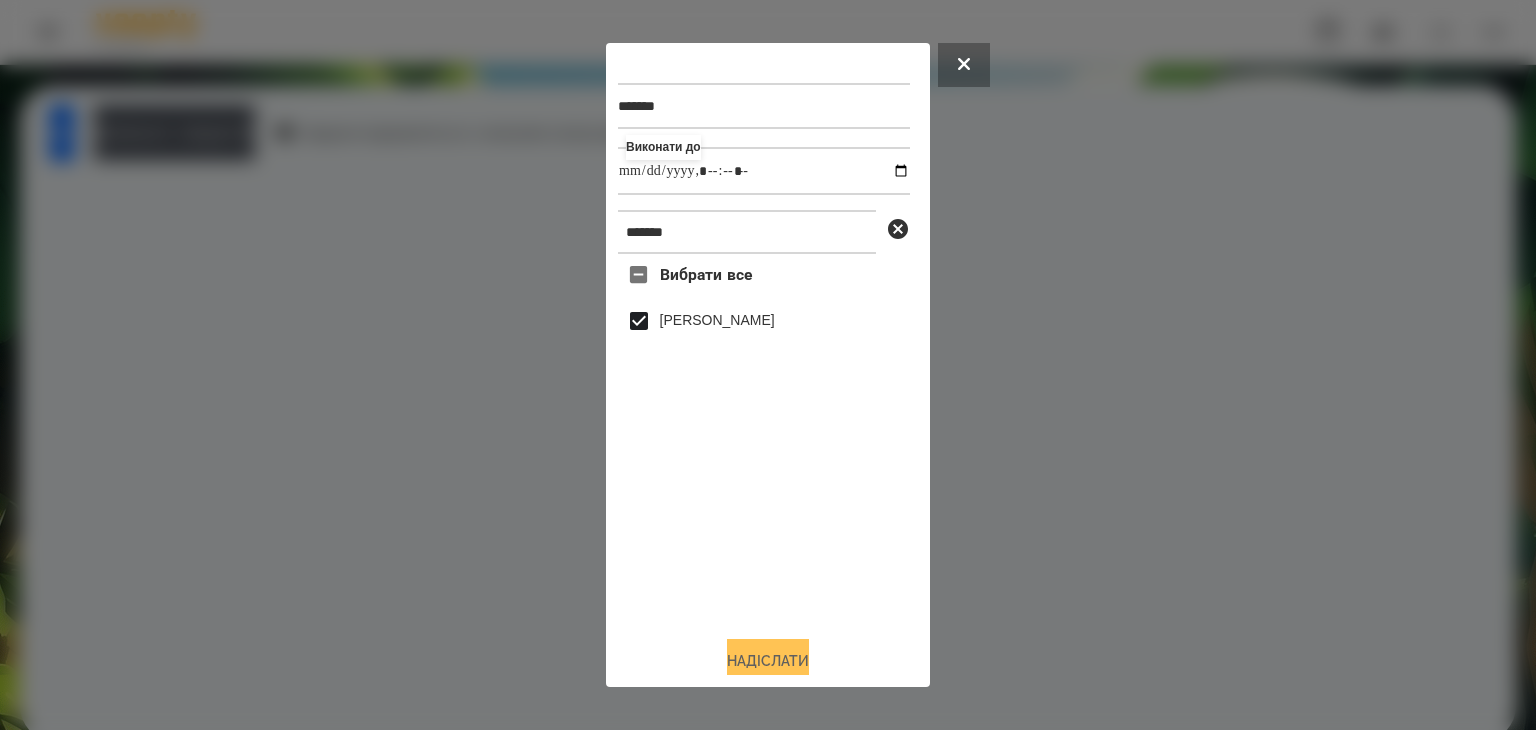 click on "Надіслати" at bounding box center [768, 661] 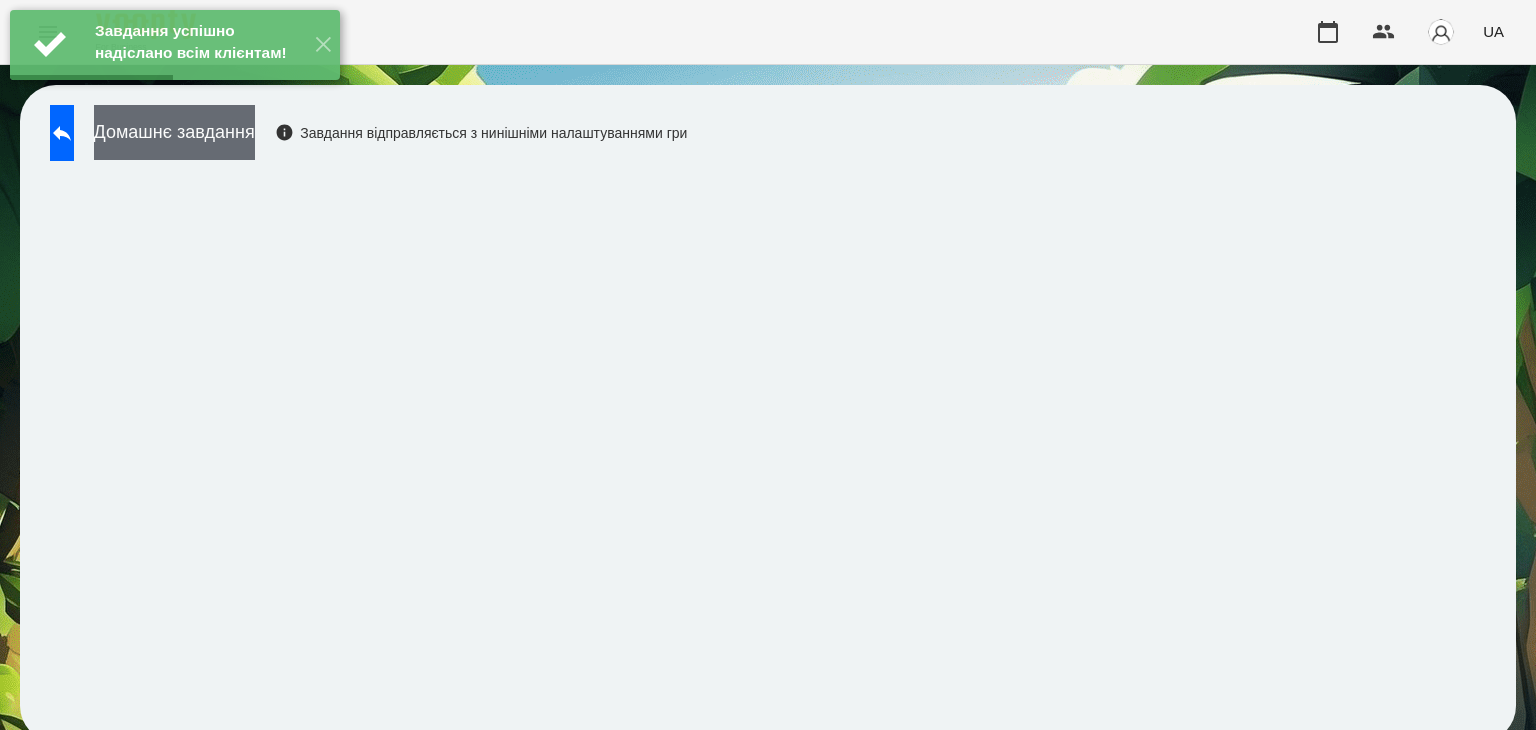 click on "Домашнє завдання" at bounding box center [174, 132] 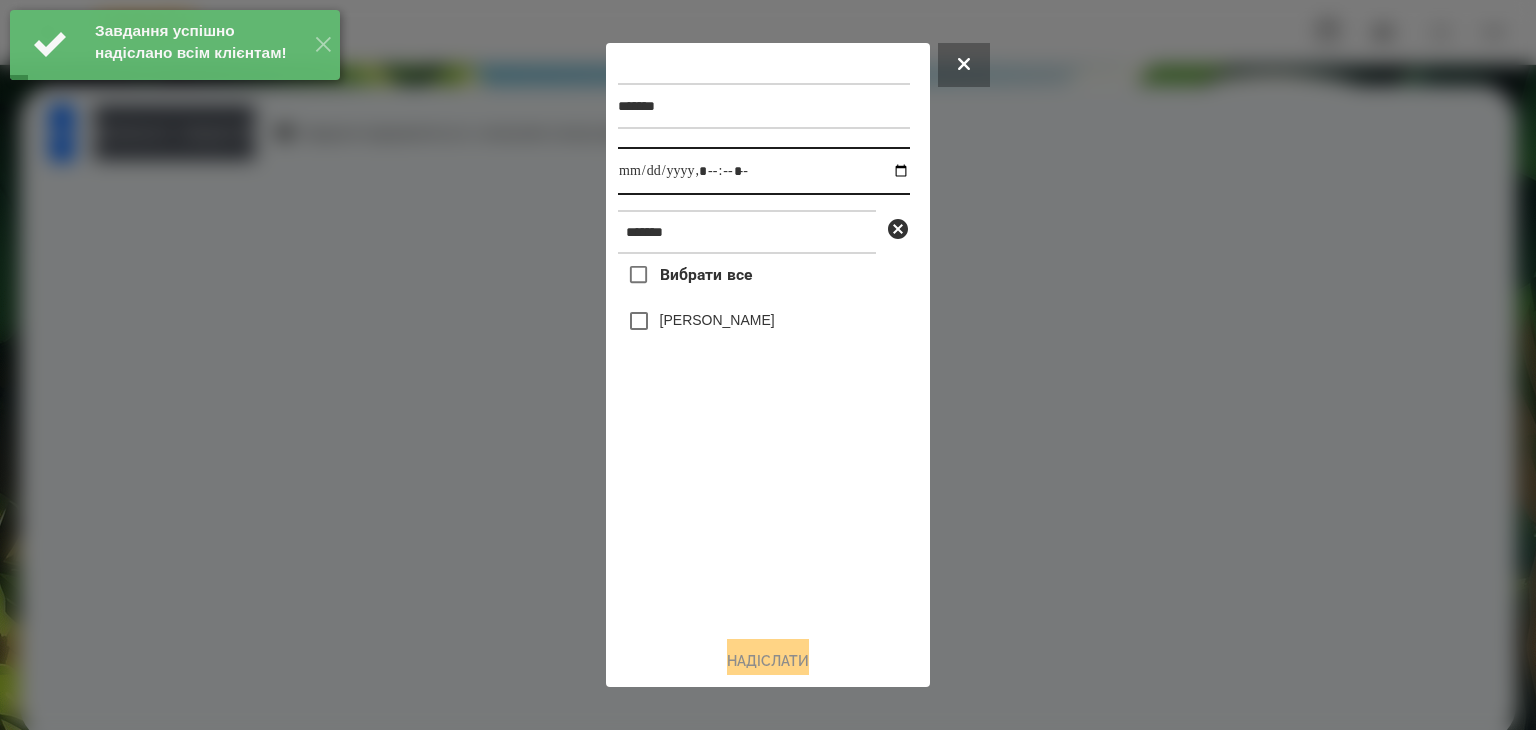 click at bounding box center (764, 171) 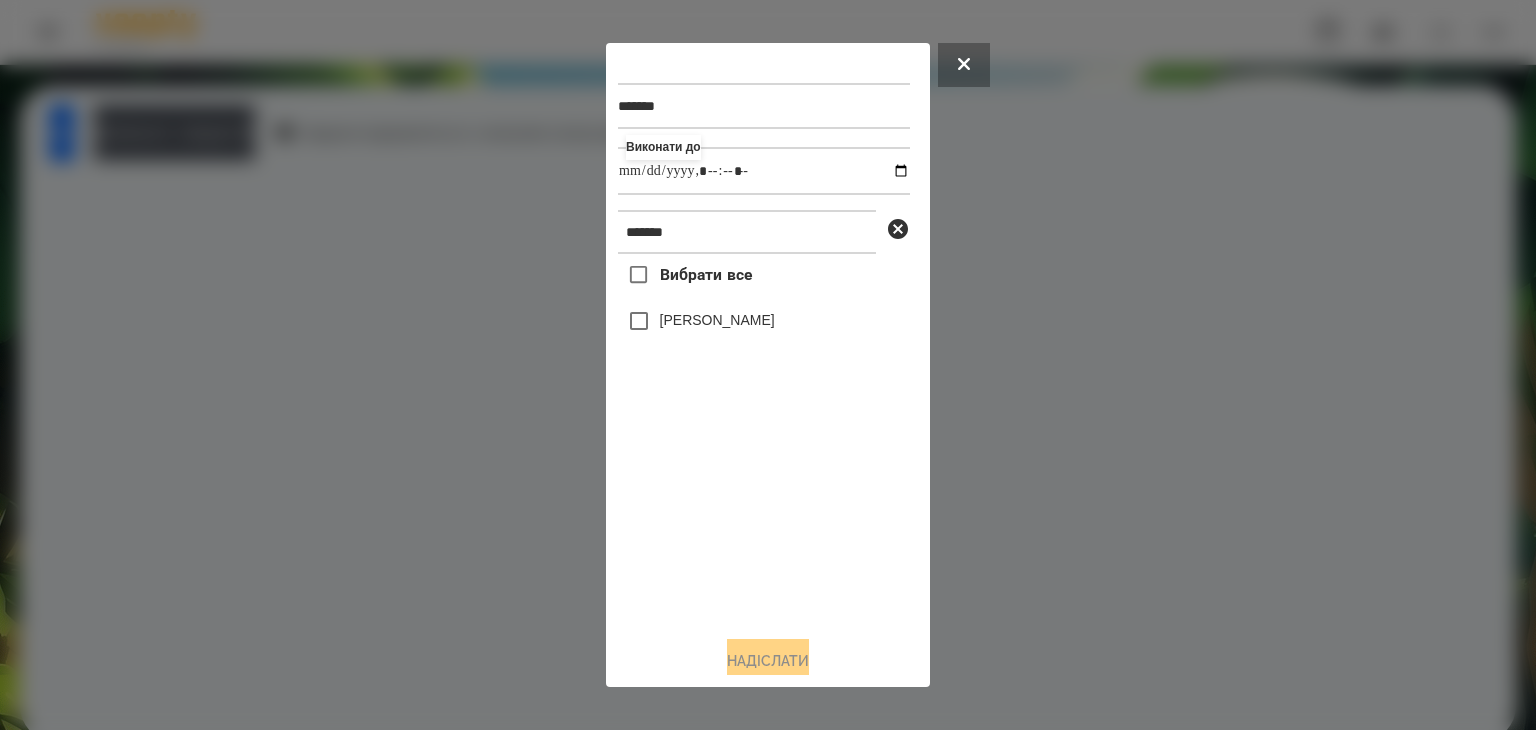 type on "**********" 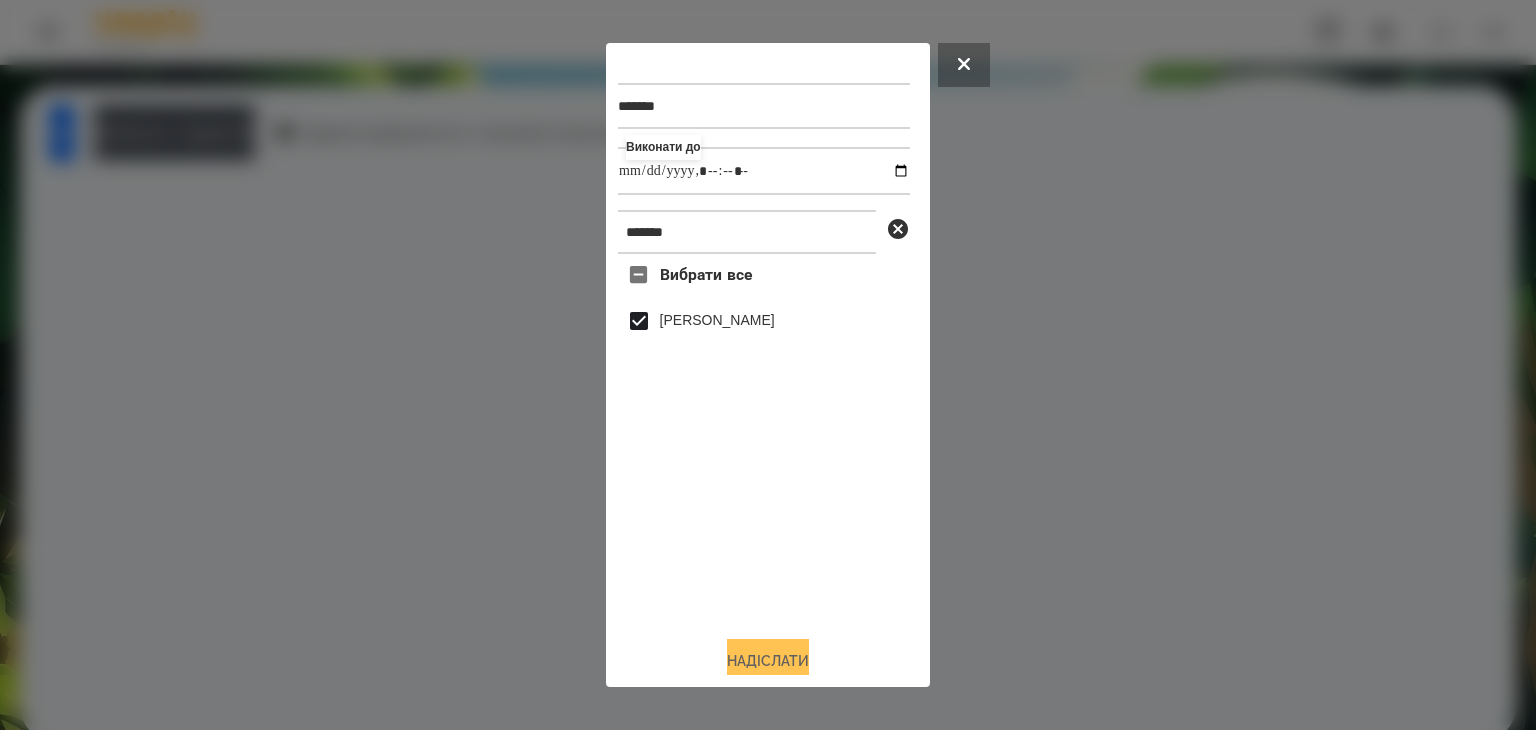 click on "Надіслати" at bounding box center [768, 661] 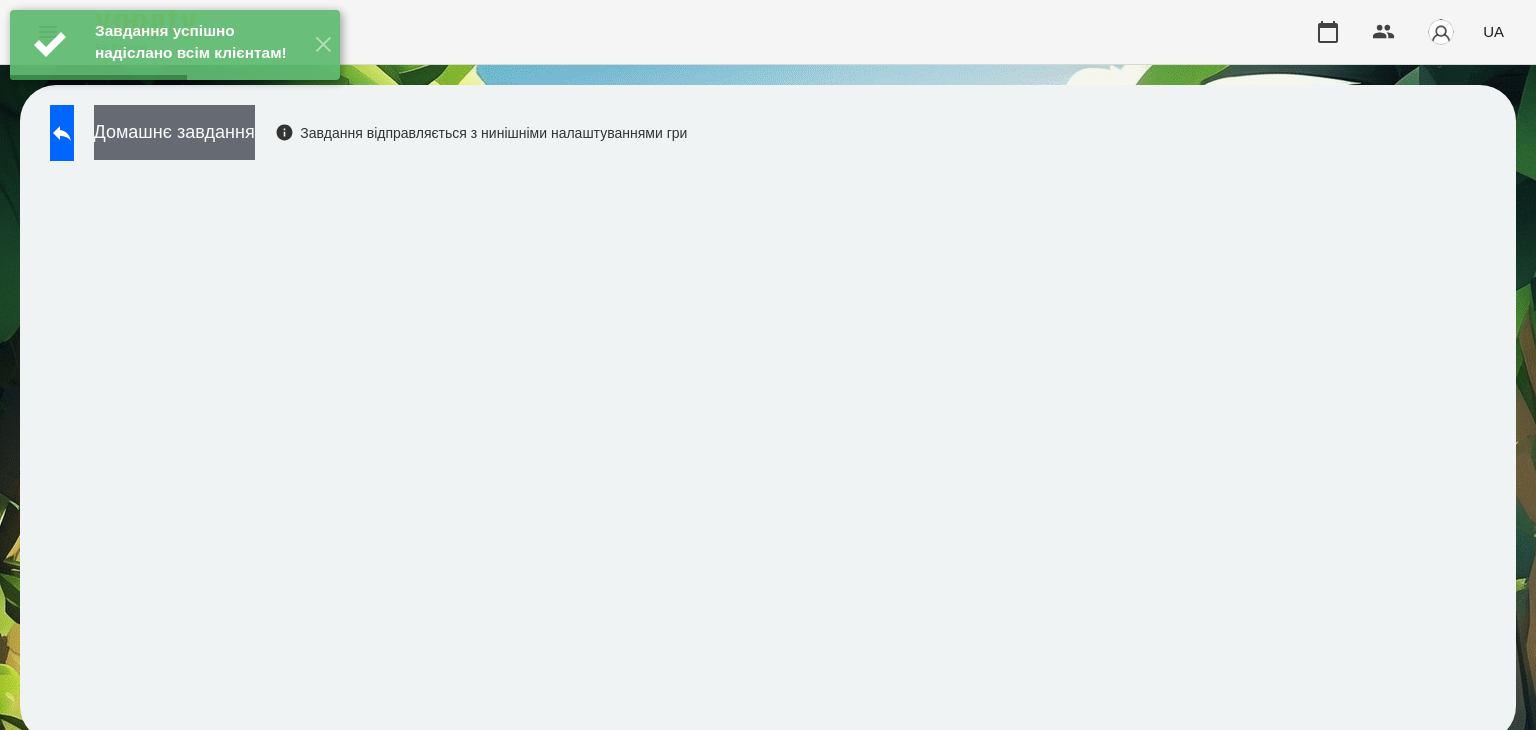 click on "Домашнє завдання" at bounding box center [174, 132] 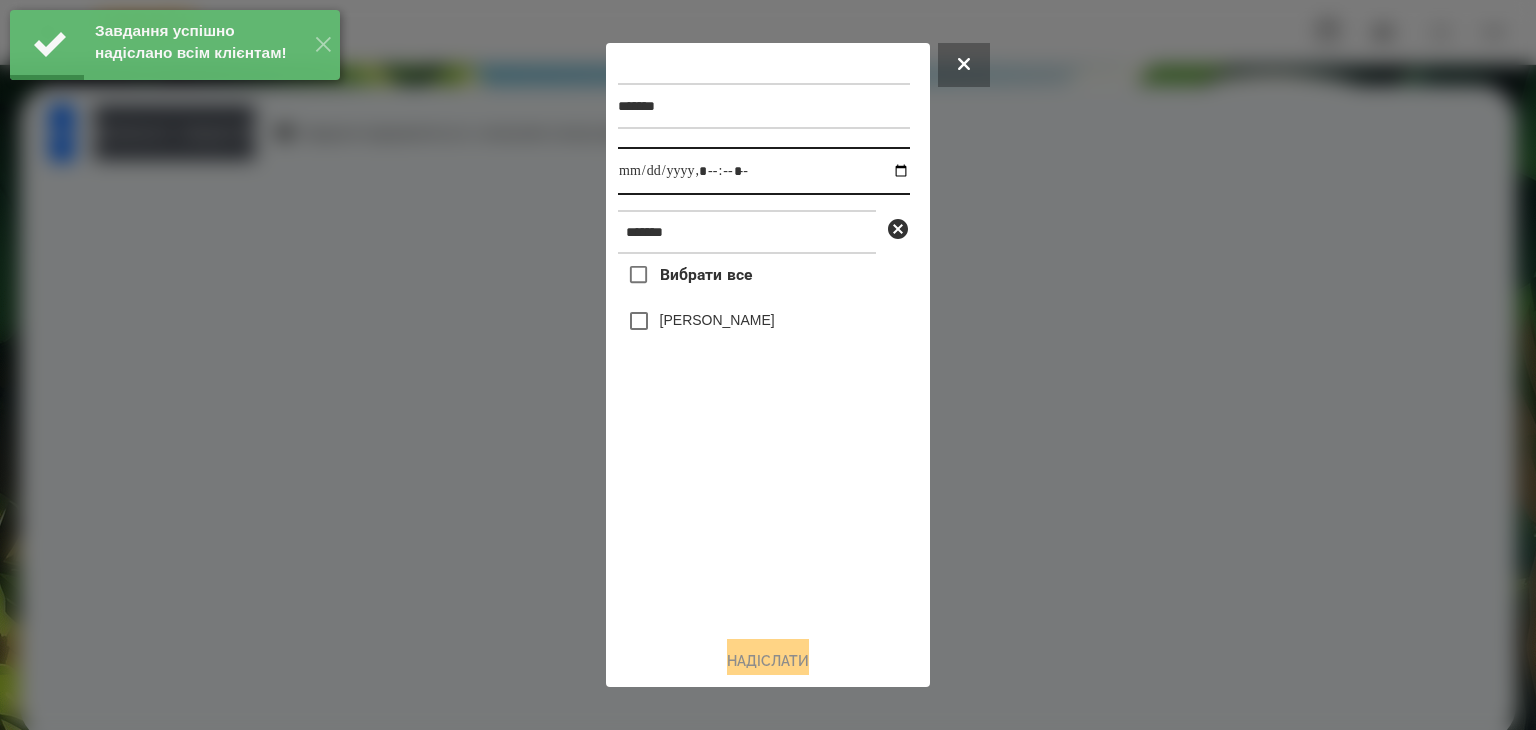 click at bounding box center [764, 171] 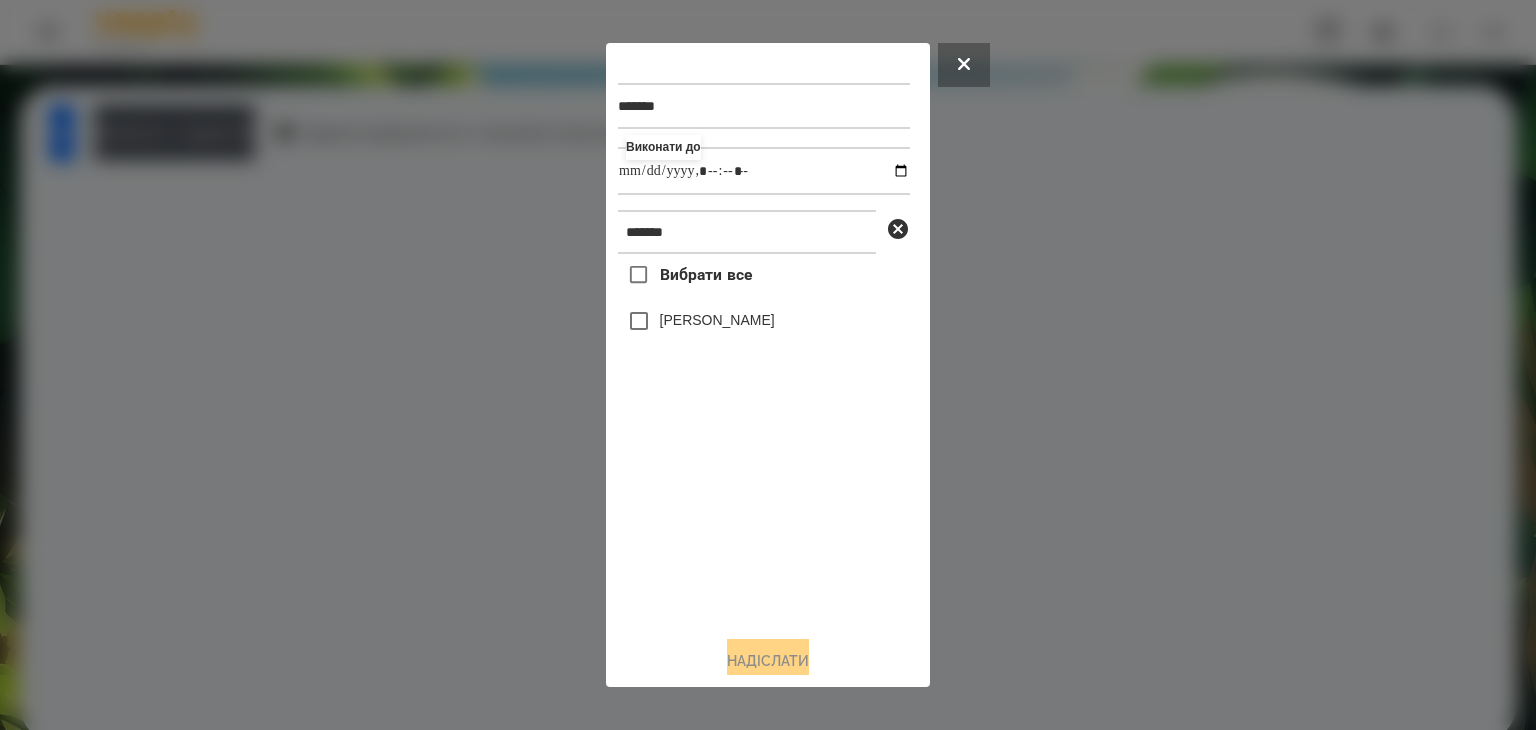 type on "**********" 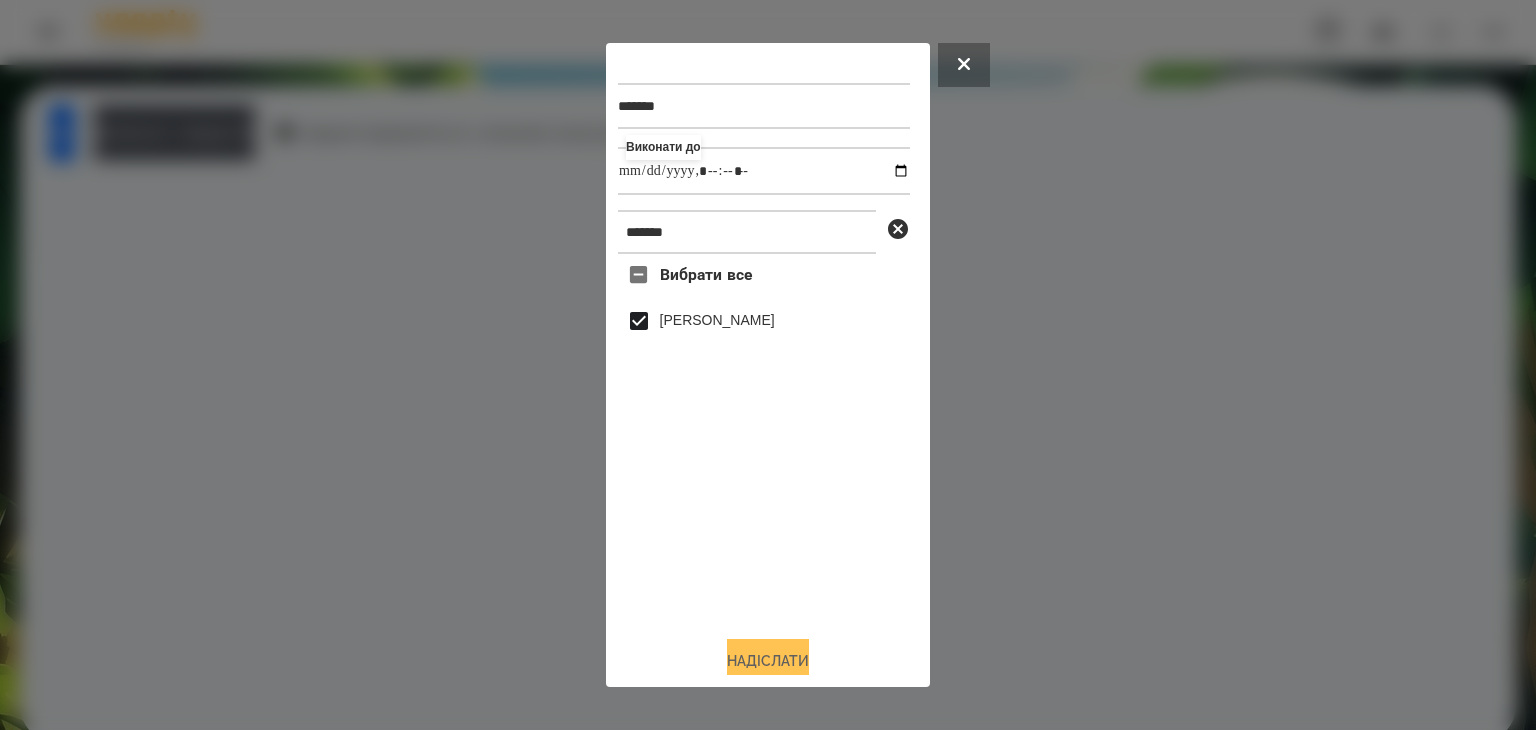 click on "Надіслати" at bounding box center [768, 661] 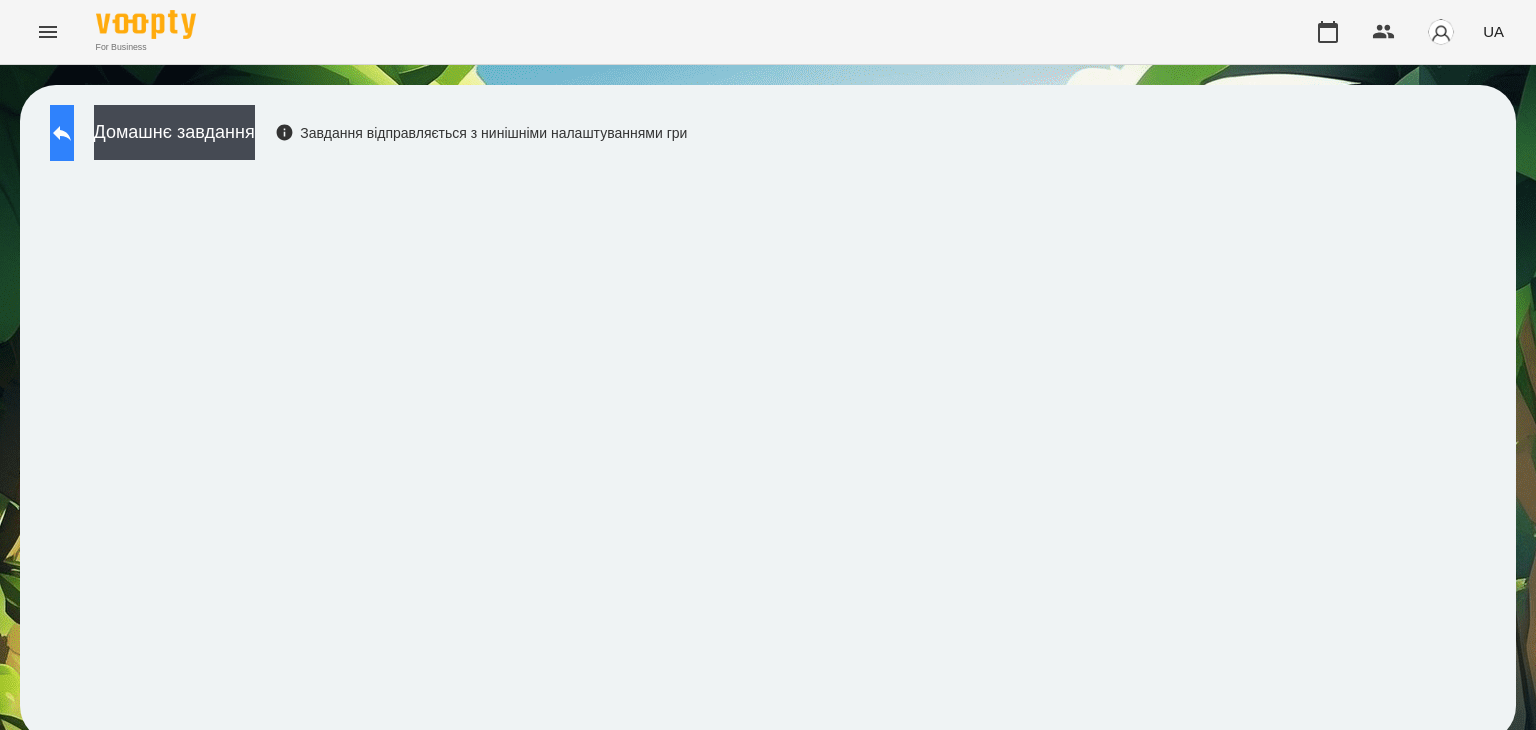 click 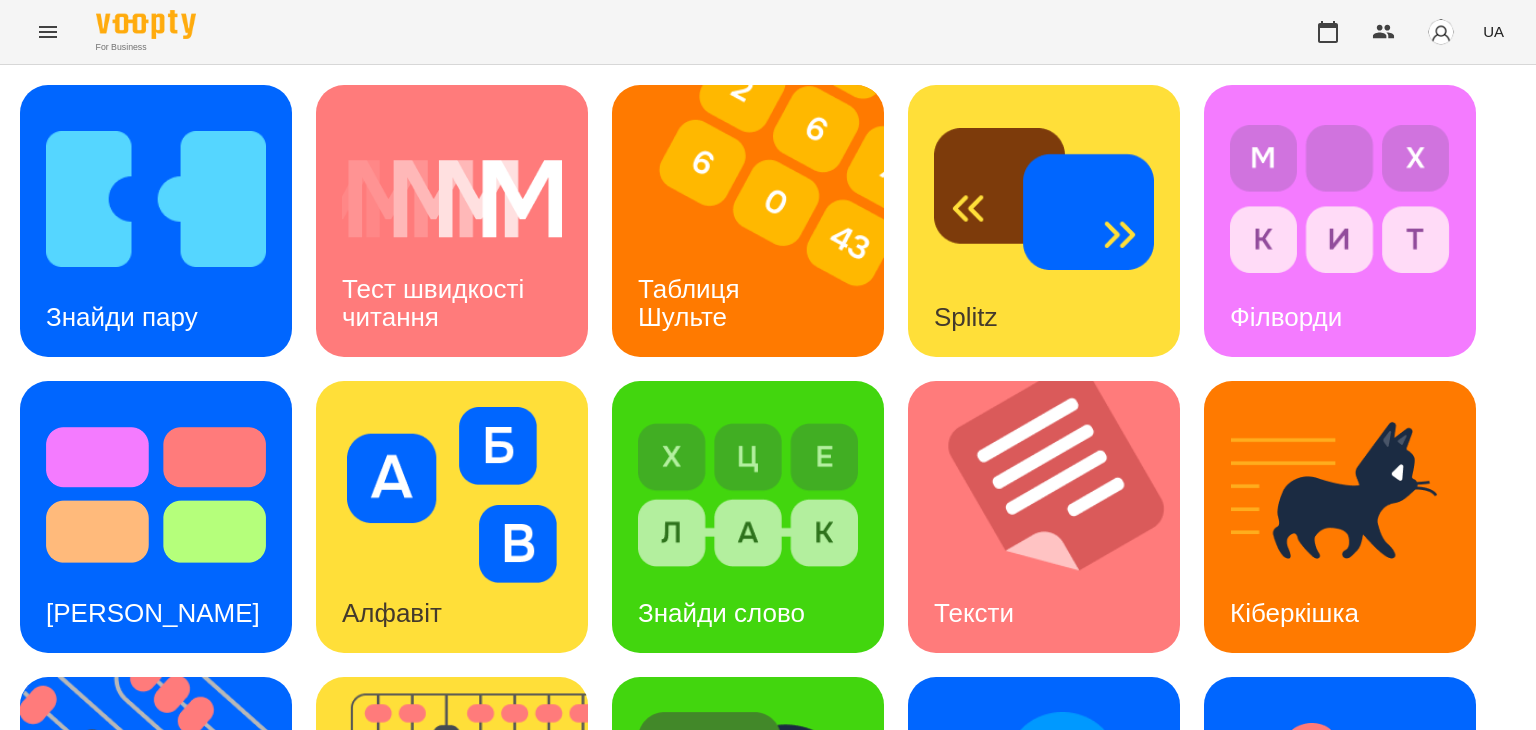scroll, scrollTop: 500, scrollLeft: 0, axis: vertical 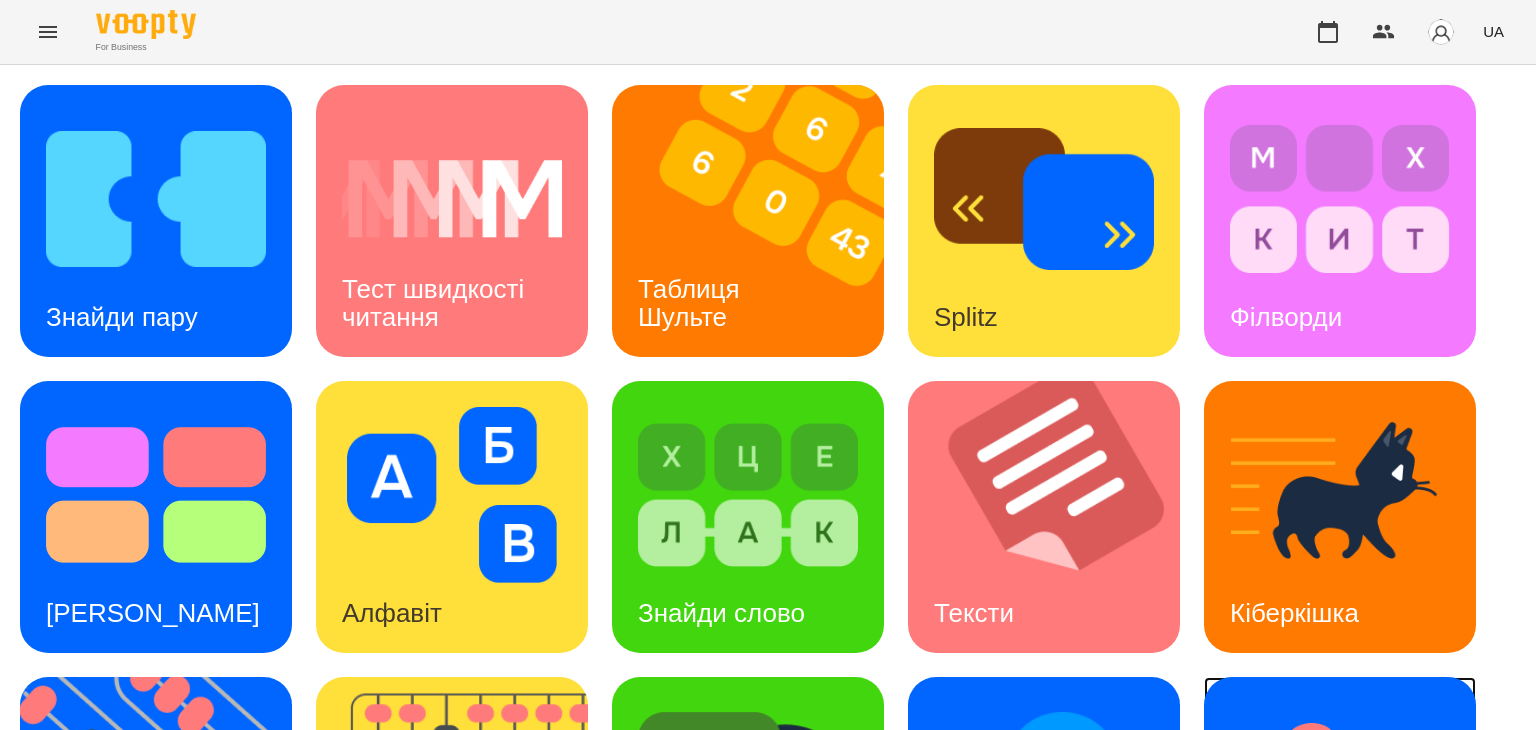 click at bounding box center [1340, 791] 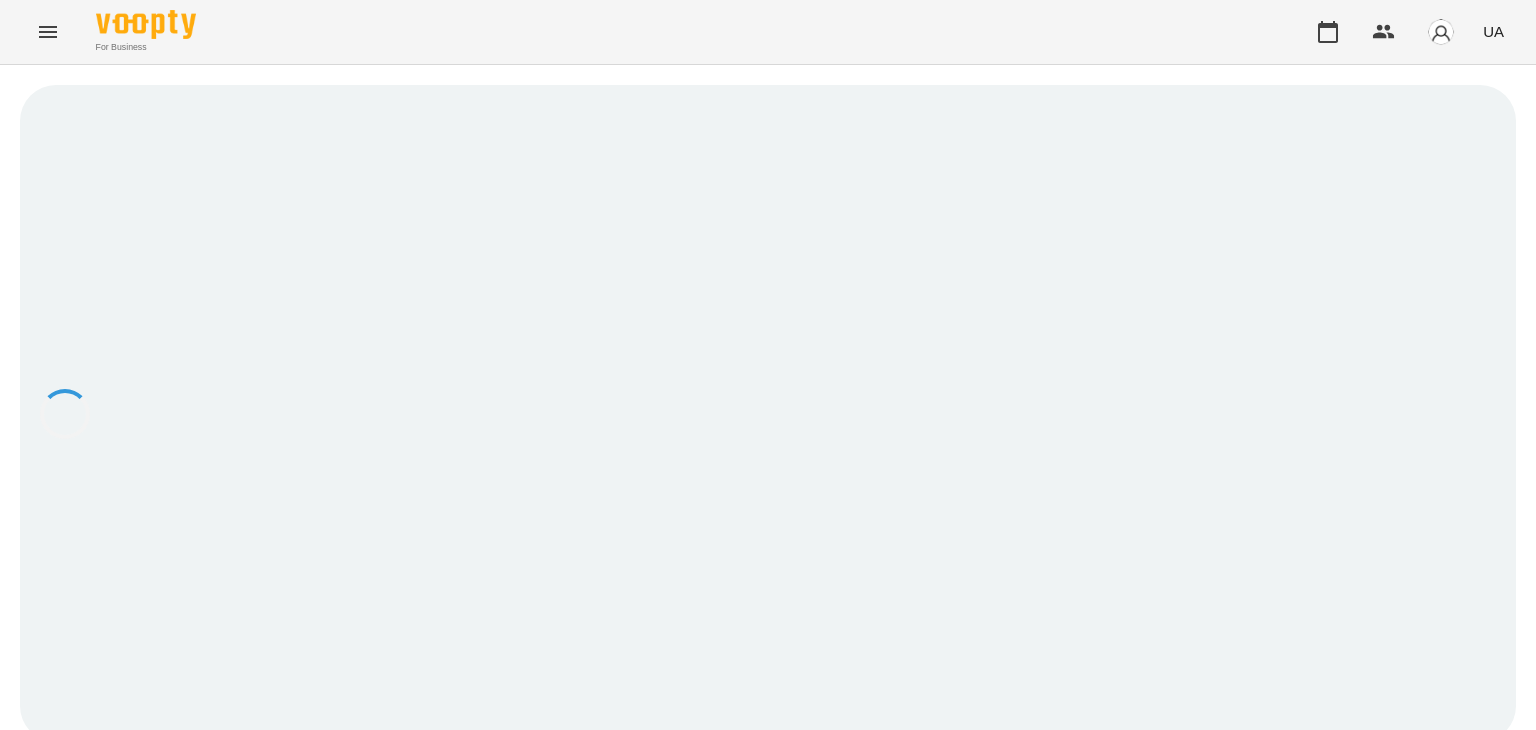 scroll, scrollTop: 0, scrollLeft: 0, axis: both 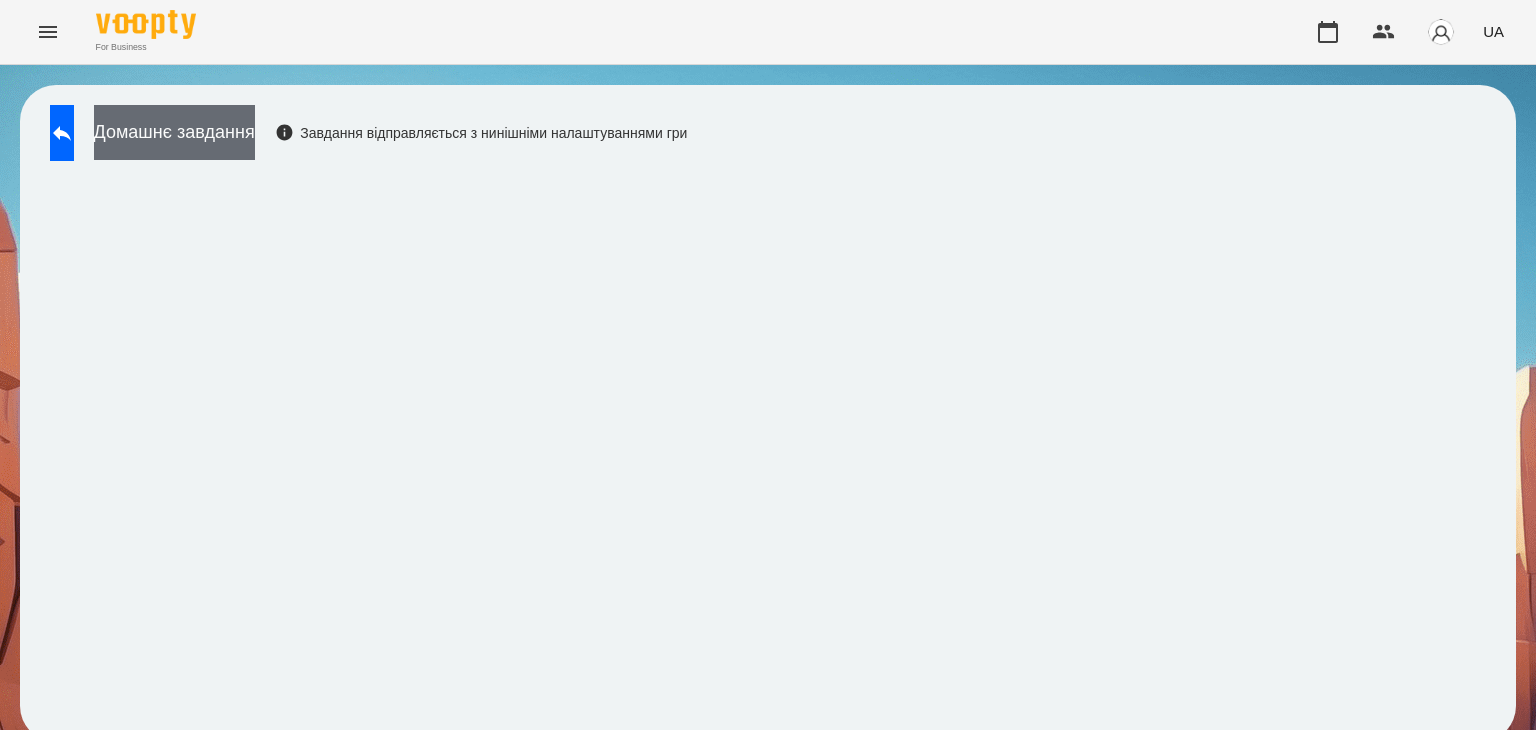 click on "Домашнє завдання" at bounding box center [174, 132] 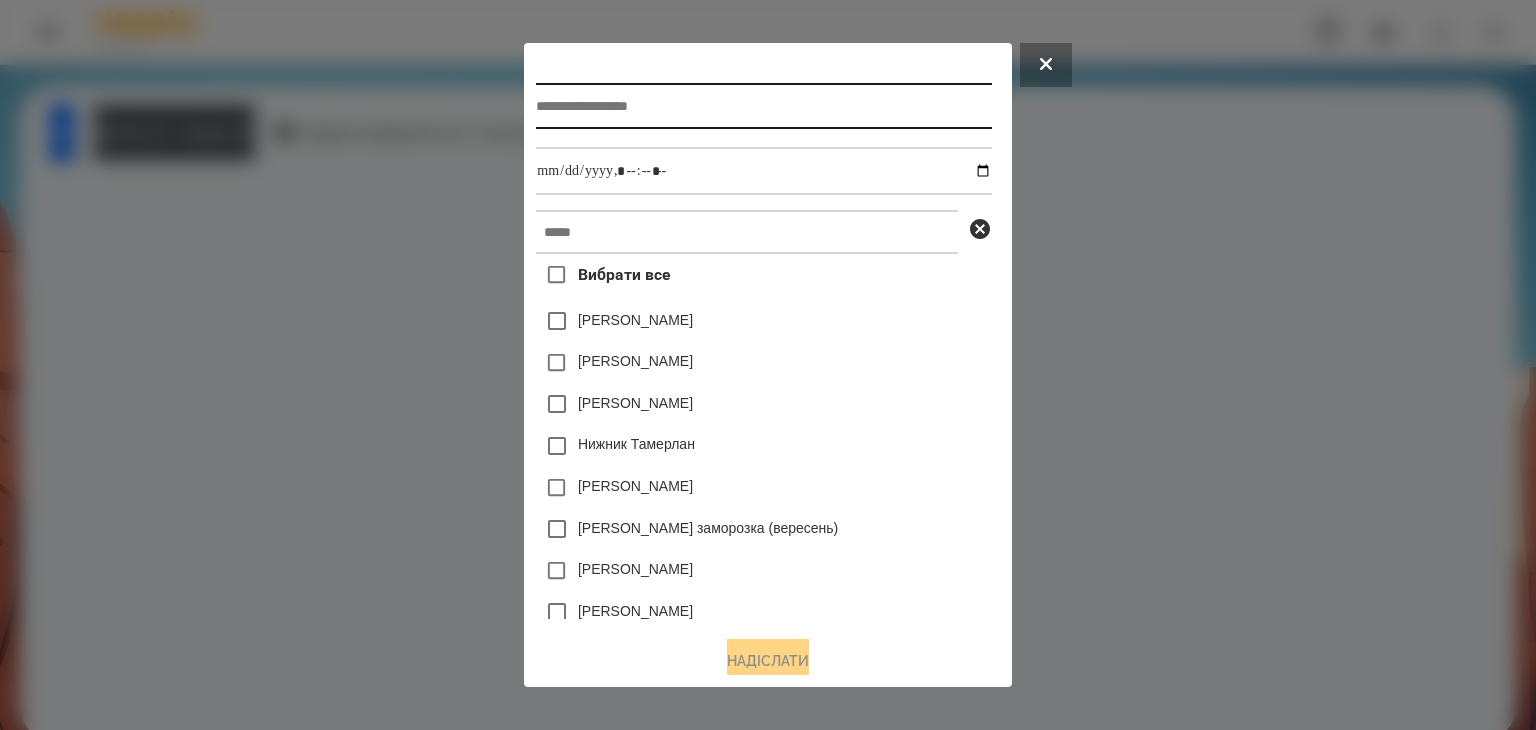 click at bounding box center [763, 106] 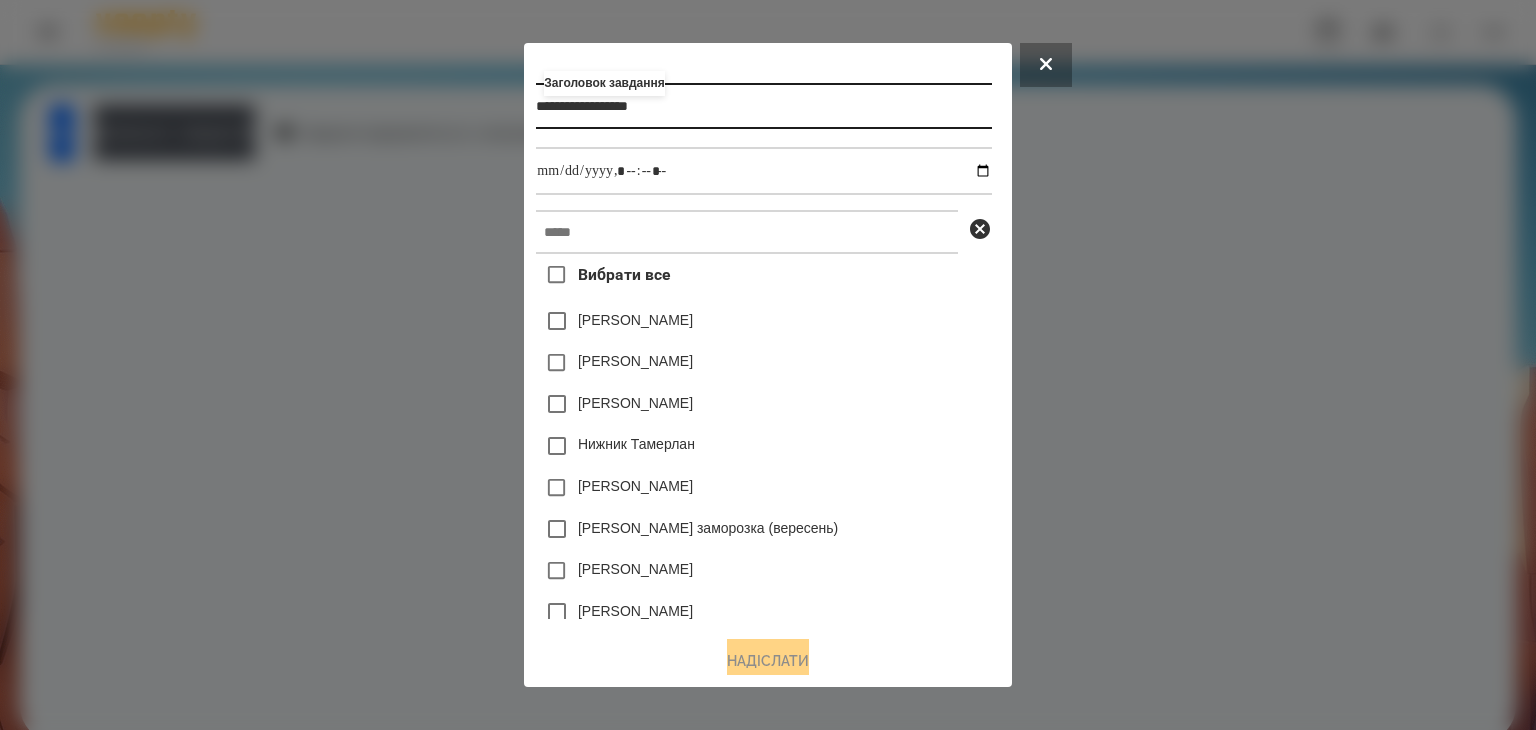 type on "**********" 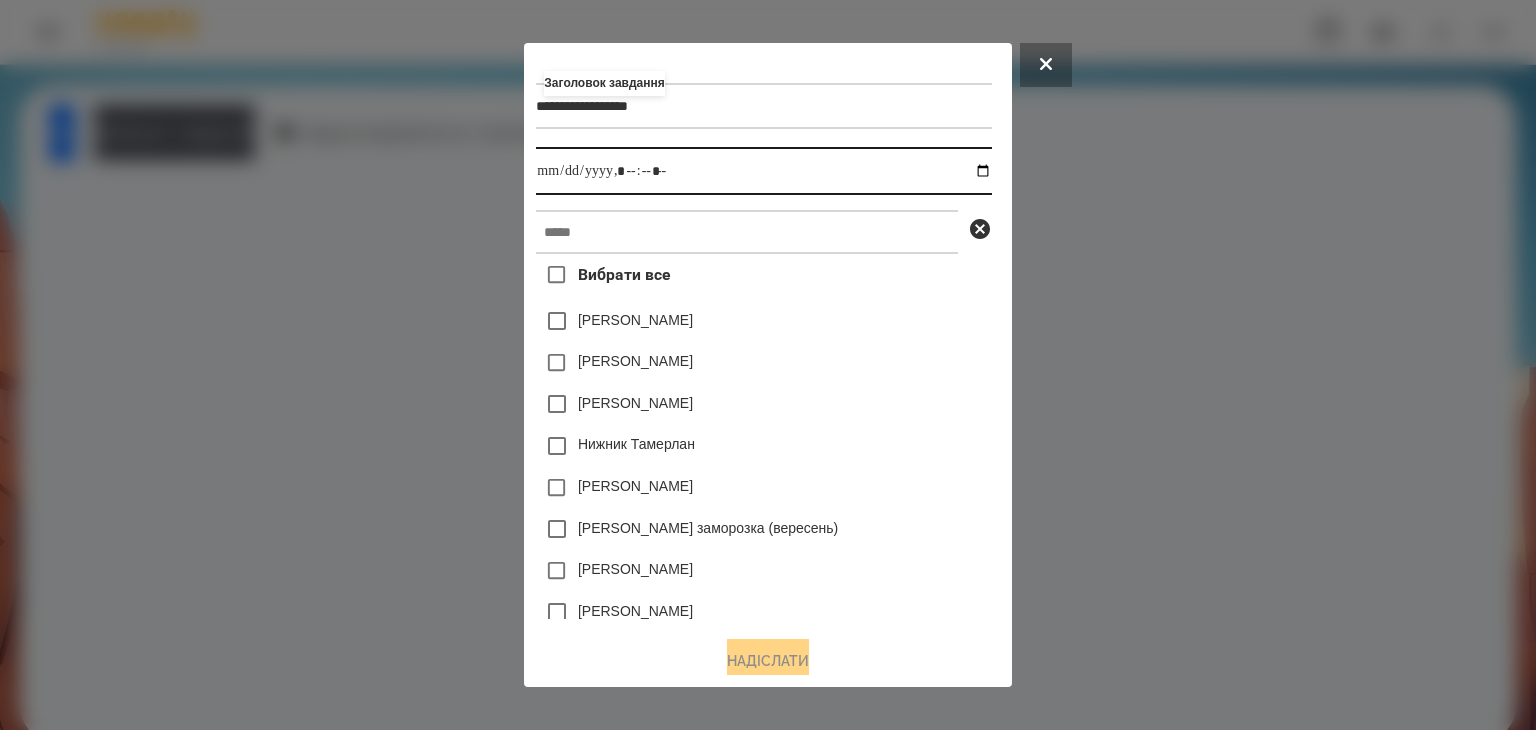 click at bounding box center (763, 171) 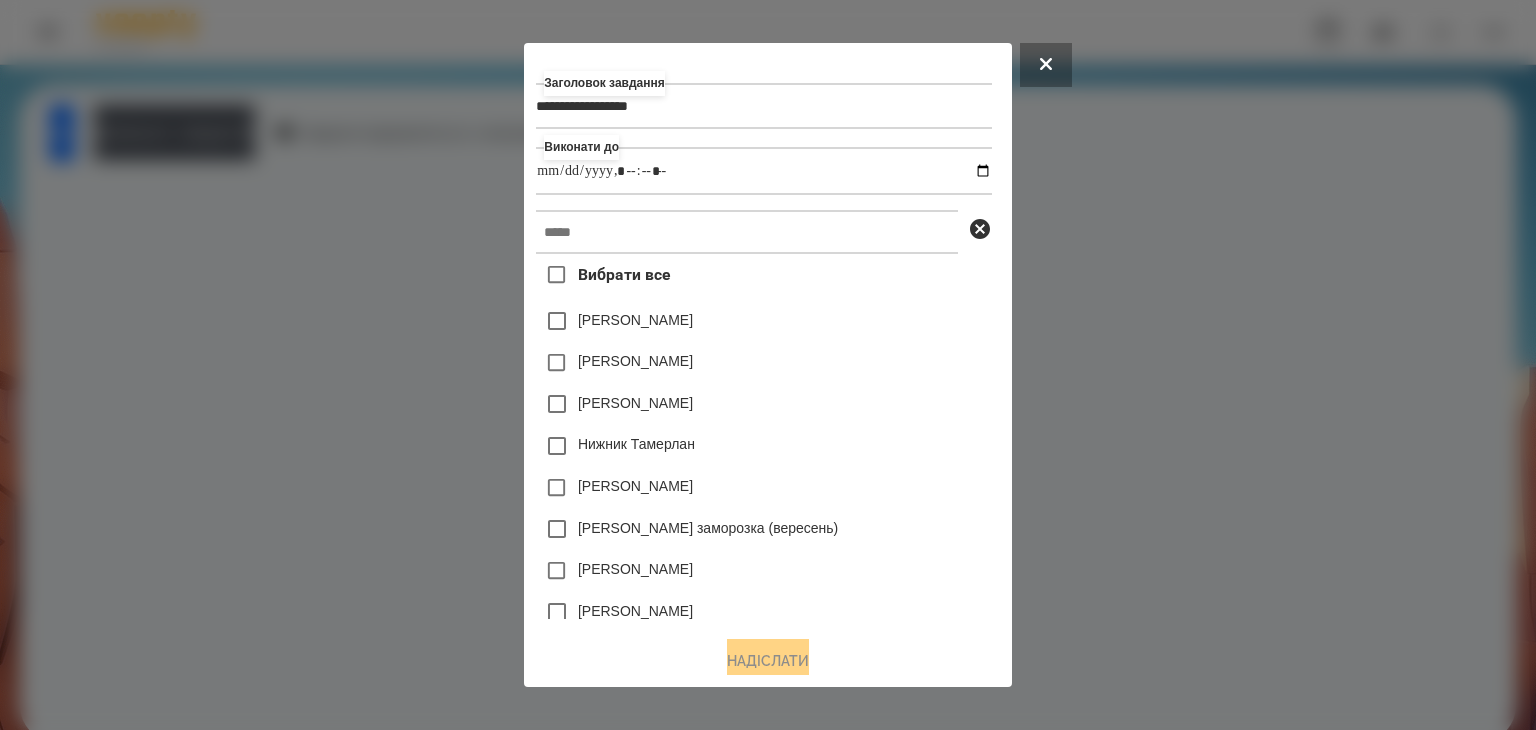 type on "**********" 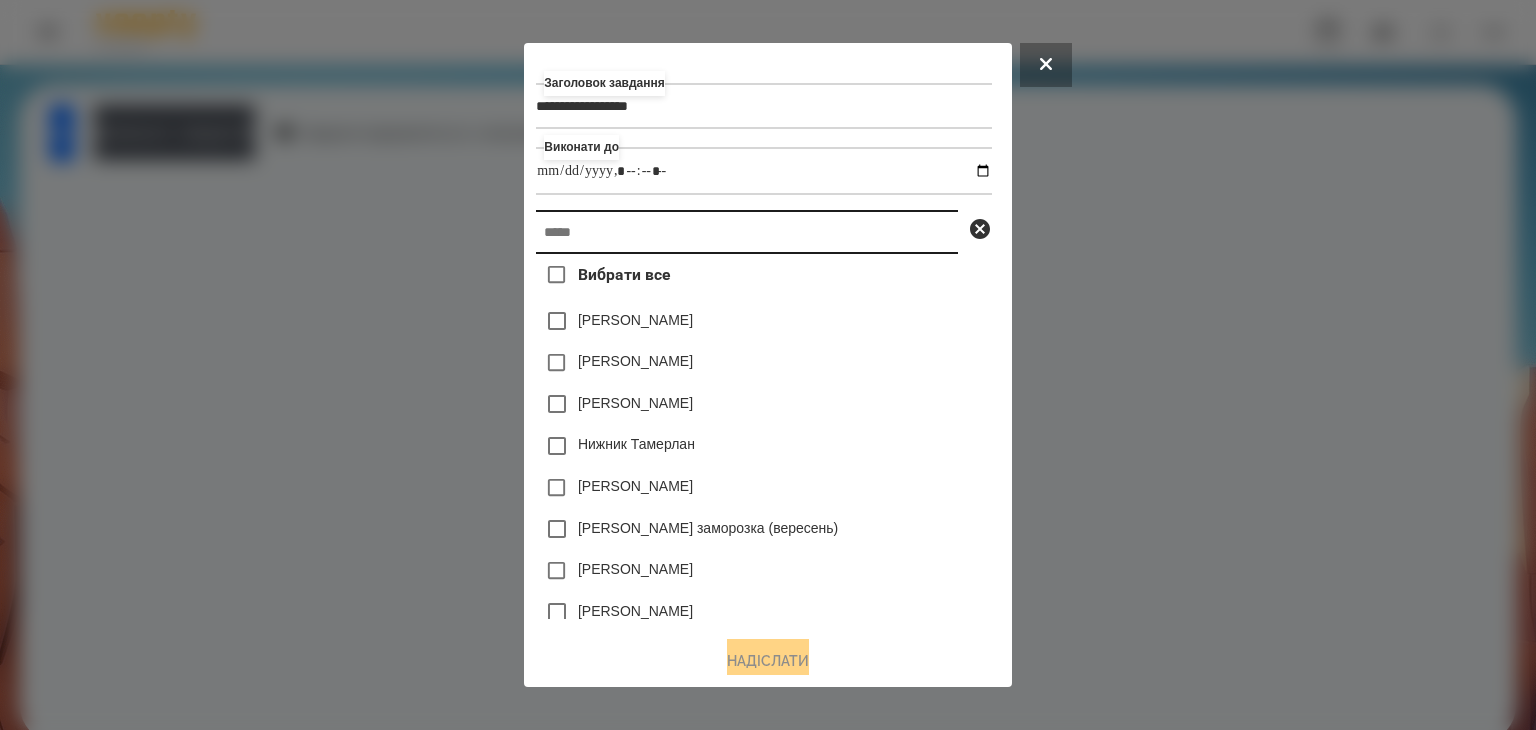 click at bounding box center [747, 232] 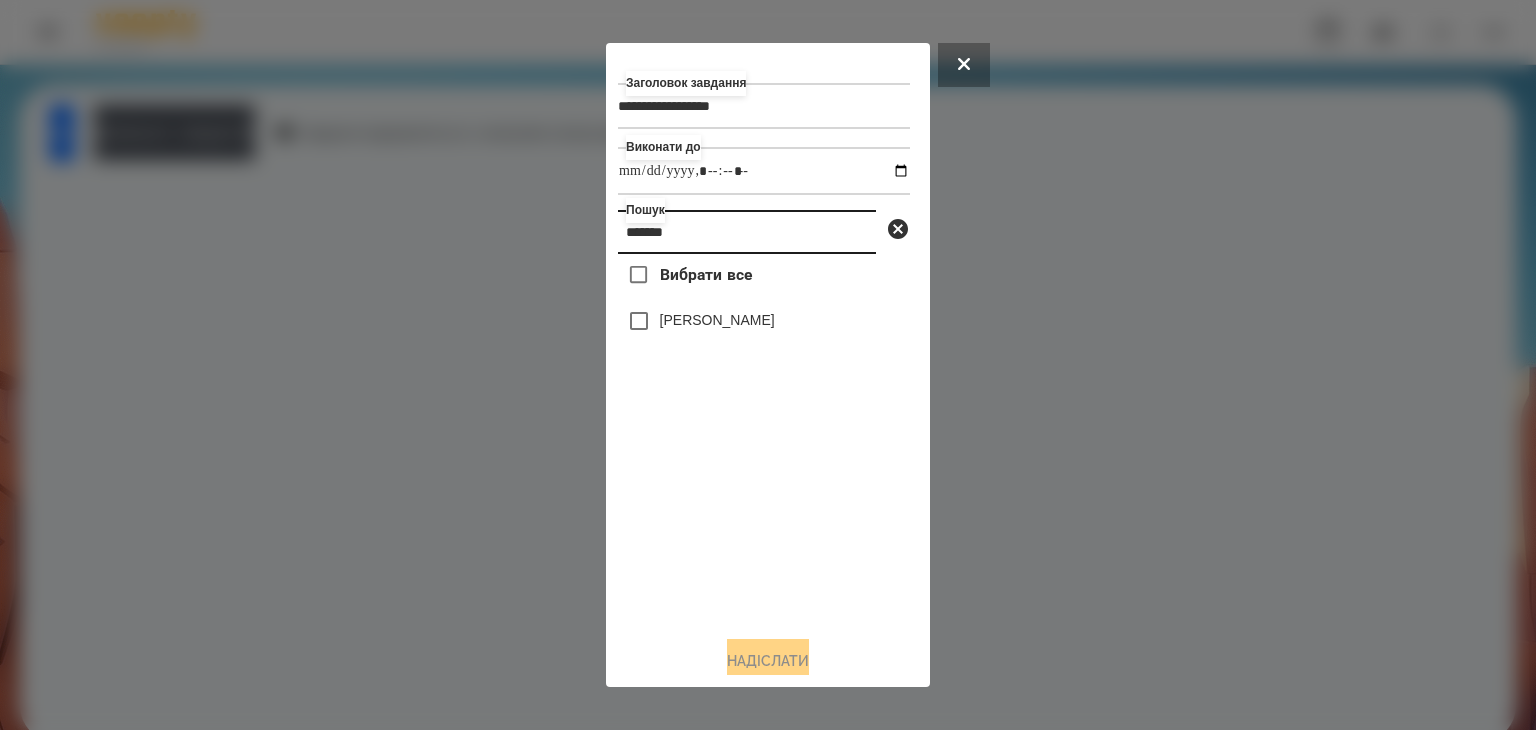 type on "*******" 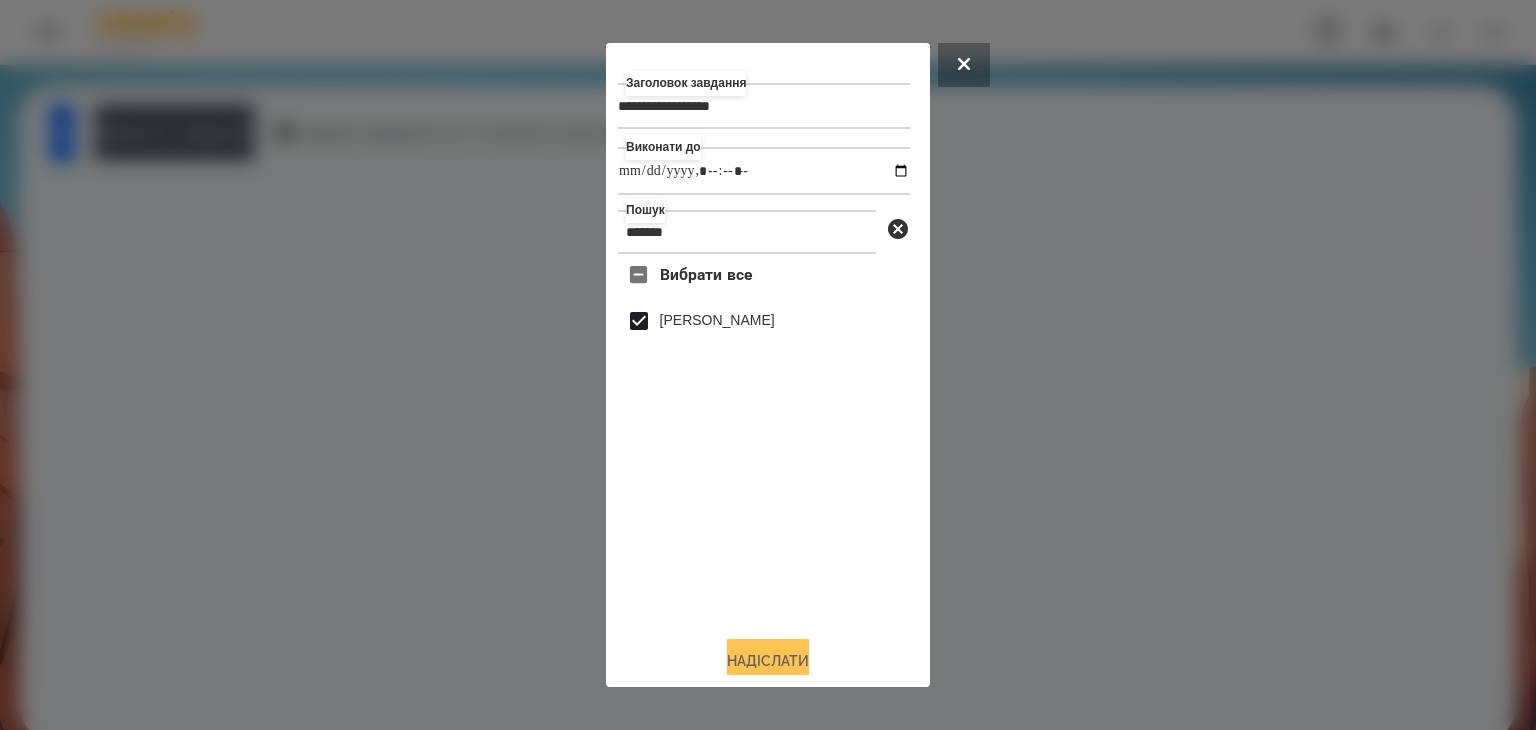click on "Надіслати" at bounding box center [768, 661] 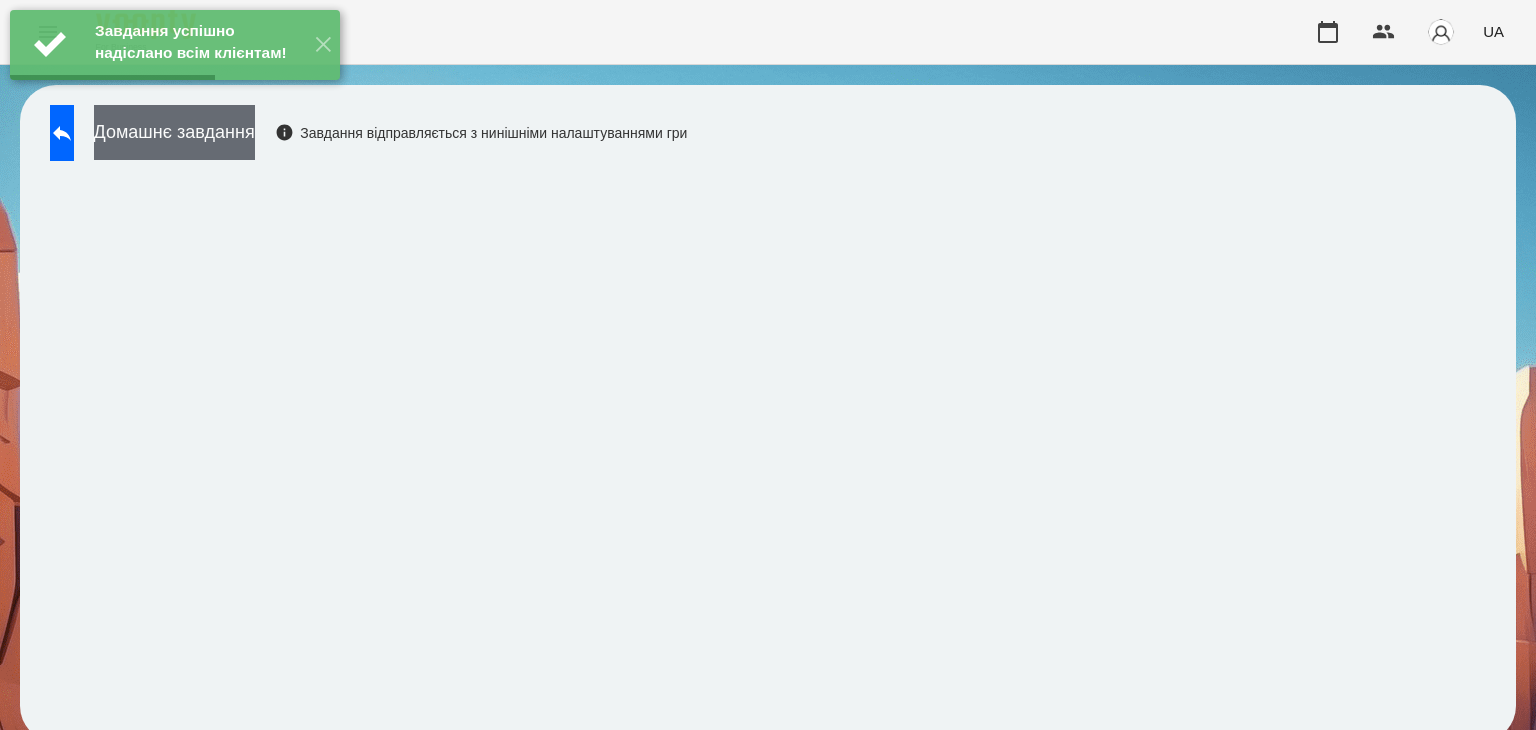 click on "Домашнє завдання" at bounding box center (174, 132) 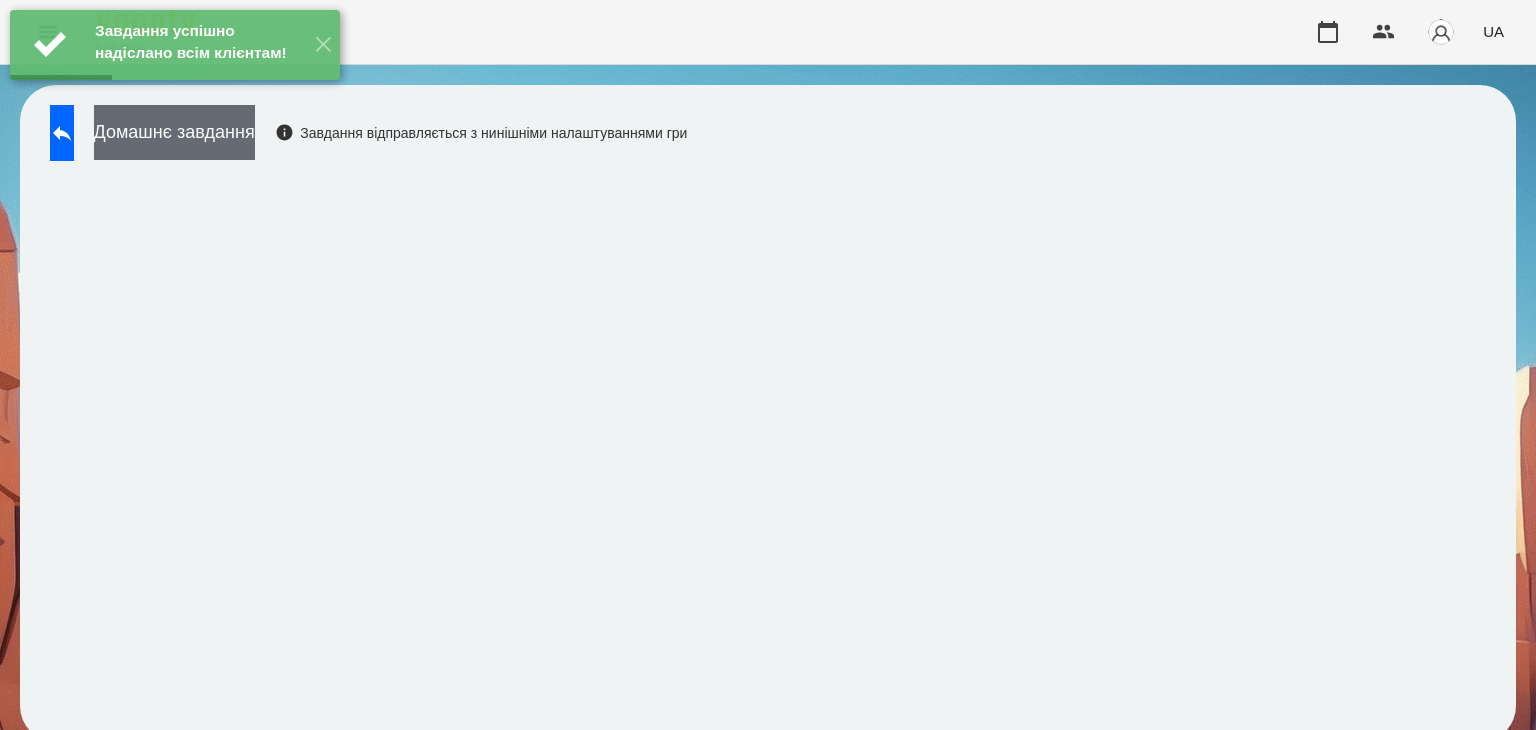 click on "Домашнє завдання" at bounding box center (174, 132) 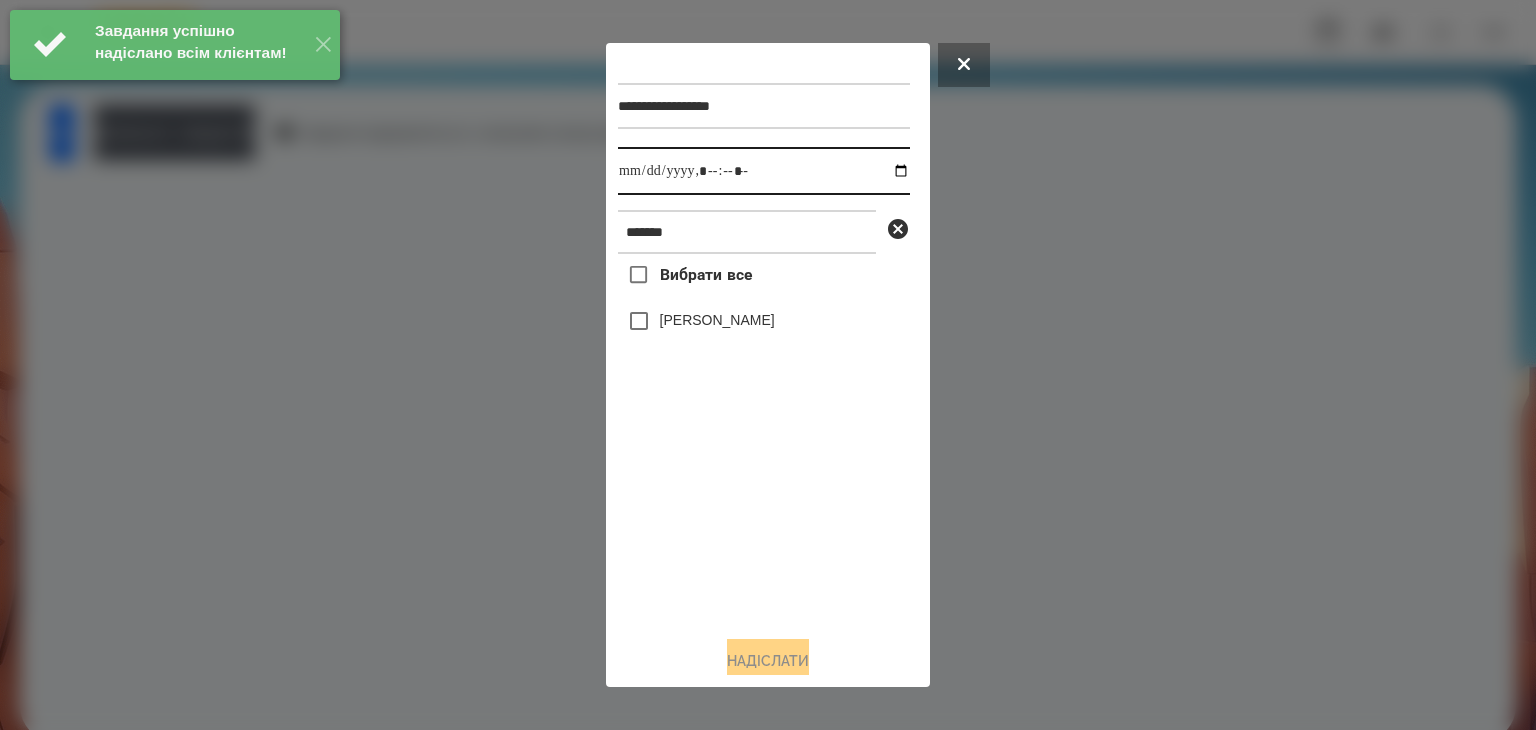 click at bounding box center [764, 171] 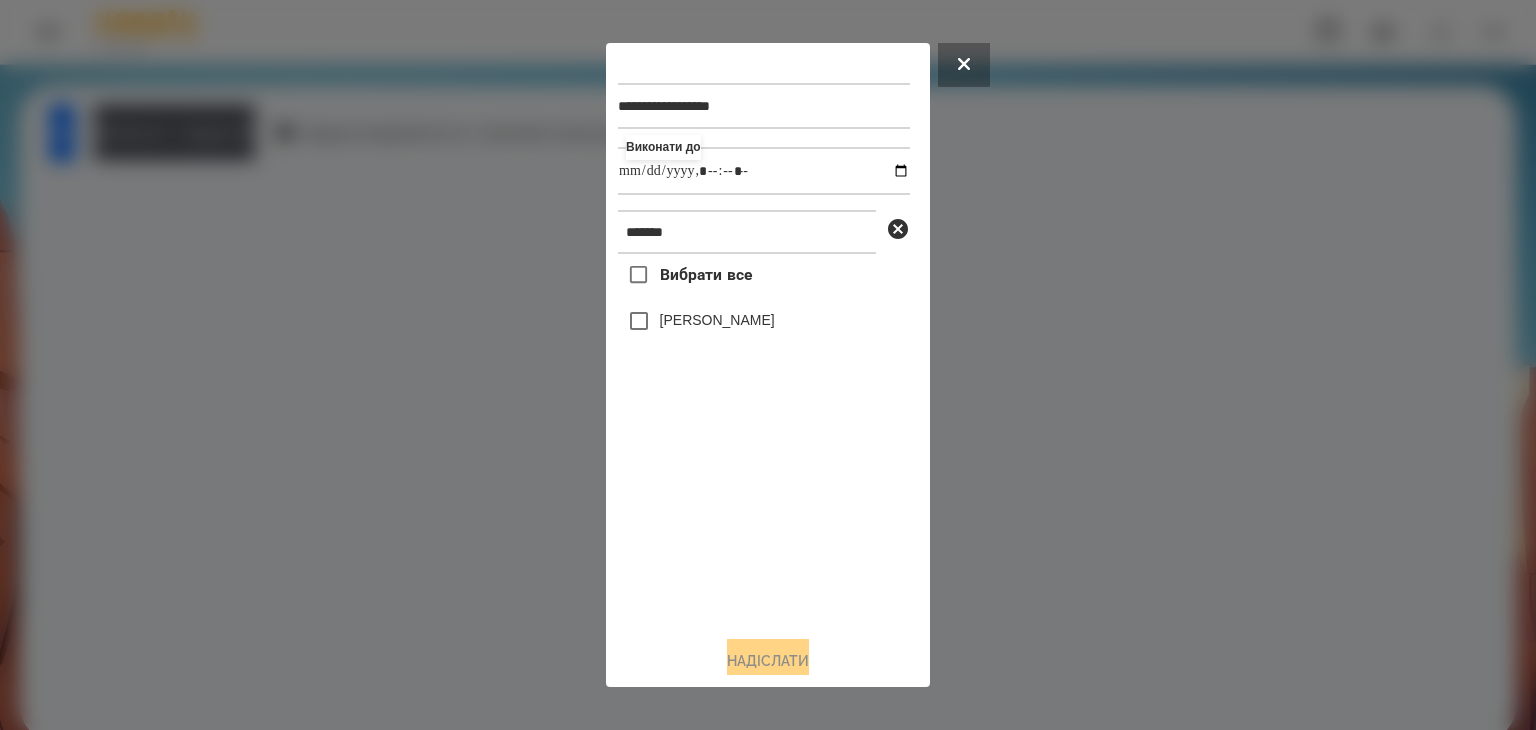 type on "**********" 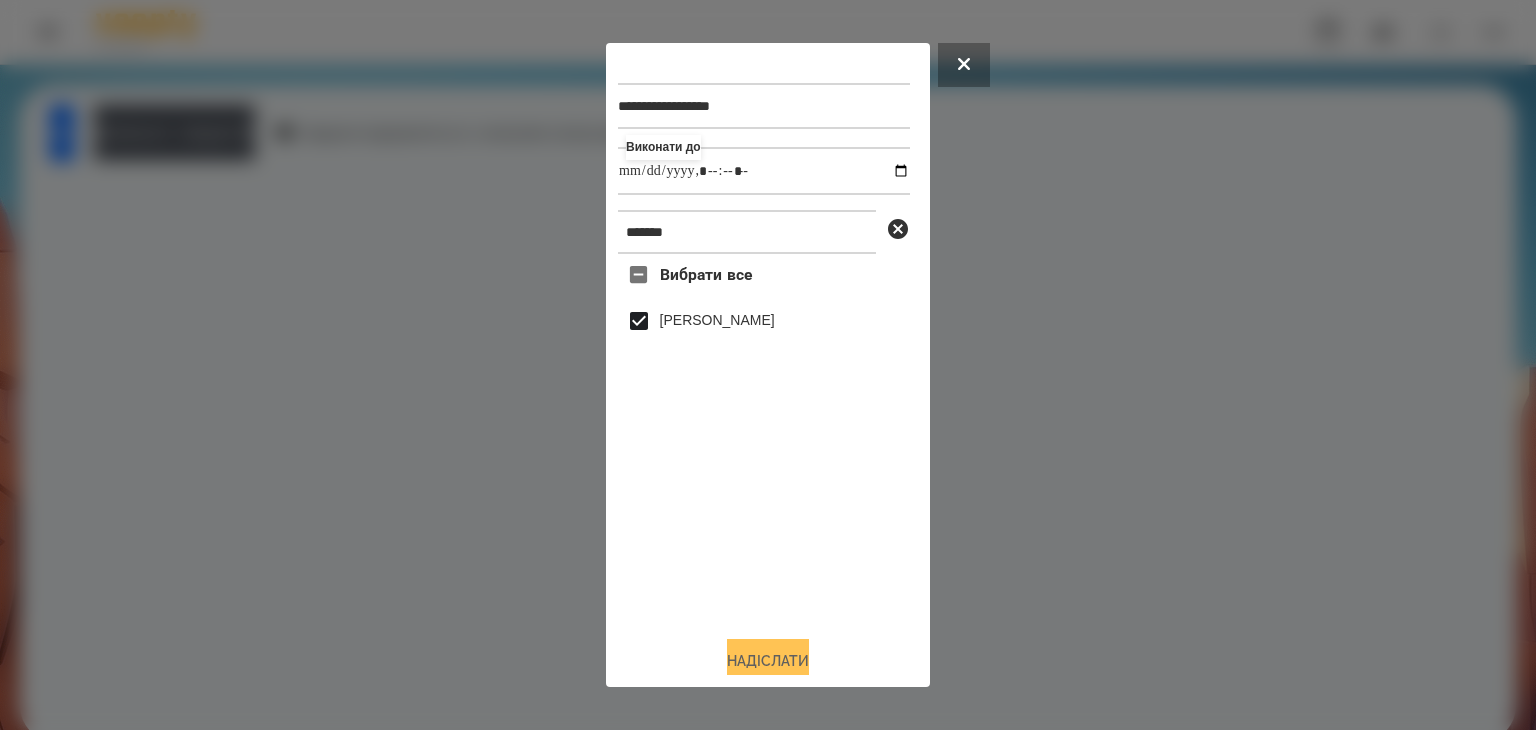 click on "Надіслати" at bounding box center [768, 661] 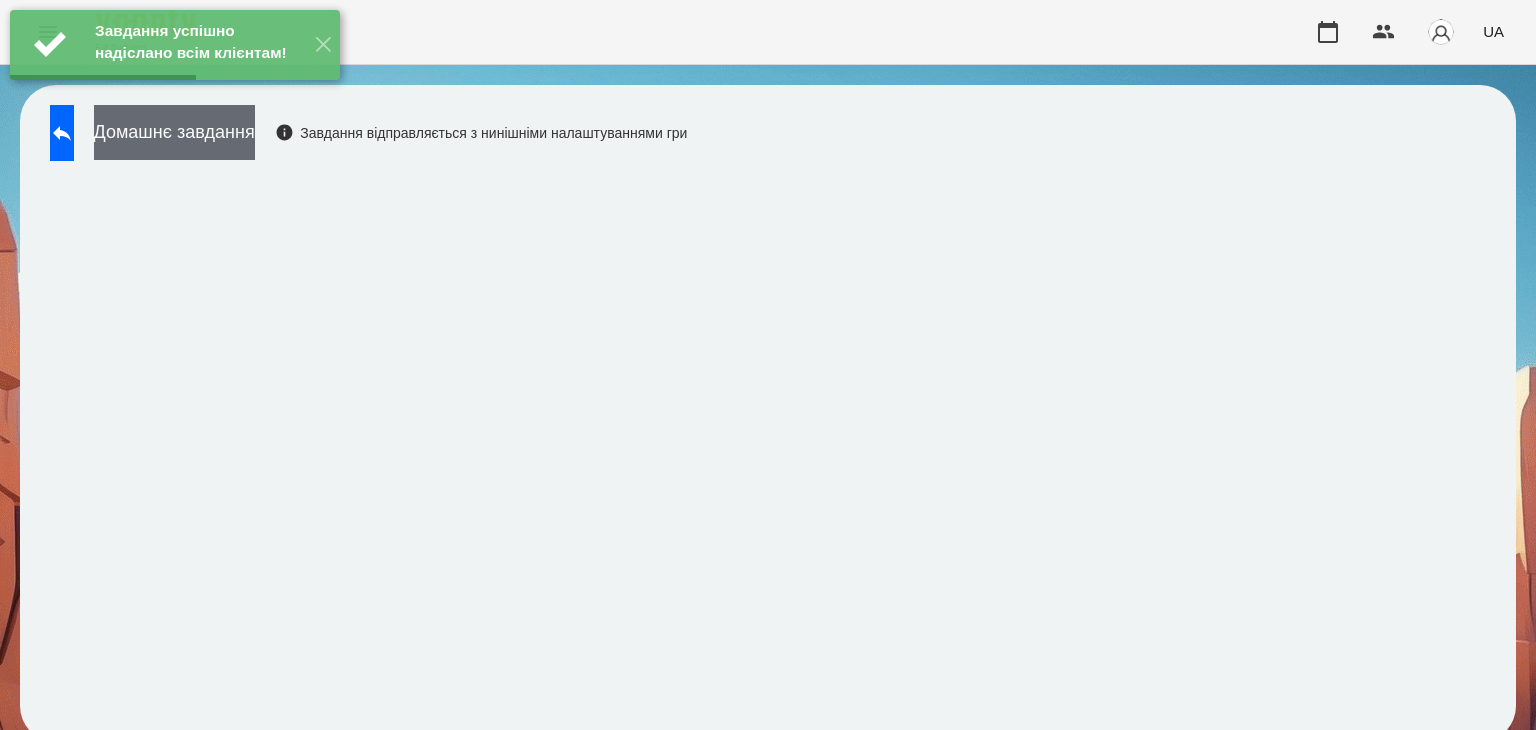 click on "Домашнє завдання" at bounding box center (174, 132) 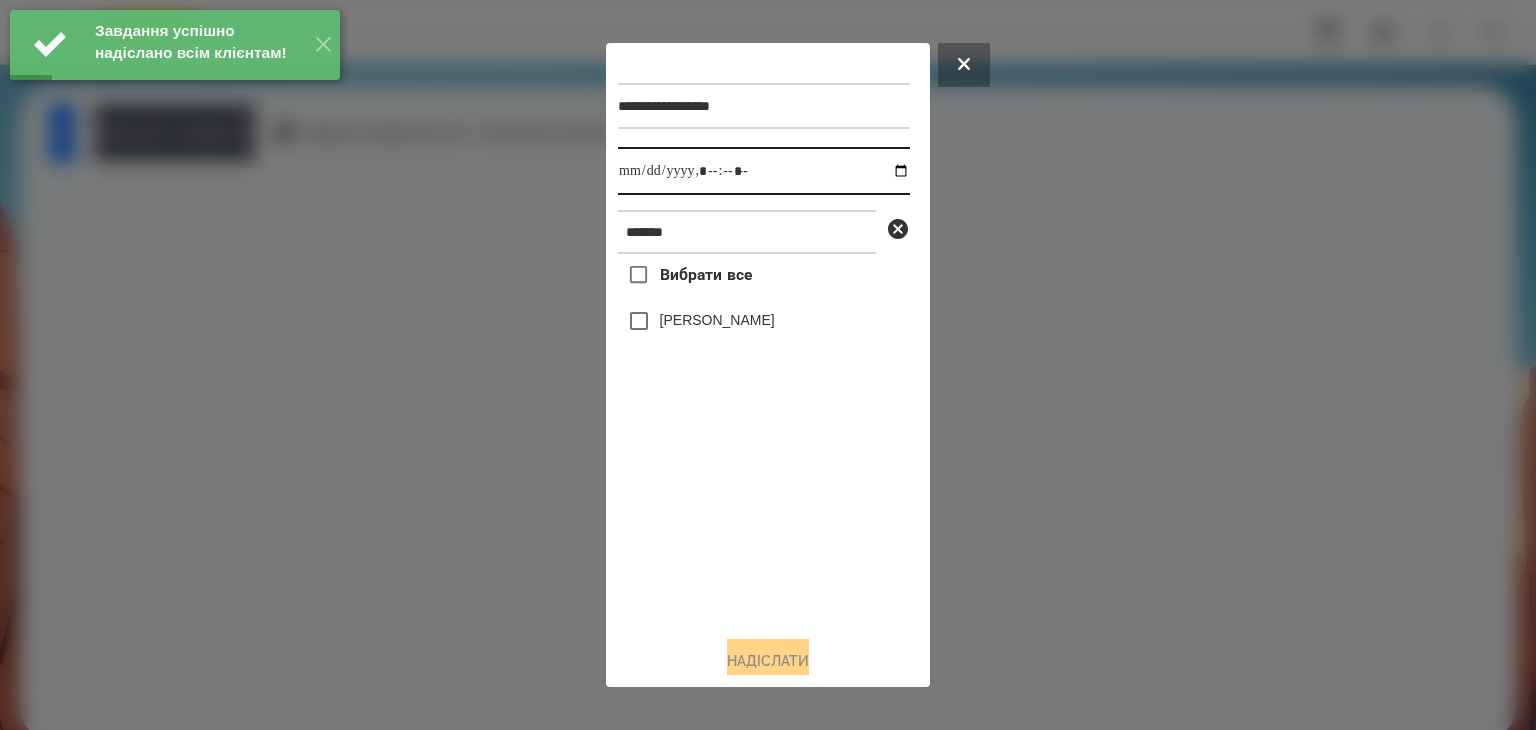click at bounding box center [764, 171] 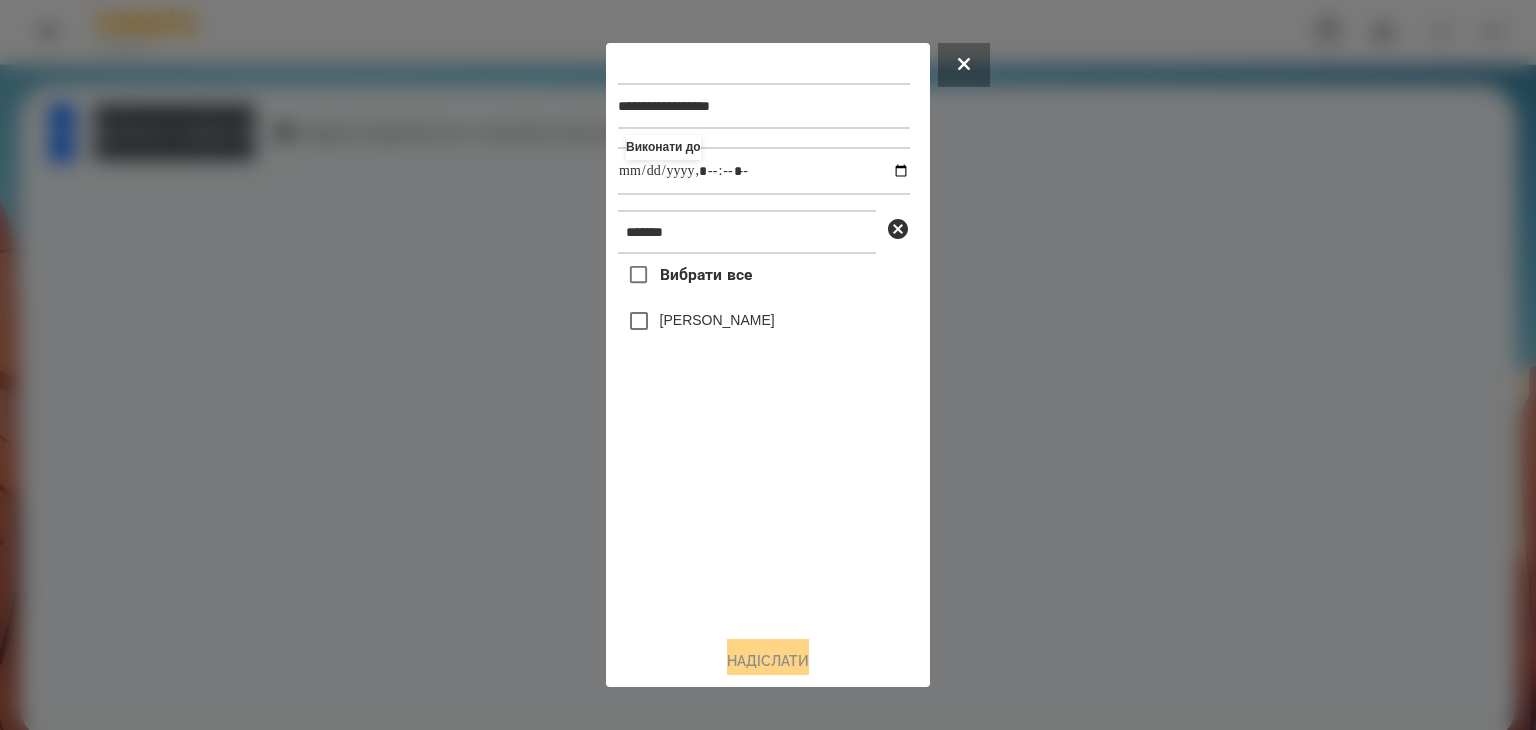 type on "**********" 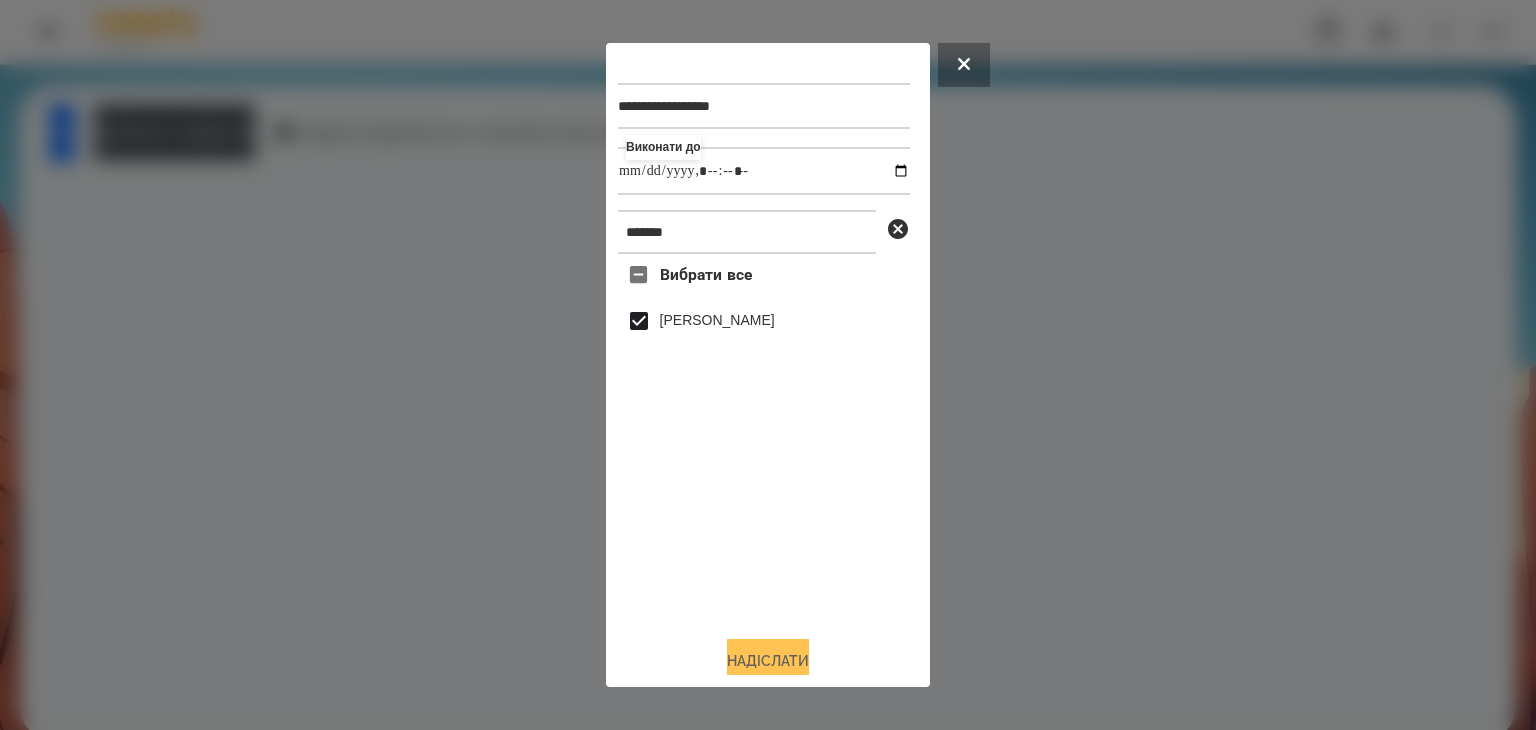 click on "Надіслати" at bounding box center (768, 661) 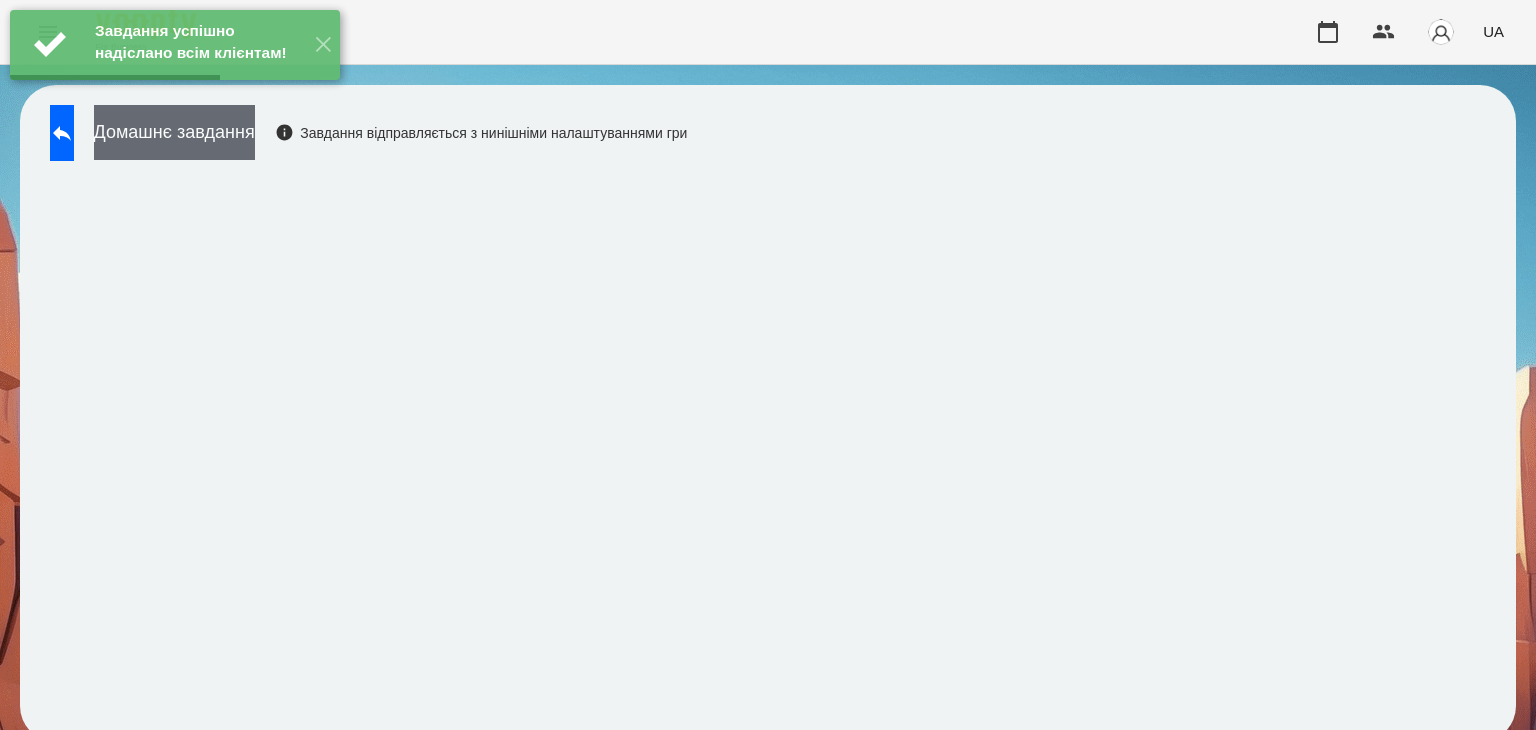 click on "Домашнє завдання" at bounding box center [174, 132] 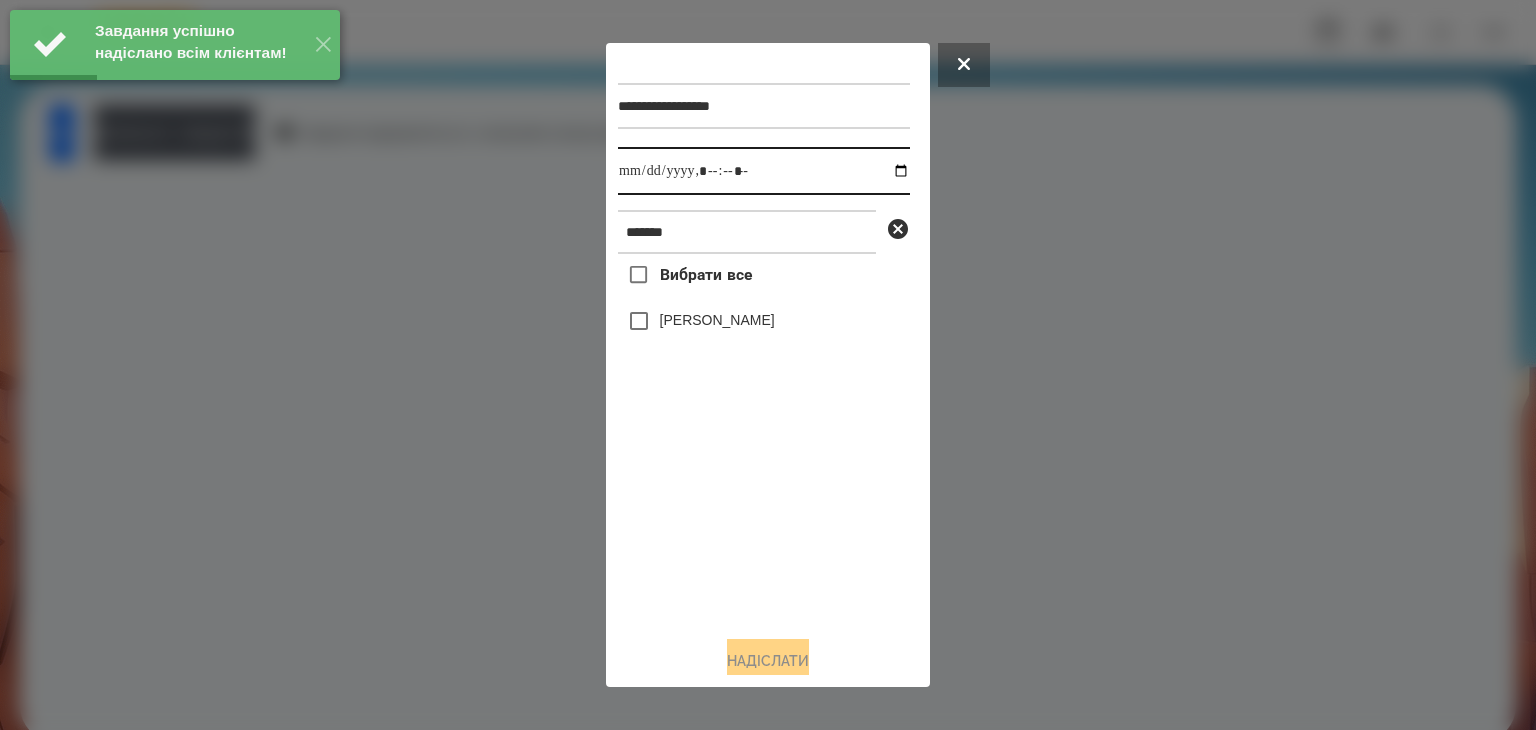 click at bounding box center (764, 171) 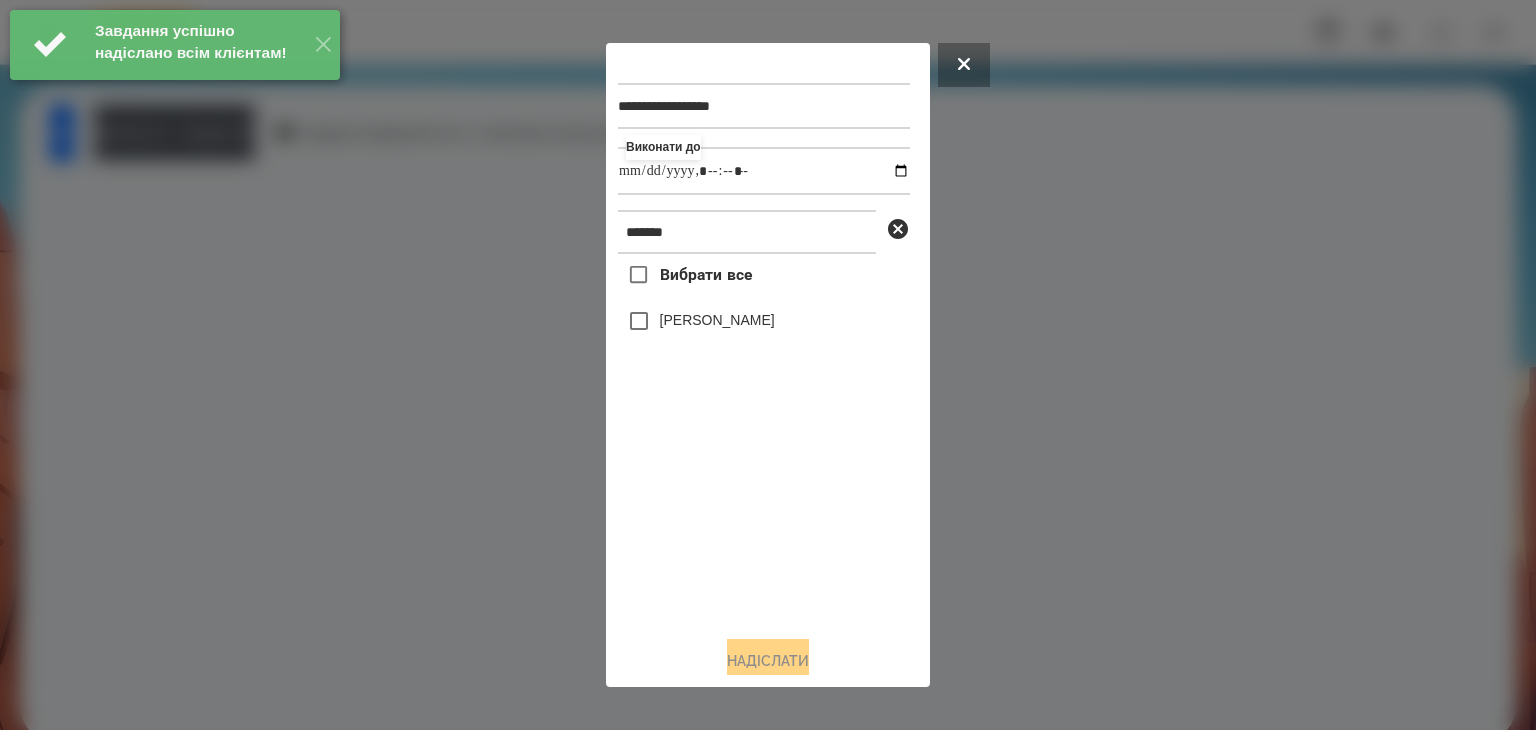 type on "**********" 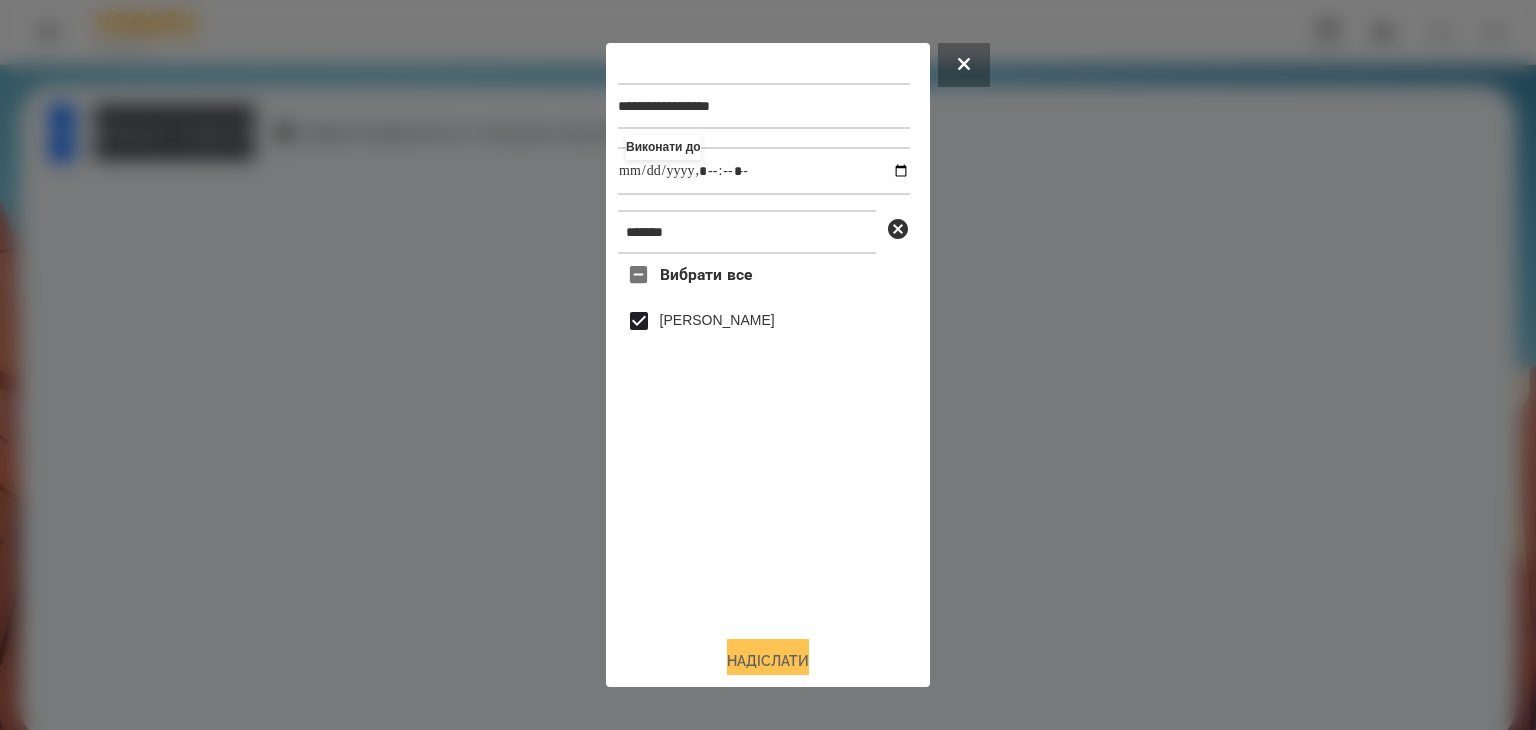 click on "Надіслати" at bounding box center [768, 661] 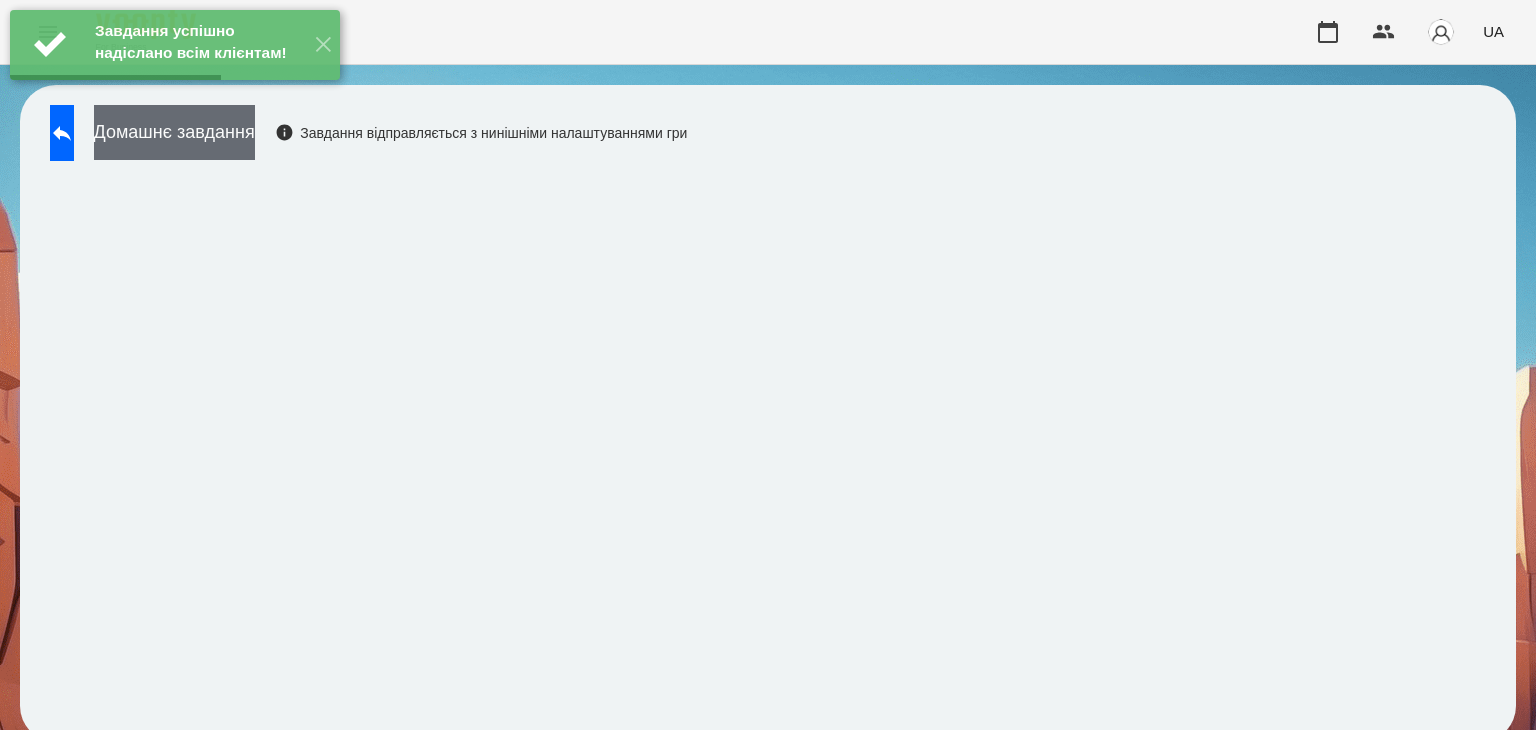 click on "Домашнє завдання" at bounding box center (174, 132) 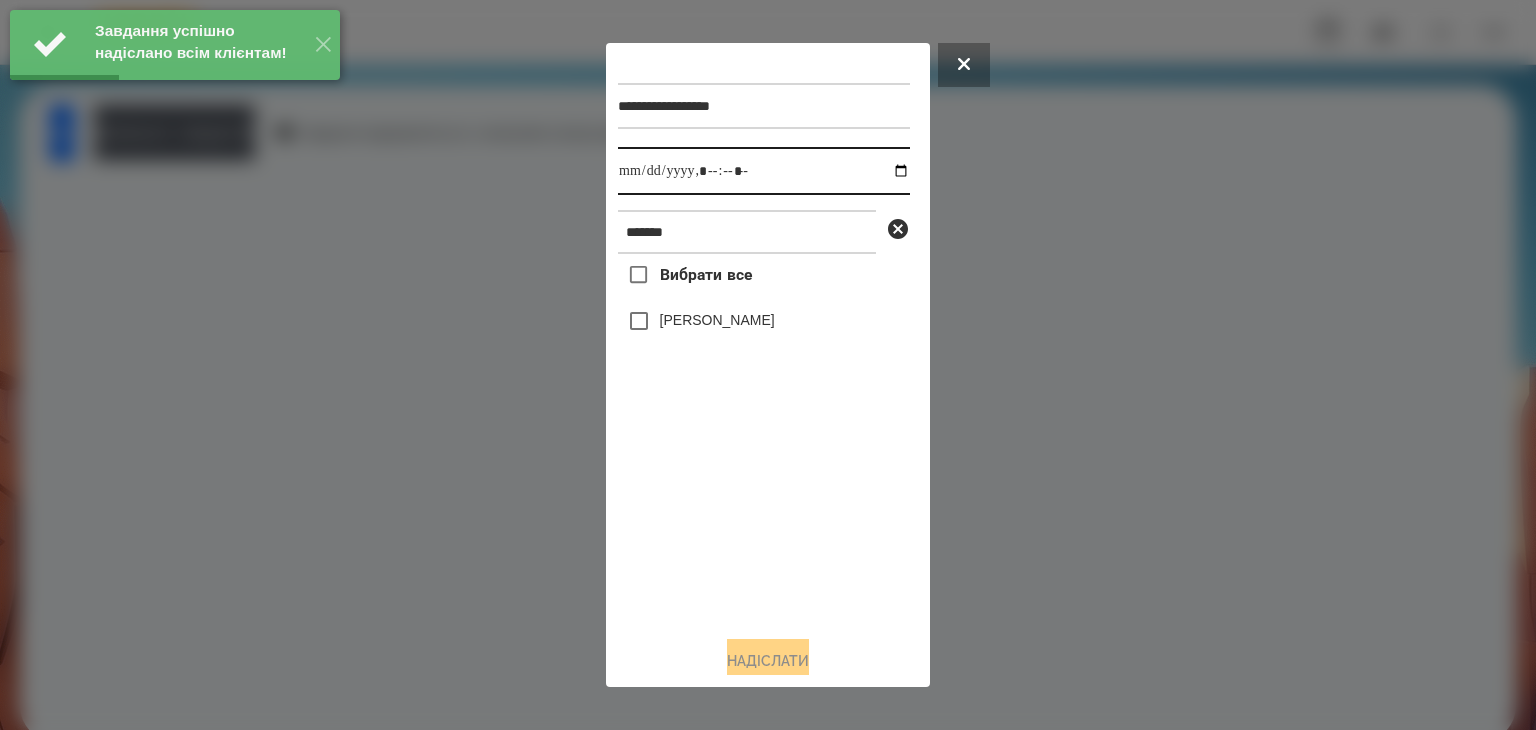 click at bounding box center [764, 171] 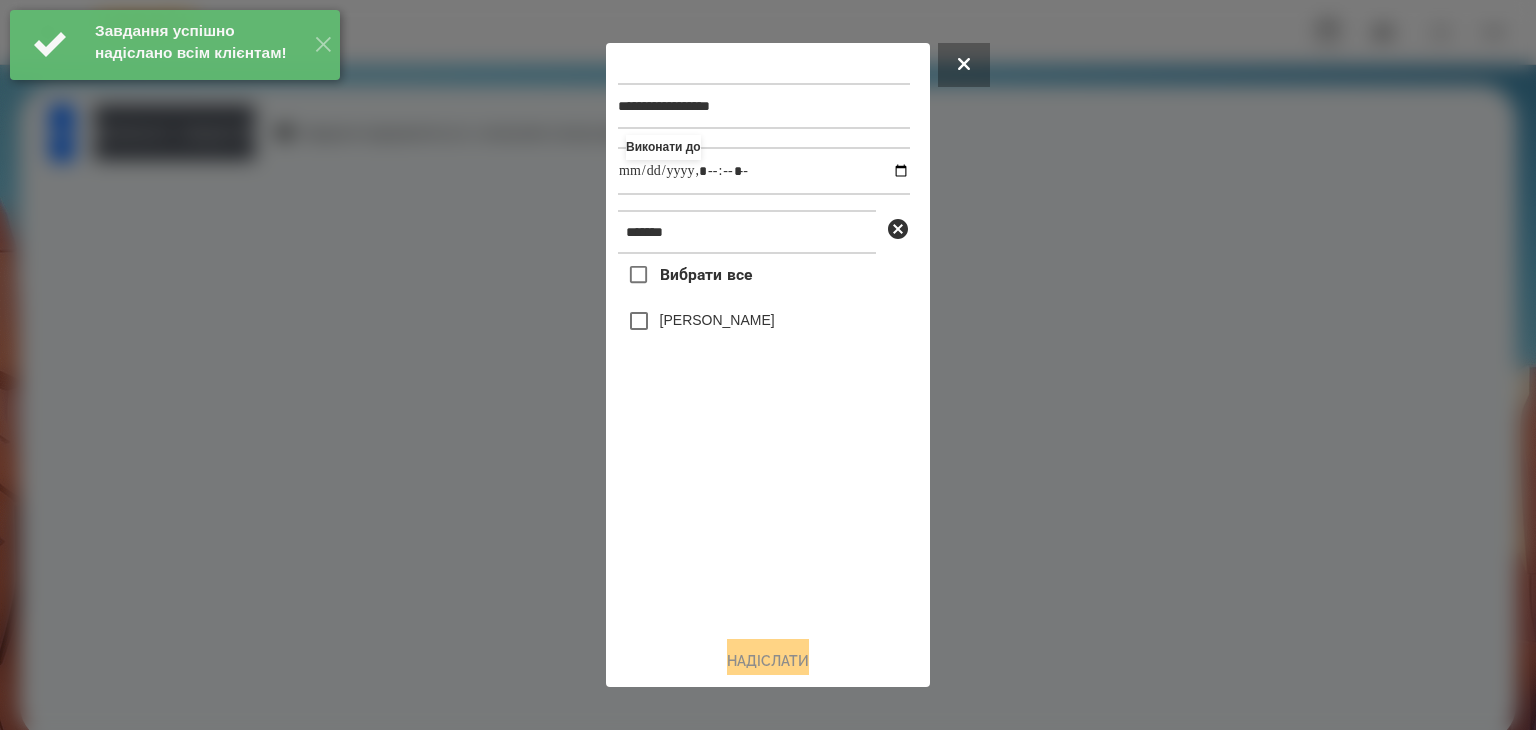type on "**********" 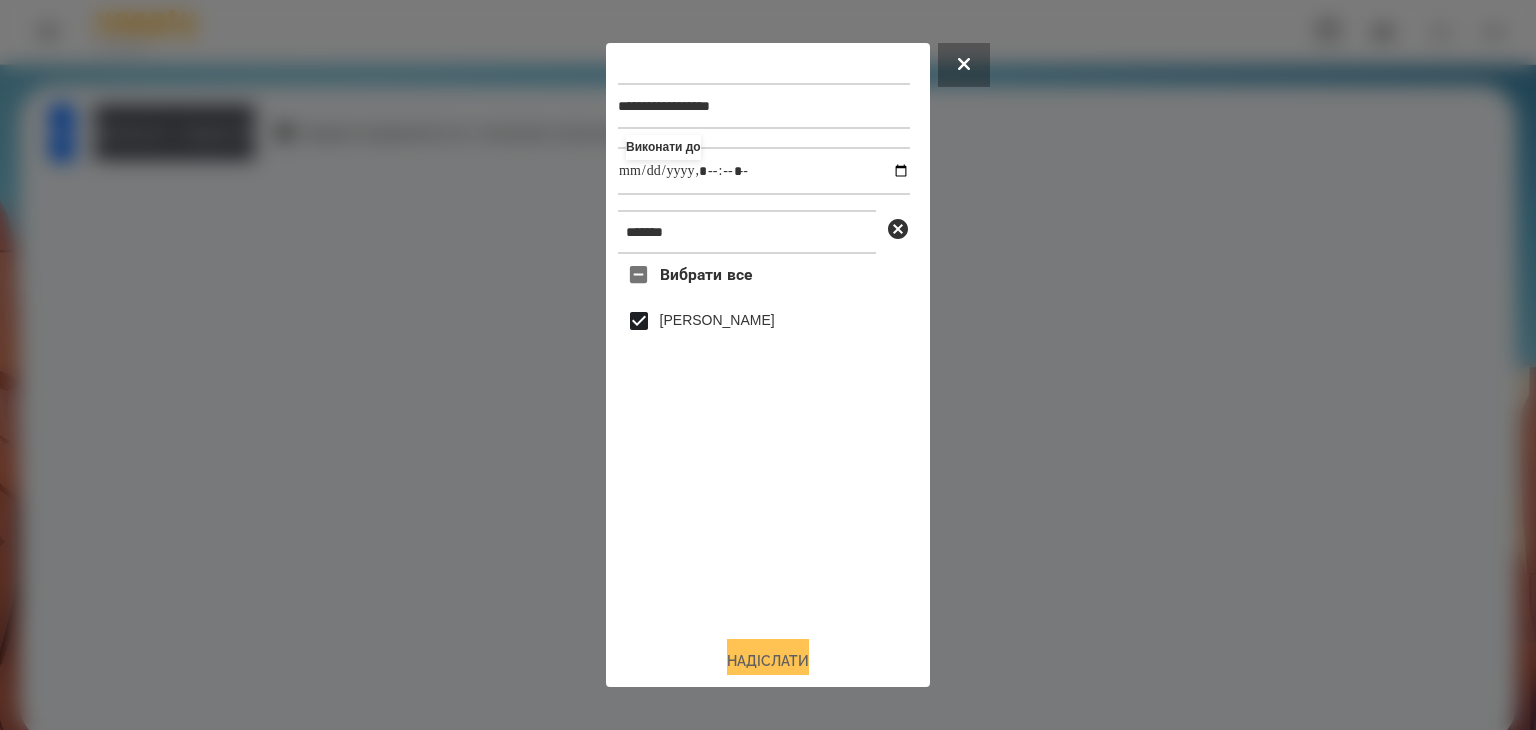 click on "Надіслати" at bounding box center [768, 661] 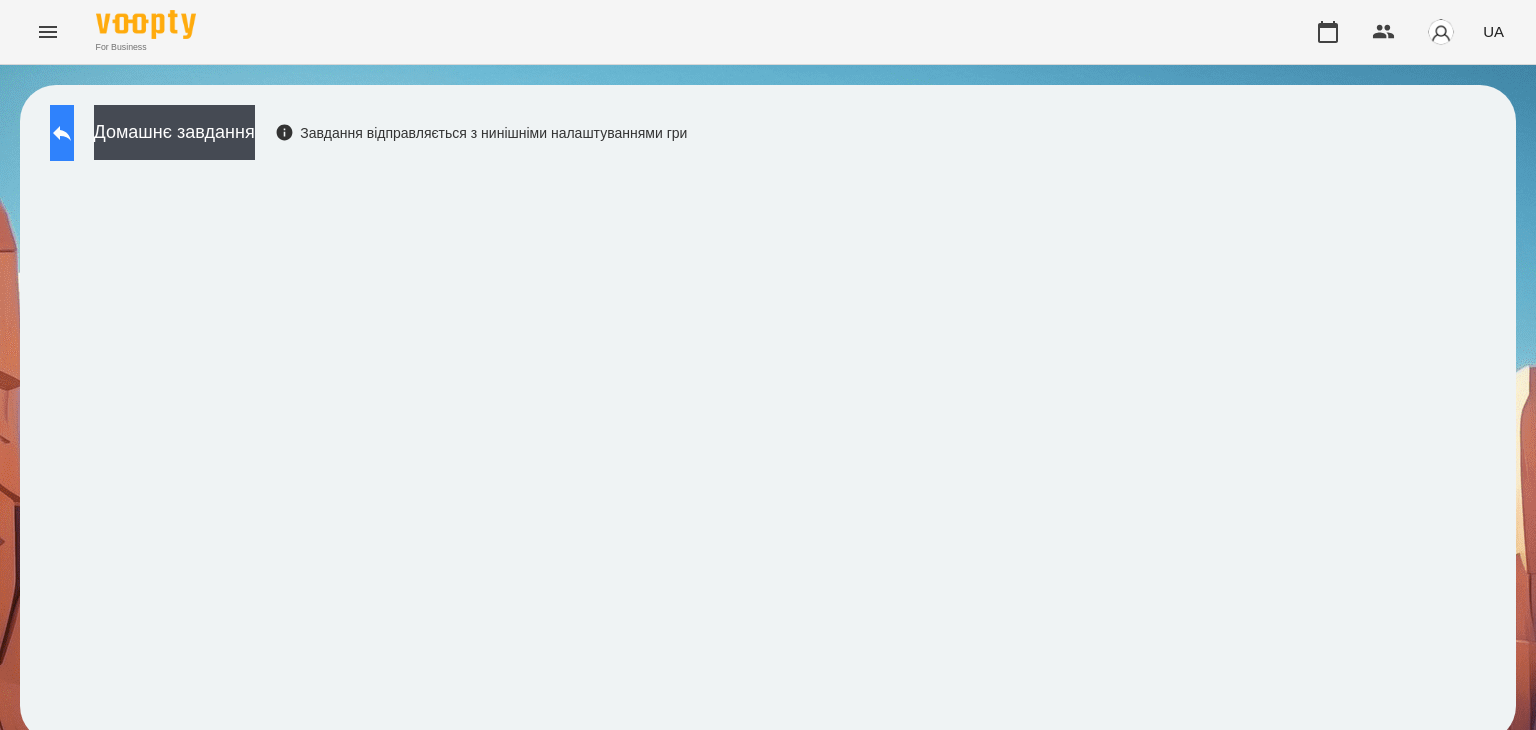 click 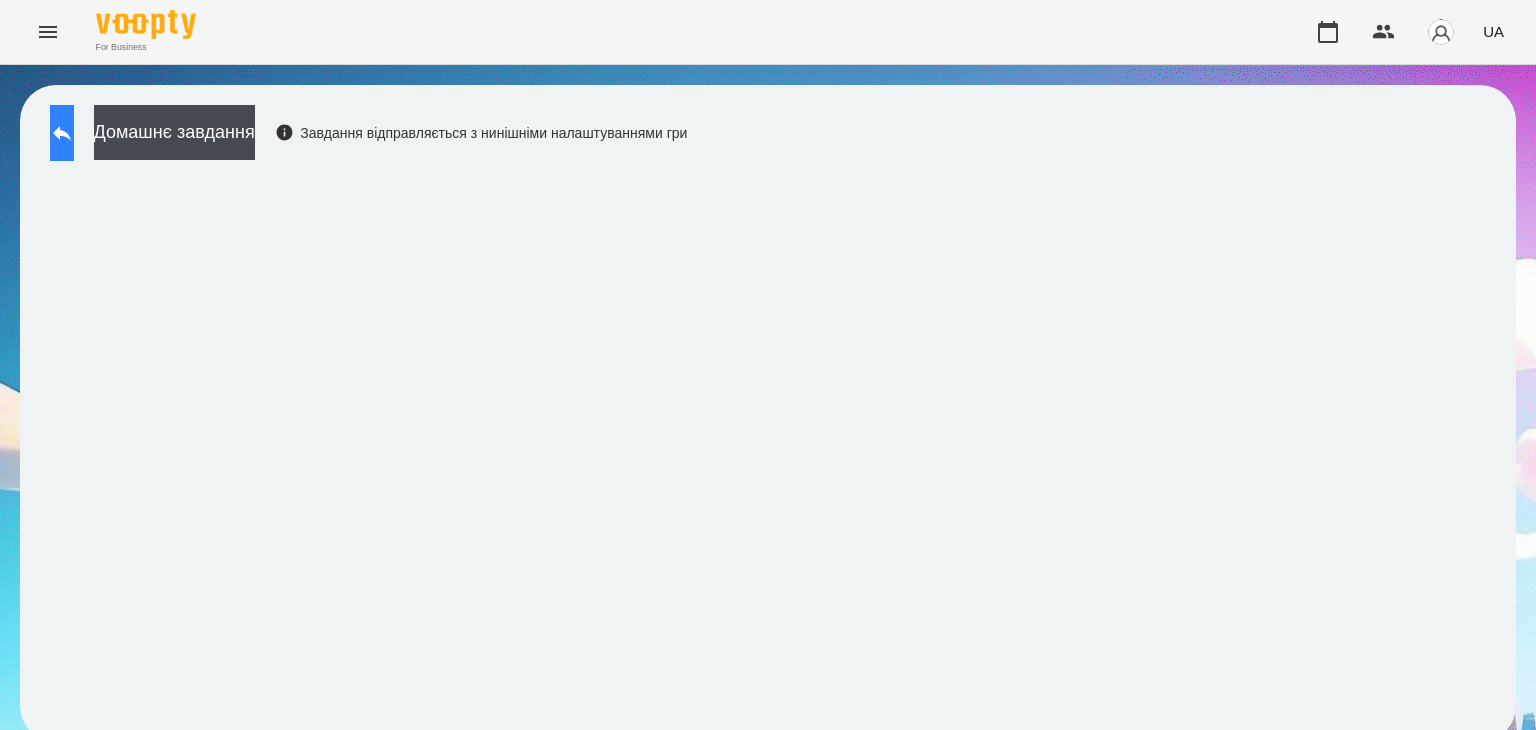 click 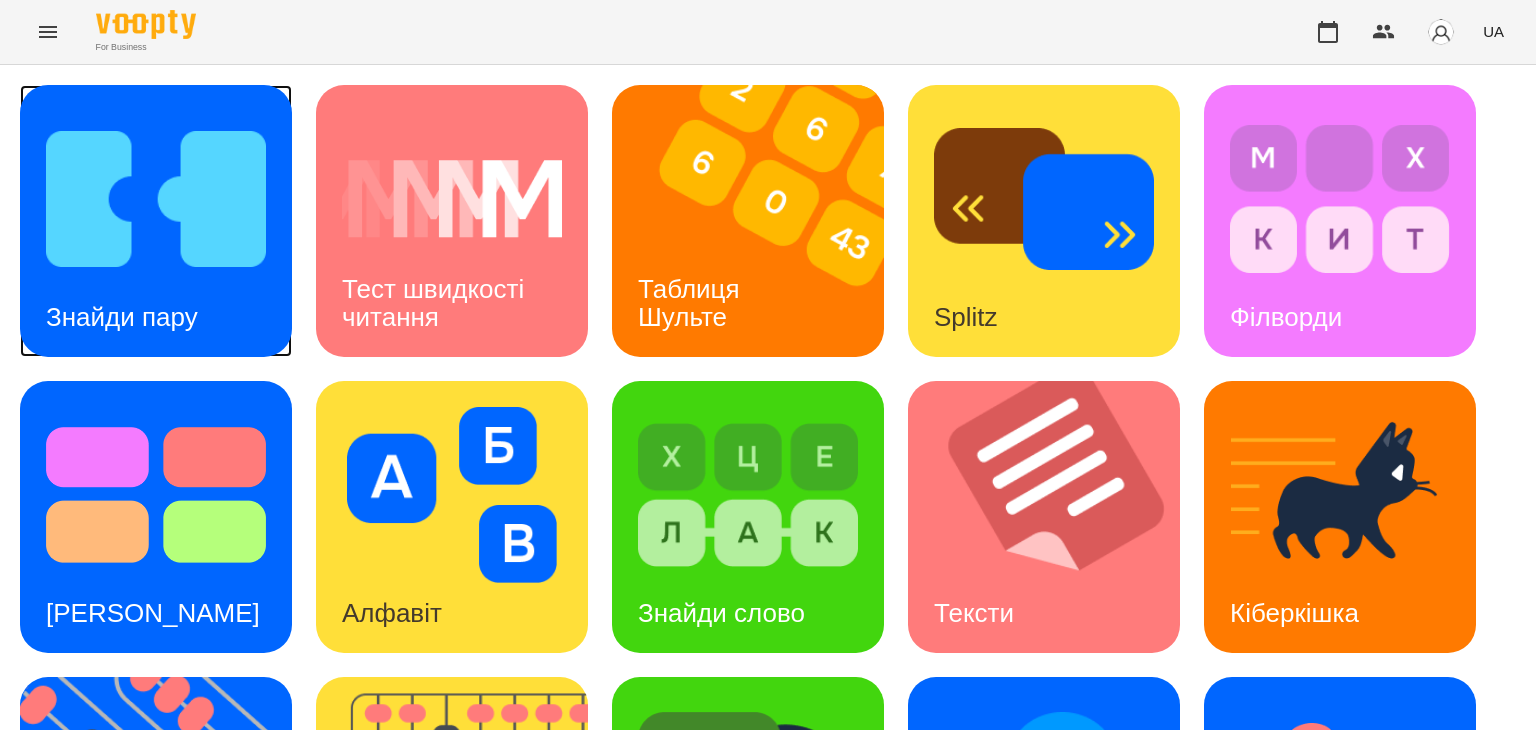 click at bounding box center (156, 199) 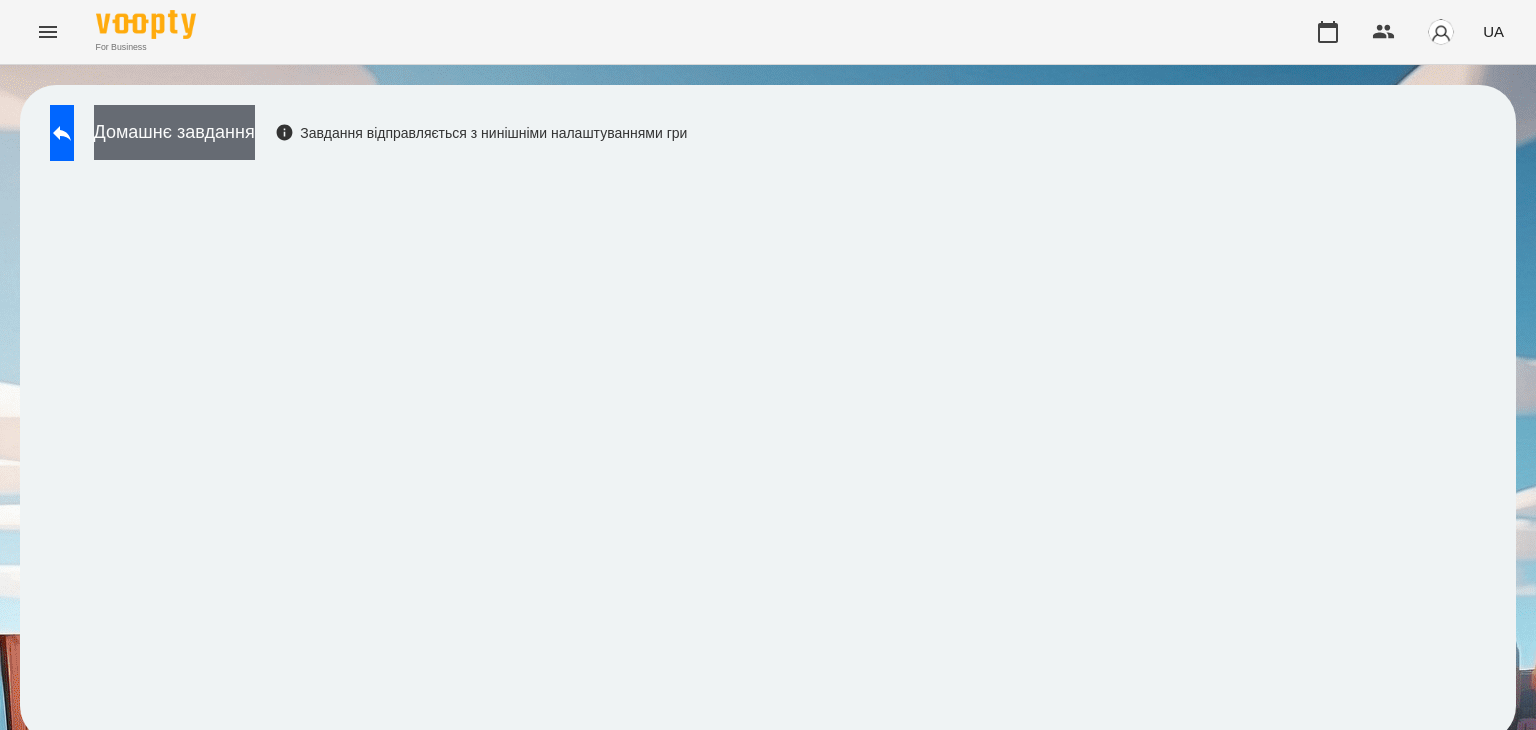 click on "Домашнє завдання" at bounding box center [174, 132] 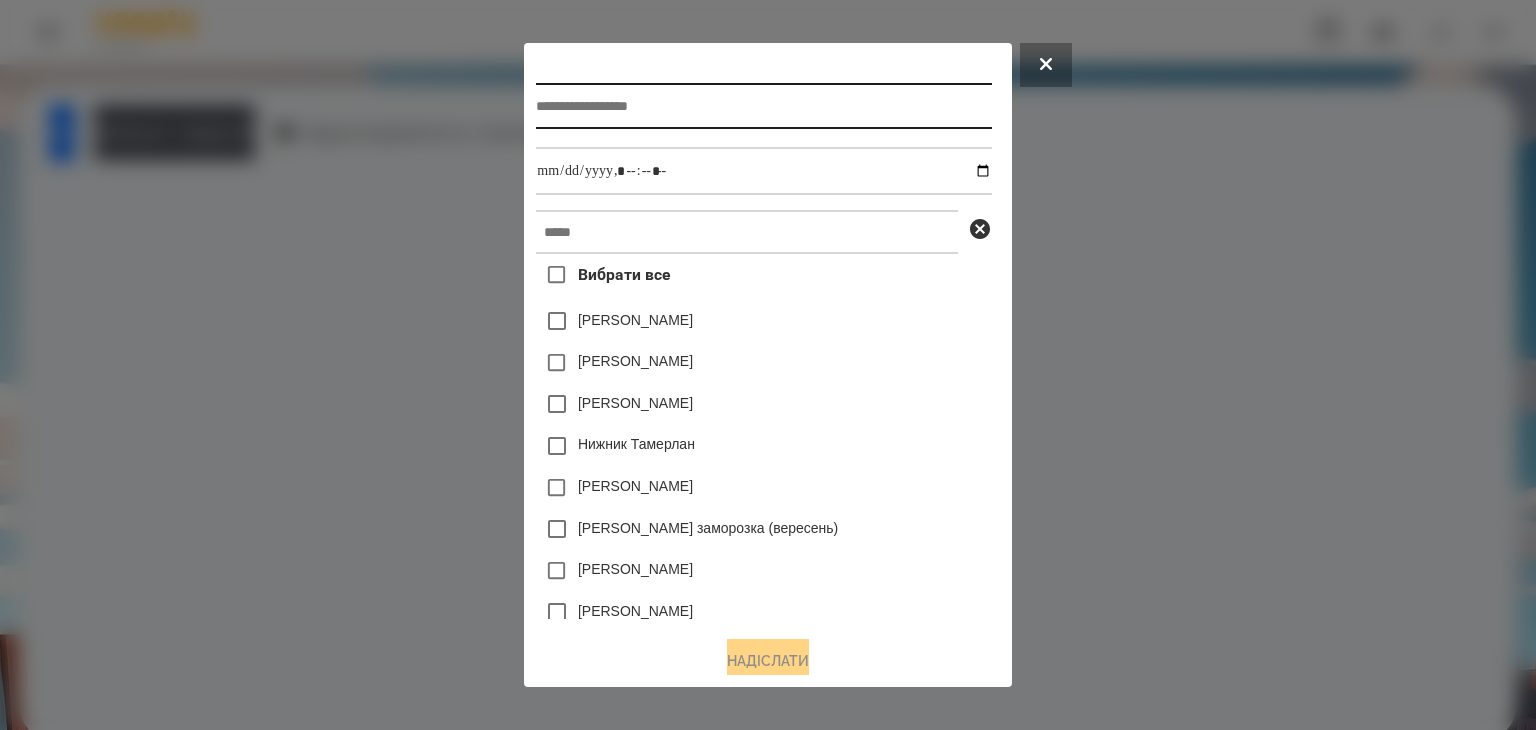 click at bounding box center [763, 106] 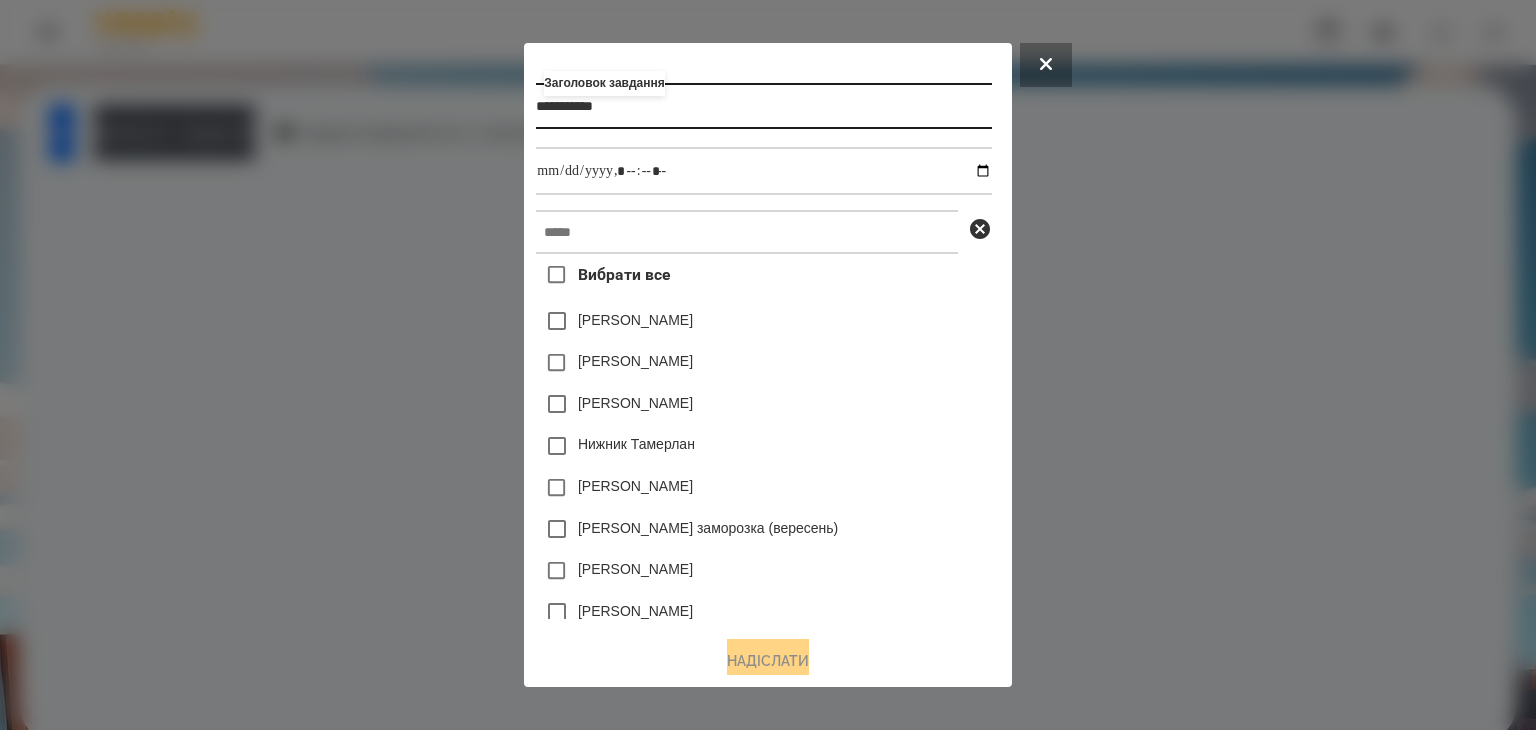 type on "**********" 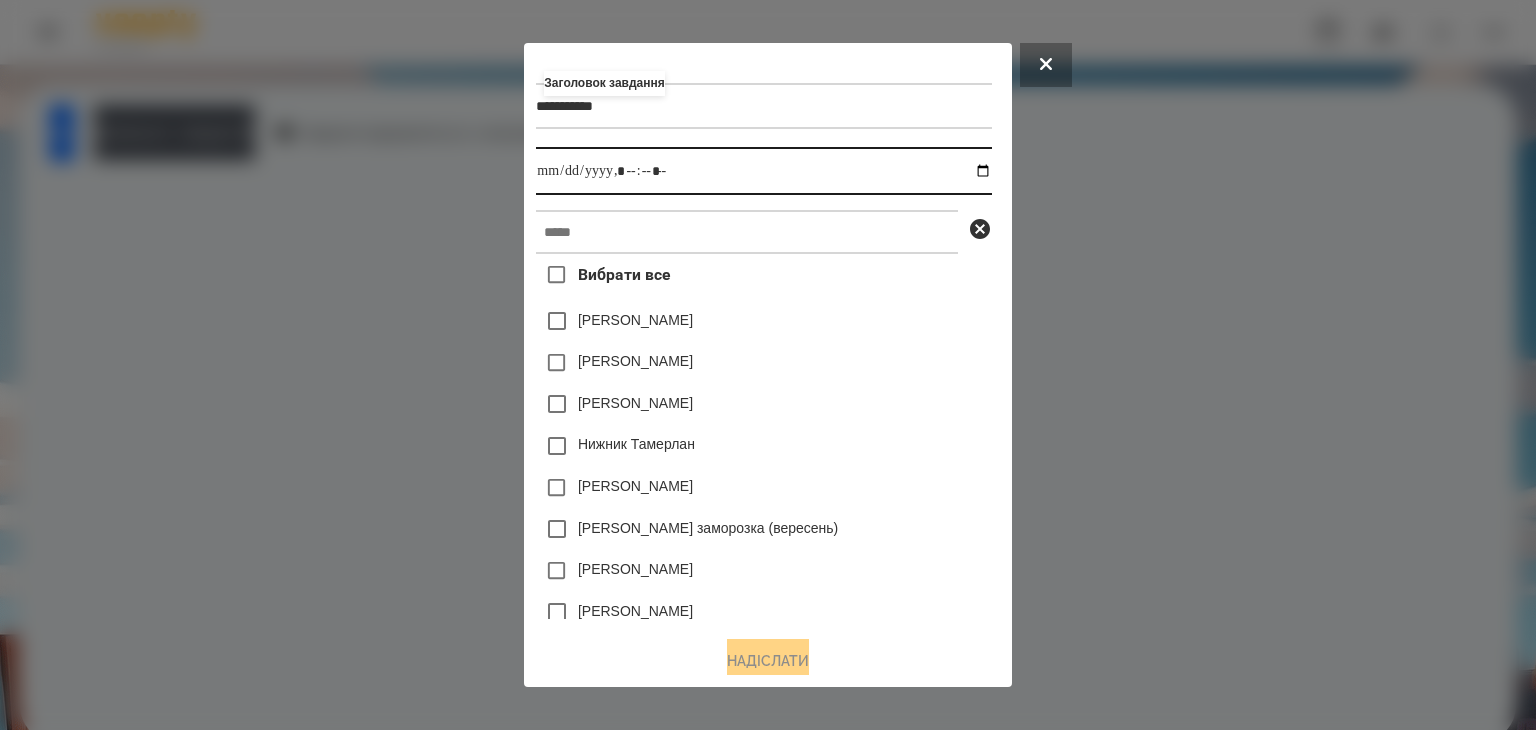 click at bounding box center [763, 171] 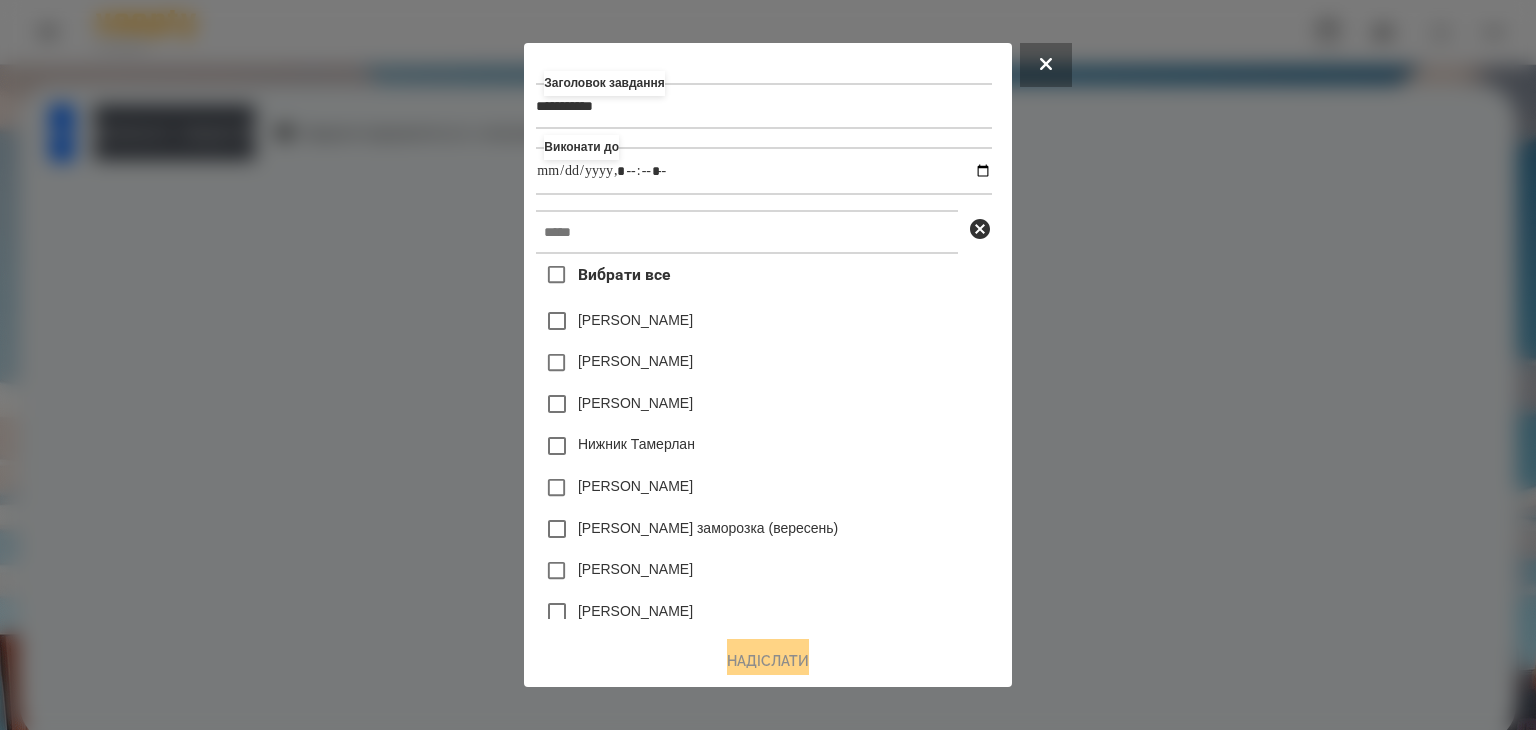 type on "**********" 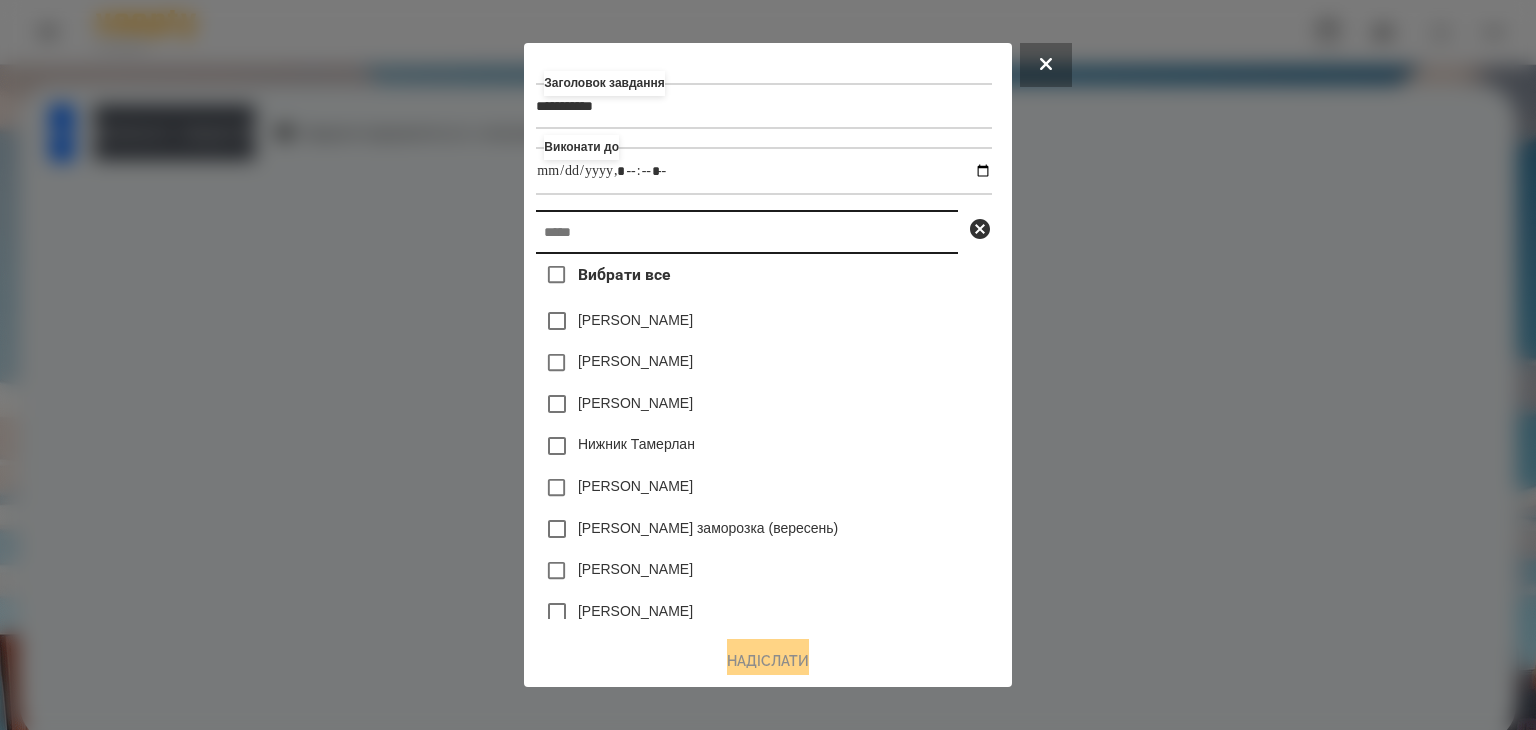 click at bounding box center (747, 232) 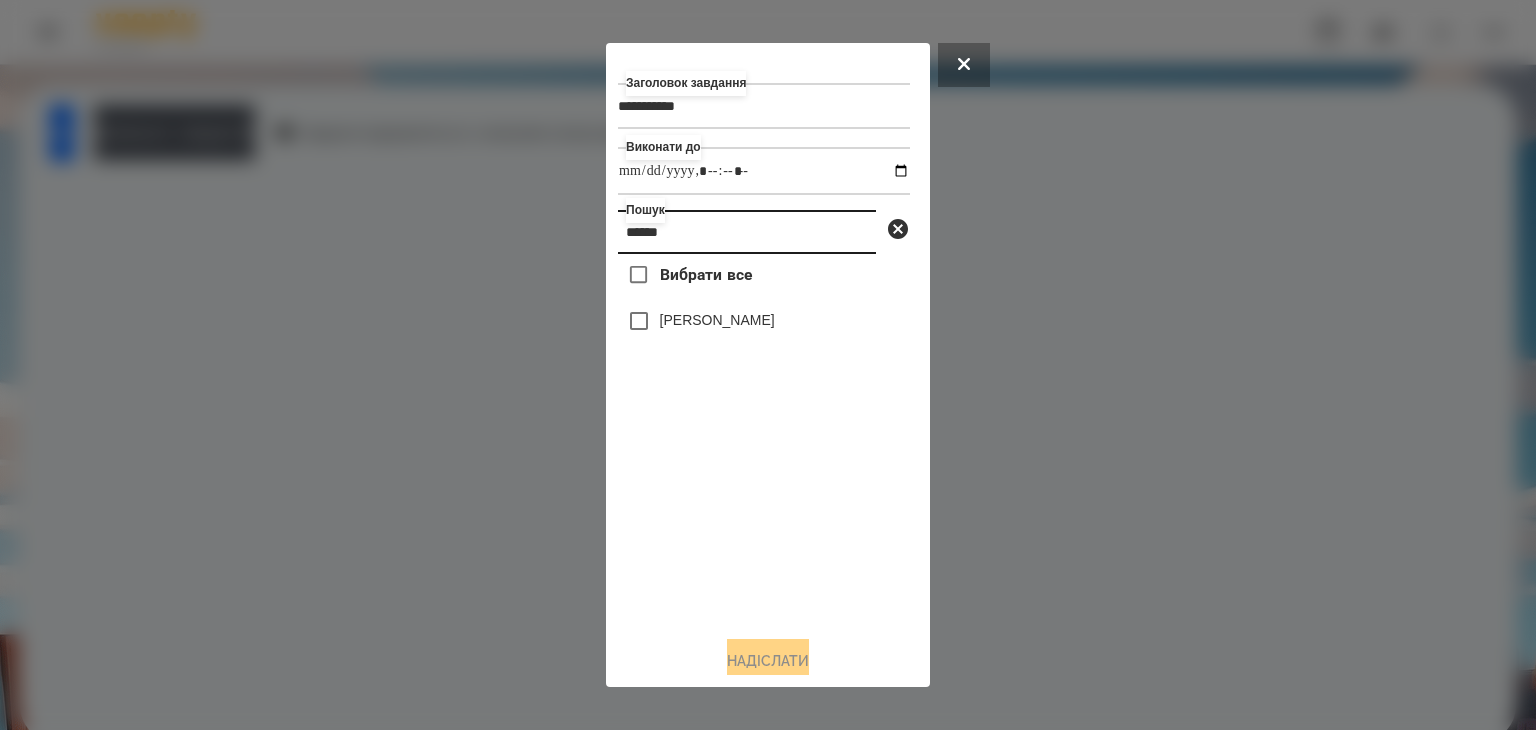 type on "******" 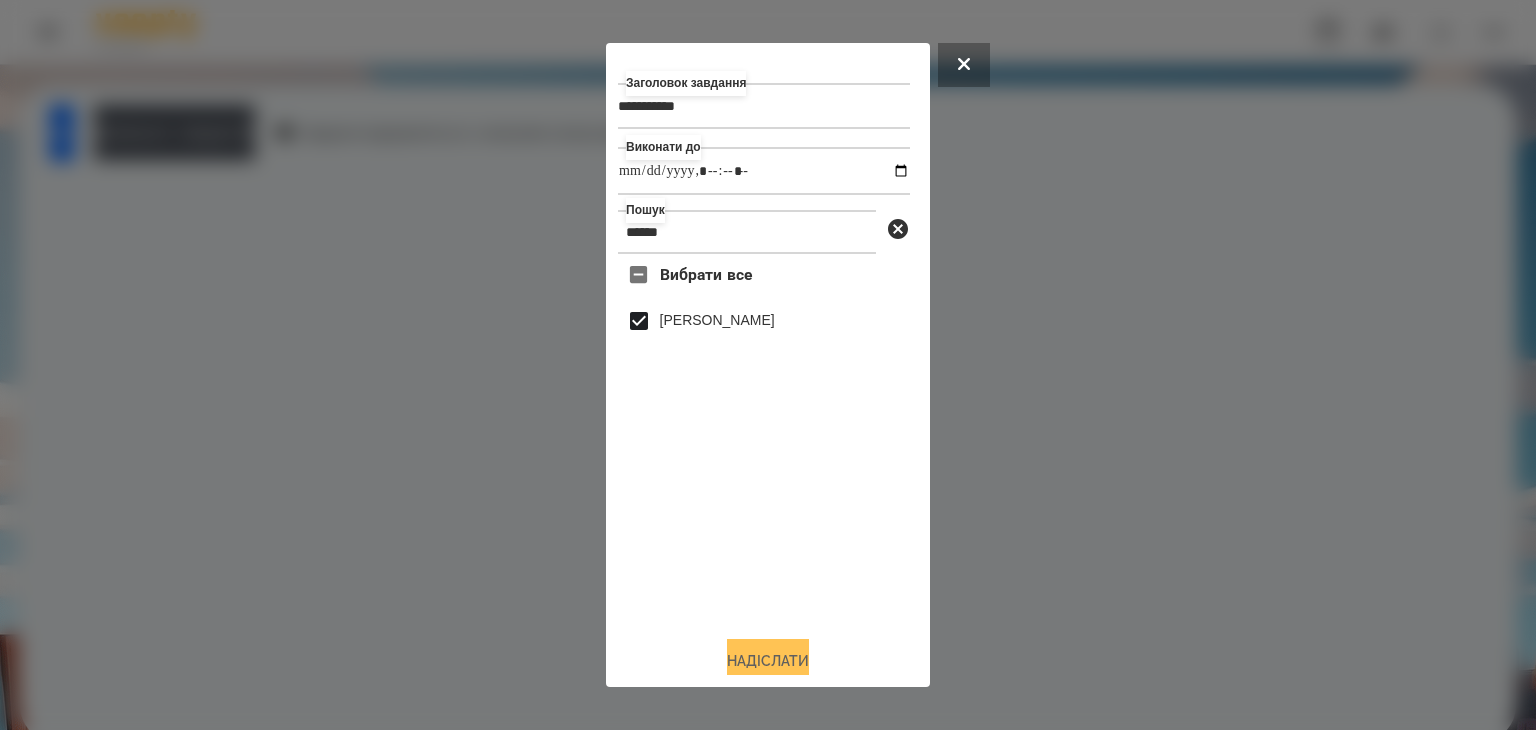 click on "Надіслати" at bounding box center (768, 661) 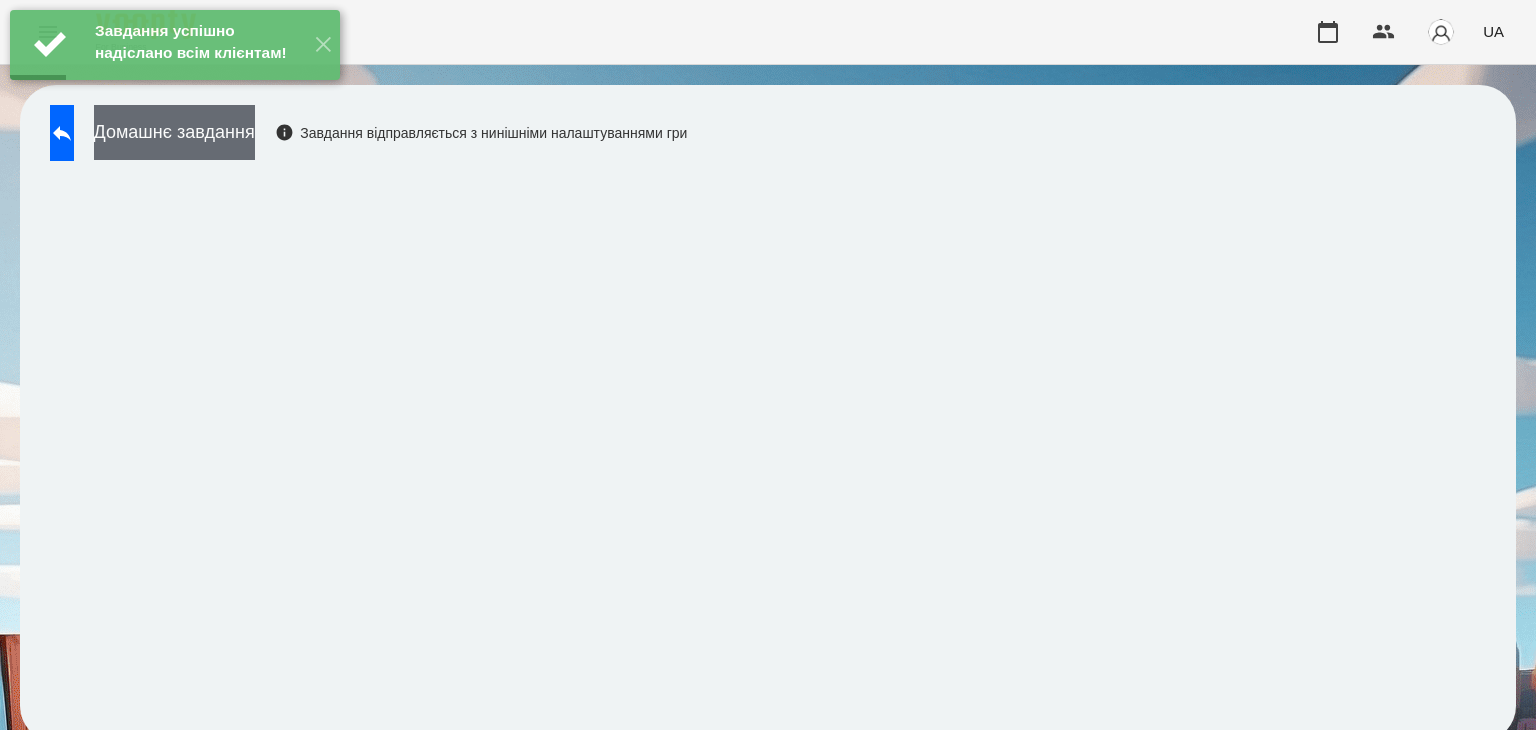 click on "Домашнє завдання" at bounding box center [174, 132] 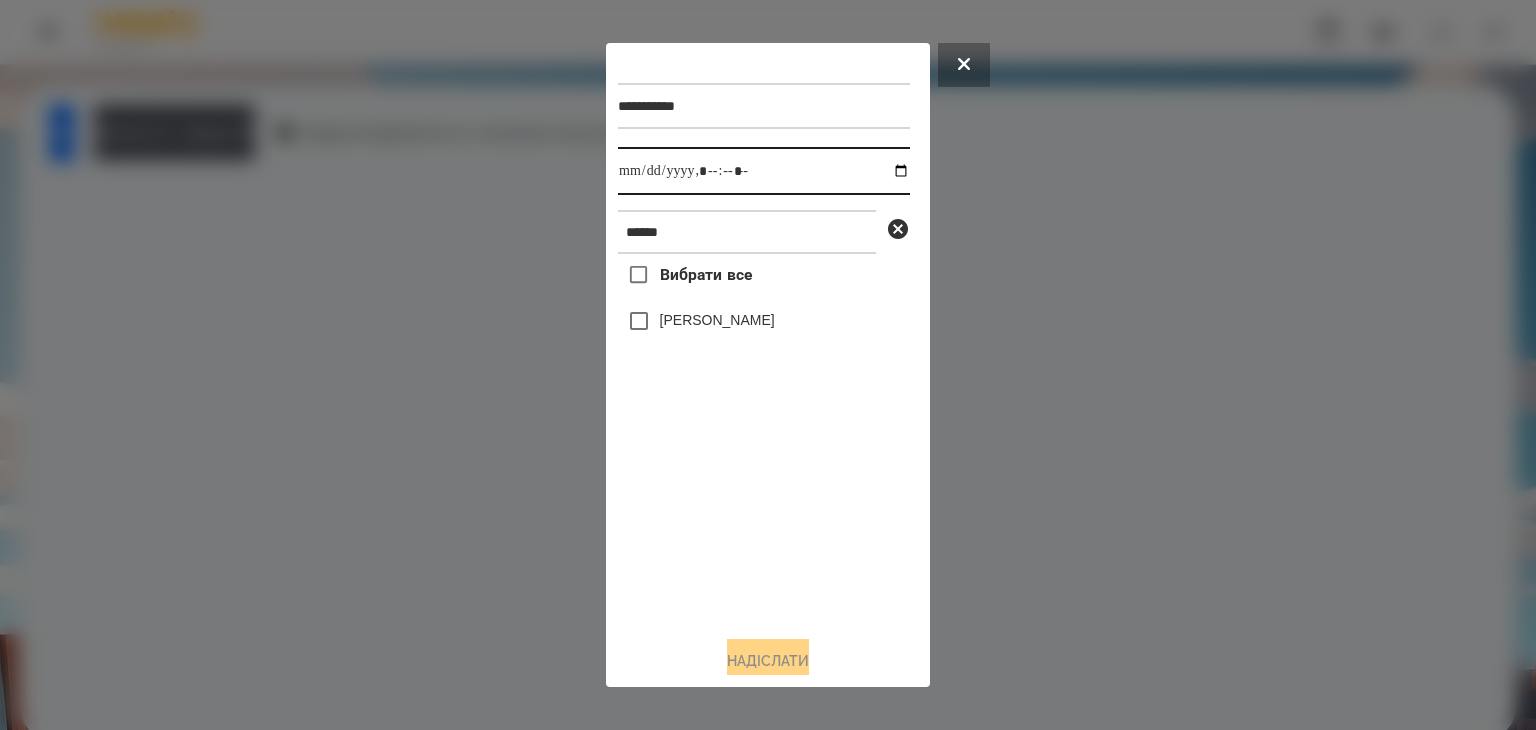 click at bounding box center (764, 171) 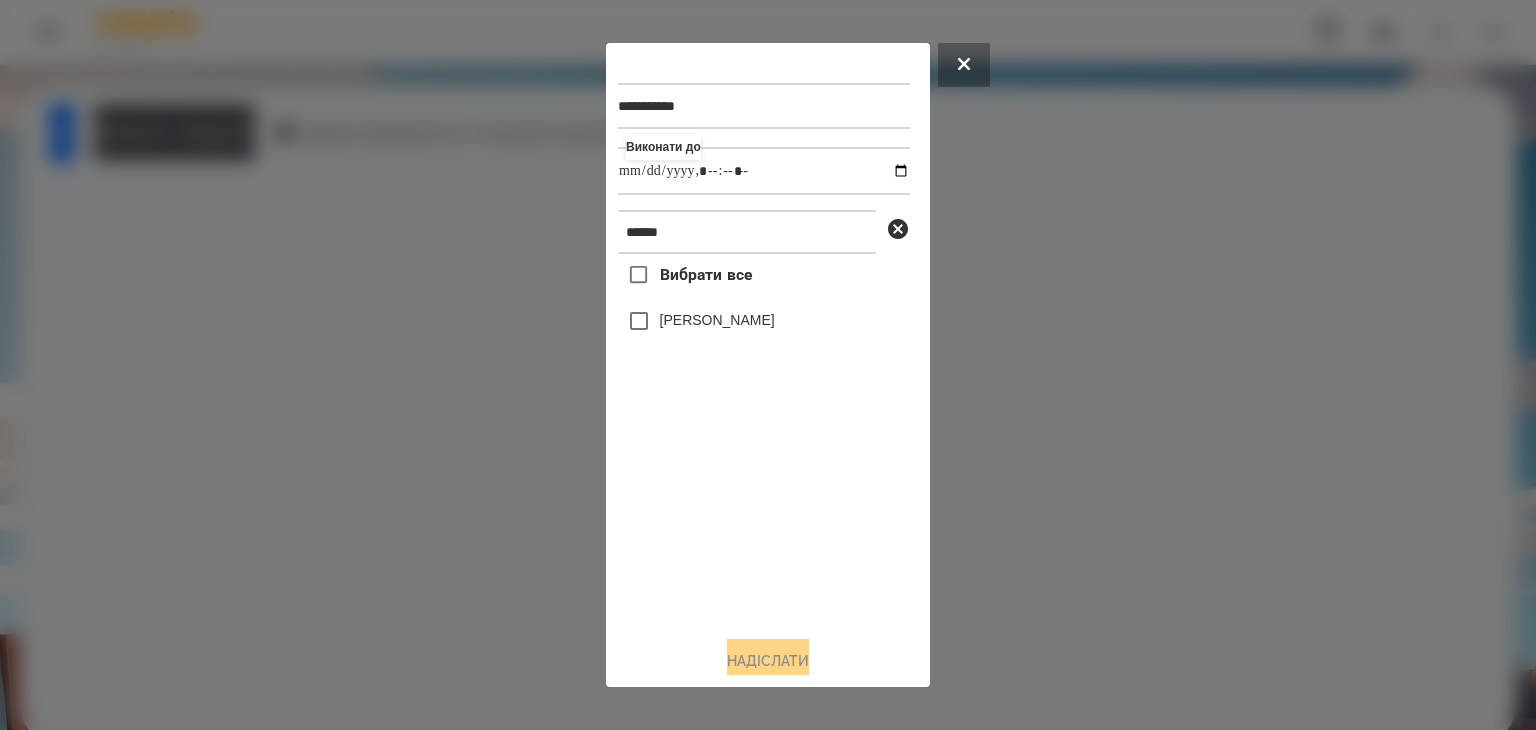 type on "**********" 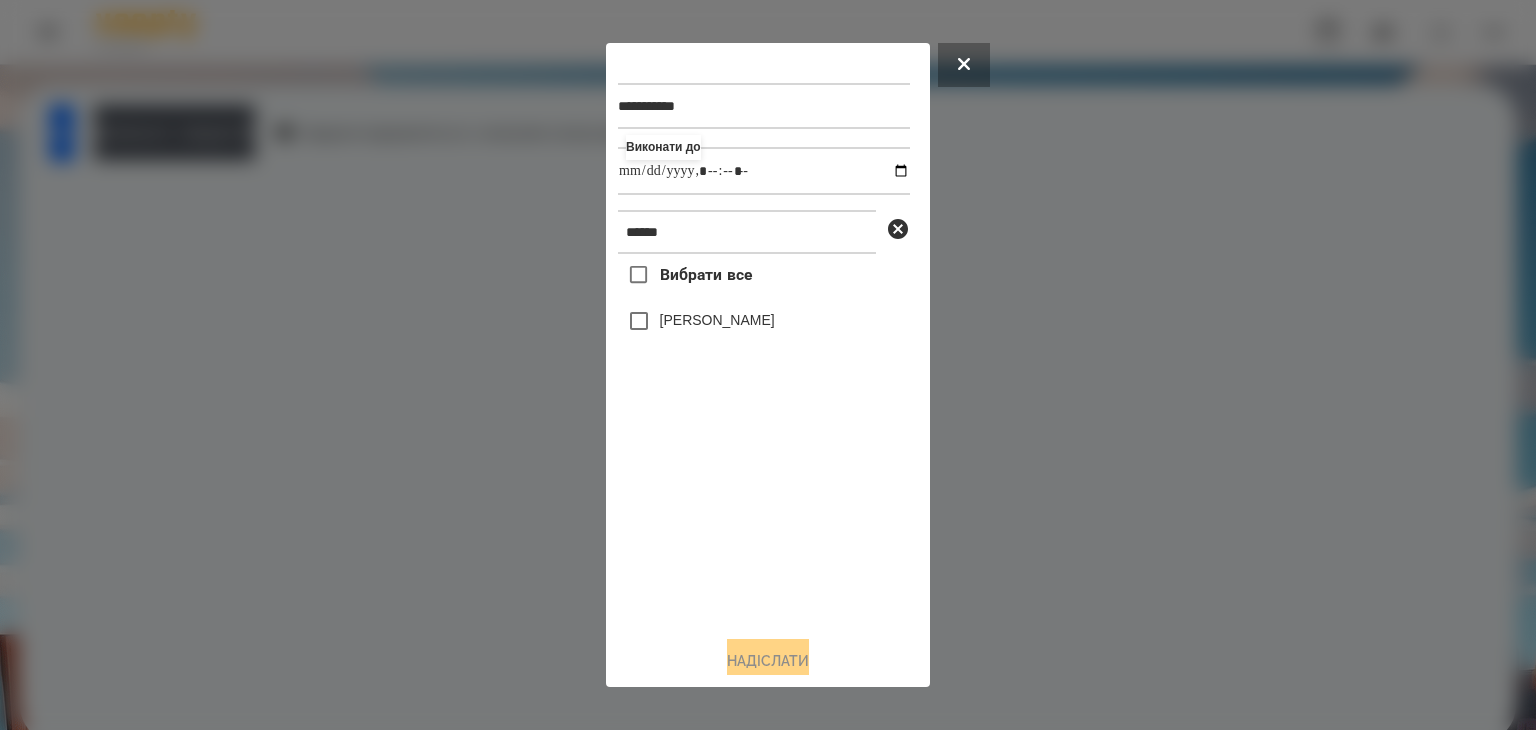 drag, startPoint x: 787, startPoint y: 558, endPoint x: 779, endPoint y: 534, distance: 25.298222 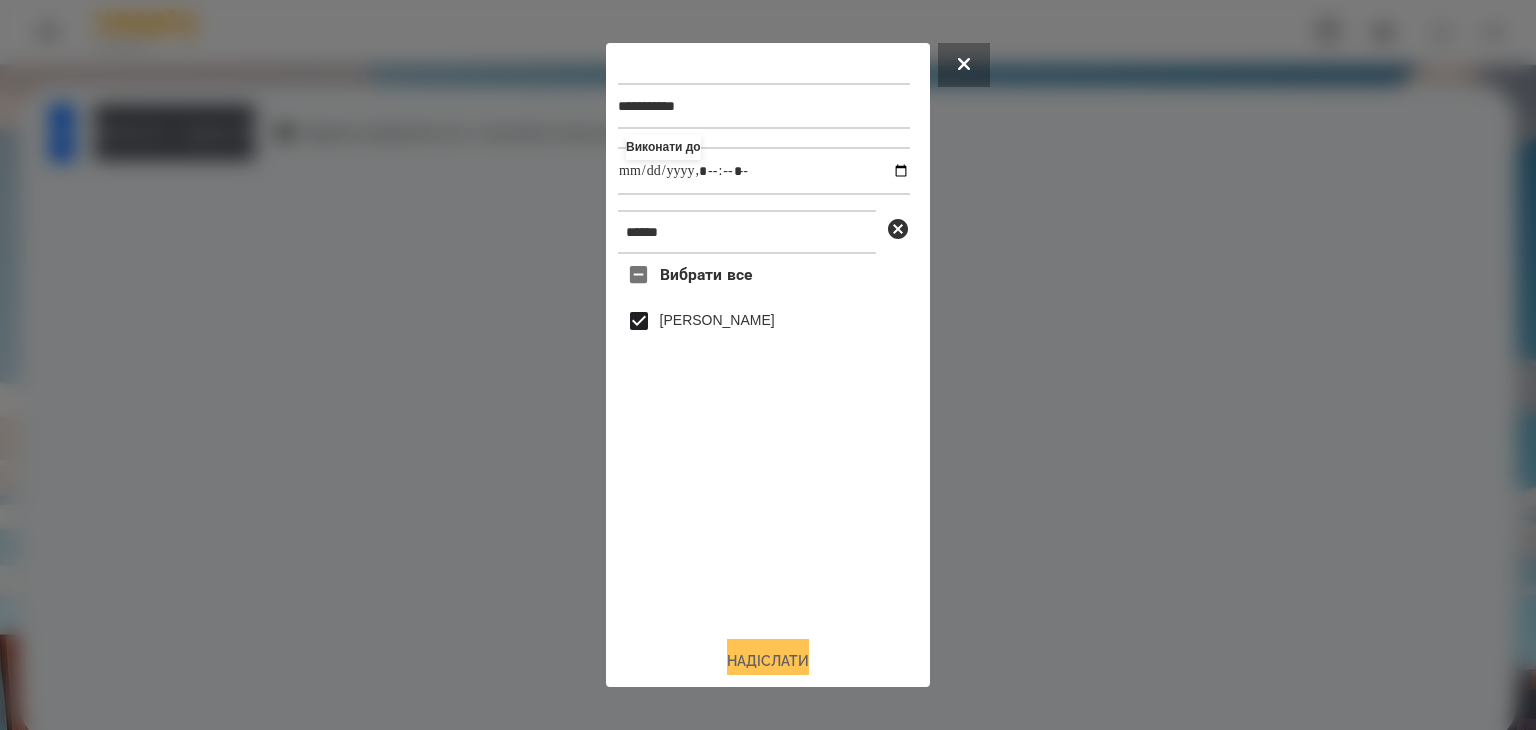 click on "Надіслати" at bounding box center [768, 661] 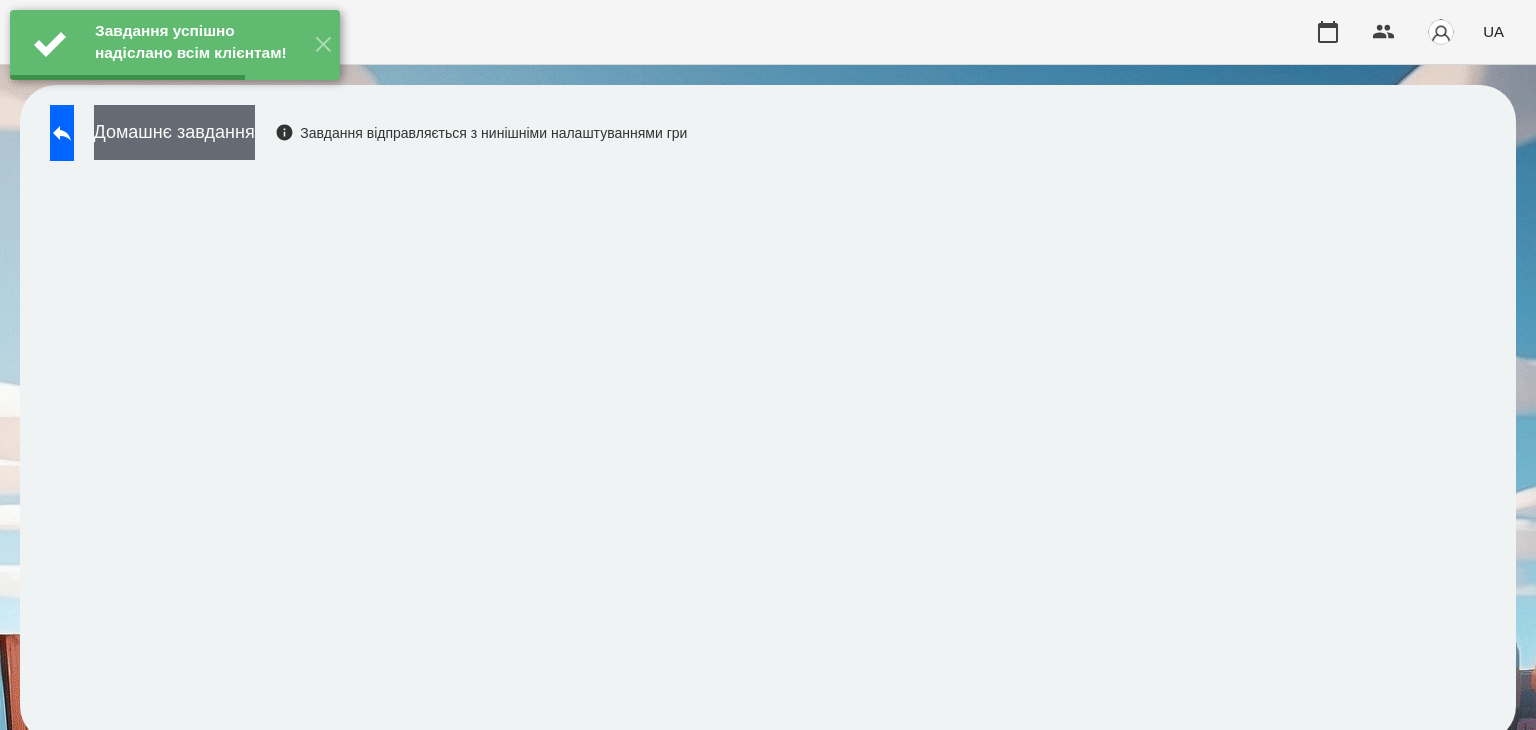 click on "Домашнє завдання" at bounding box center [174, 132] 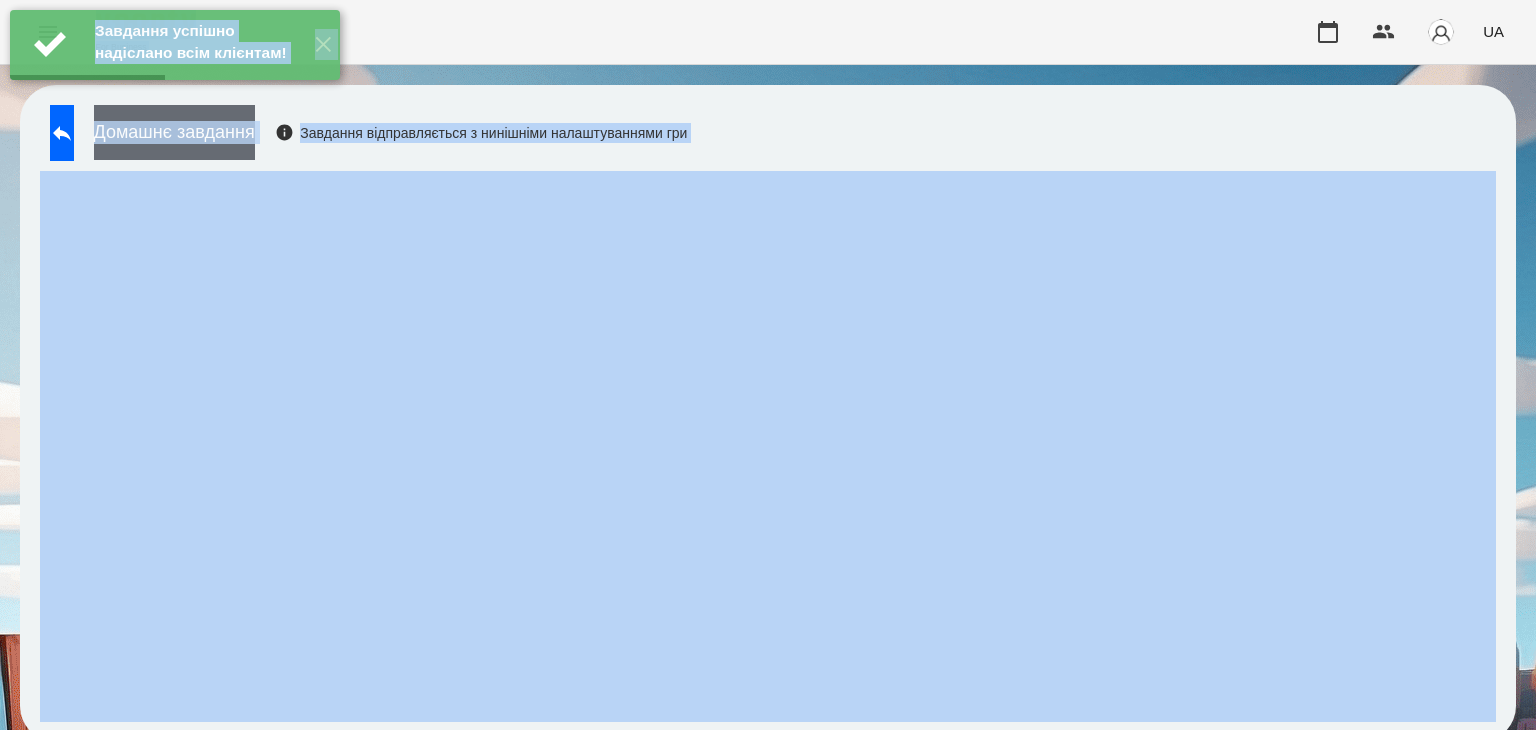 click on "Домашнє завдання" at bounding box center (174, 132) 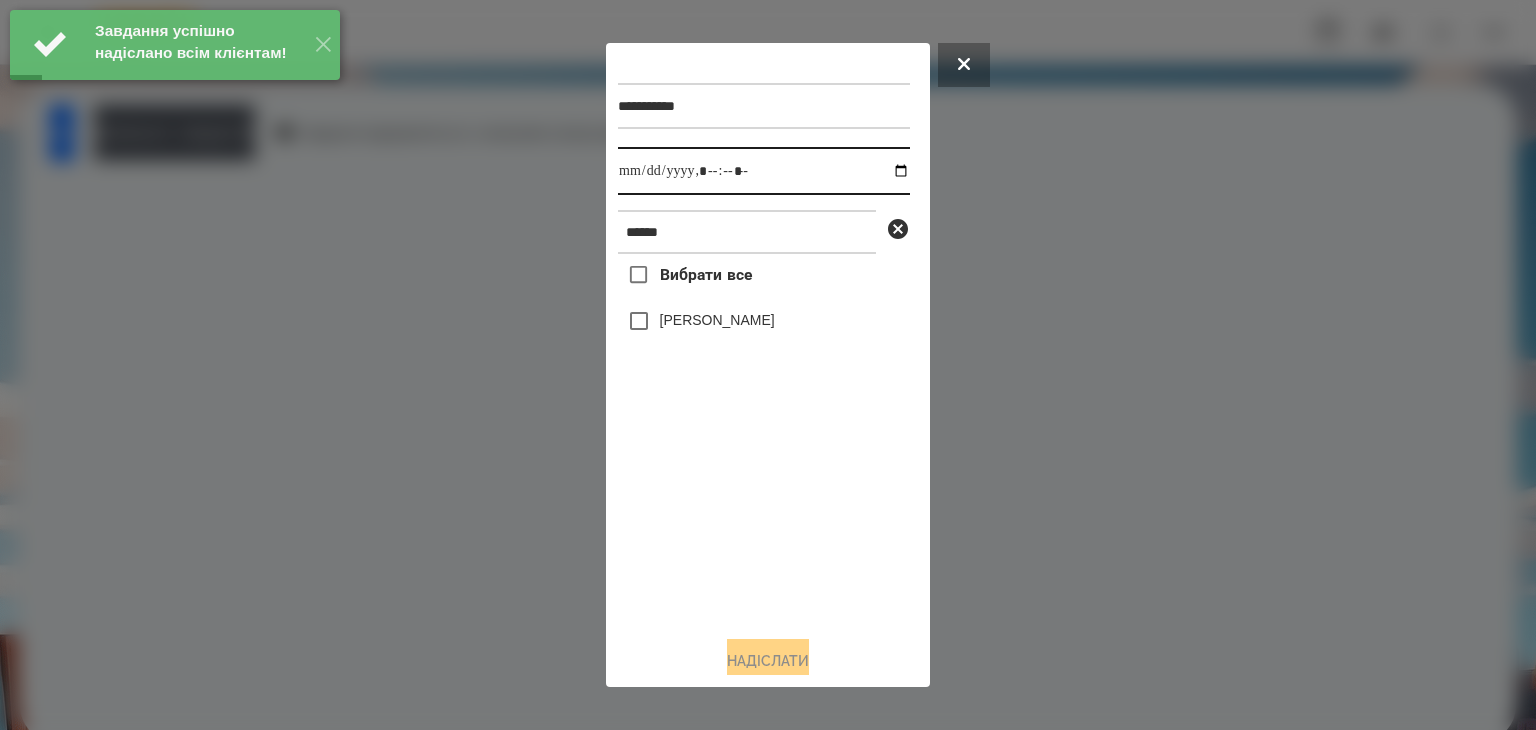 click at bounding box center [764, 171] 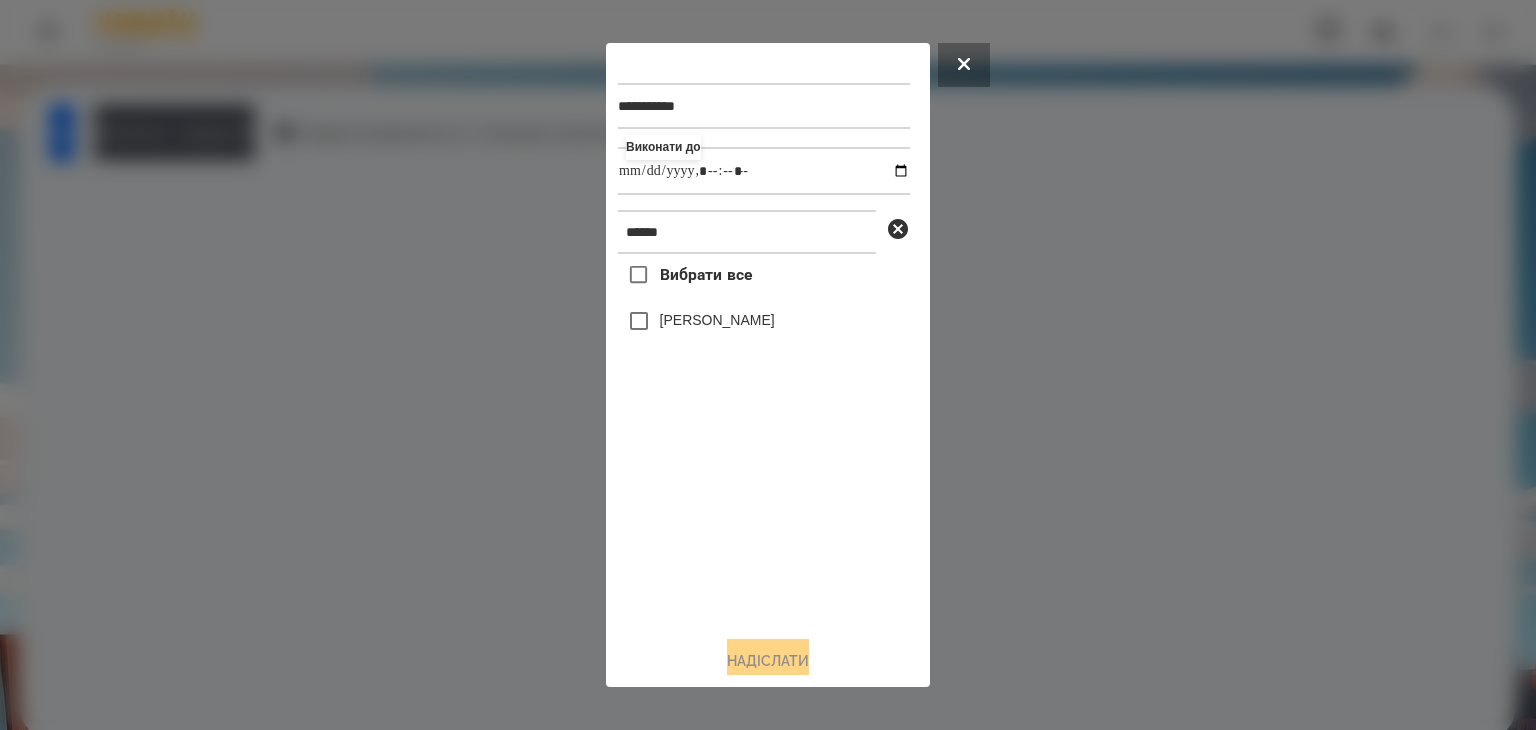 type on "**********" 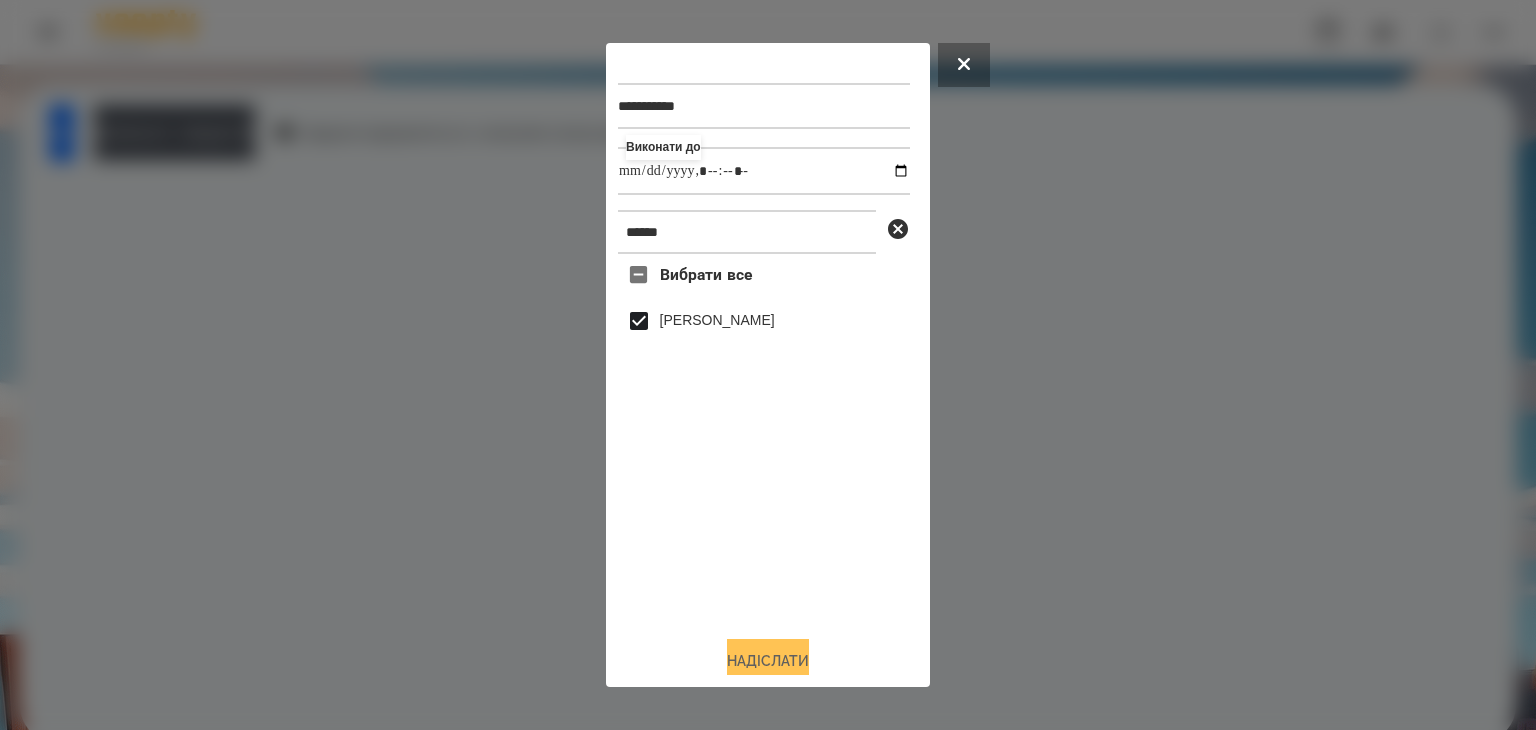 click on "Надіслати" at bounding box center [768, 661] 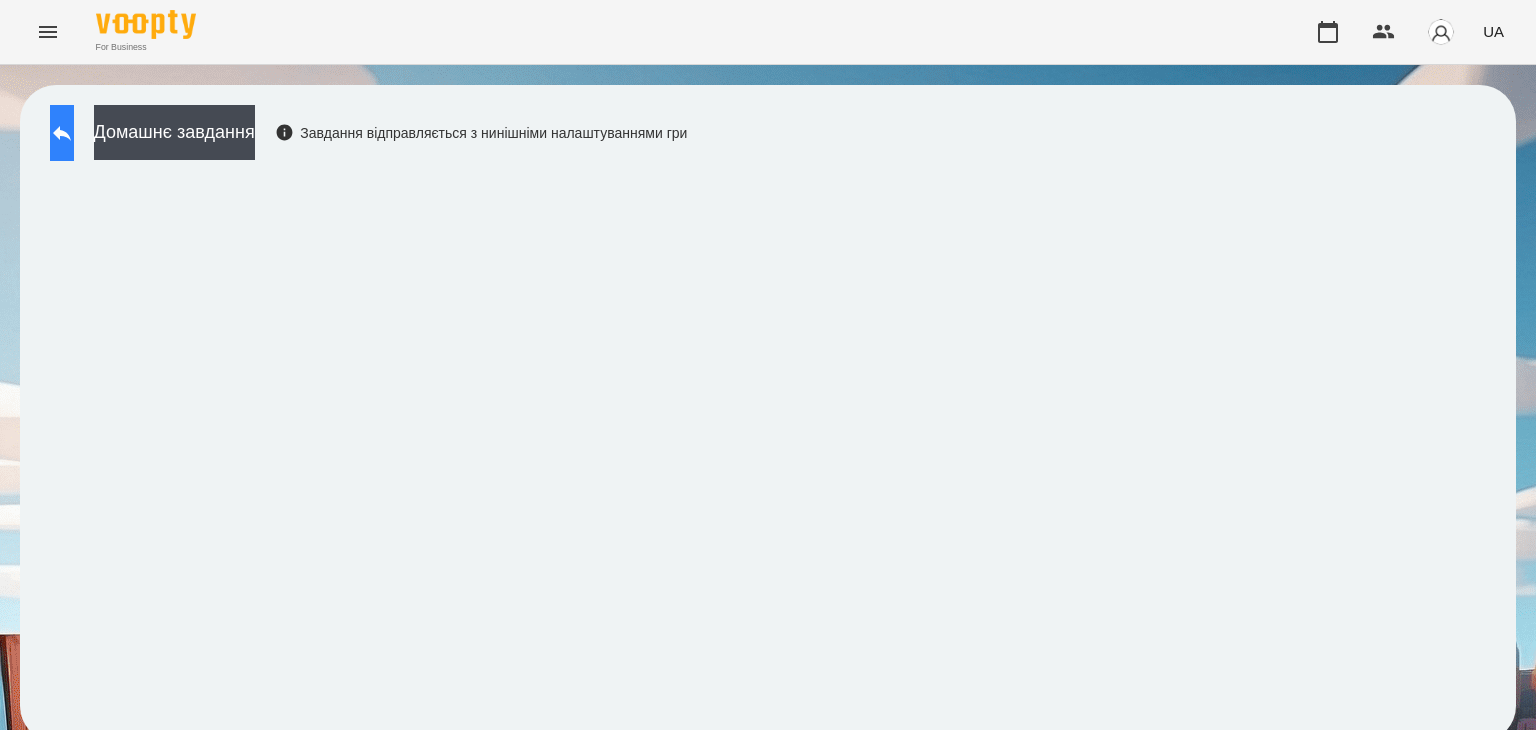 click 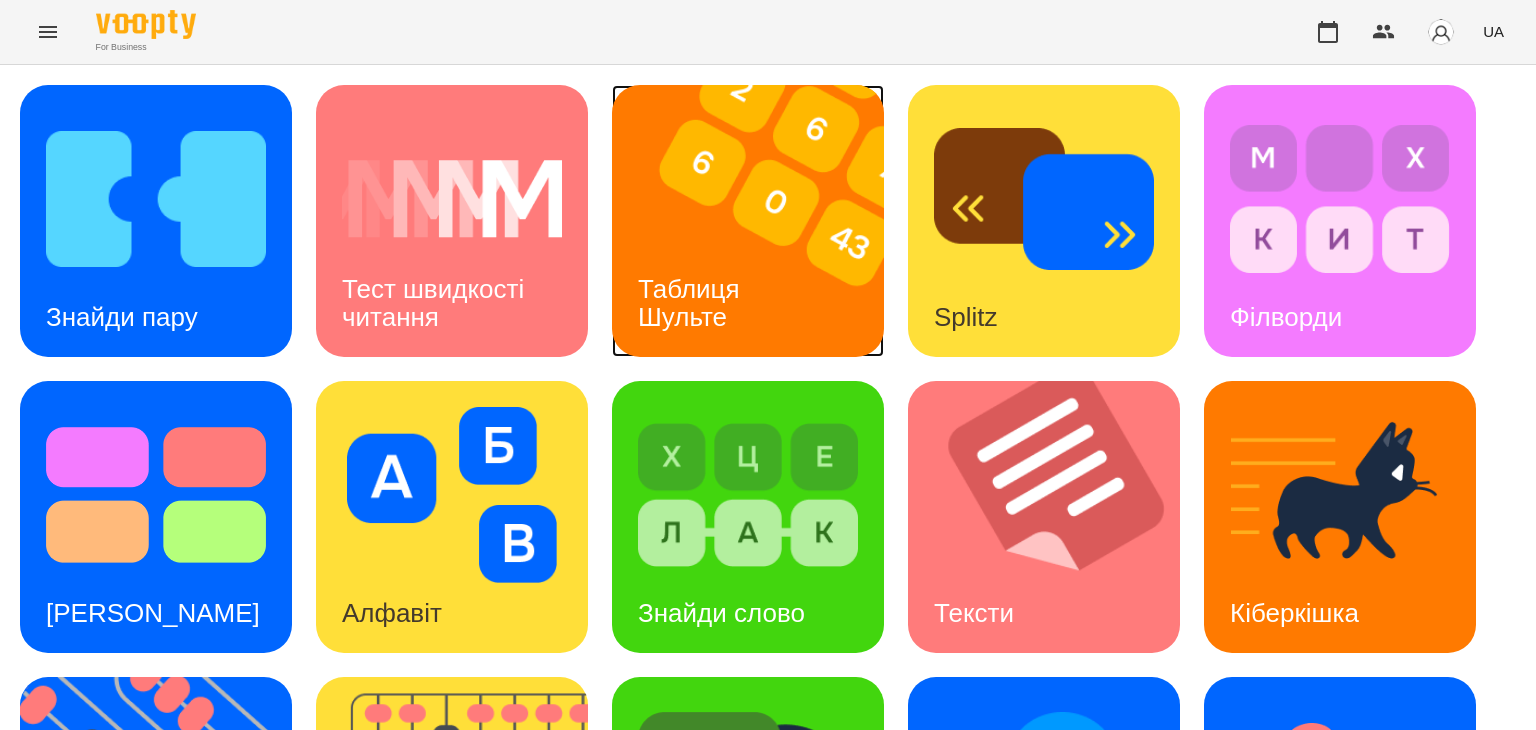 click on "Таблиця
Шульте" at bounding box center [692, 303] 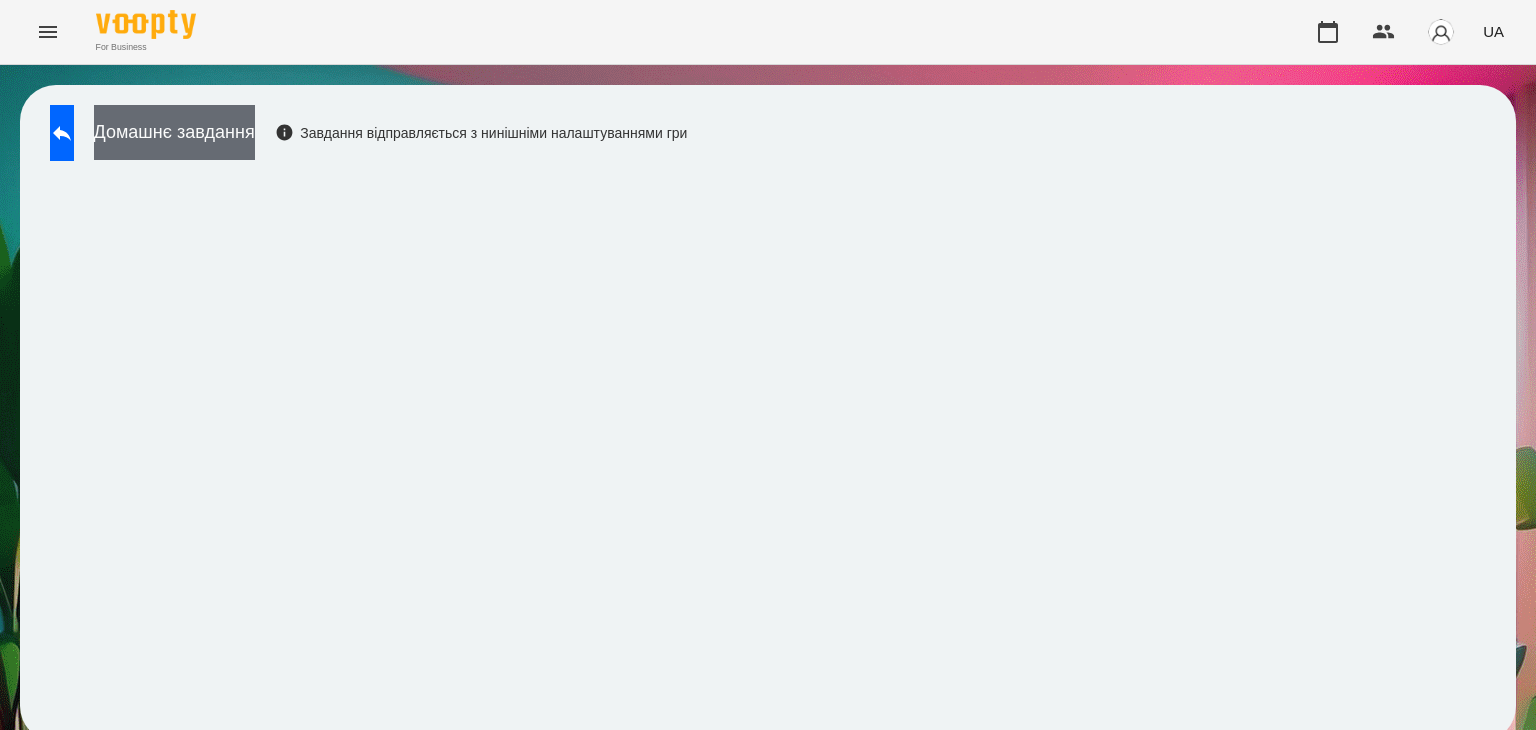 click on "Домашнє завдання" at bounding box center [174, 132] 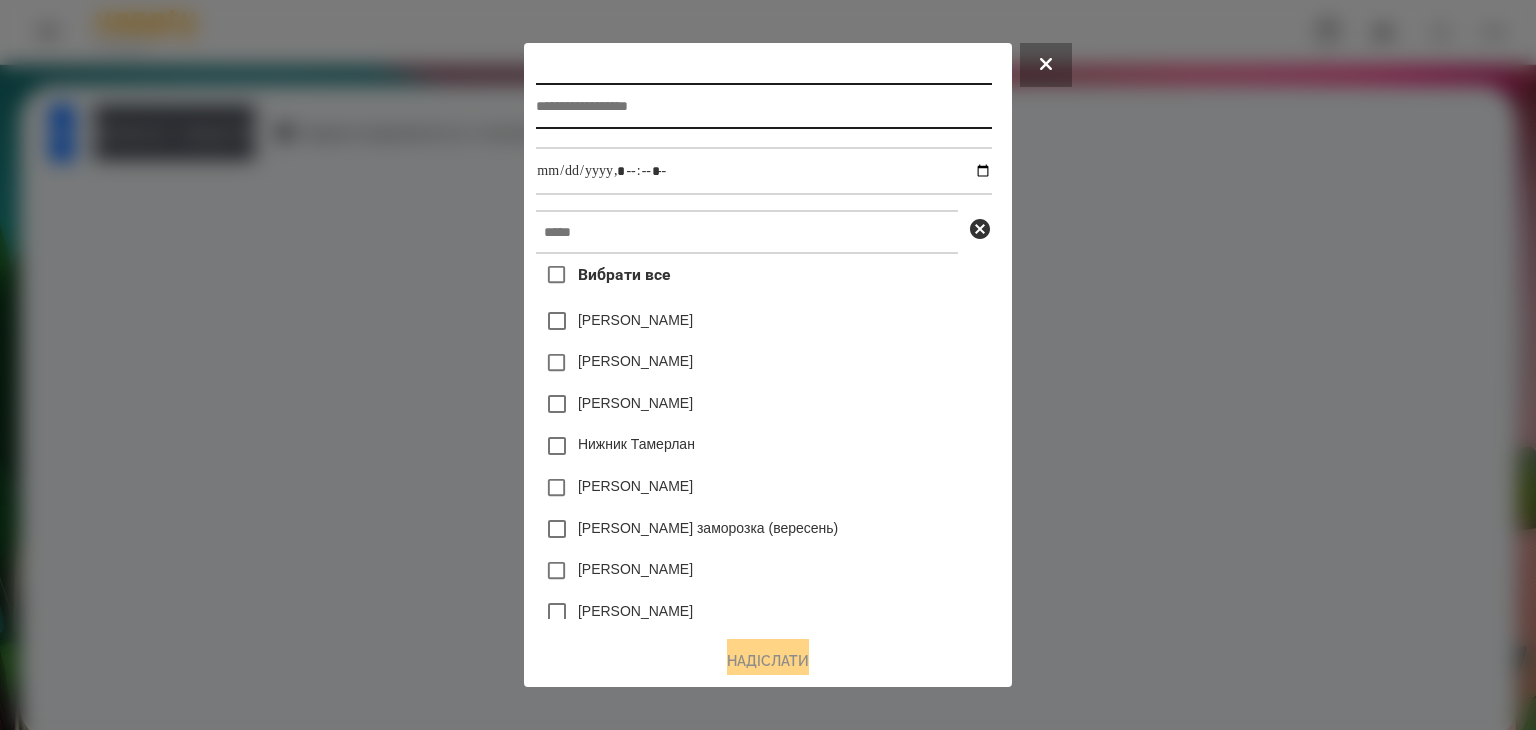 click at bounding box center (763, 106) 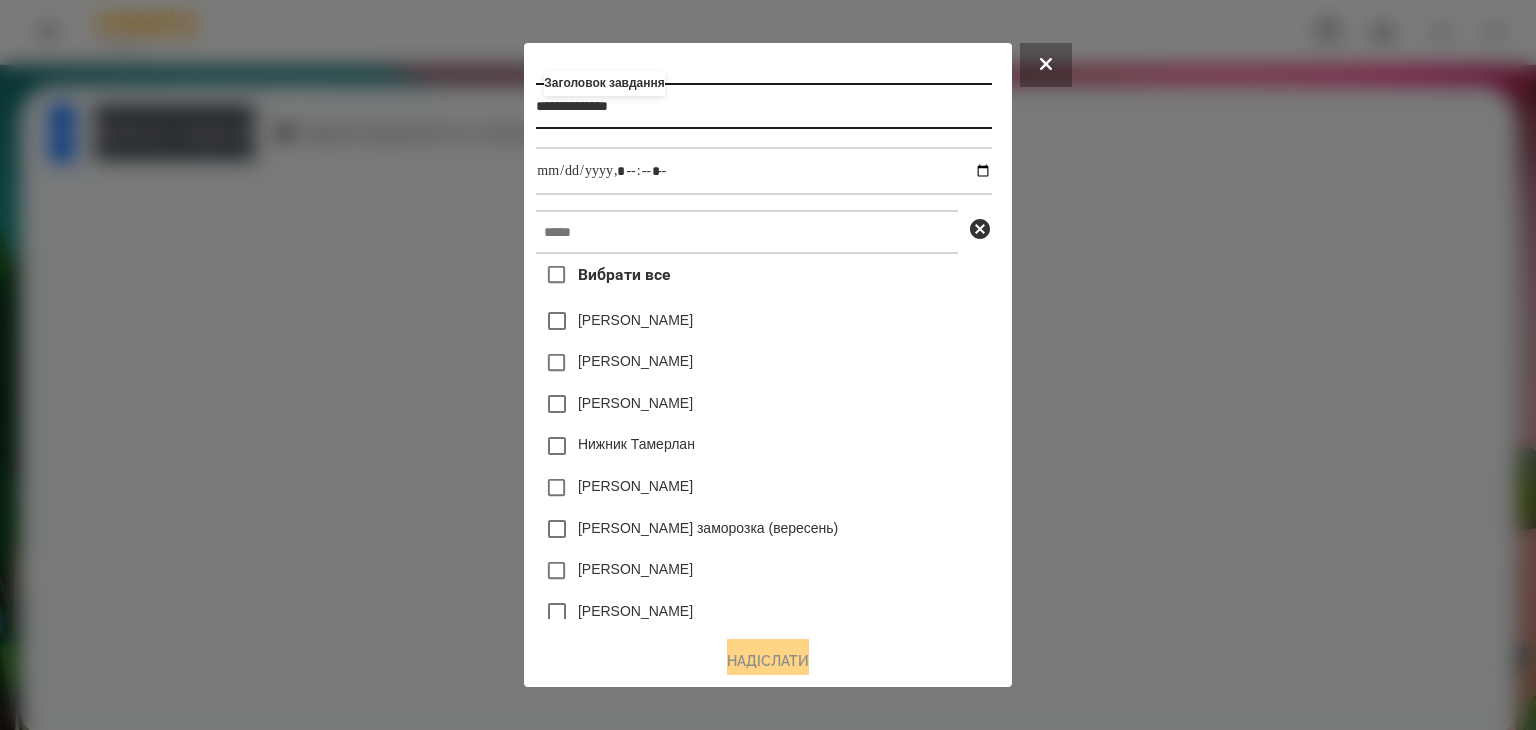 type on "**********" 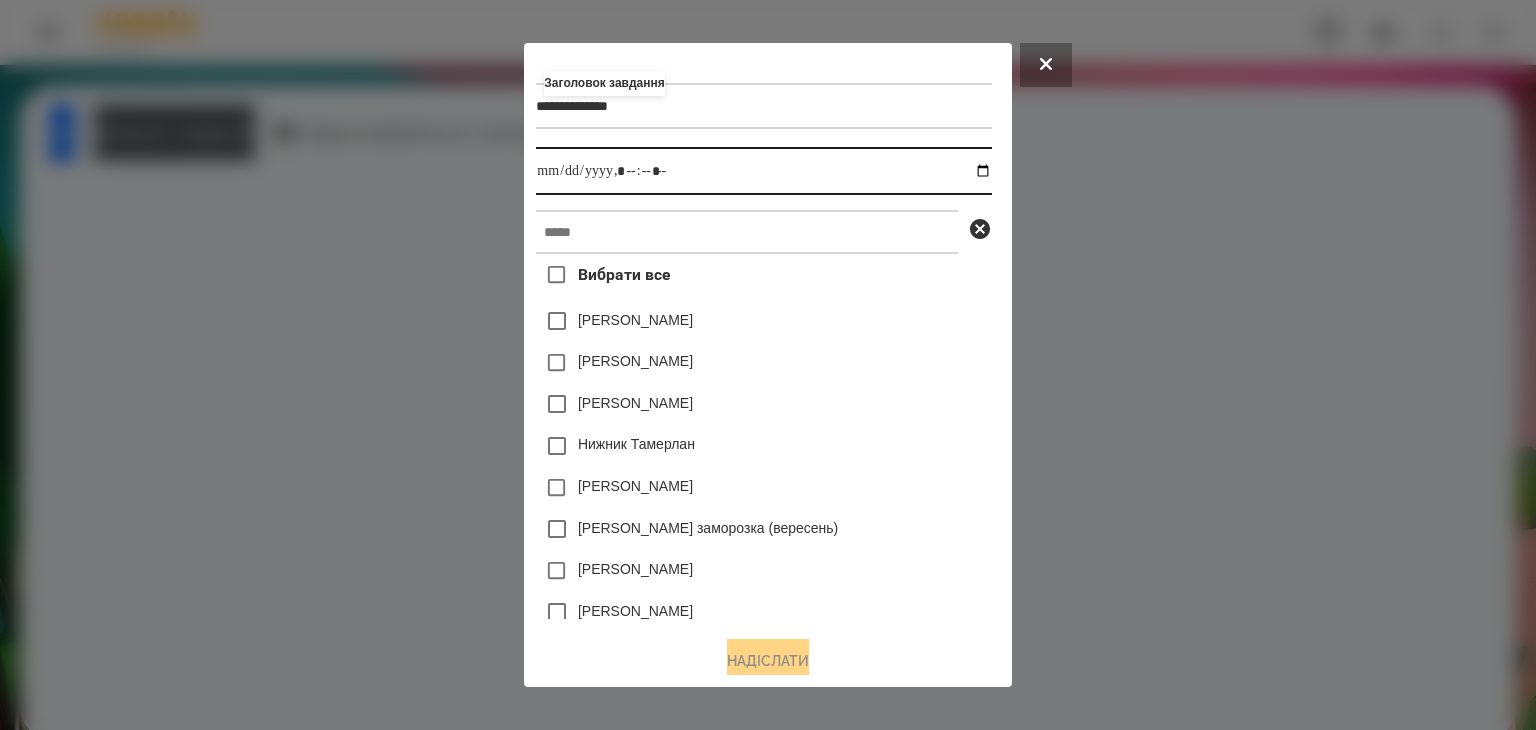 click at bounding box center (763, 171) 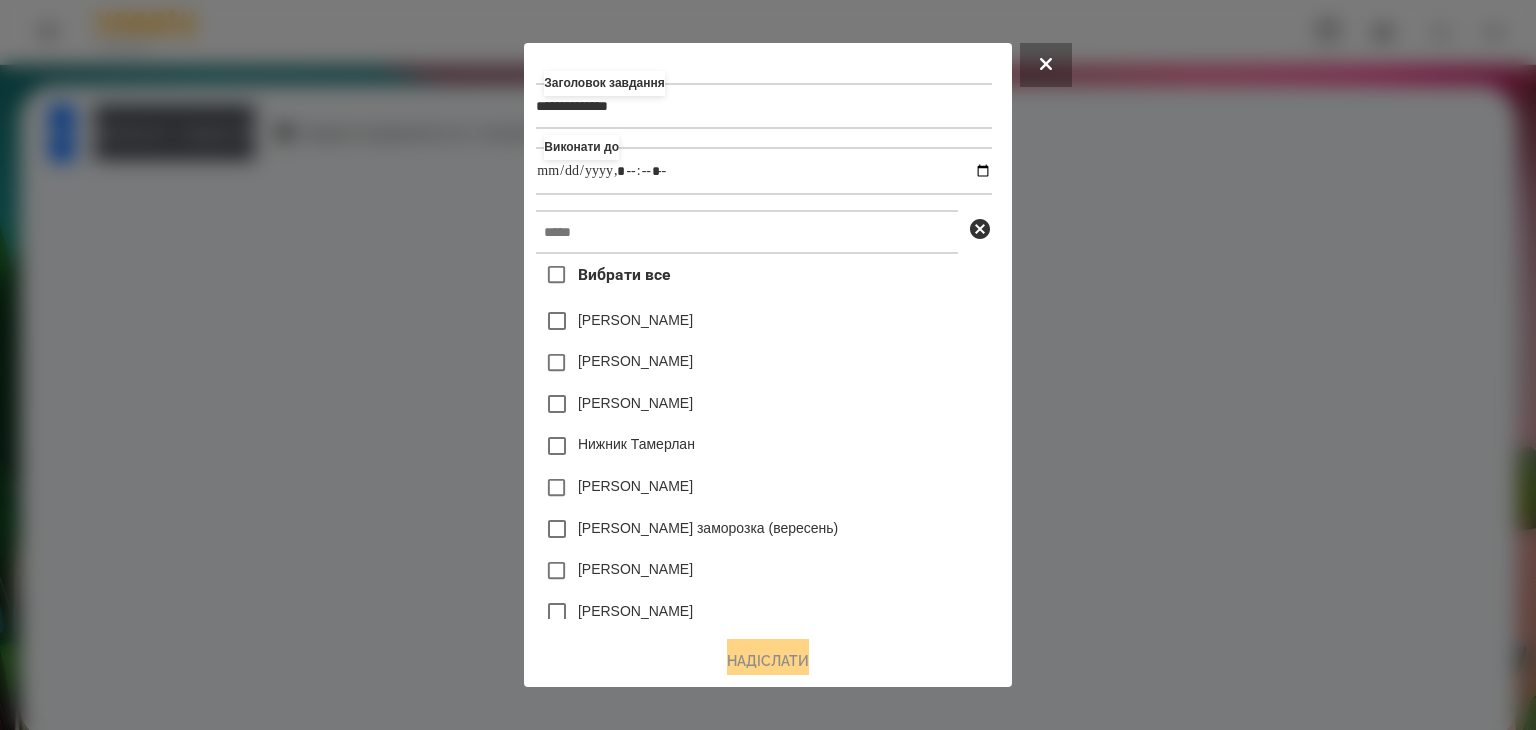 type on "**********" 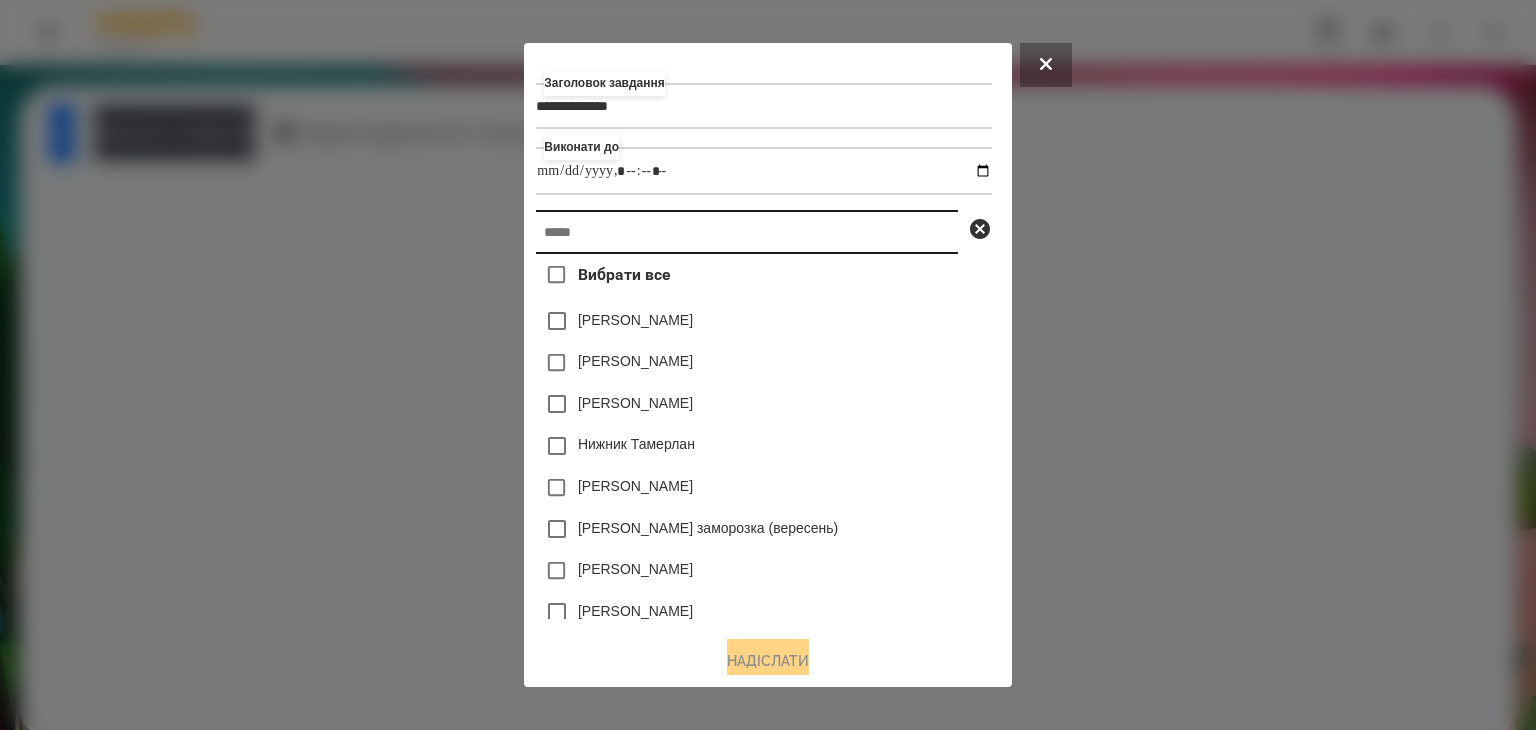click at bounding box center [747, 232] 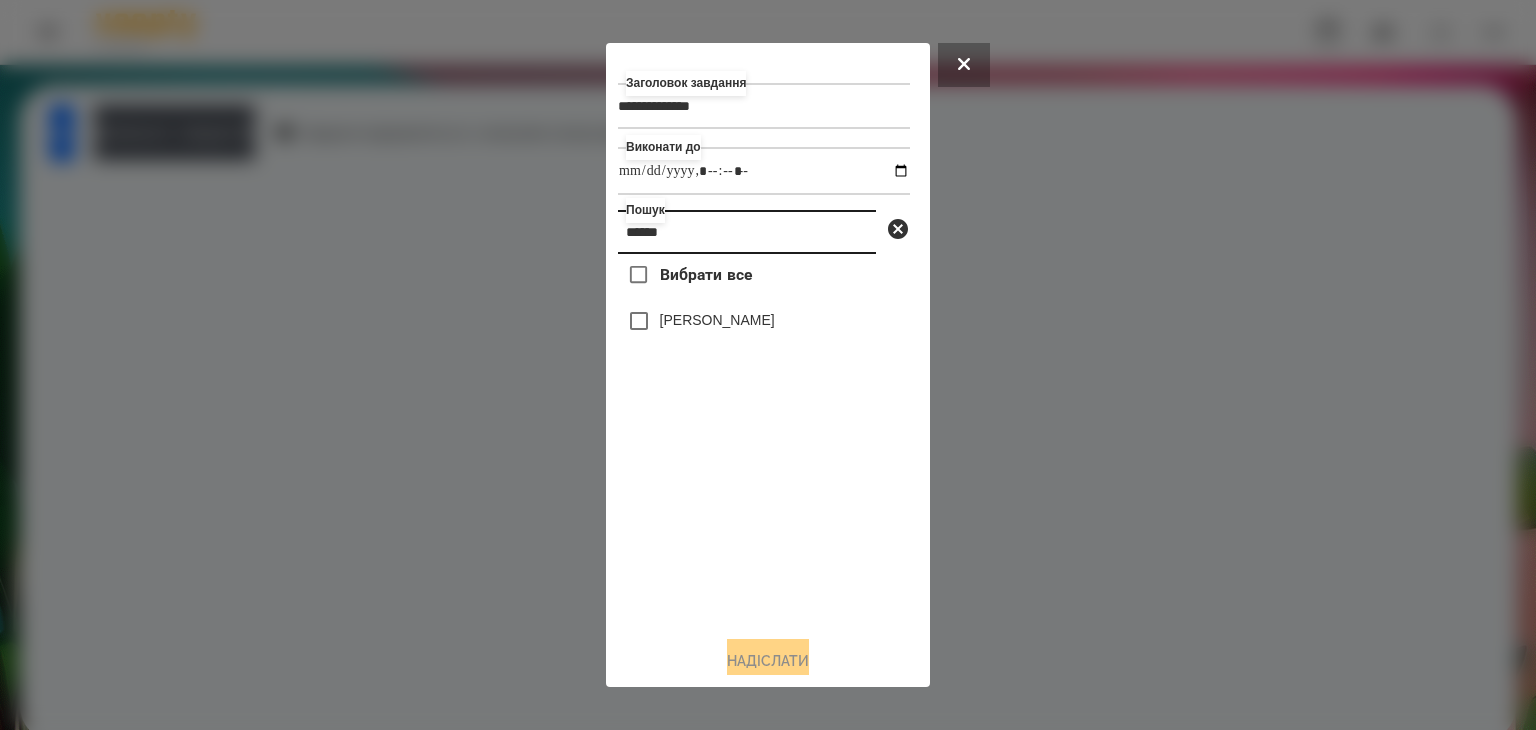 type on "******" 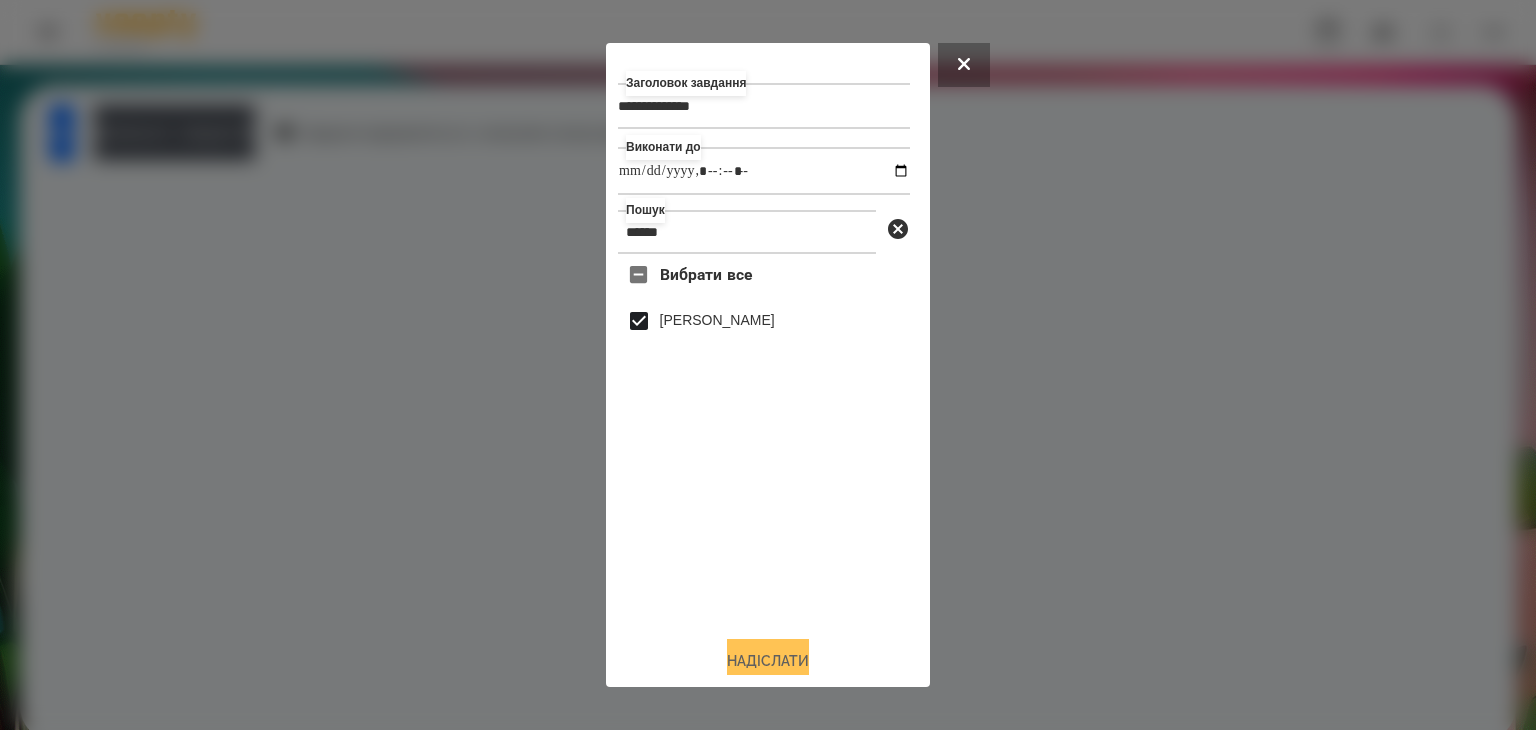click on "Надіслати" at bounding box center (768, 661) 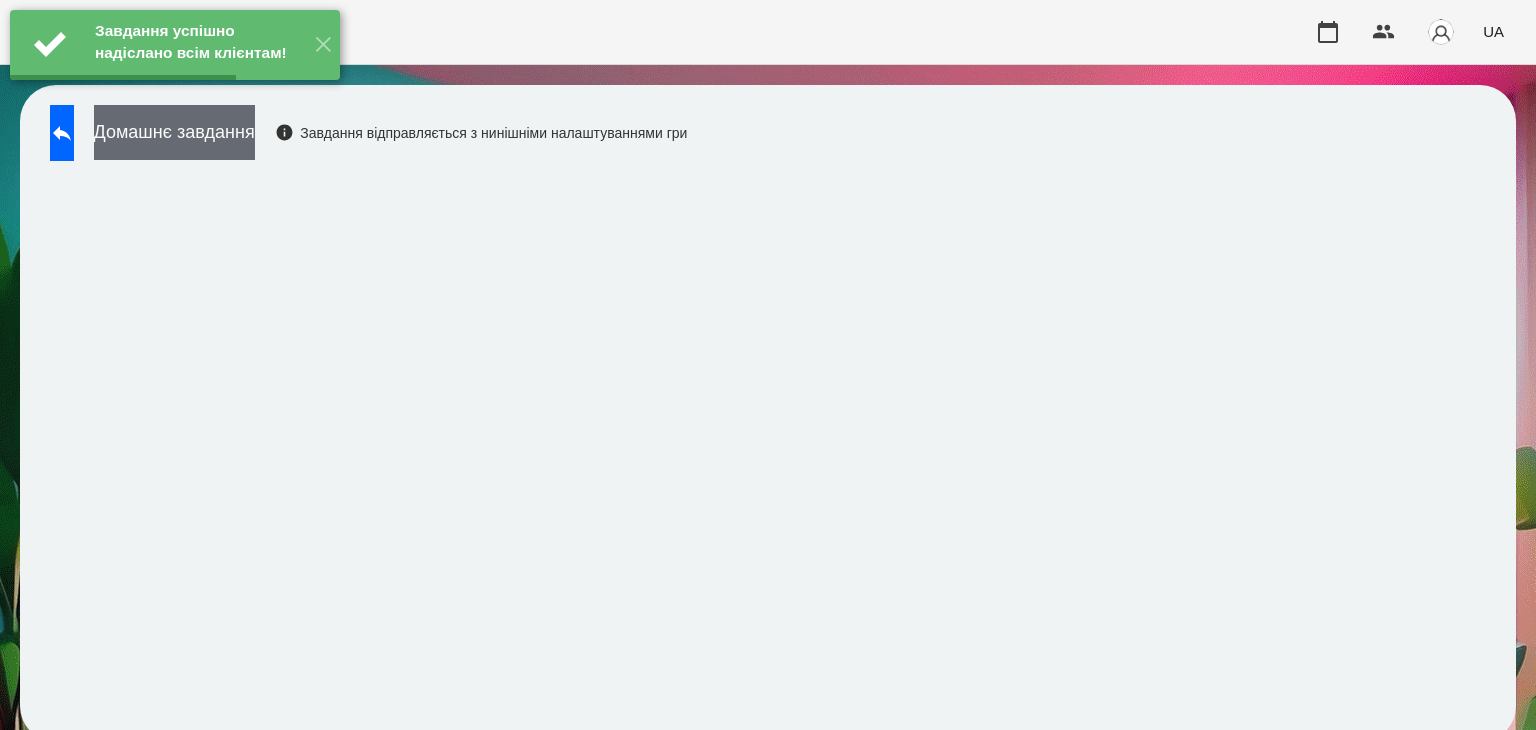 click on "Домашнє завдання" at bounding box center [174, 132] 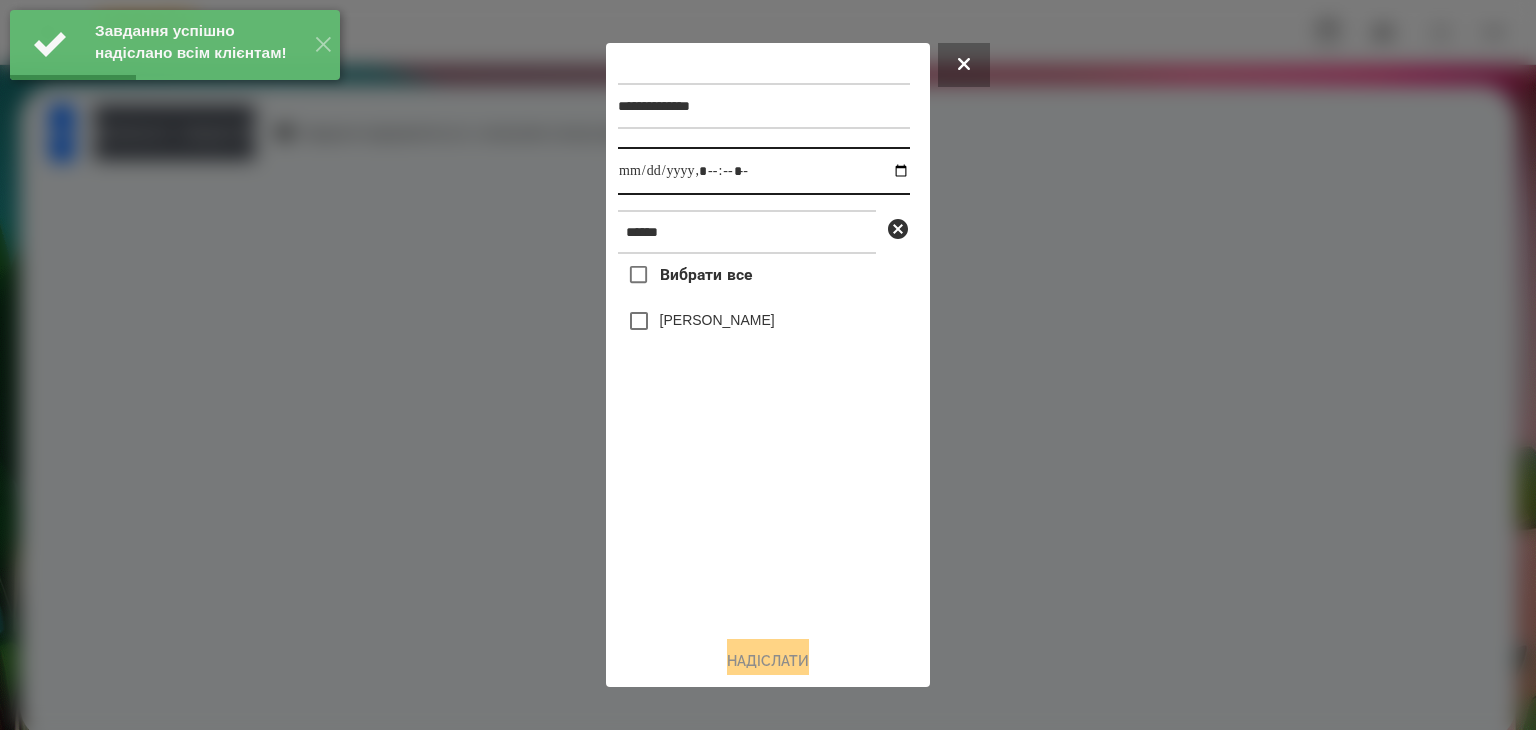 click at bounding box center (764, 171) 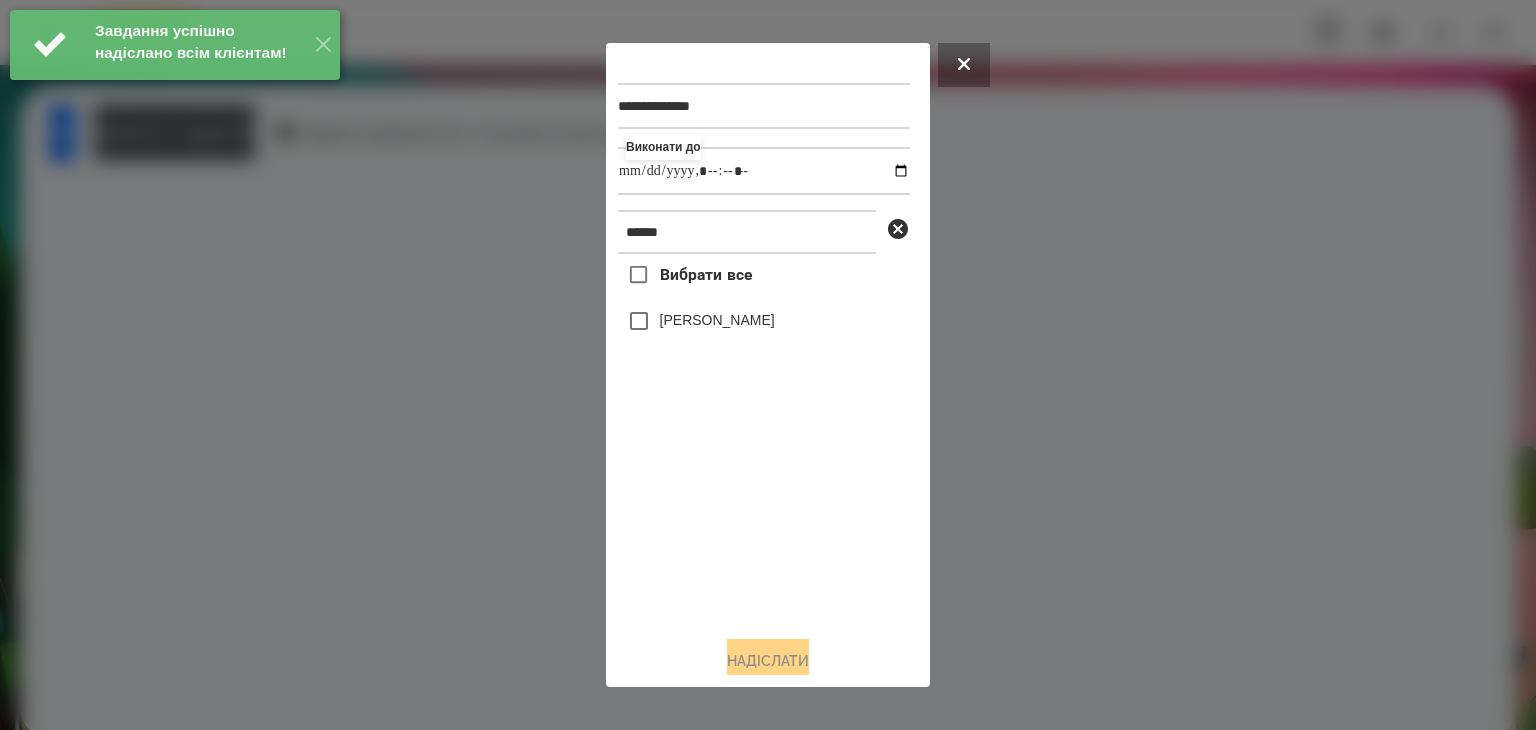 type on "**********" 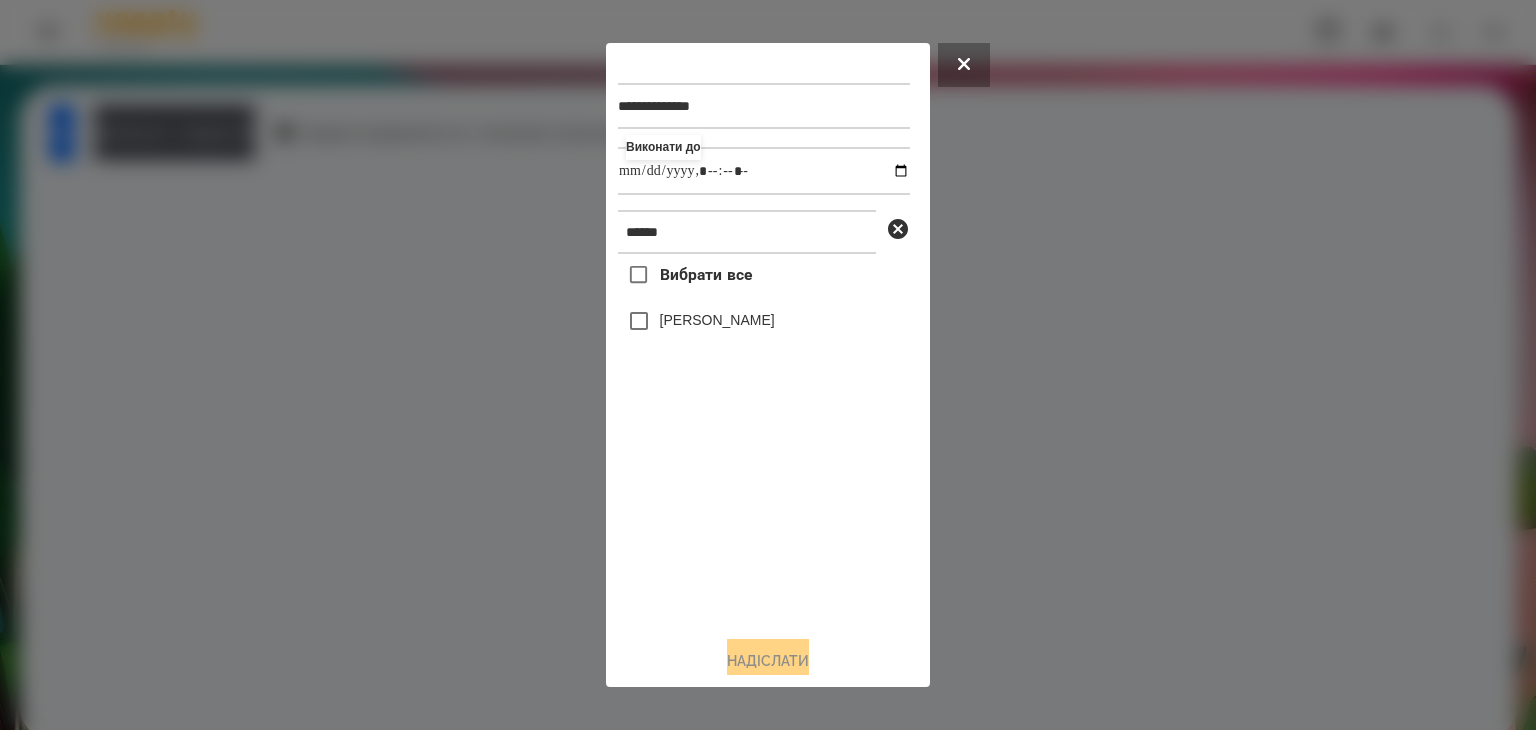 click on "Вибрати все [PERSON_NAME]" at bounding box center [764, 436] 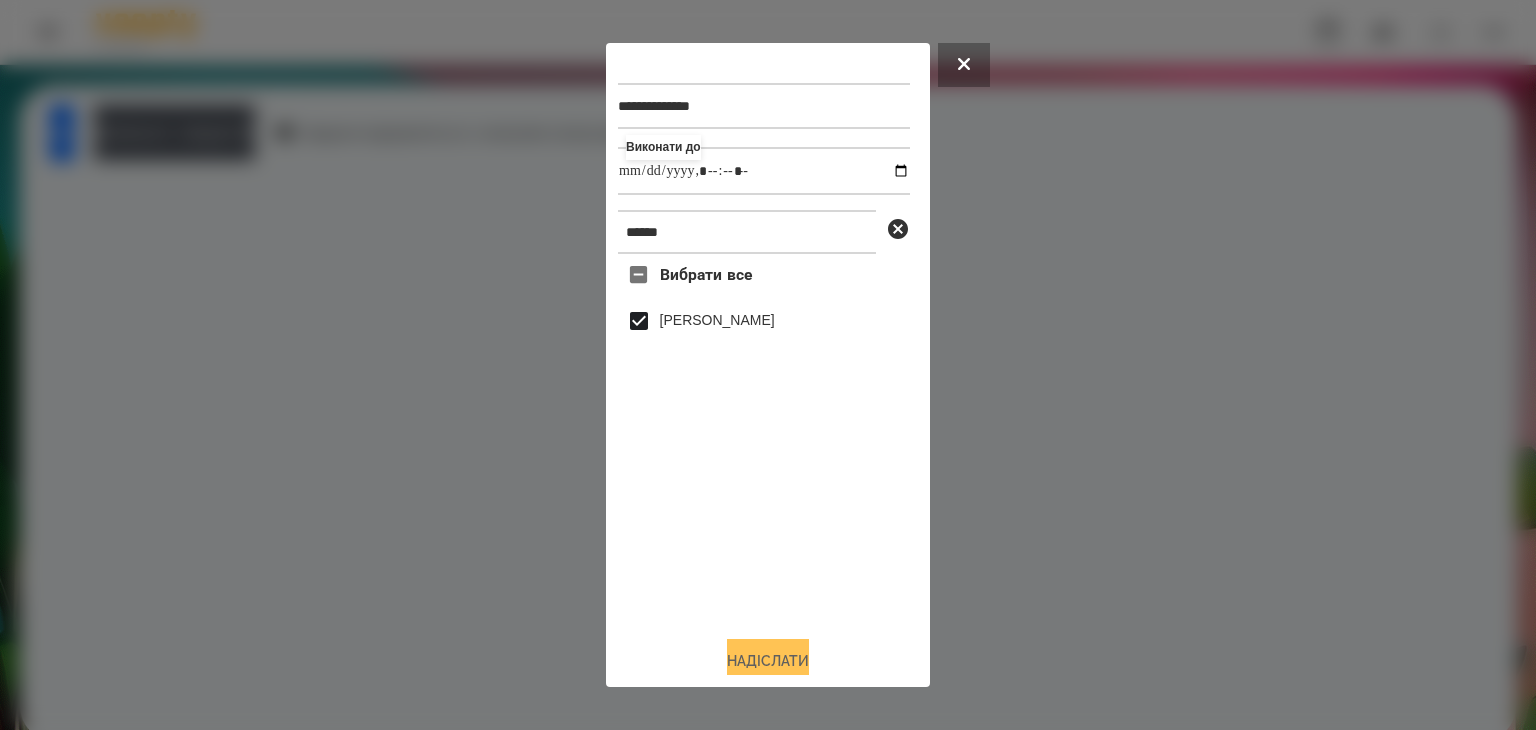 click on "Надіслати" at bounding box center [768, 661] 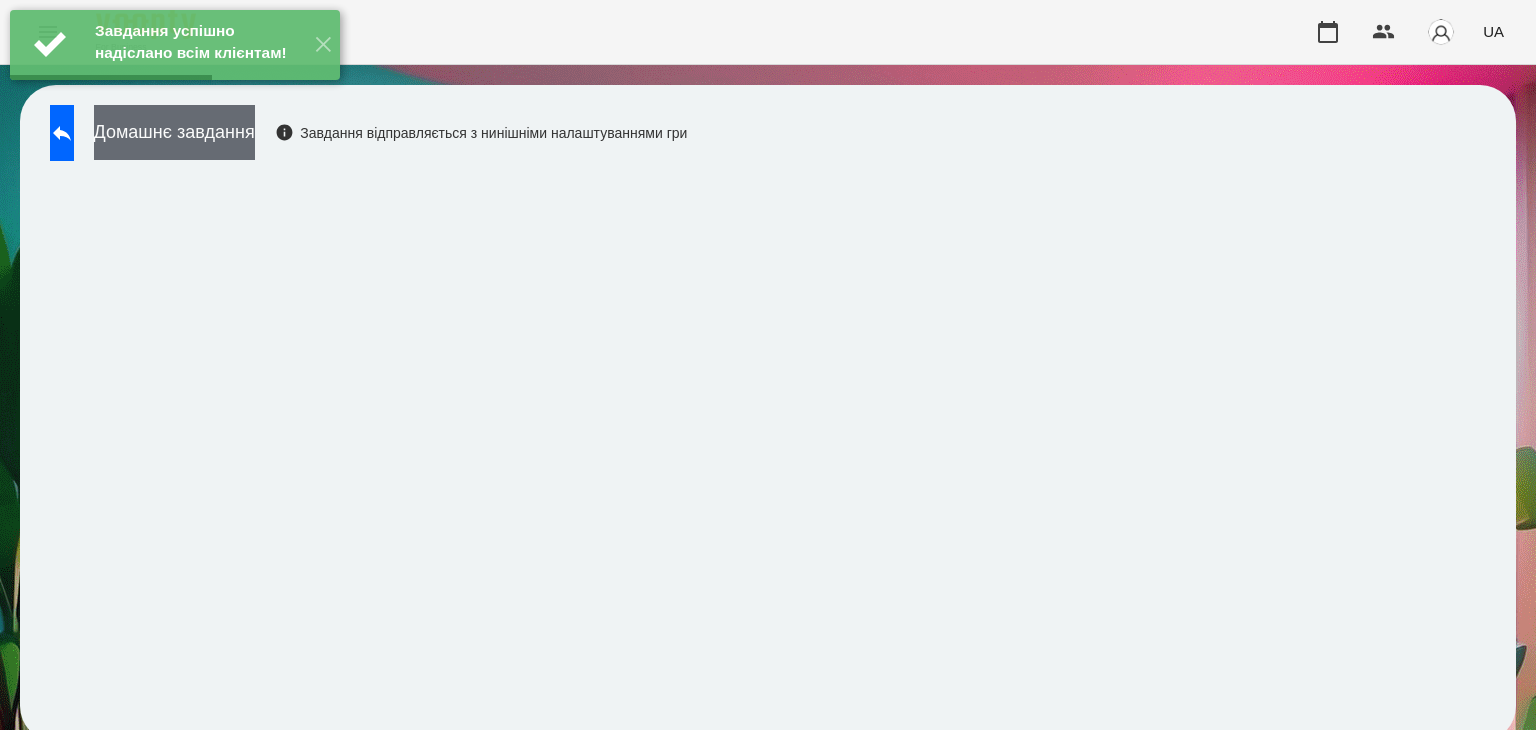 click on "Домашнє завдання" at bounding box center [174, 132] 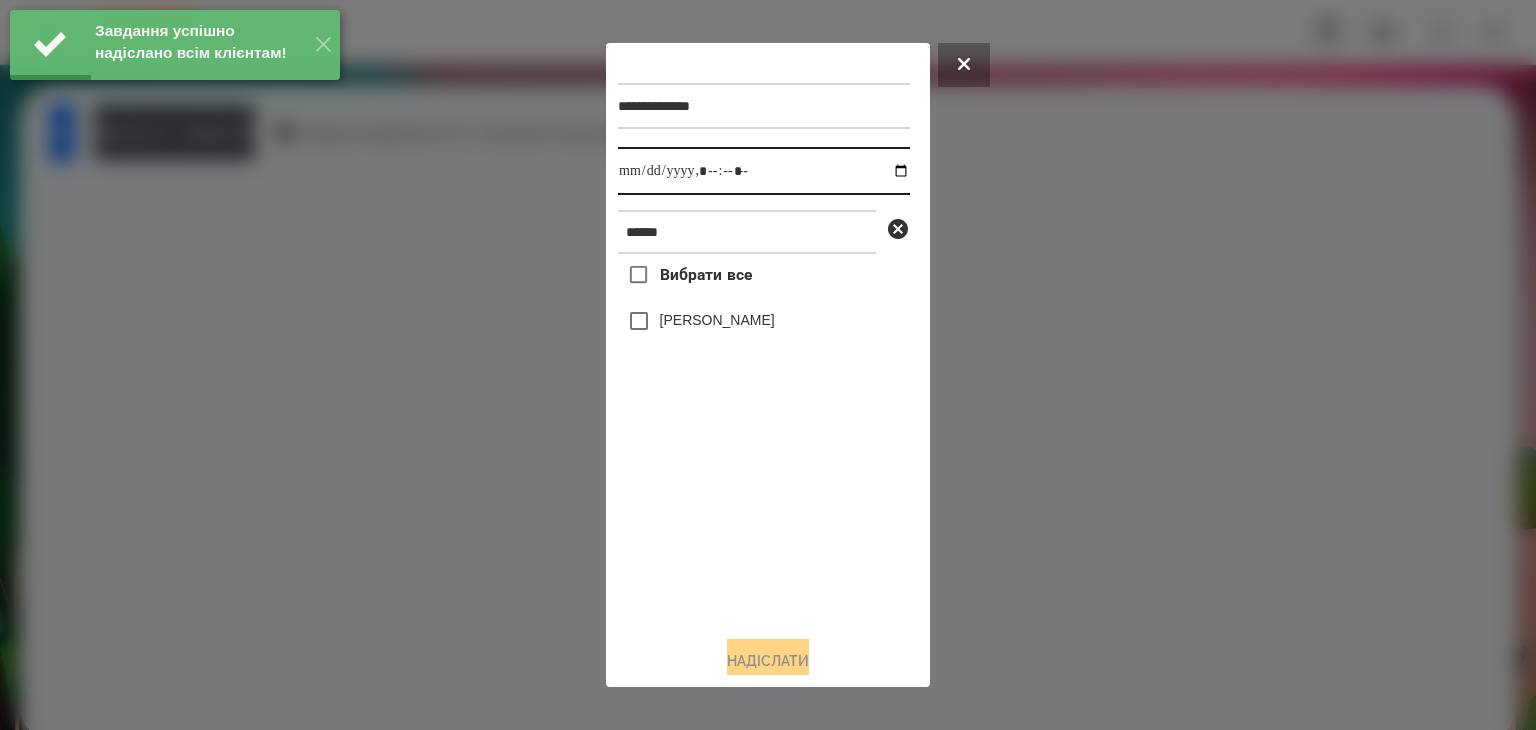 click at bounding box center (764, 171) 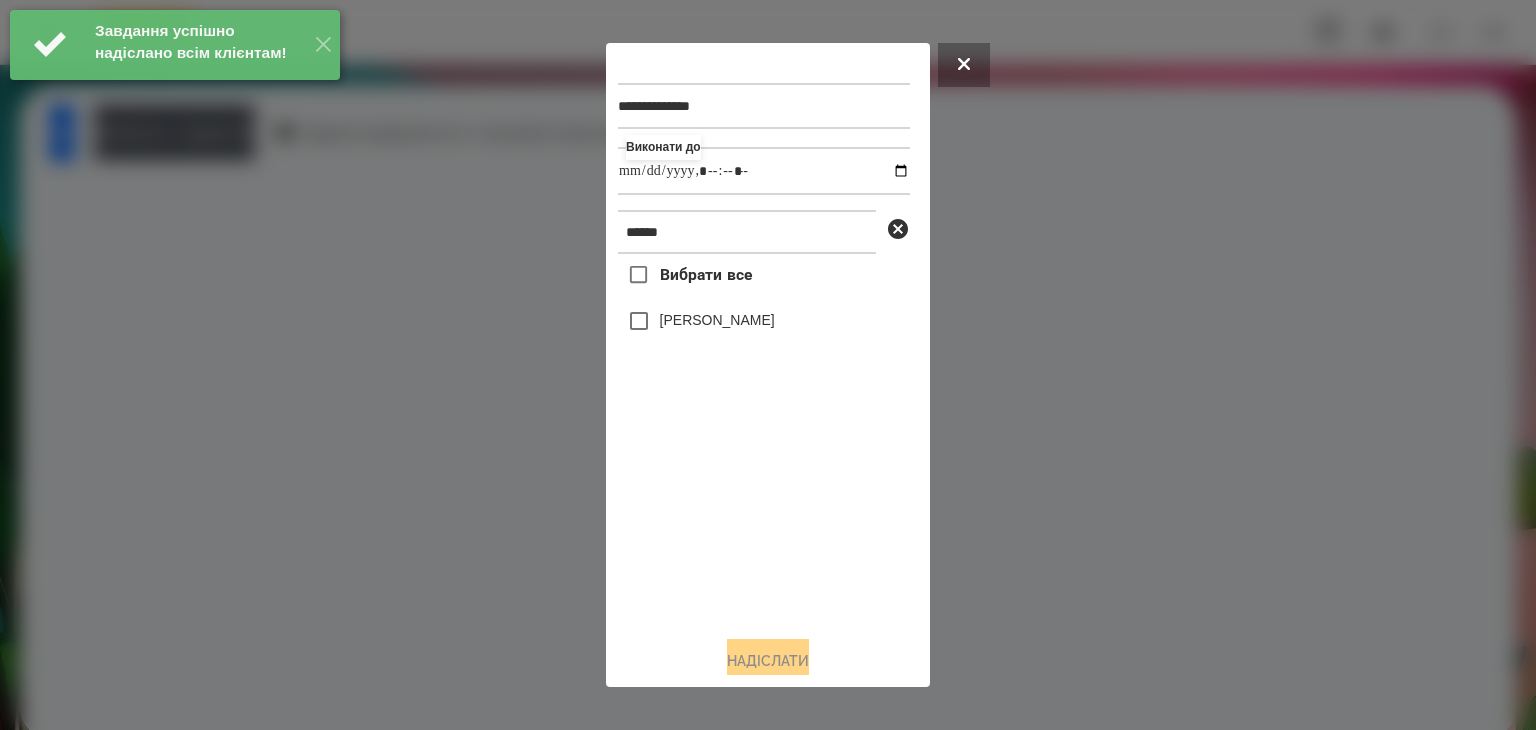 type on "**********" 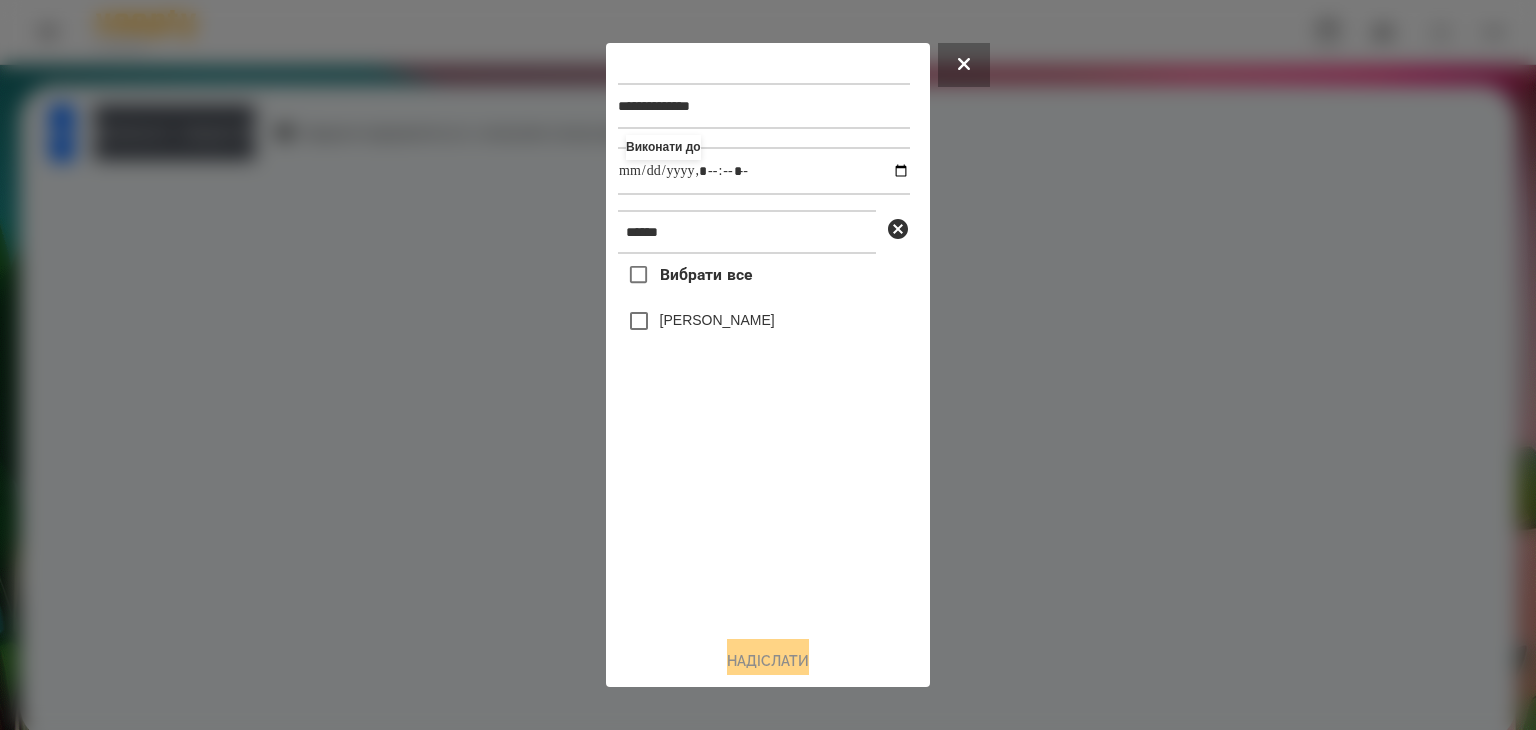 drag, startPoint x: 773, startPoint y: 563, endPoint x: 754, endPoint y: 521, distance: 46.09772 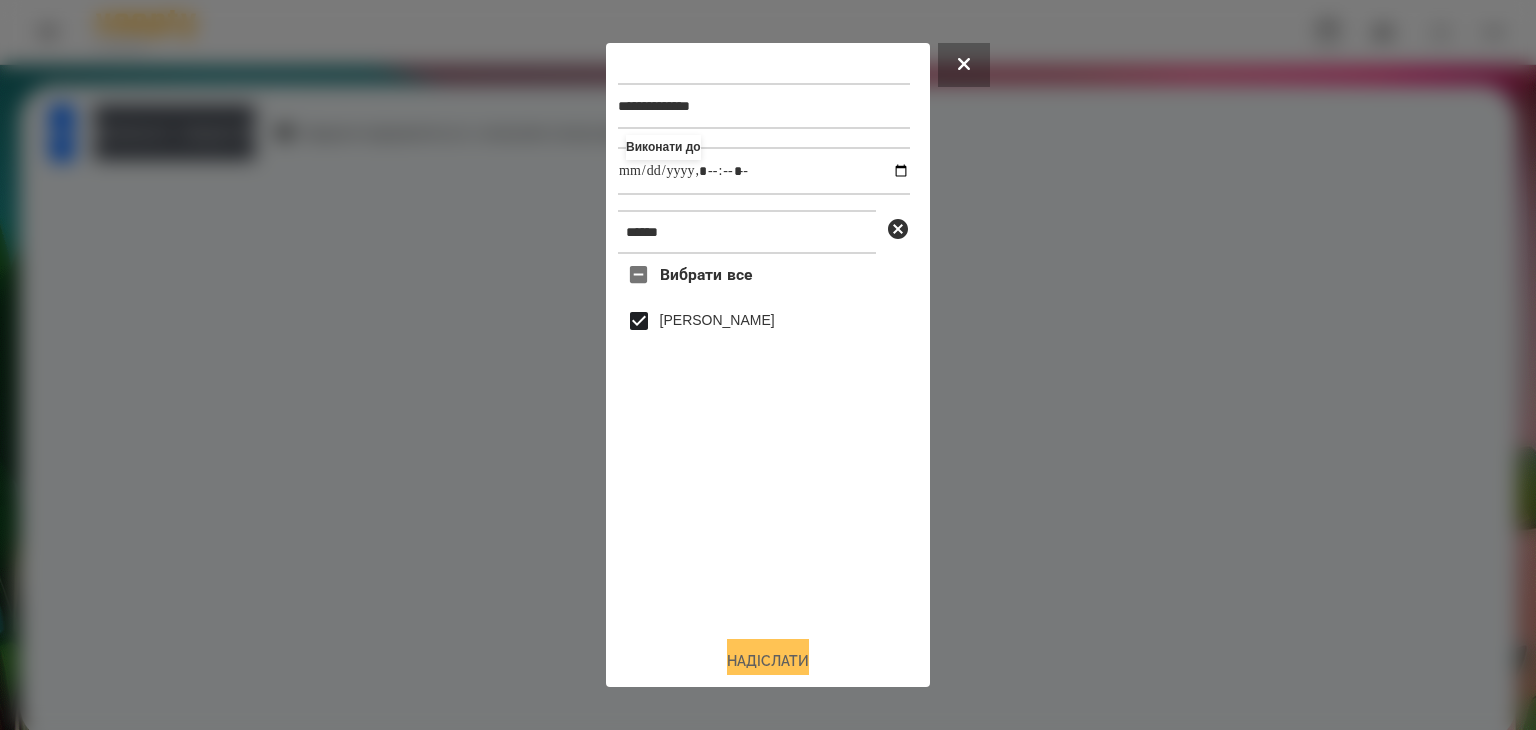 click on "Надіслати" at bounding box center (768, 661) 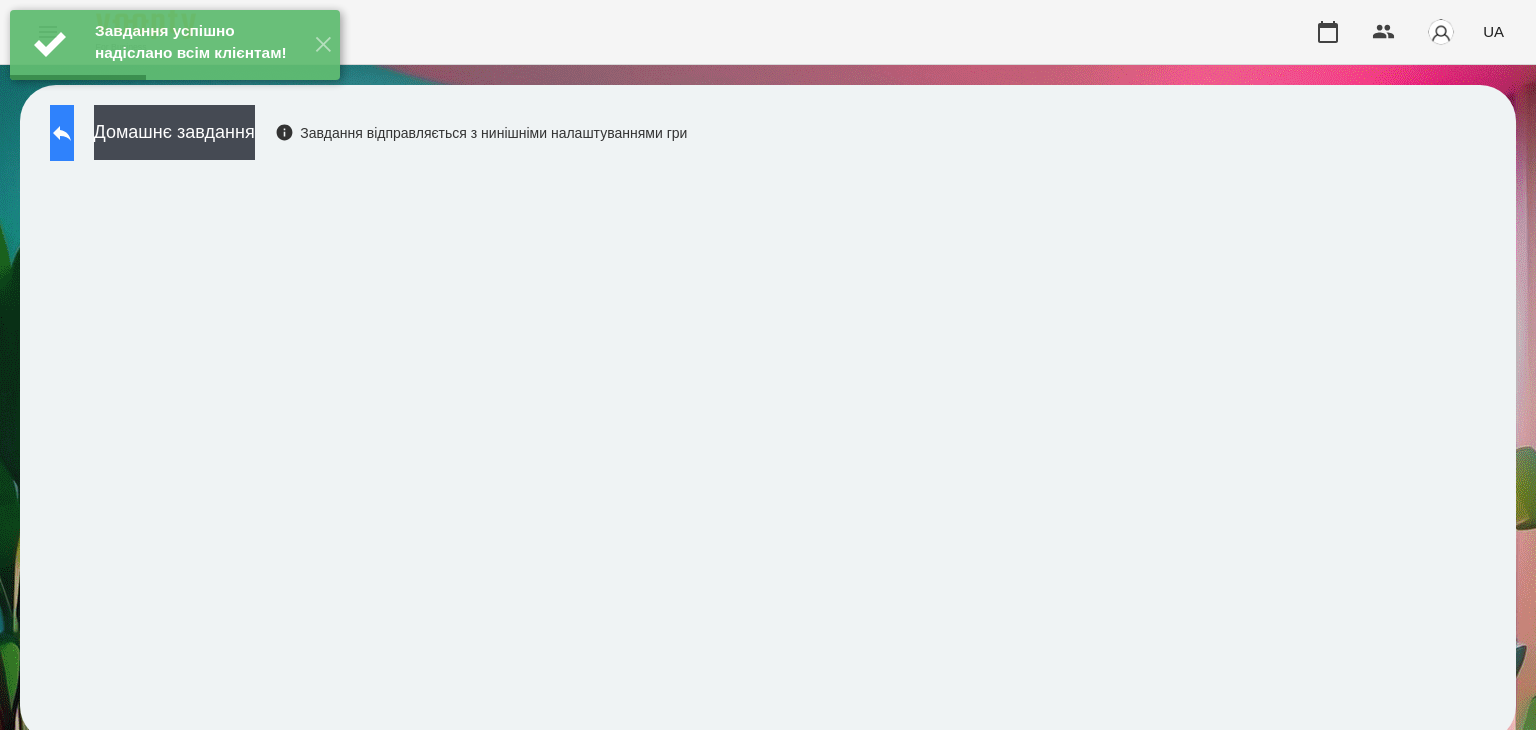 click at bounding box center [62, 133] 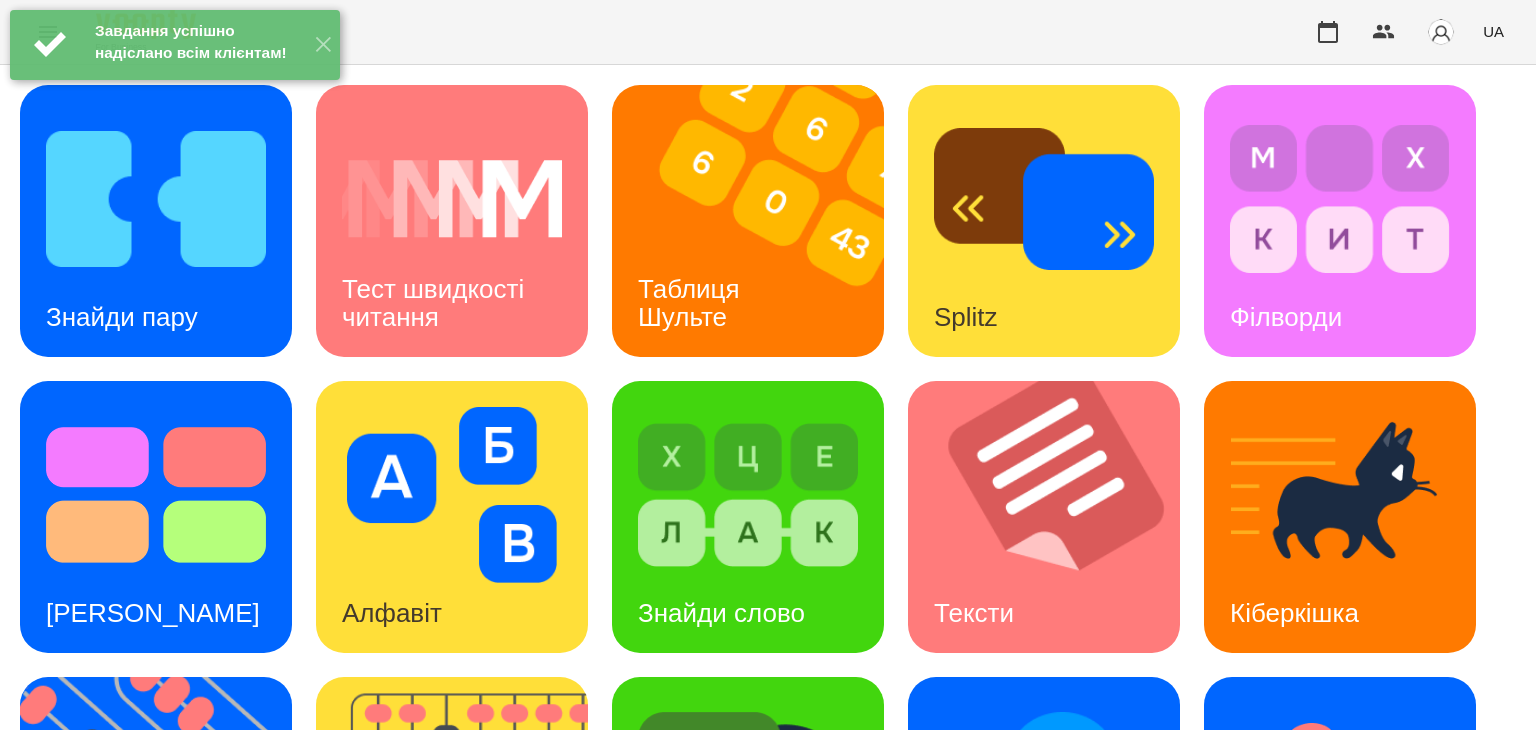 scroll, scrollTop: 100, scrollLeft: 0, axis: vertical 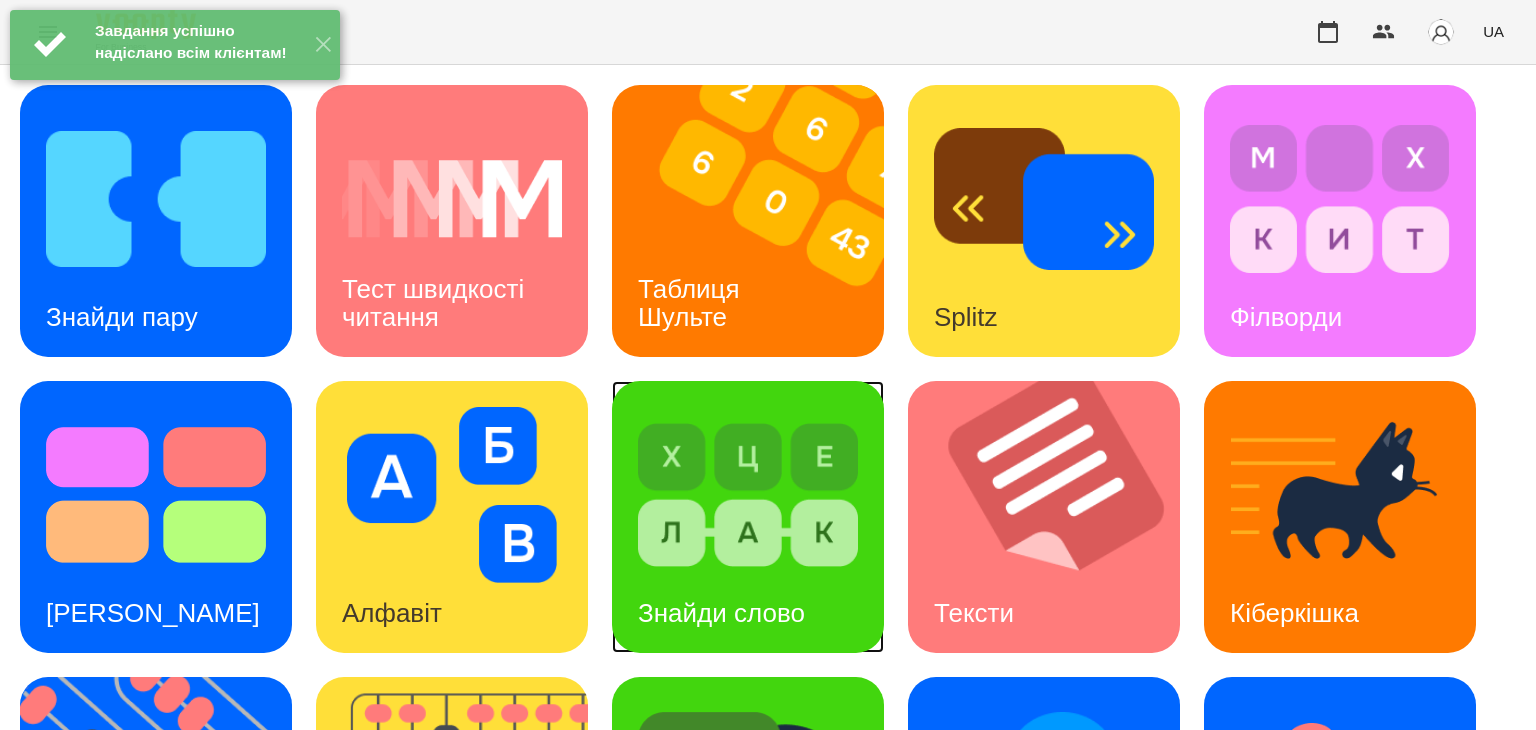 click at bounding box center (748, 495) 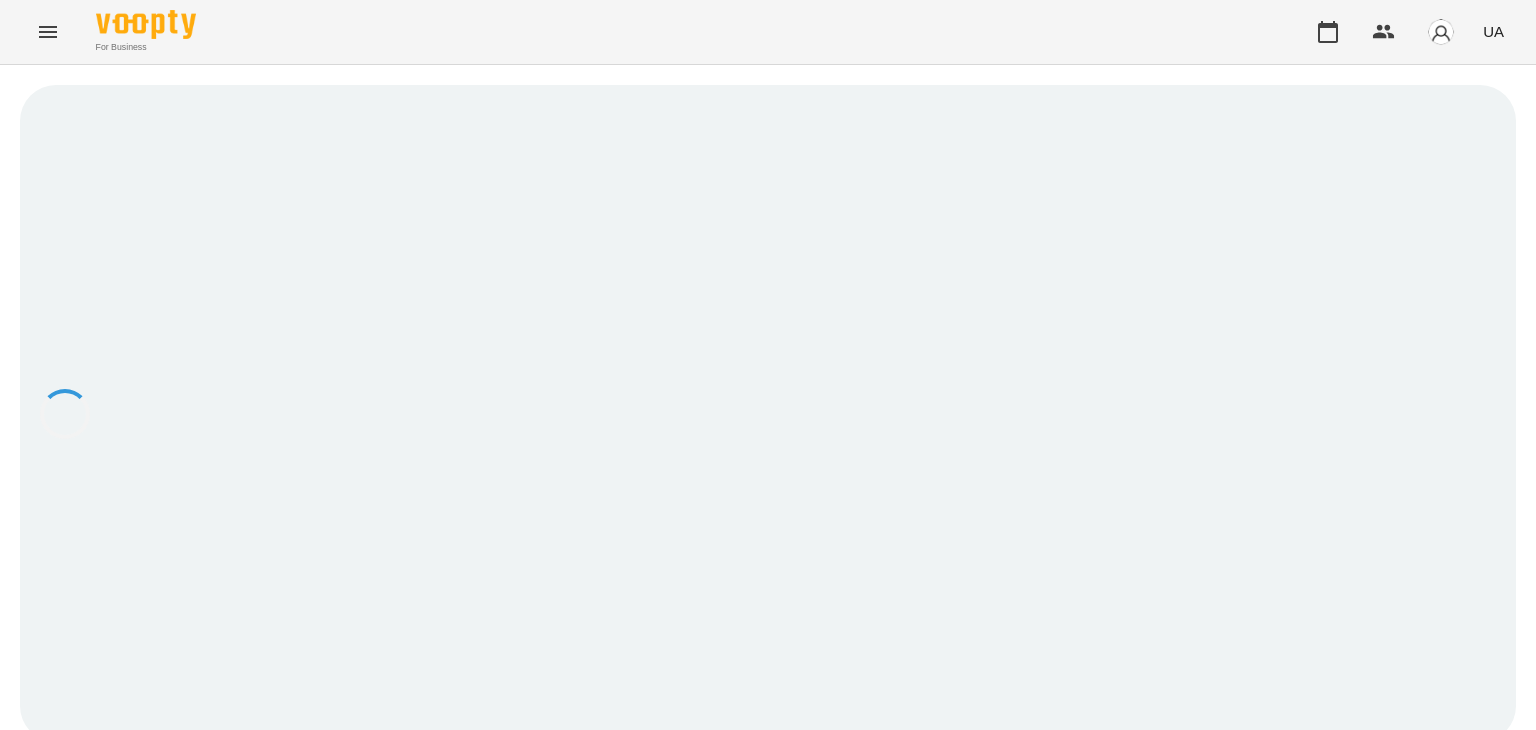 scroll, scrollTop: 0, scrollLeft: 0, axis: both 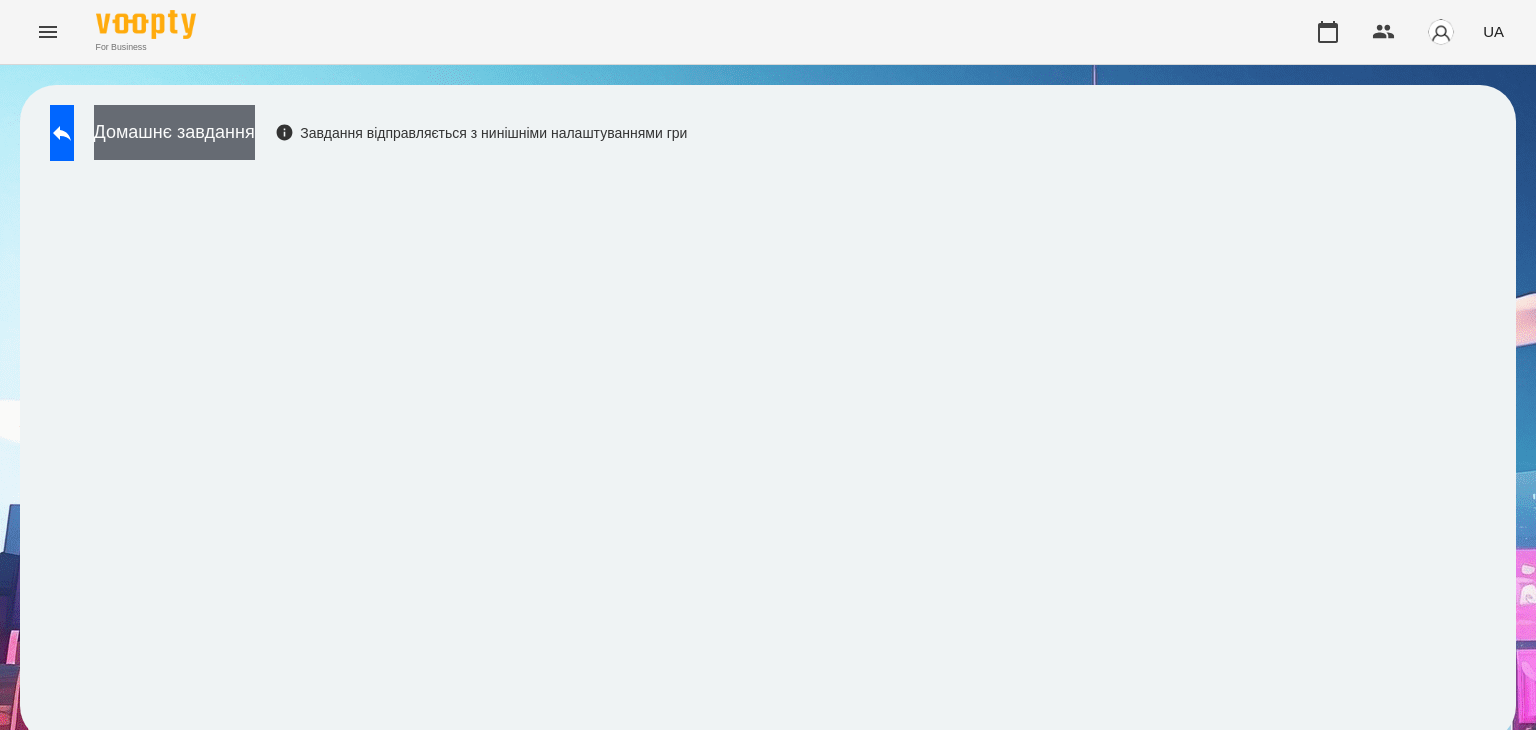 click on "Домашнє завдання" at bounding box center (174, 132) 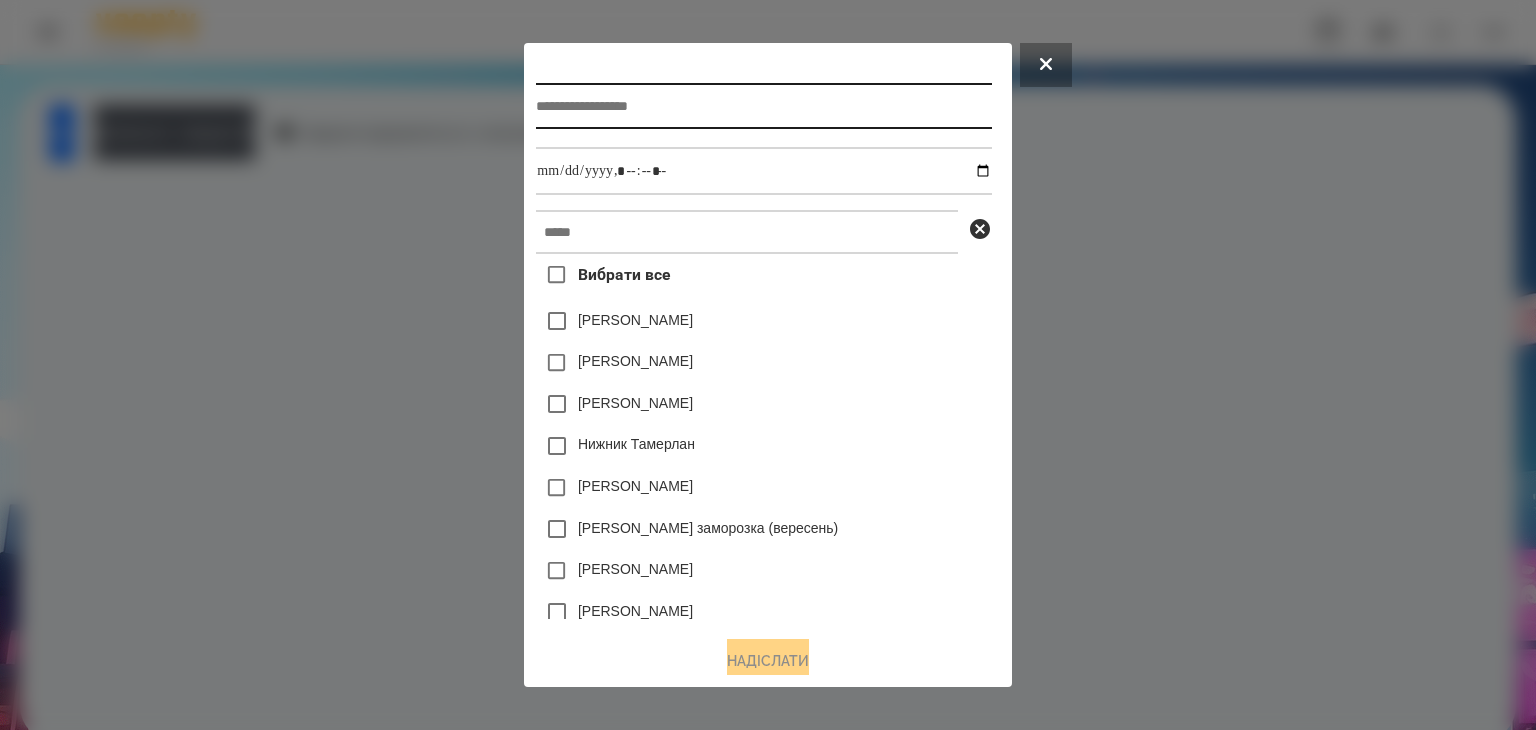 click at bounding box center [763, 106] 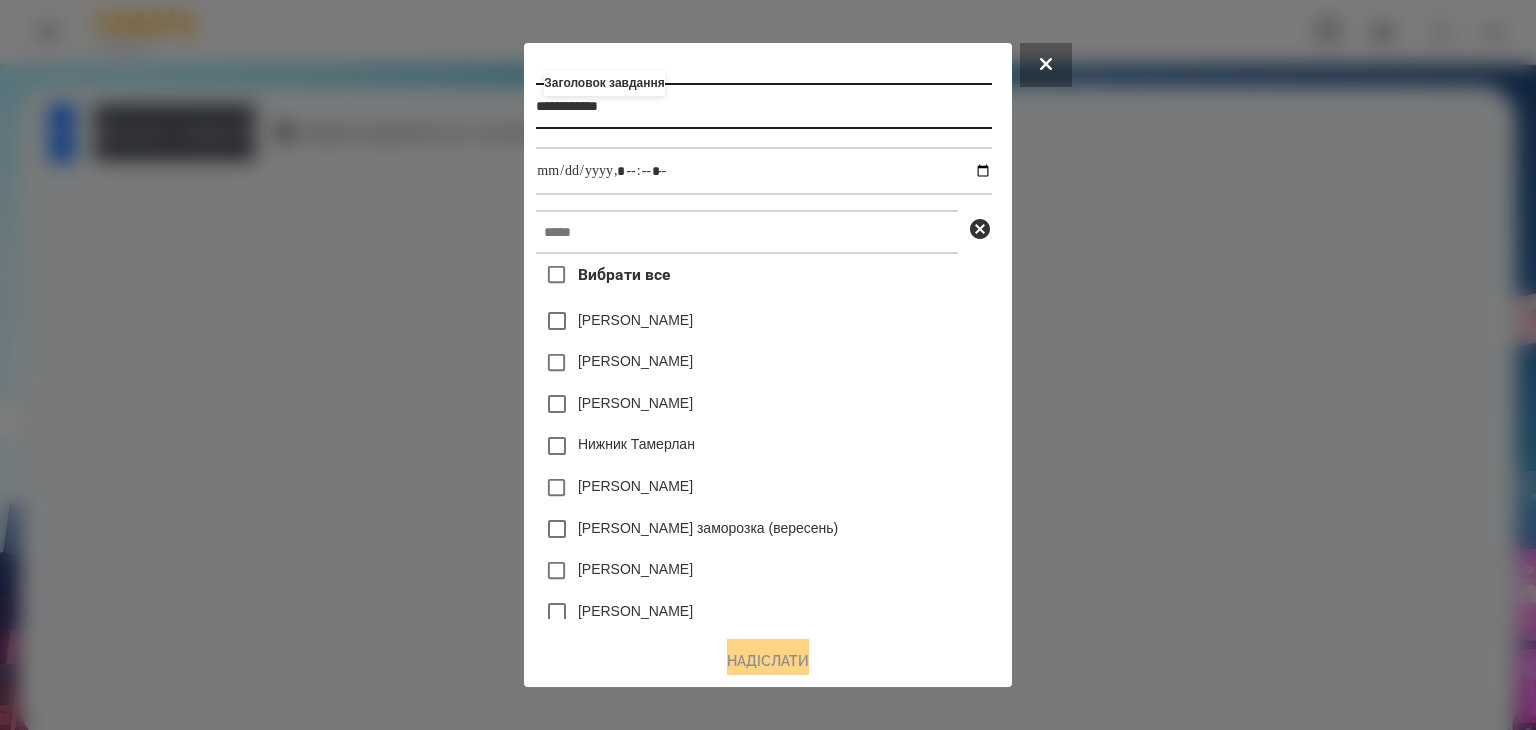 type on "**********" 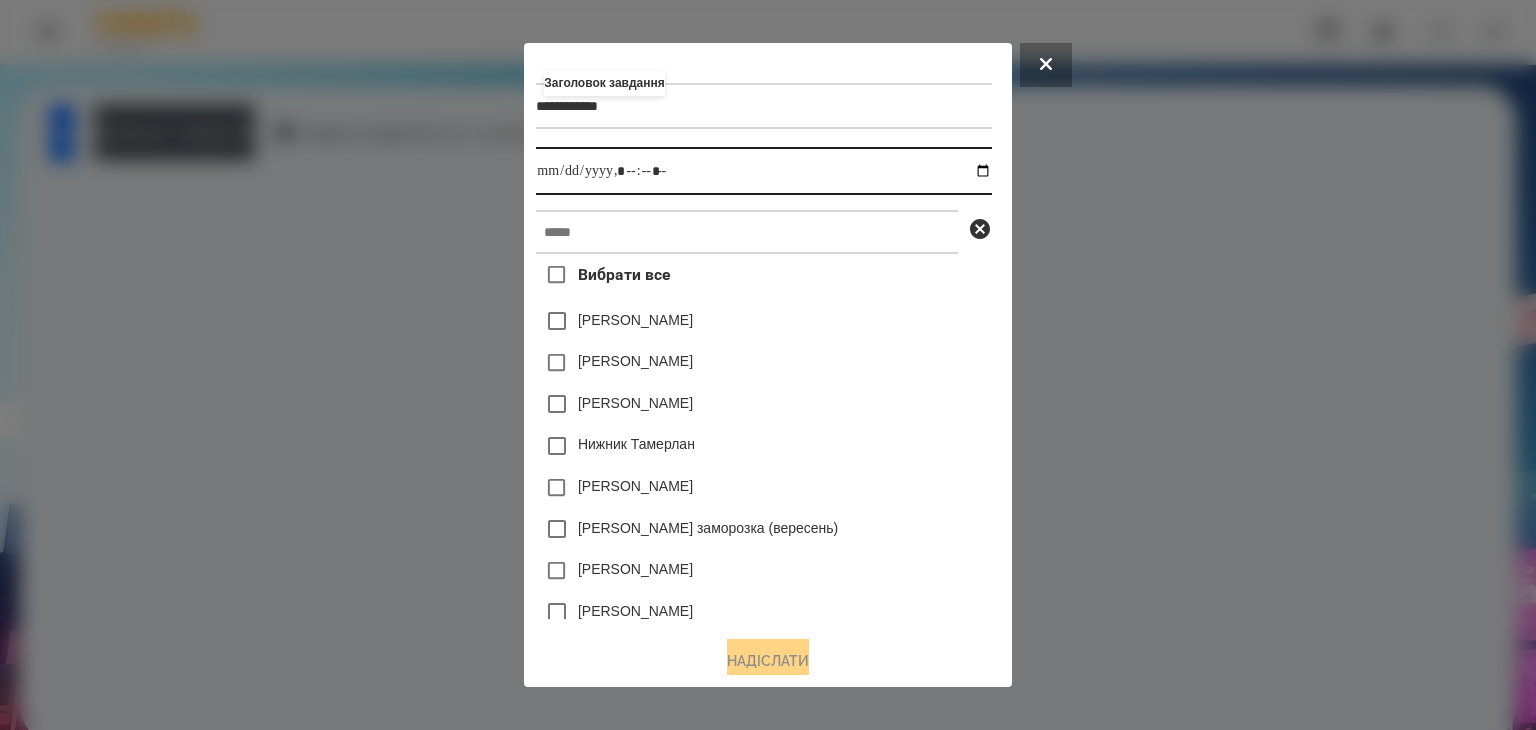 click at bounding box center (763, 171) 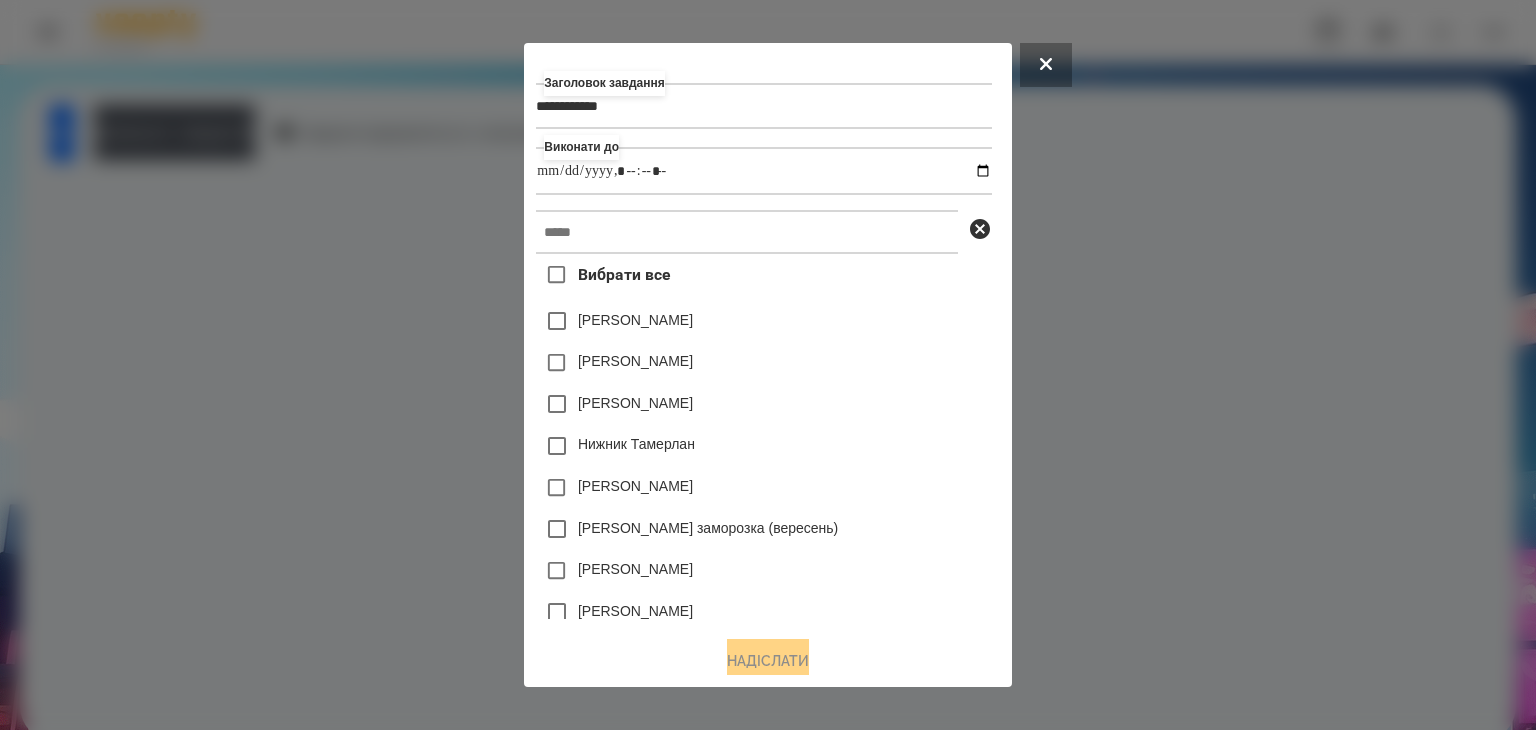 type on "**********" 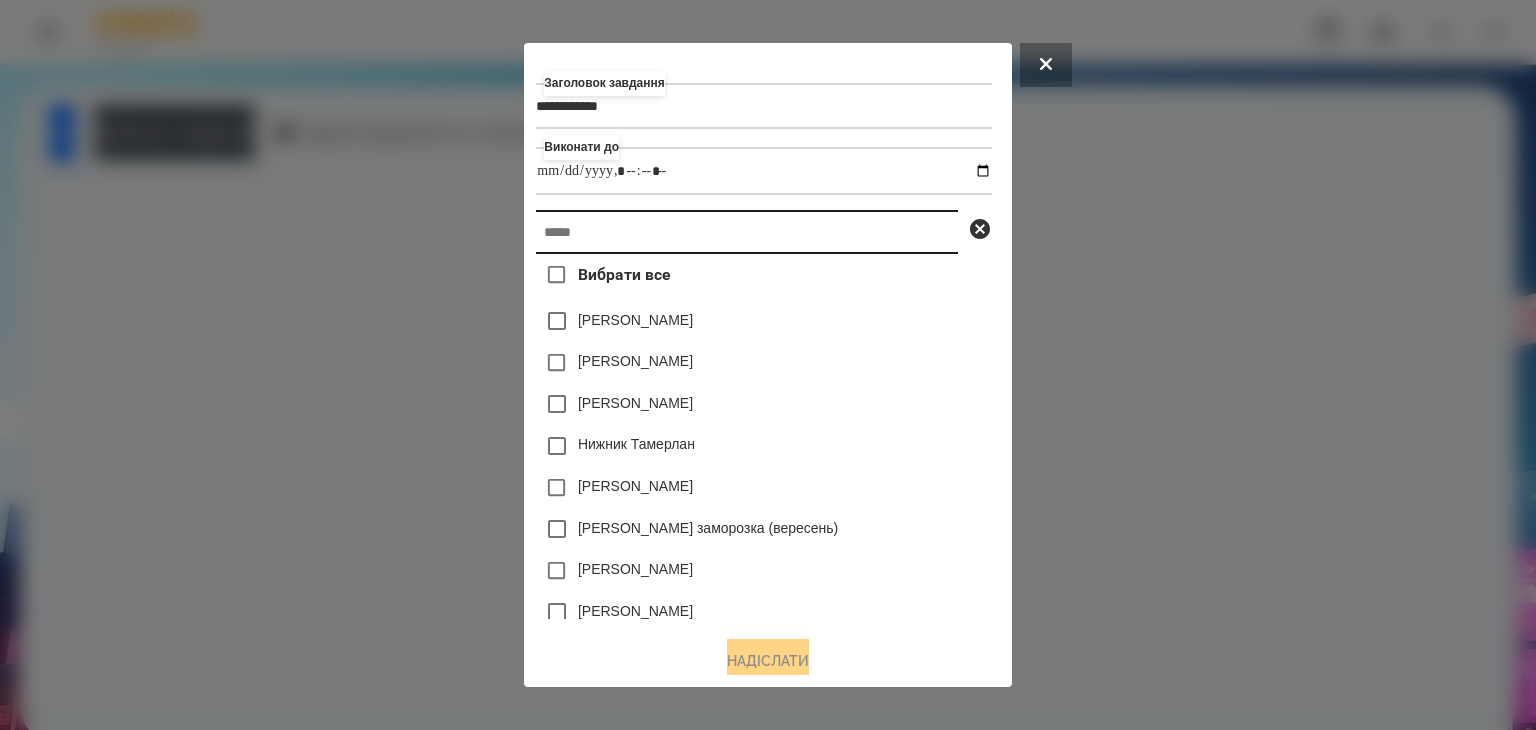 click at bounding box center (747, 232) 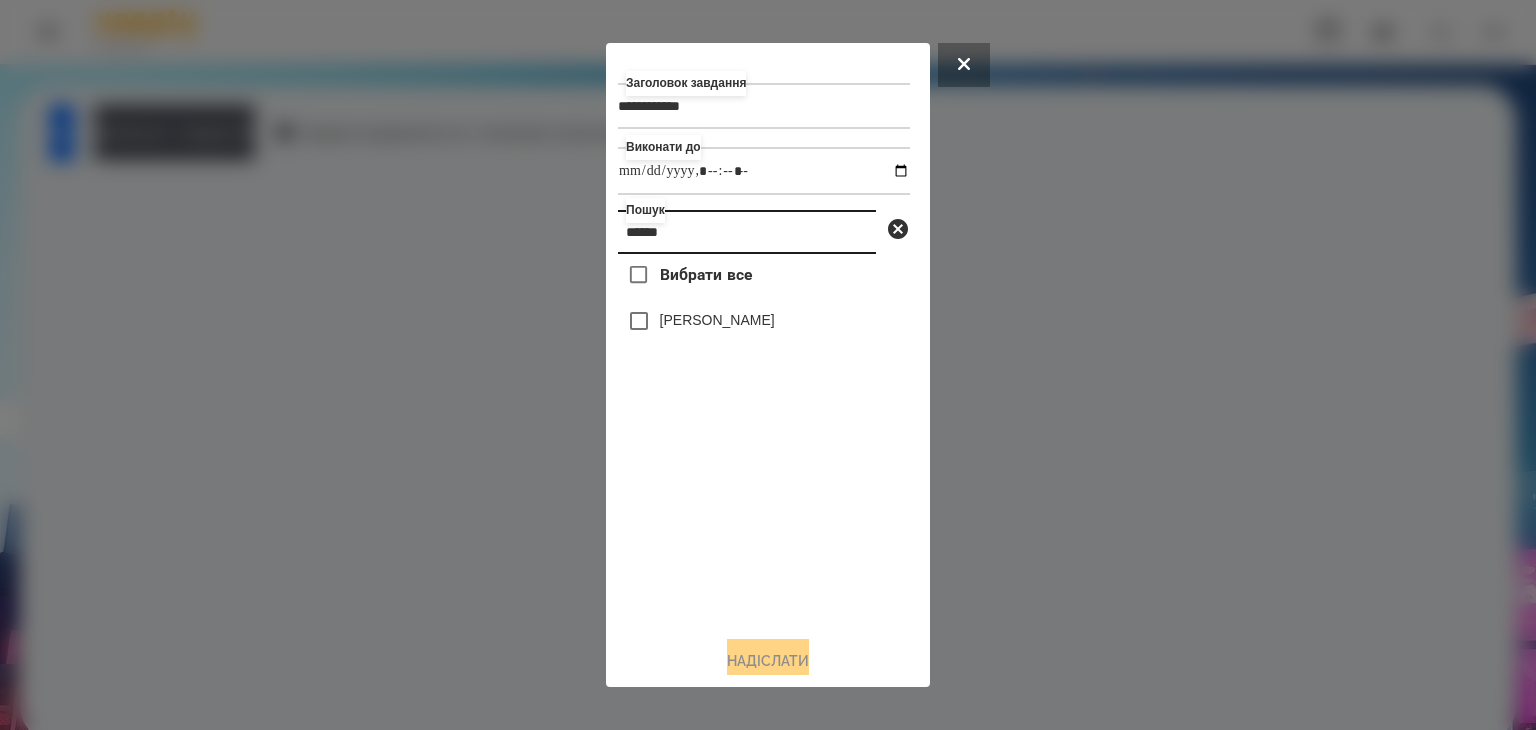 type on "******" 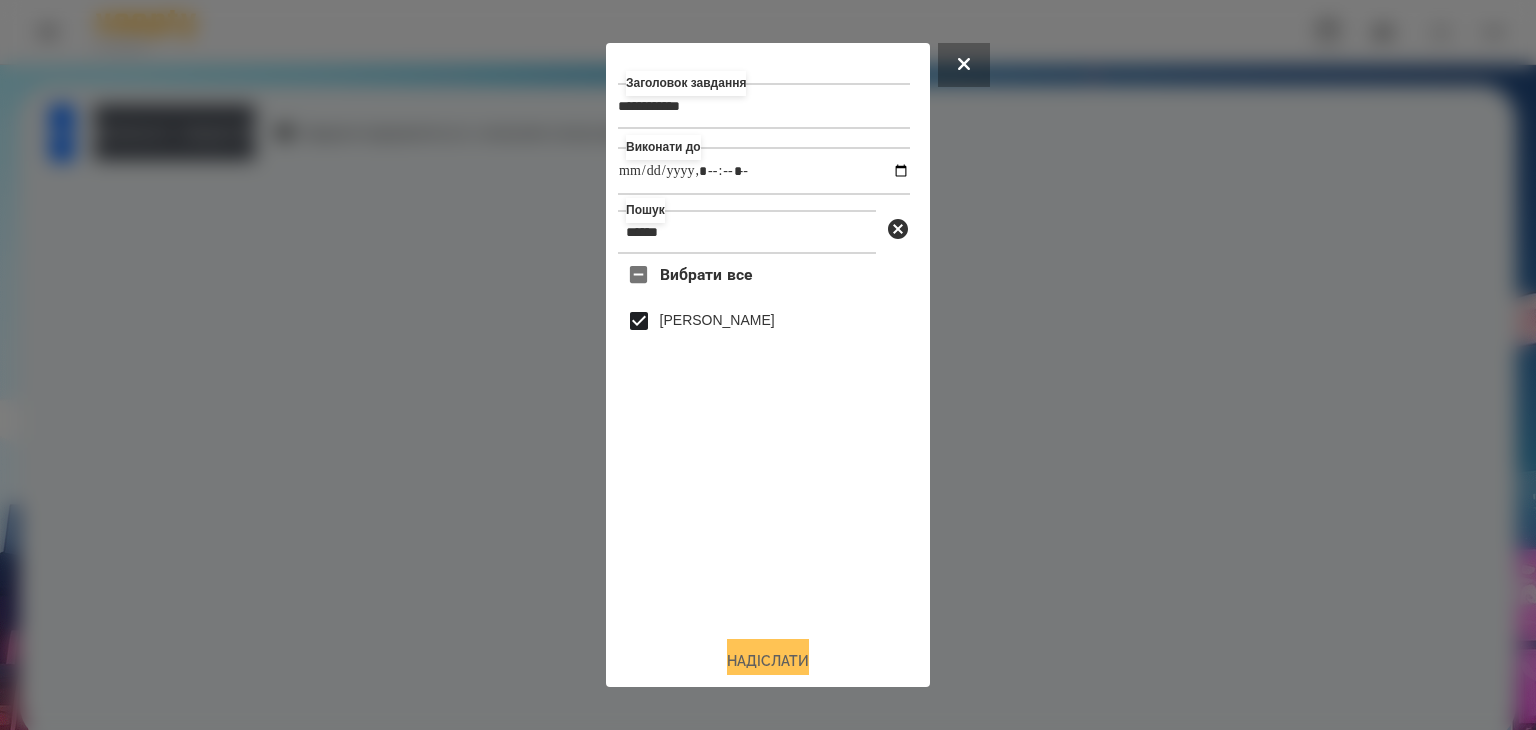 click on "Надіслати" at bounding box center [768, 661] 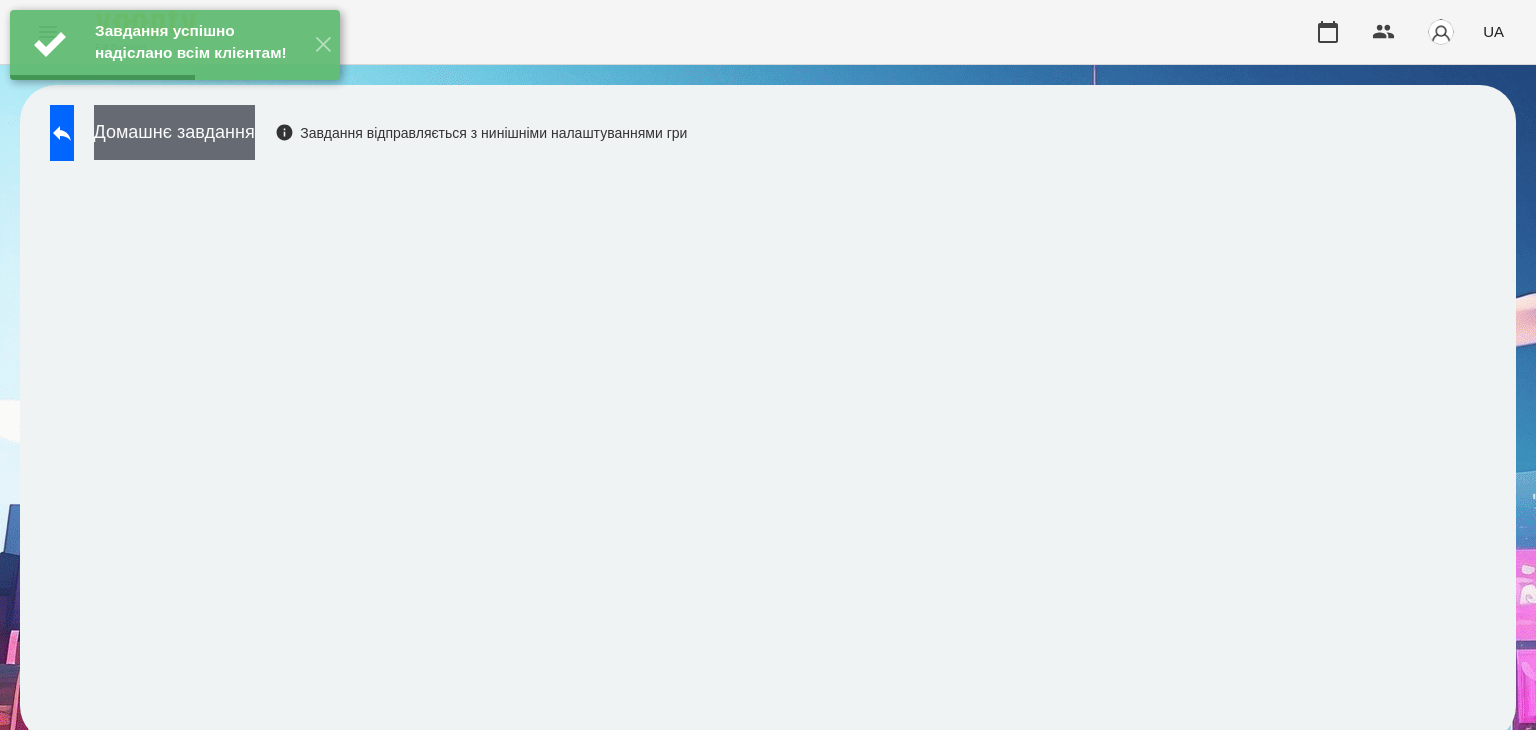 click on "Домашнє завдання" at bounding box center [174, 132] 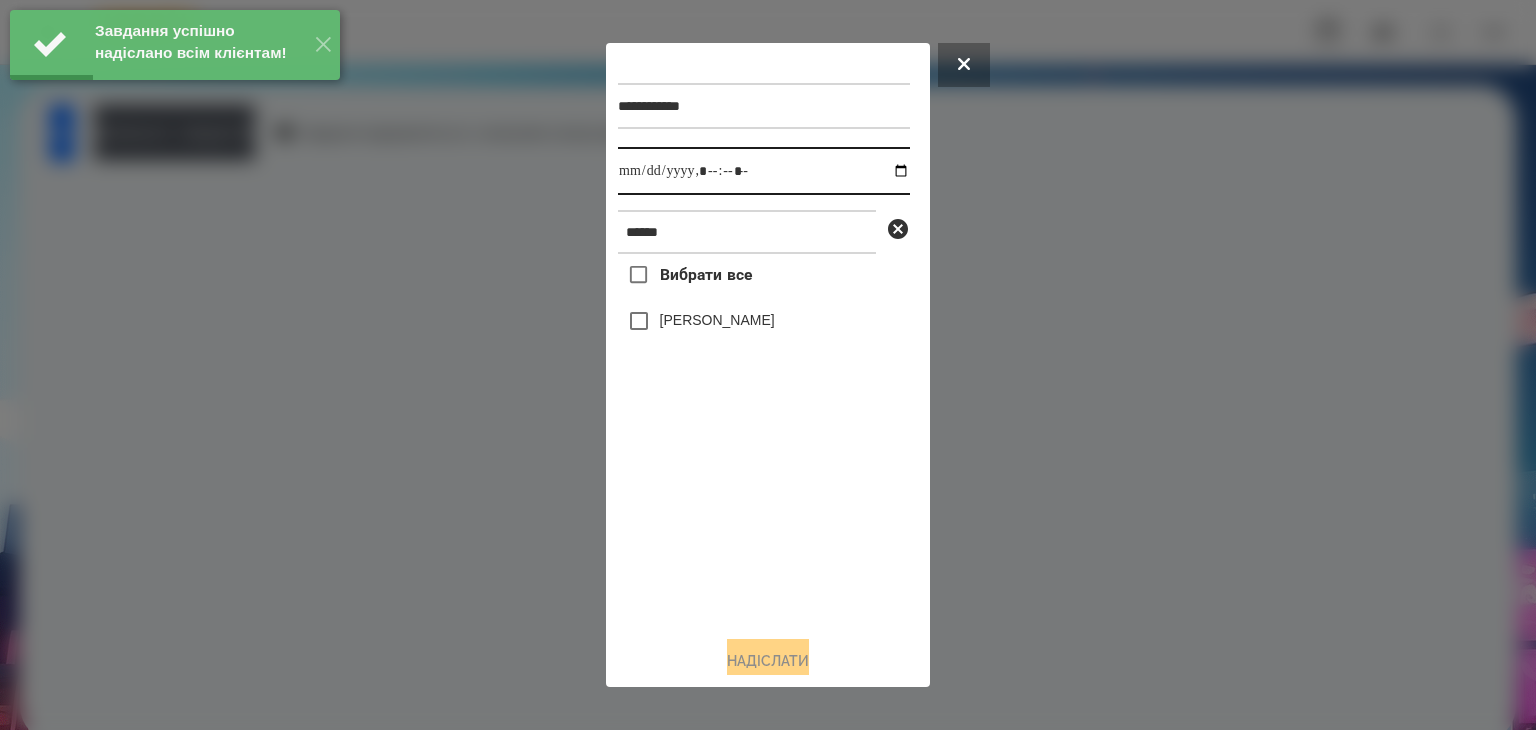 click at bounding box center [764, 171] 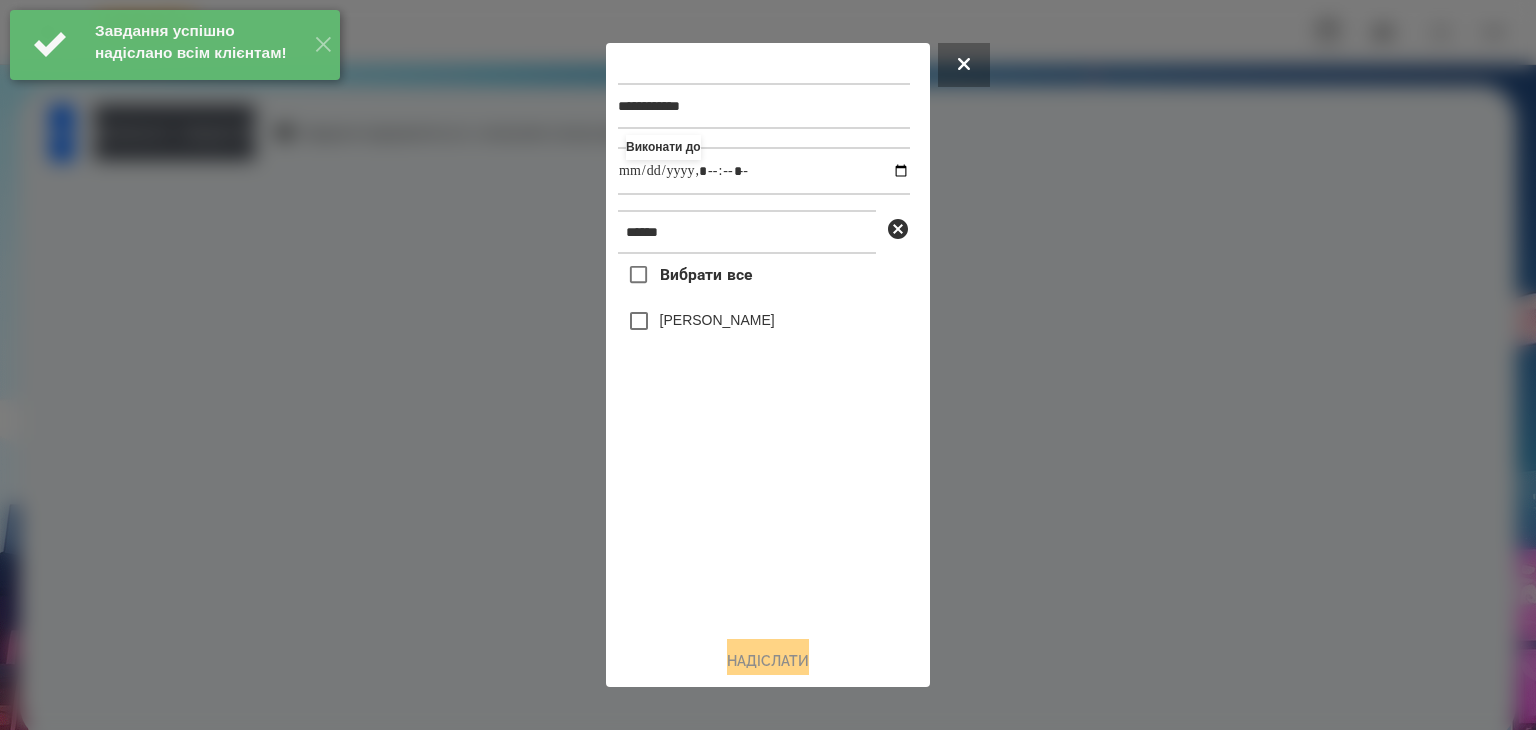 type on "**********" 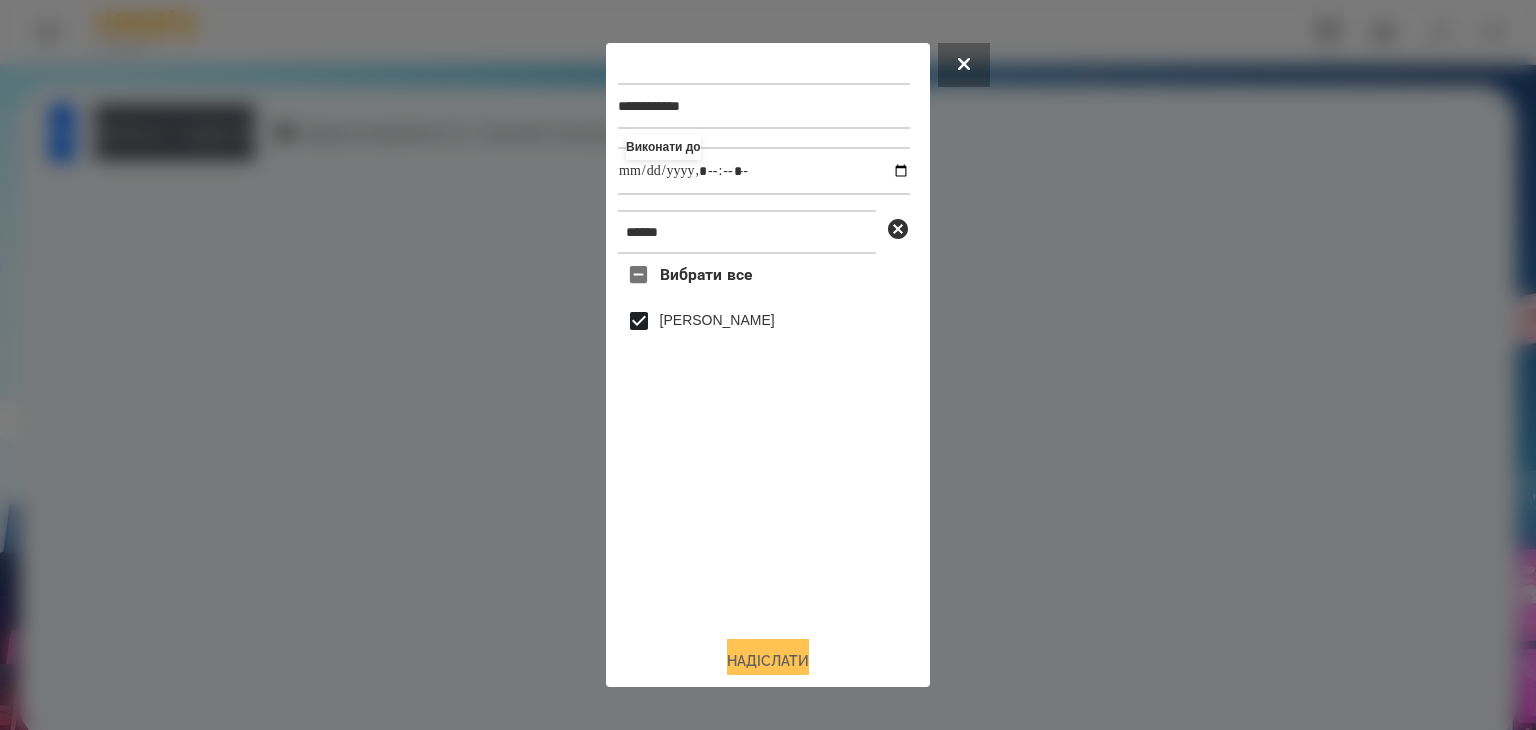click on "Надіслати" at bounding box center [768, 661] 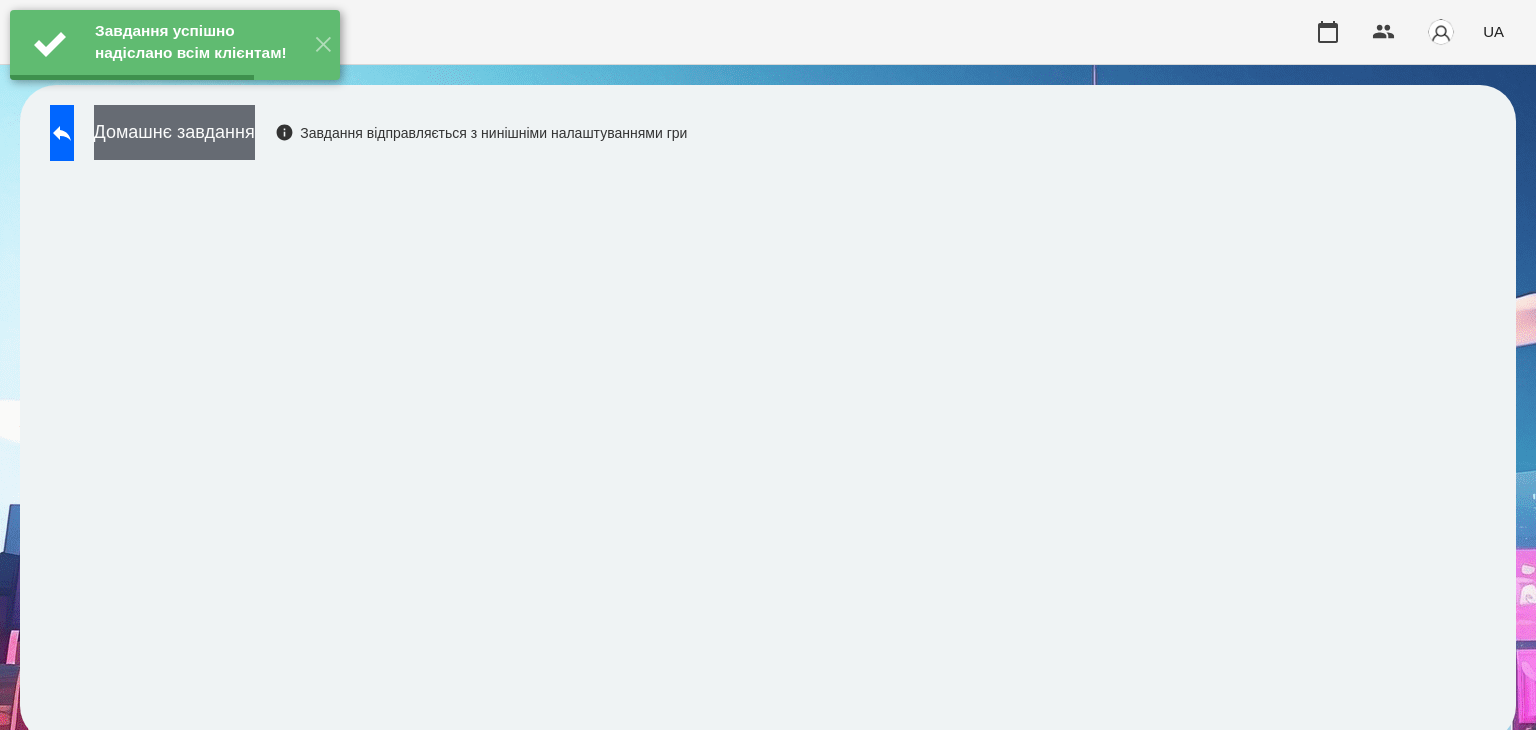 click on "Домашнє завдання" at bounding box center [174, 132] 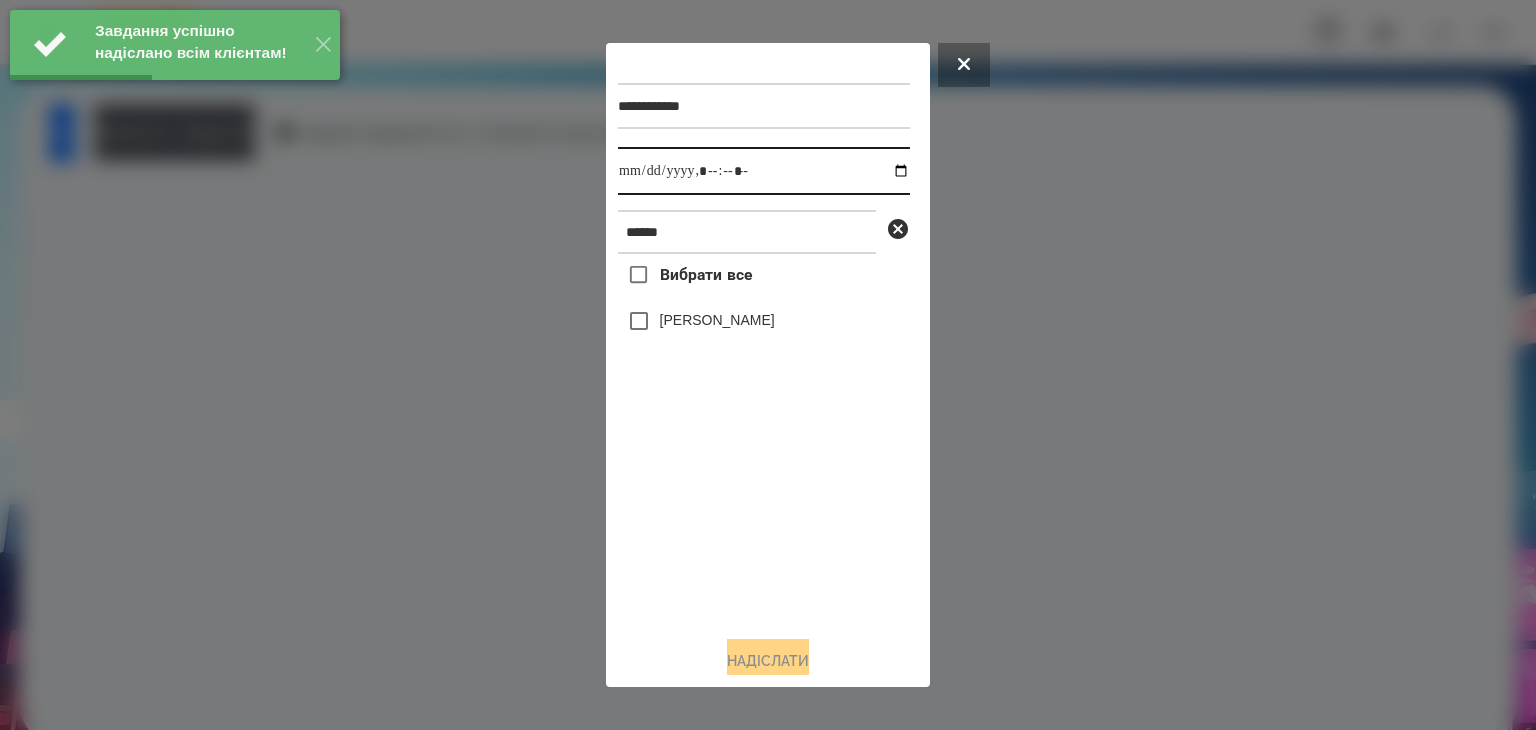 click at bounding box center [764, 171] 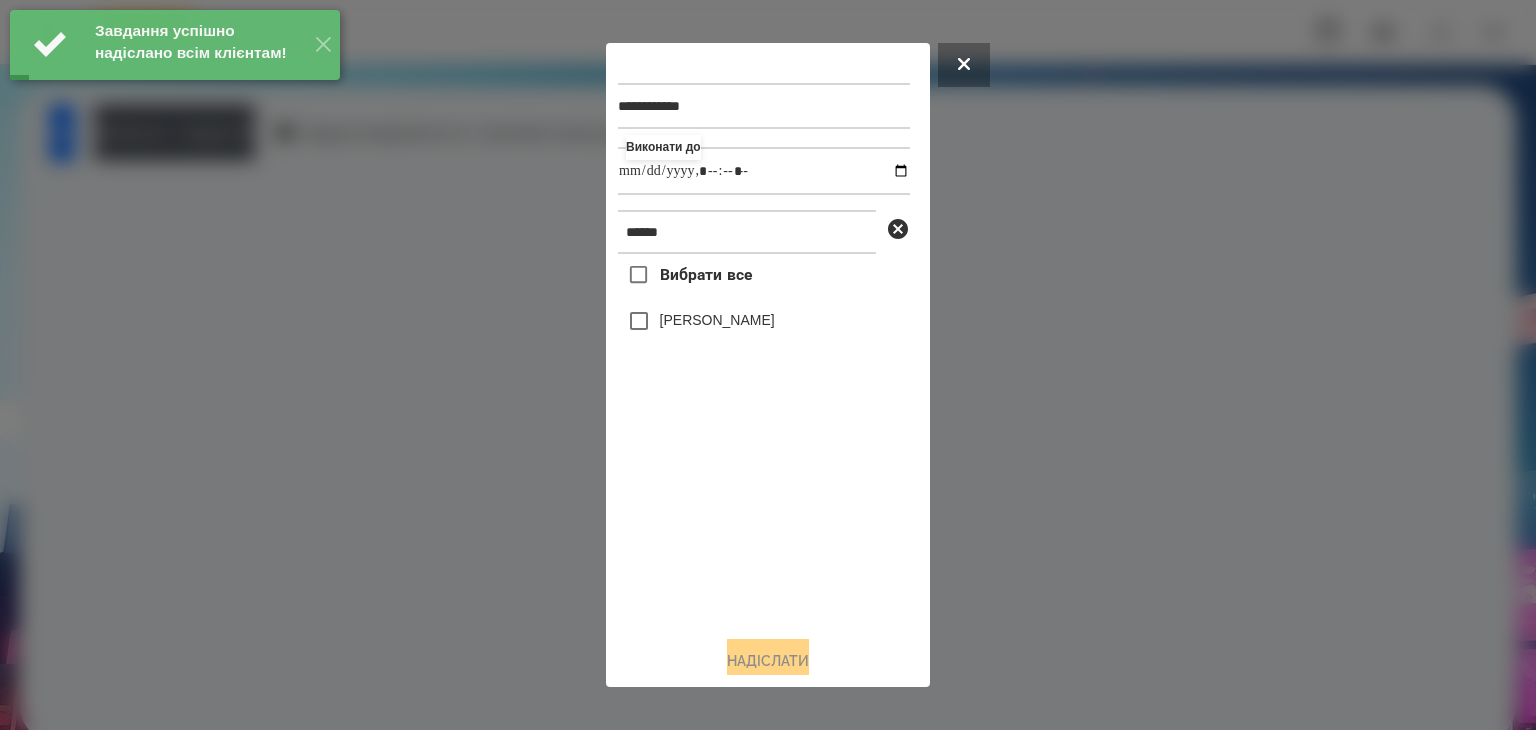 type on "**********" 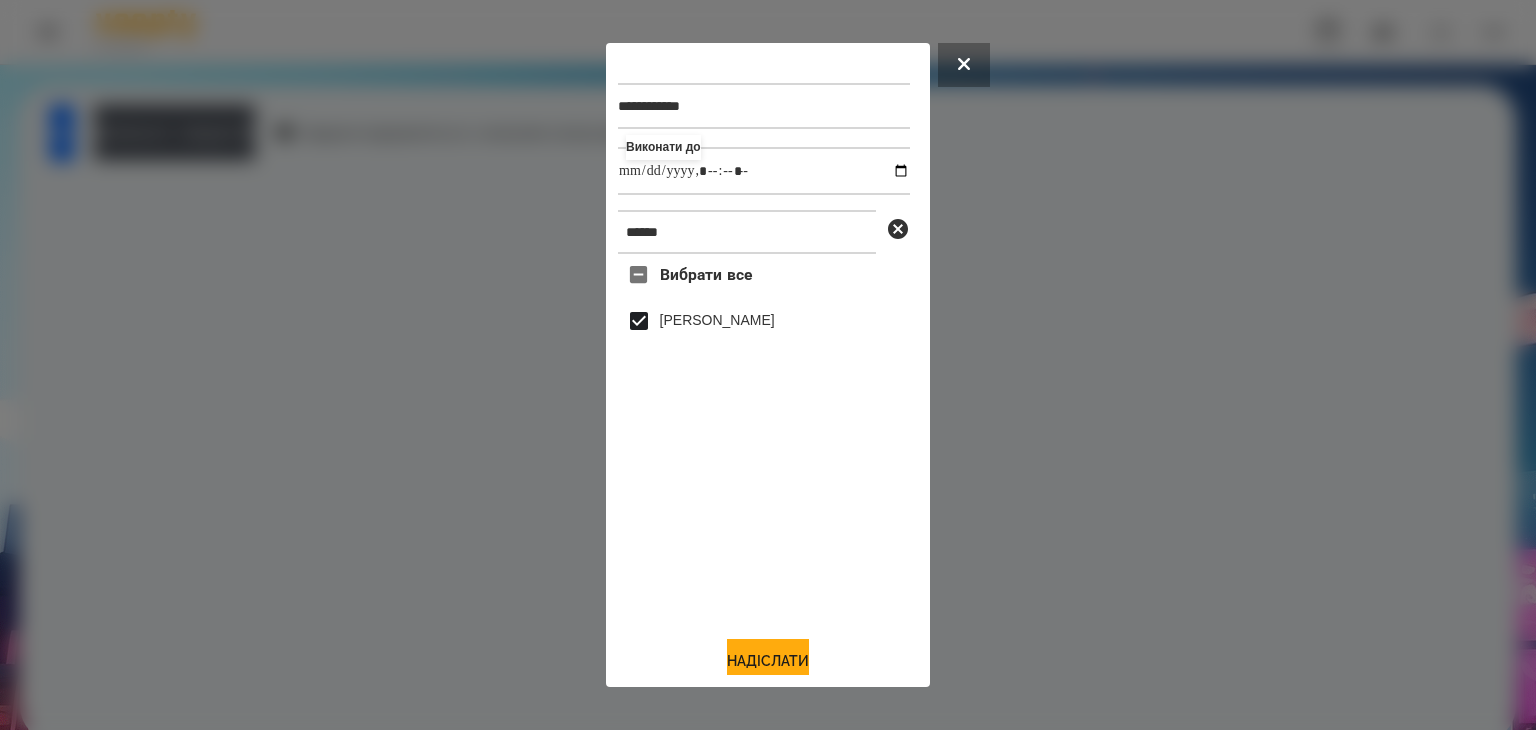 drag, startPoint x: 765, startPoint y: 653, endPoint x: 960, endPoint y: 597, distance: 202.88174 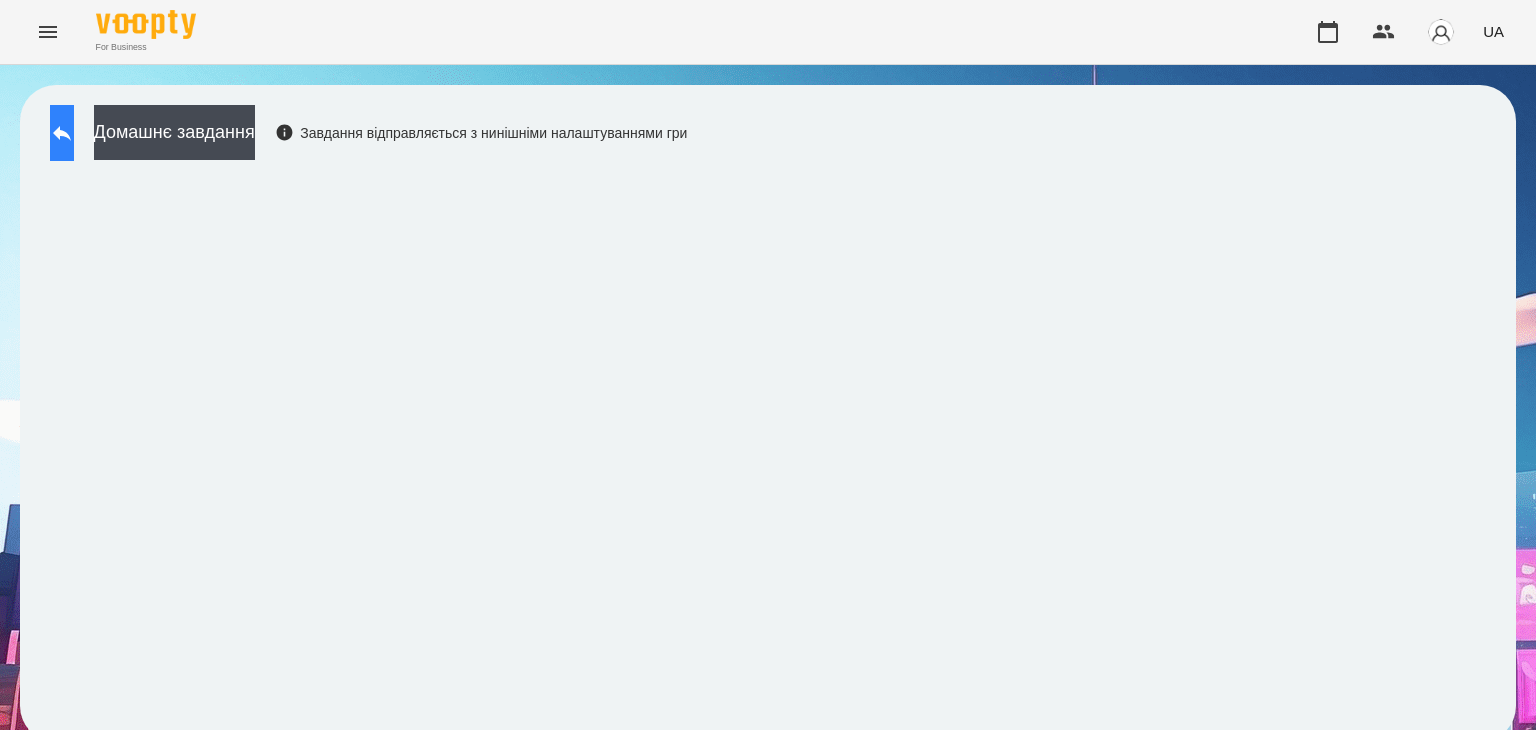 click 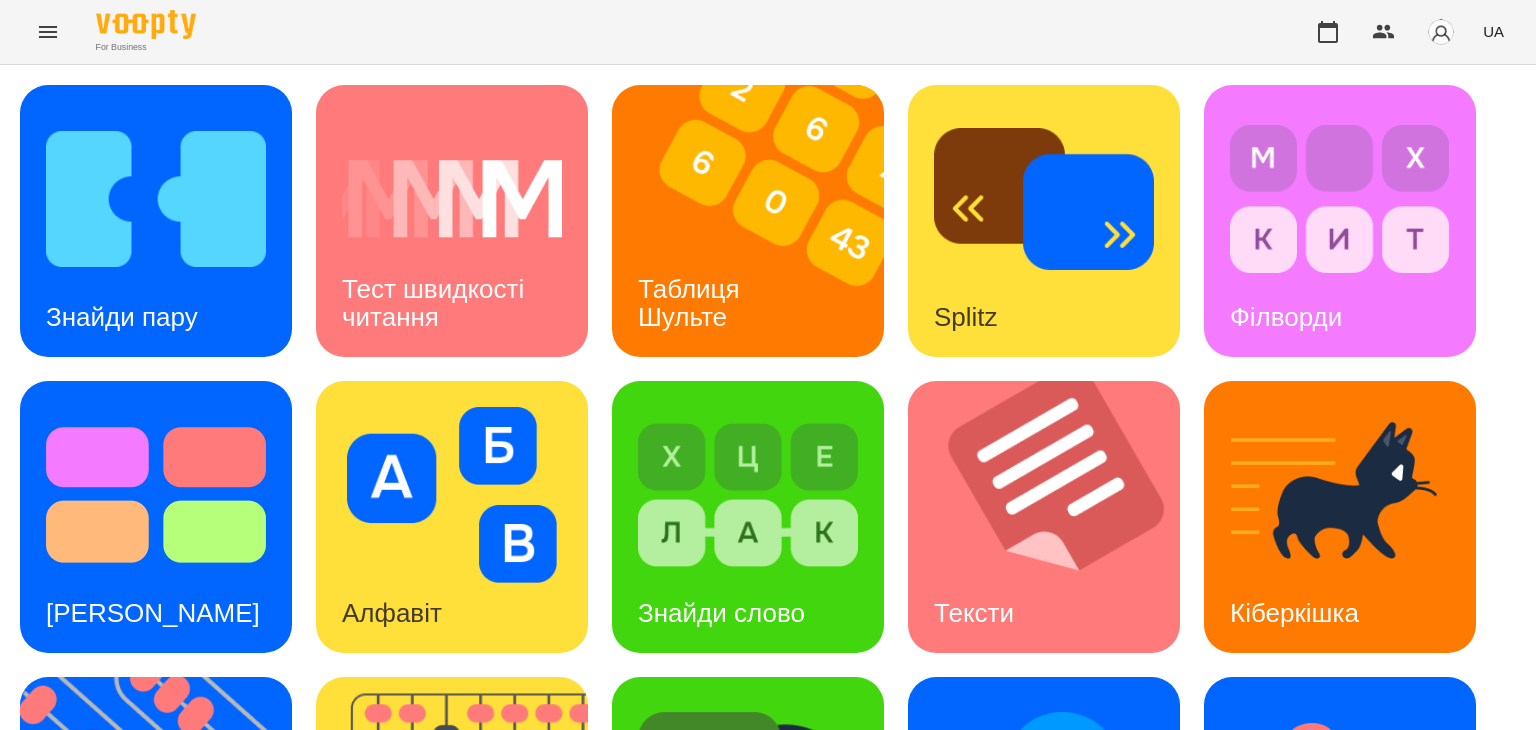 scroll, scrollTop: 100, scrollLeft: 0, axis: vertical 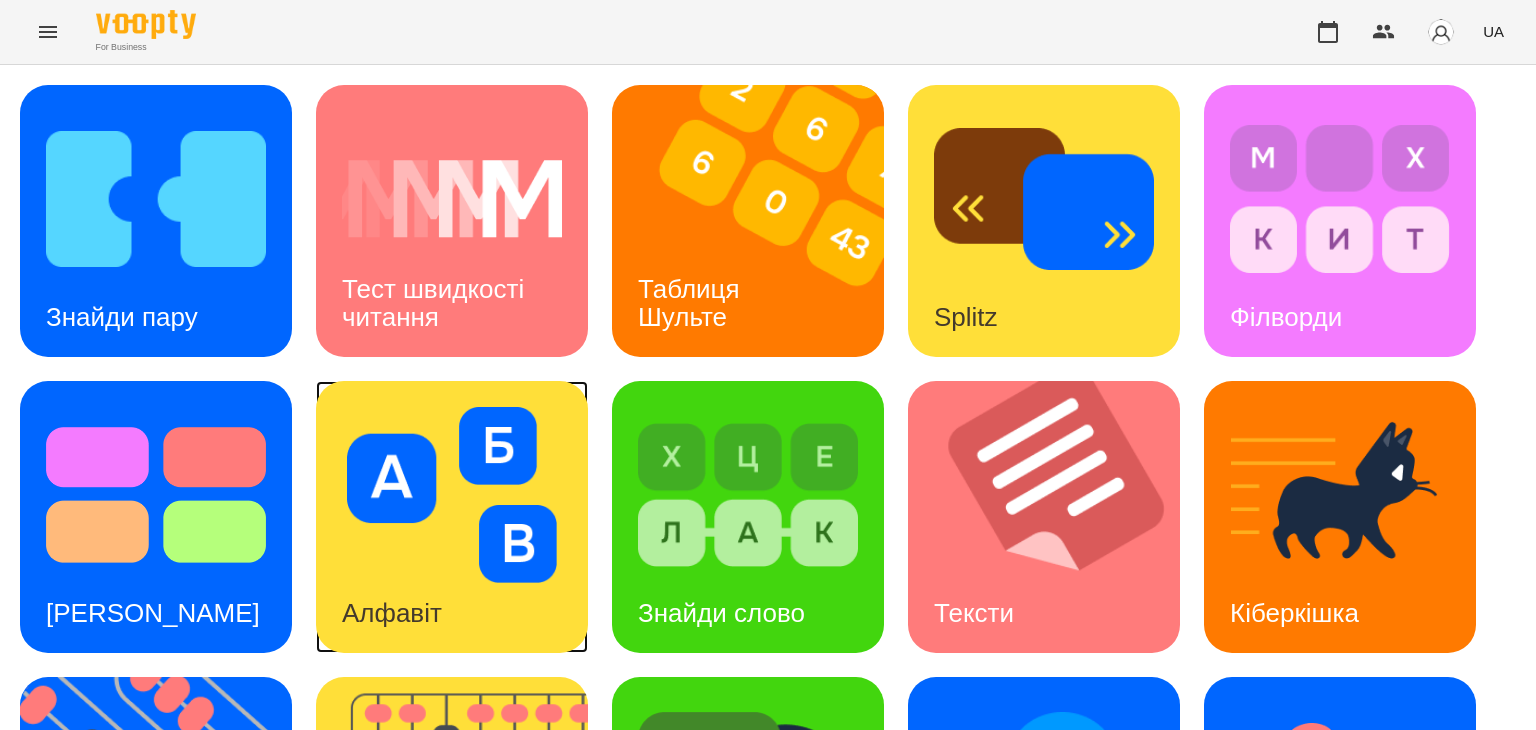 click at bounding box center (452, 495) 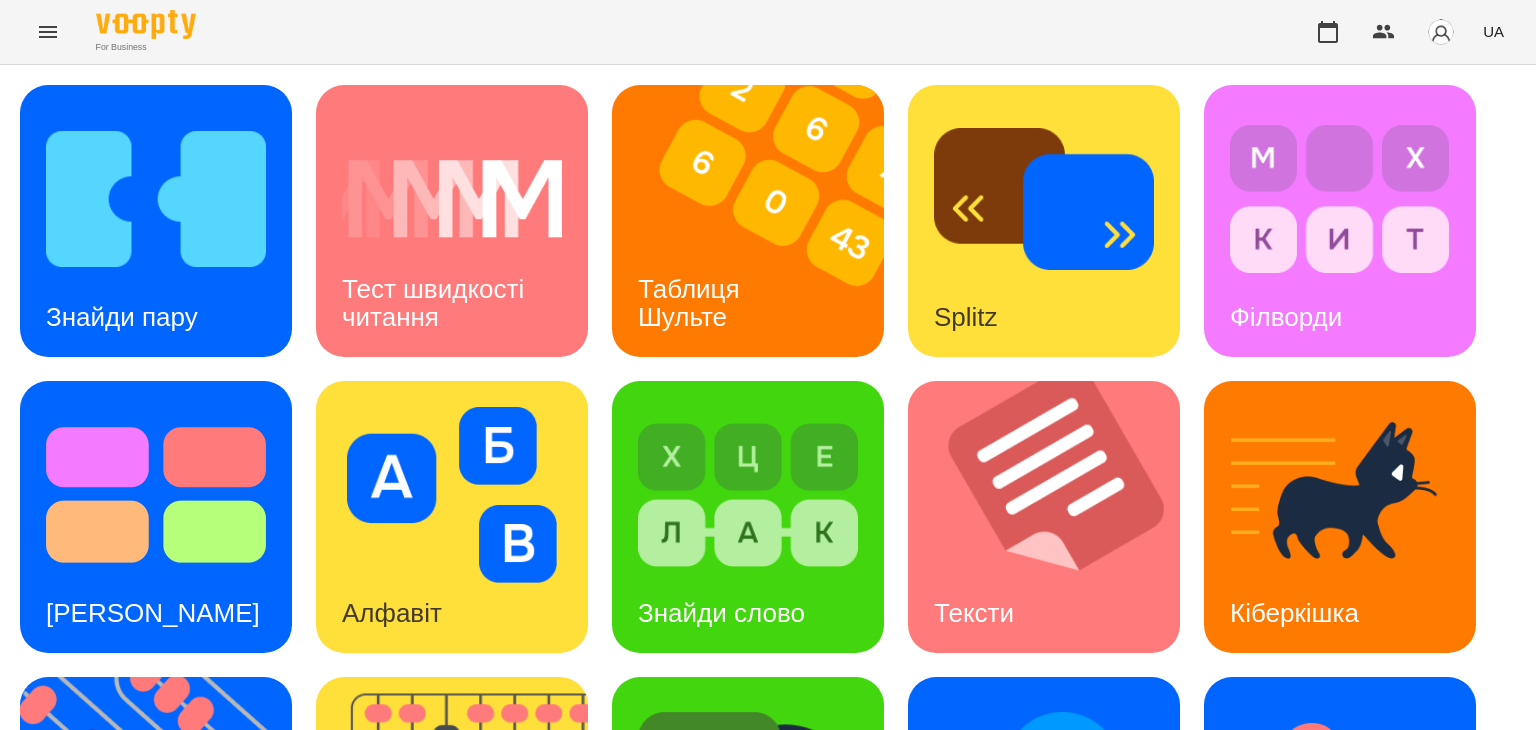 scroll, scrollTop: 0, scrollLeft: 0, axis: both 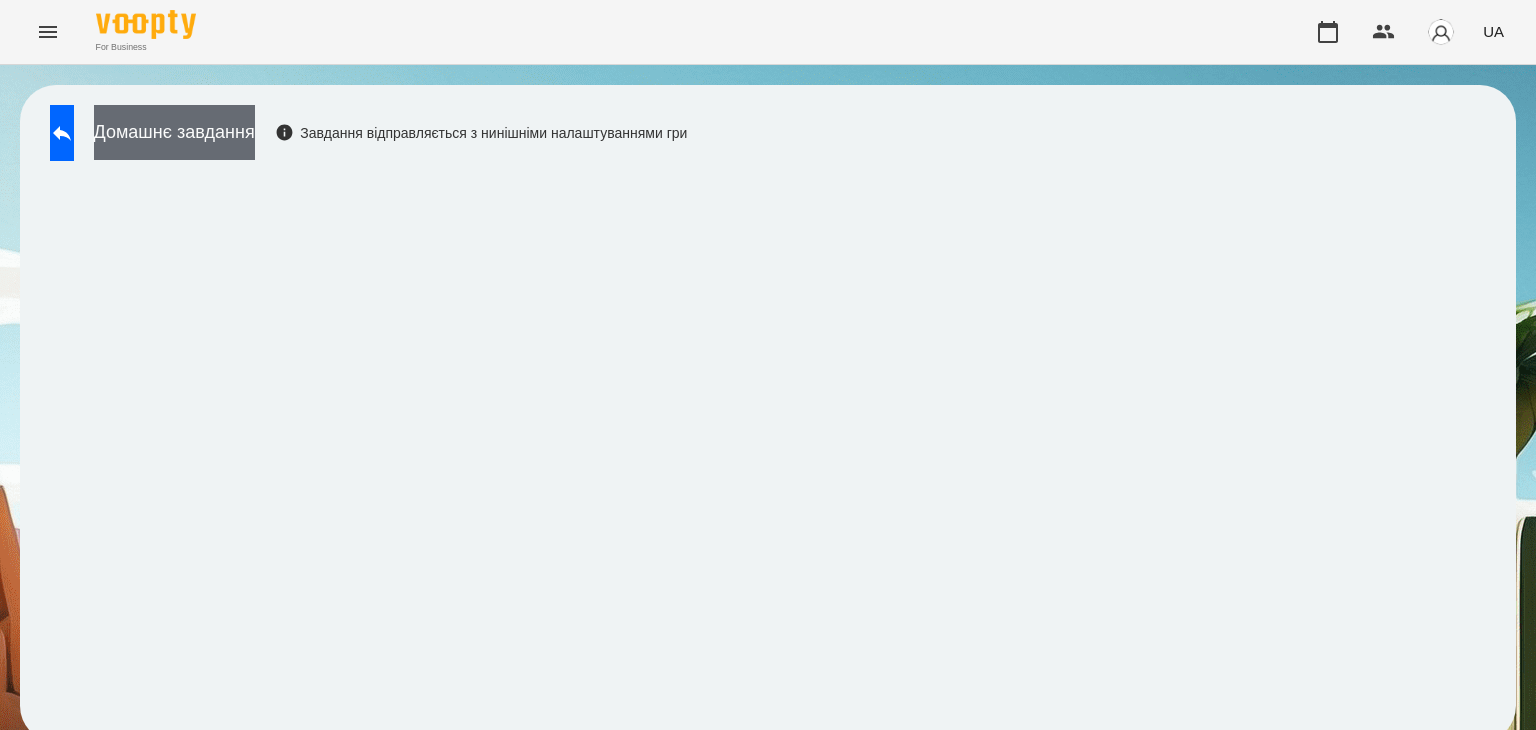 click on "Домашнє завдання" at bounding box center [174, 132] 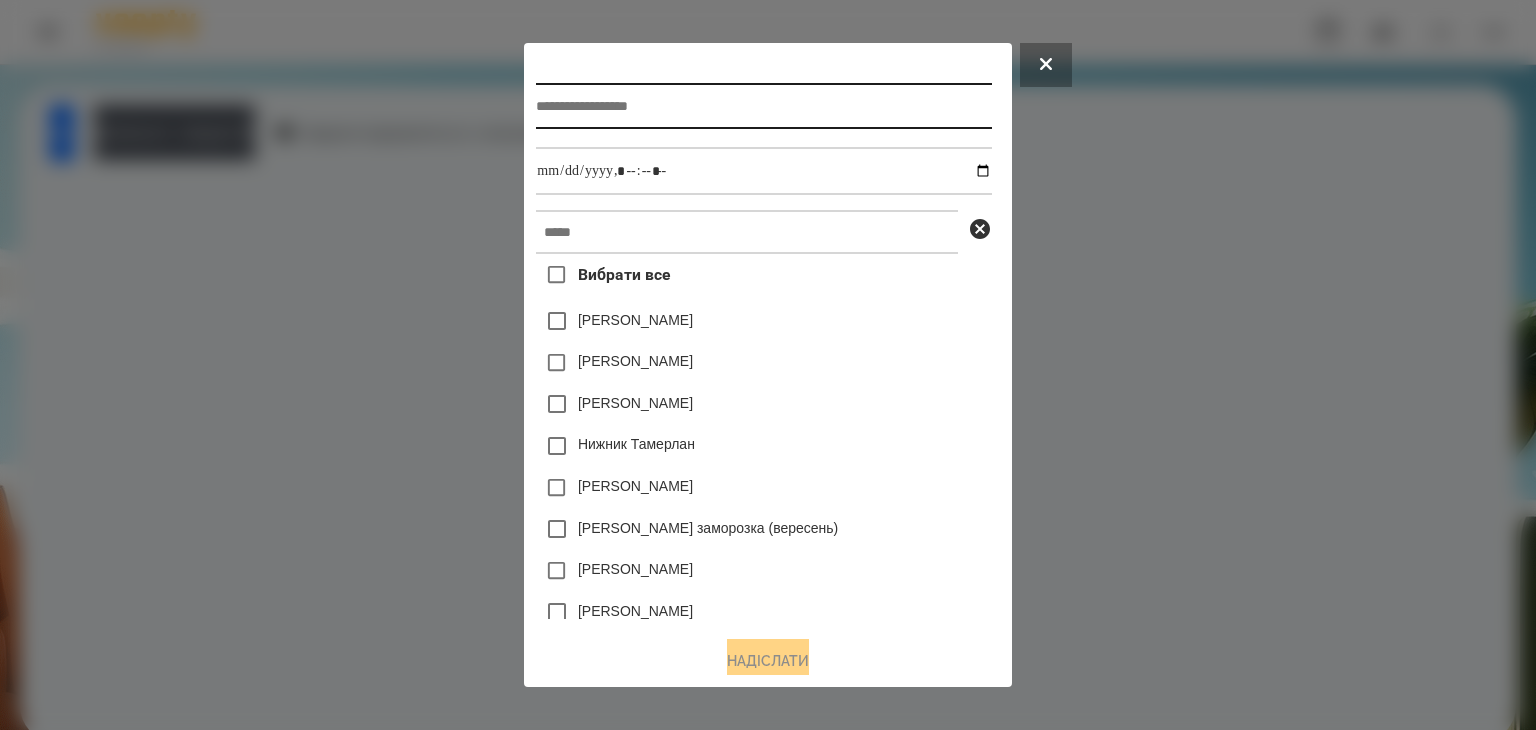 click at bounding box center [763, 106] 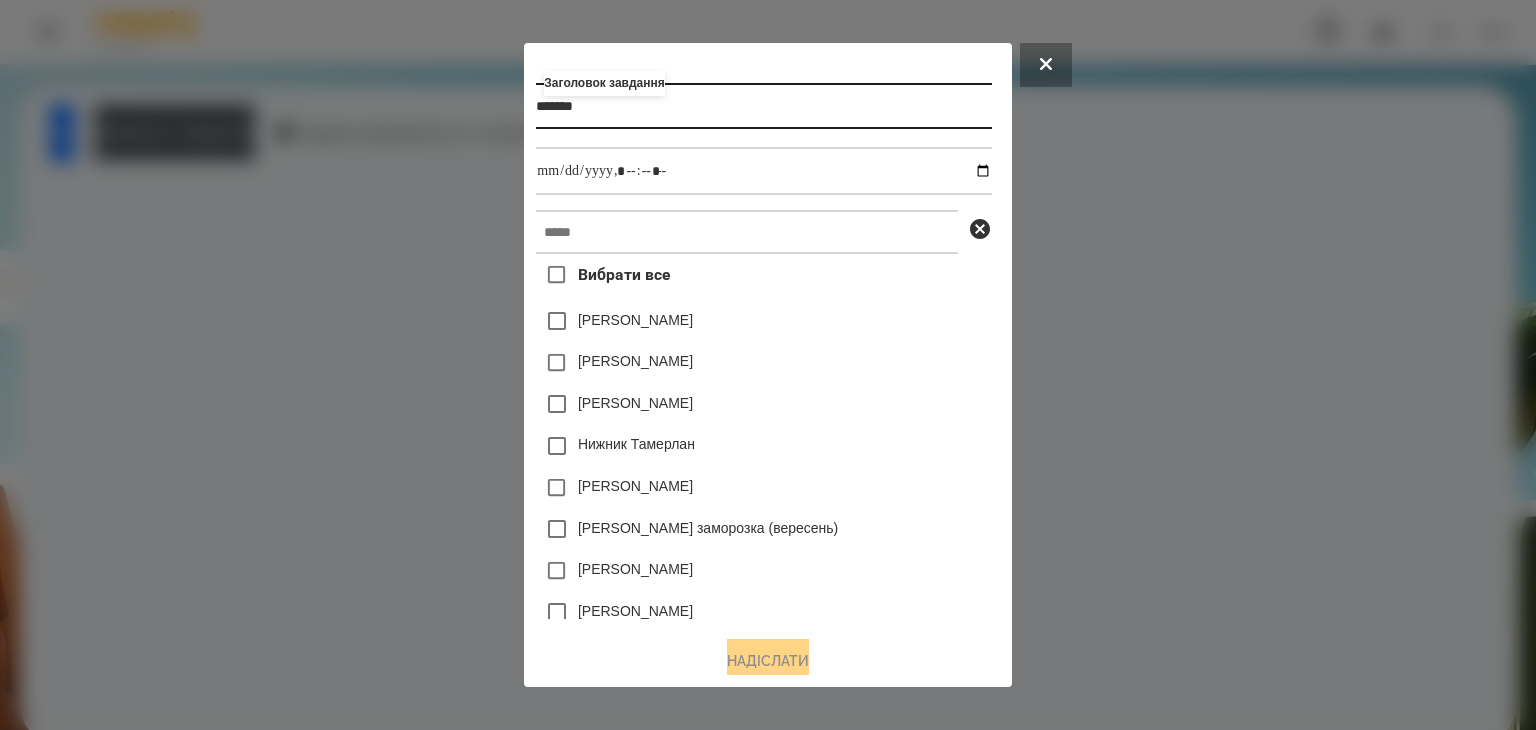 type on "*******" 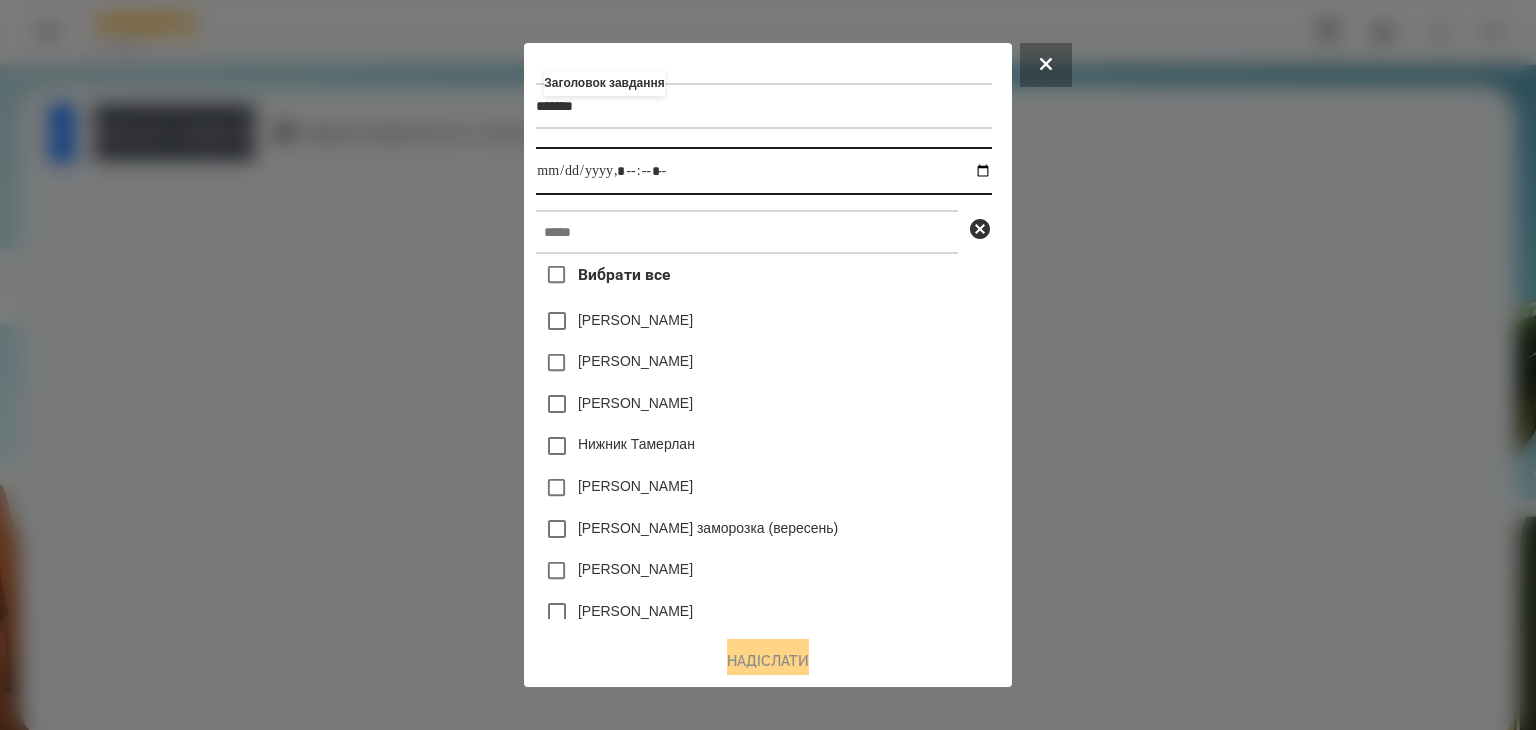 click at bounding box center (763, 171) 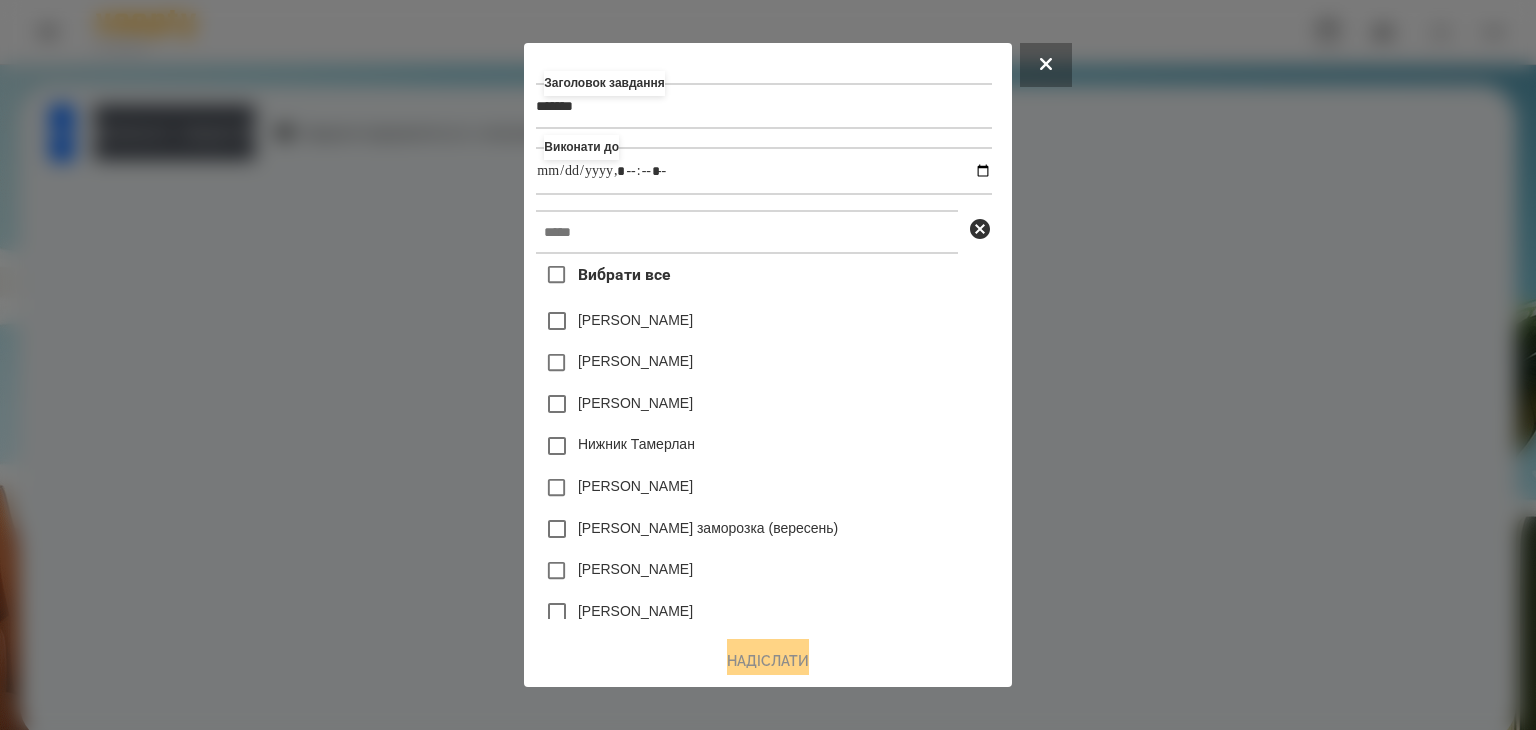 type on "**********" 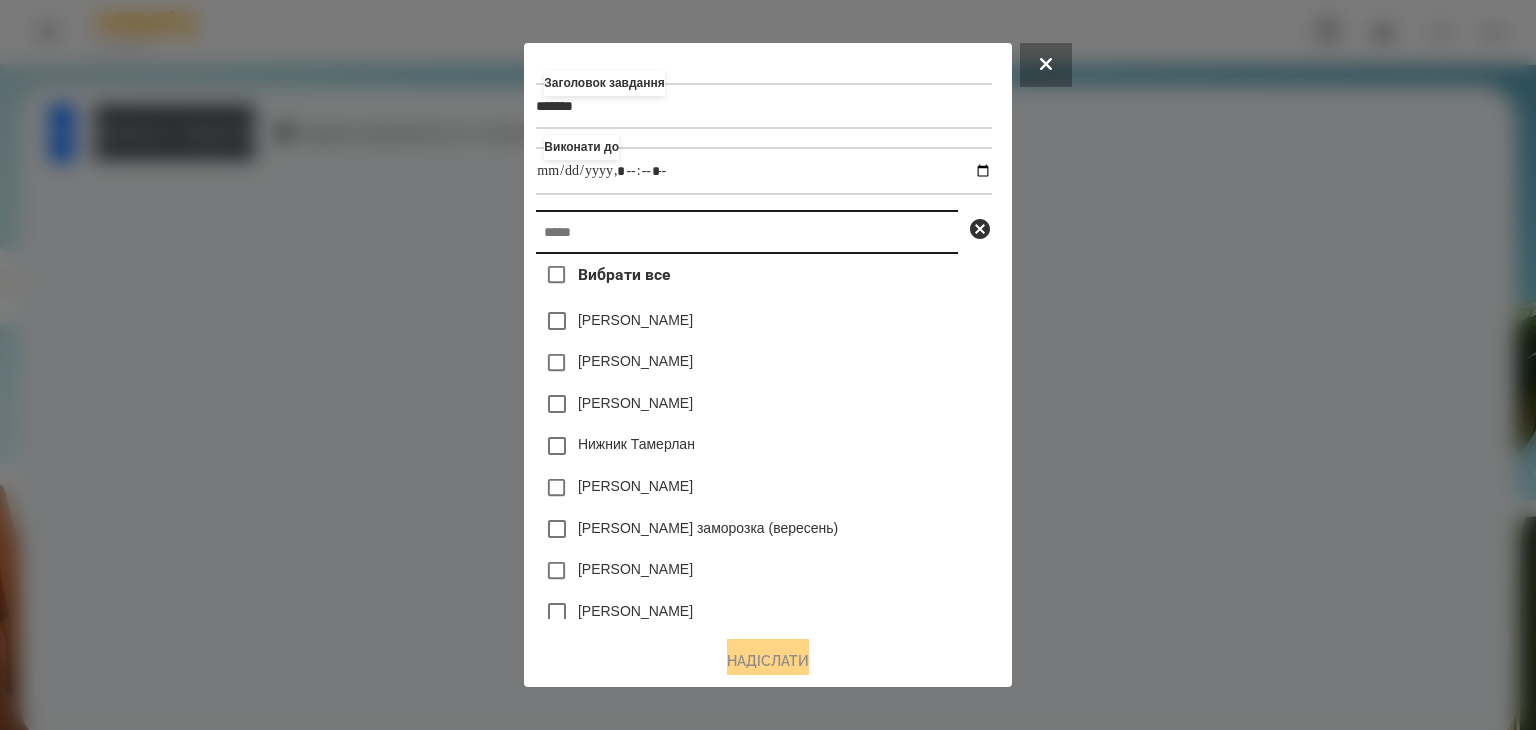 click at bounding box center (747, 232) 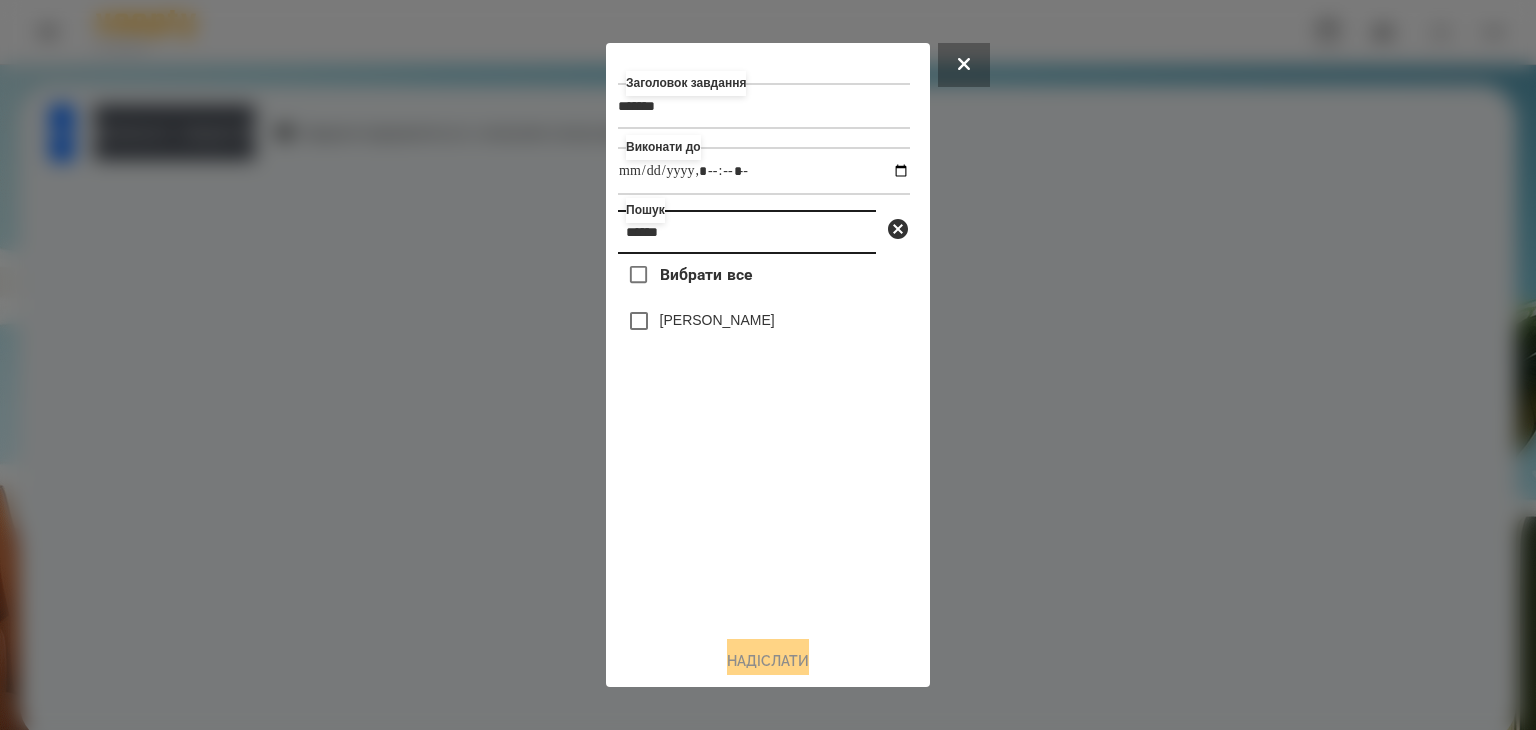 type on "******" 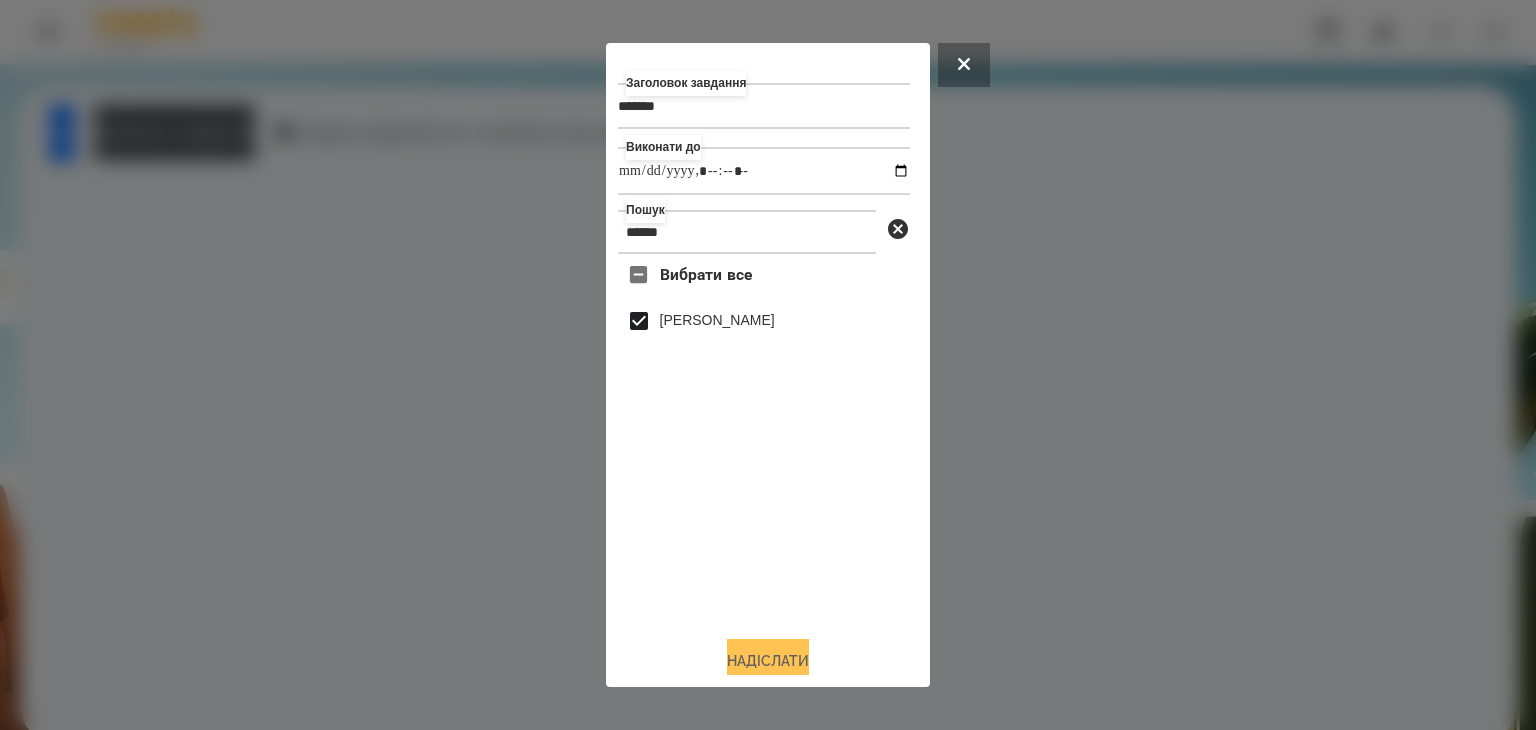 click on "Надіслати" at bounding box center [768, 661] 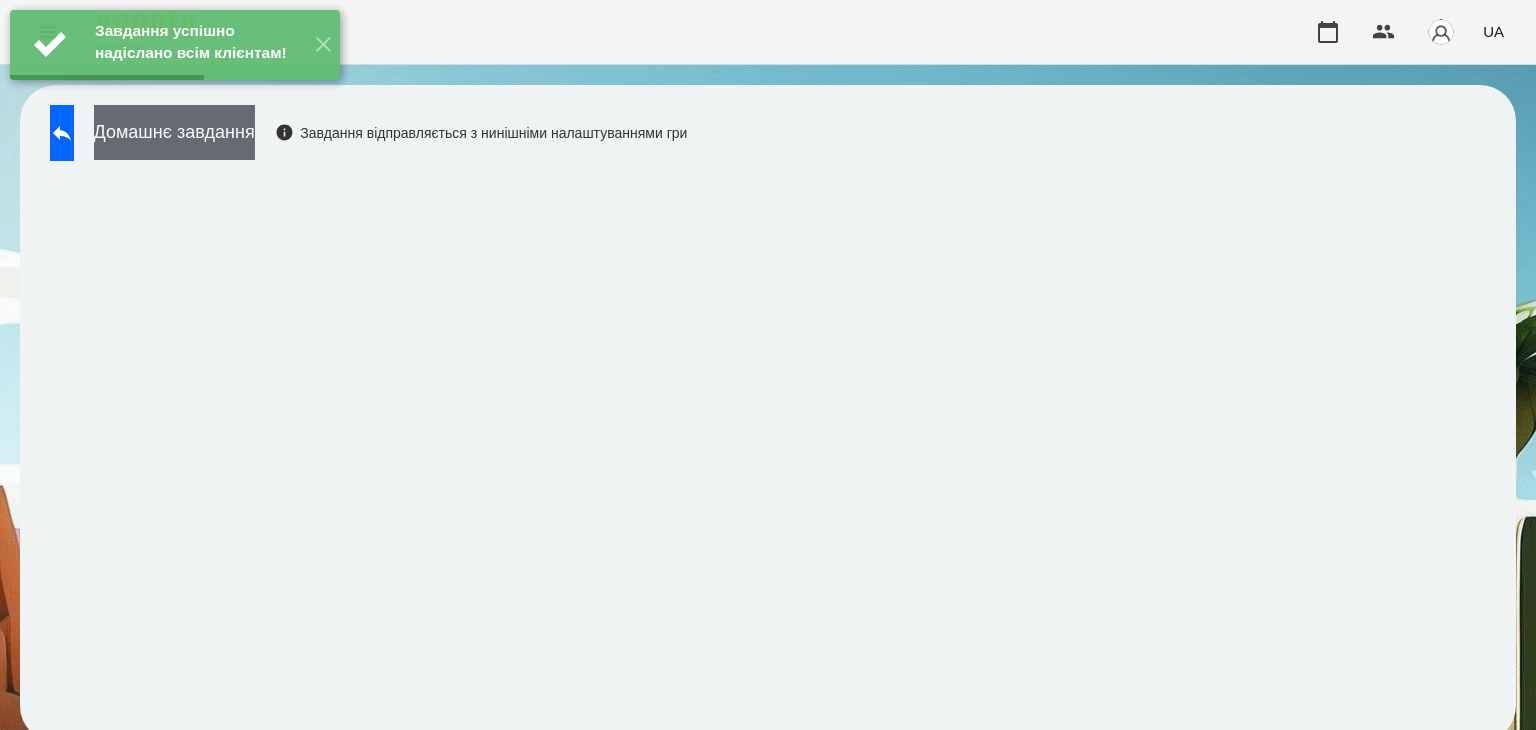 click on "Домашнє завдання" at bounding box center (174, 132) 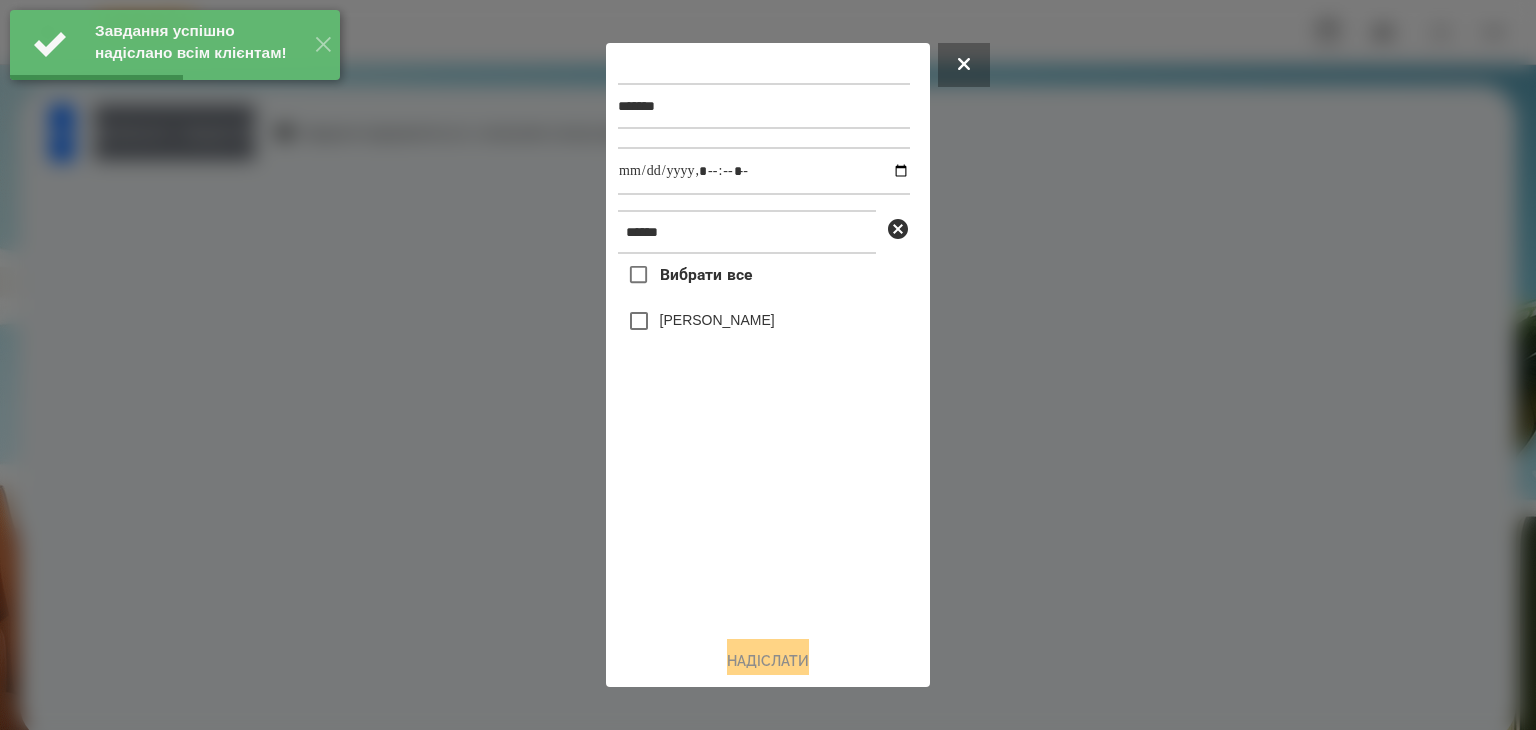 click at bounding box center (768, 365) 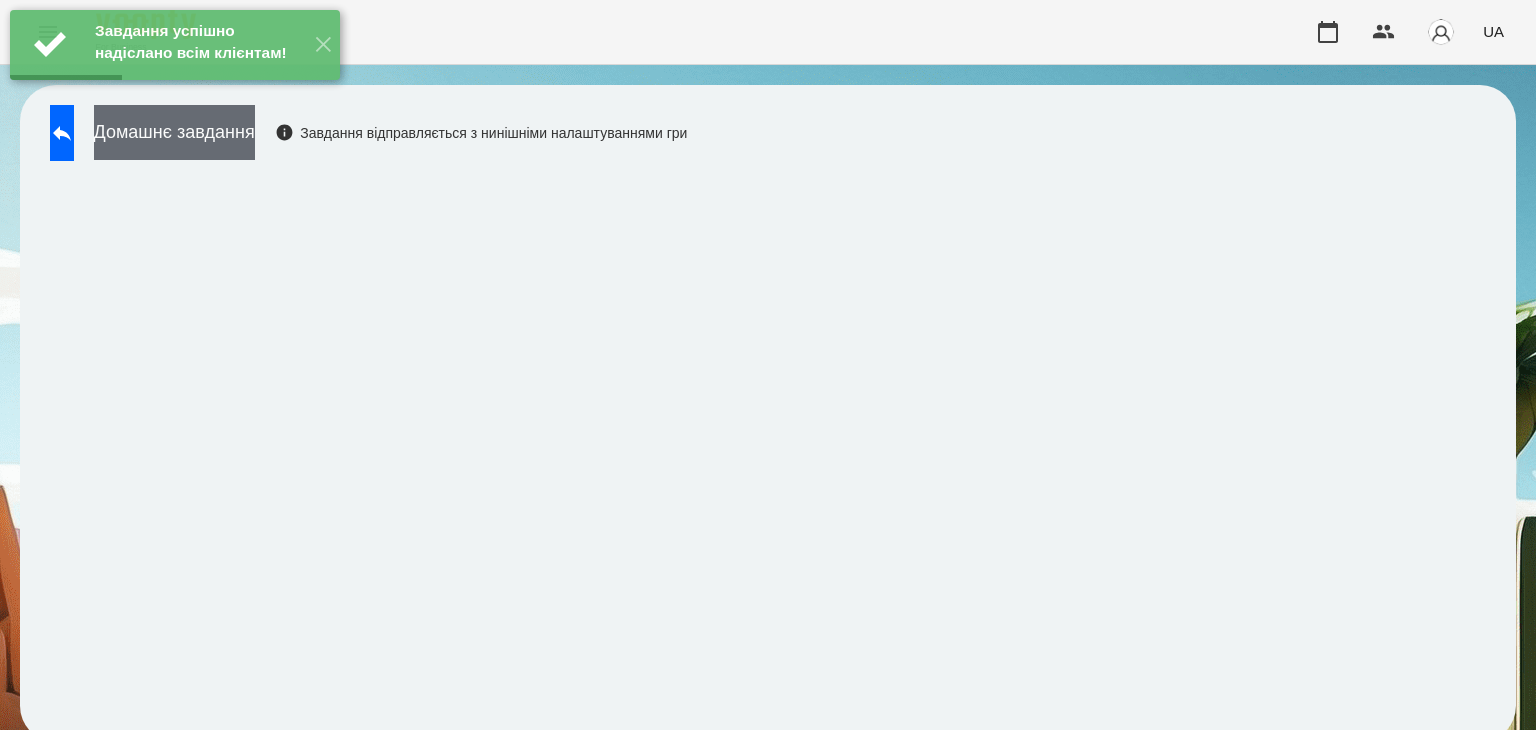 click on "Домашнє завдання" at bounding box center [174, 132] 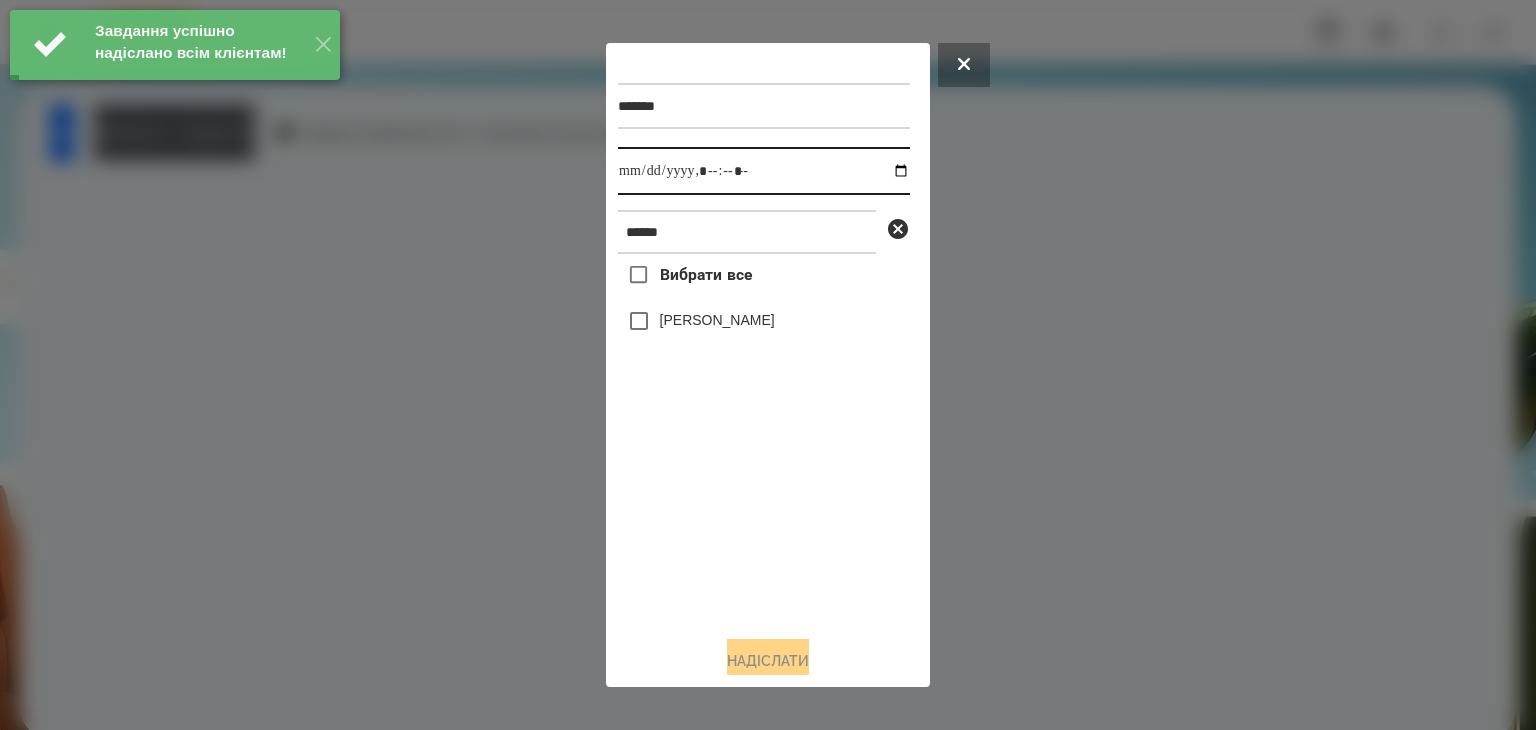 click at bounding box center [764, 171] 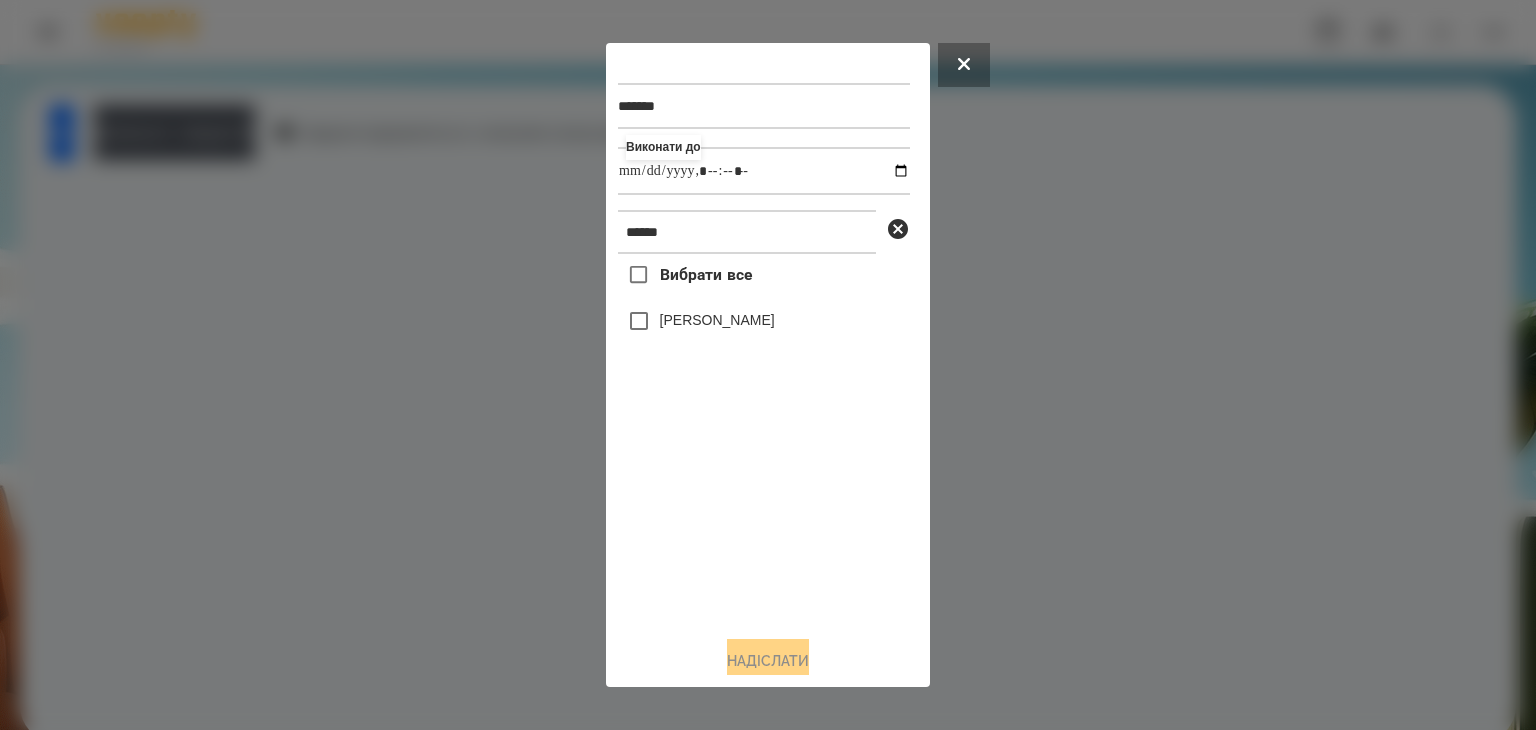 type on "**********" 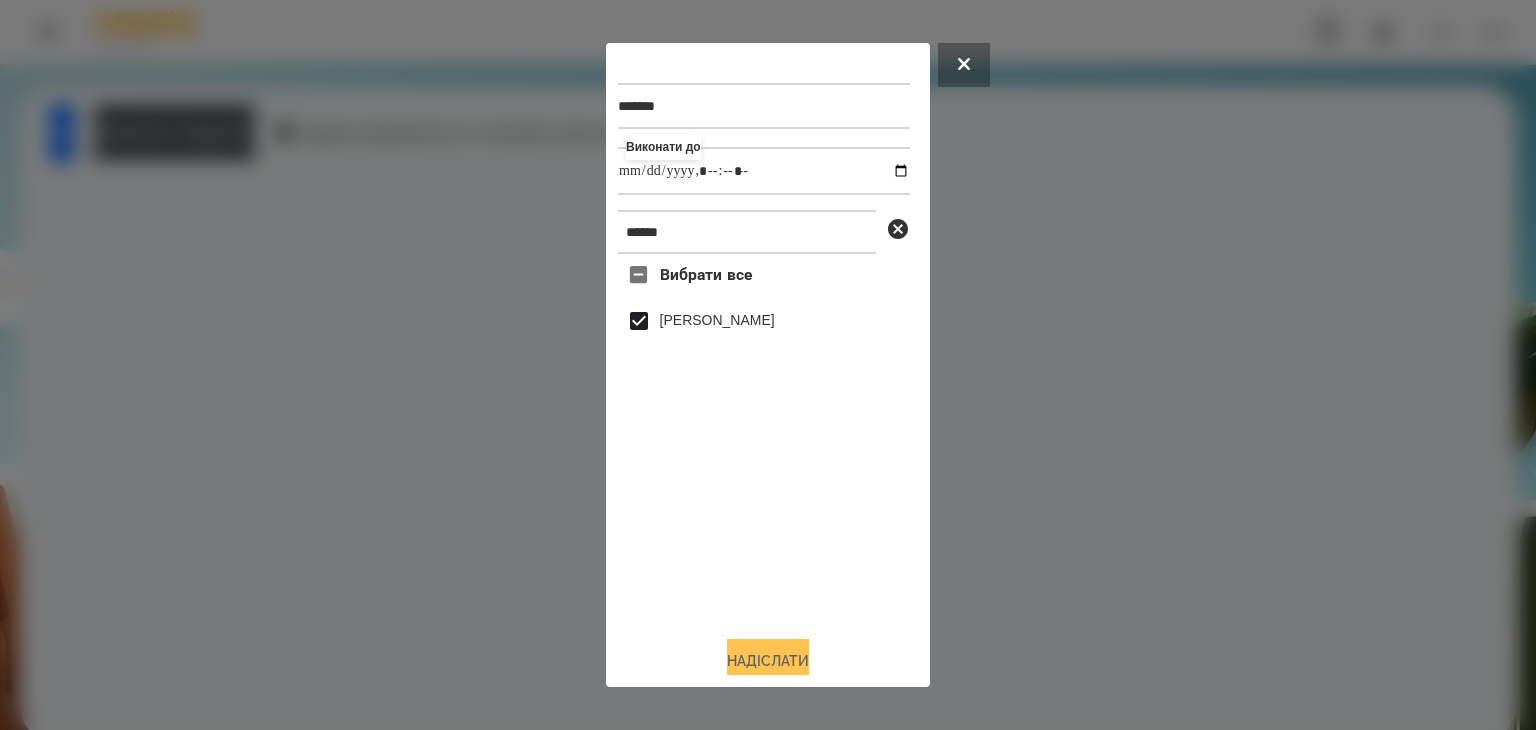 click on "Надіслати" at bounding box center [768, 661] 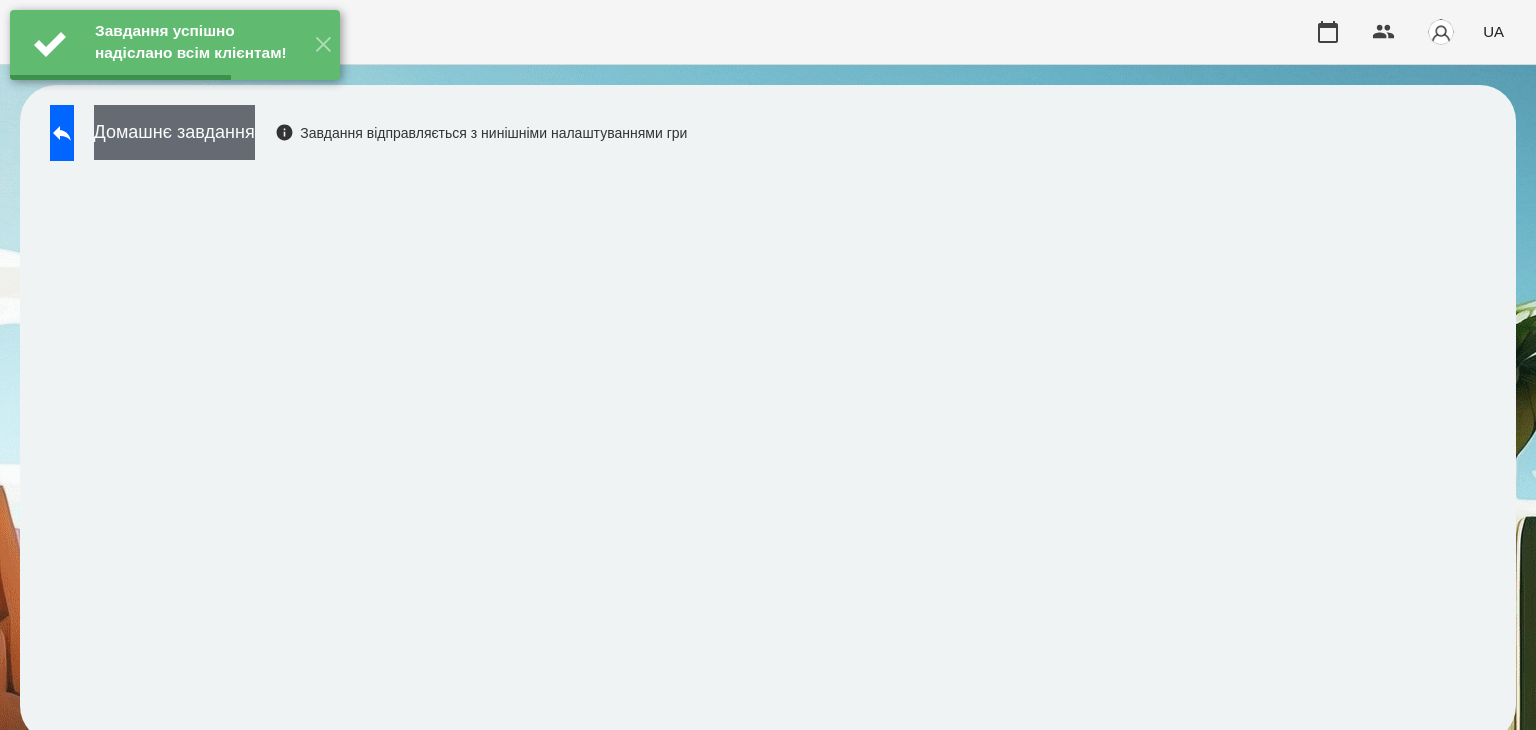 click on "Домашнє завдання" at bounding box center [174, 132] 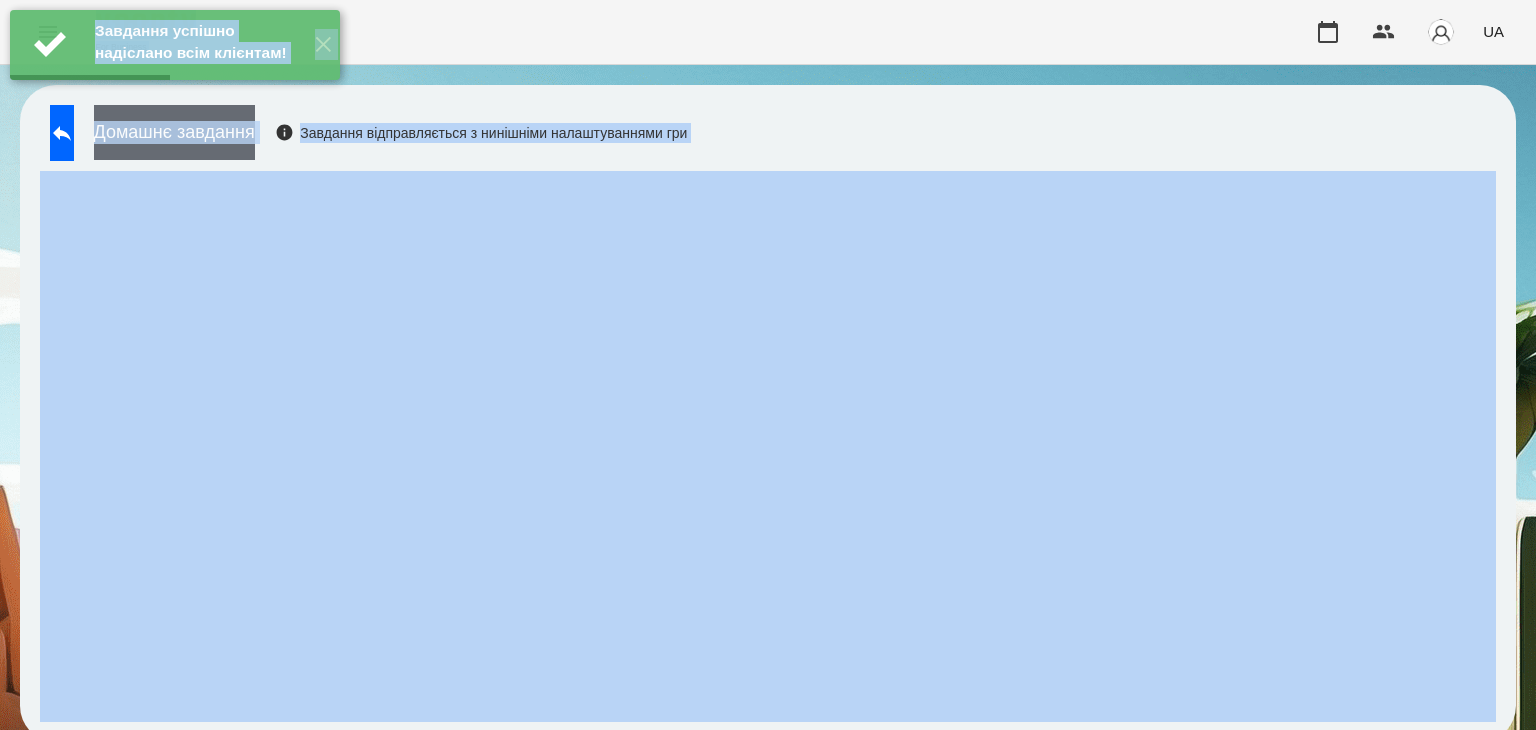 click on "Домашнє завдання" at bounding box center [174, 132] 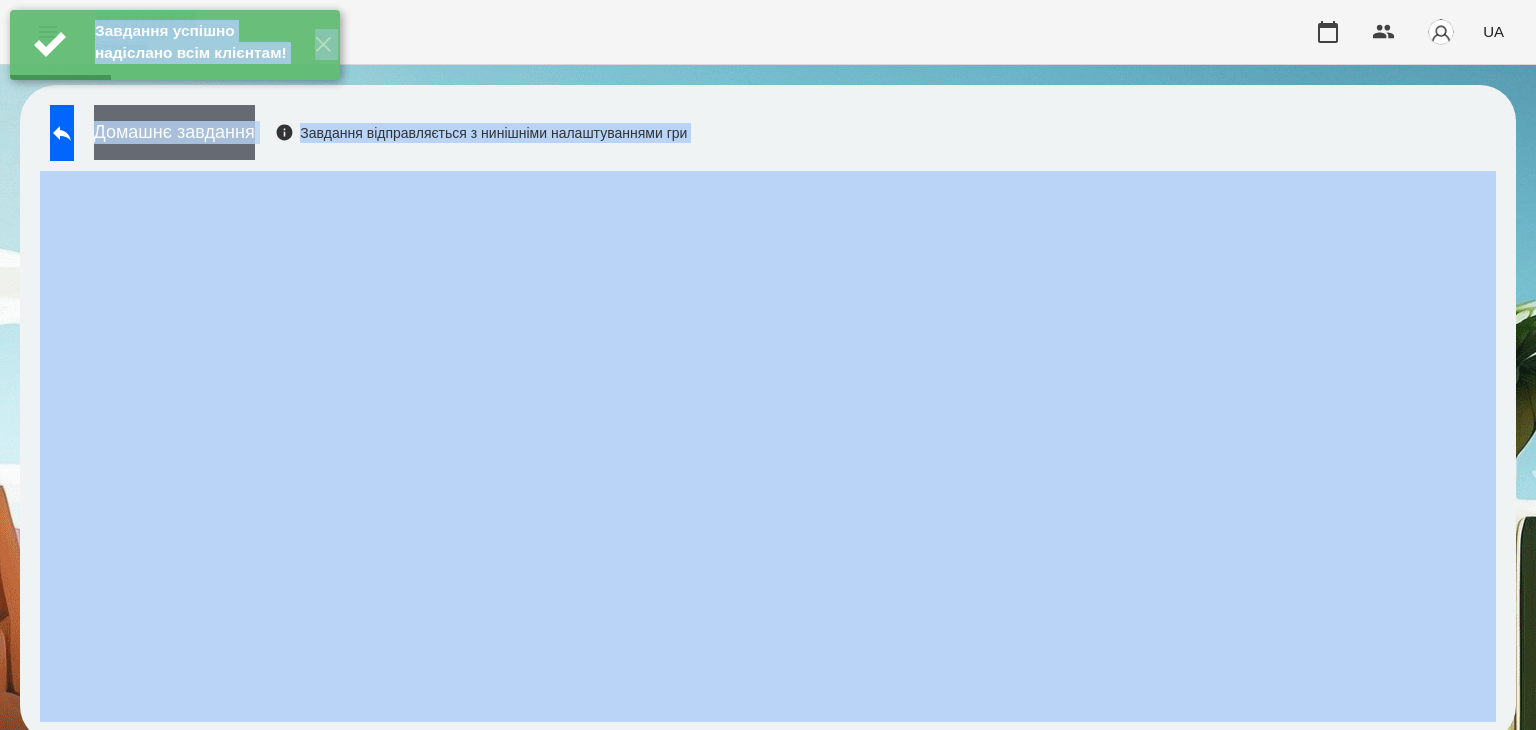 click on "Домашнє завдання" at bounding box center (174, 132) 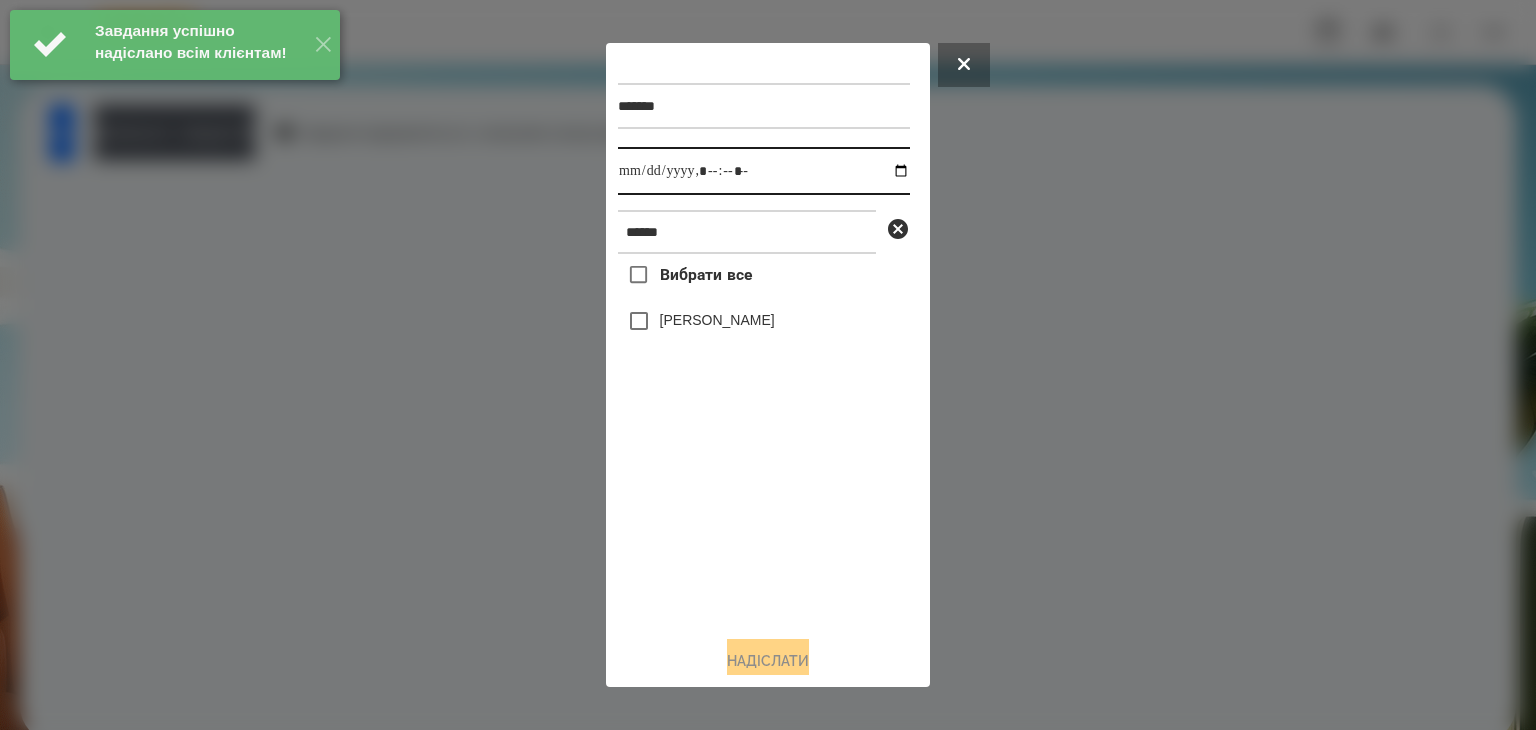 click at bounding box center [764, 171] 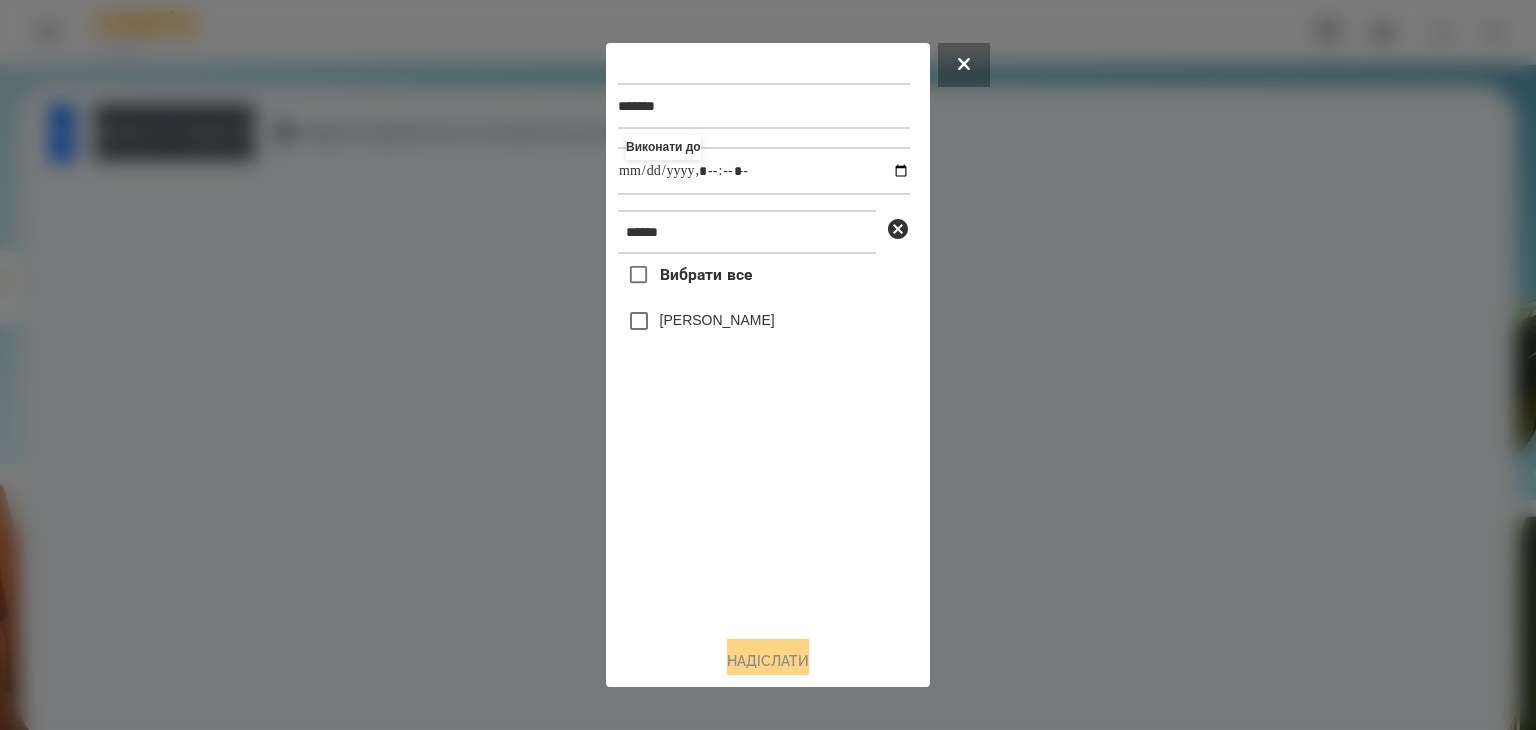 type on "**********" 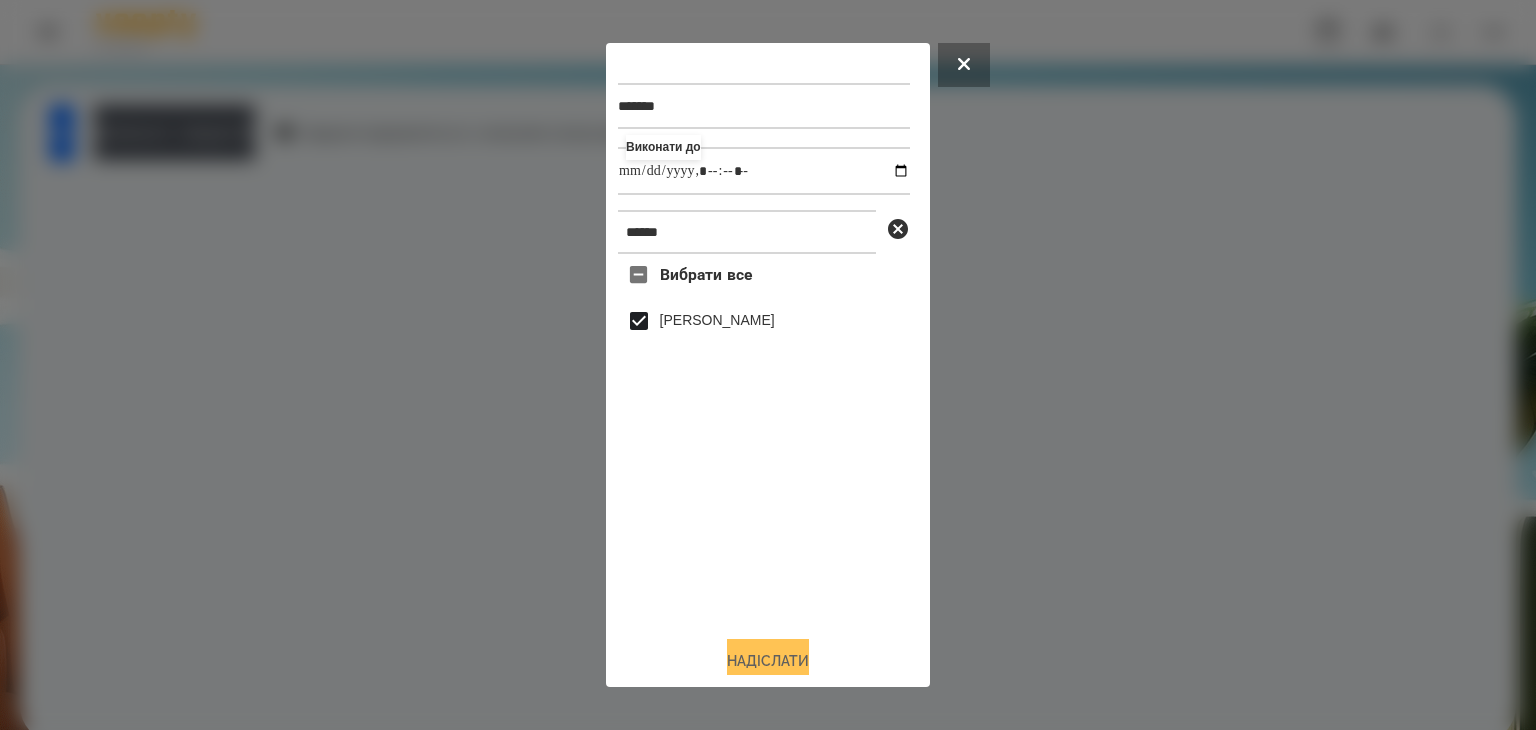 click on "Надіслати" at bounding box center (768, 661) 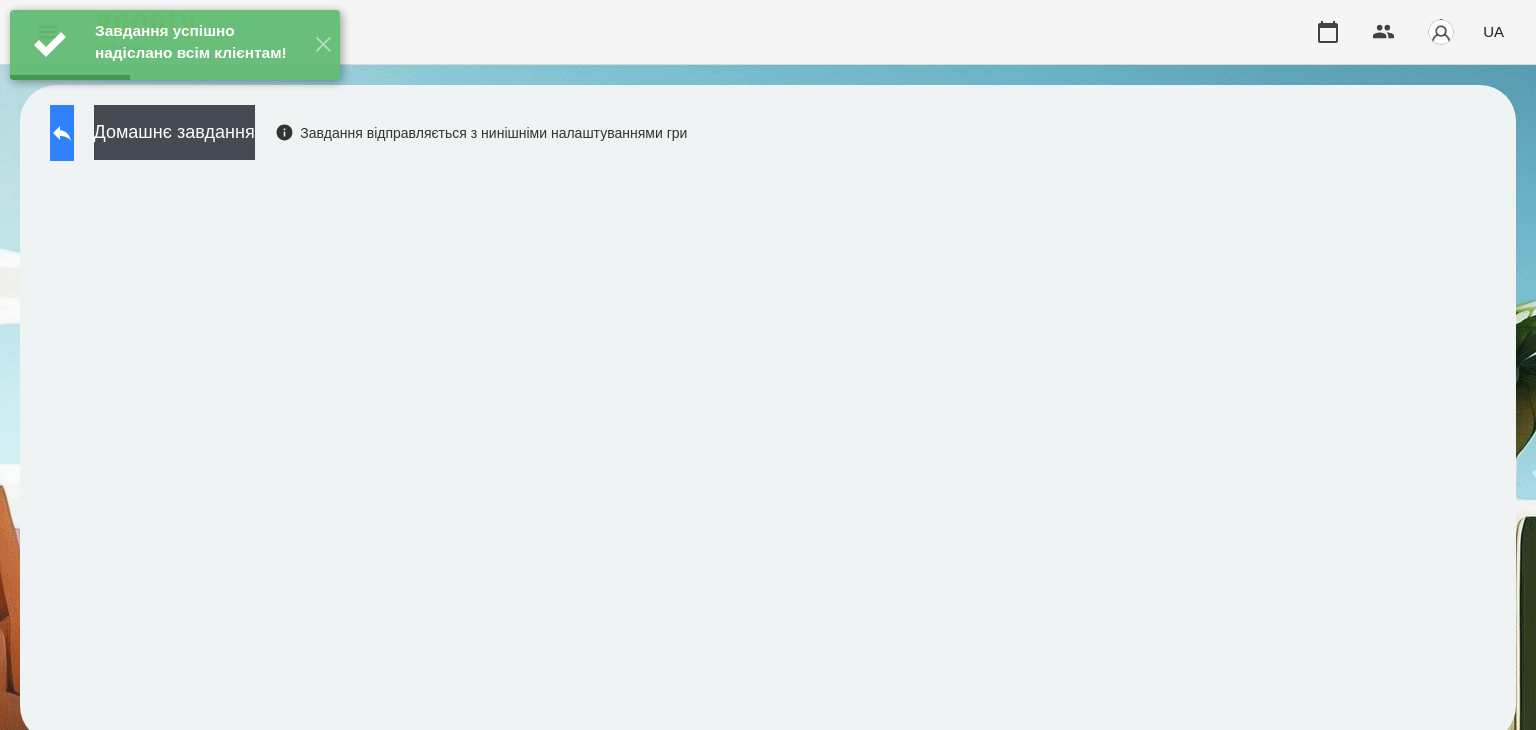 click 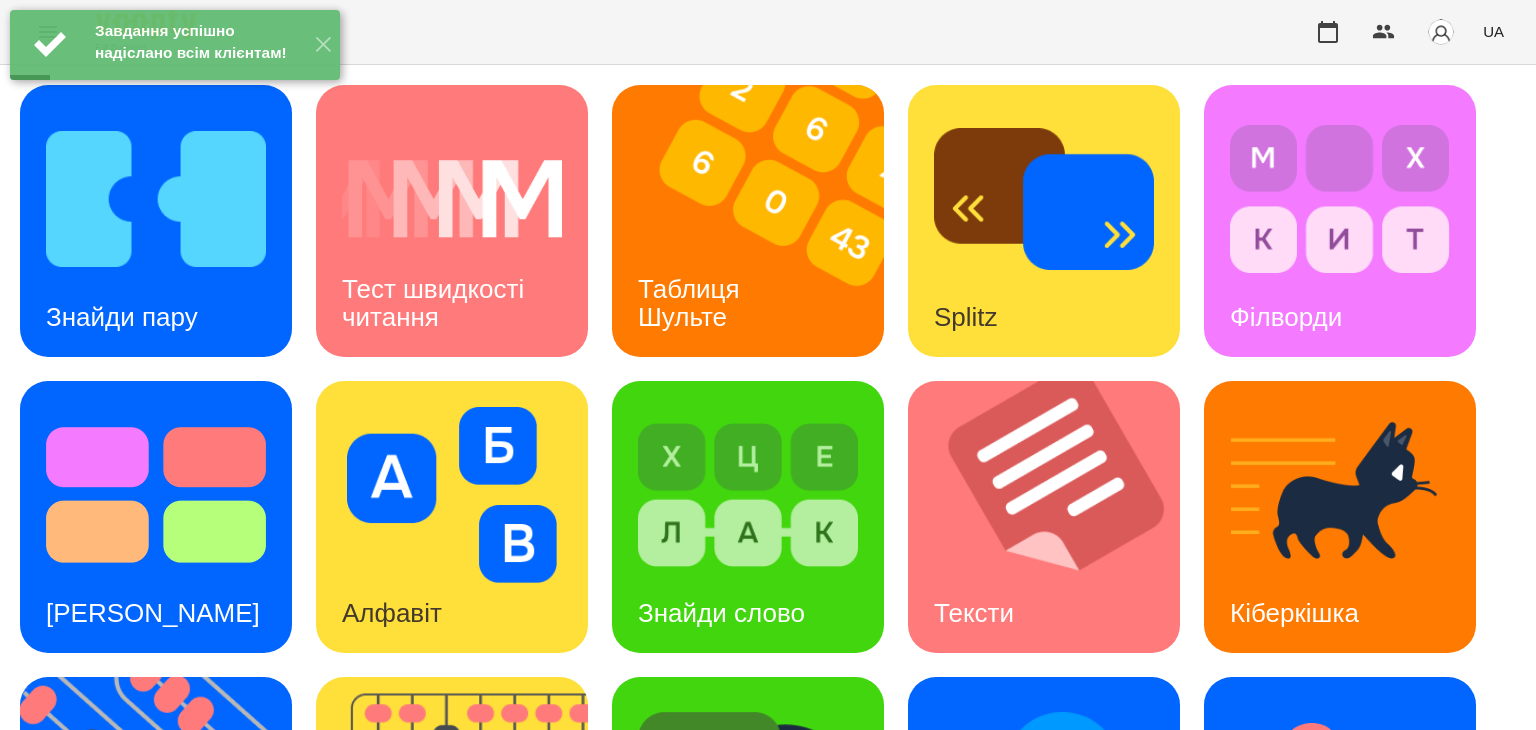 scroll, scrollTop: 200, scrollLeft: 0, axis: vertical 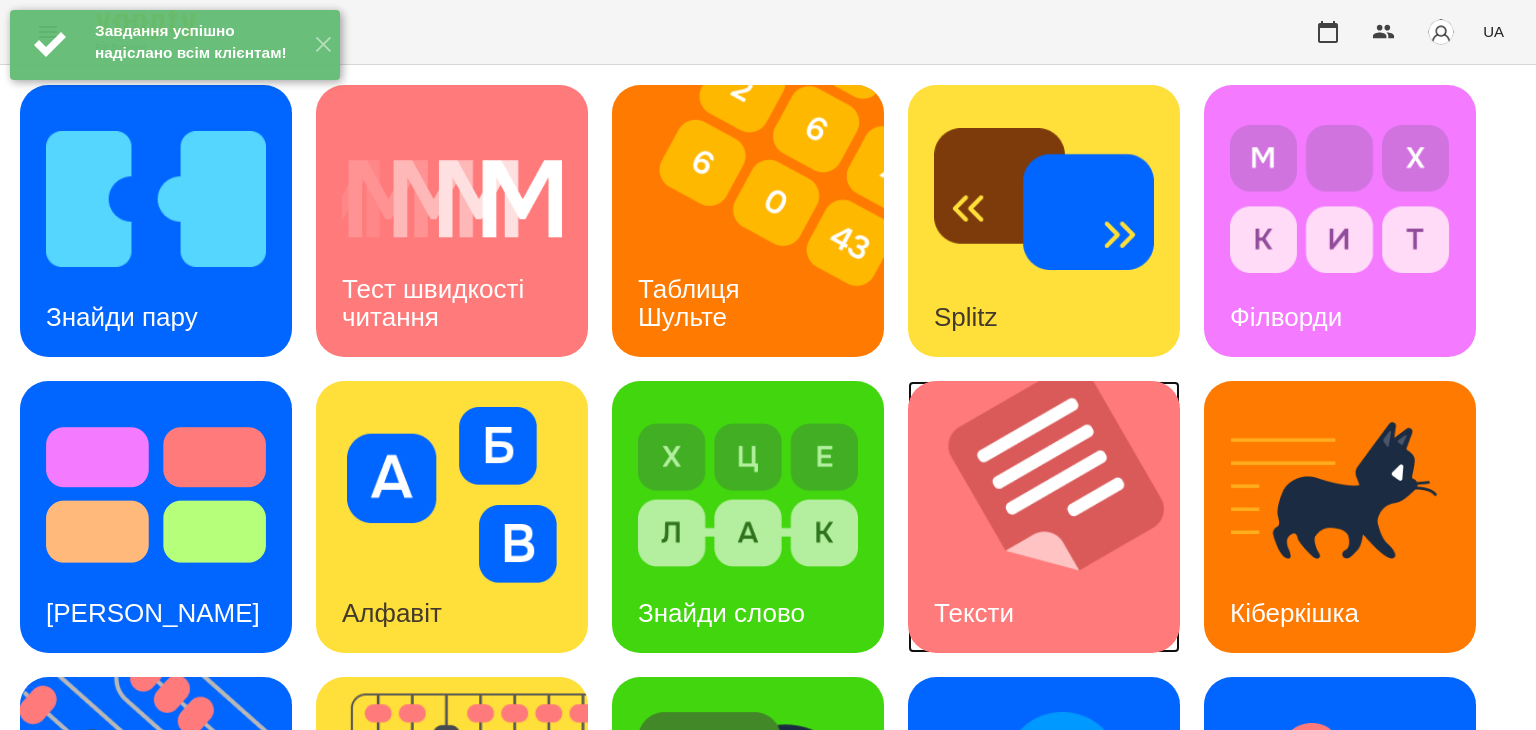 click at bounding box center [1056, 517] 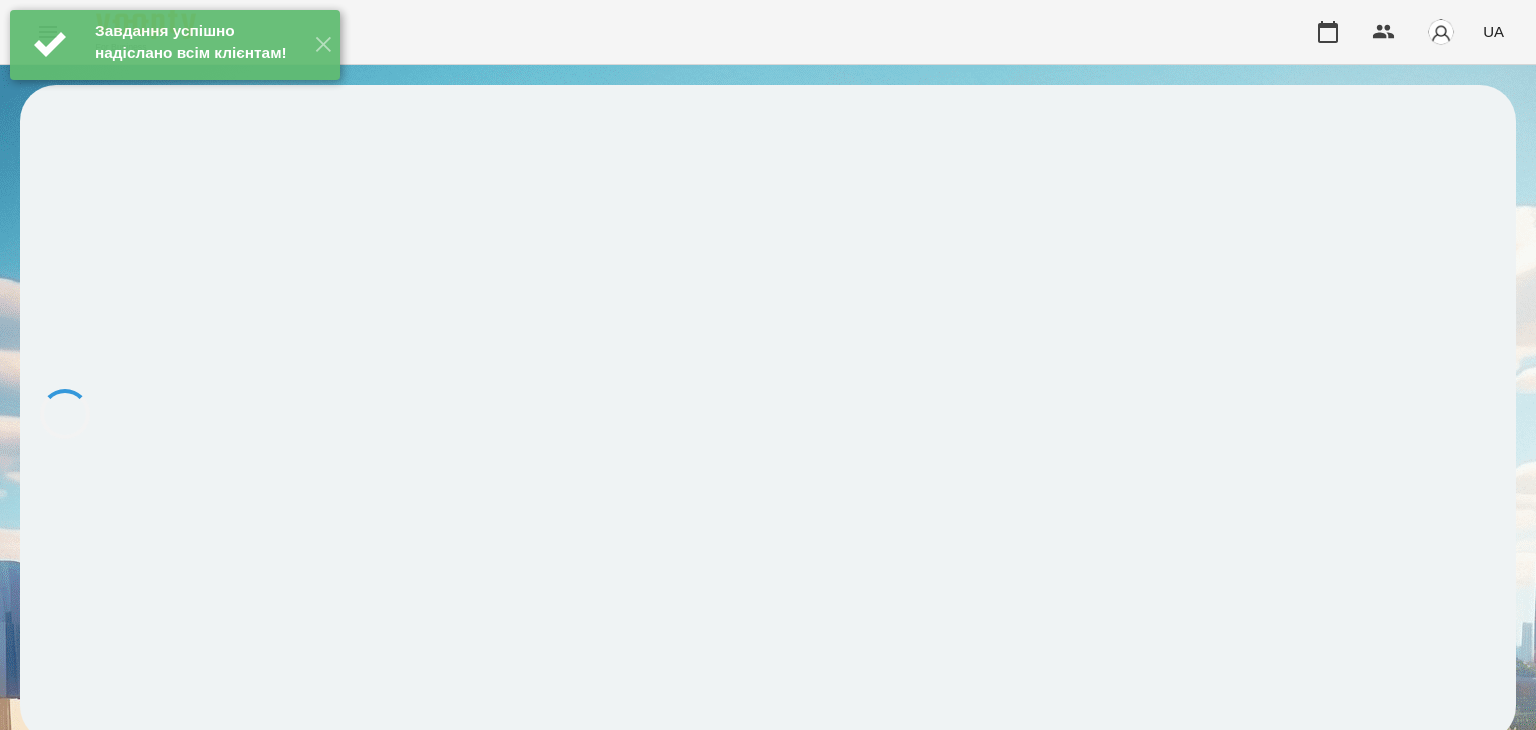 scroll, scrollTop: 0, scrollLeft: 0, axis: both 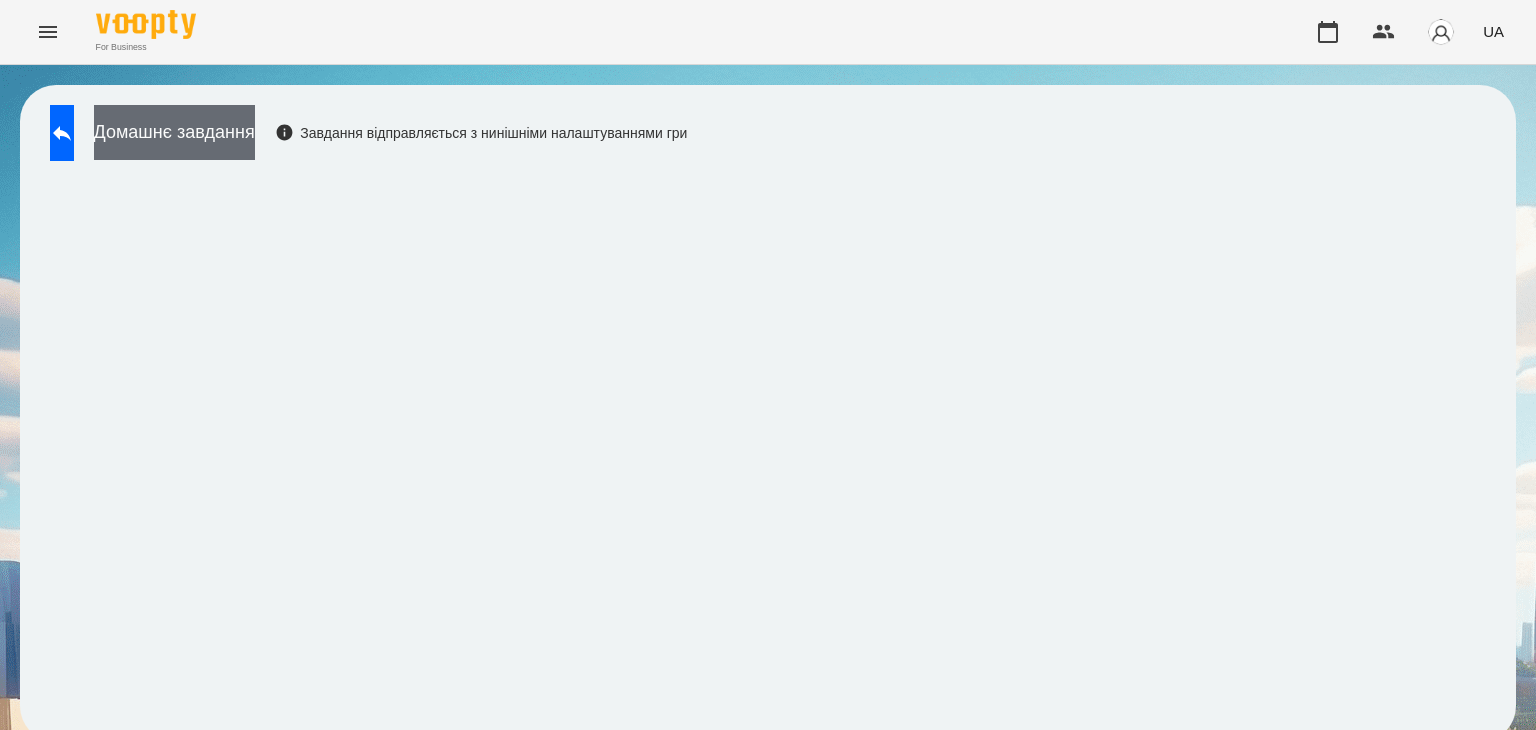 click on "Домашнє завдання" at bounding box center [174, 132] 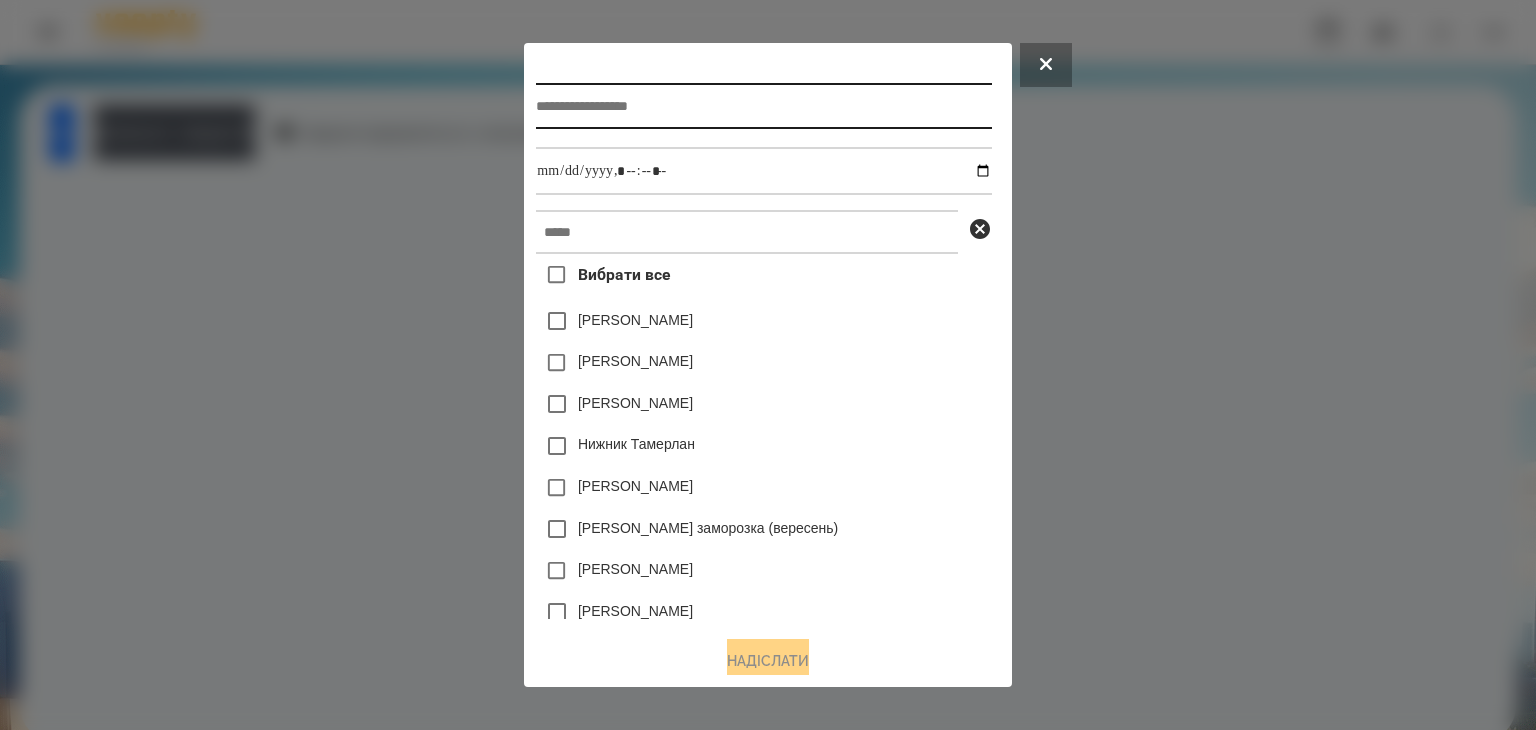 click at bounding box center [763, 106] 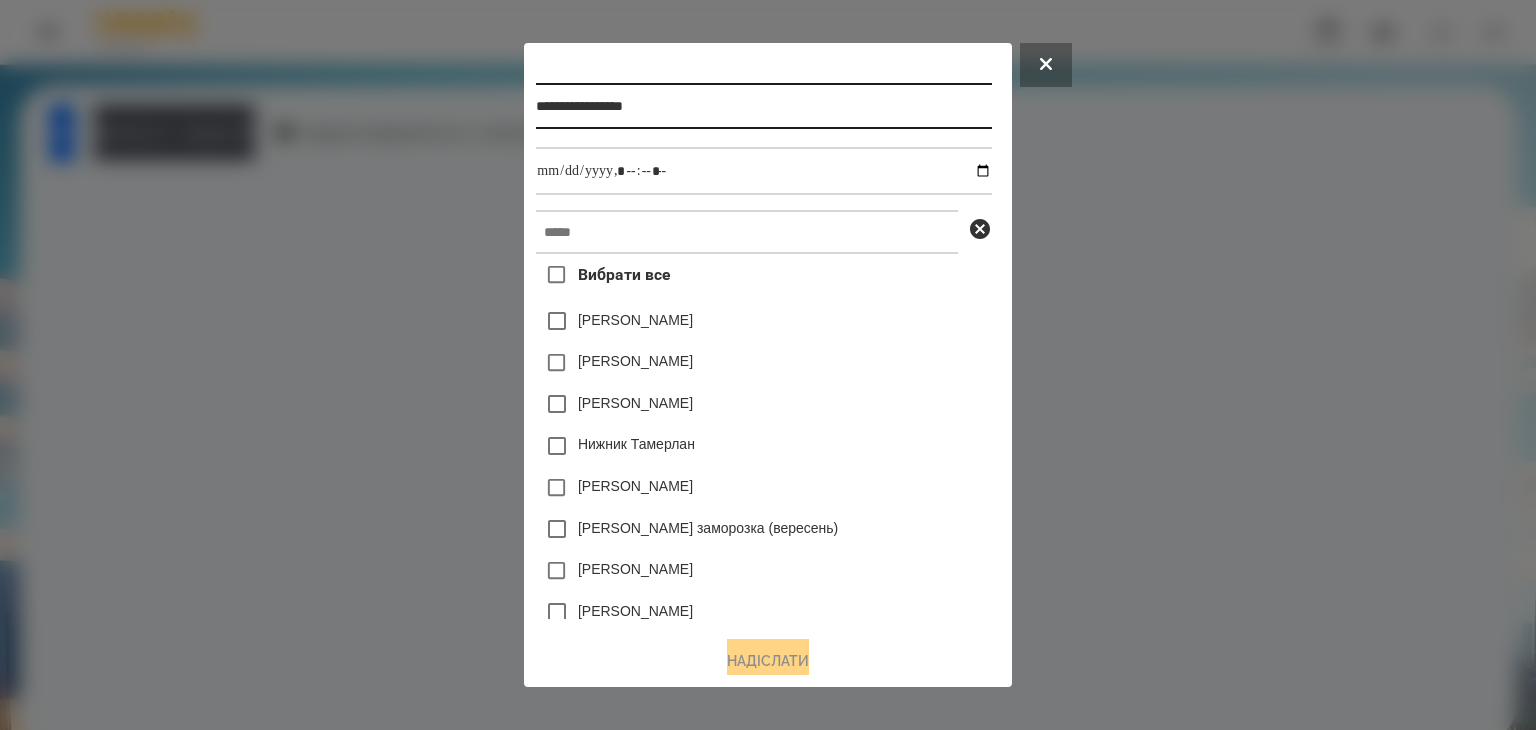 type on "**********" 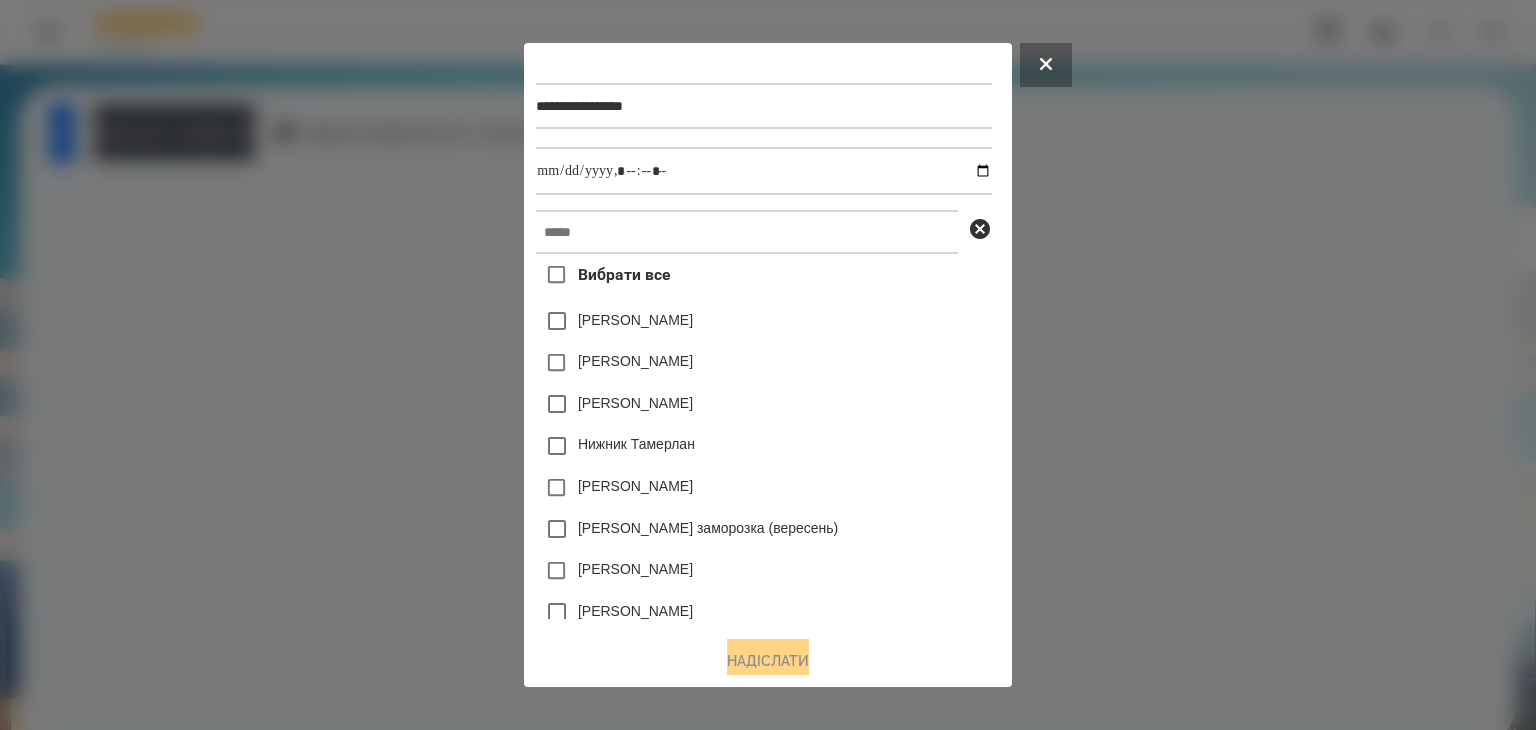 click on "[PERSON_NAME]" at bounding box center [635, 361] 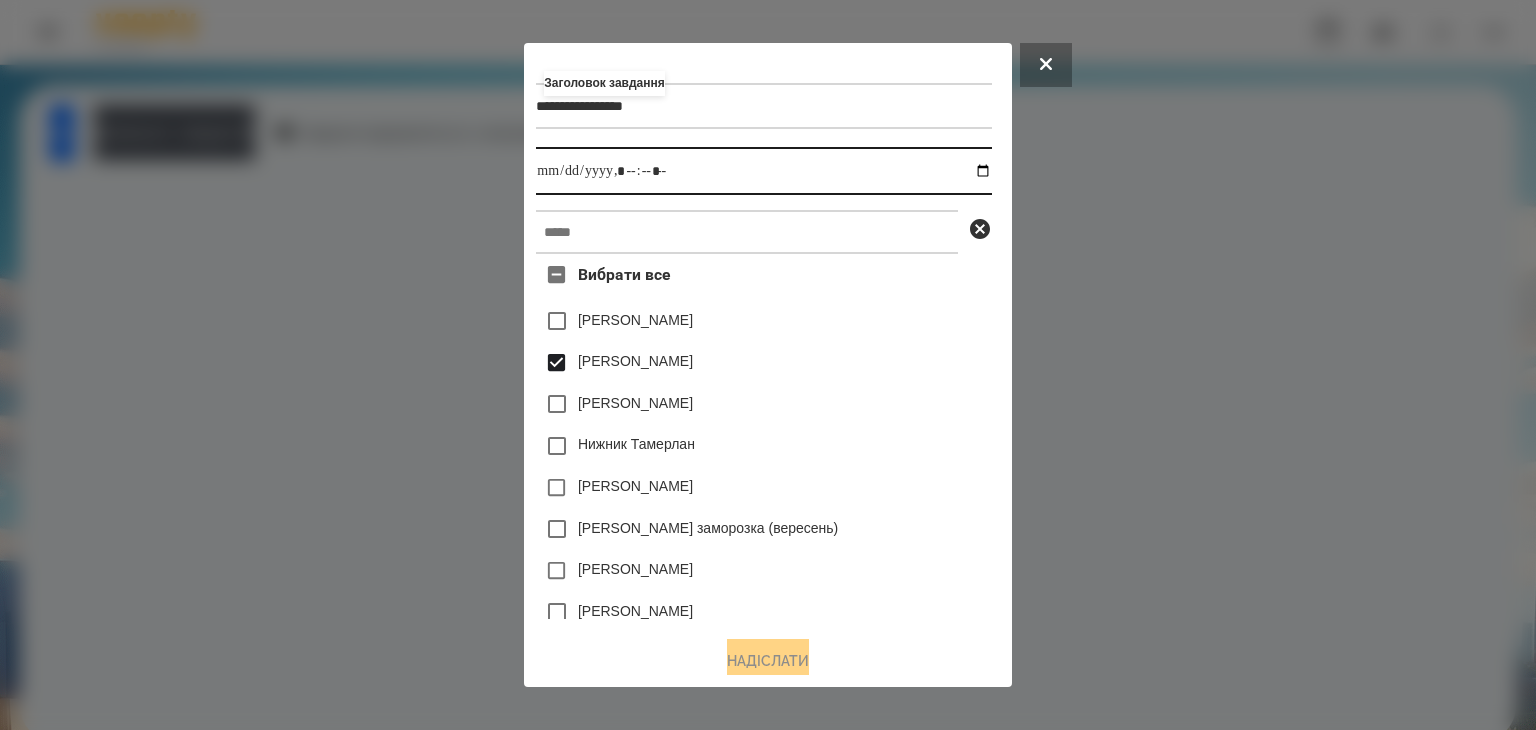 click at bounding box center [763, 171] 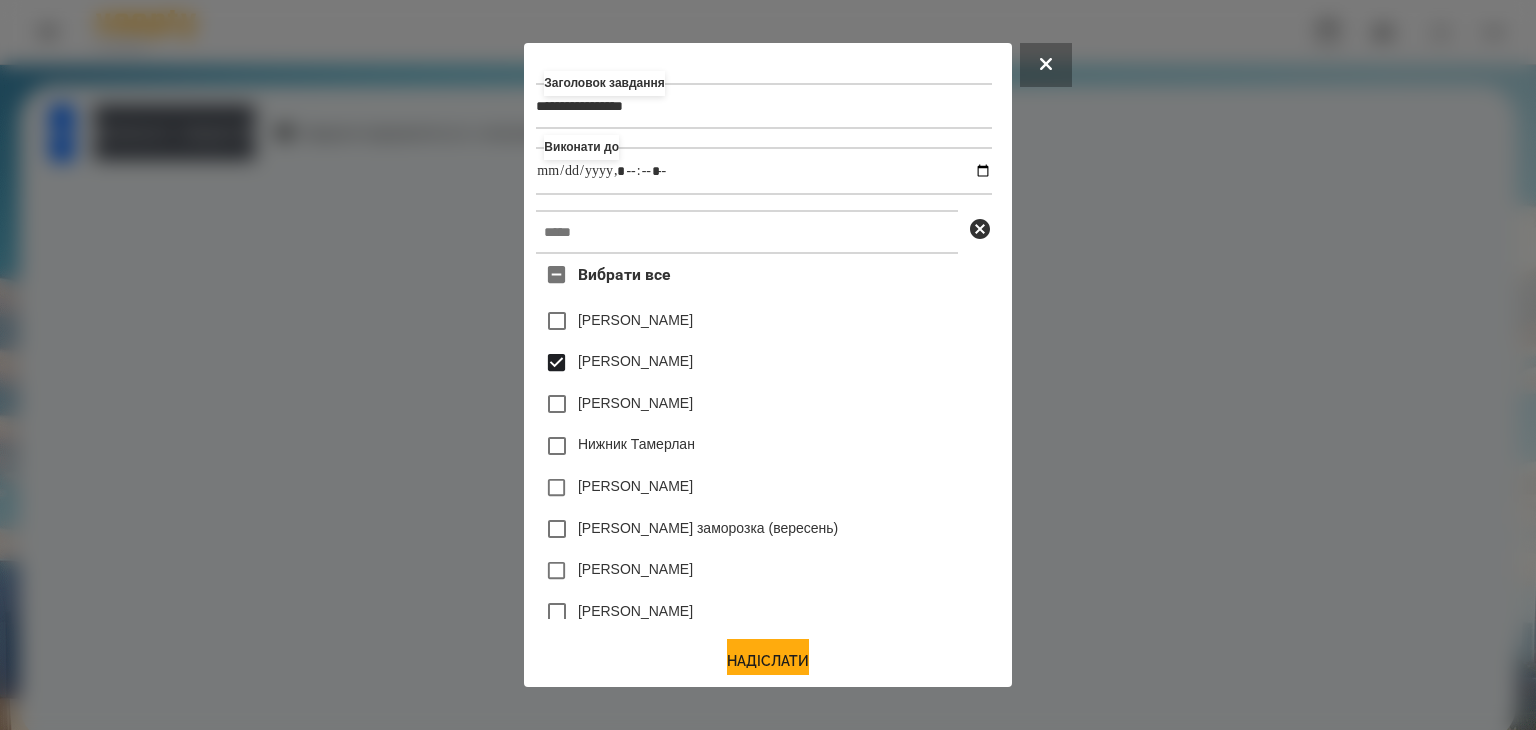 type on "**********" 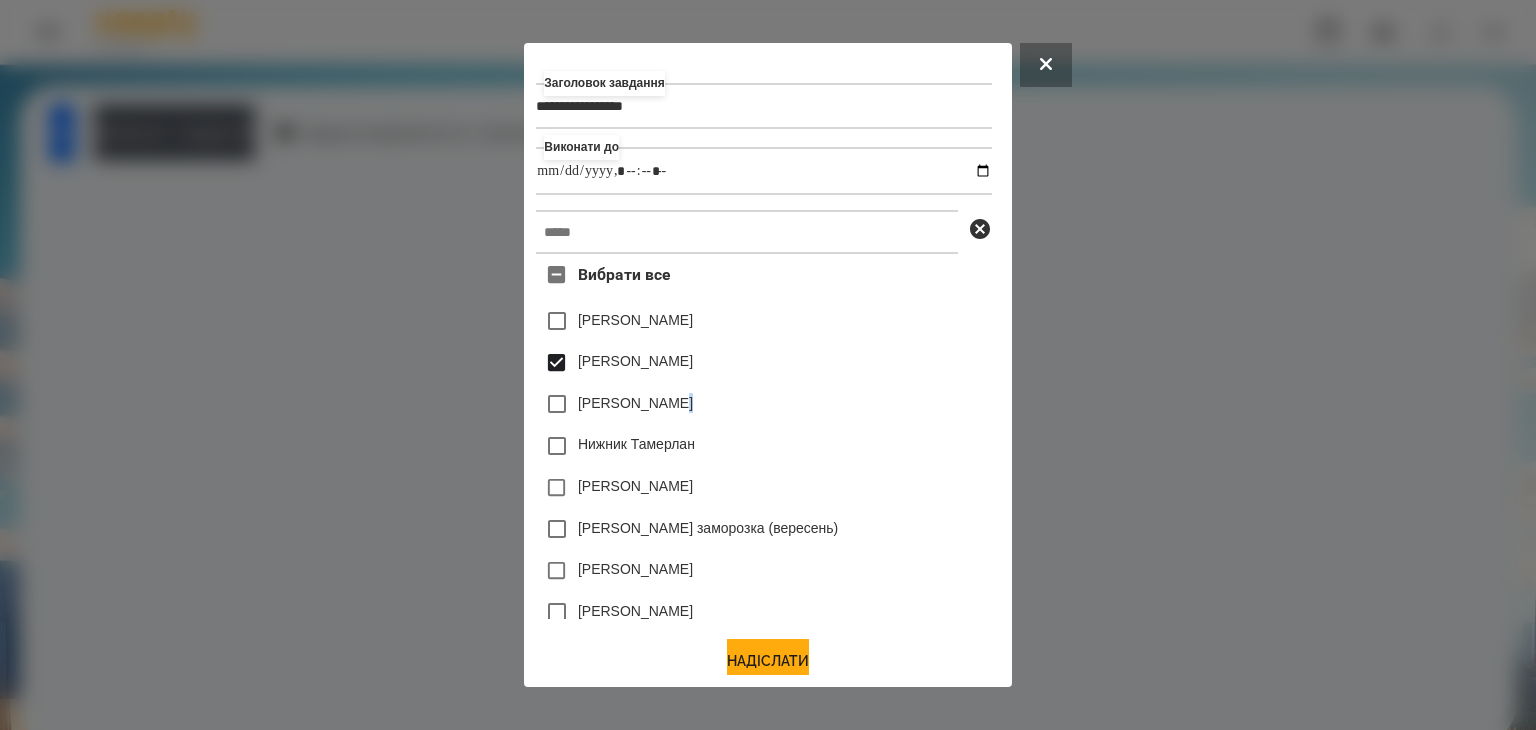 click on "[PERSON_NAME]" at bounding box center [763, 404] 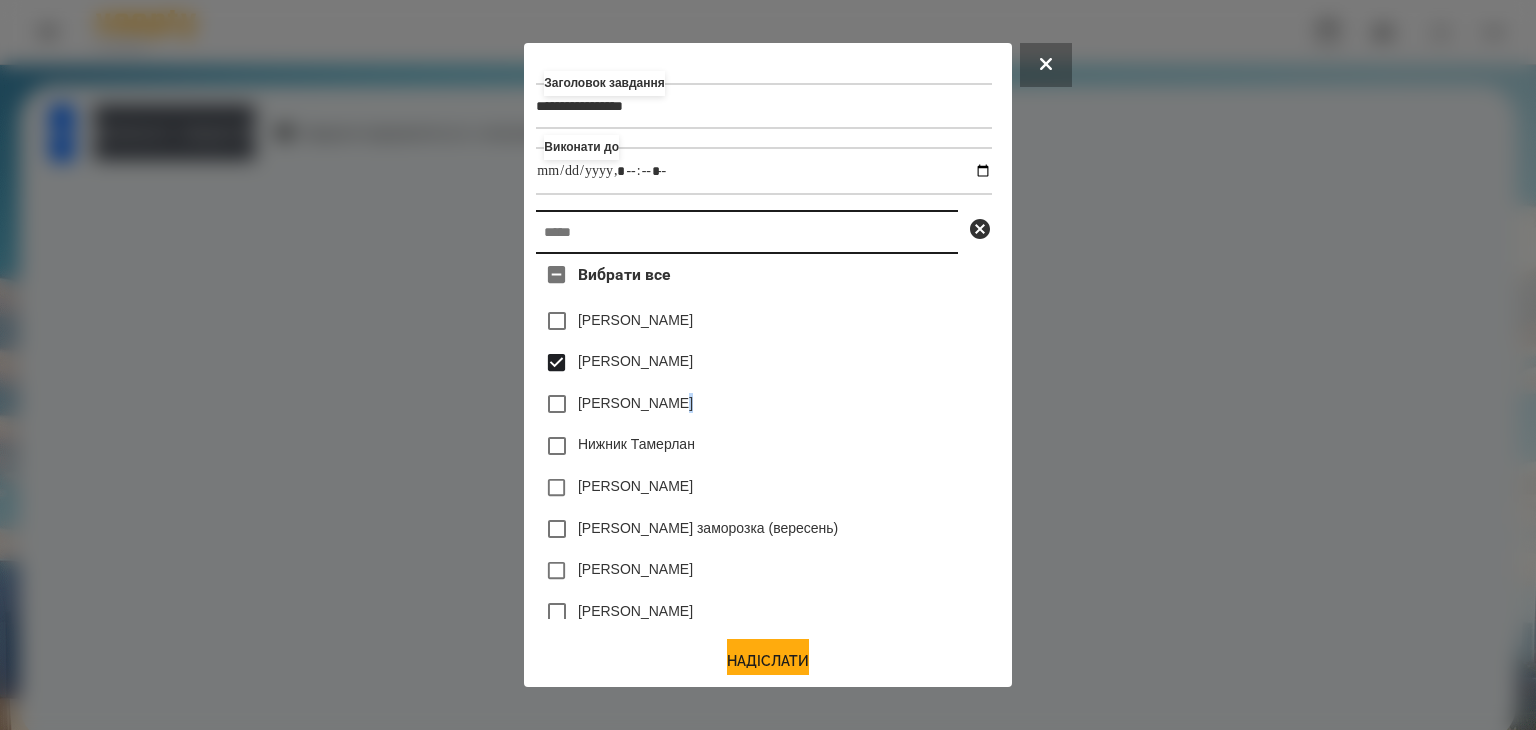 click at bounding box center [747, 232] 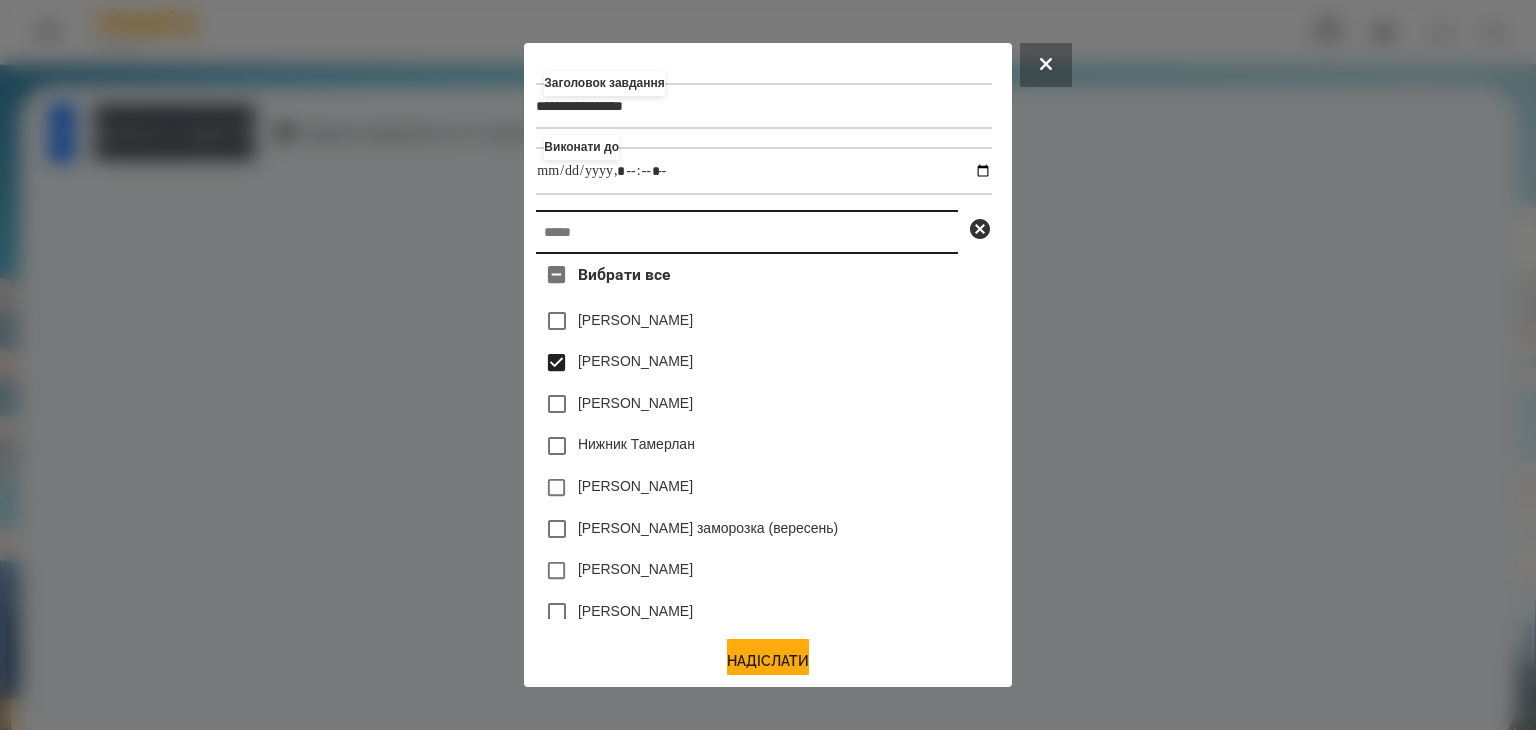 click at bounding box center [747, 232] 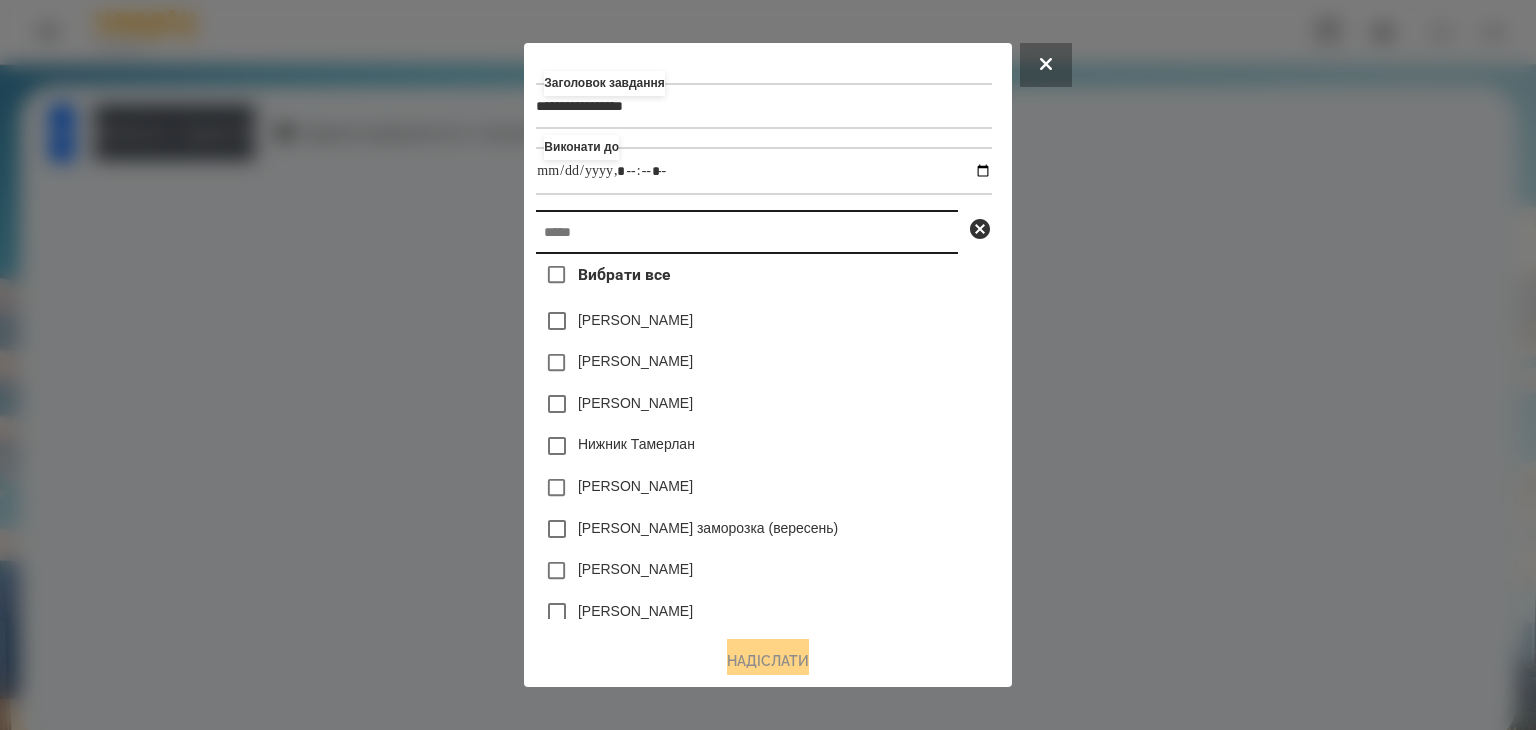 click at bounding box center (747, 232) 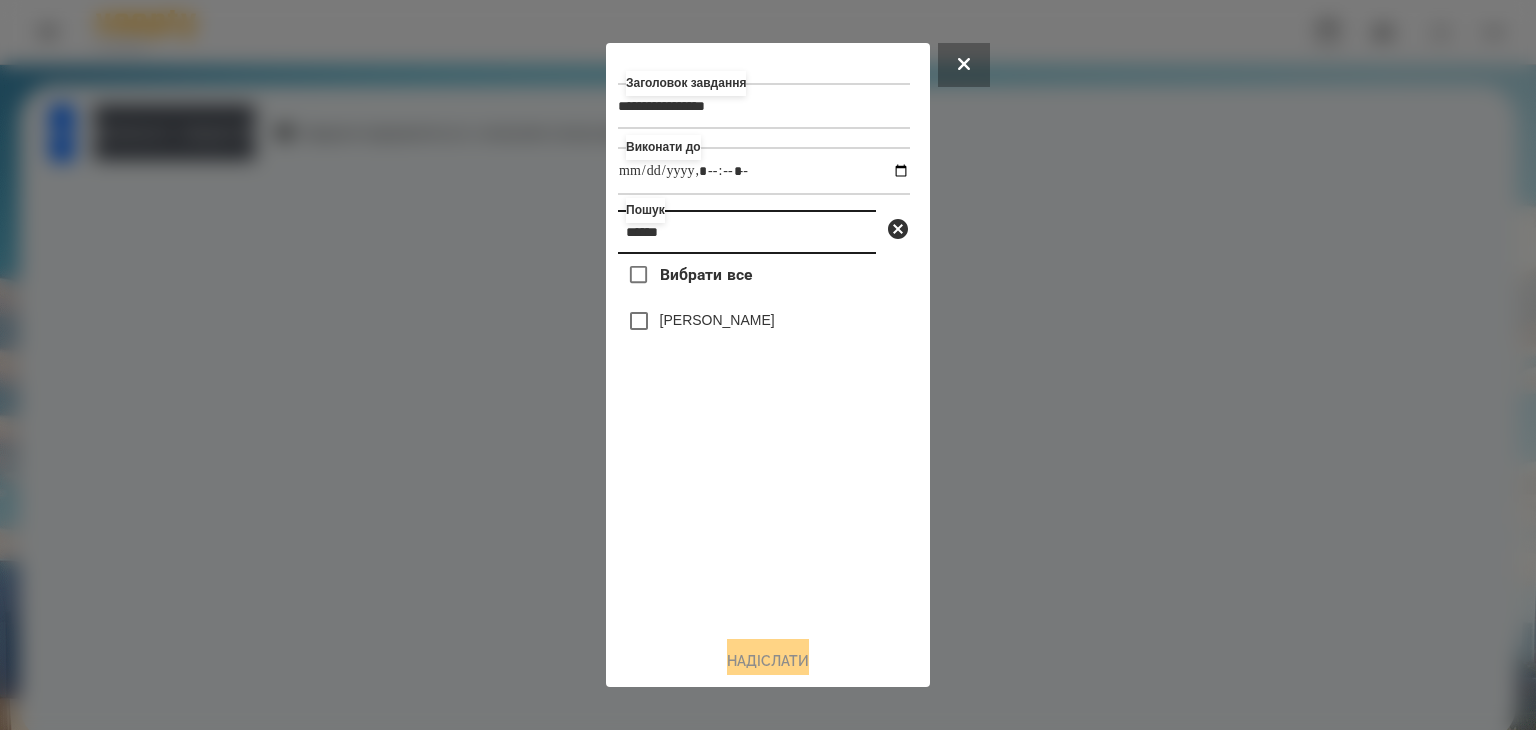 type on "******" 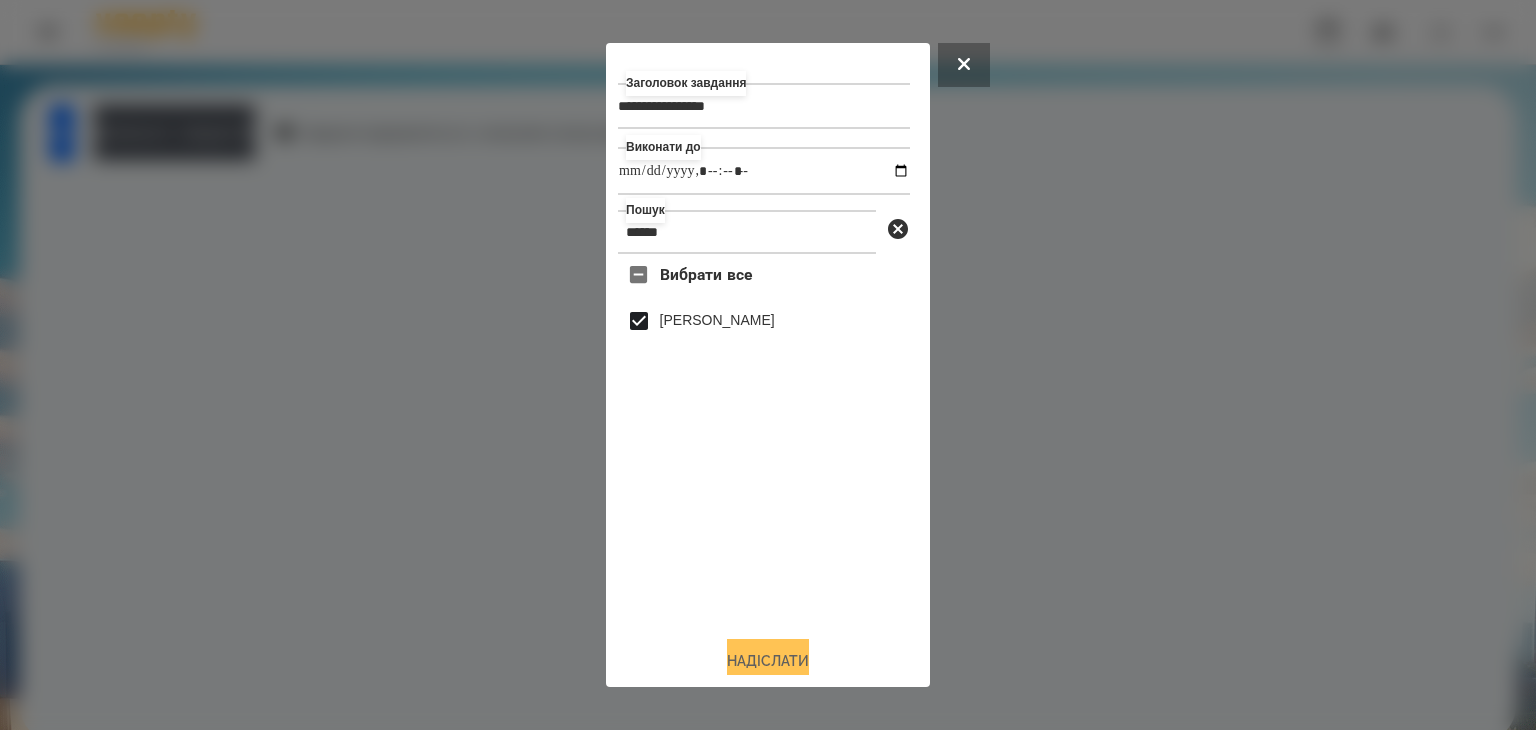 click on "Надіслати" at bounding box center (768, 661) 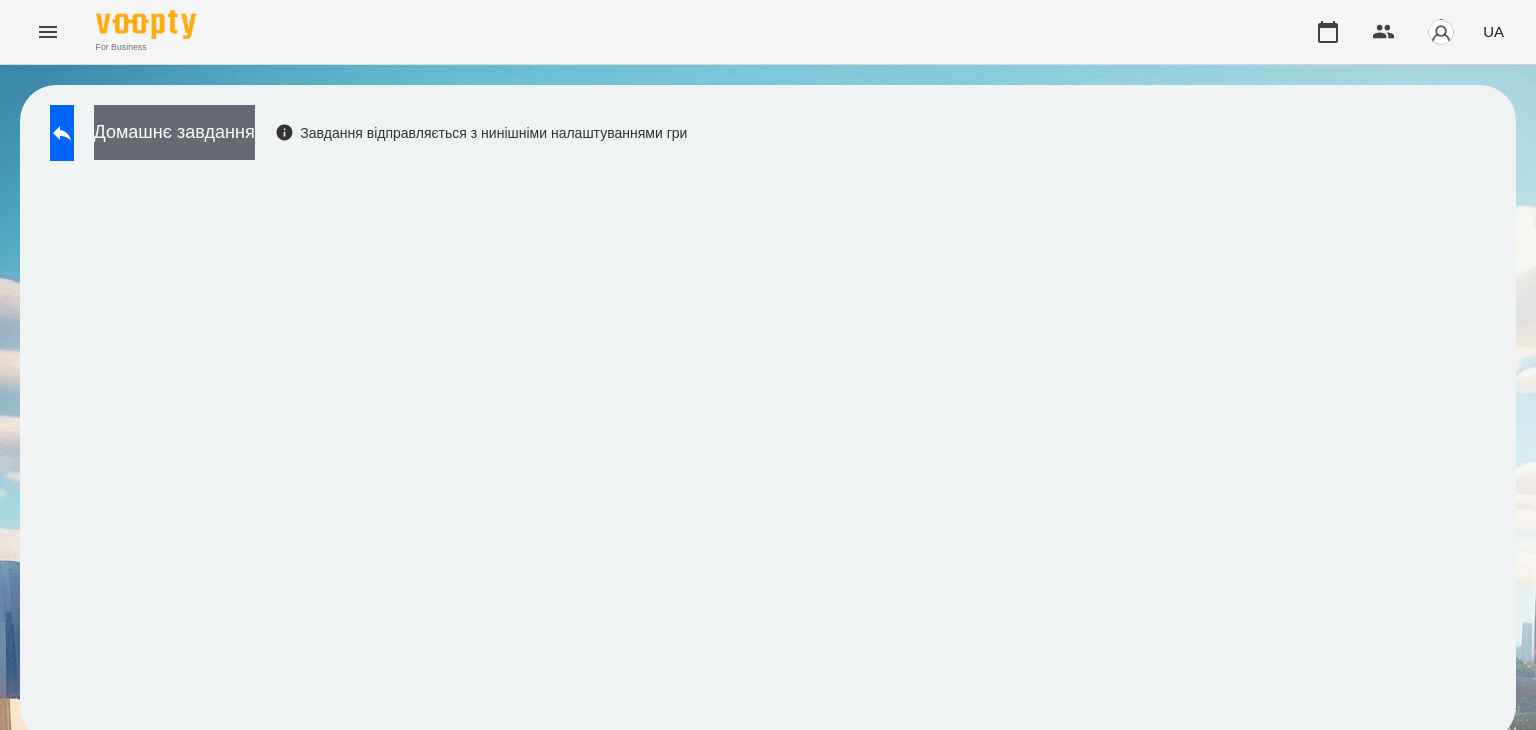 click on "Домашнє завдання" at bounding box center [174, 132] 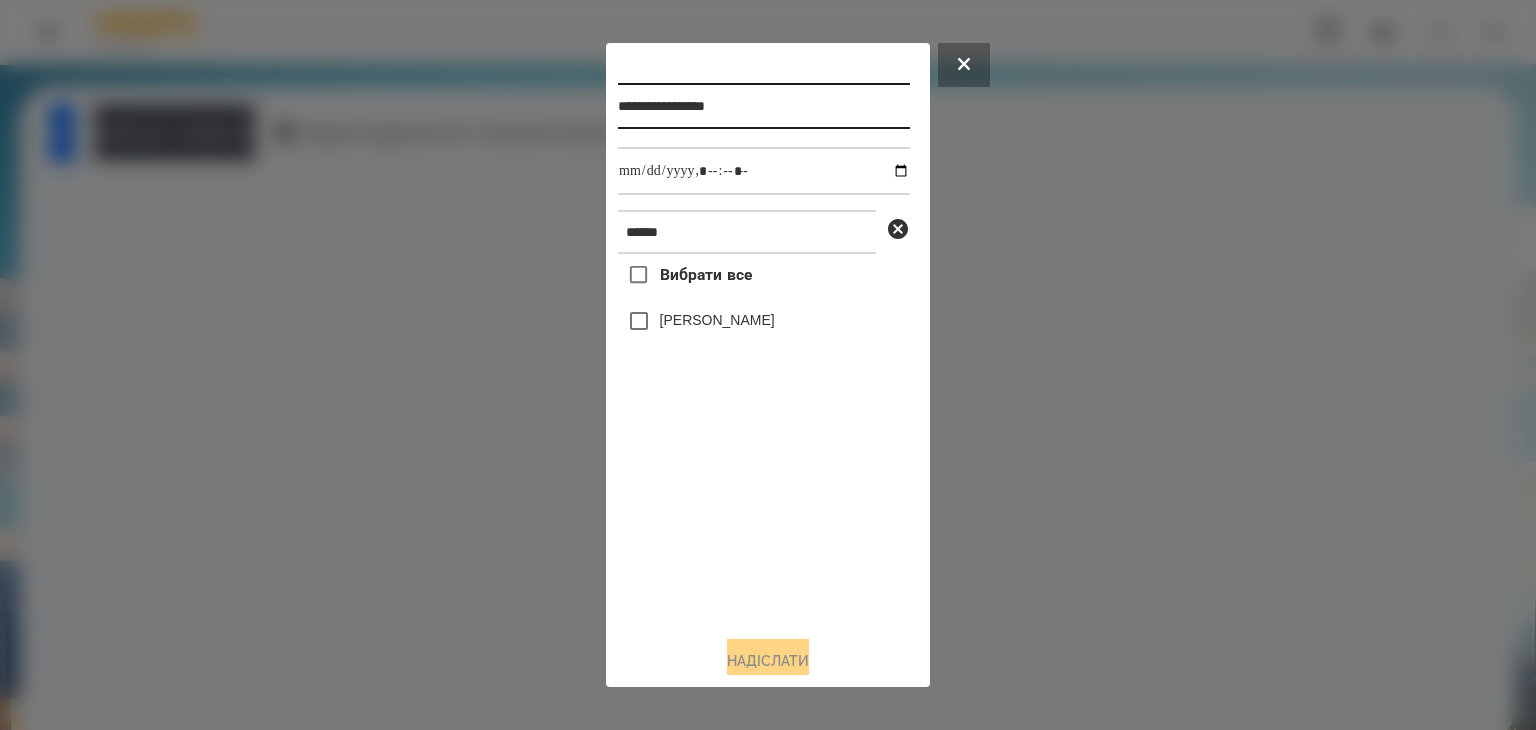 drag, startPoint x: 627, startPoint y: 106, endPoint x: 839, endPoint y: 105, distance: 212.00237 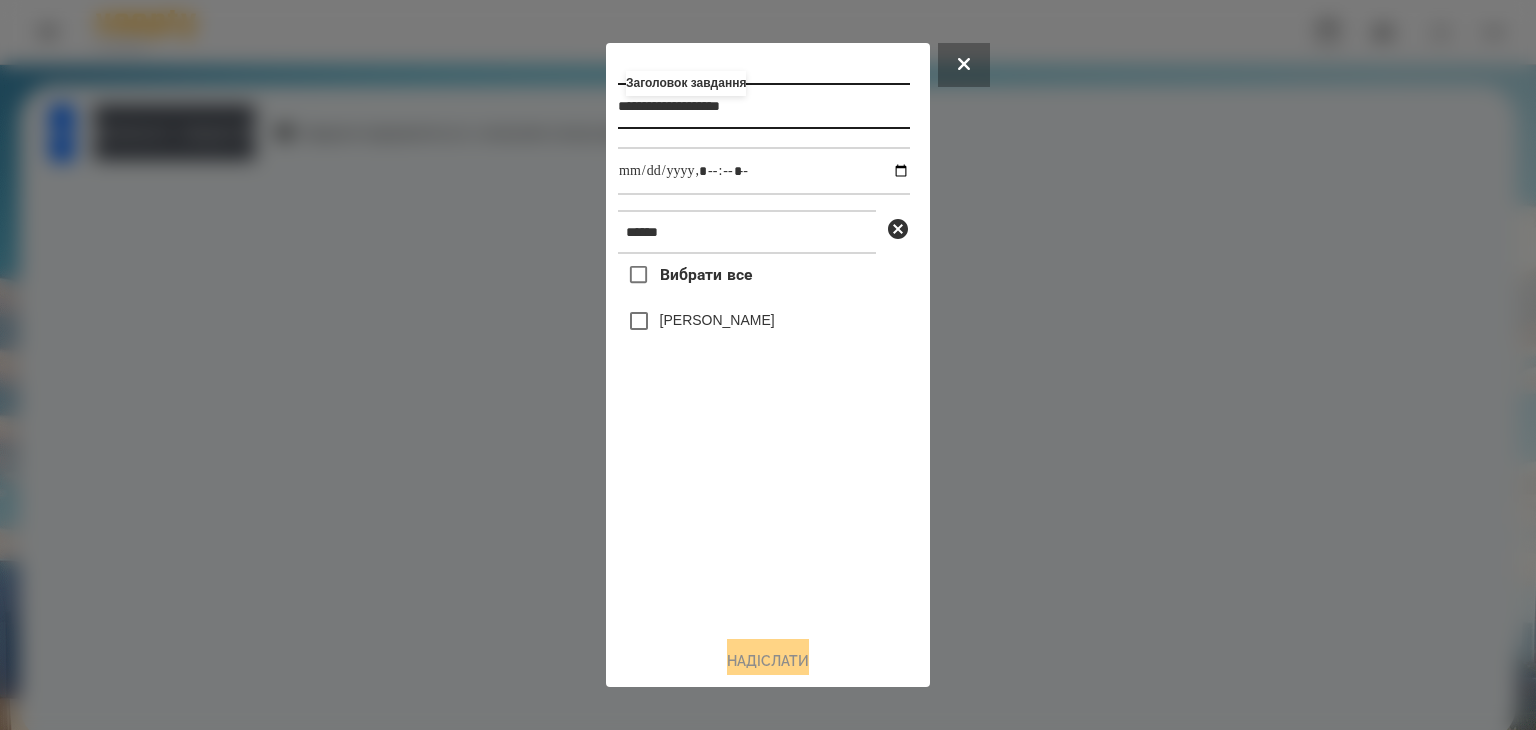 type on "**********" 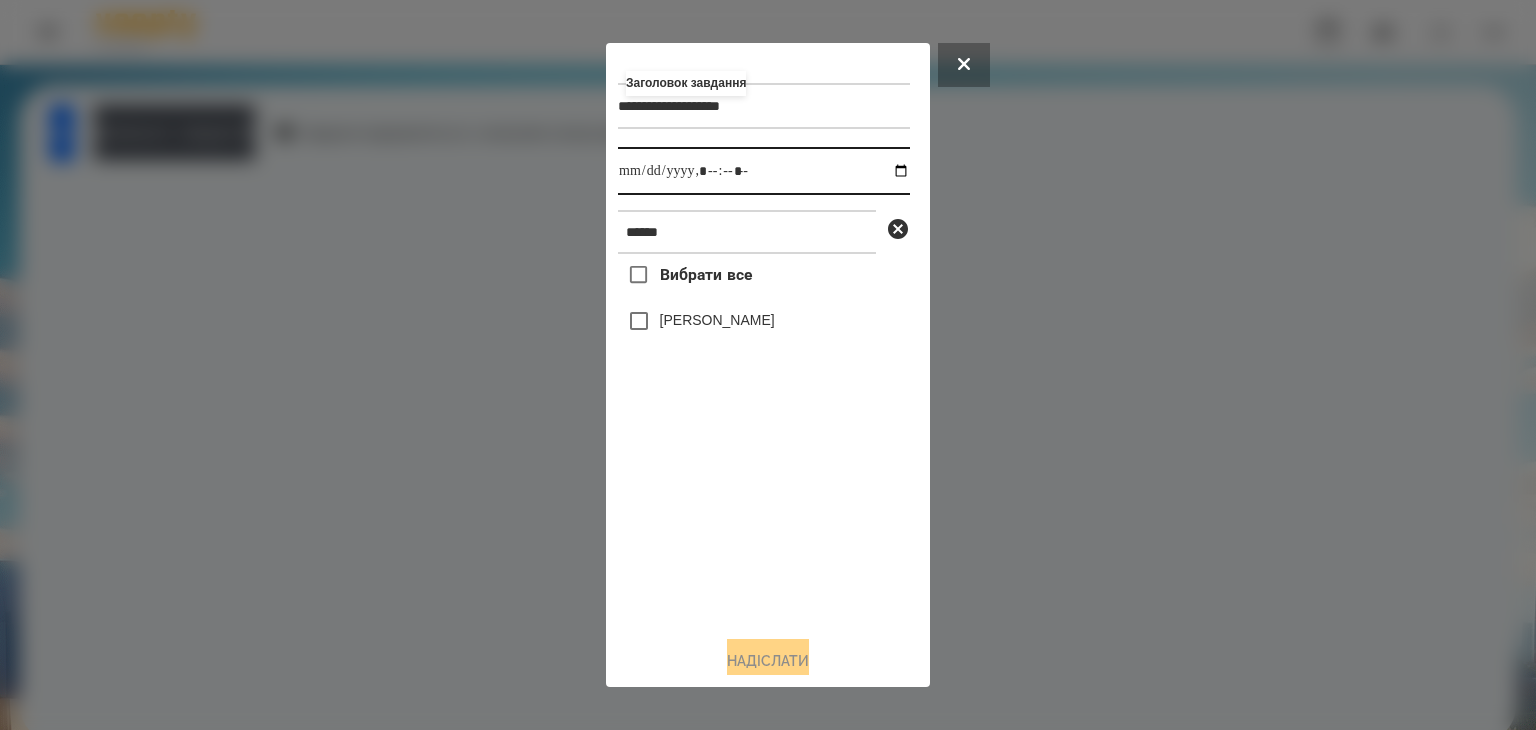 click at bounding box center (764, 171) 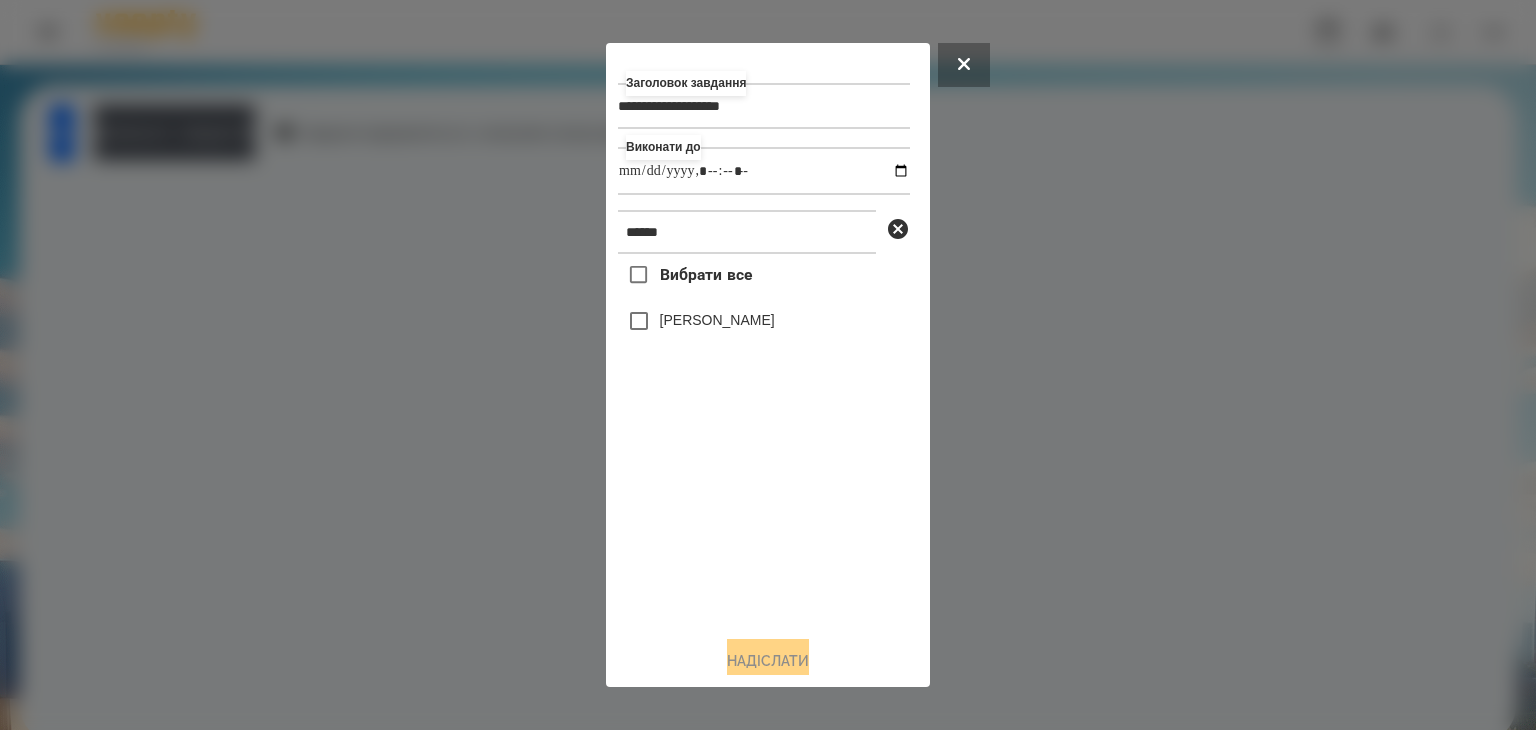type on "**********" 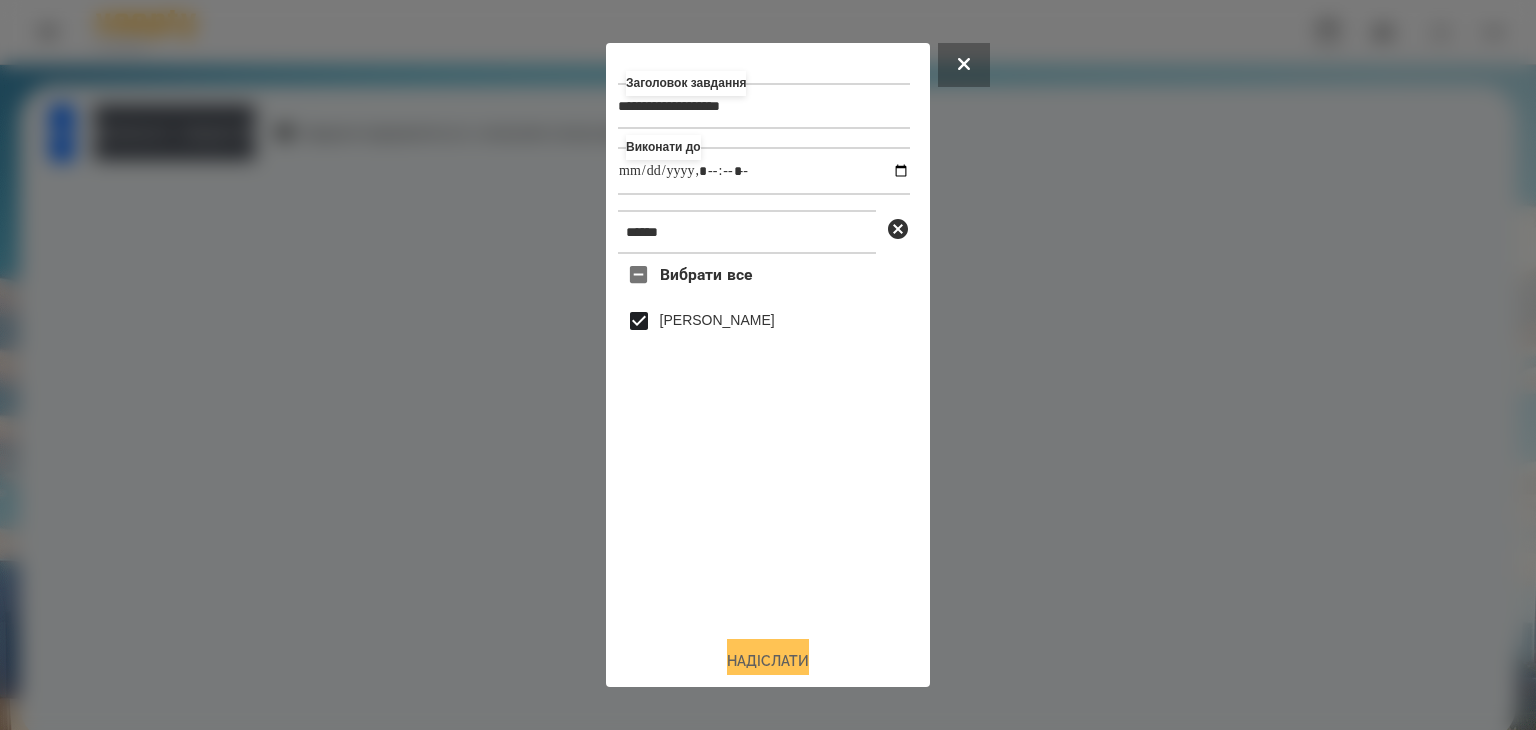 click on "Надіслати" at bounding box center [768, 661] 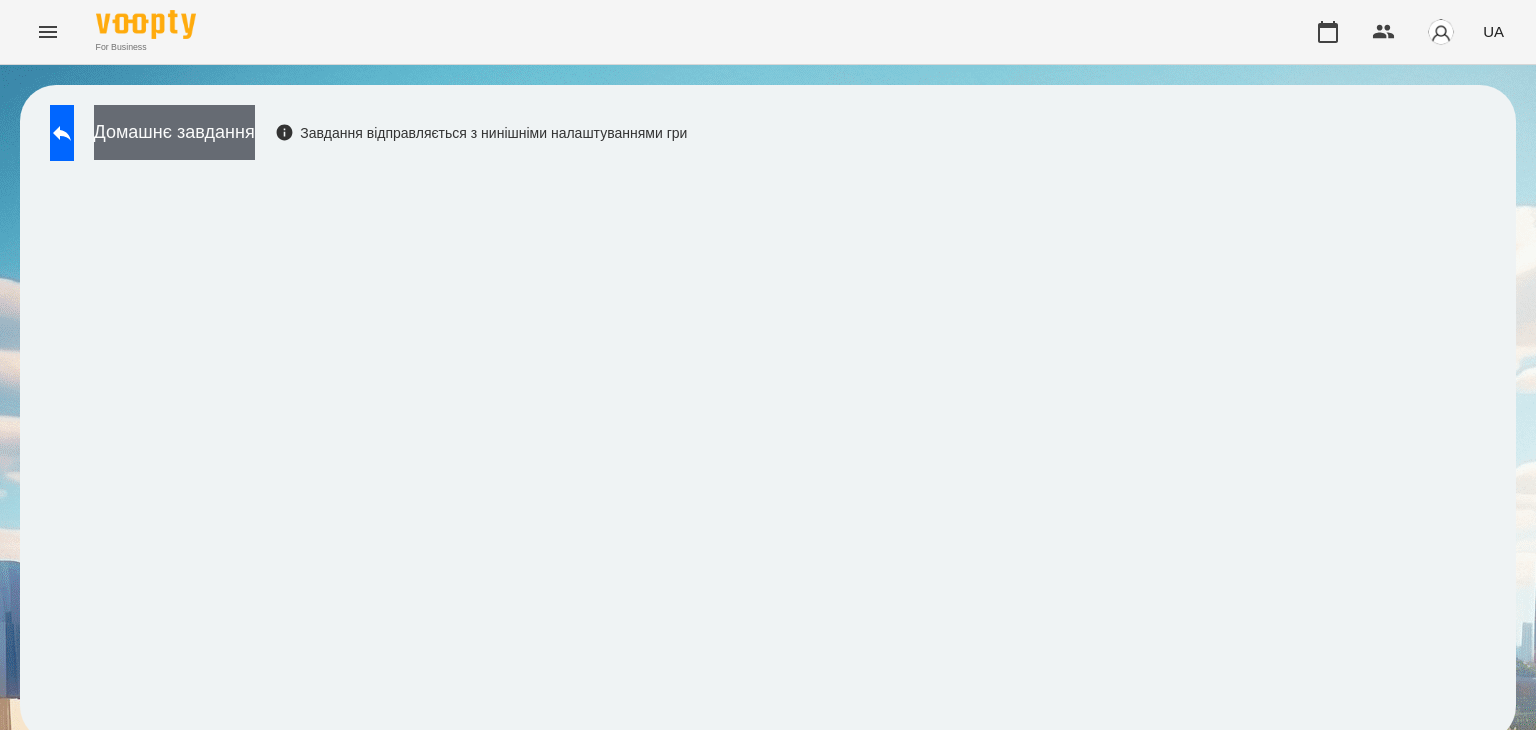 click on "Домашнє завдання" at bounding box center (174, 132) 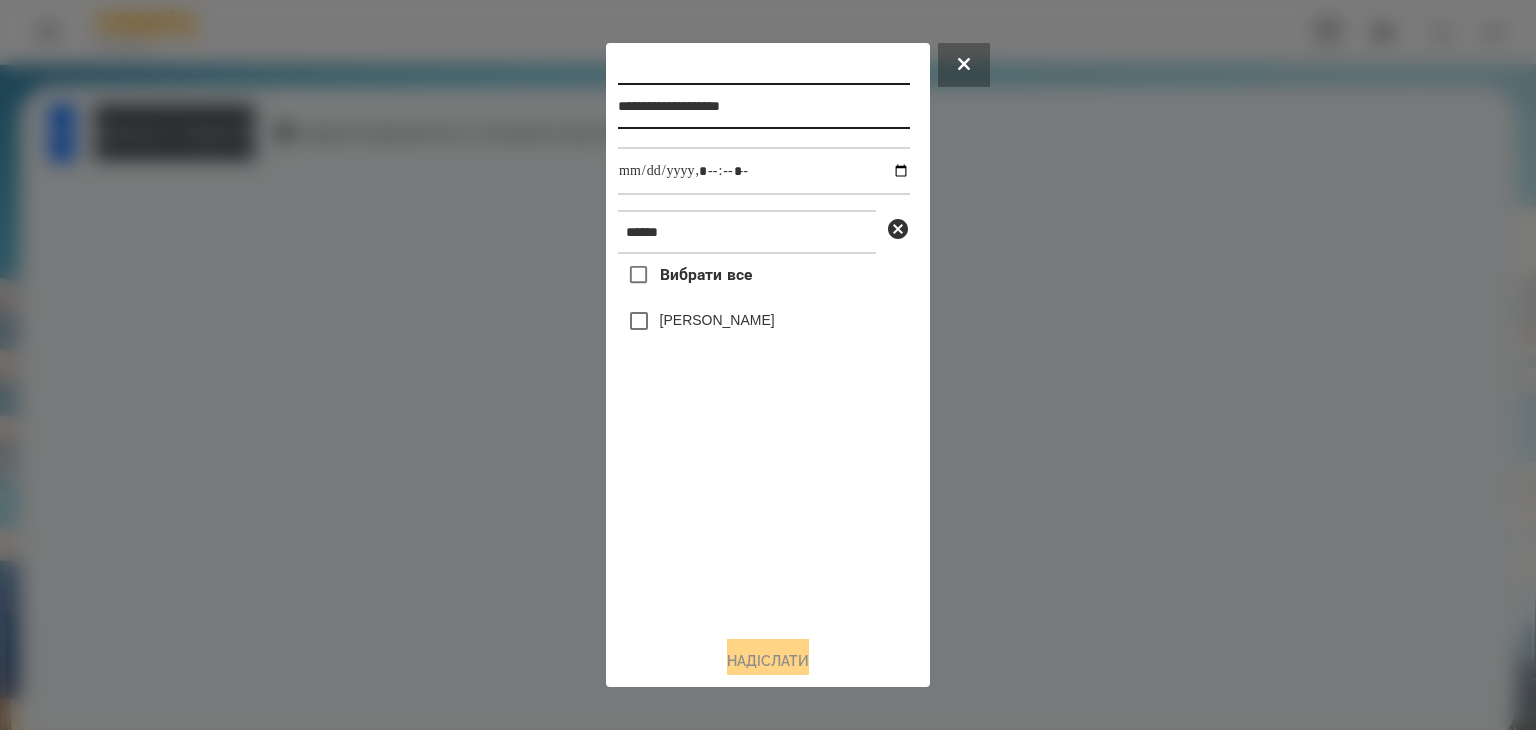 drag, startPoint x: 623, startPoint y: 105, endPoint x: 874, endPoint y: 107, distance: 251.00797 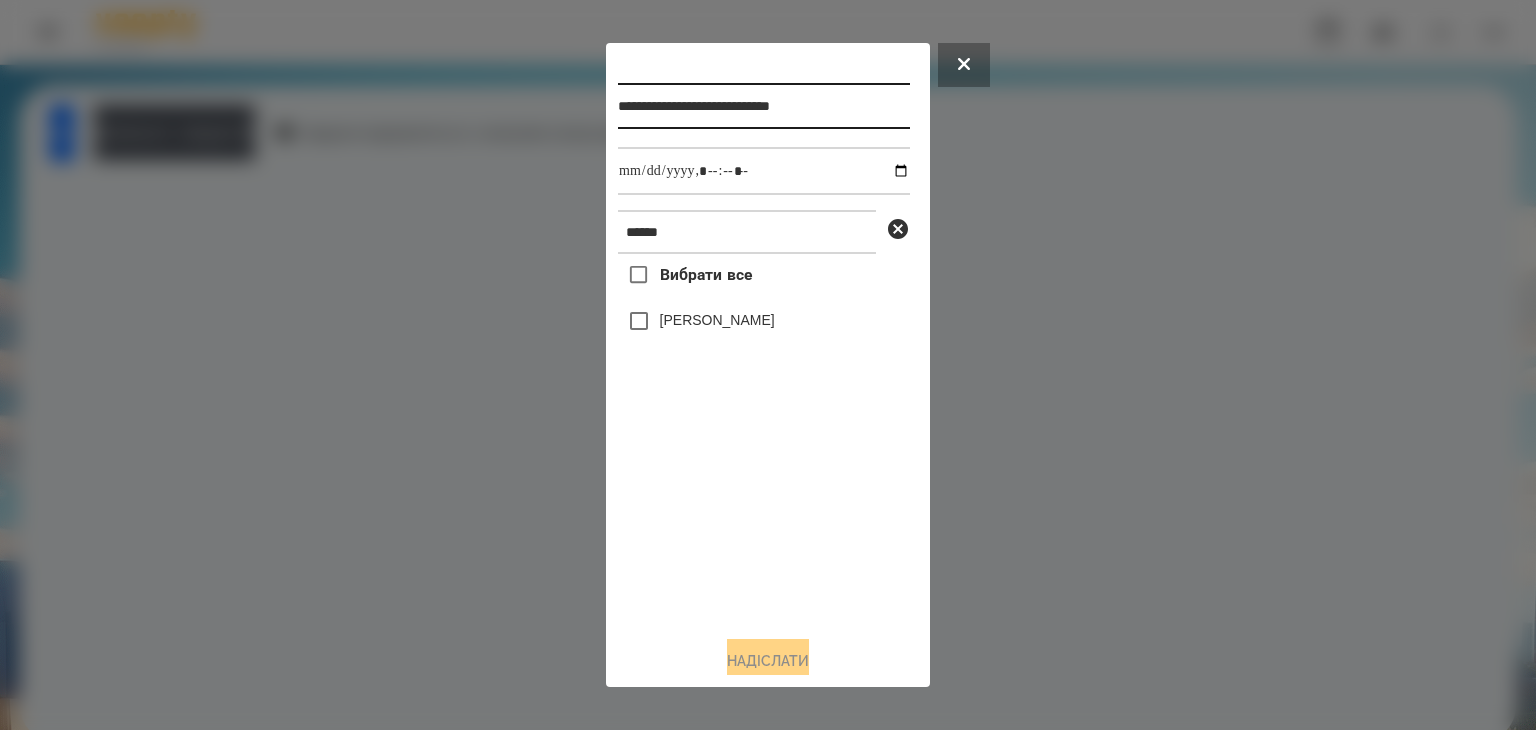 type on "**********" 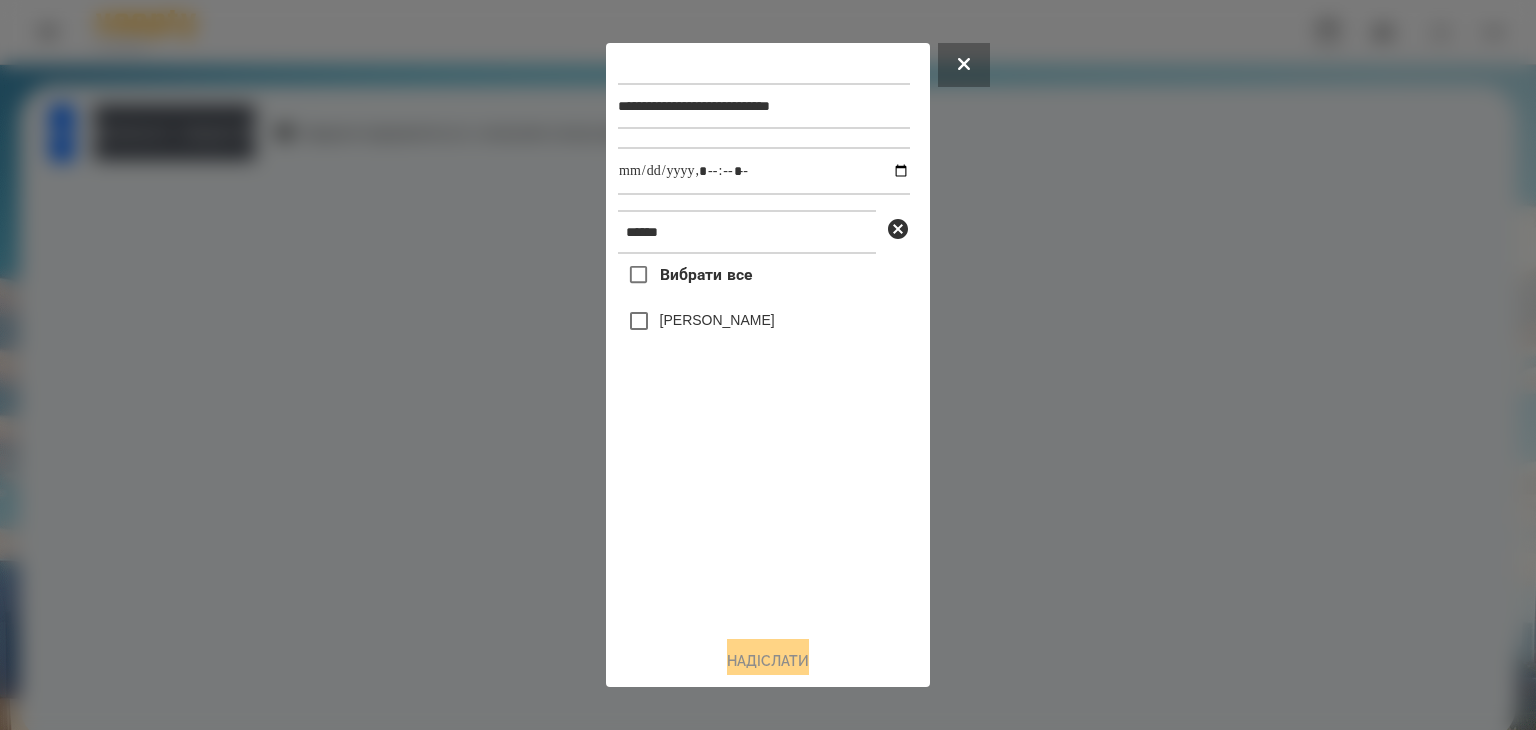 click on "Вибрати все [PERSON_NAME]" at bounding box center (764, 436) 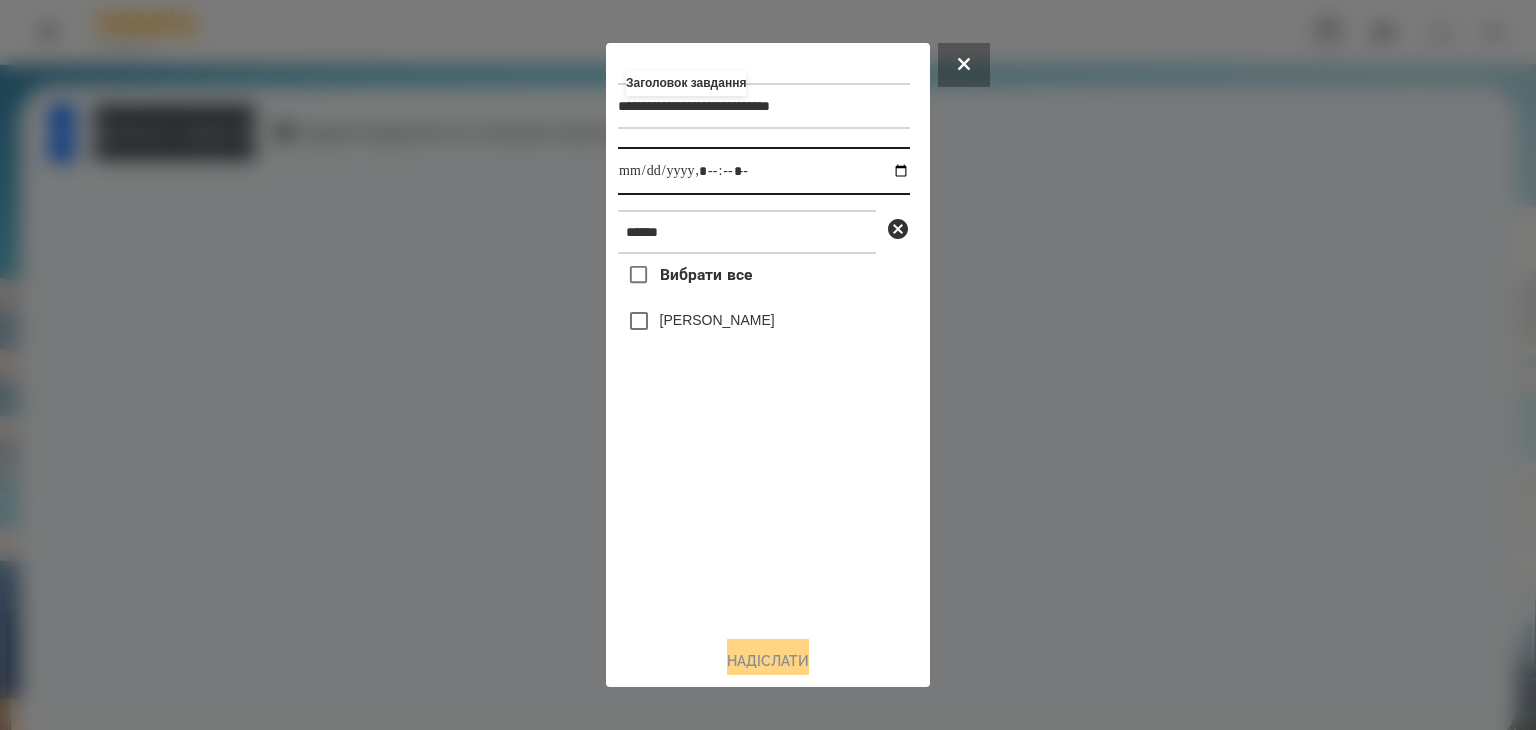 click at bounding box center (764, 171) 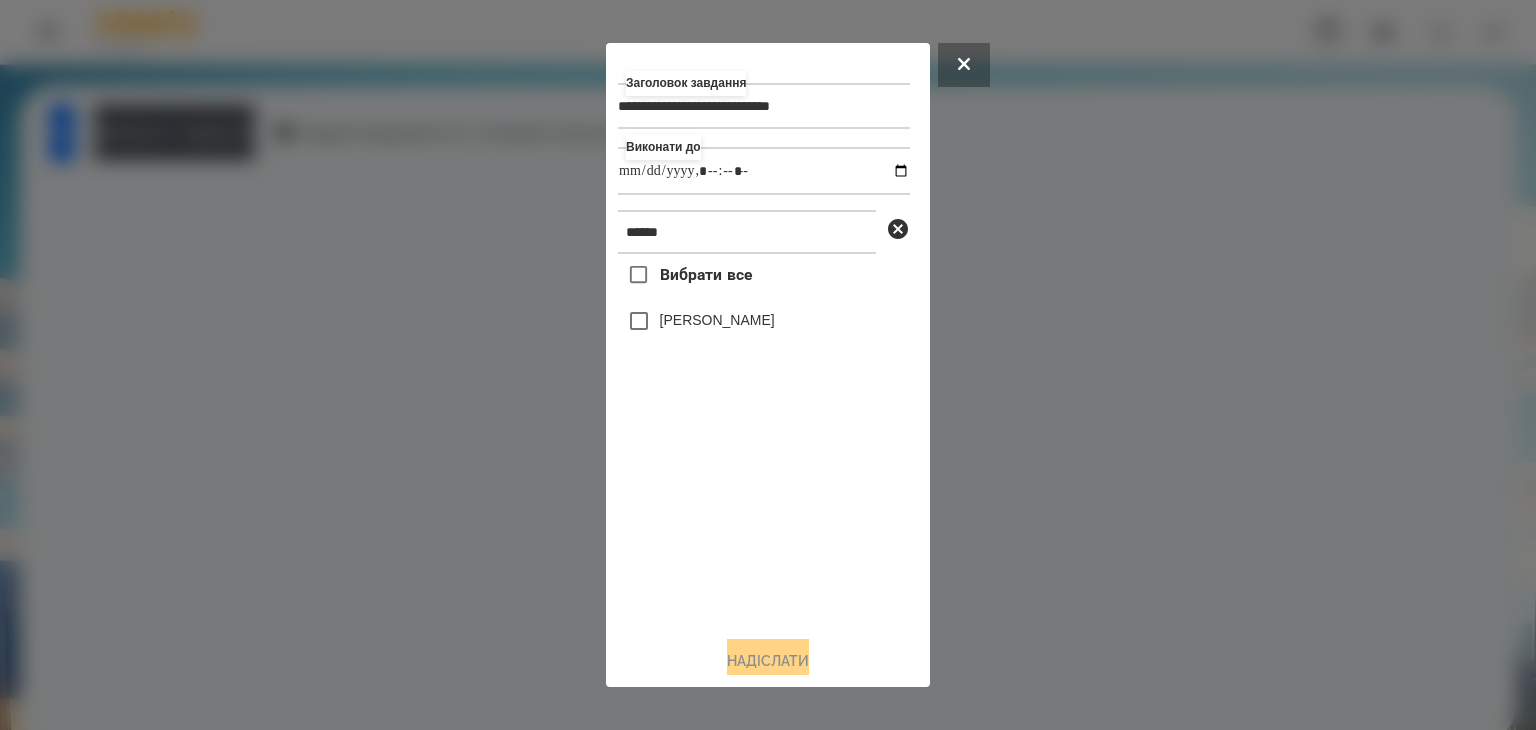 type on "**********" 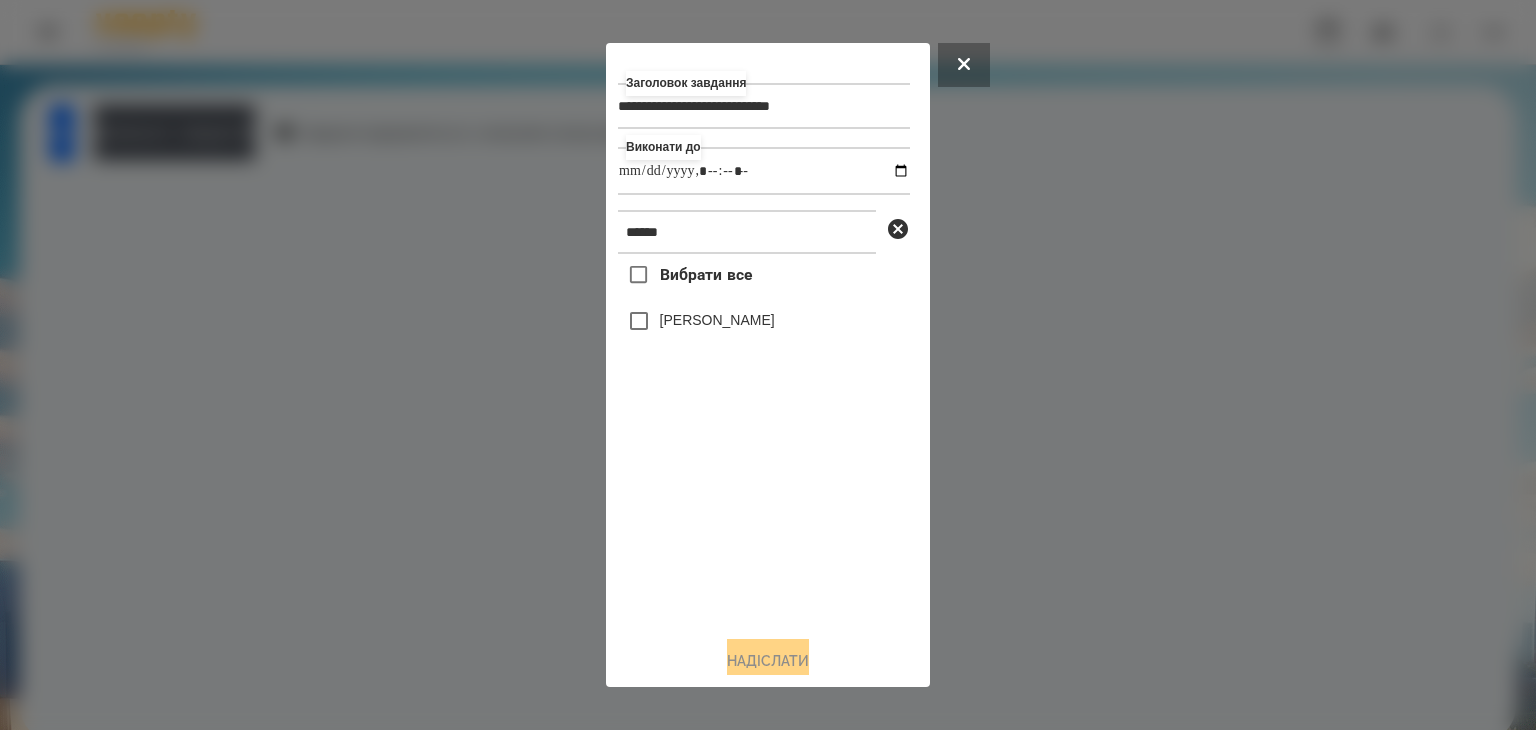 drag, startPoint x: 808, startPoint y: 573, endPoint x: 804, endPoint y: 563, distance: 10.770329 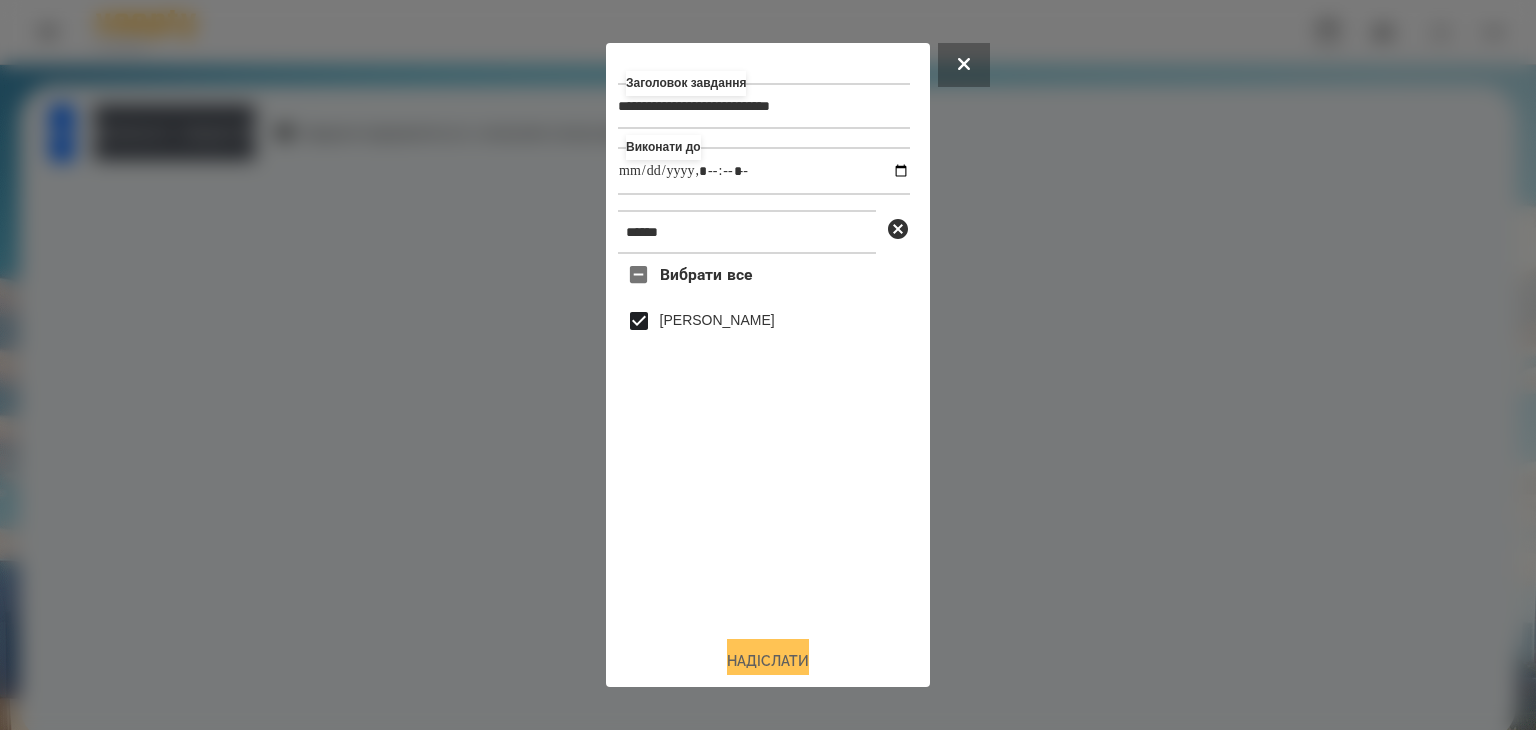 click on "Надіслати" at bounding box center [768, 661] 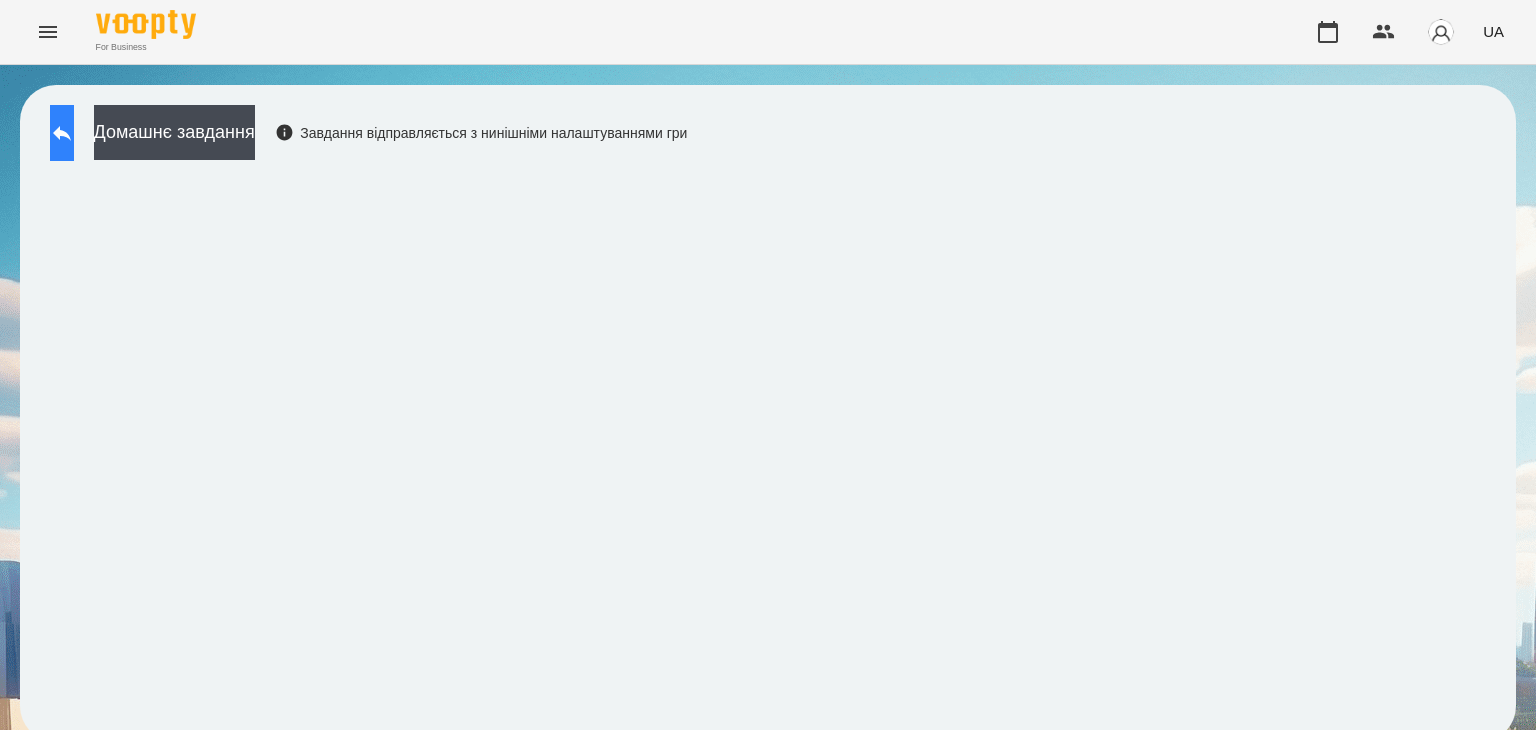 click 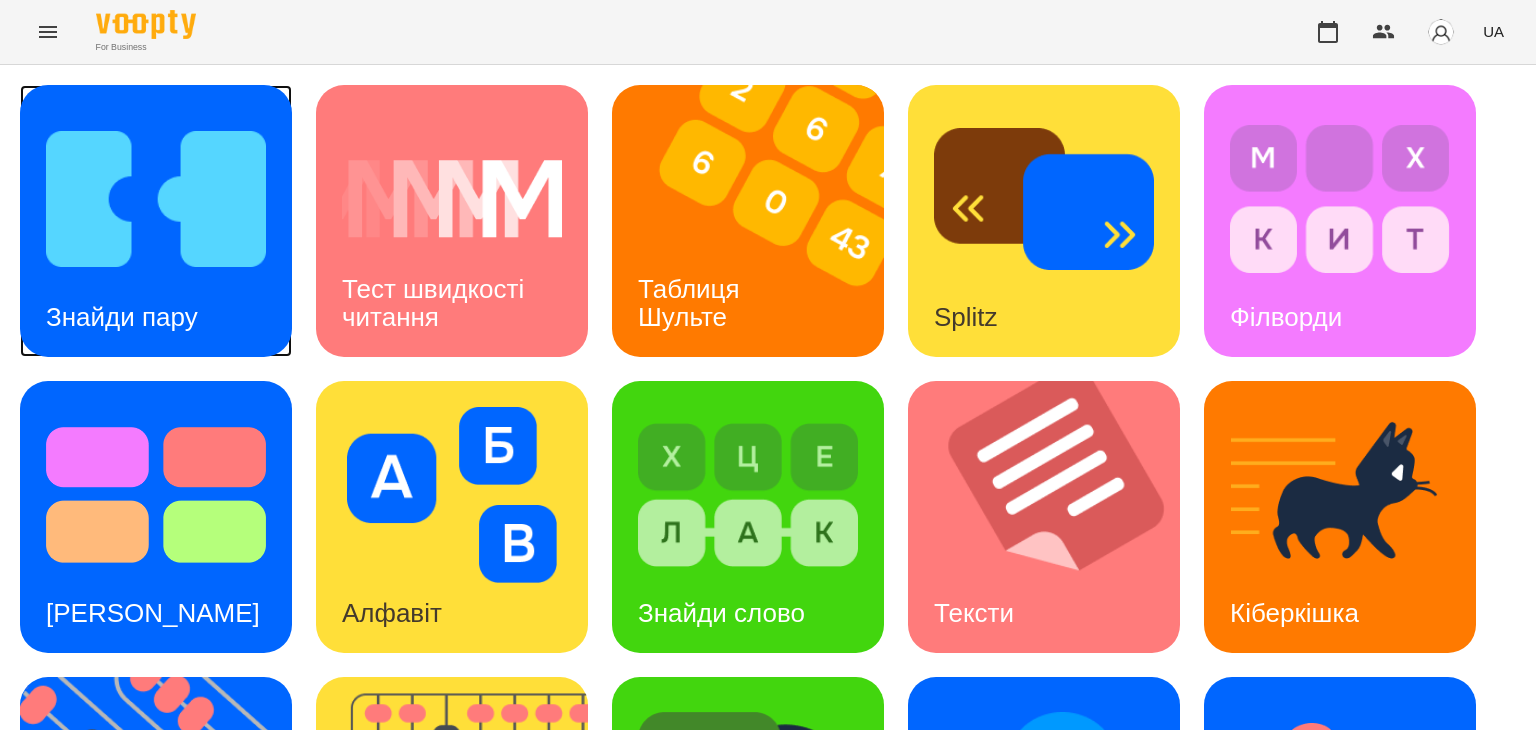 click at bounding box center (156, 199) 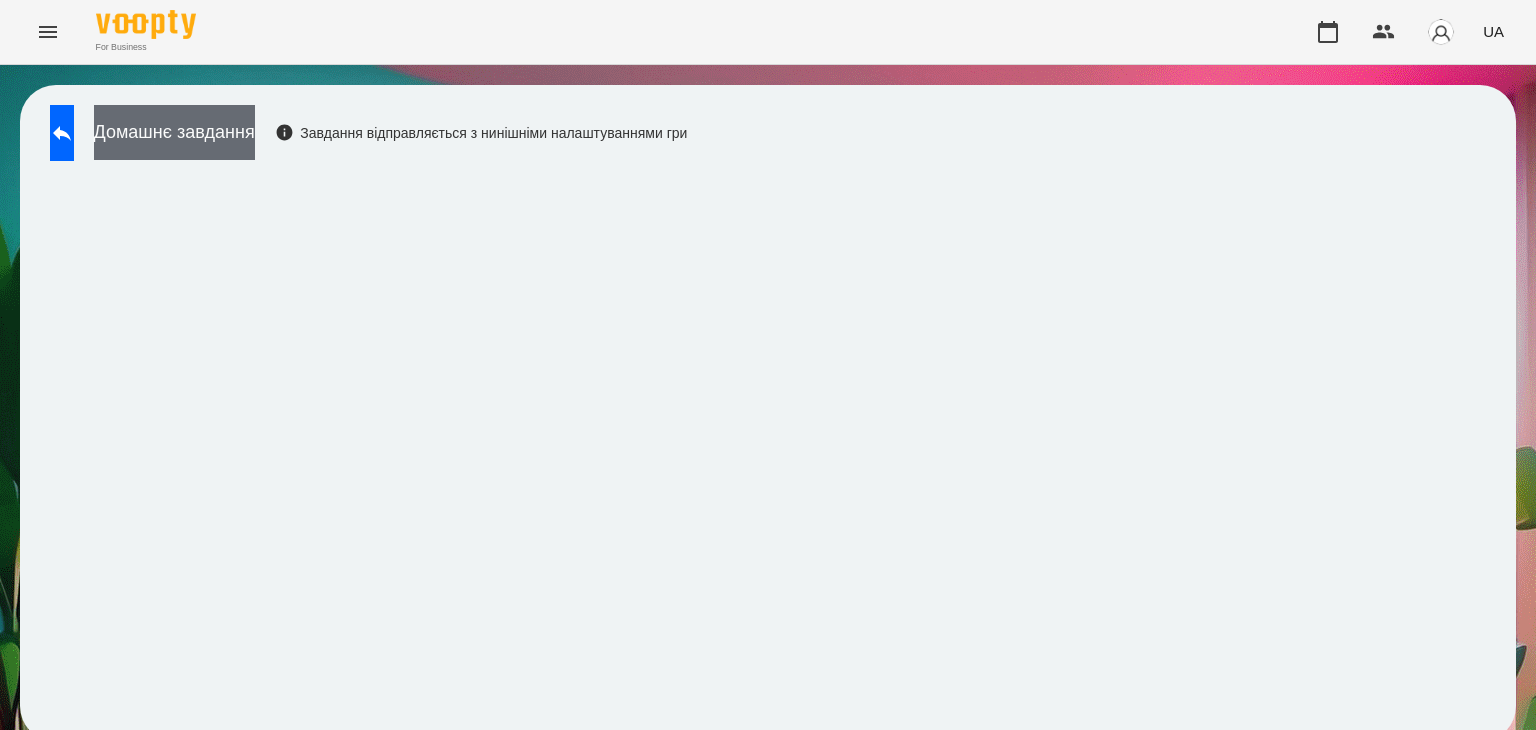 click on "Домашнє завдання" at bounding box center [174, 132] 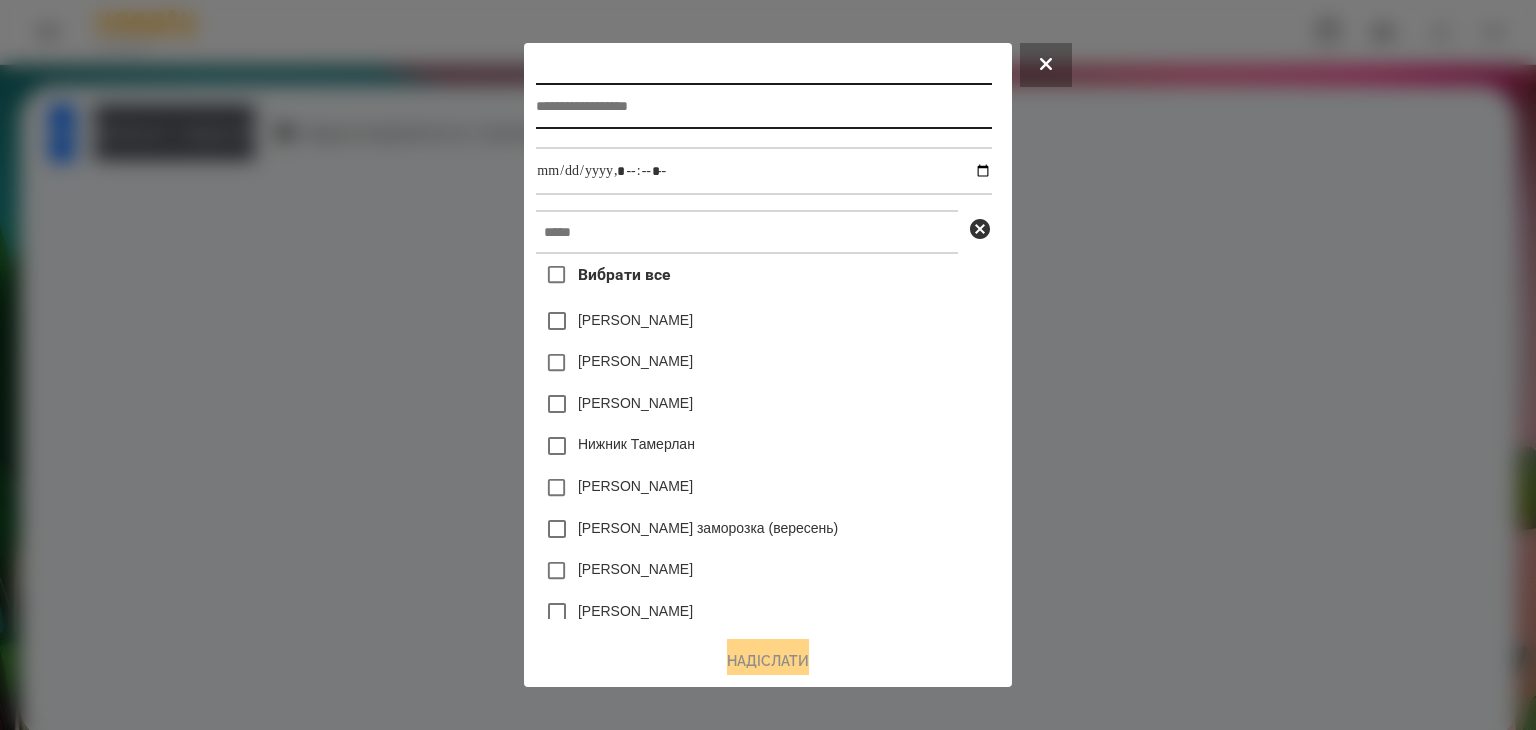 click at bounding box center (763, 106) 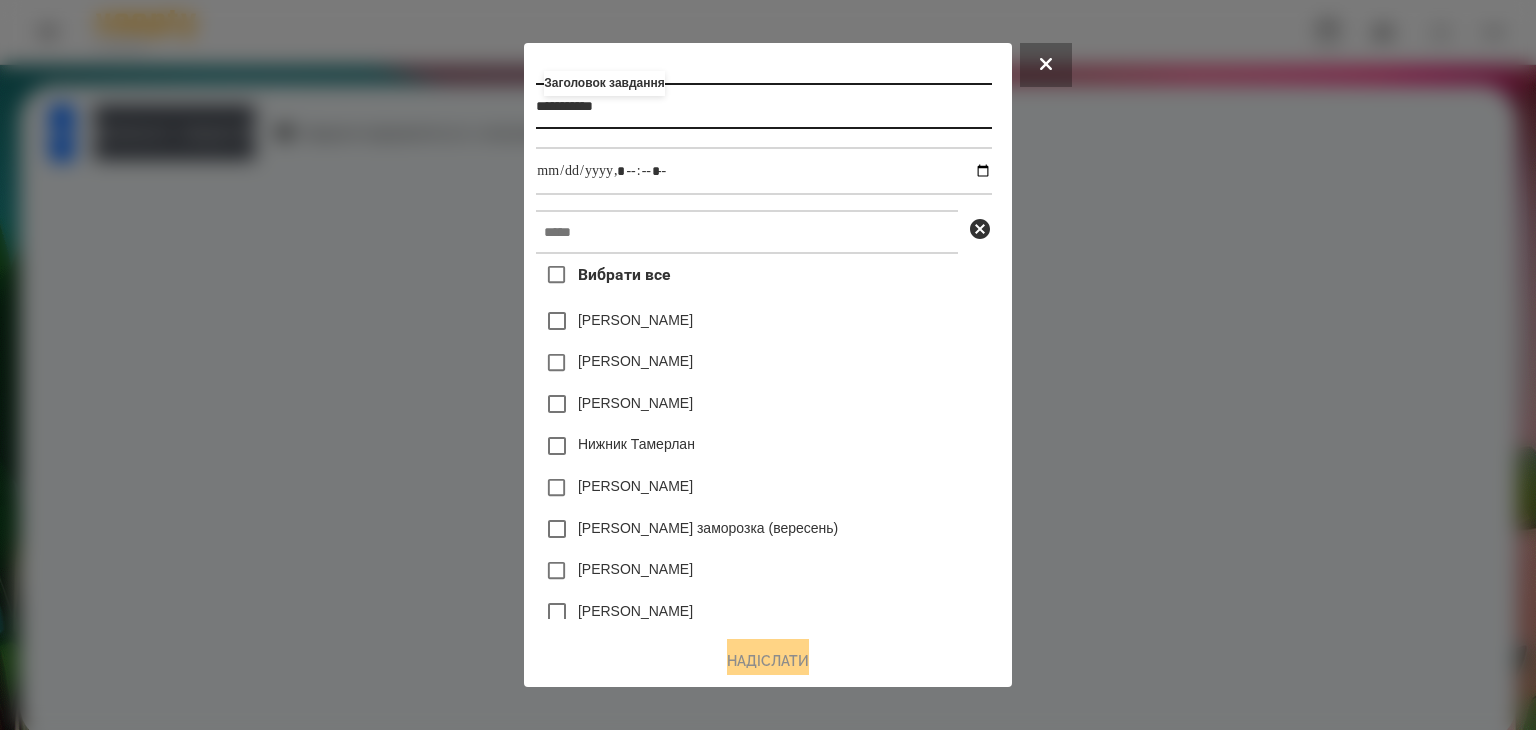 type on "**********" 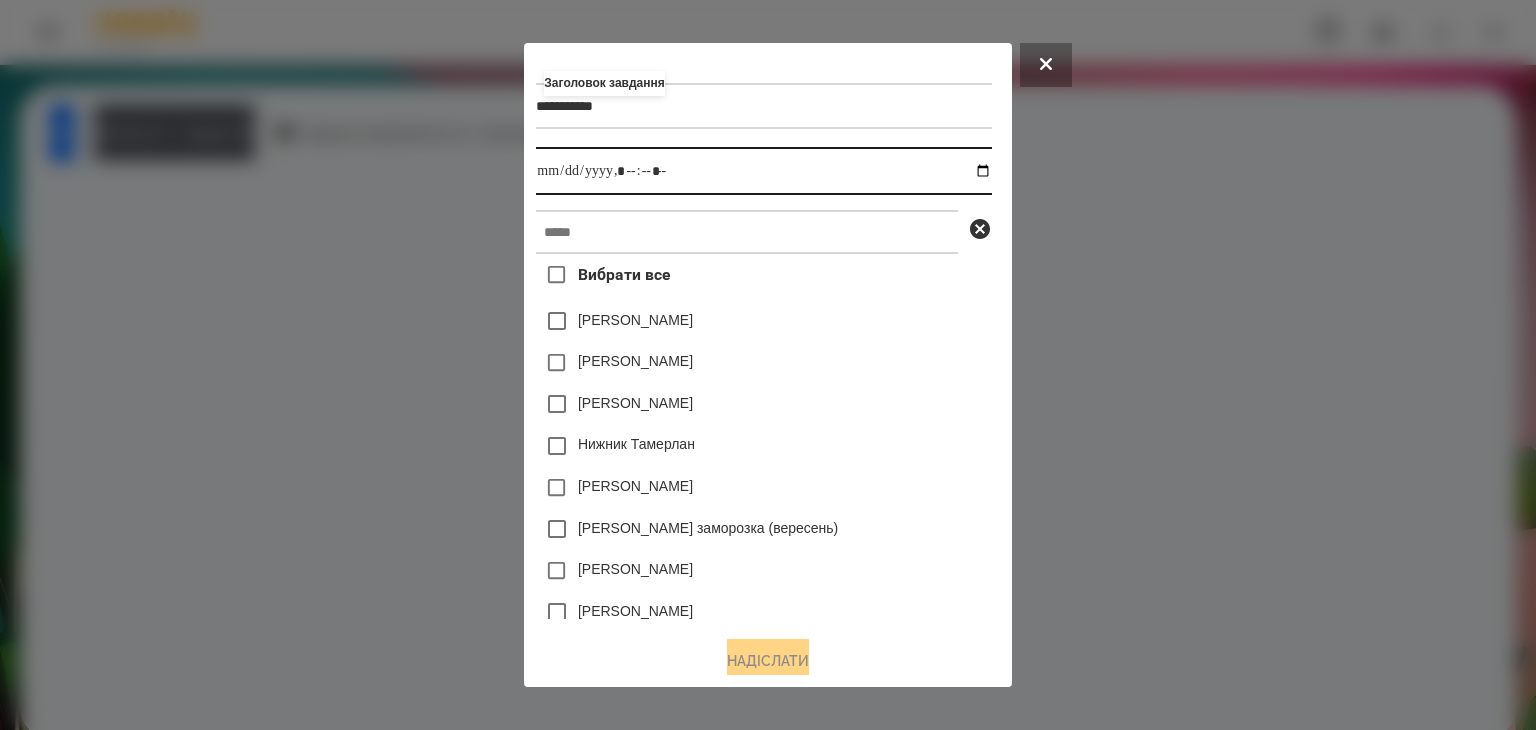 click at bounding box center (763, 171) 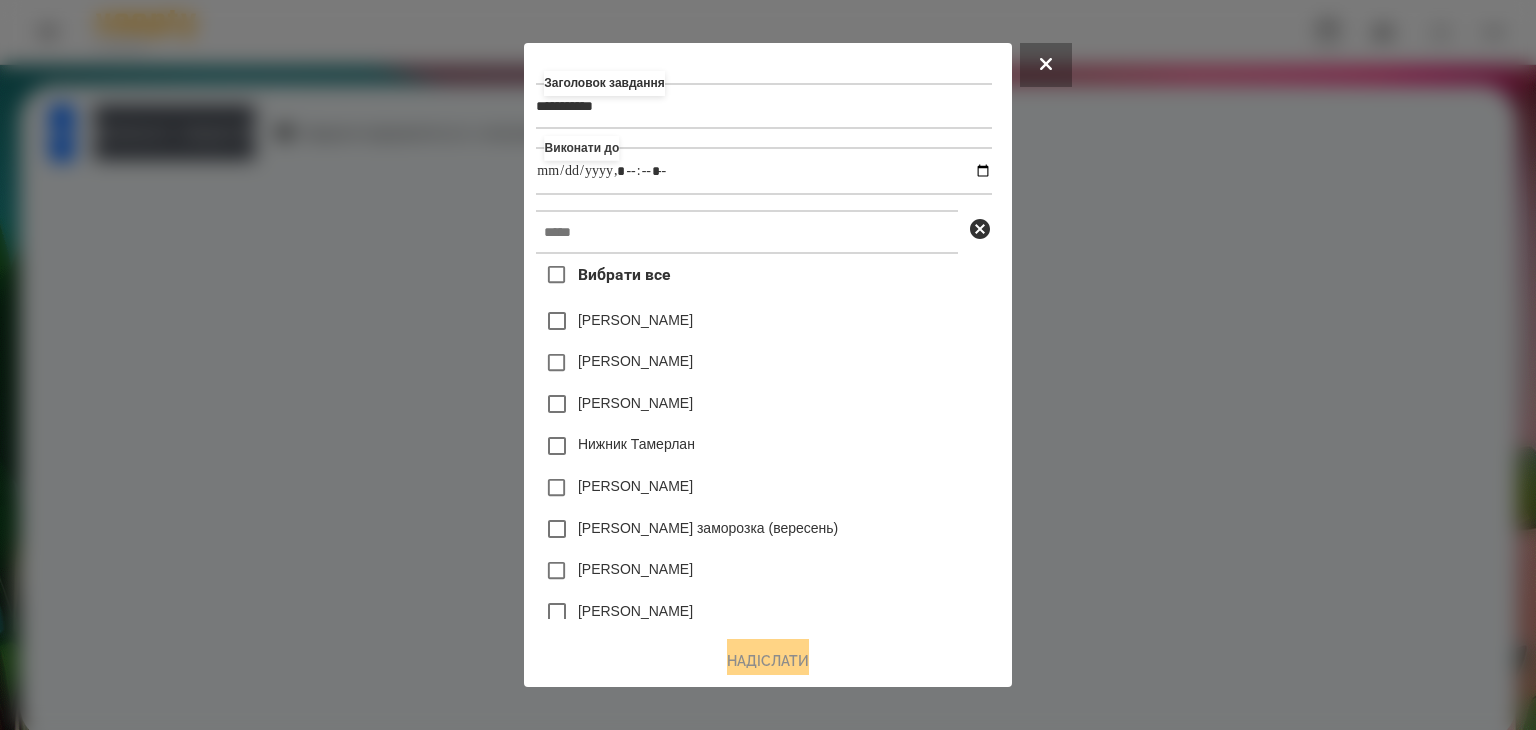 type on "**********" 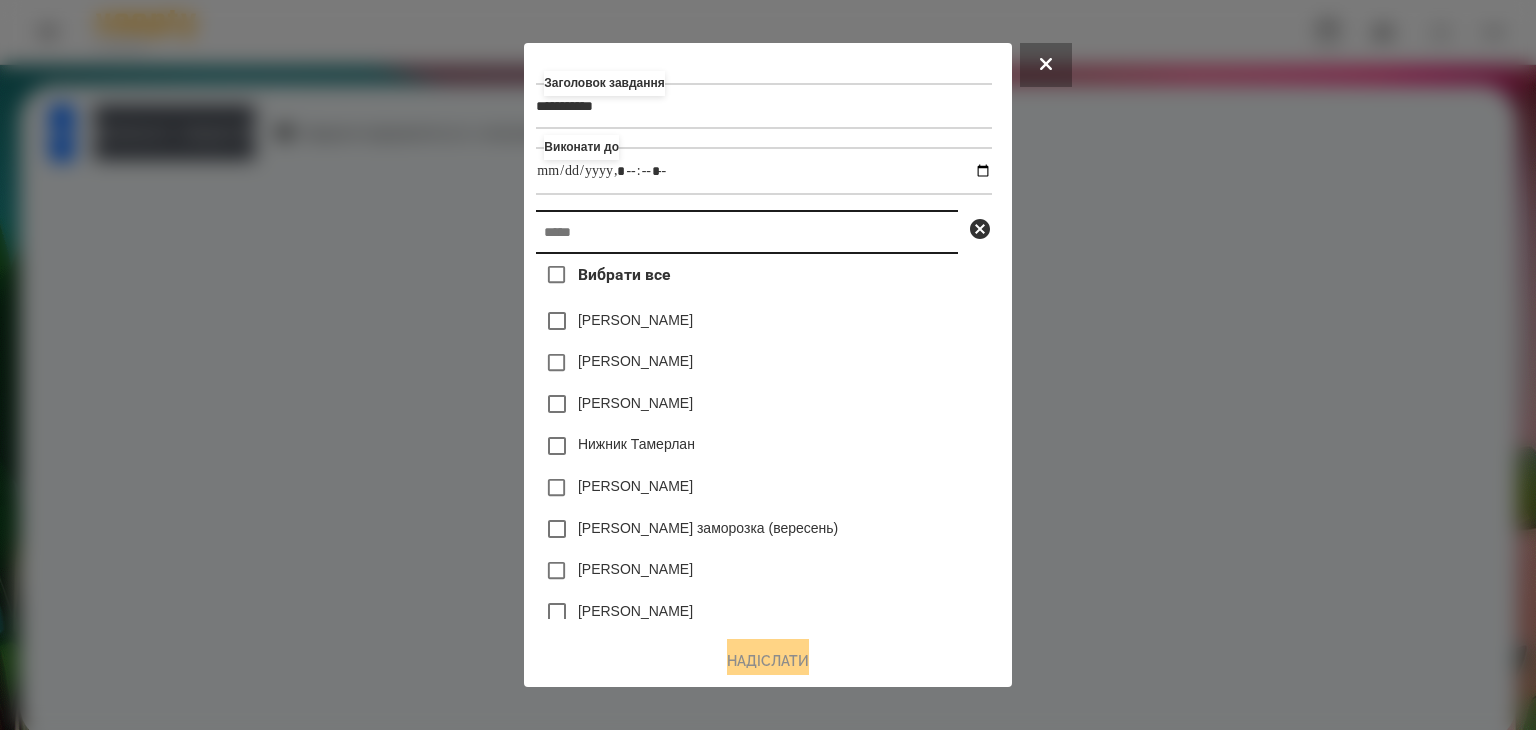 click at bounding box center (747, 232) 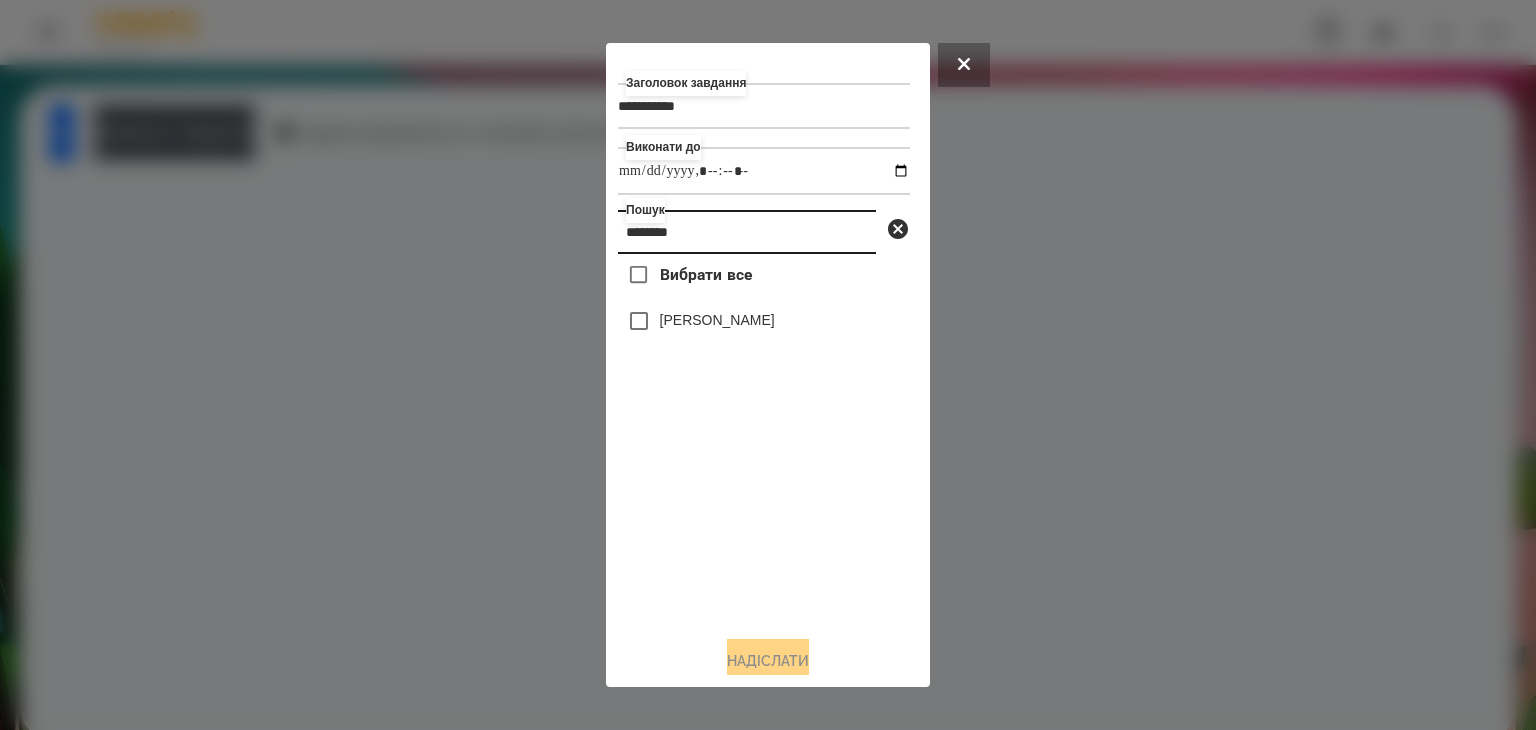 type on "********" 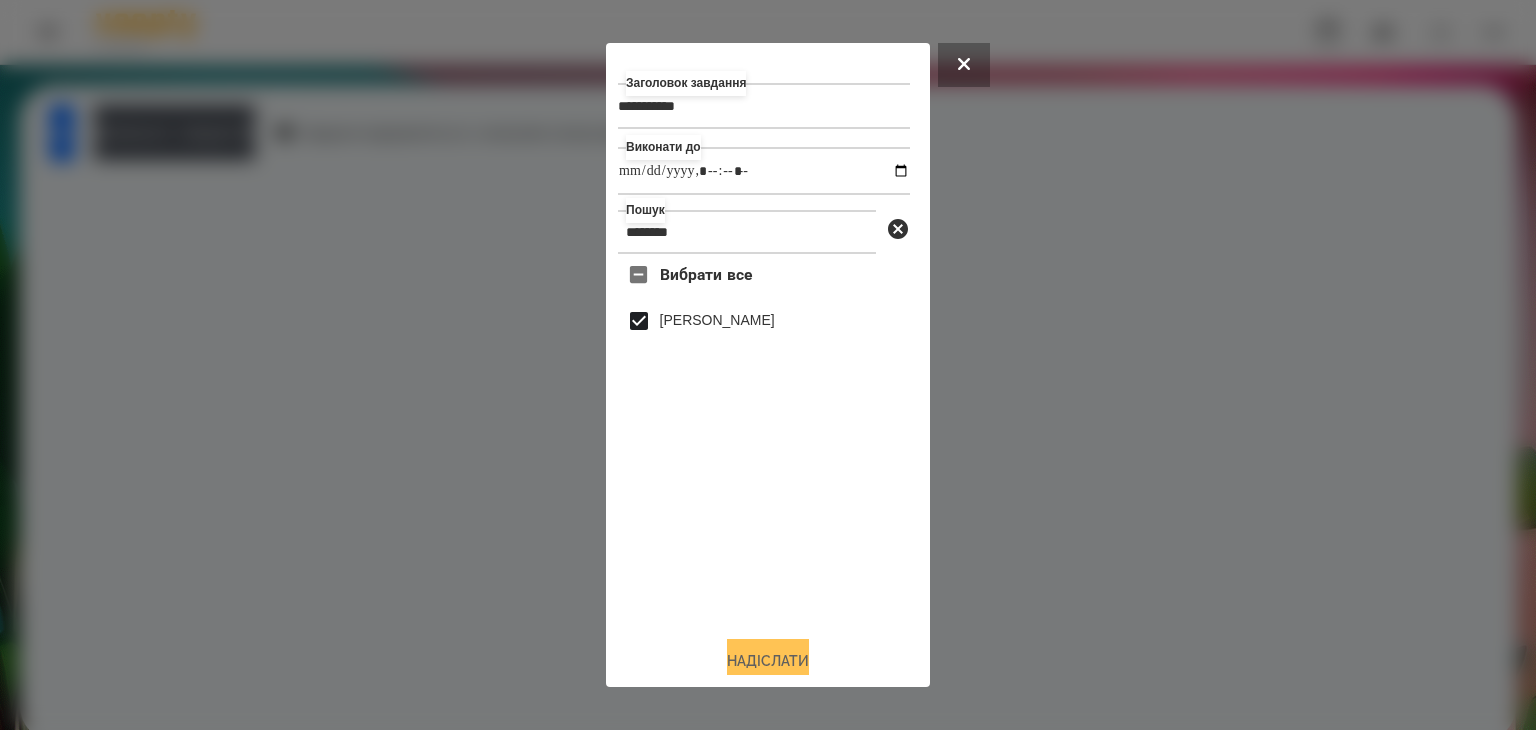 click on "Надіслати" at bounding box center (768, 661) 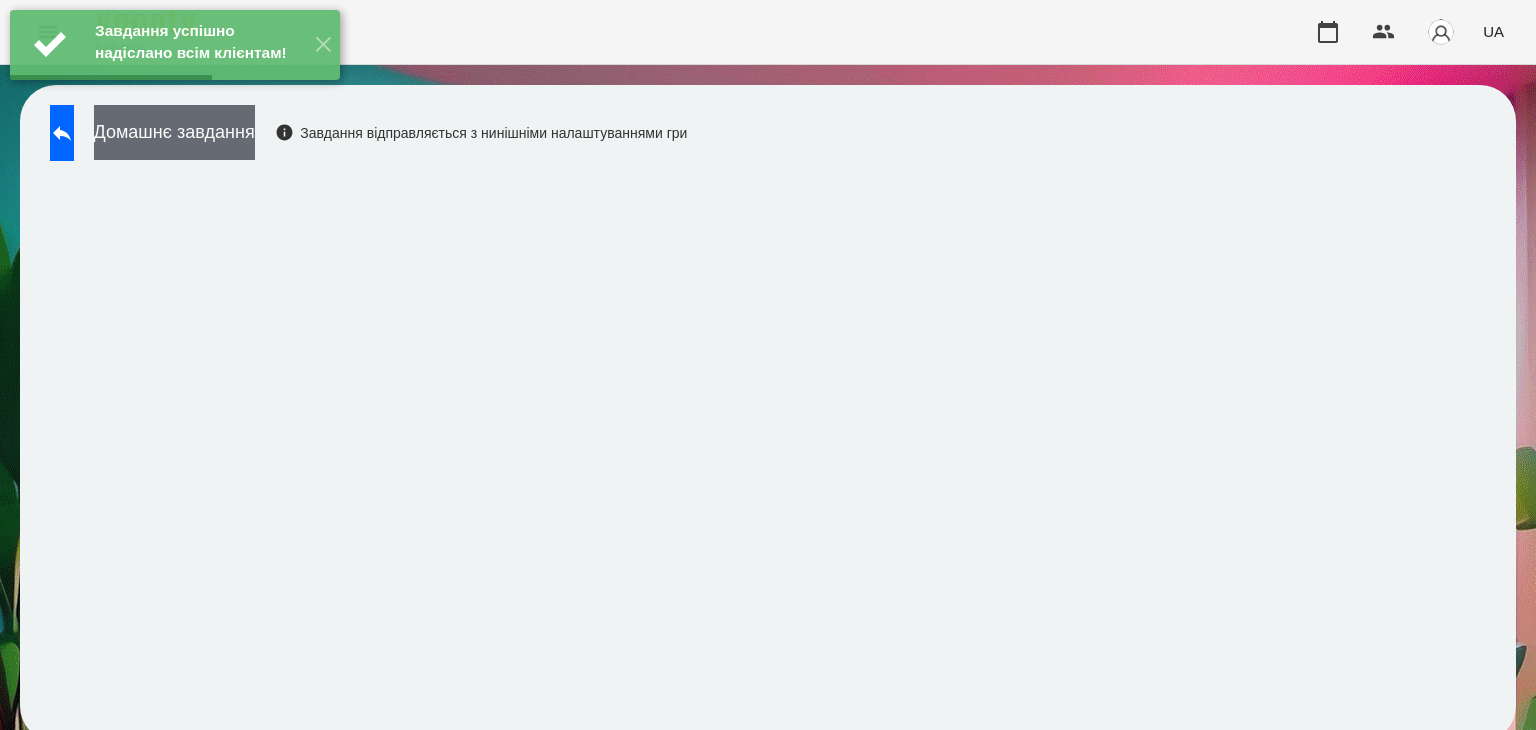 click on "Домашнє завдання" at bounding box center [174, 132] 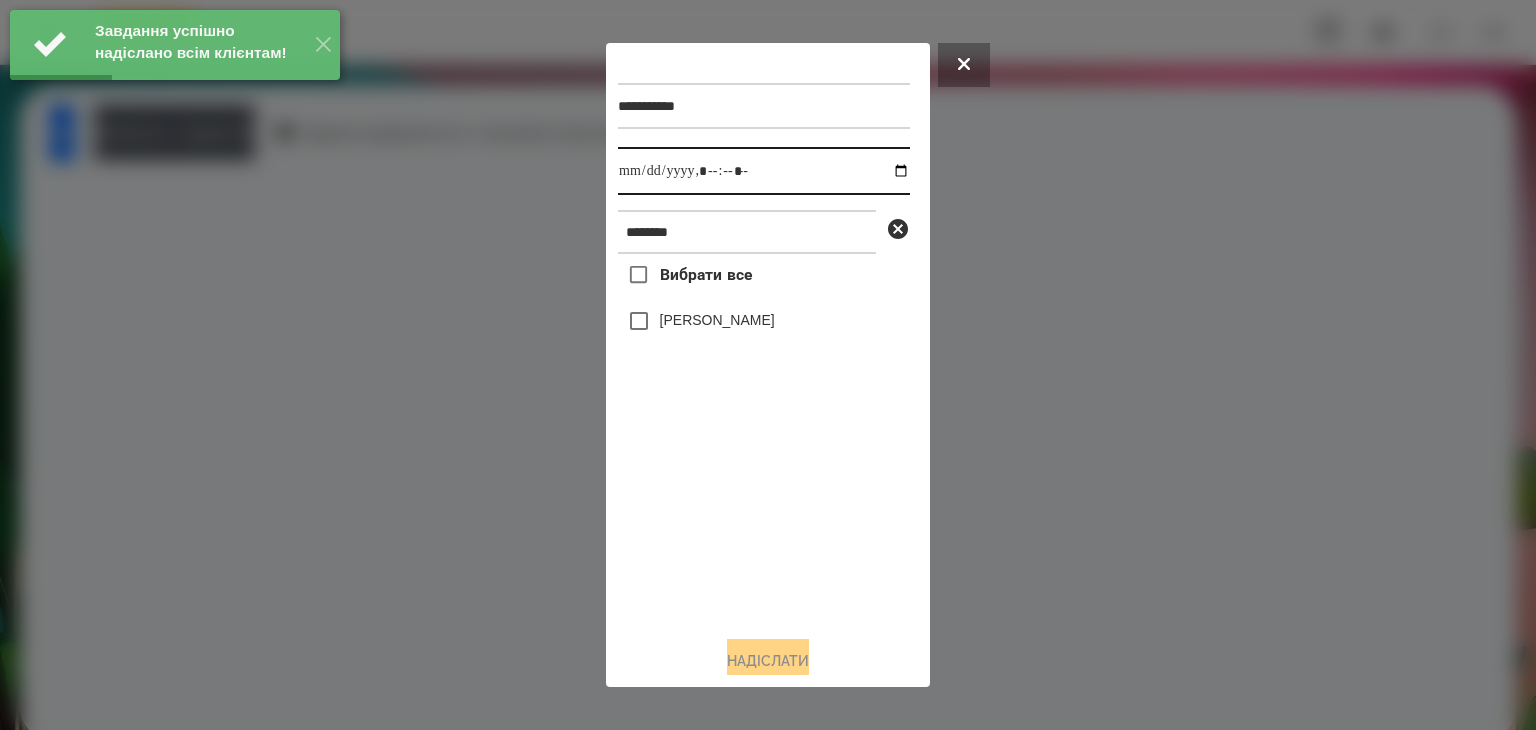 click at bounding box center (764, 171) 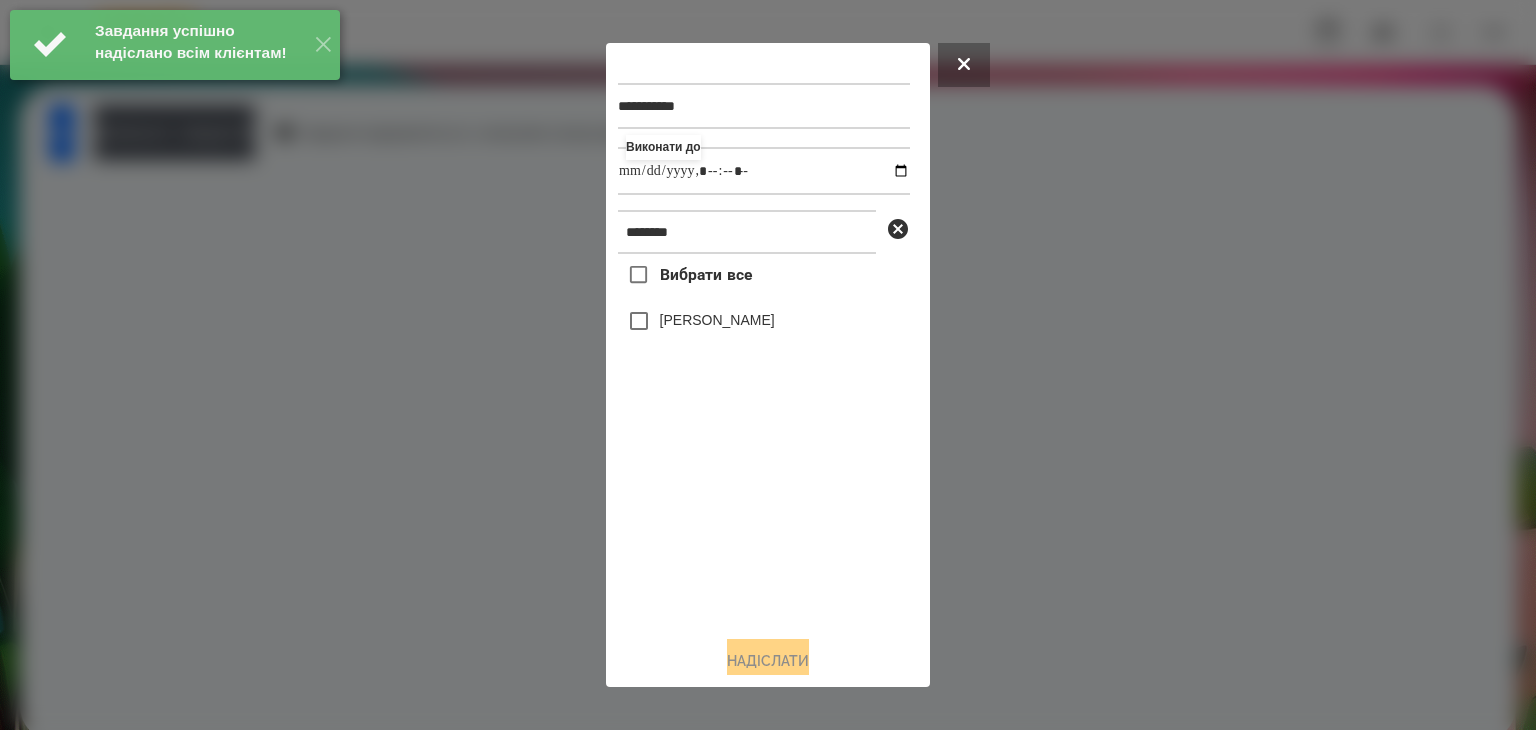 type on "**********" 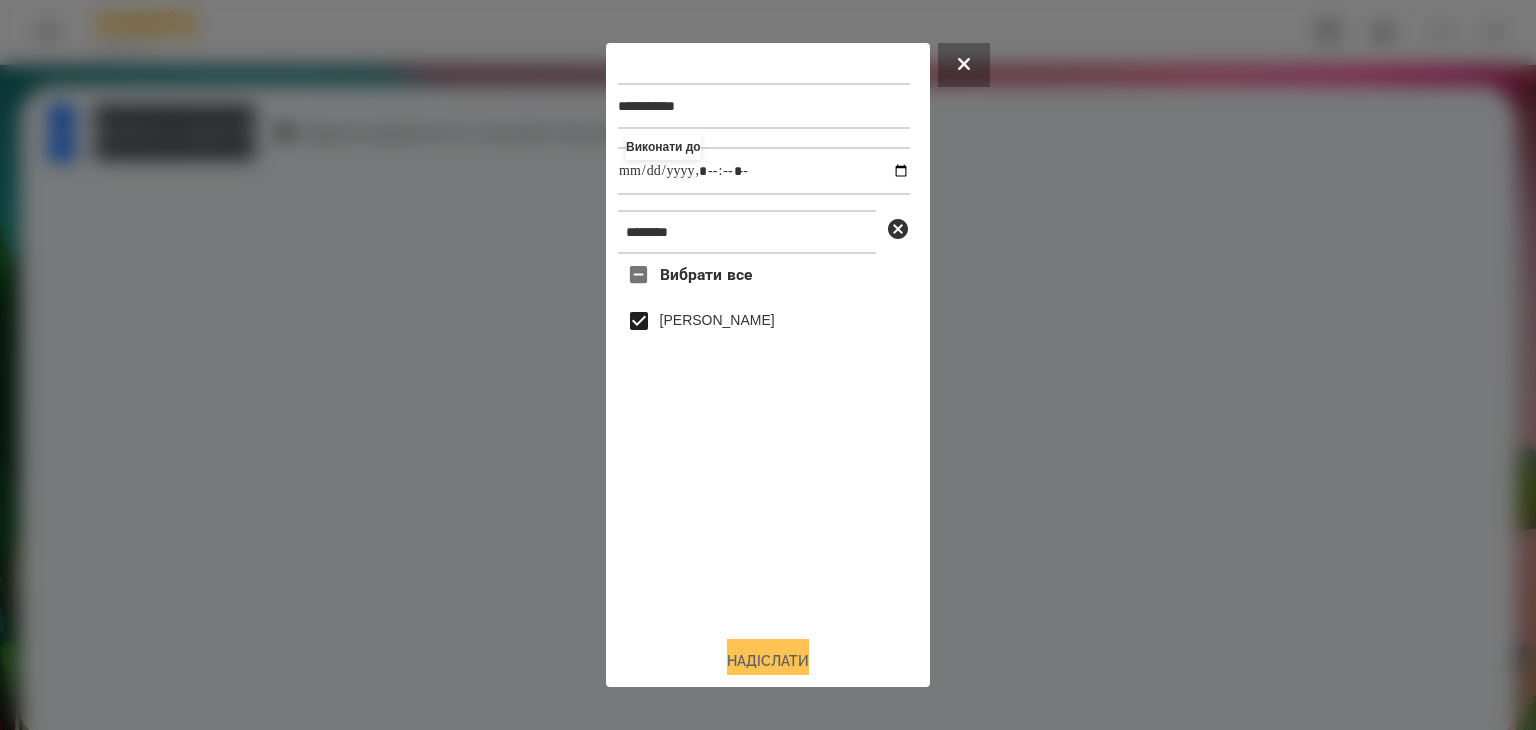 click on "Надіслати" at bounding box center [768, 661] 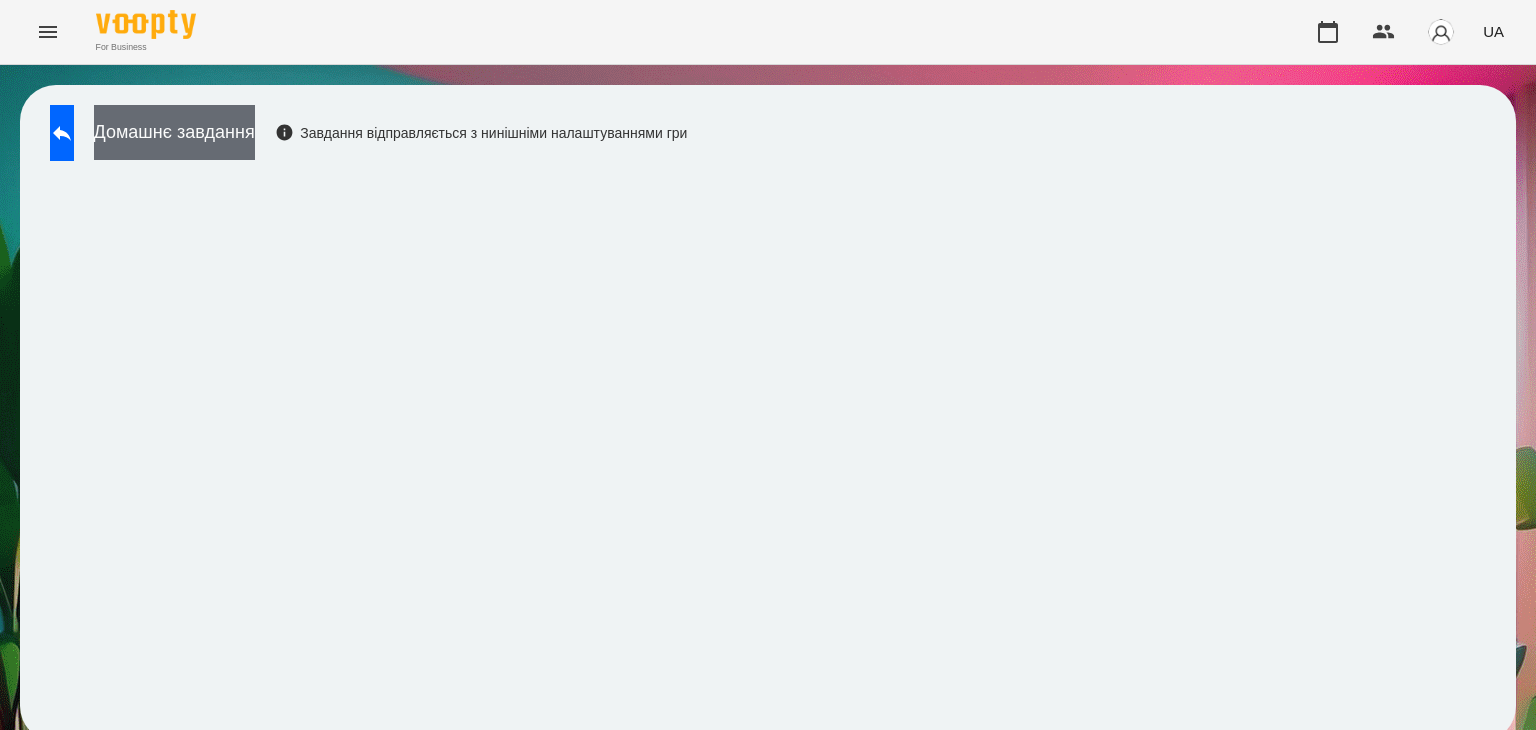 click on "Домашнє завдання" at bounding box center (174, 132) 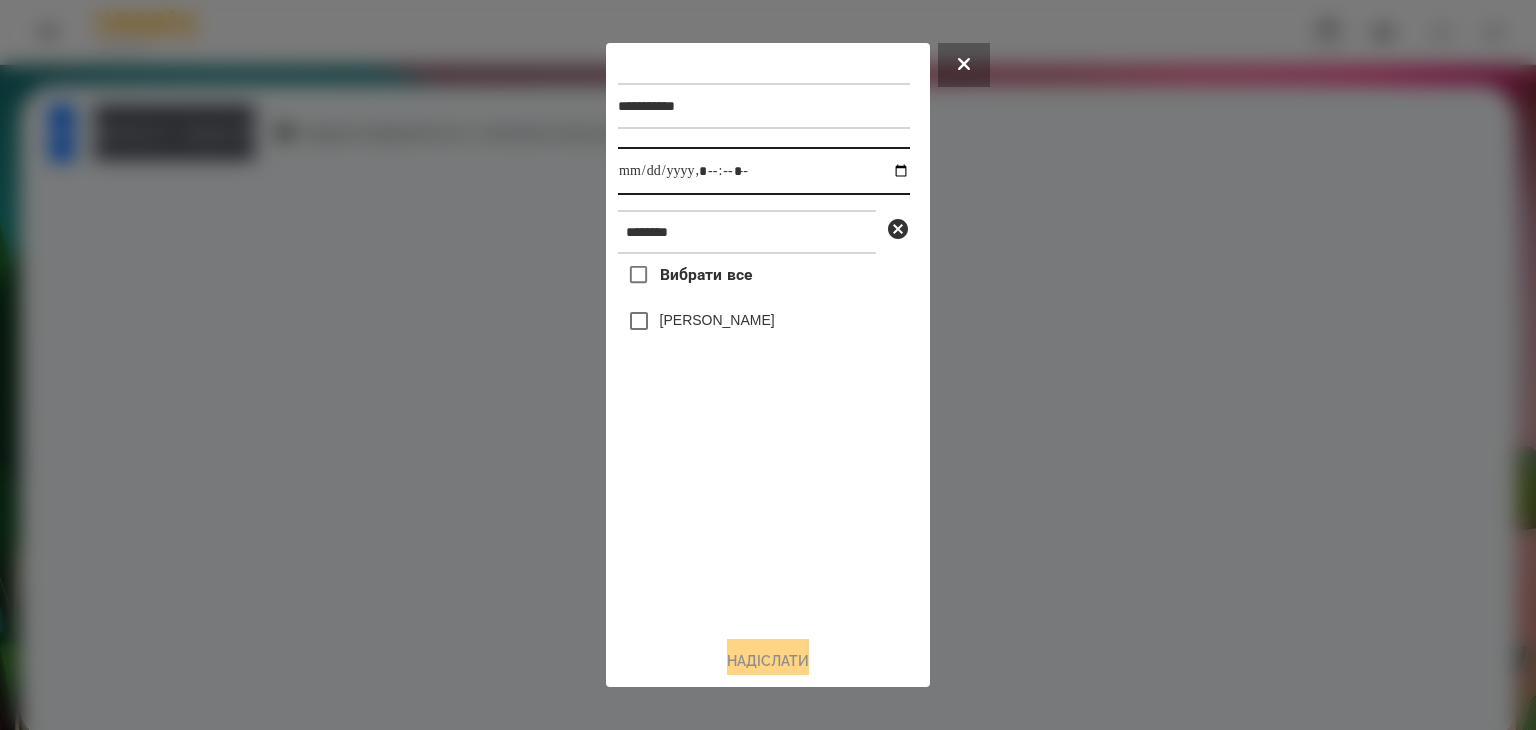 click at bounding box center [764, 171] 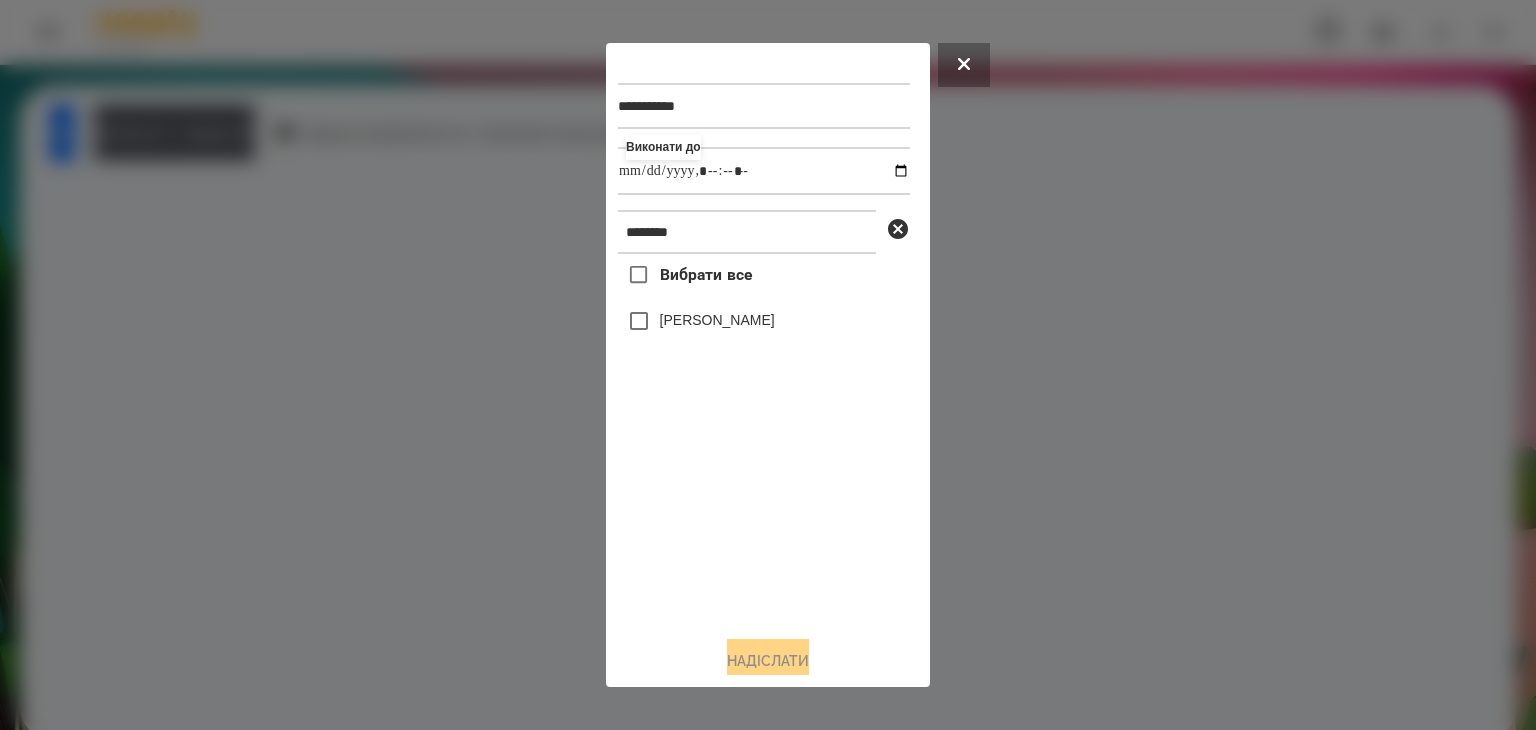 type on "**********" 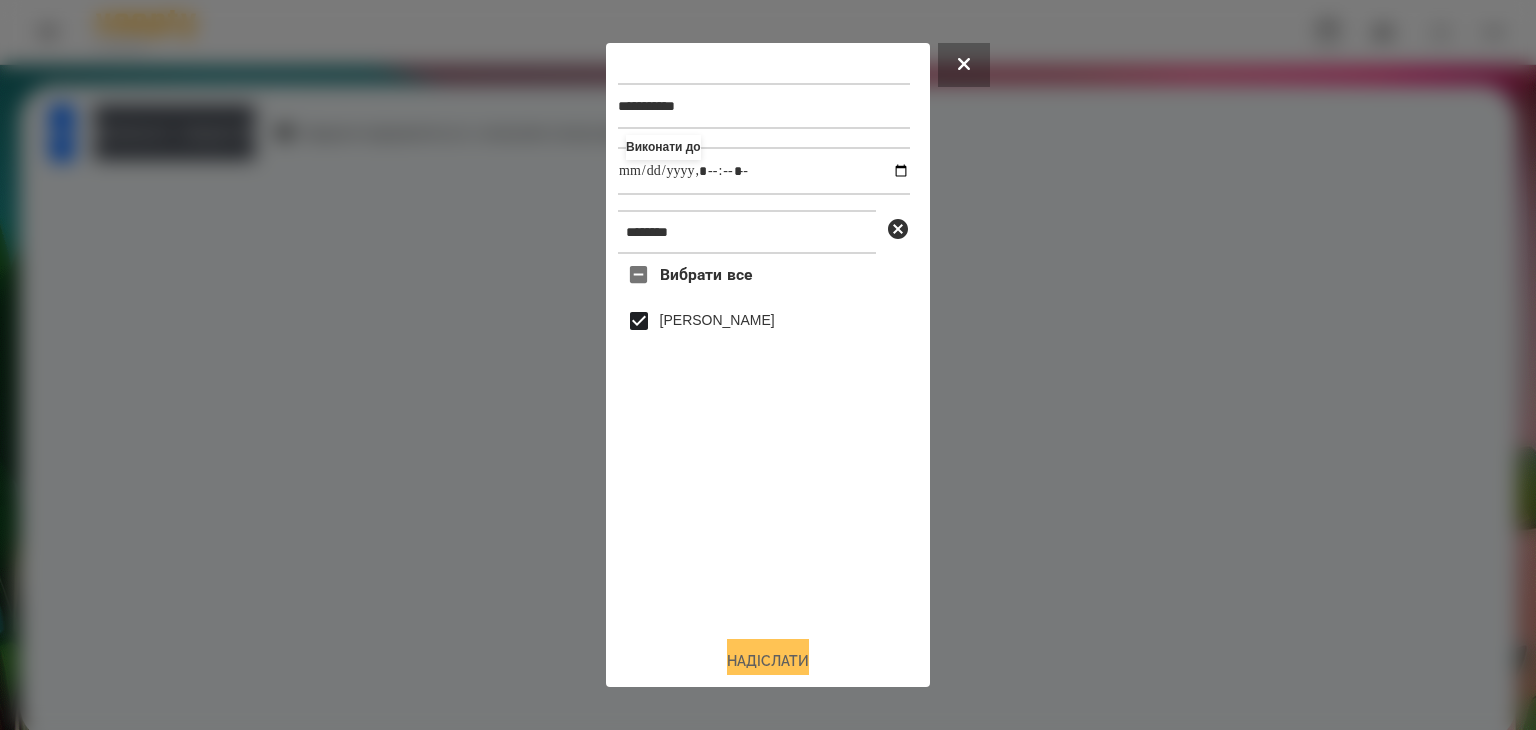 click on "Надіслати" at bounding box center [768, 661] 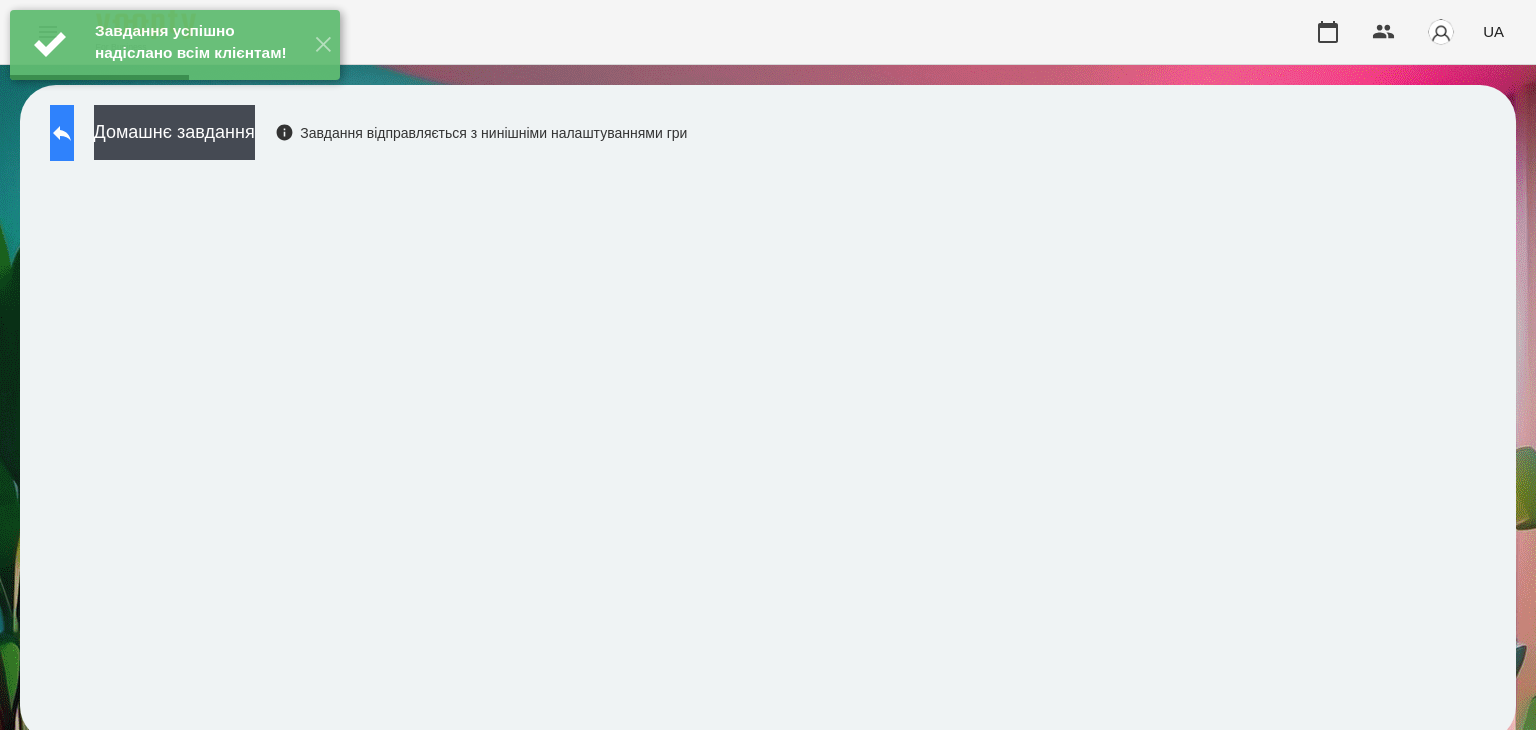 click 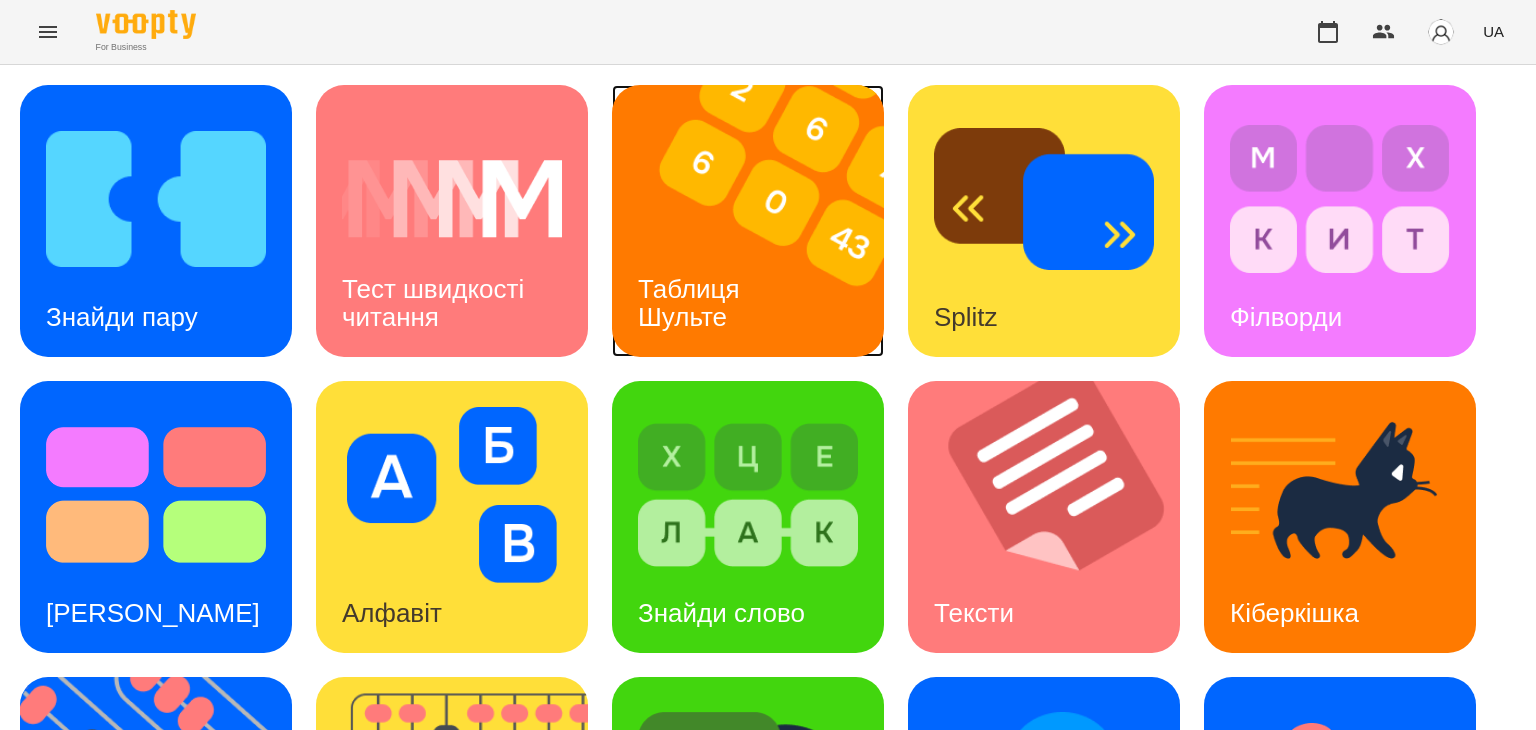 click on "Таблиця
Шульте" at bounding box center (692, 302) 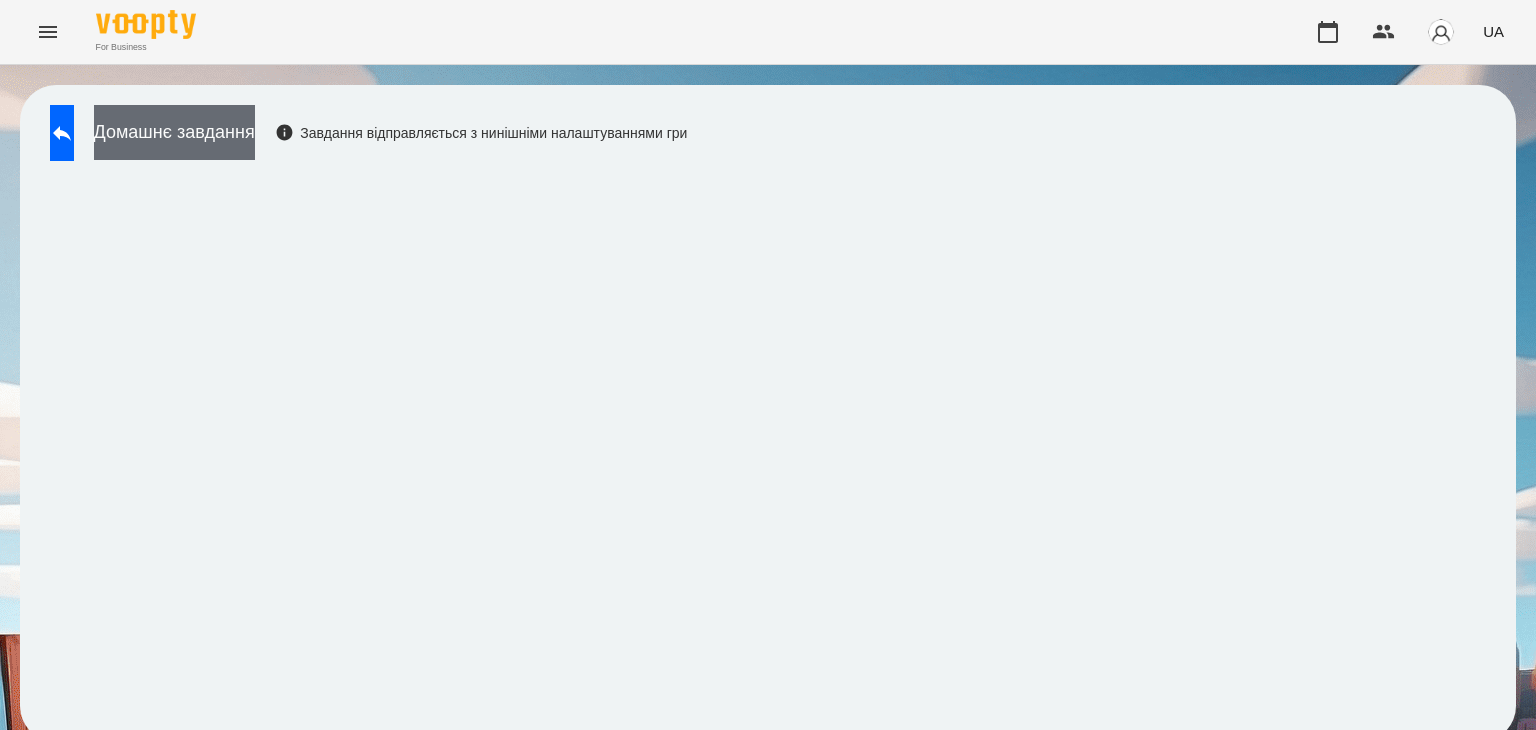 click on "Домашнє завдання" at bounding box center (174, 132) 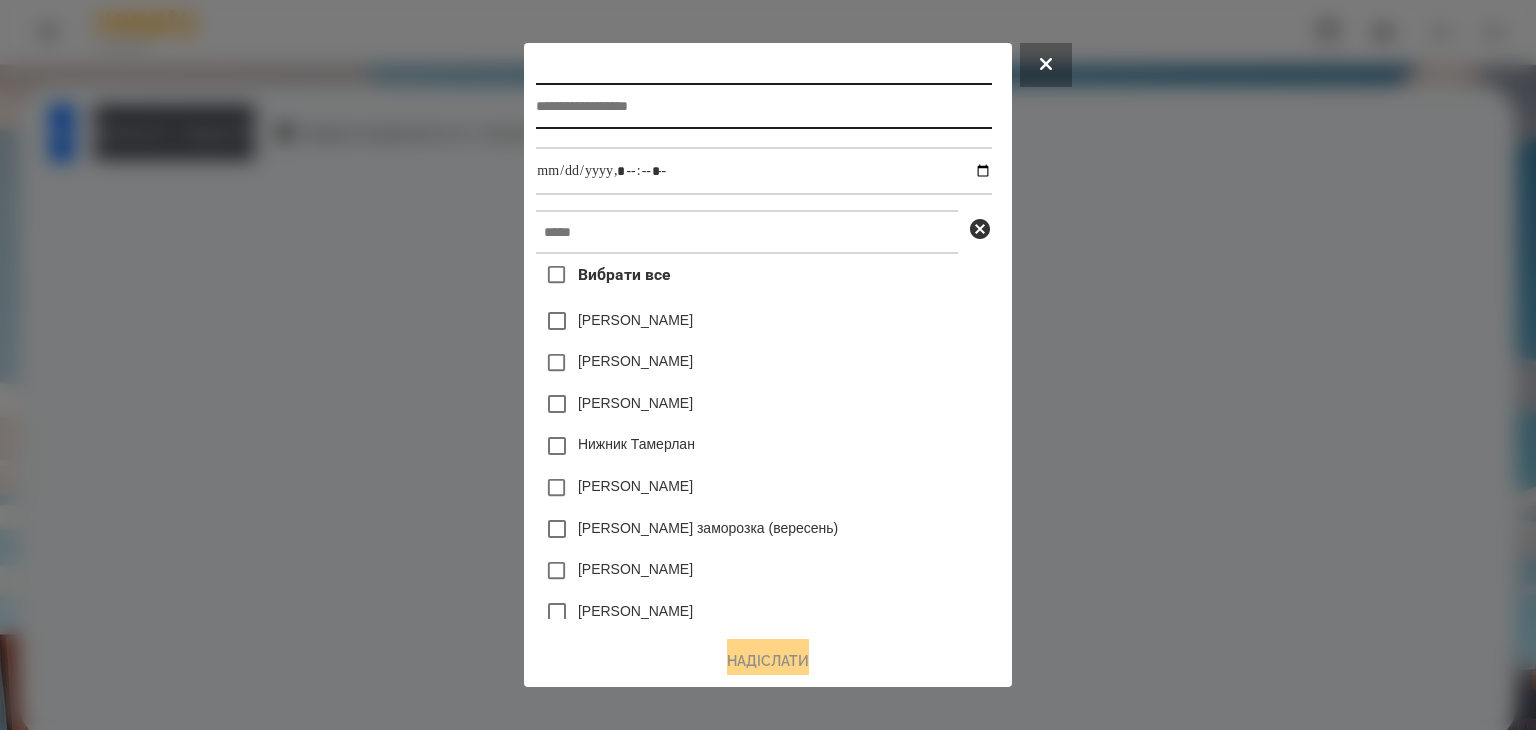 click at bounding box center (763, 106) 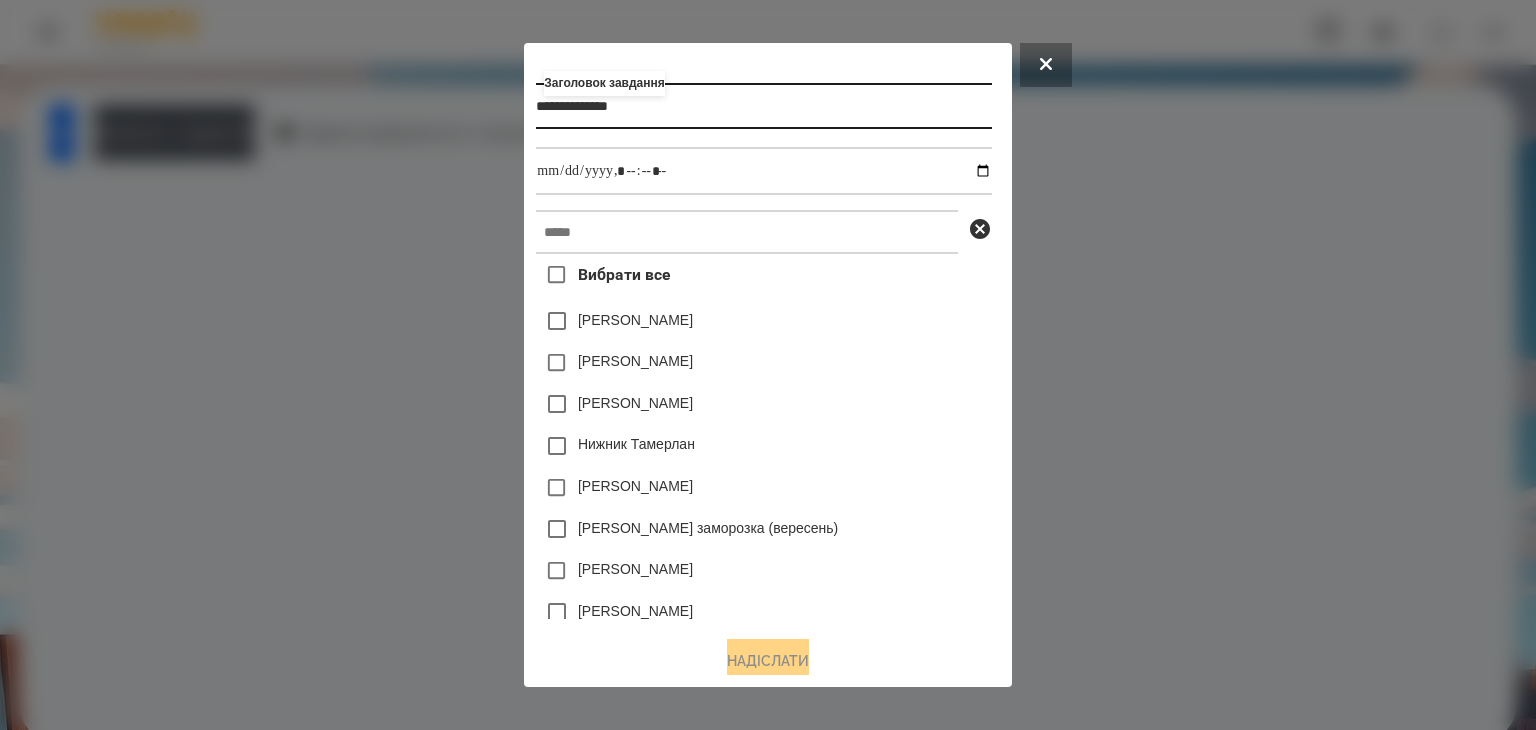 type on "**********" 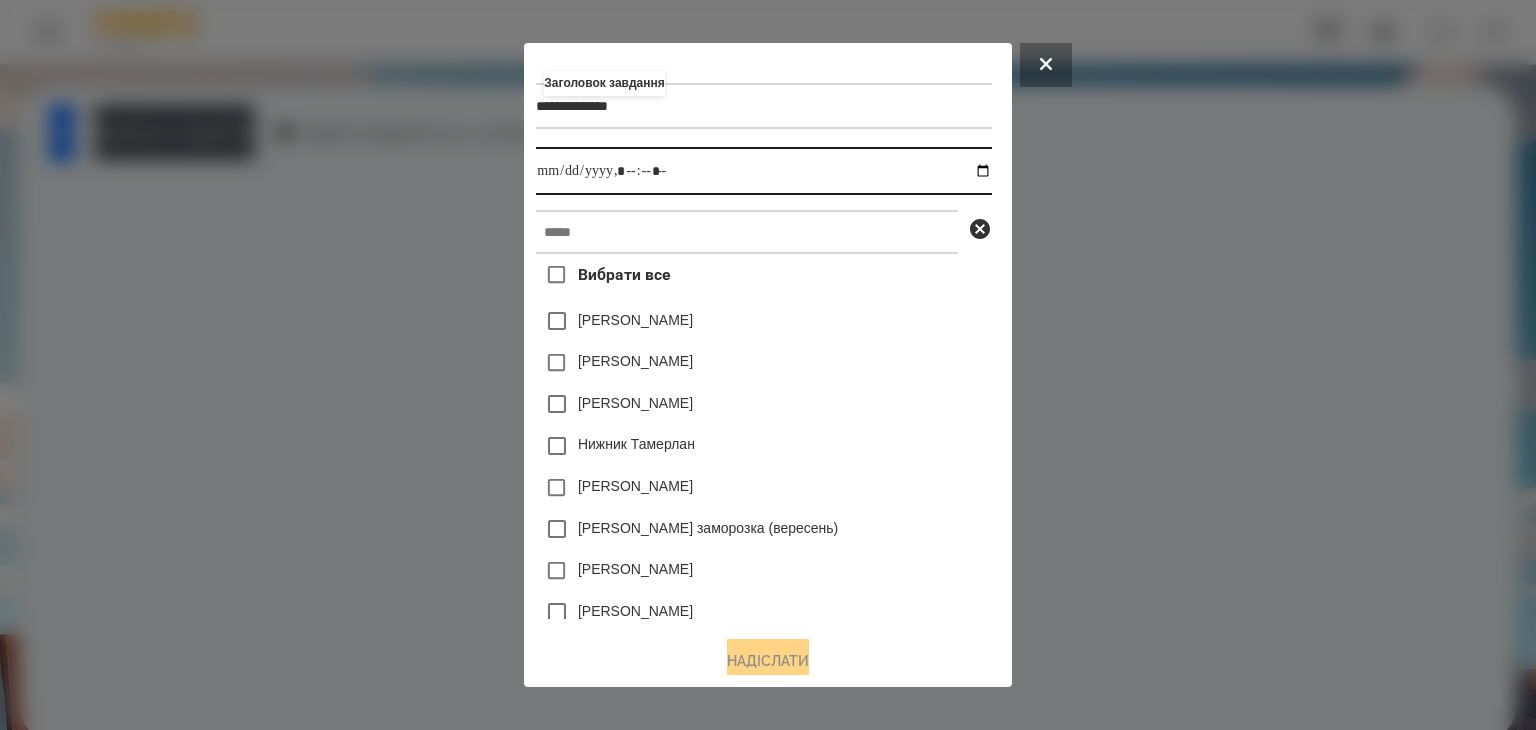 click at bounding box center (763, 171) 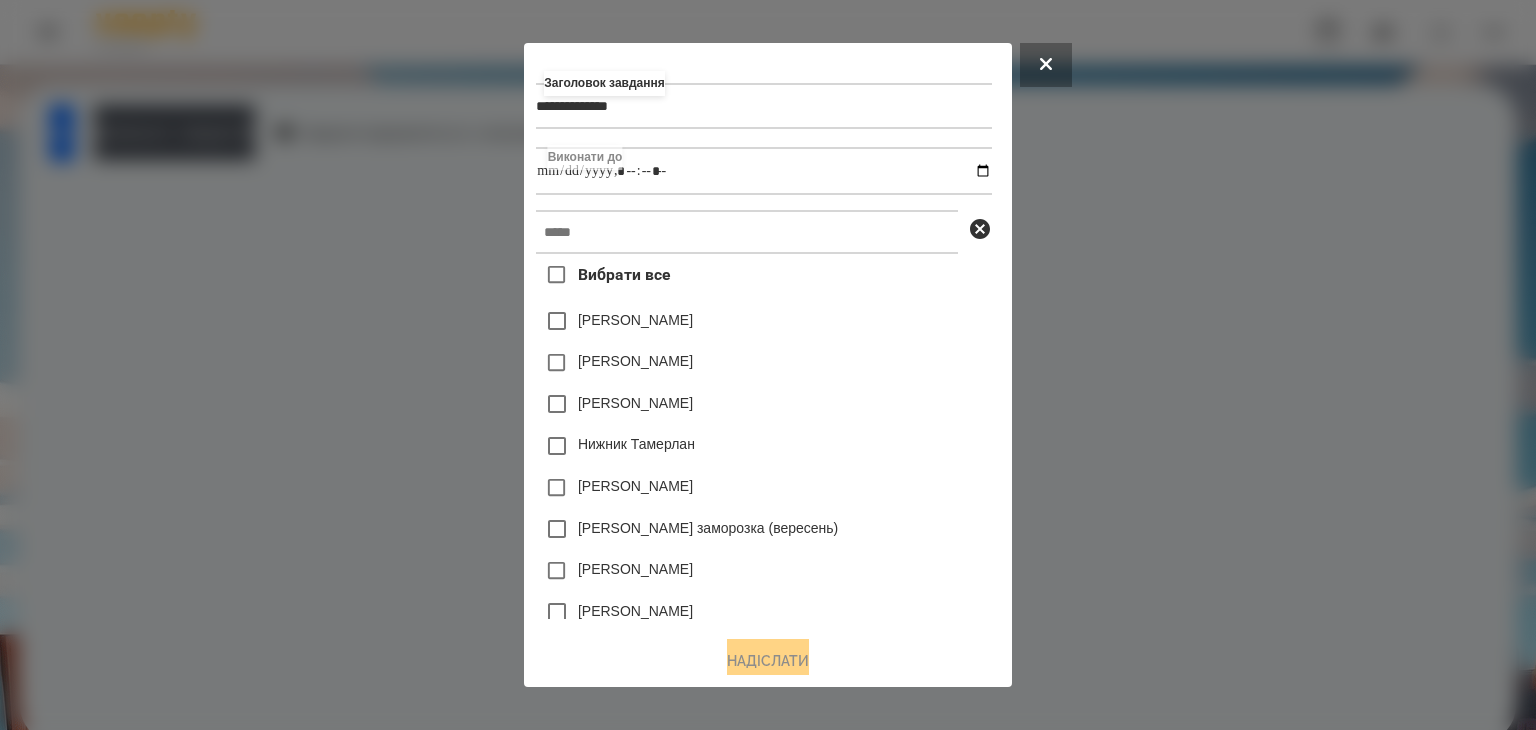 type on "**********" 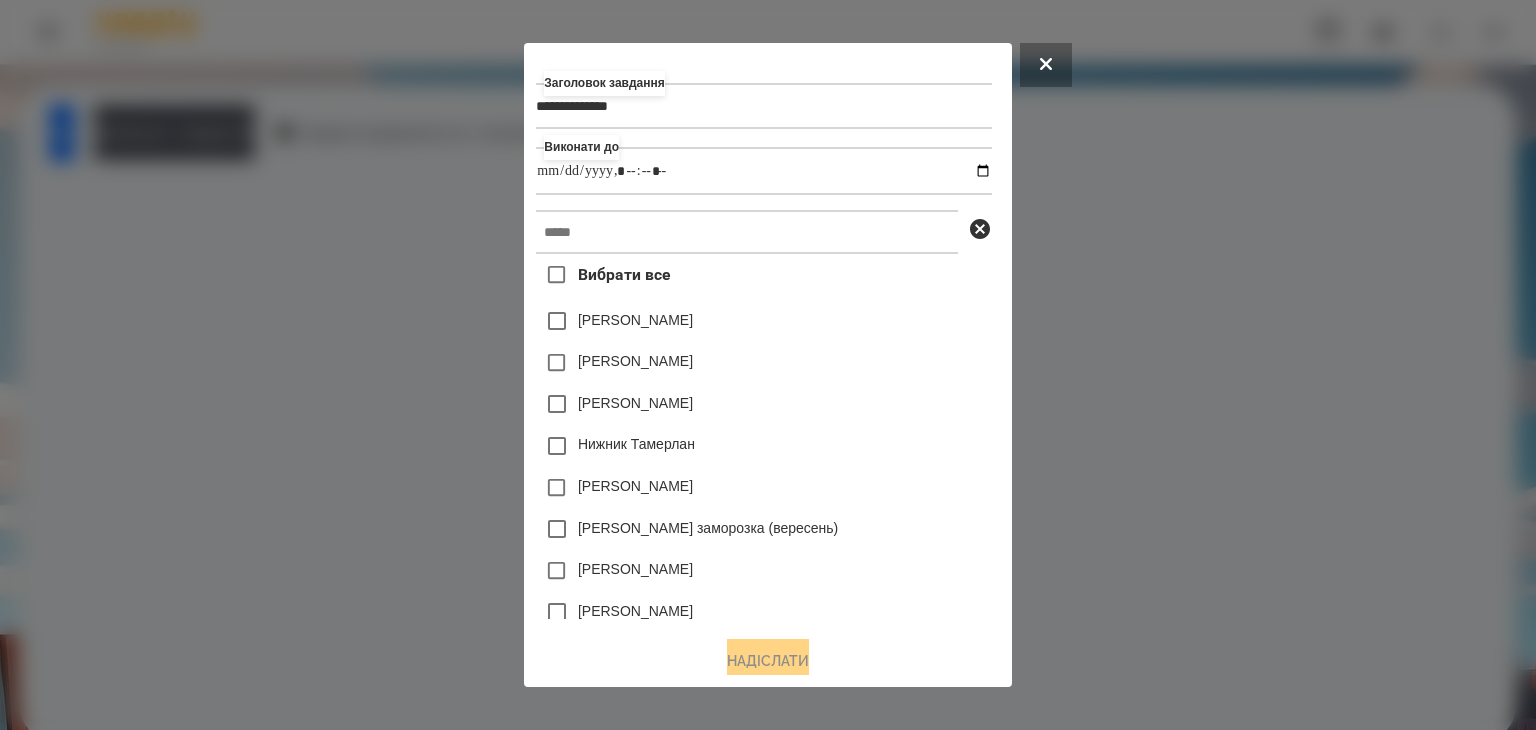 drag, startPoint x: 920, startPoint y: 400, endPoint x: 909, endPoint y: 299, distance: 101.597244 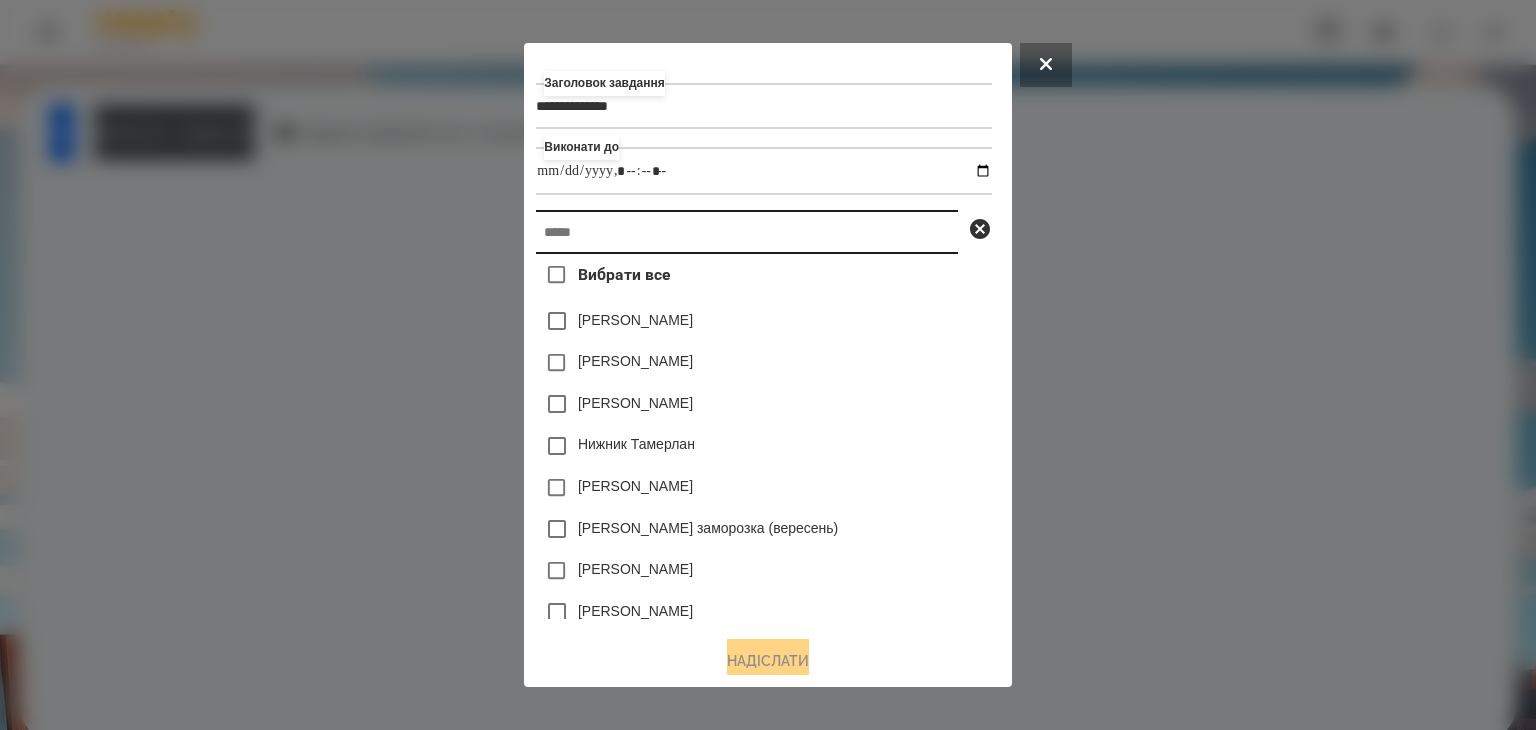 click at bounding box center (747, 232) 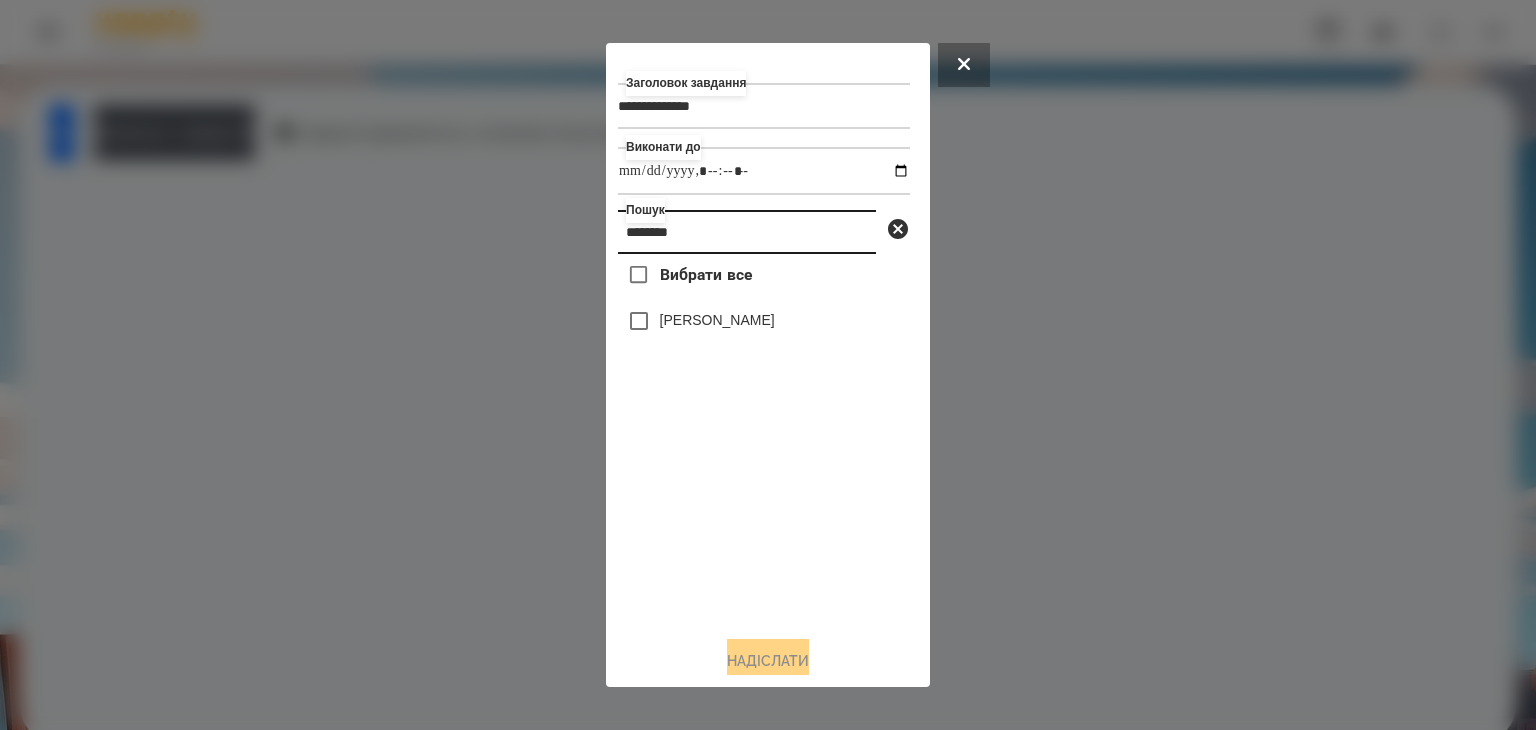 type on "********" 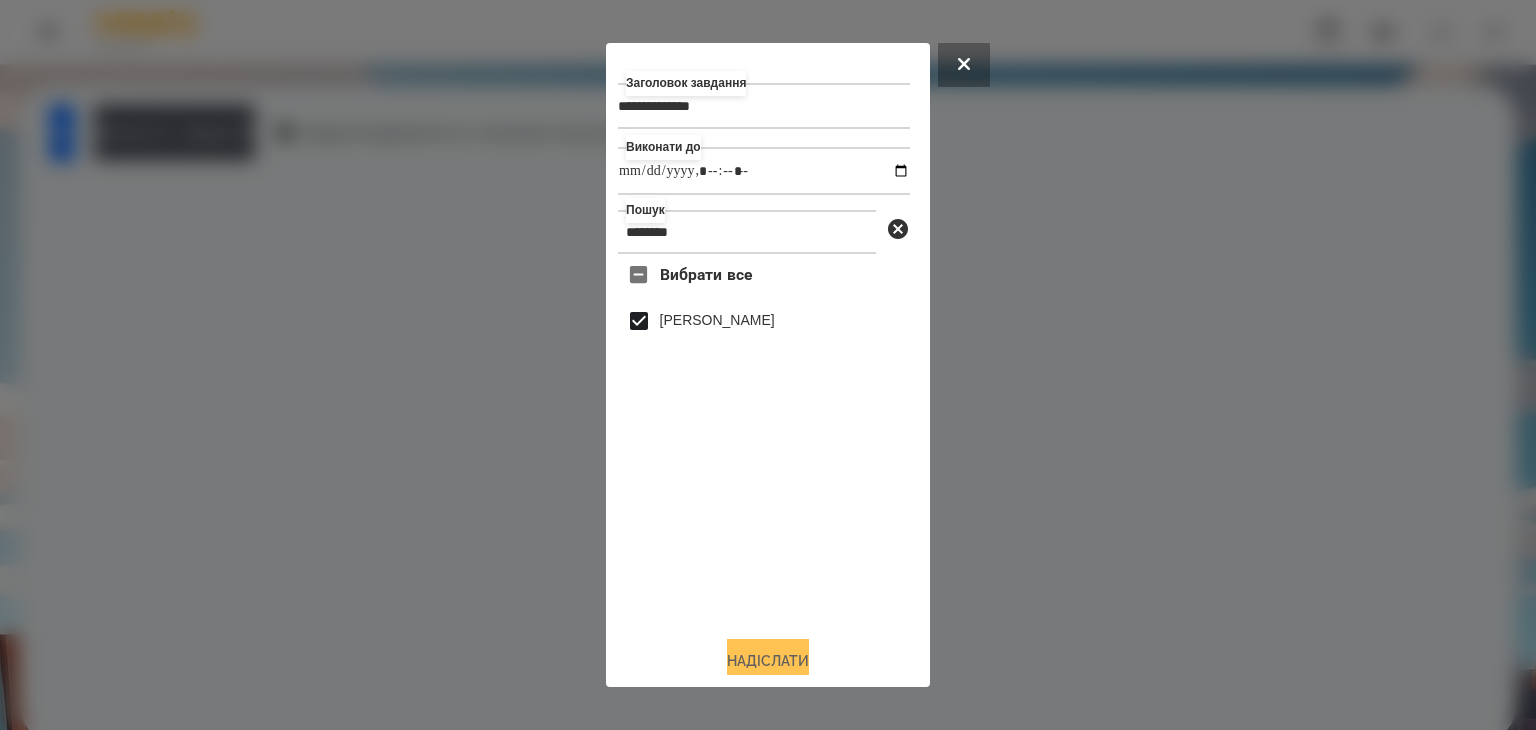 click on "Надіслати" at bounding box center (768, 661) 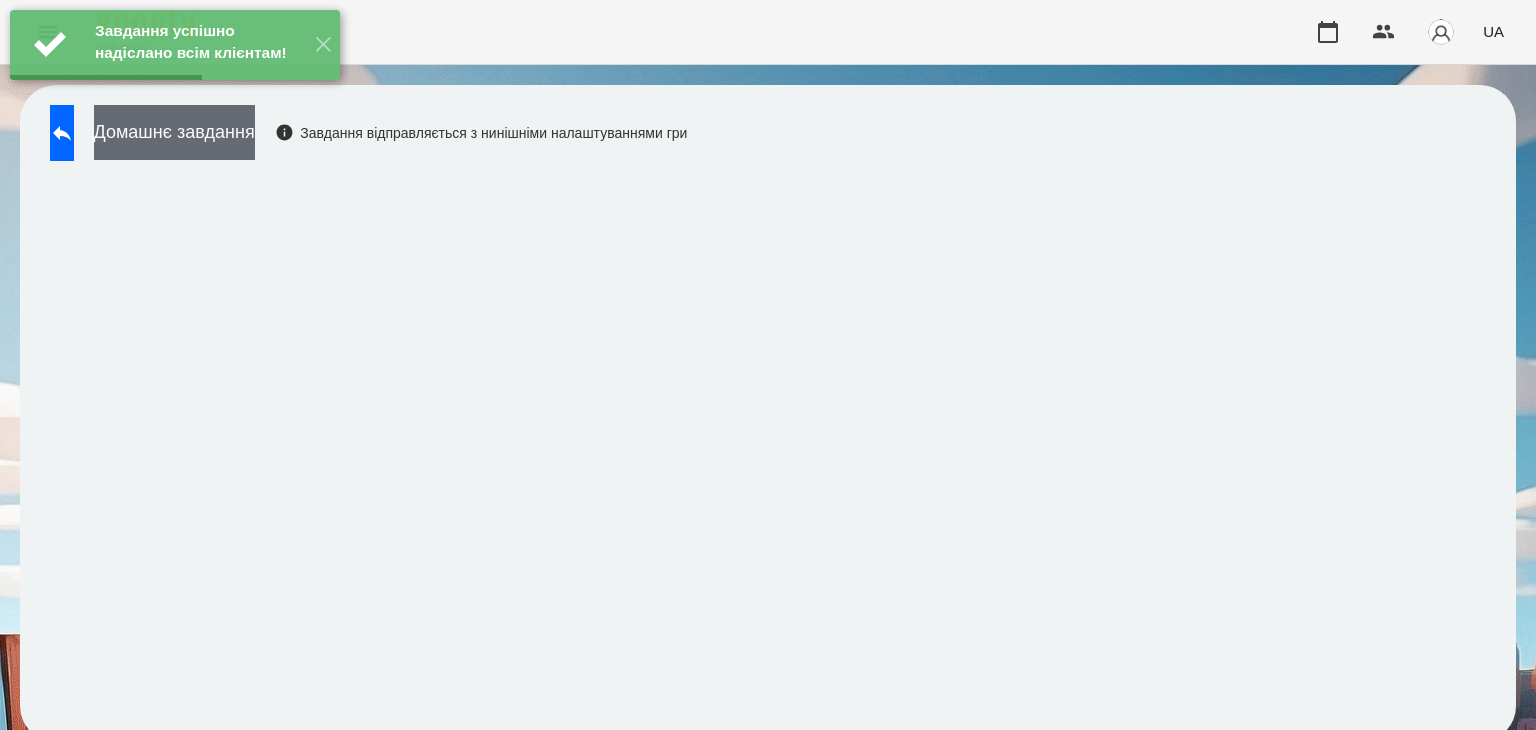 click on "Домашнє завдання" at bounding box center (174, 132) 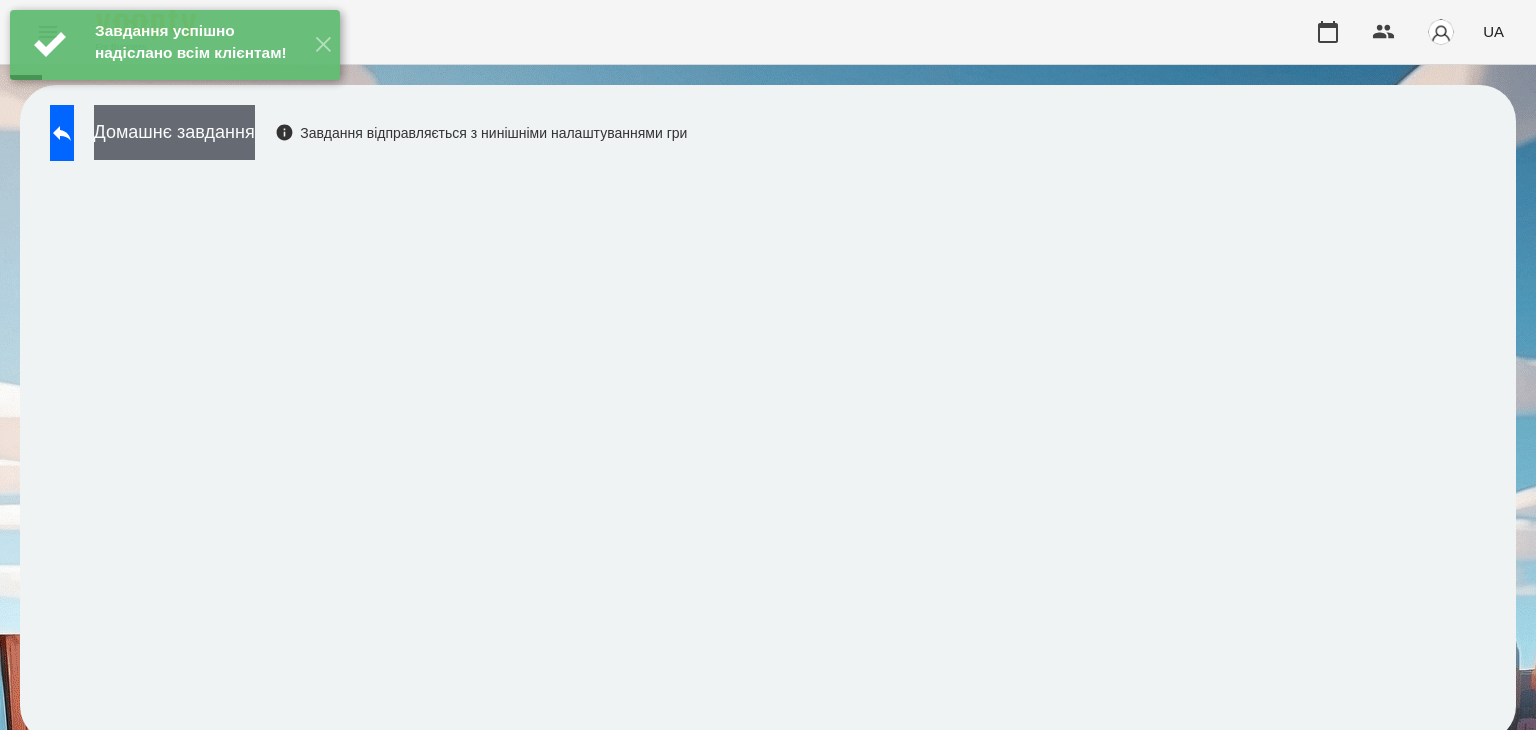 click on "Домашнє завдання" at bounding box center [174, 132] 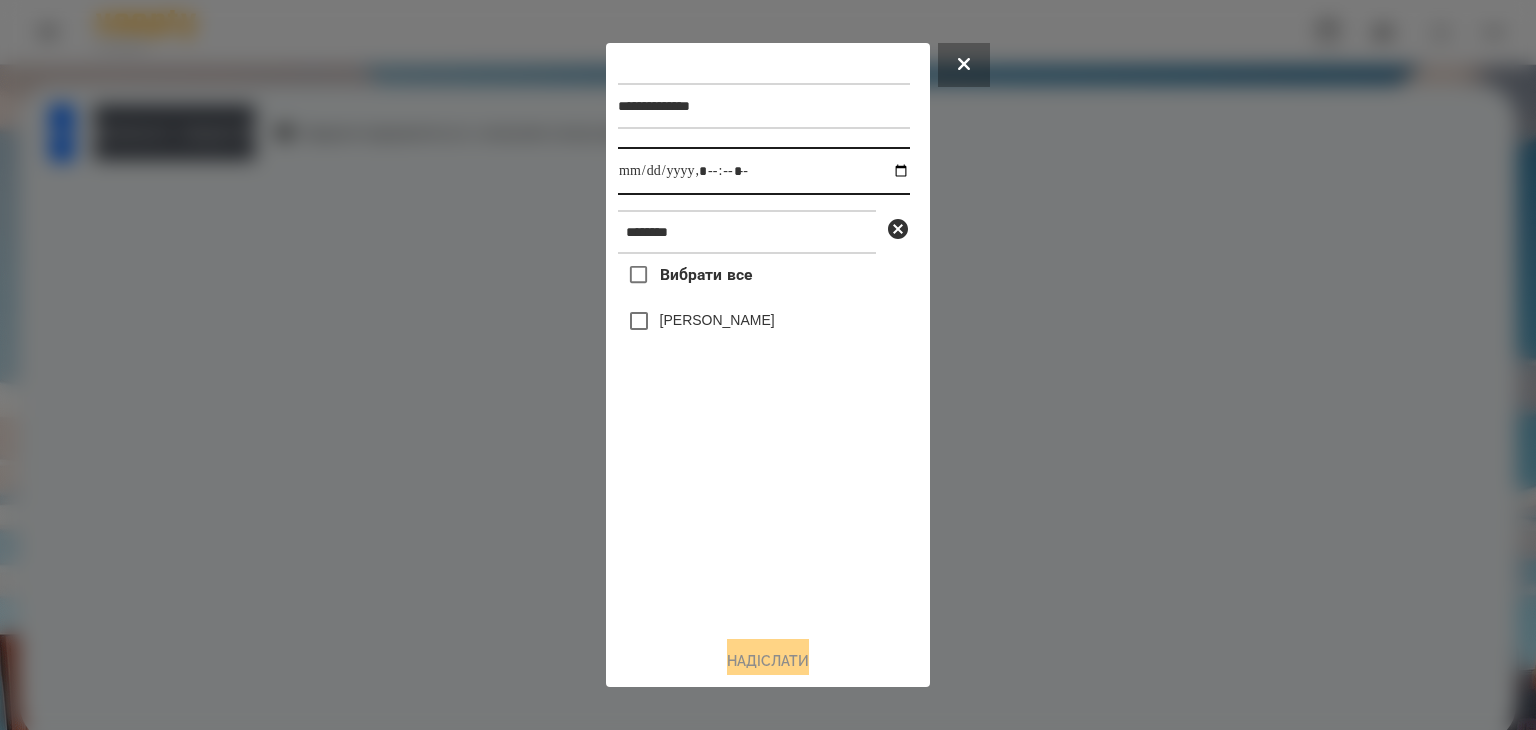 click at bounding box center [764, 171] 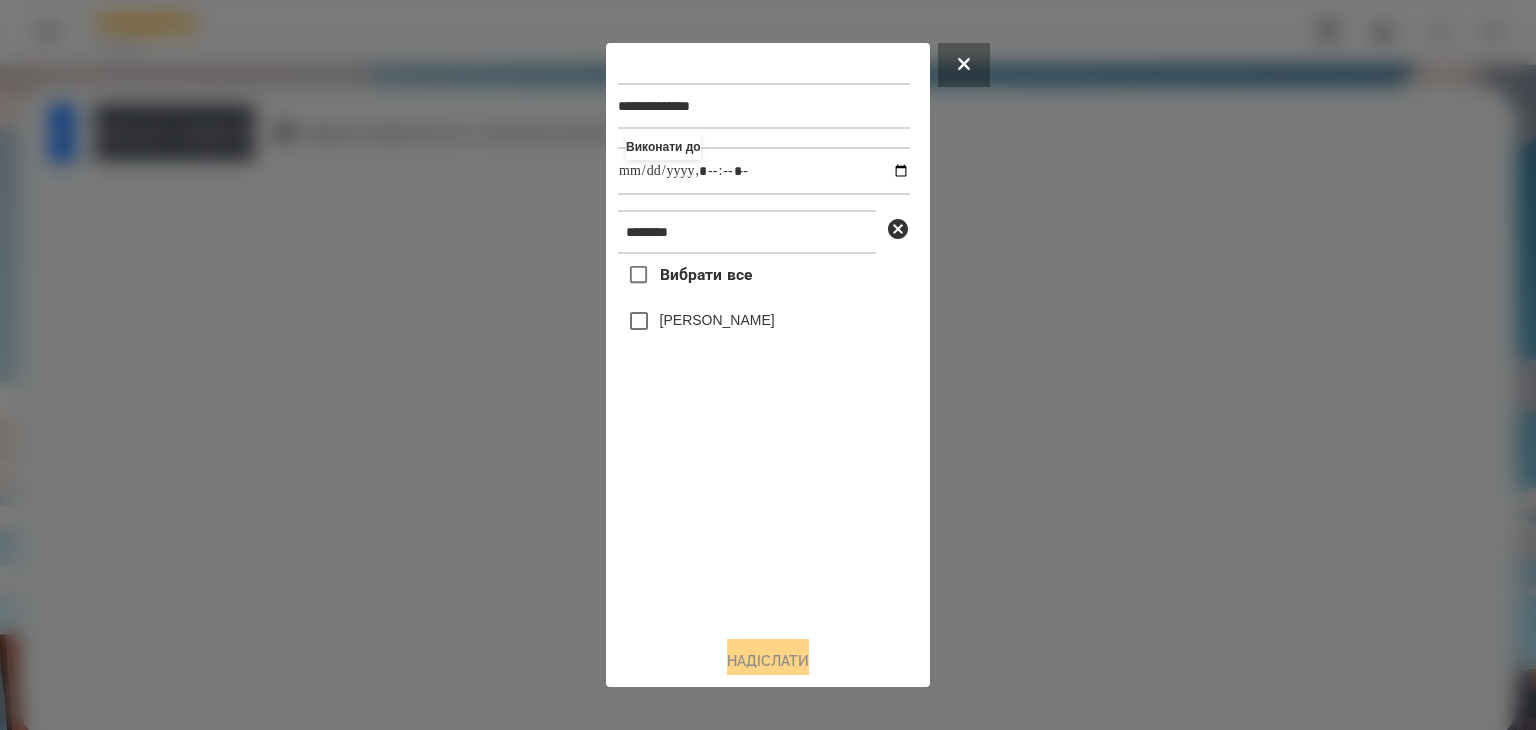 type on "**********" 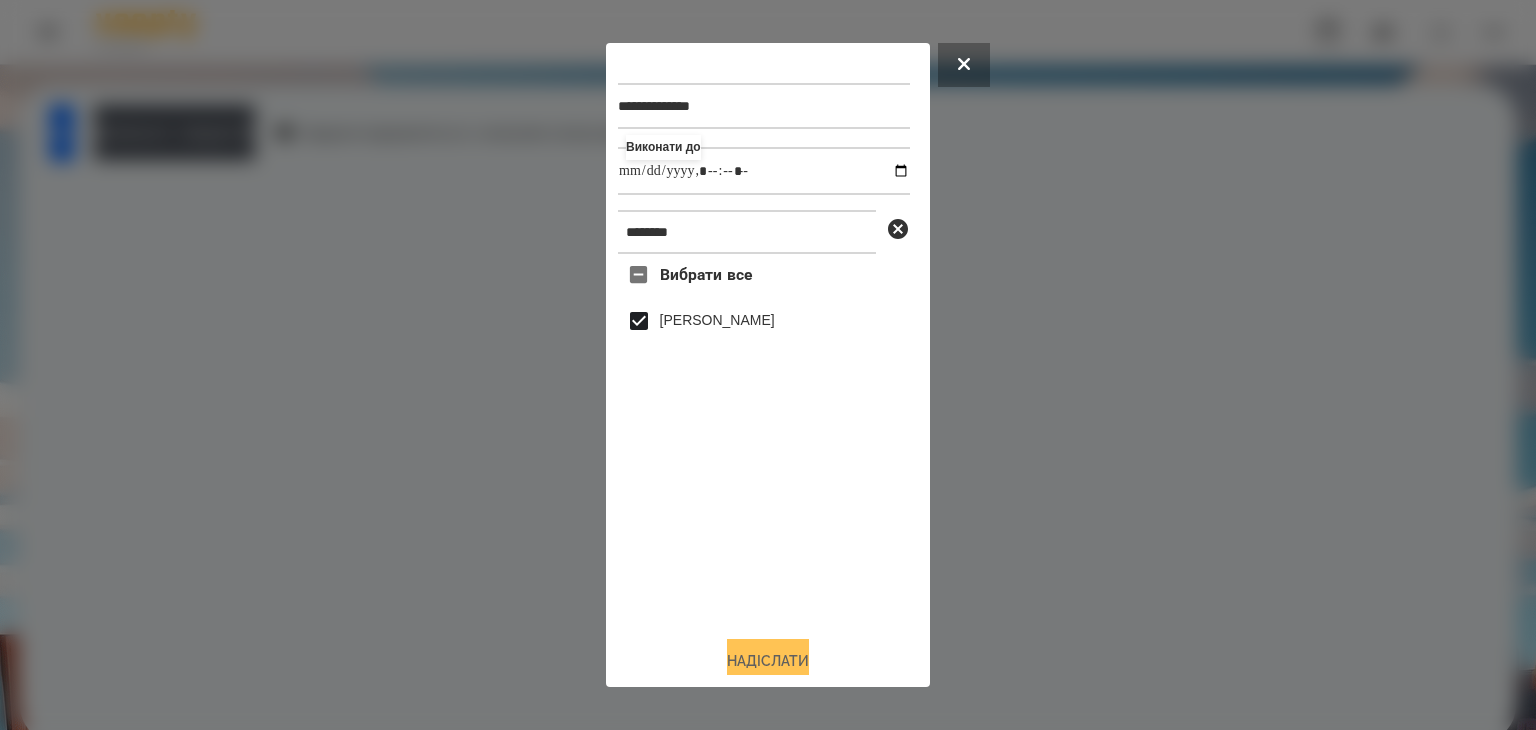 click on "Надіслати" at bounding box center [768, 661] 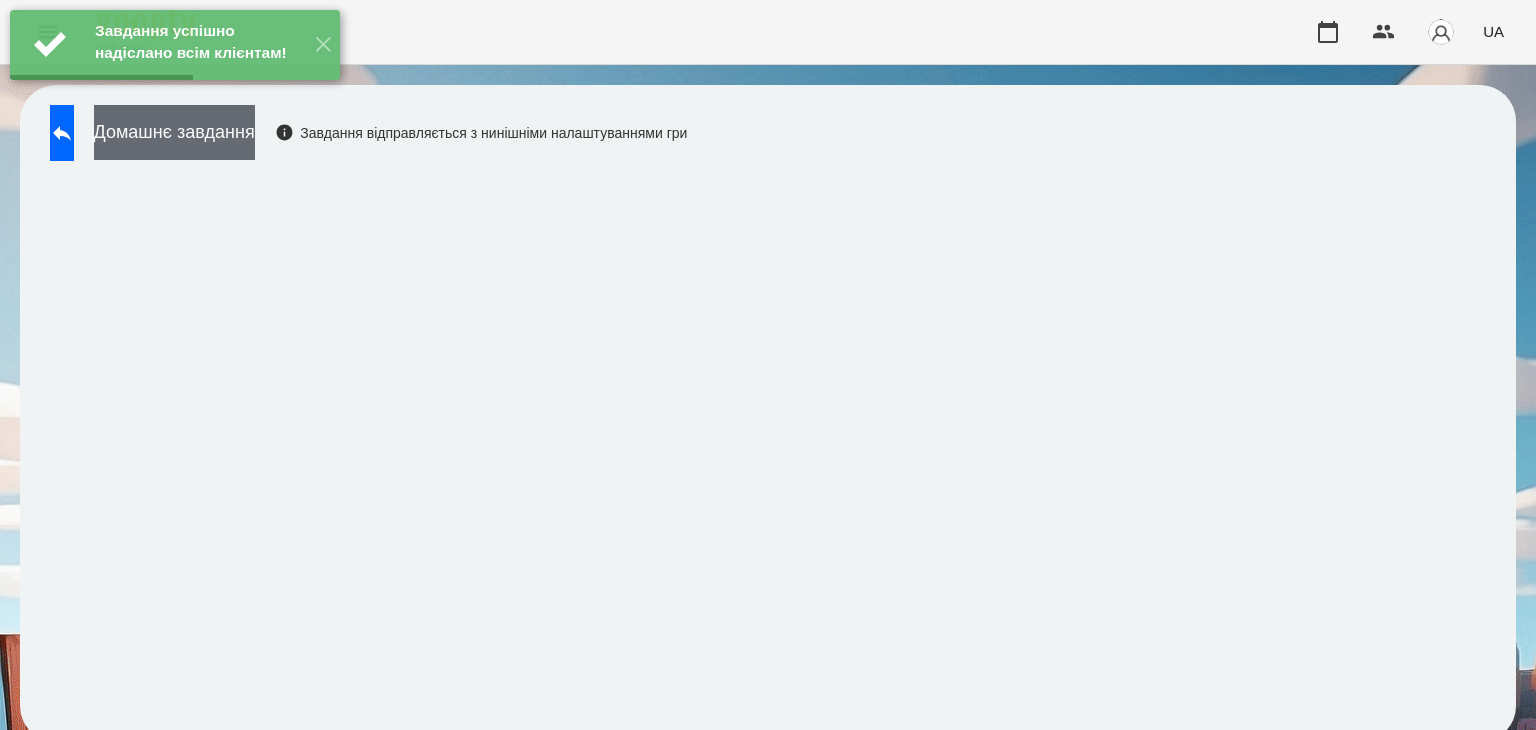 click on "Домашнє завдання" at bounding box center (174, 132) 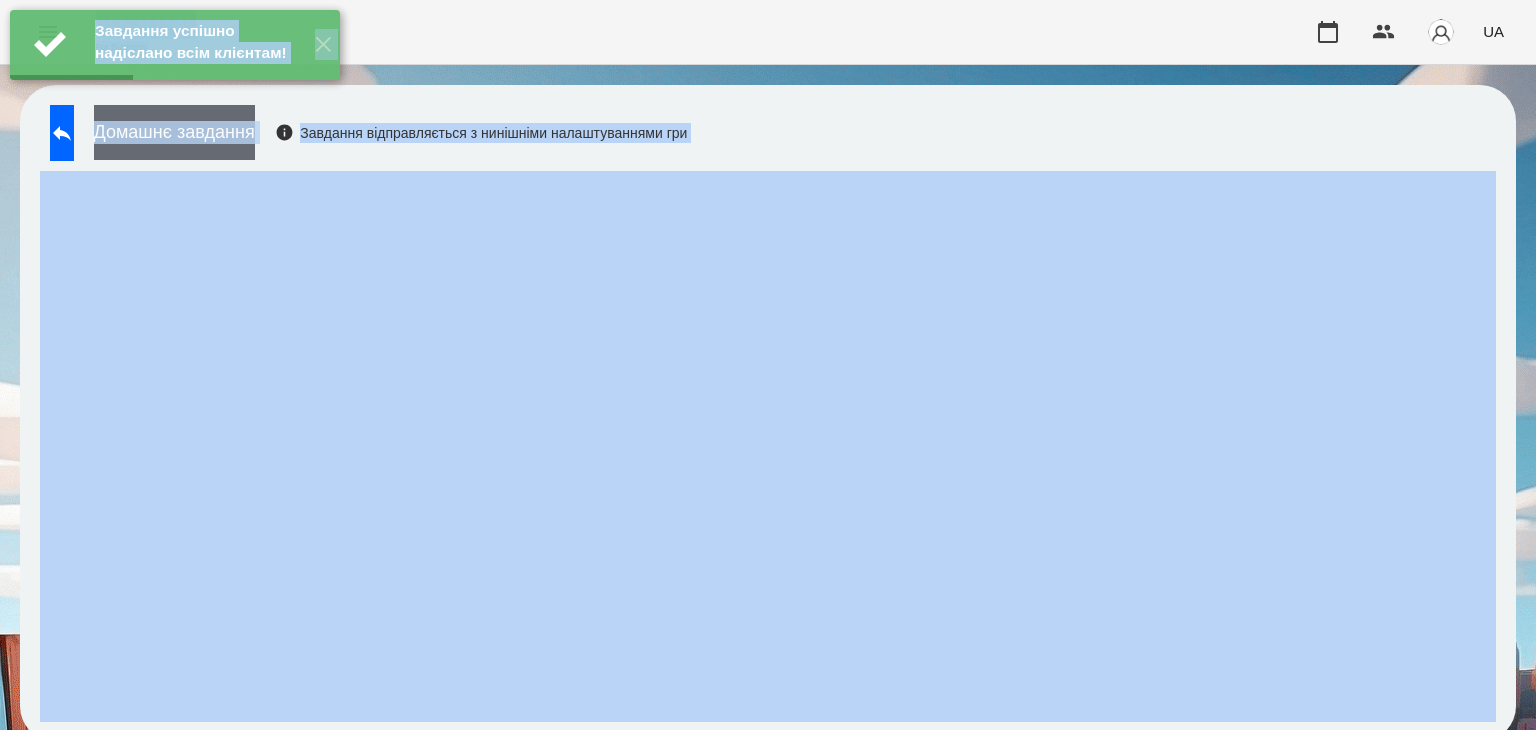 click on "Домашнє завдання" at bounding box center [174, 132] 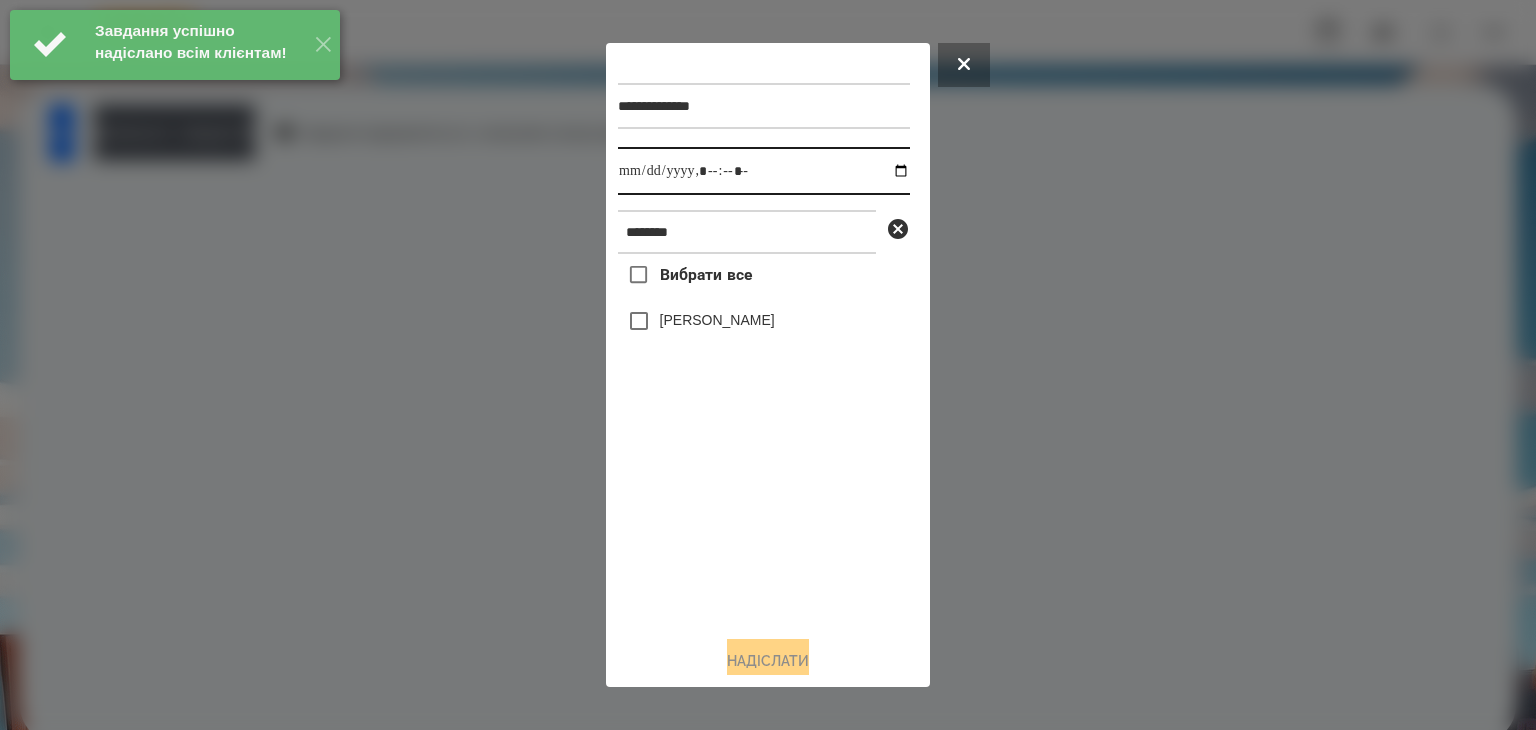 click at bounding box center (764, 171) 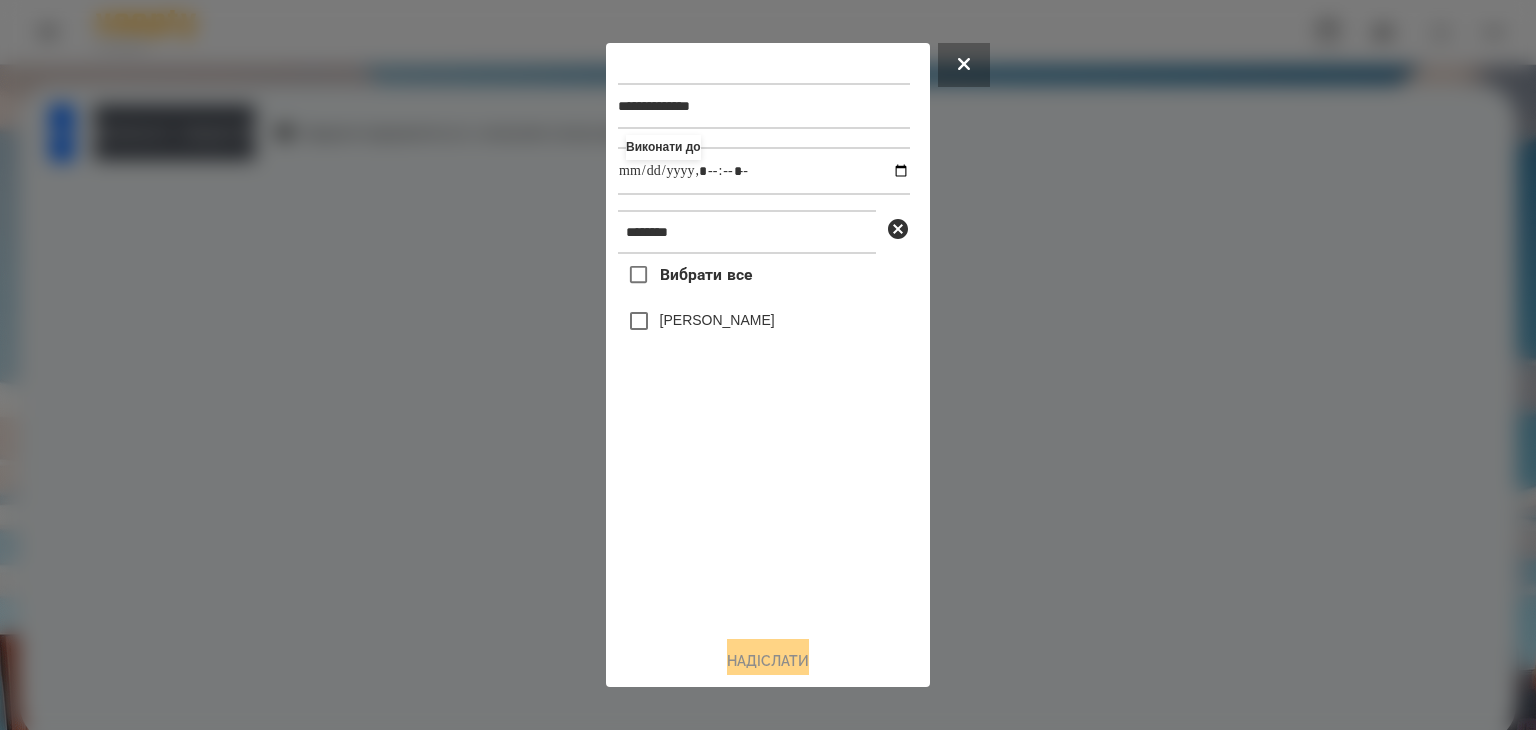 type on "**********" 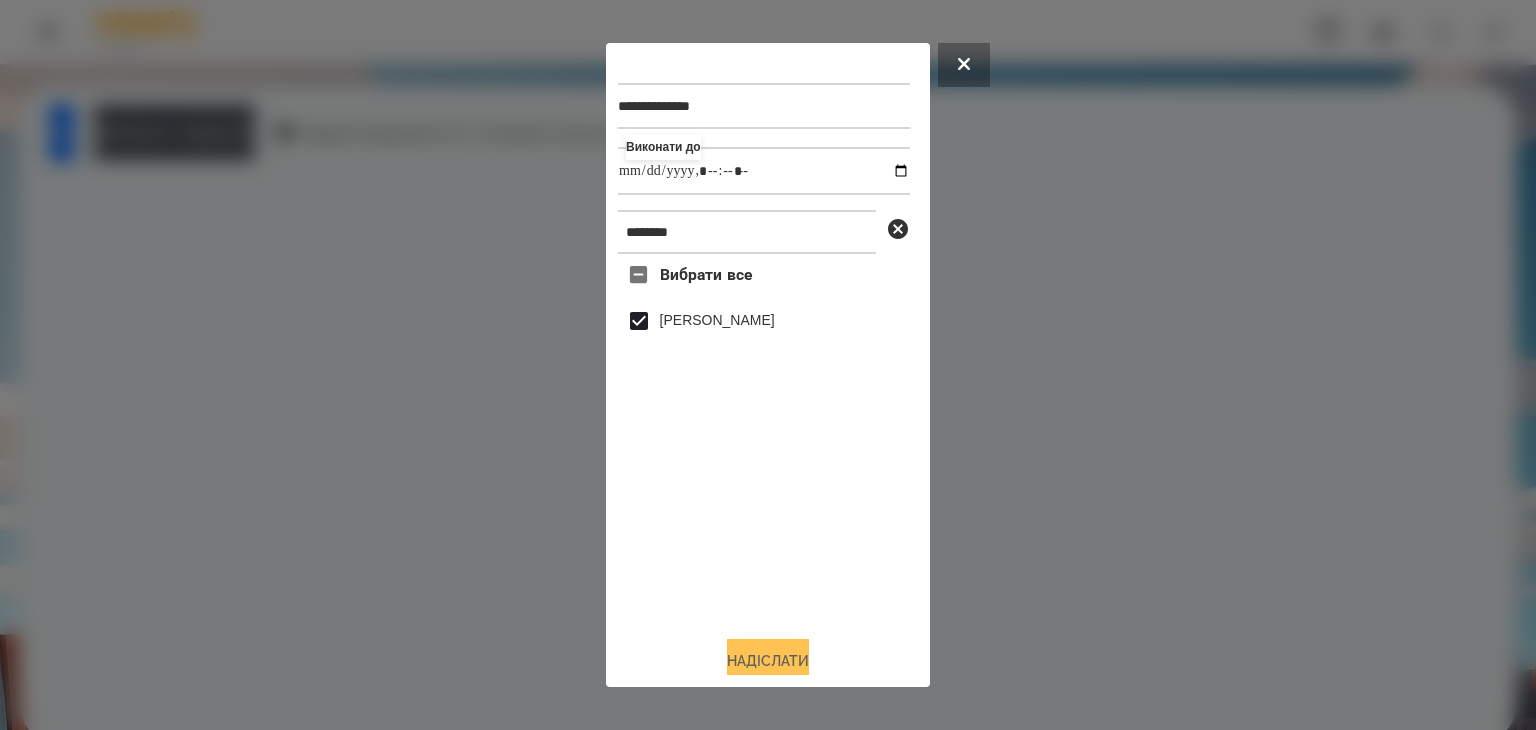 click on "Надіслати" at bounding box center [768, 661] 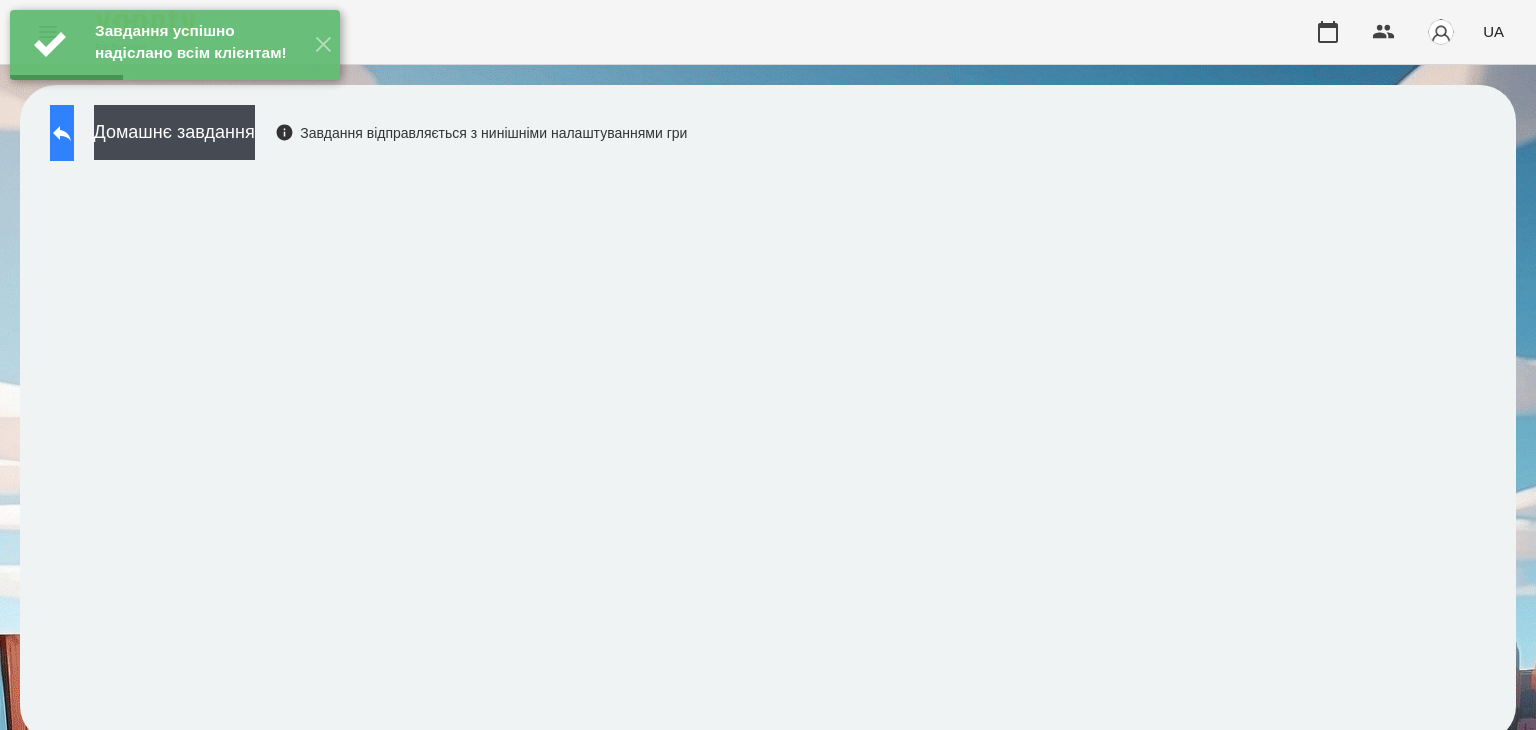 click 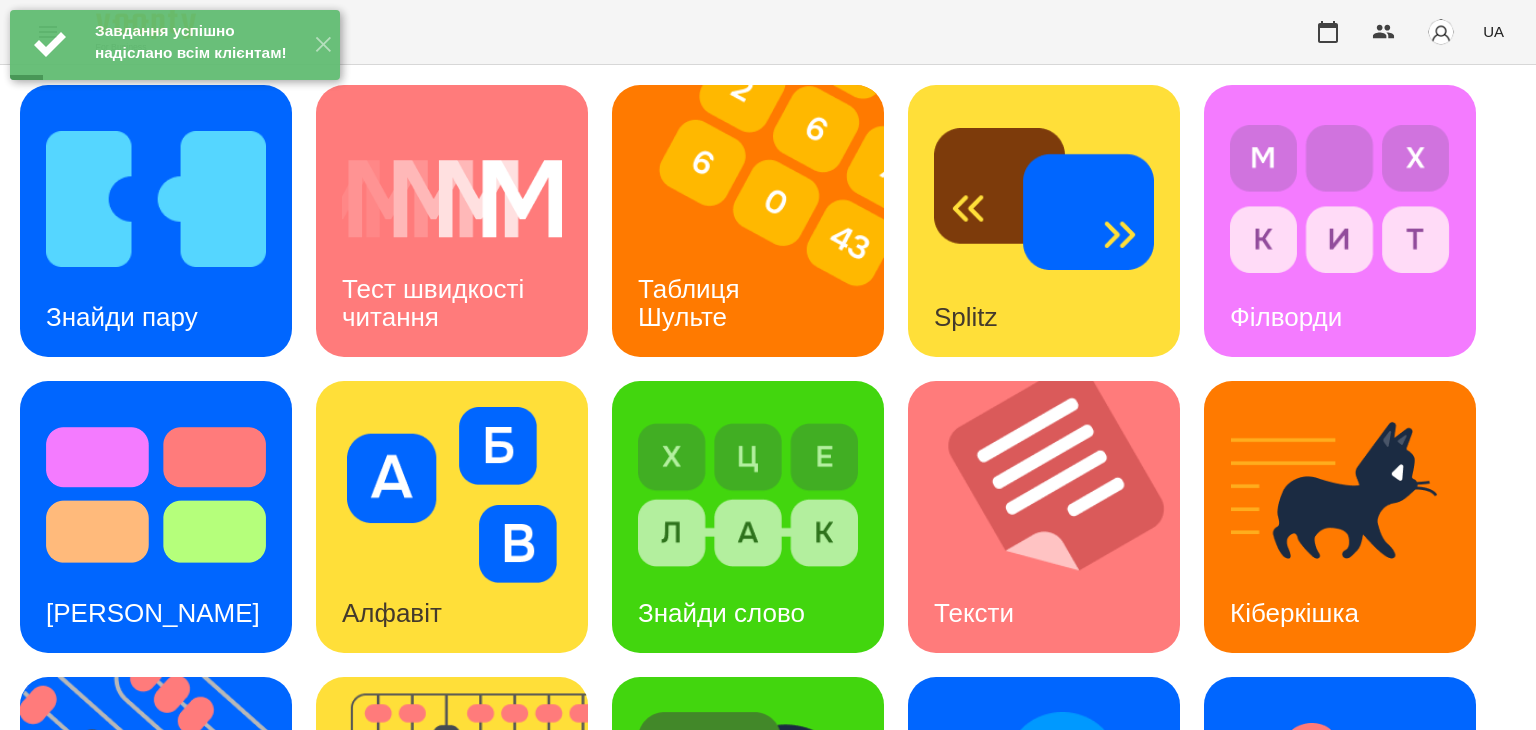 scroll, scrollTop: 300, scrollLeft: 0, axis: vertical 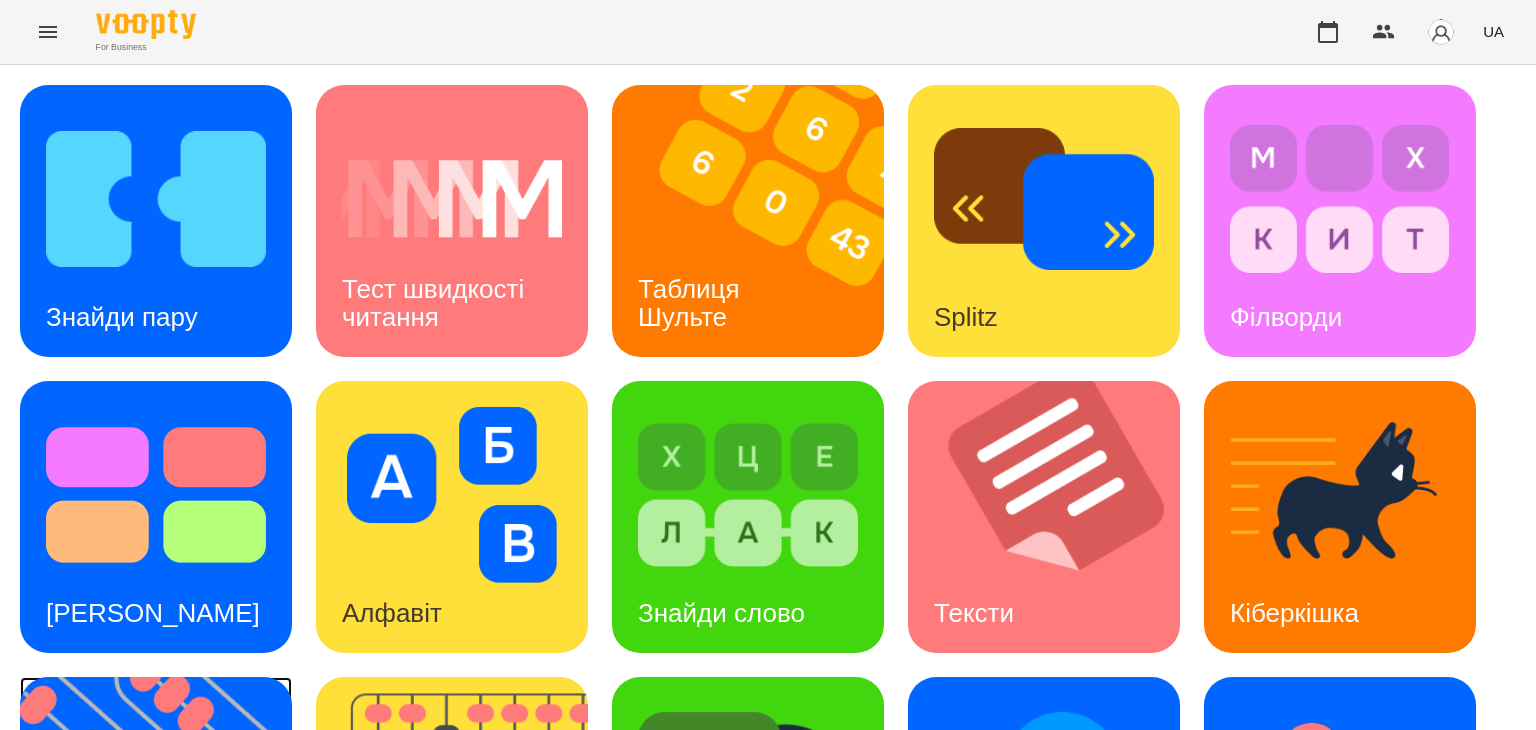 click at bounding box center (168, 813) 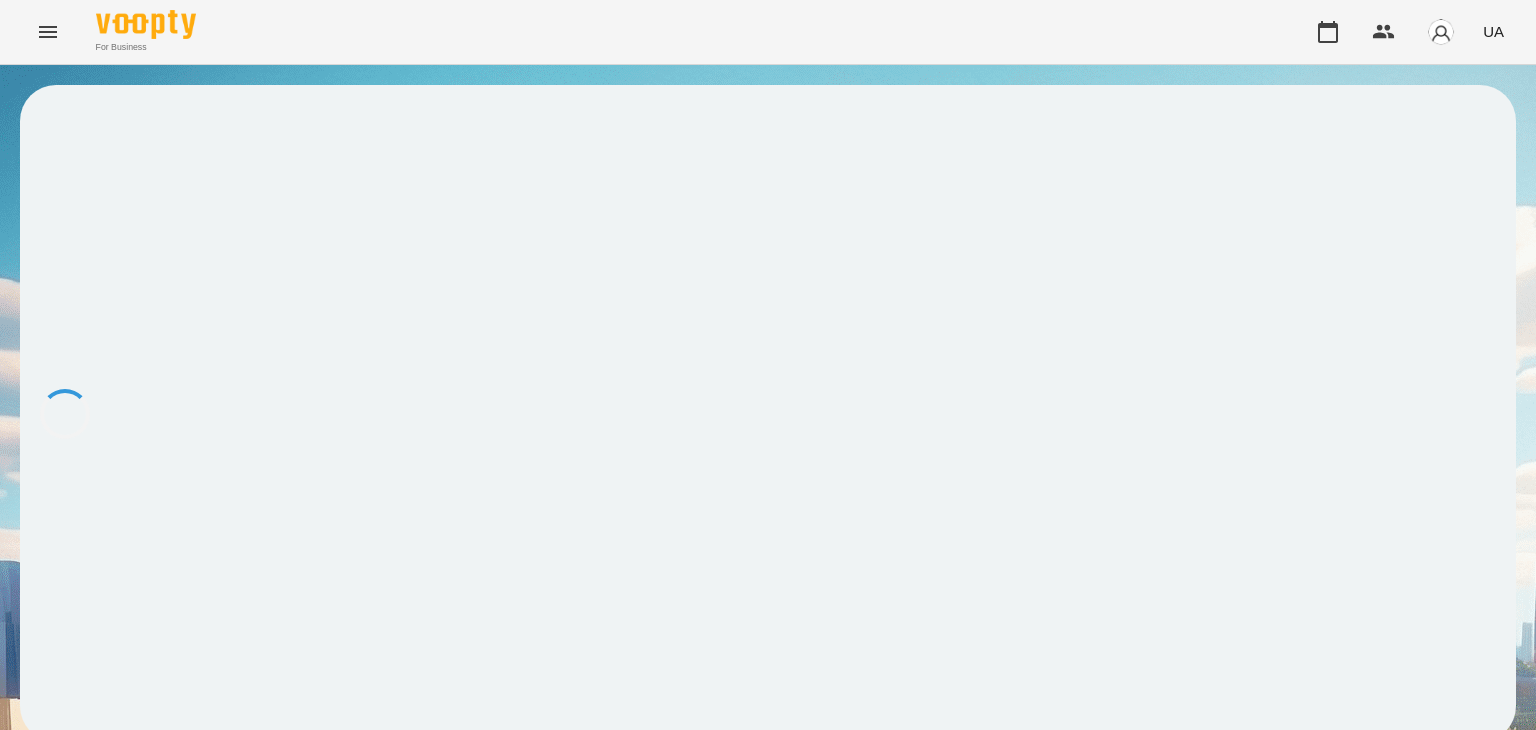 scroll, scrollTop: 0, scrollLeft: 0, axis: both 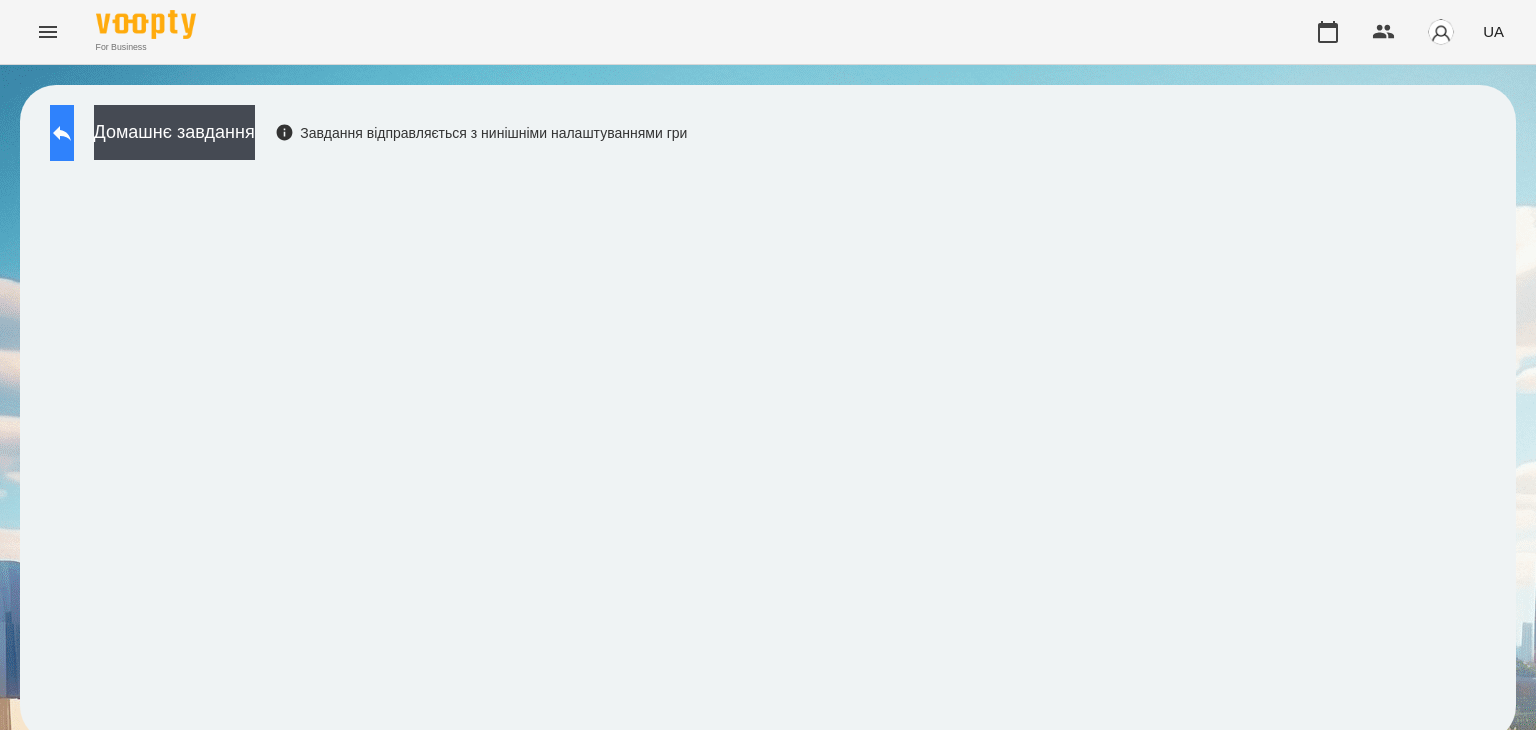 click 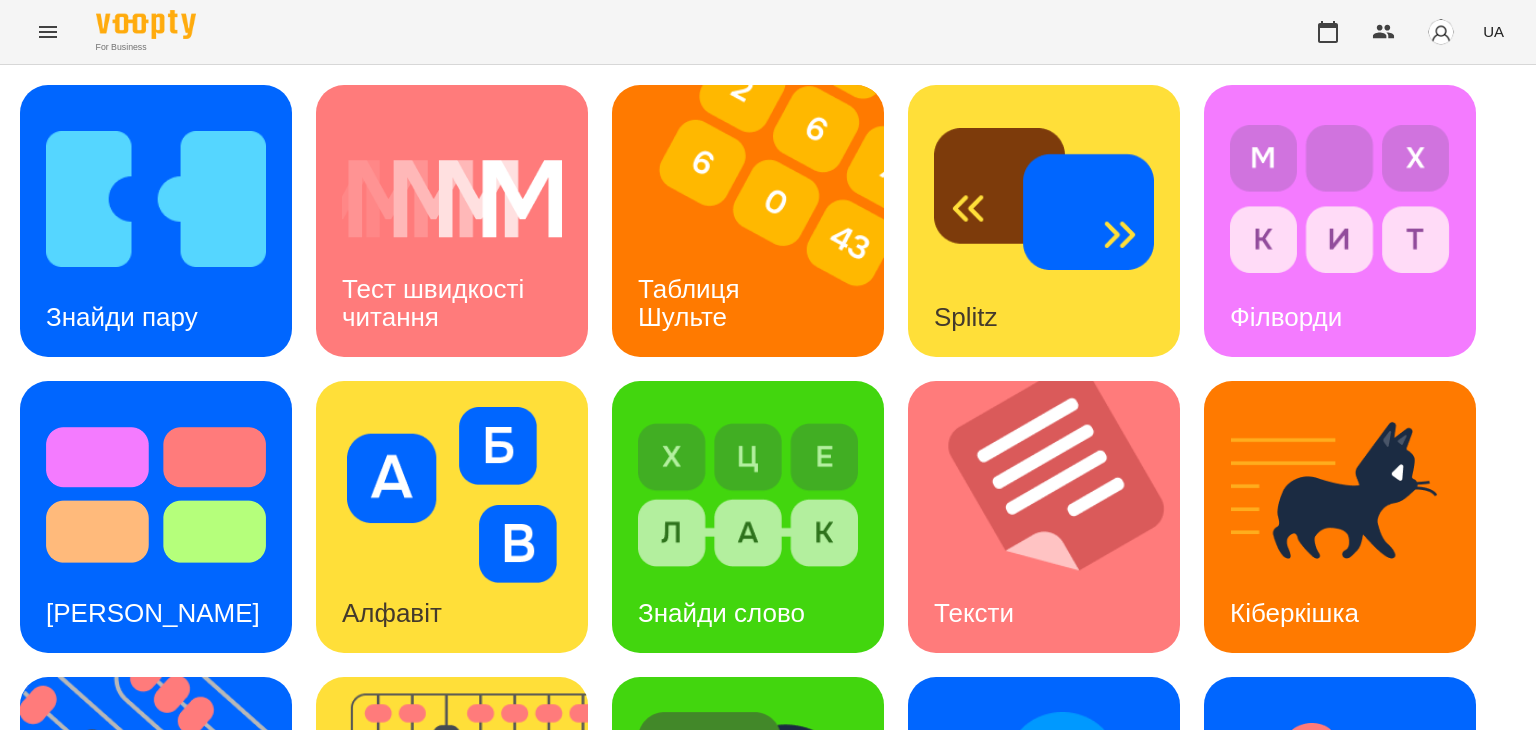 scroll, scrollTop: 400, scrollLeft: 0, axis: vertical 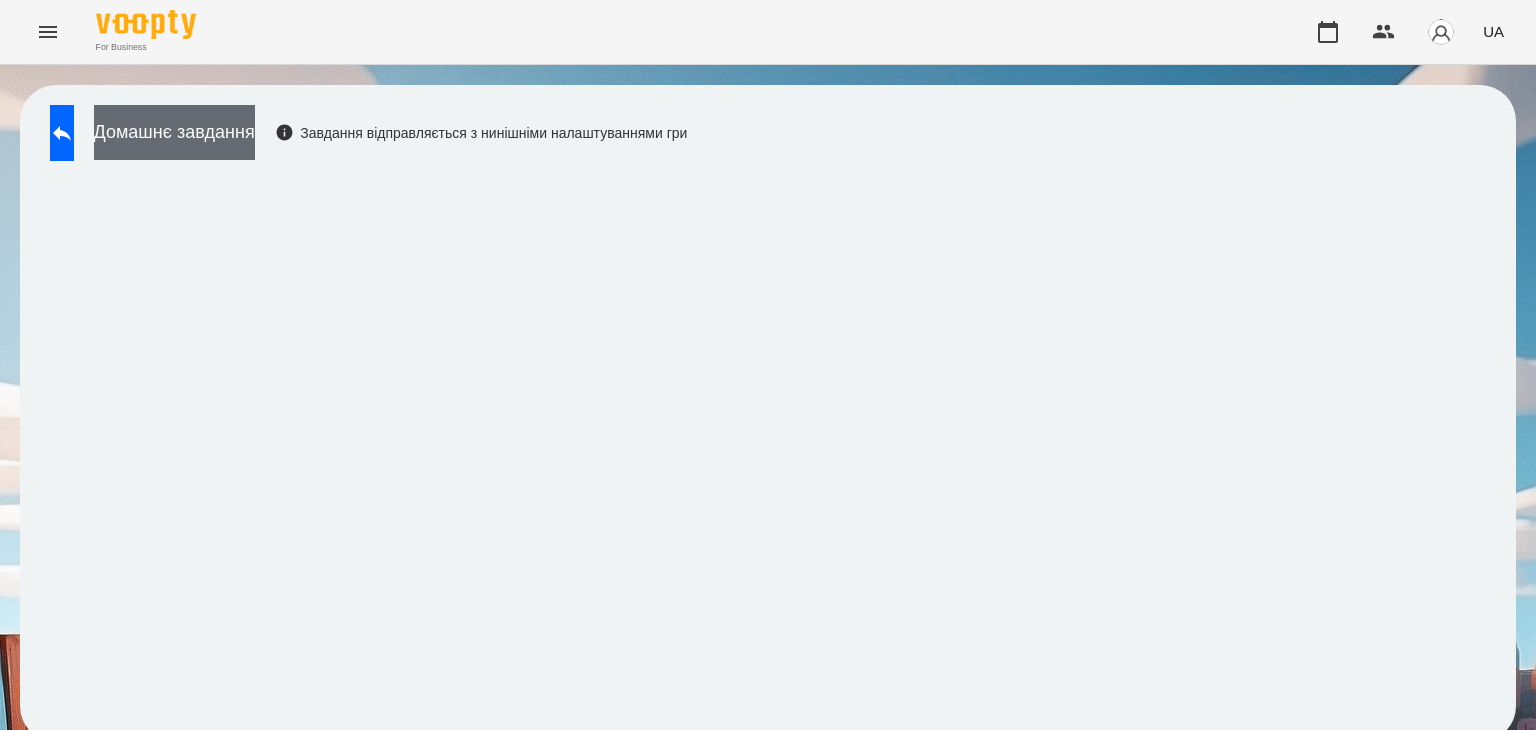 click on "Домашнє завдання" at bounding box center [174, 132] 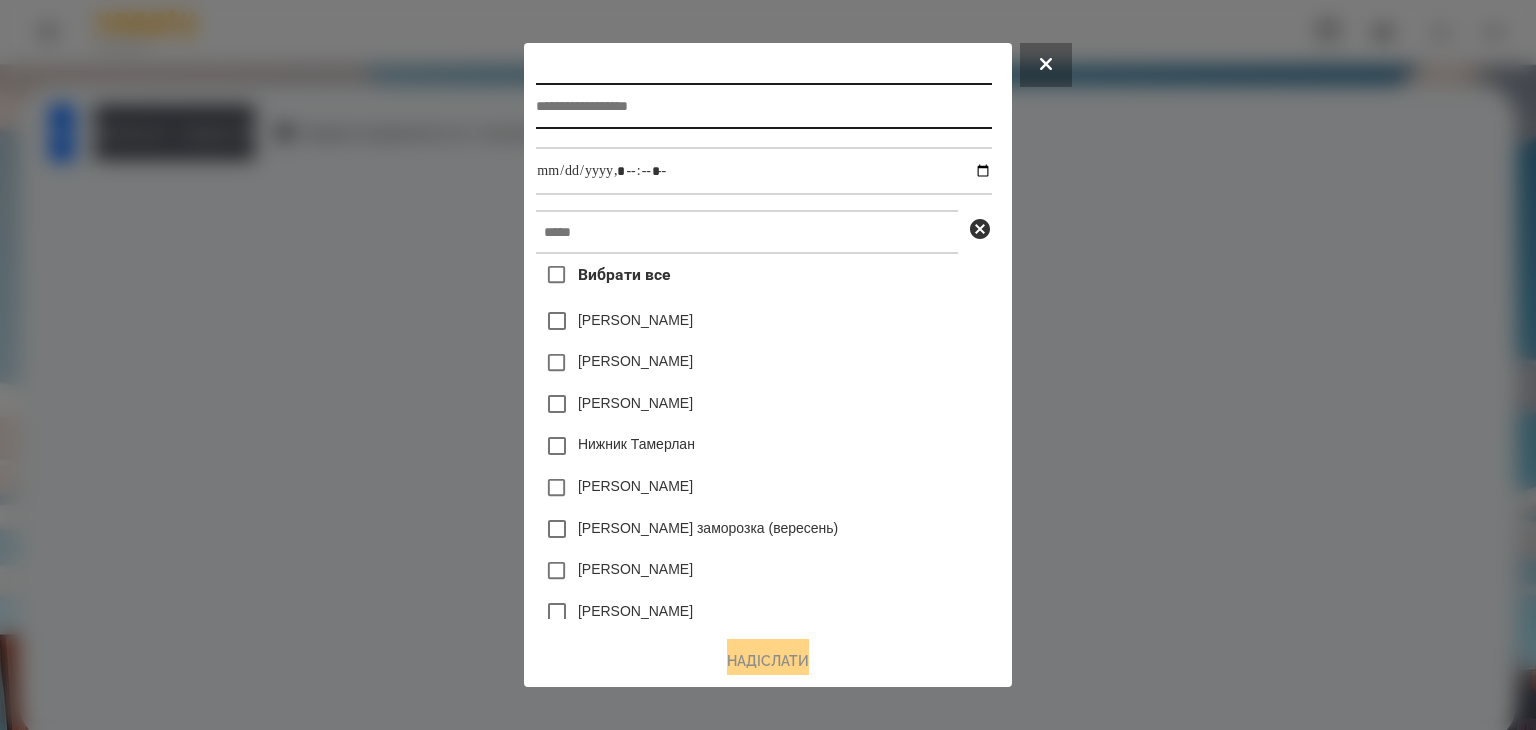 click at bounding box center (763, 106) 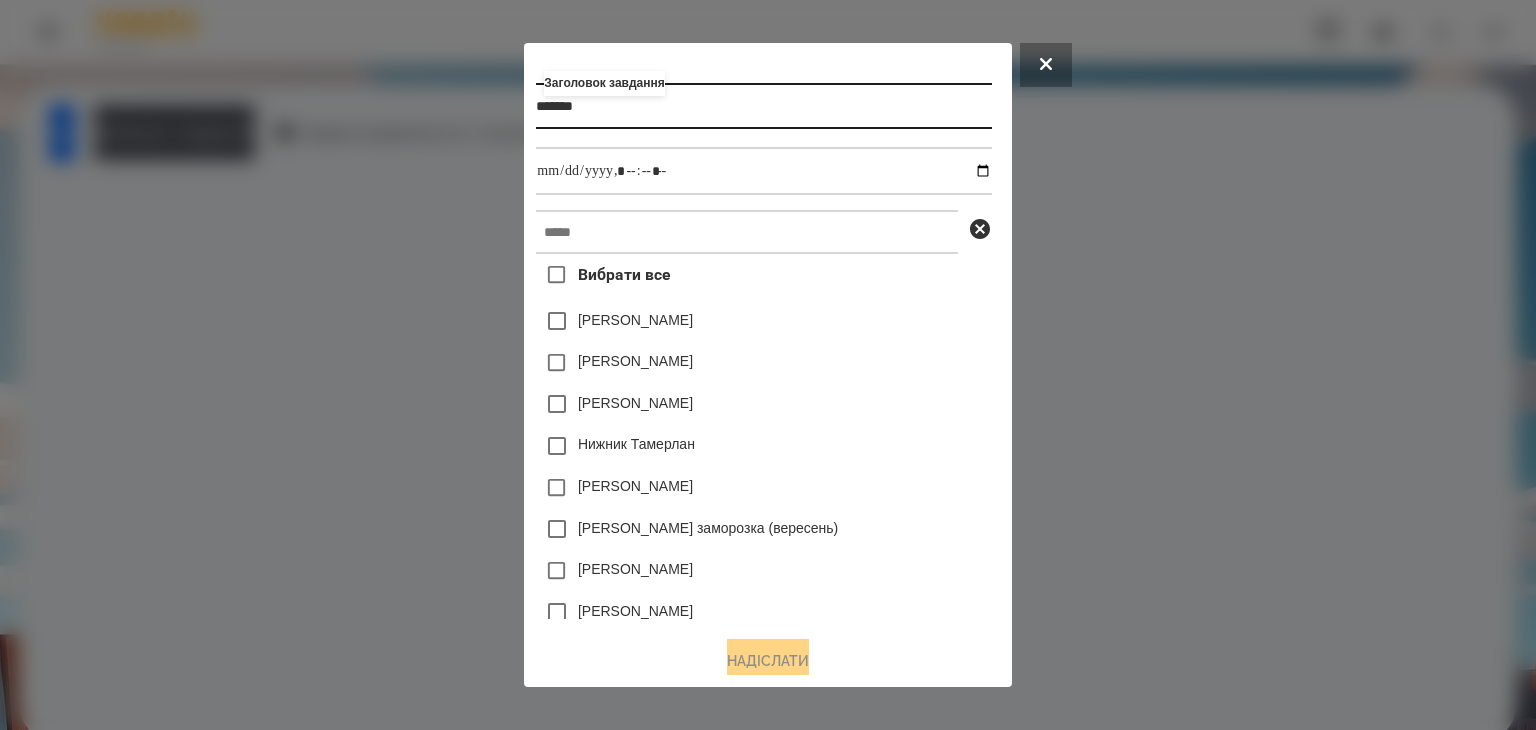 type on "*******" 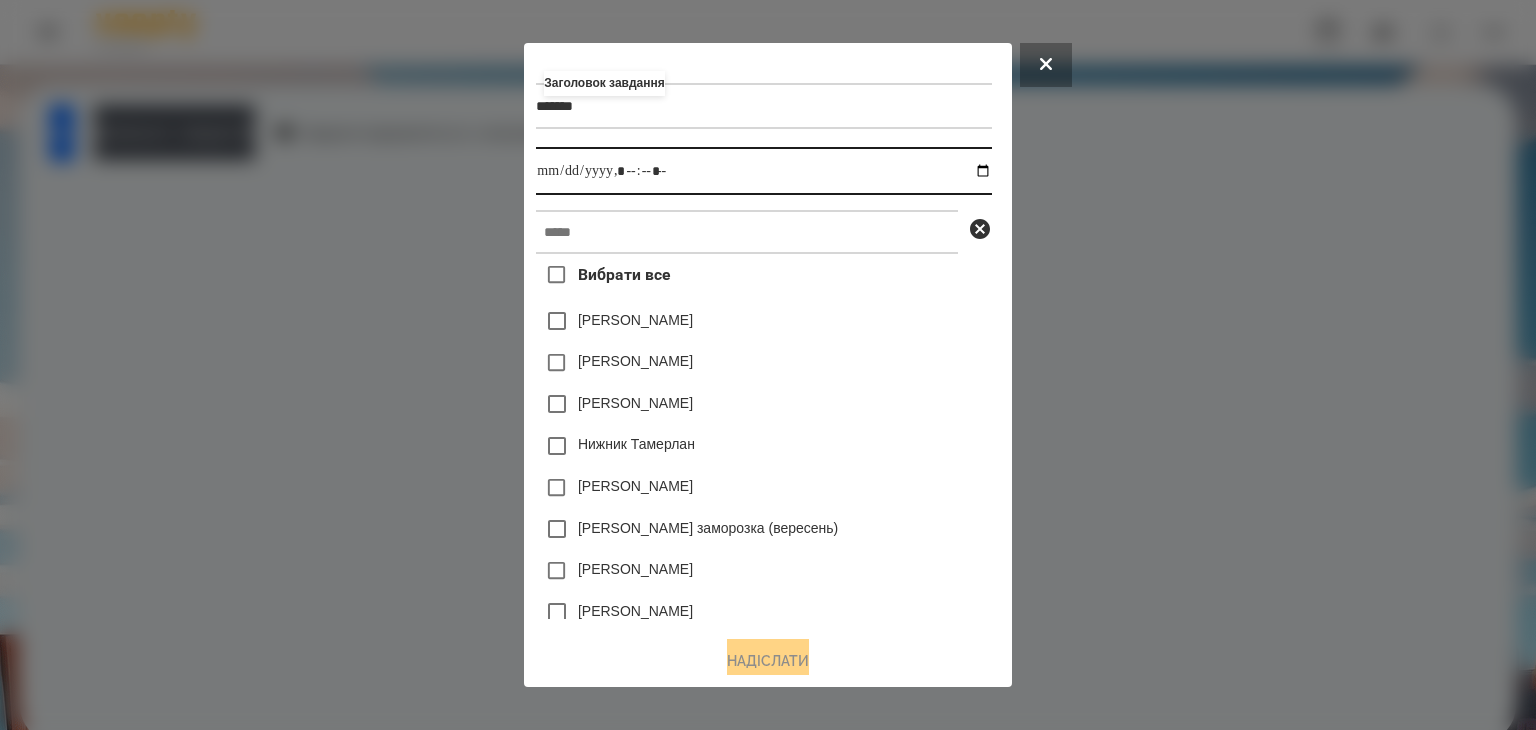 click at bounding box center (763, 171) 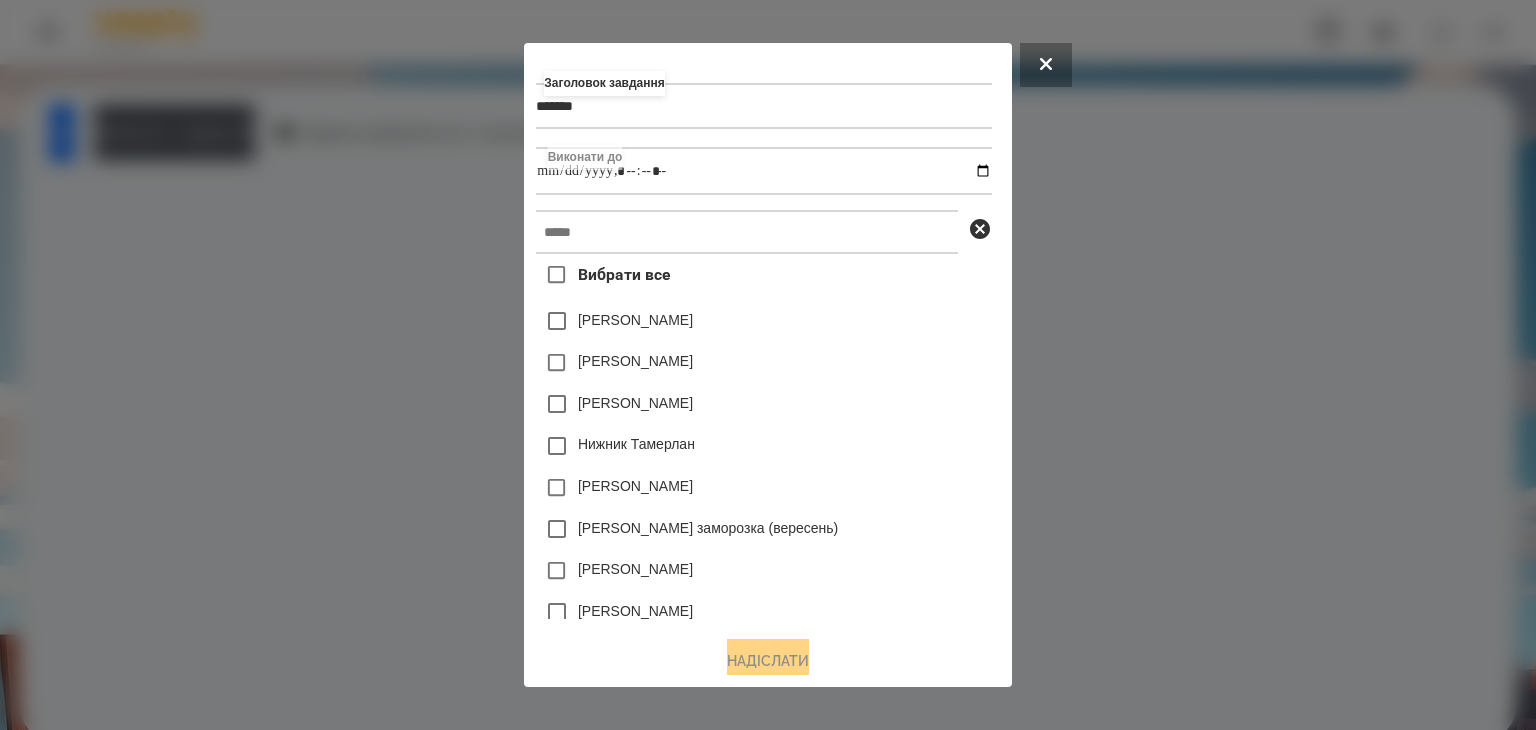 type on "**********" 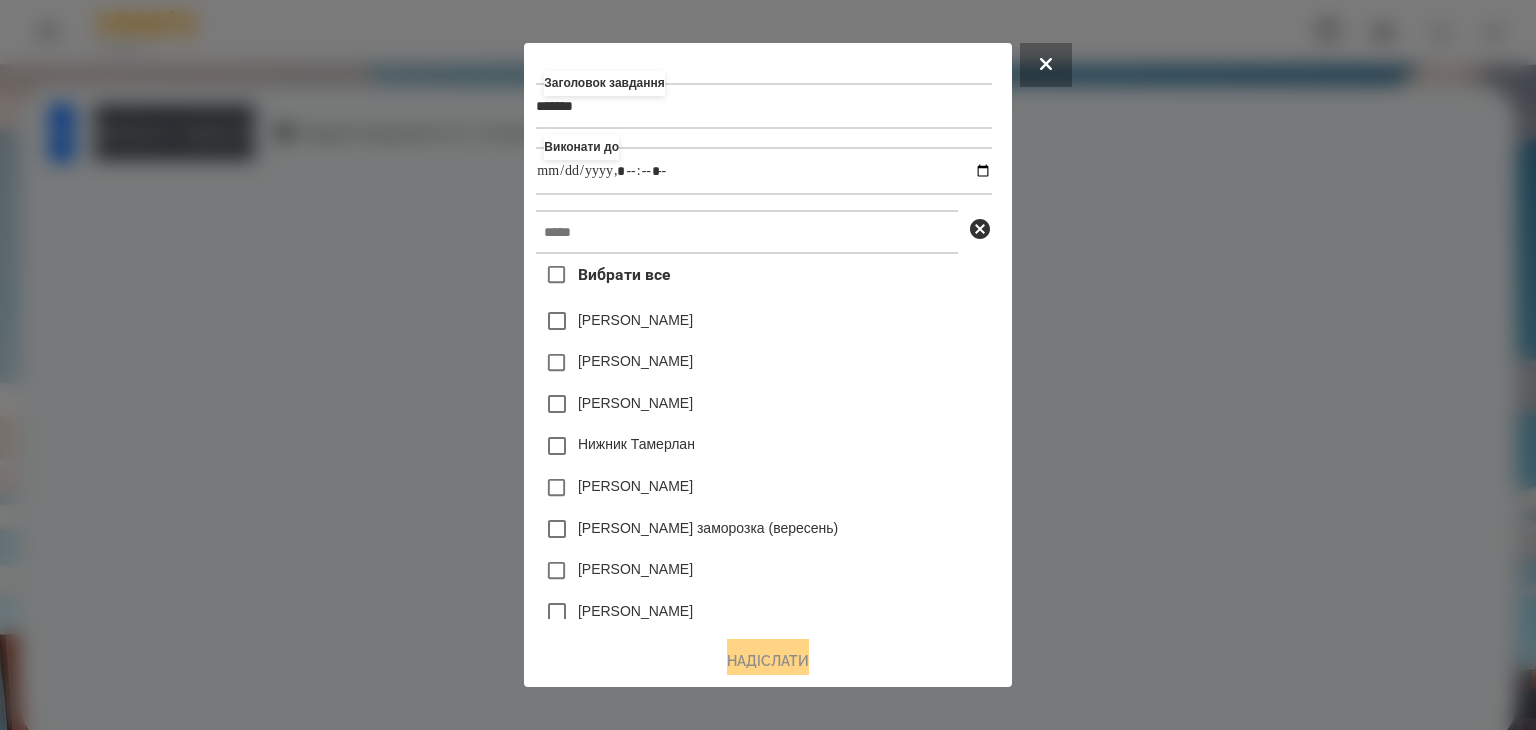 drag, startPoint x: 981, startPoint y: 394, endPoint x: 957, endPoint y: 349, distance: 51 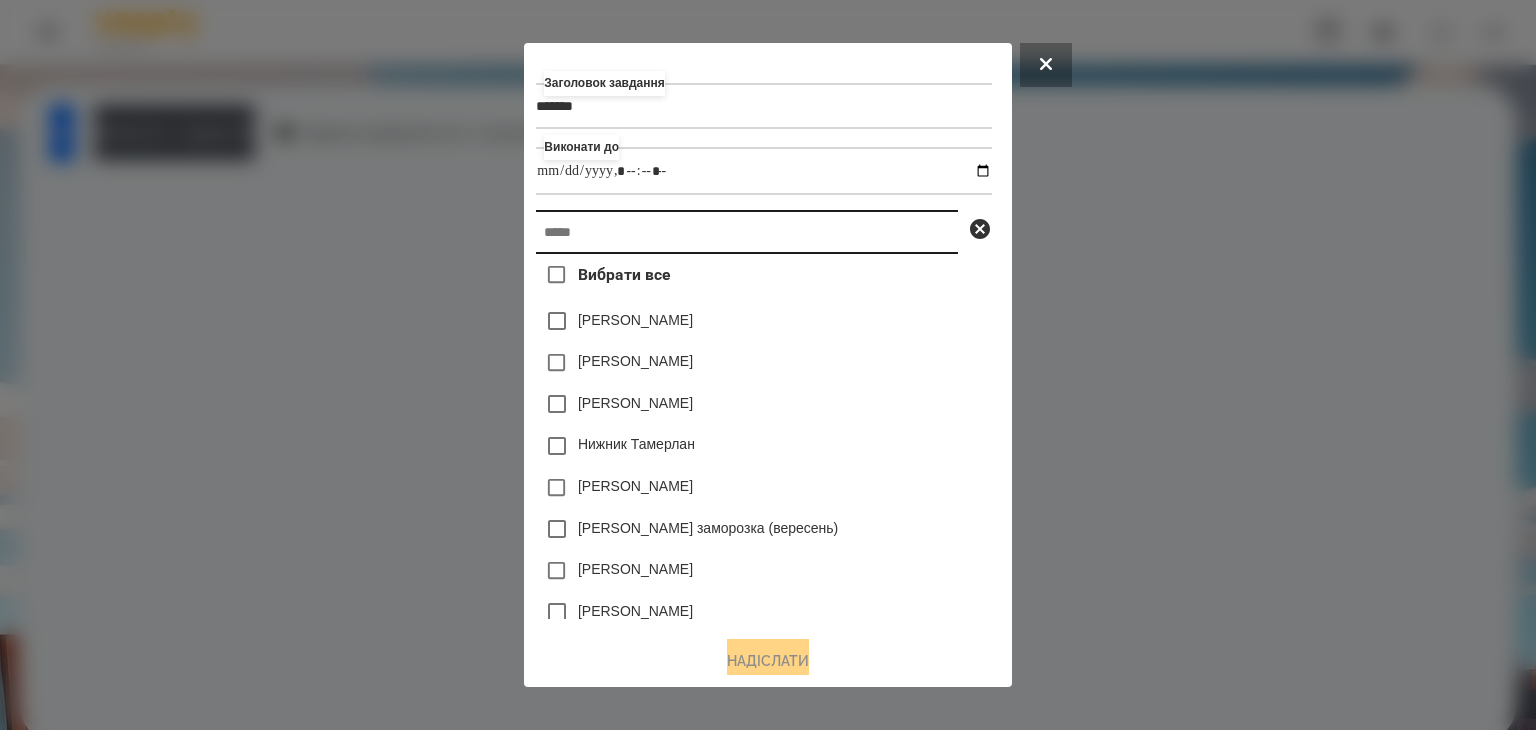 click at bounding box center (747, 232) 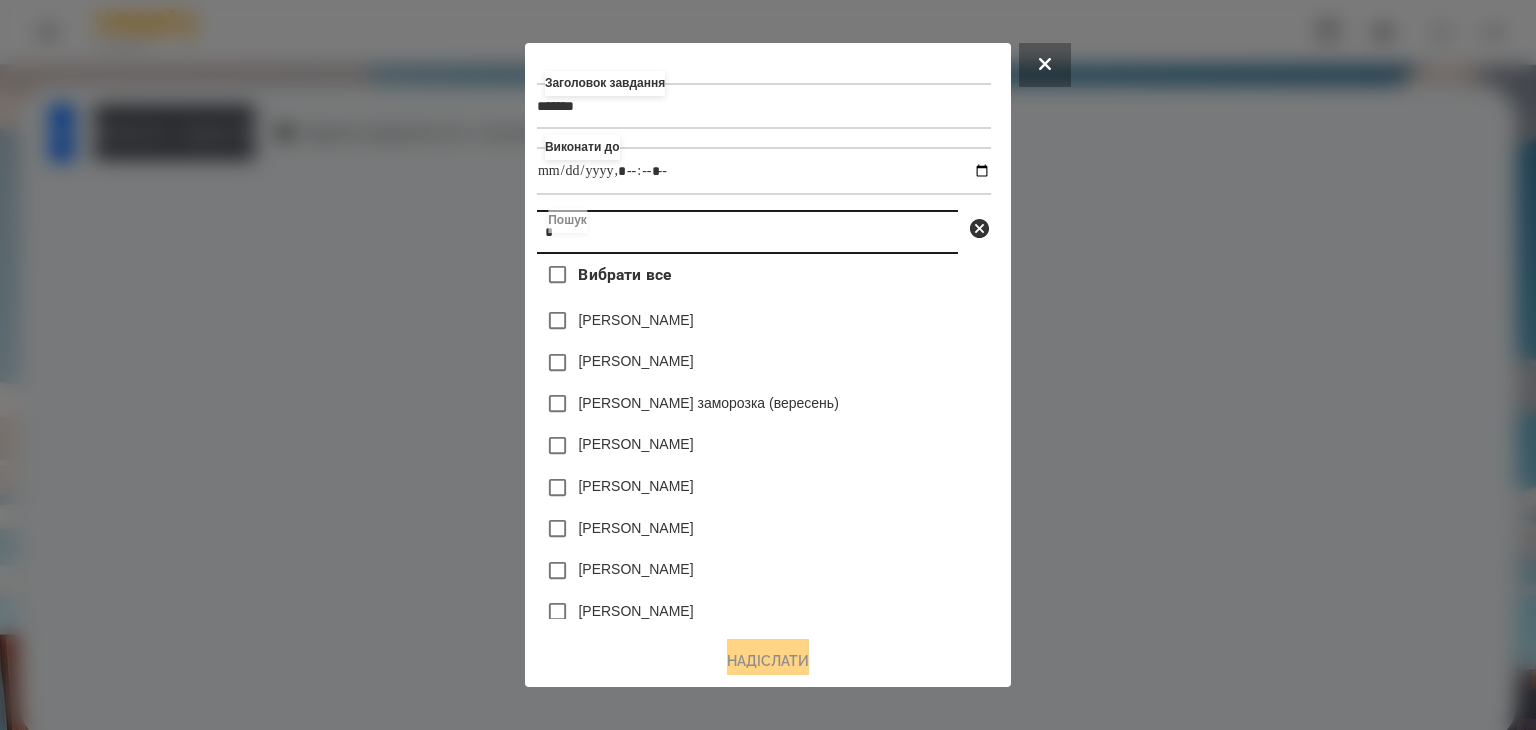 type on "**" 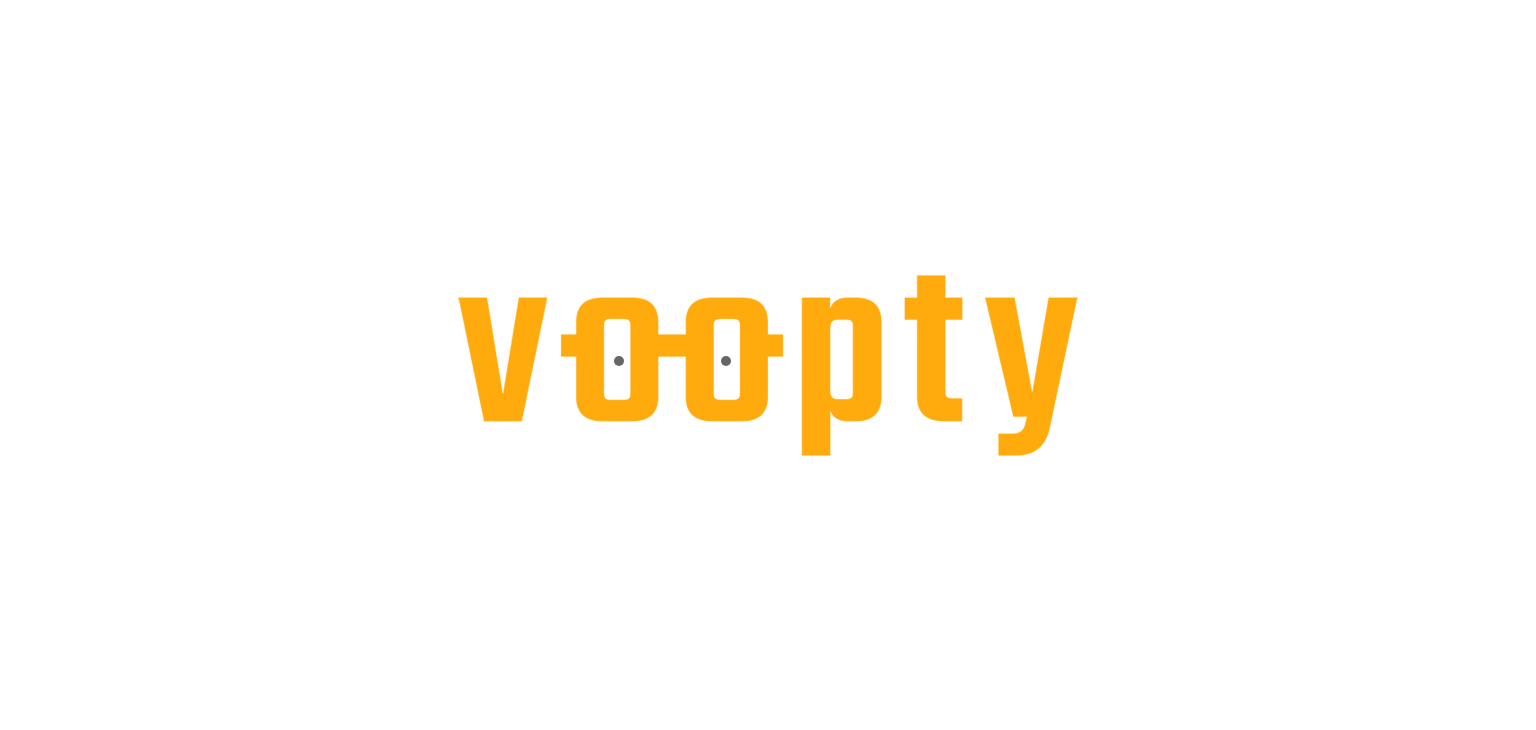 scroll, scrollTop: 0, scrollLeft: 0, axis: both 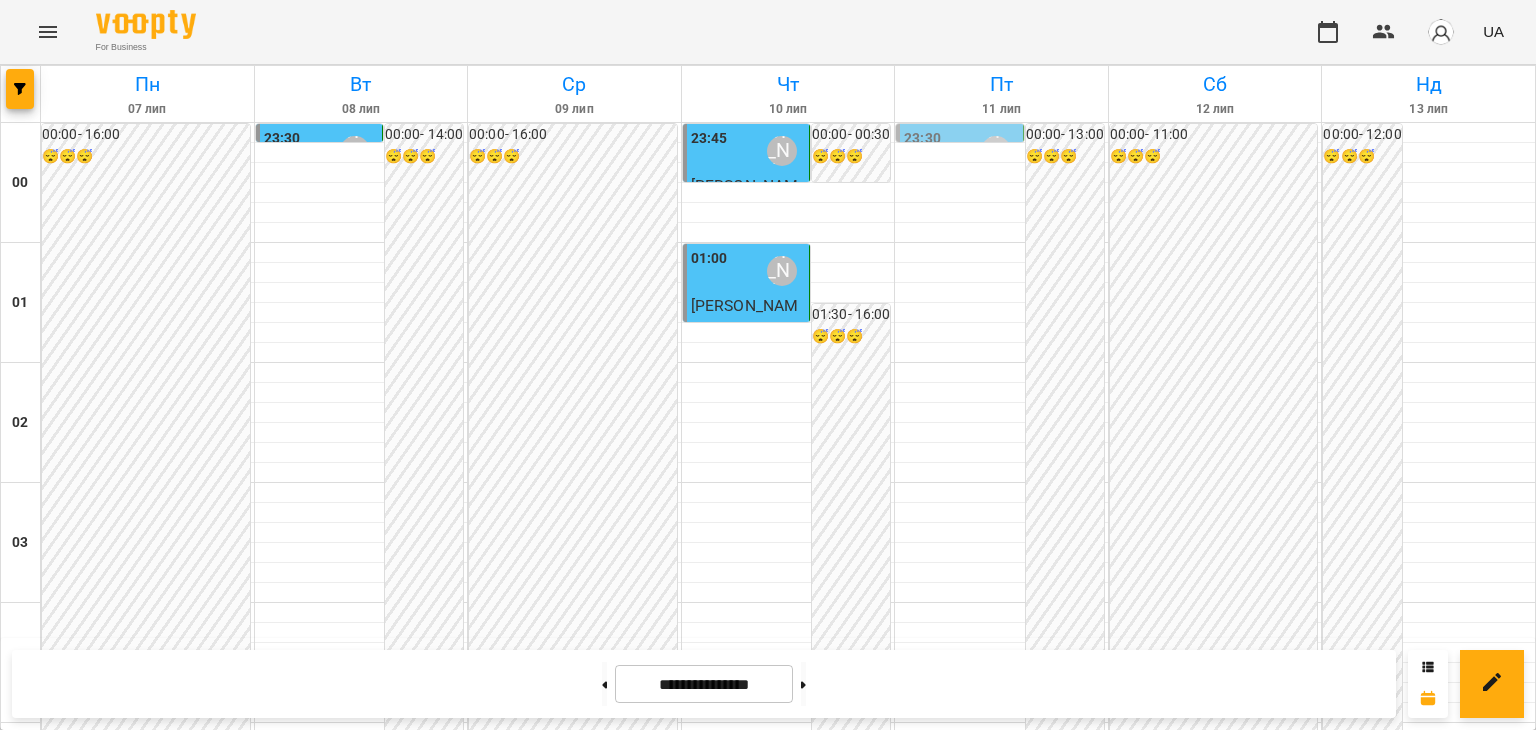 click on "16:00 [PERSON_NAME]" at bounding box center [1175, 2071] 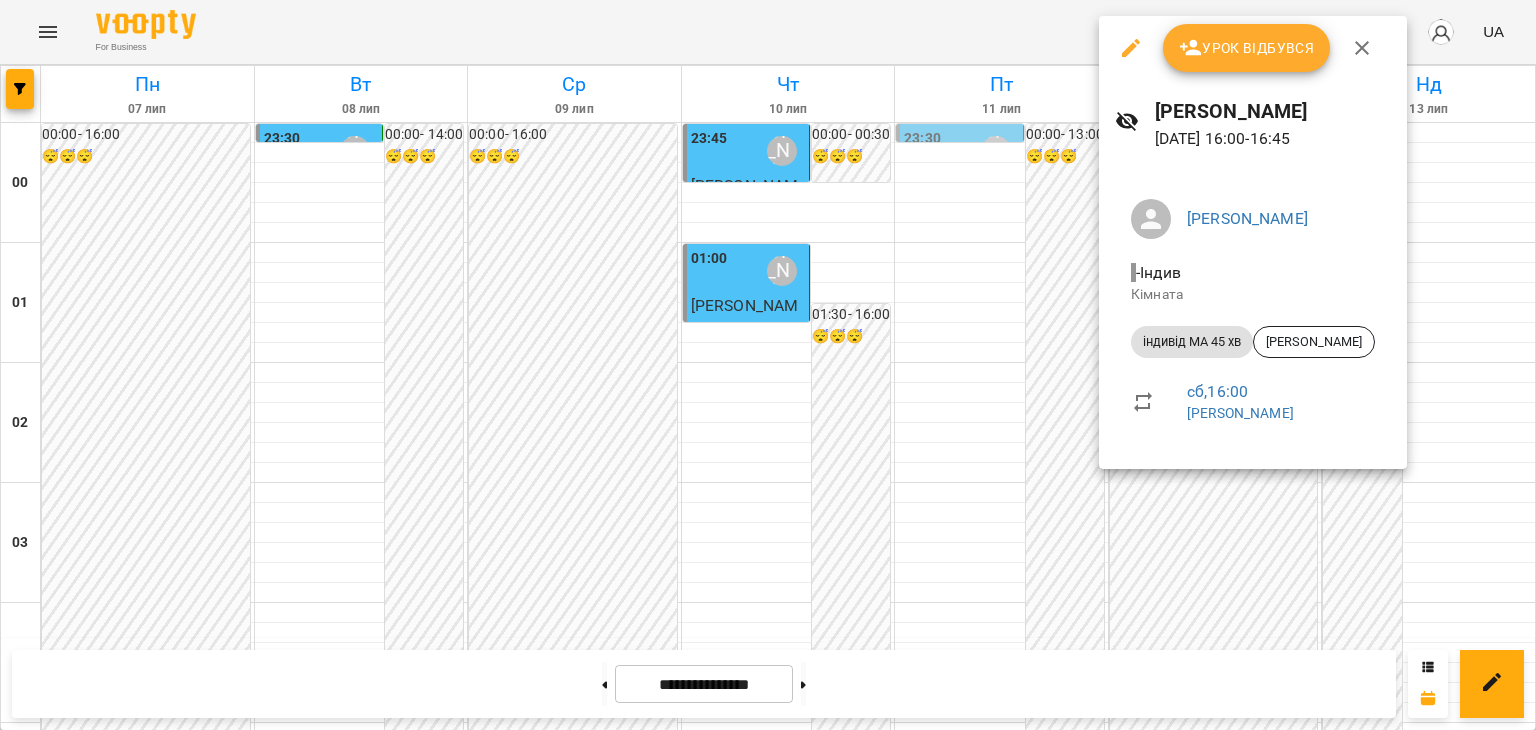 click at bounding box center (768, 365) 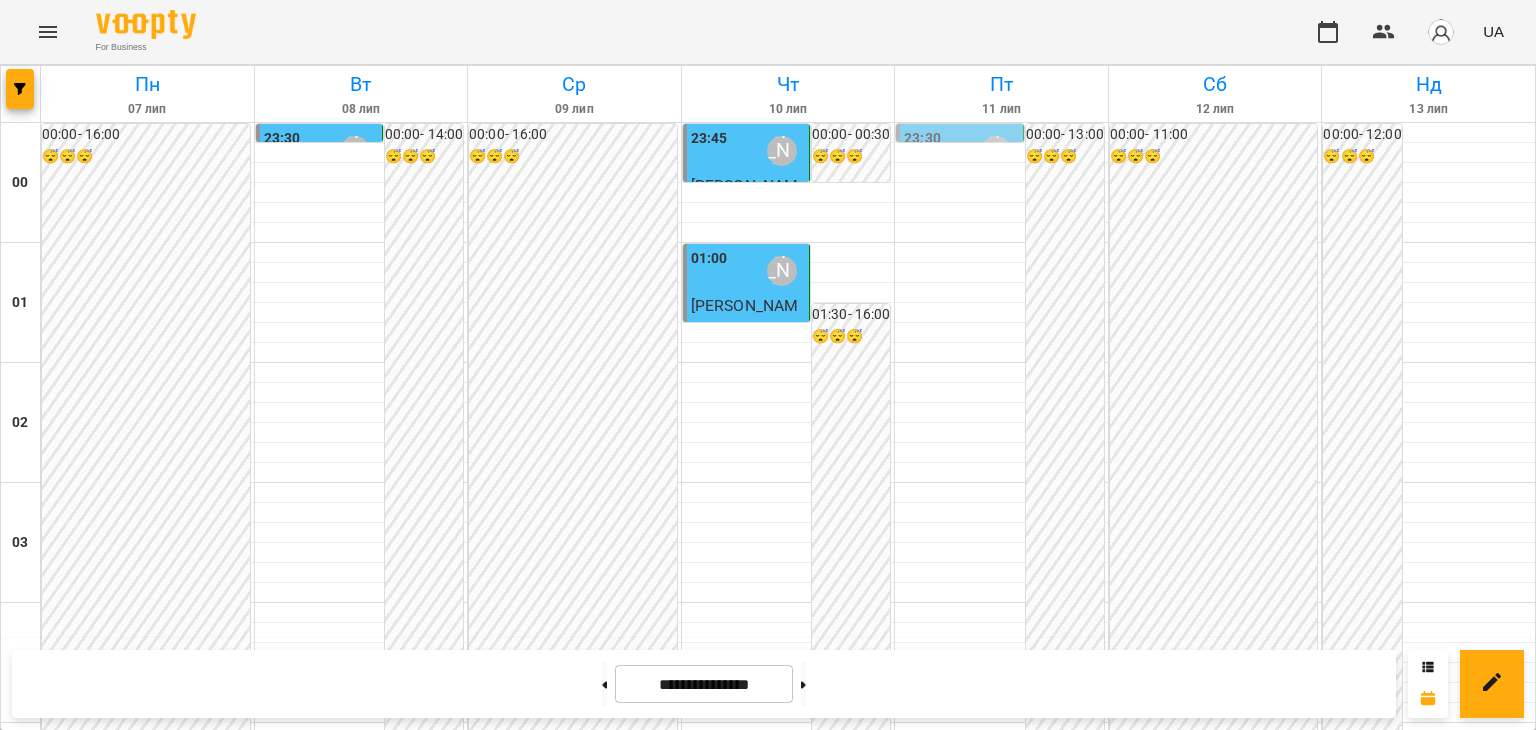 scroll, scrollTop: 2363, scrollLeft: 0, axis: vertical 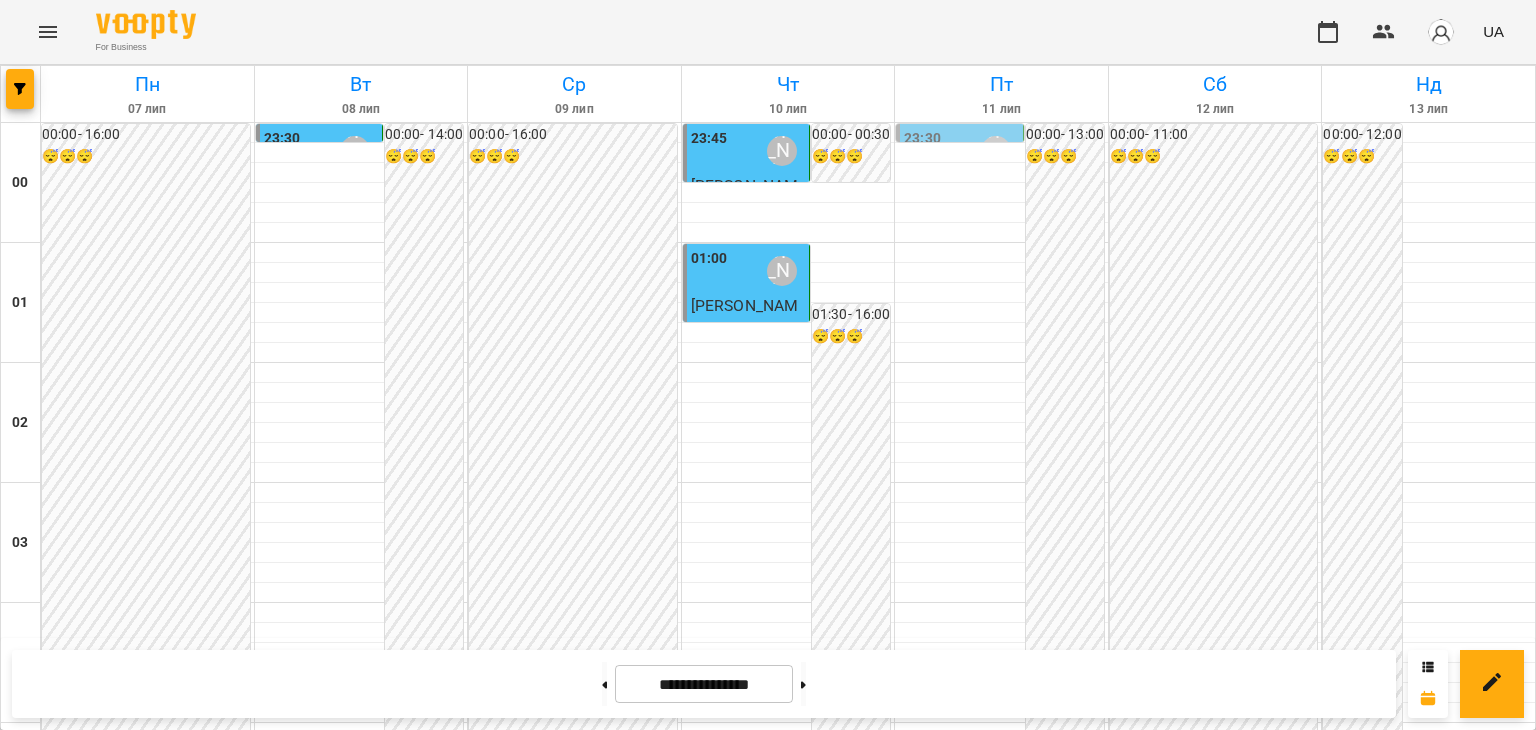 click on "23:30 Мосюра Лариса" at bounding box center (748, 2971) 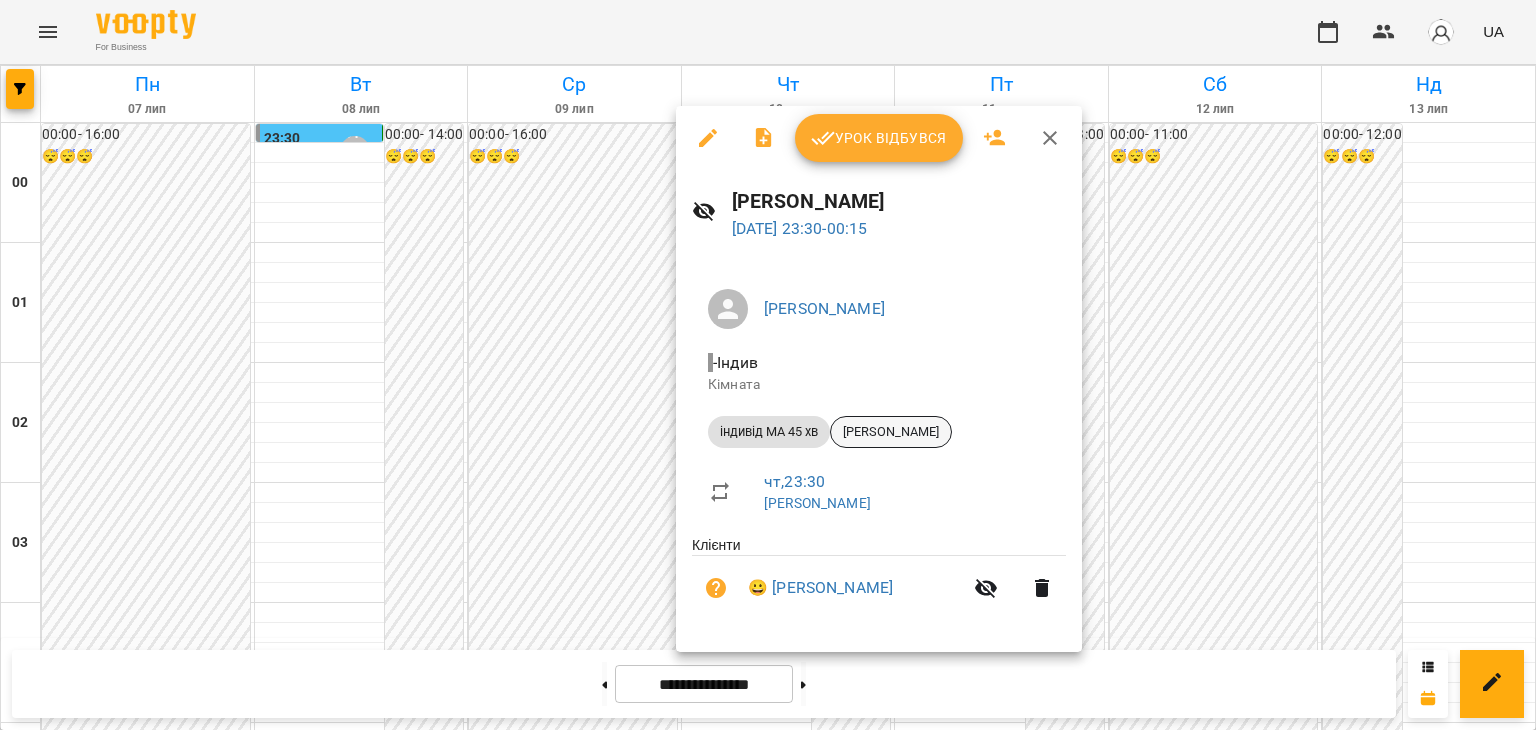 click on "[PERSON_NAME]" at bounding box center (891, 432) 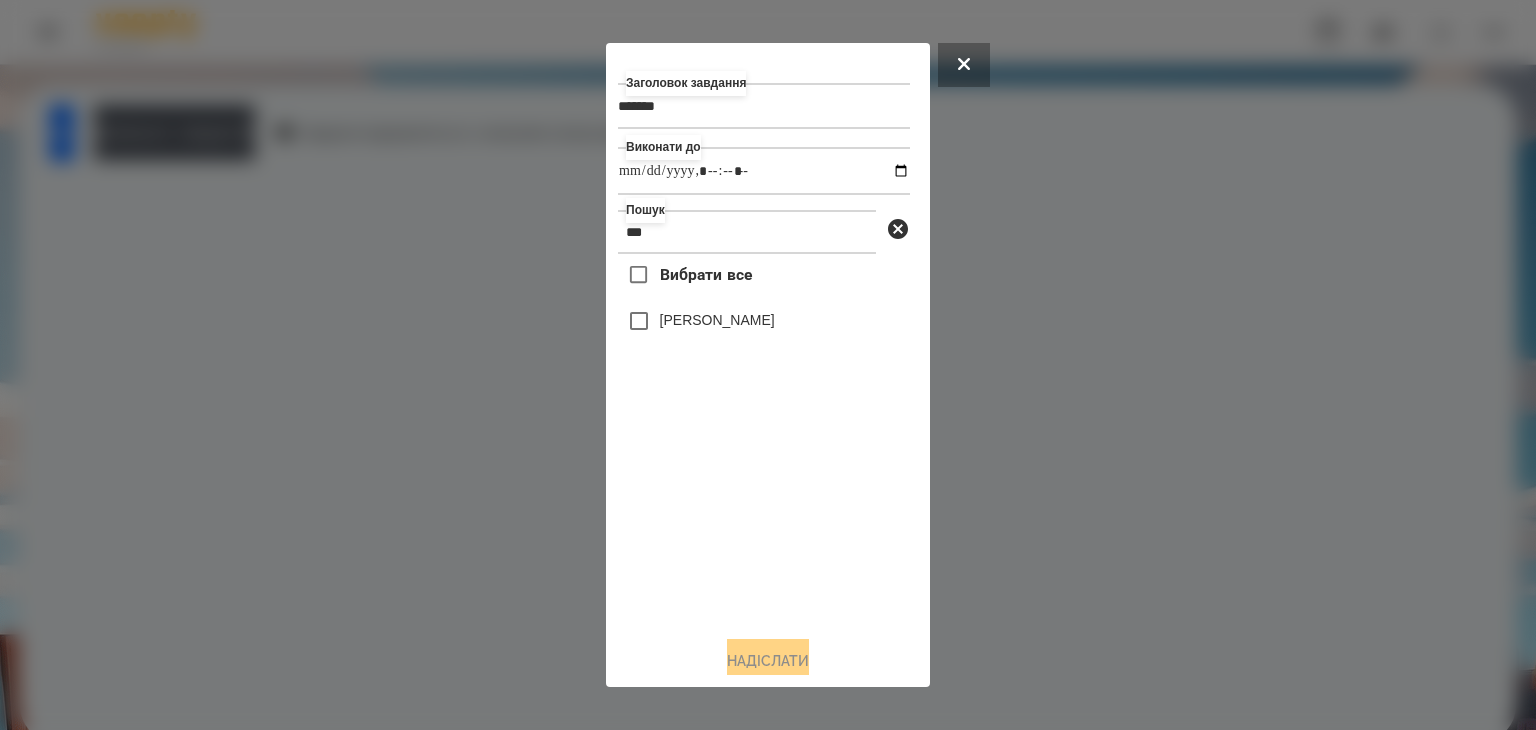 scroll, scrollTop: 0, scrollLeft: 0, axis: both 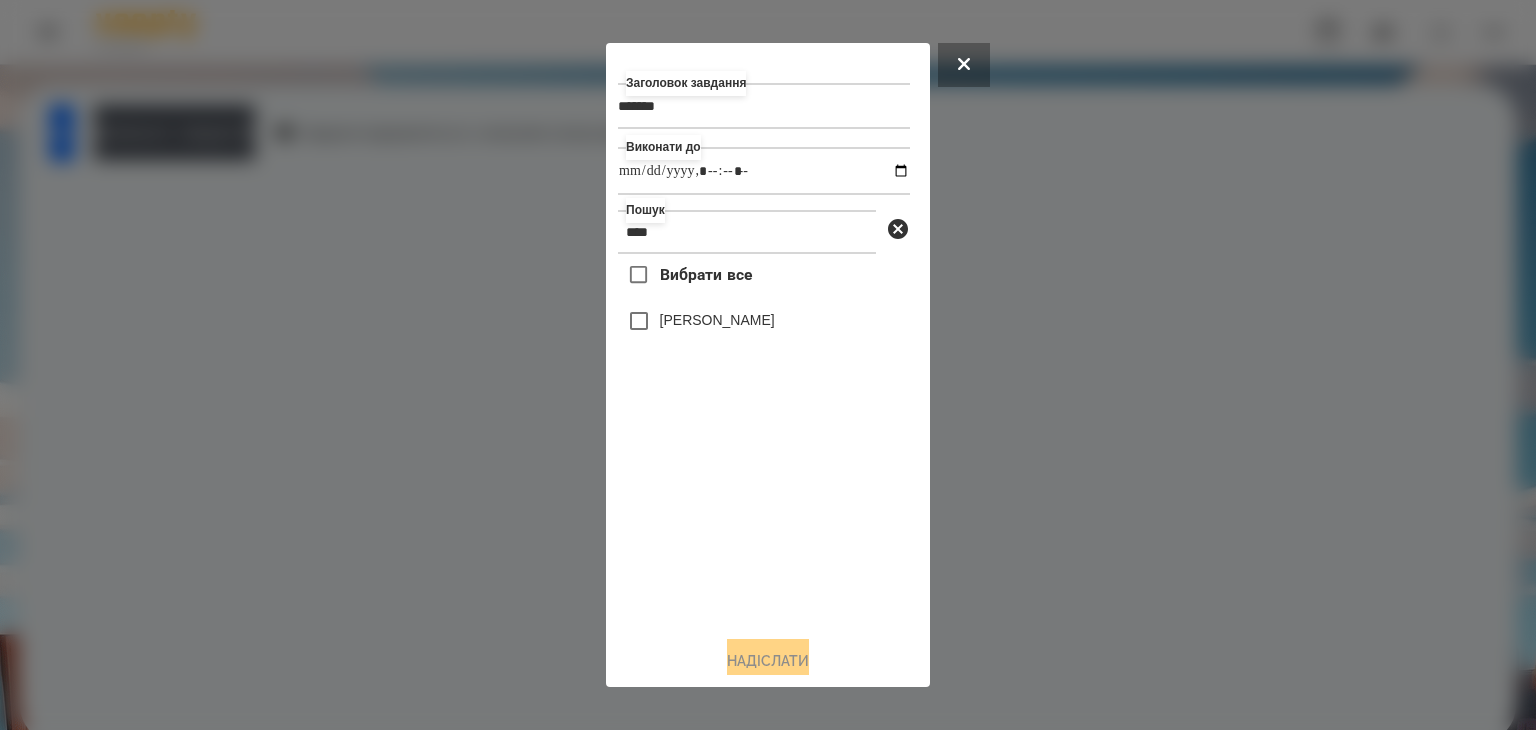 type on "****" 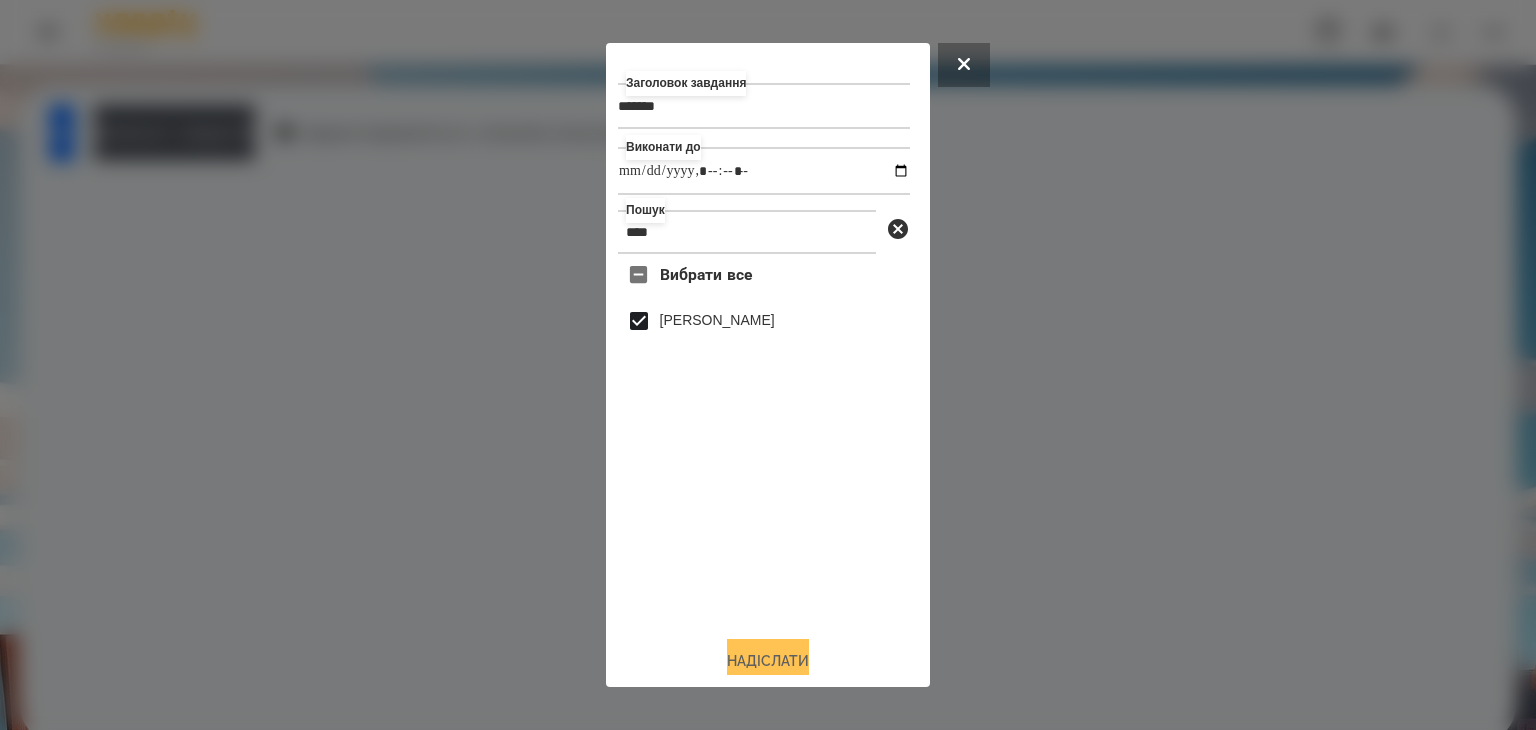click on "Надіслати" at bounding box center (768, 661) 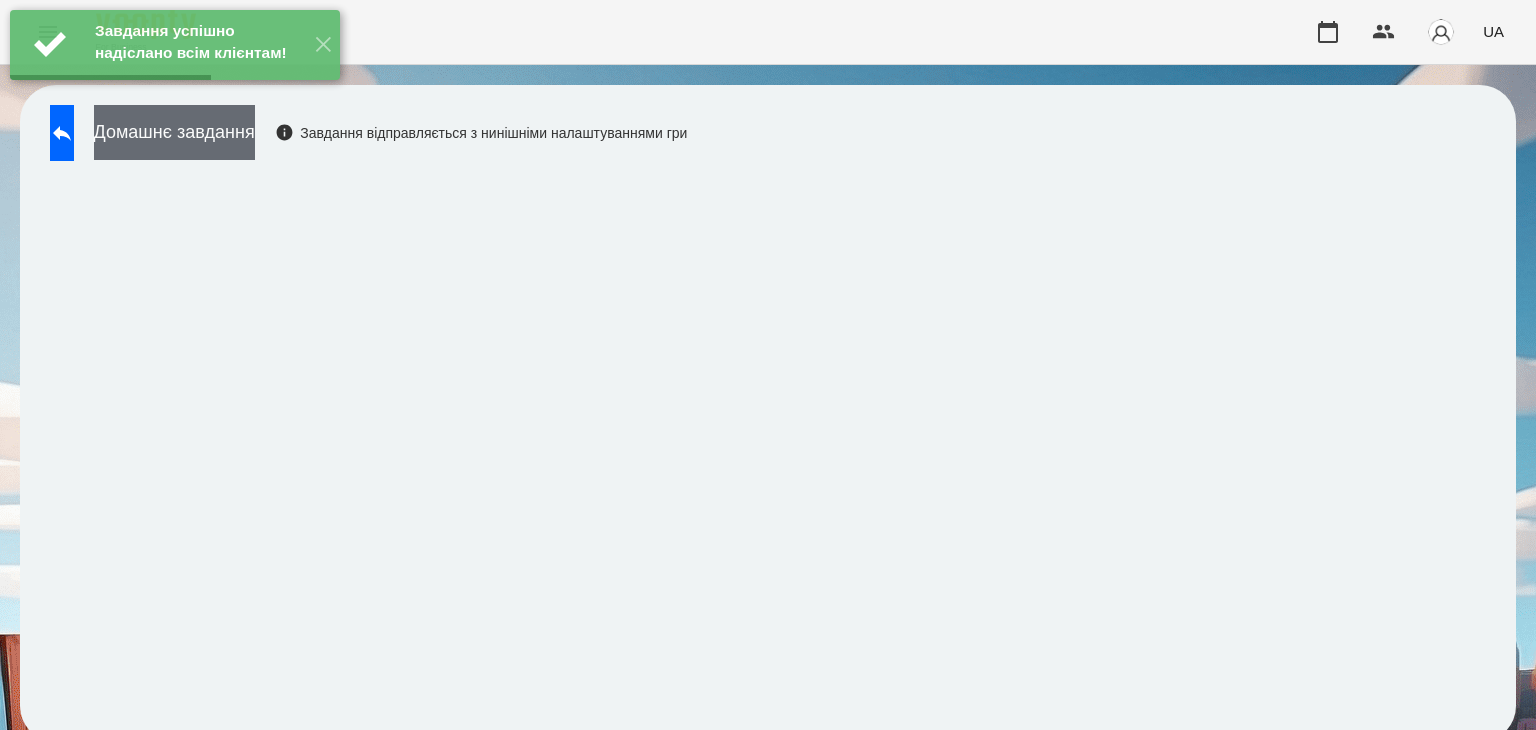 click on "Домашнє завдання" at bounding box center (174, 132) 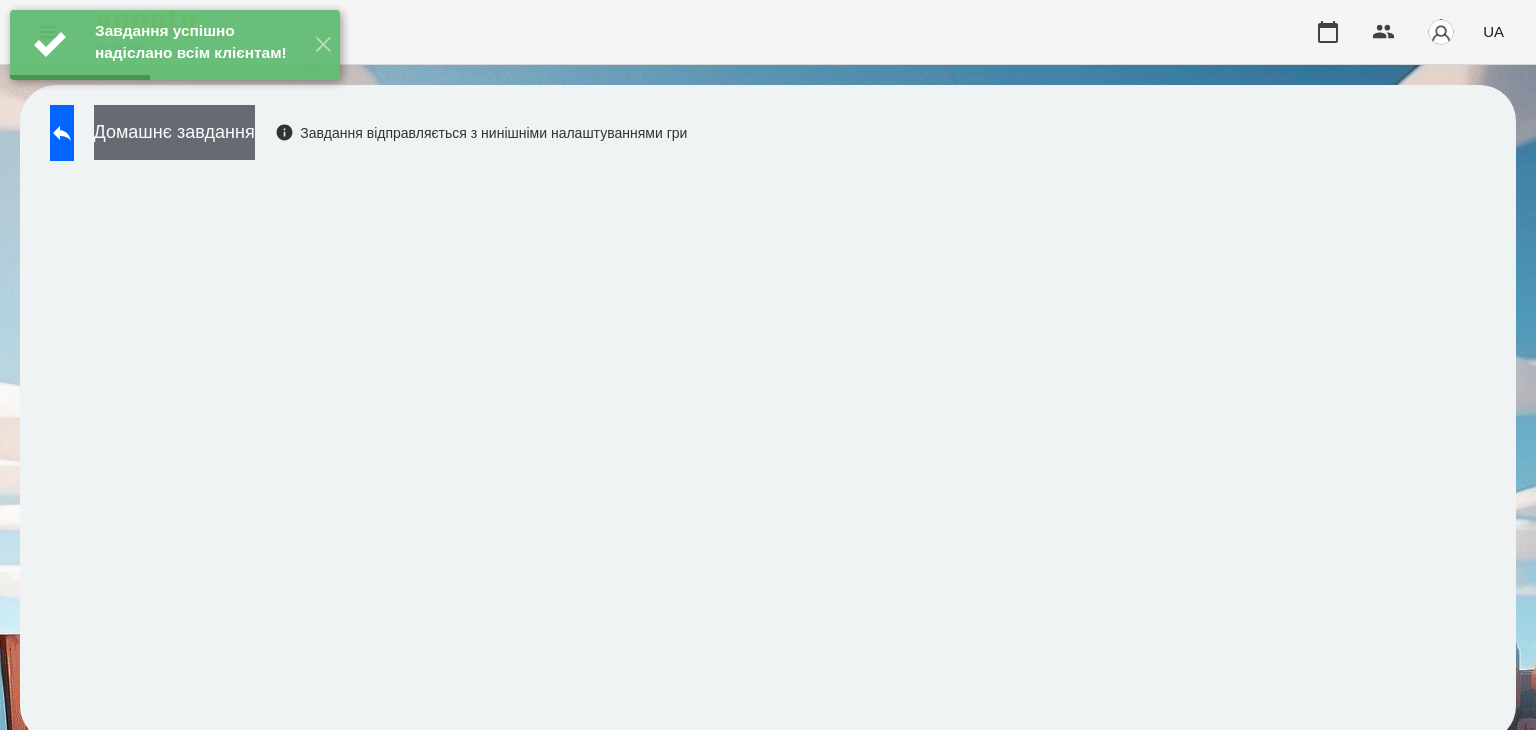 click on "Домашнє завдання" at bounding box center (174, 132) 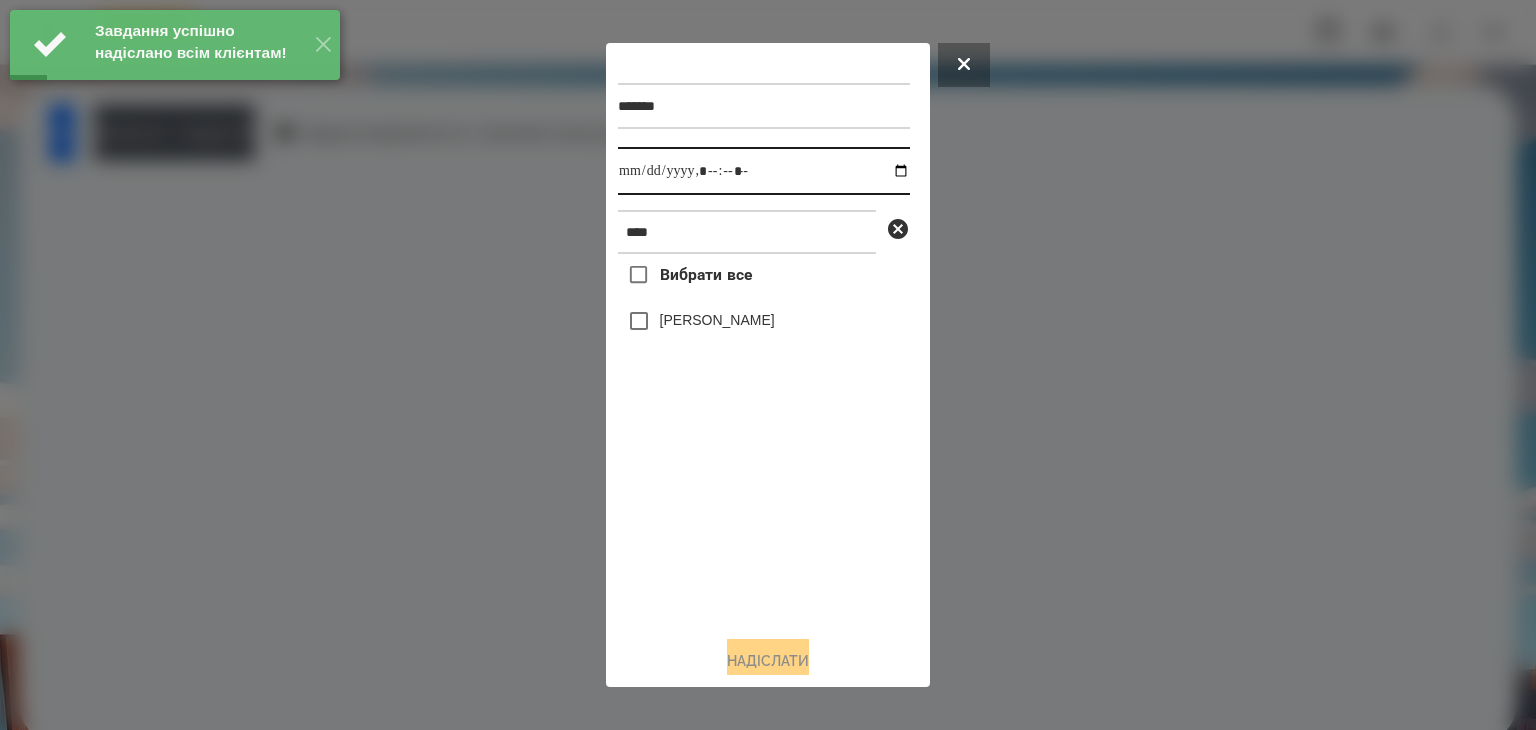 click at bounding box center [764, 171] 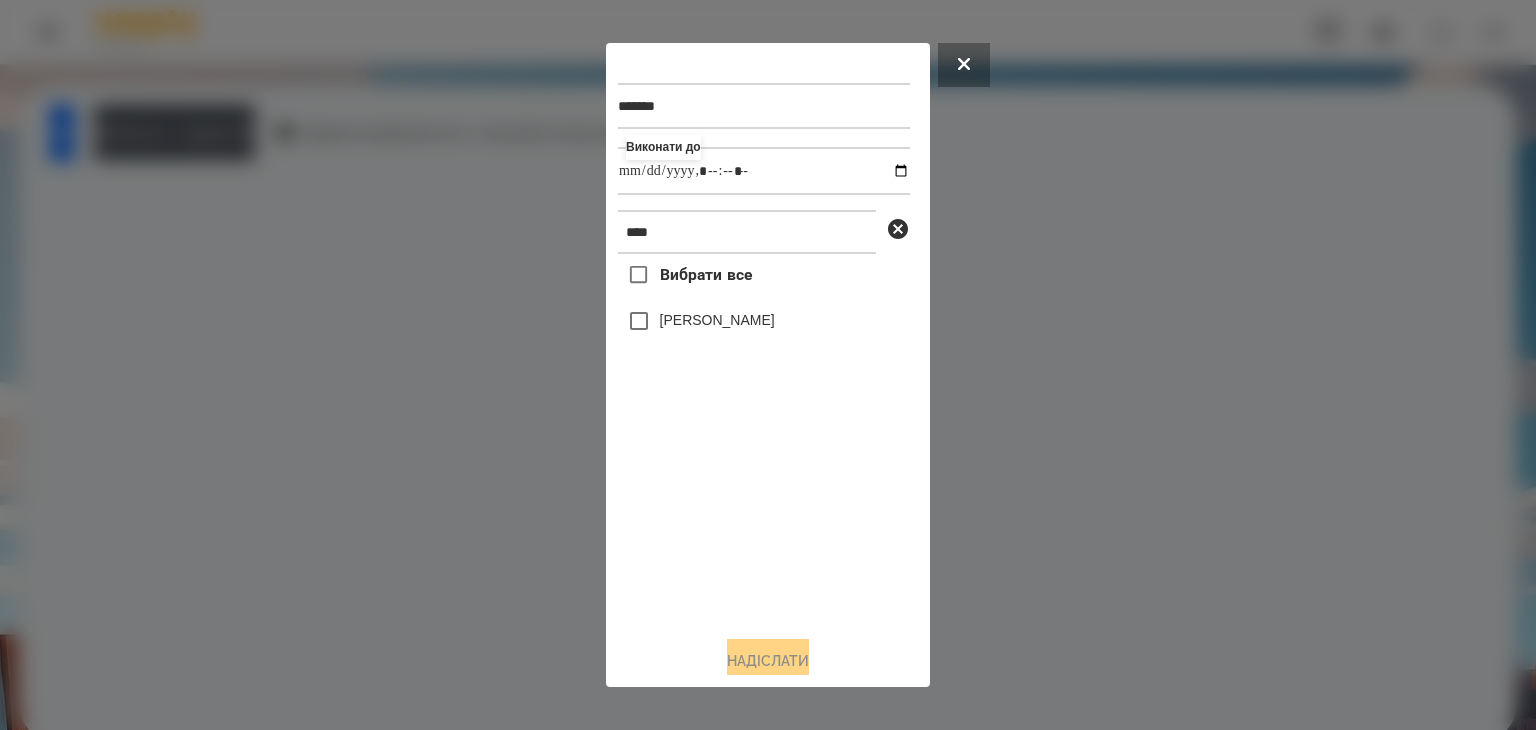 type on "**********" 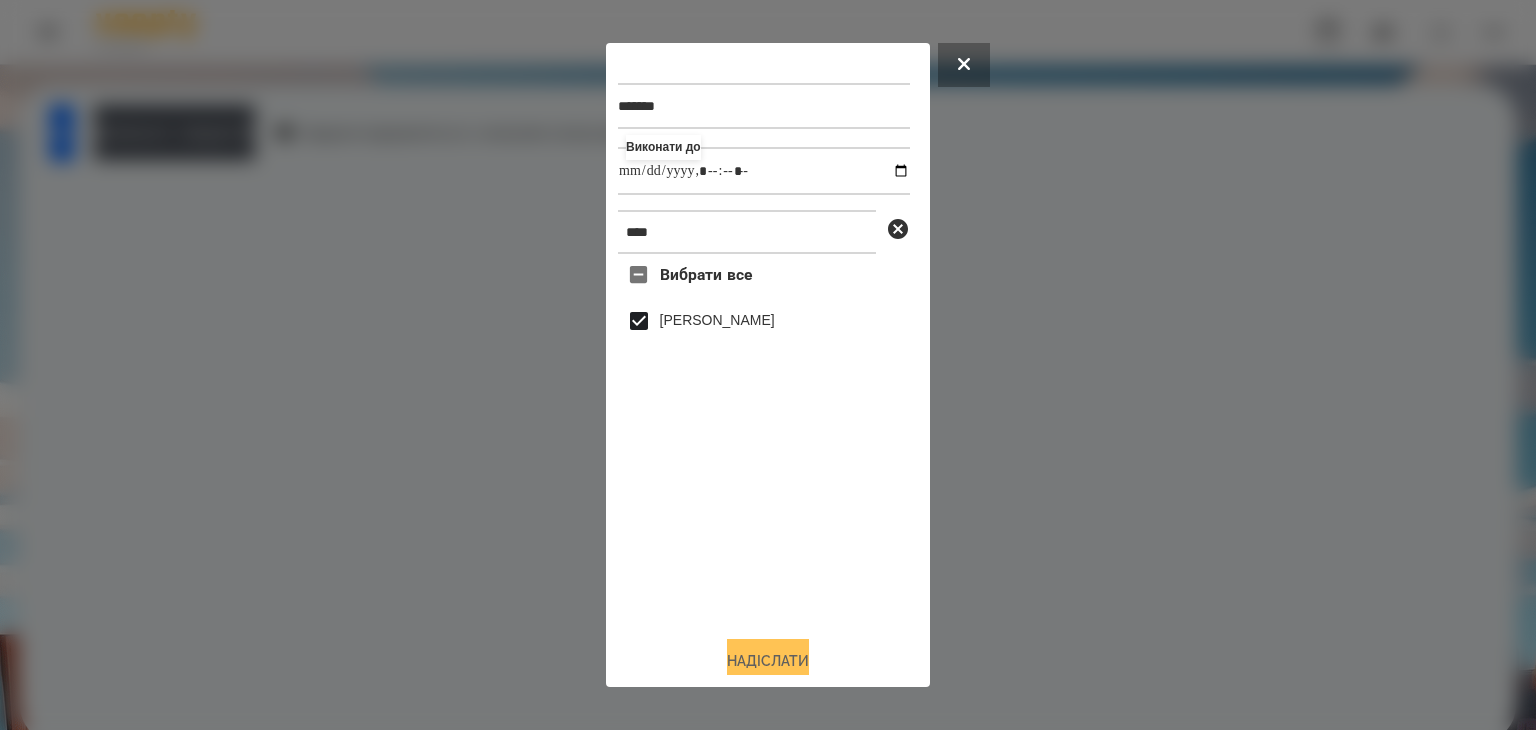 click on "Надіслати" at bounding box center [768, 661] 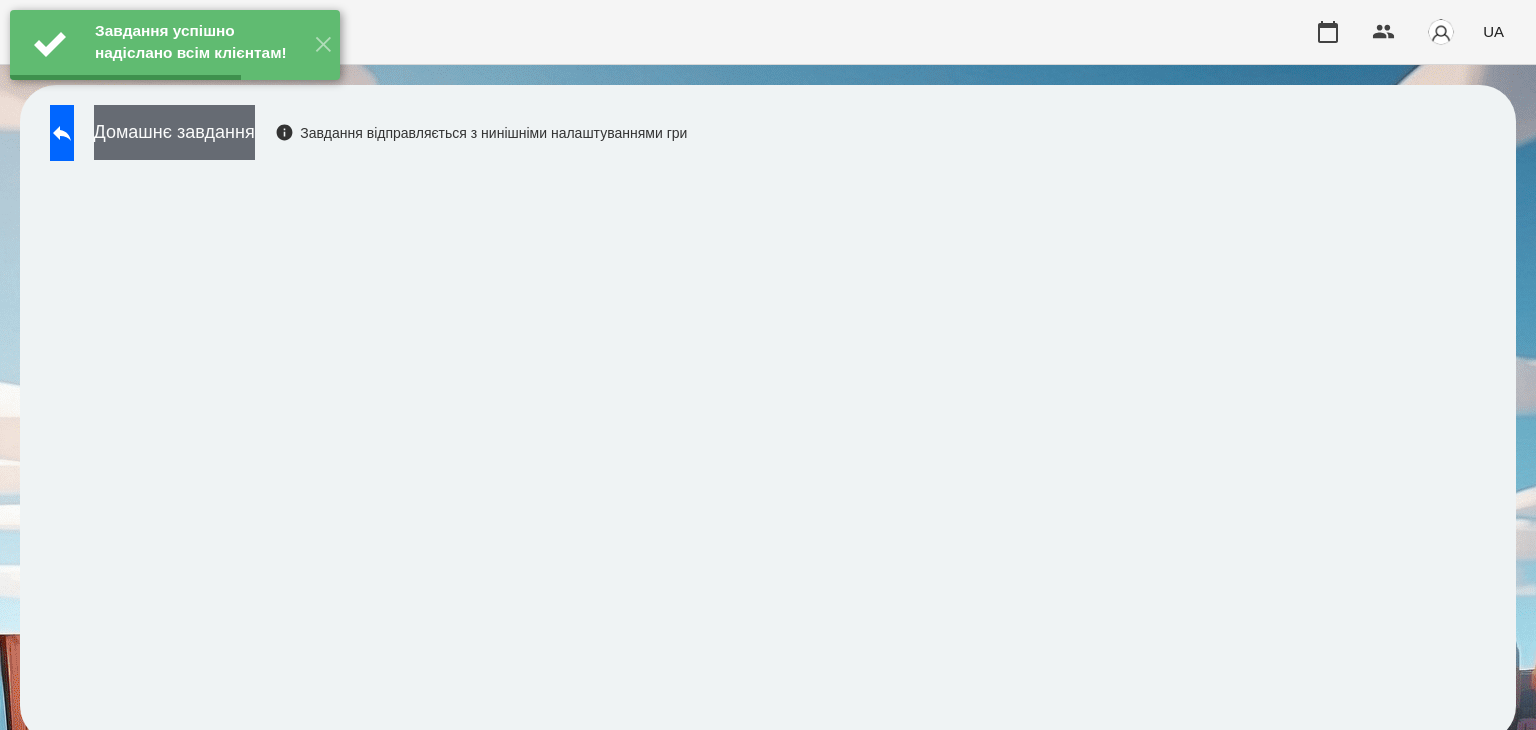 click on "Домашнє завдання" at bounding box center (174, 132) 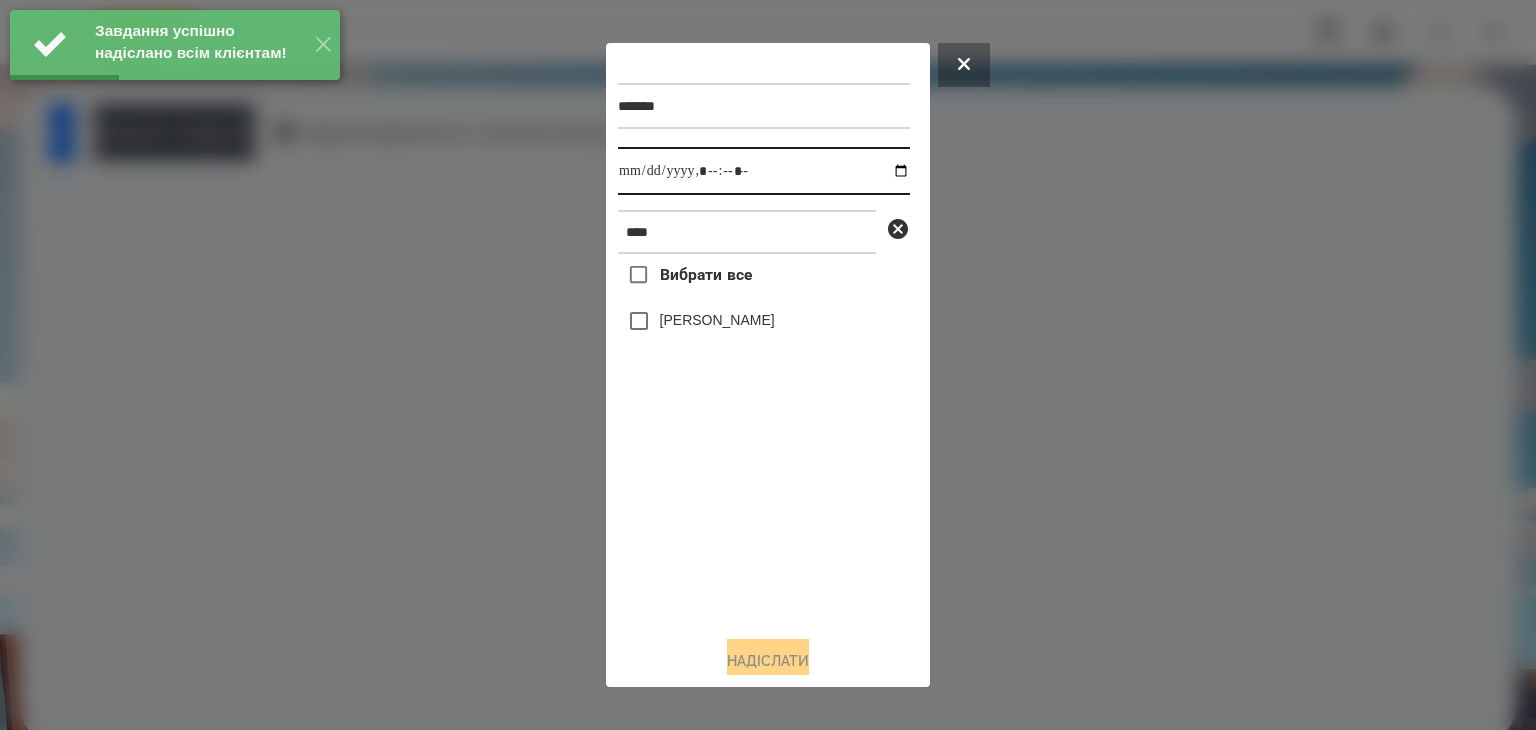 click at bounding box center (764, 171) 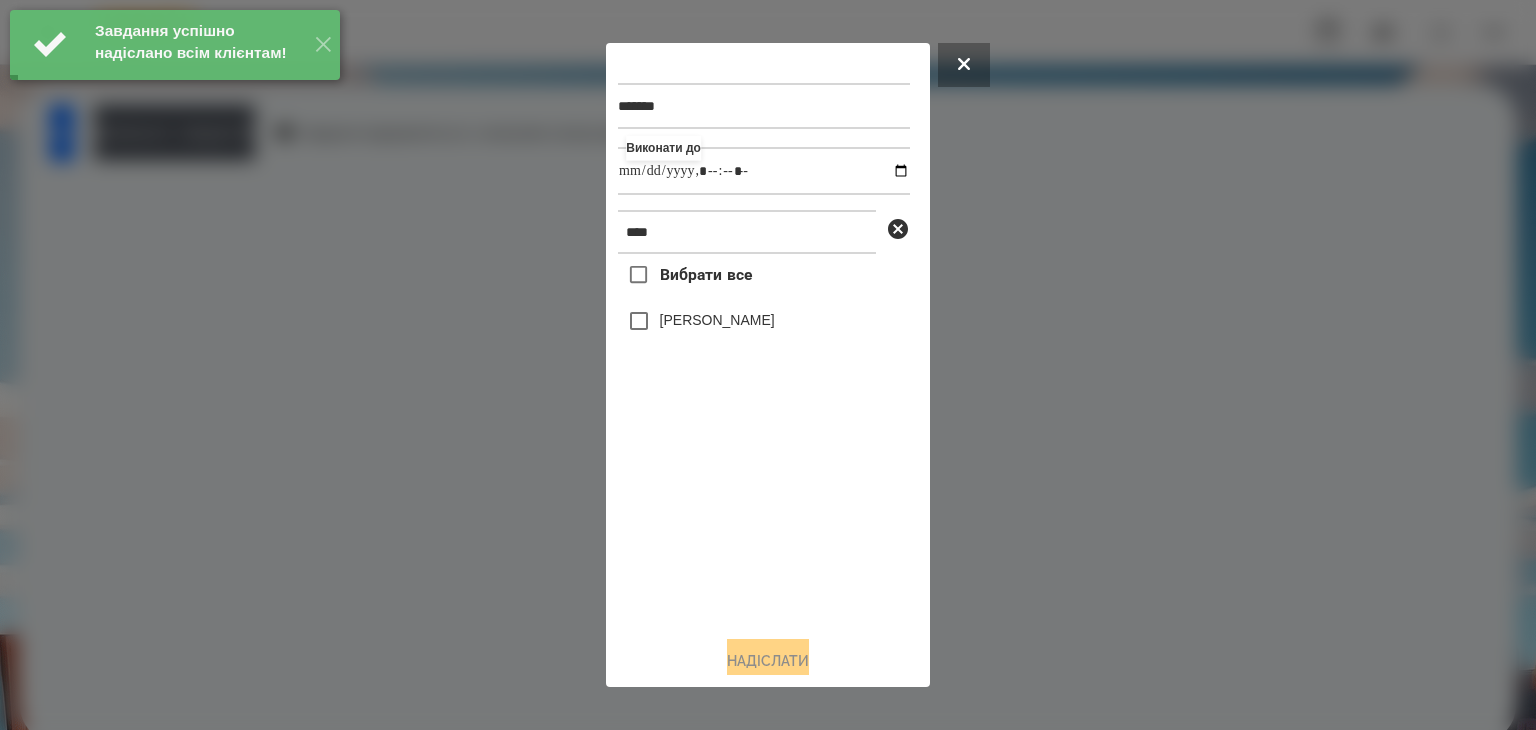 type on "**********" 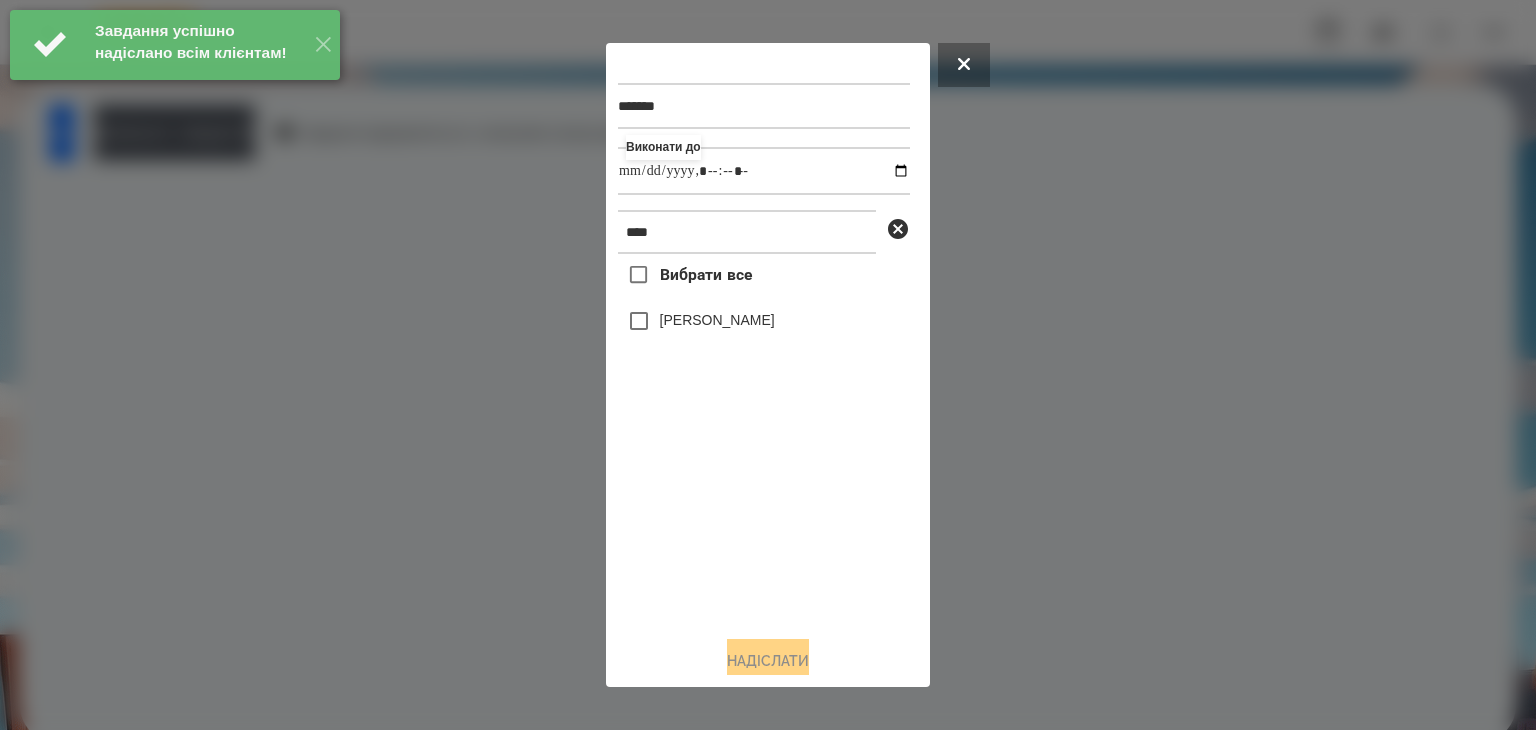 drag, startPoint x: 804, startPoint y: 575, endPoint x: 671, endPoint y: 375, distance: 240.18535 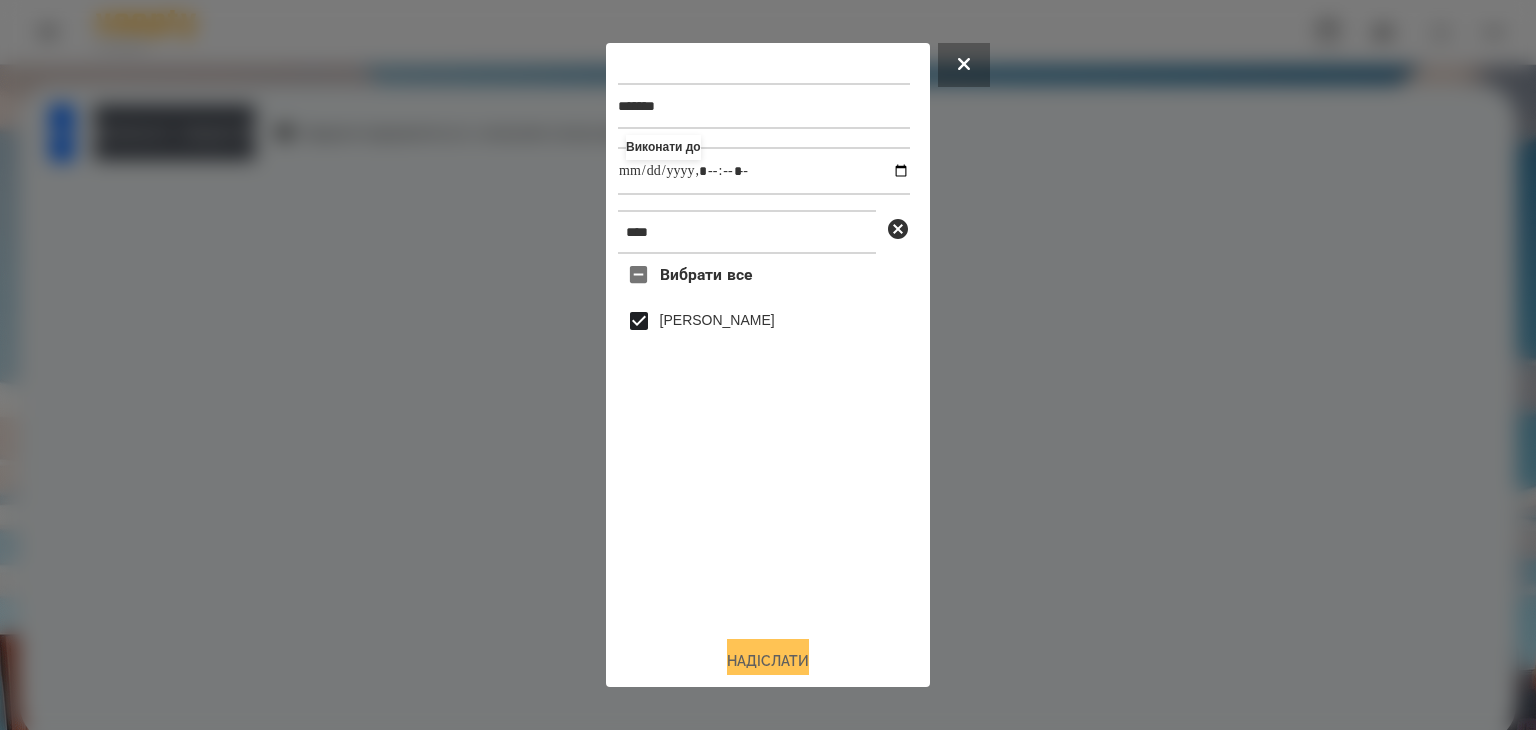 click on "Надіслати" at bounding box center [768, 661] 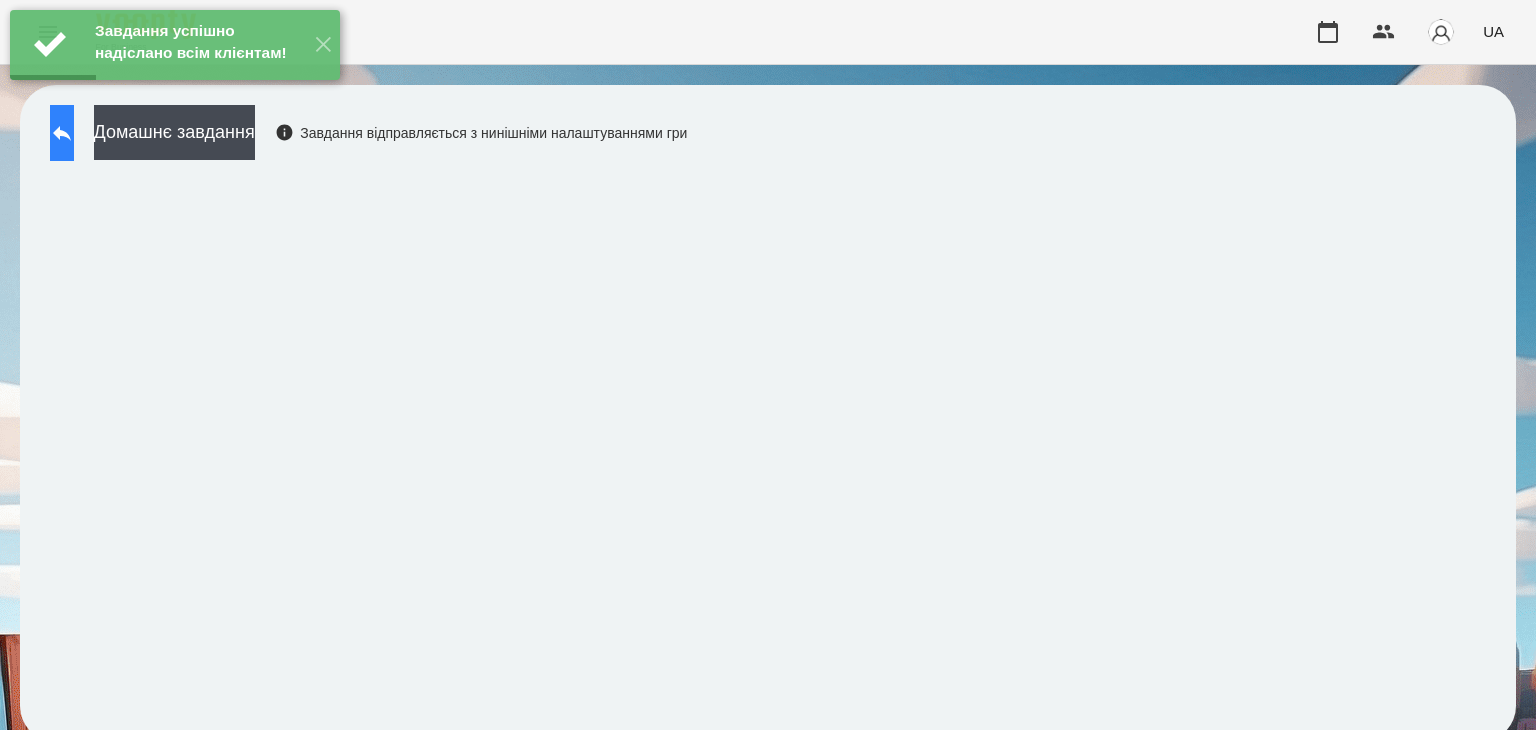 click 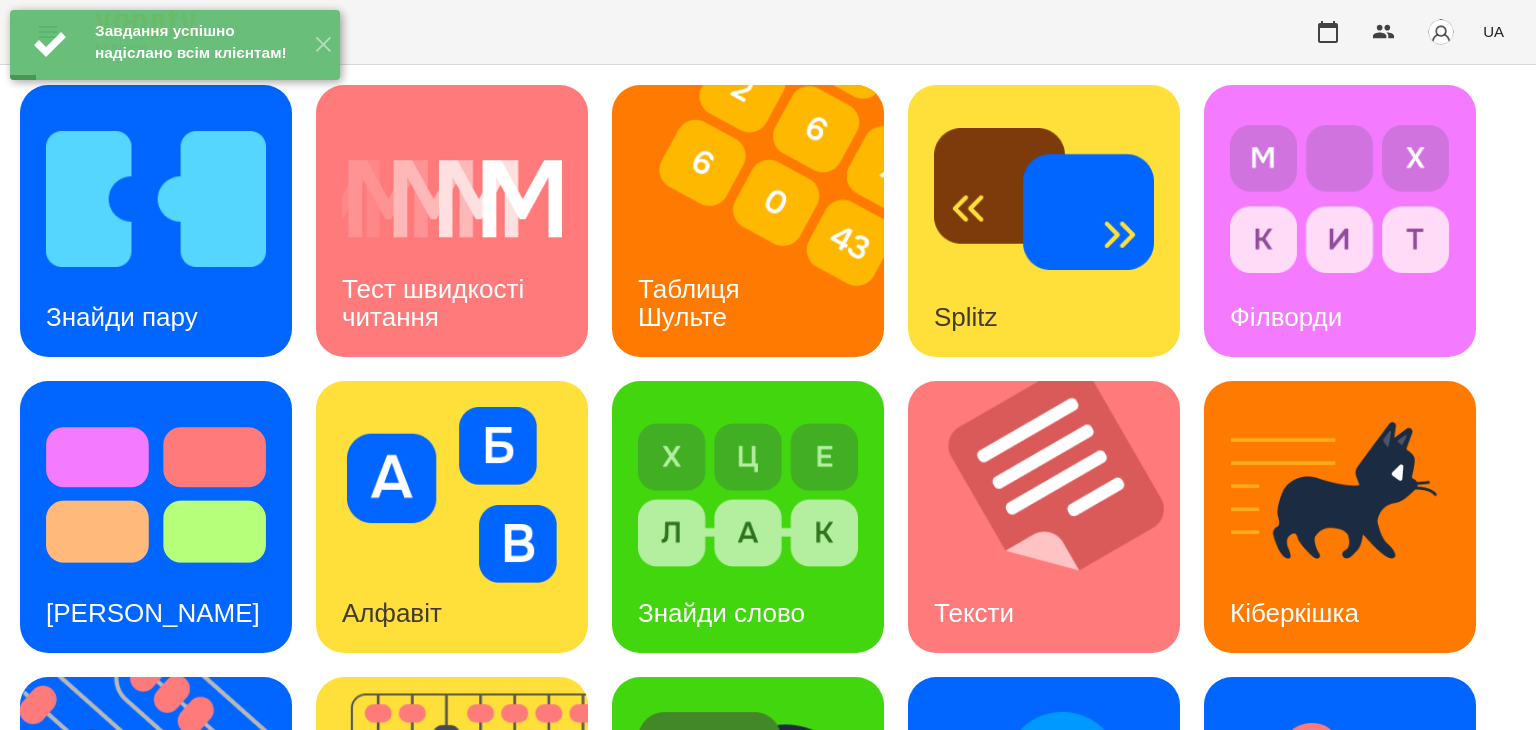 scroll, scrollTop: 500, scrollLeft: 0, axis: vertical 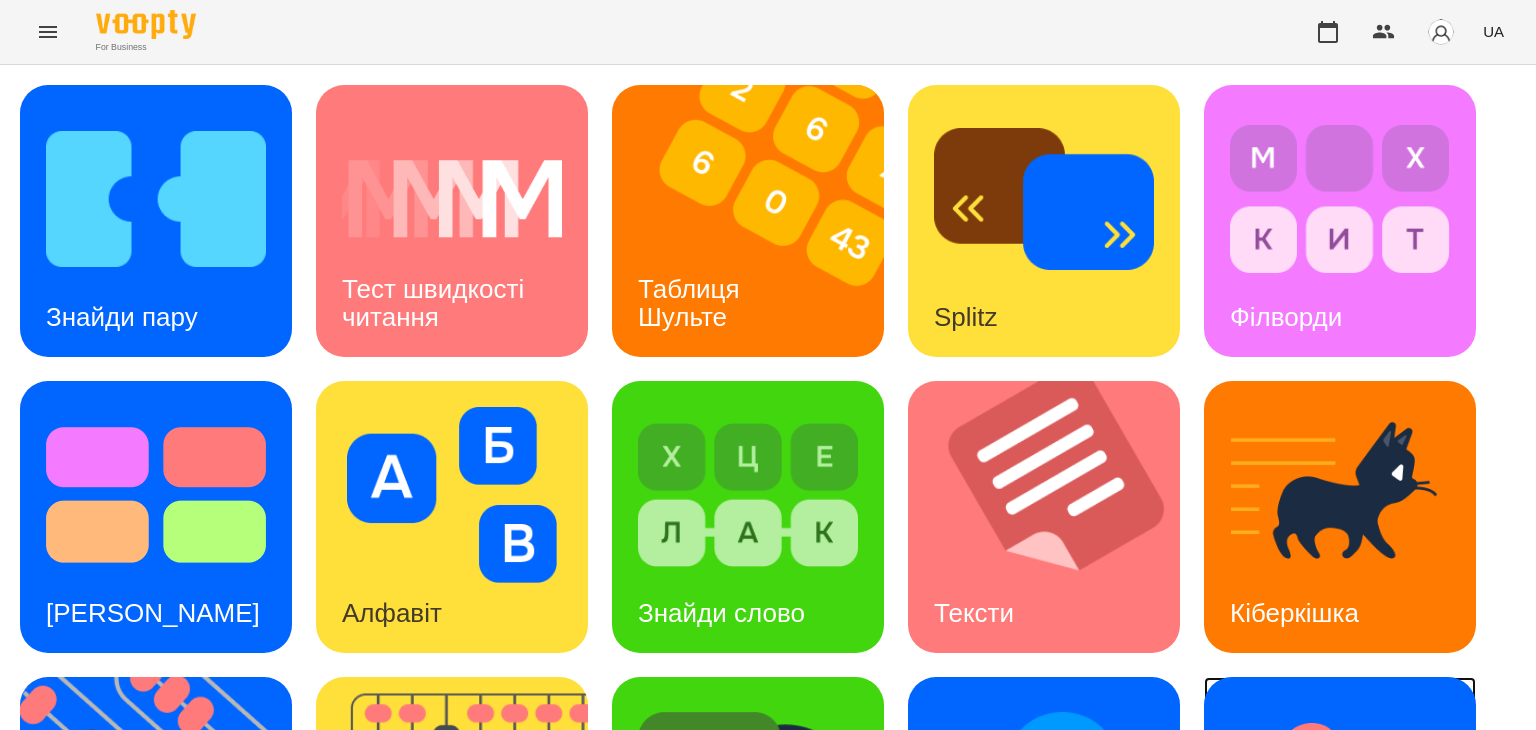 click on "Ментальний
рахунок" at bounding box center [1308, 894] 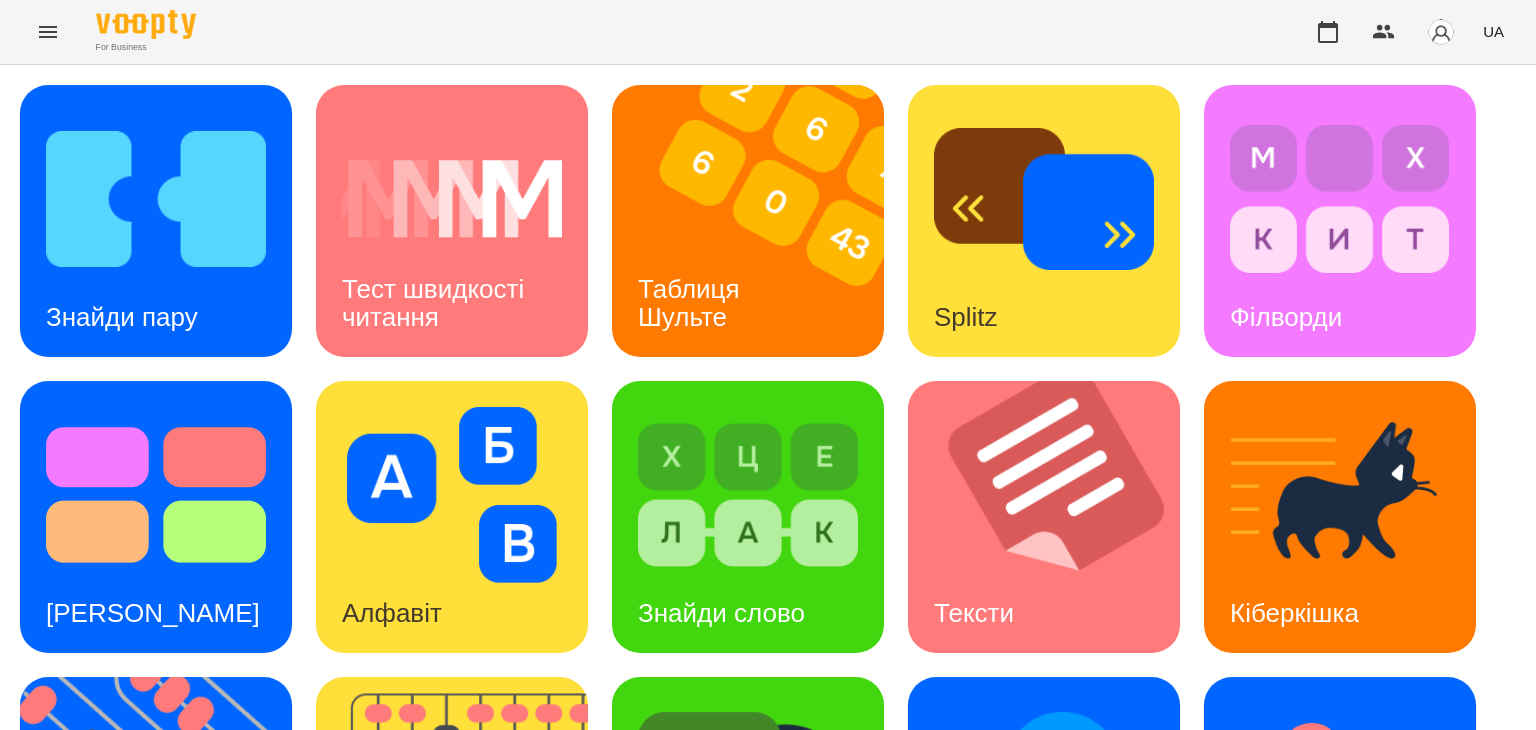 scroll, scrollTop: 0, scrollLeft: 0, axis: both 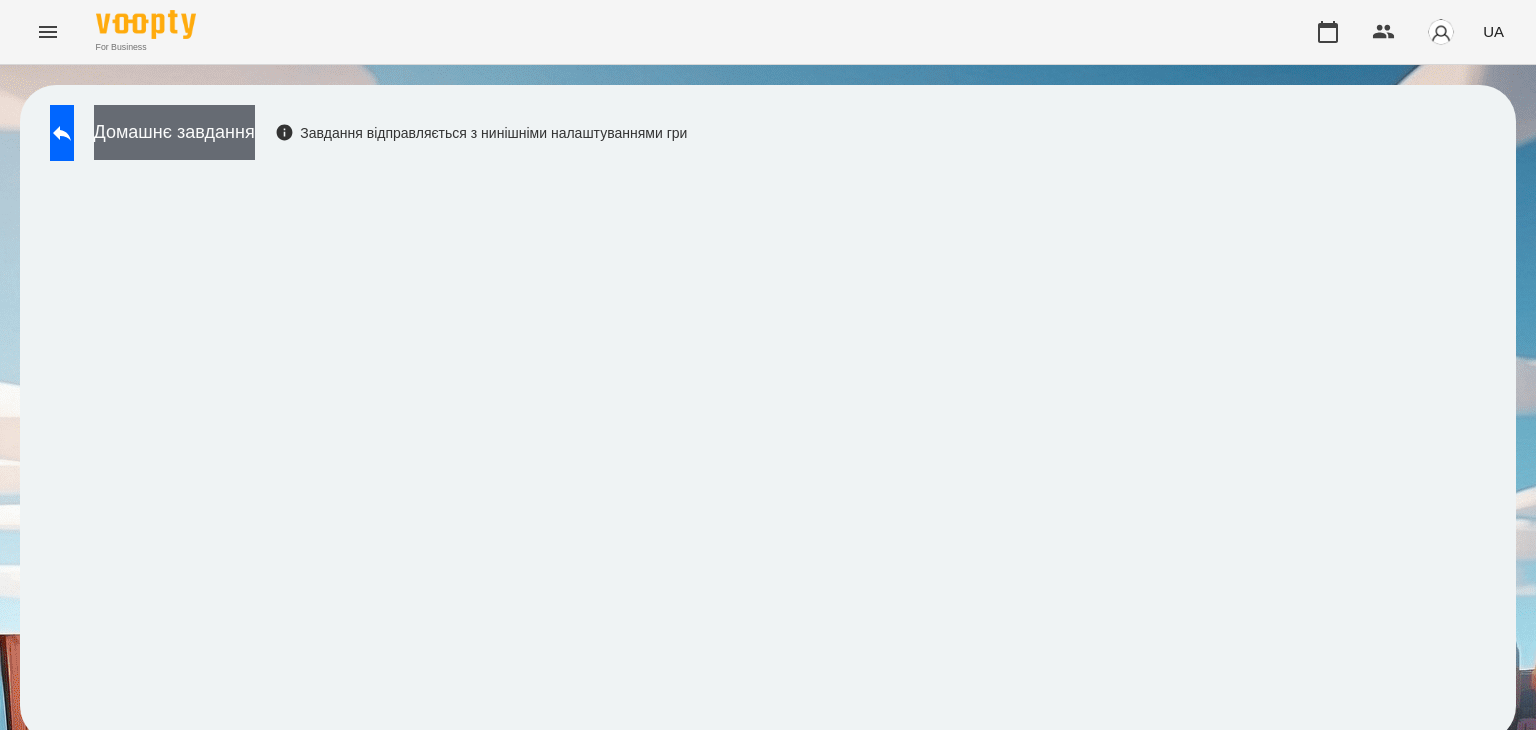 click on "Домашнє завдання" at bounding box center (174, 132) 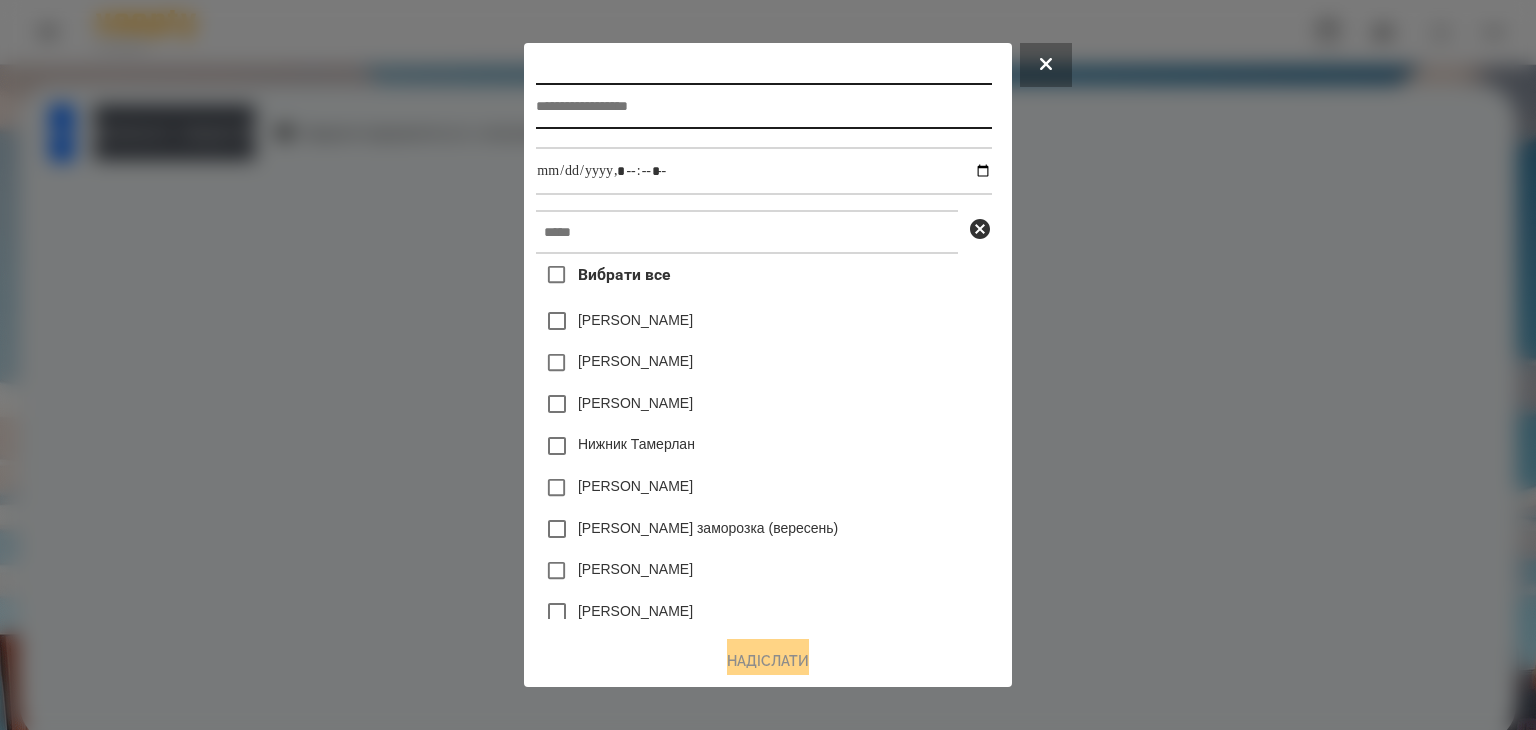 click at bounding box center (763, 106) 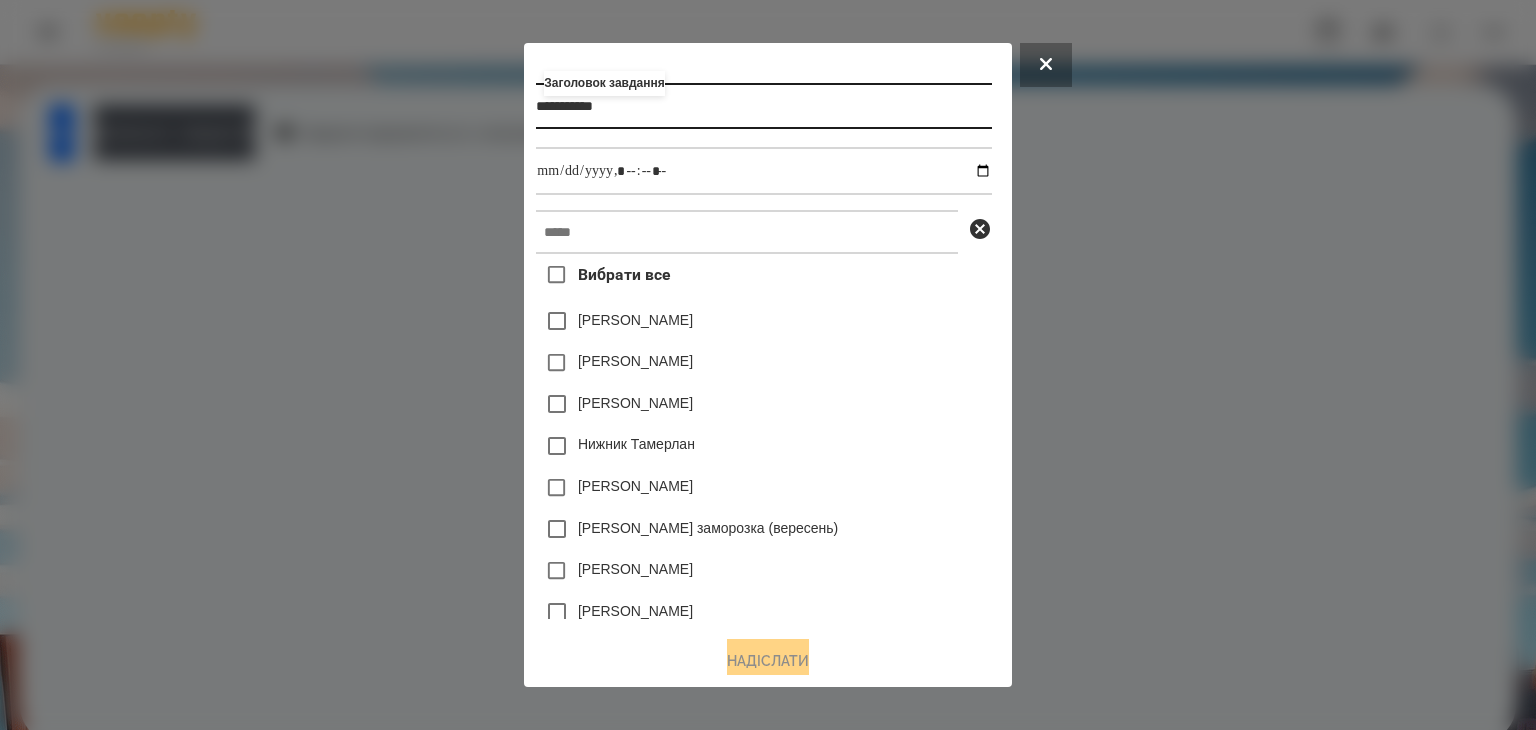 type on "**********" 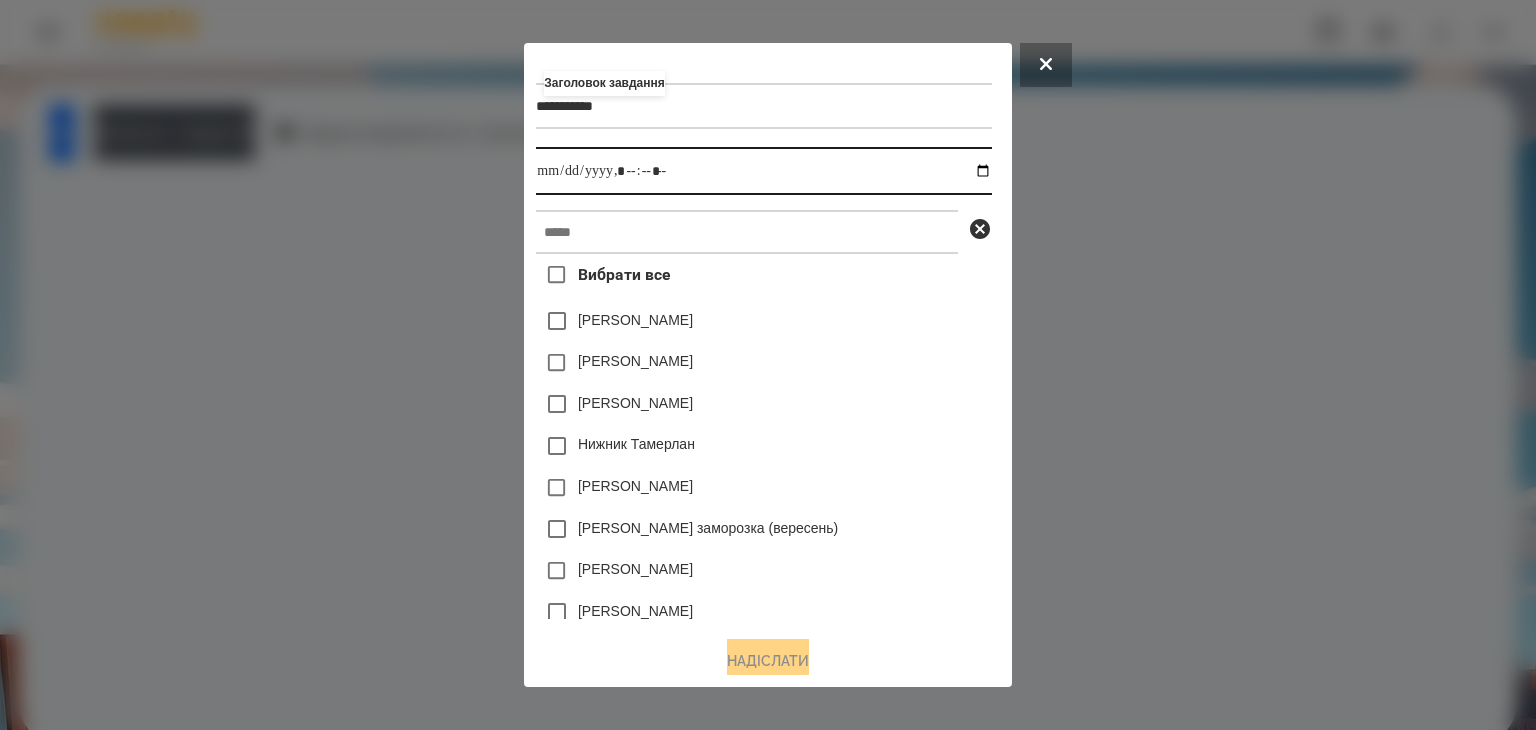 click at bounding box center (763, 171) 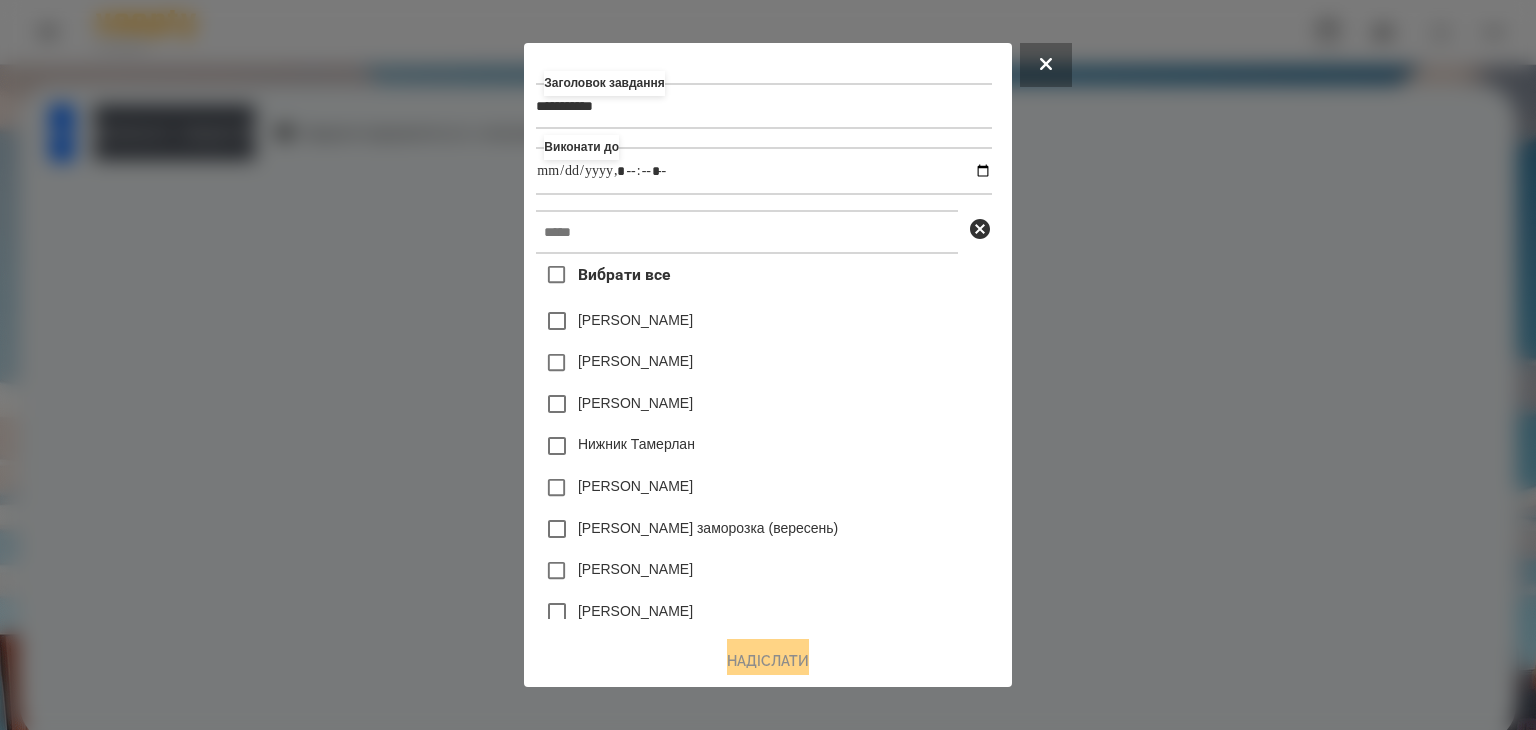 type on "**********" 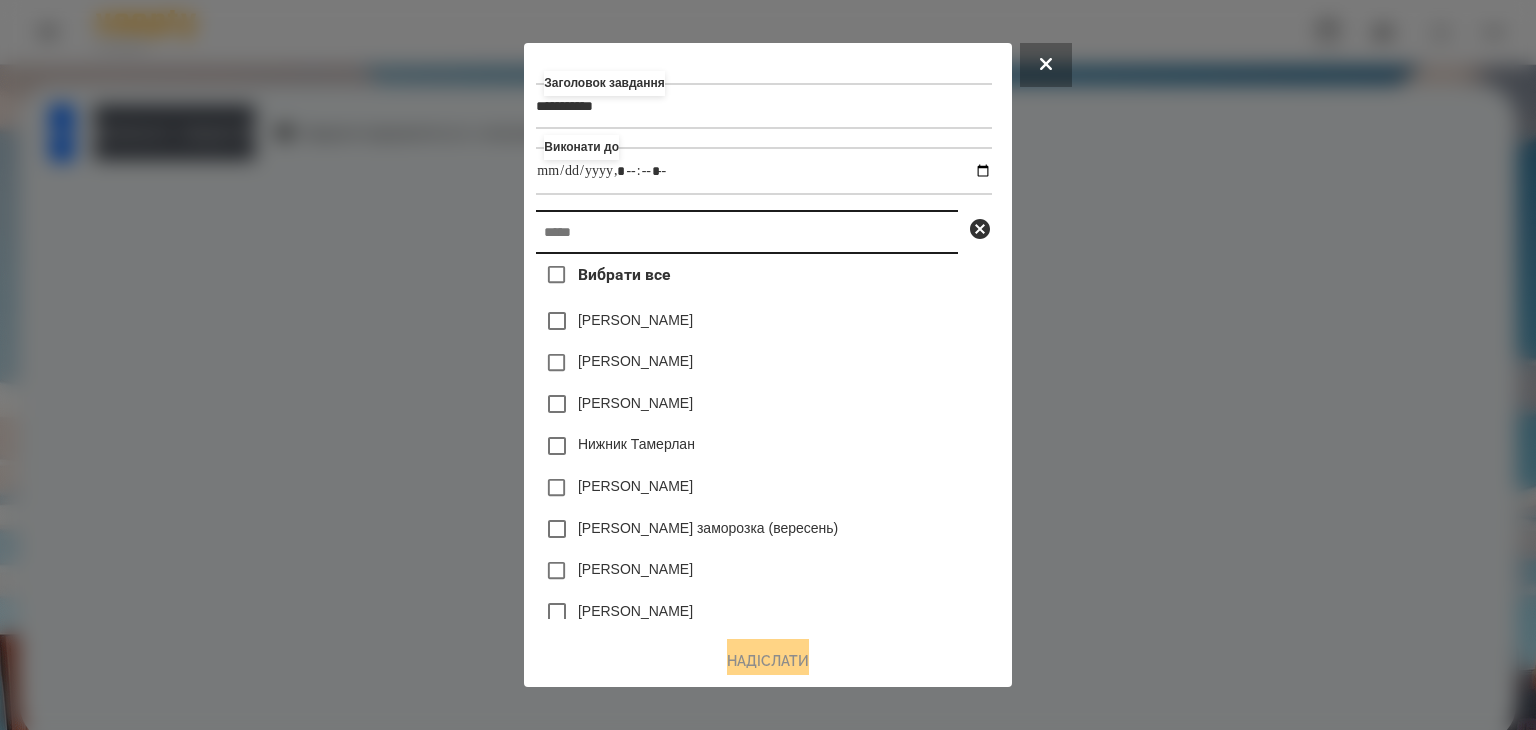 click at bounding box center [747, 232] 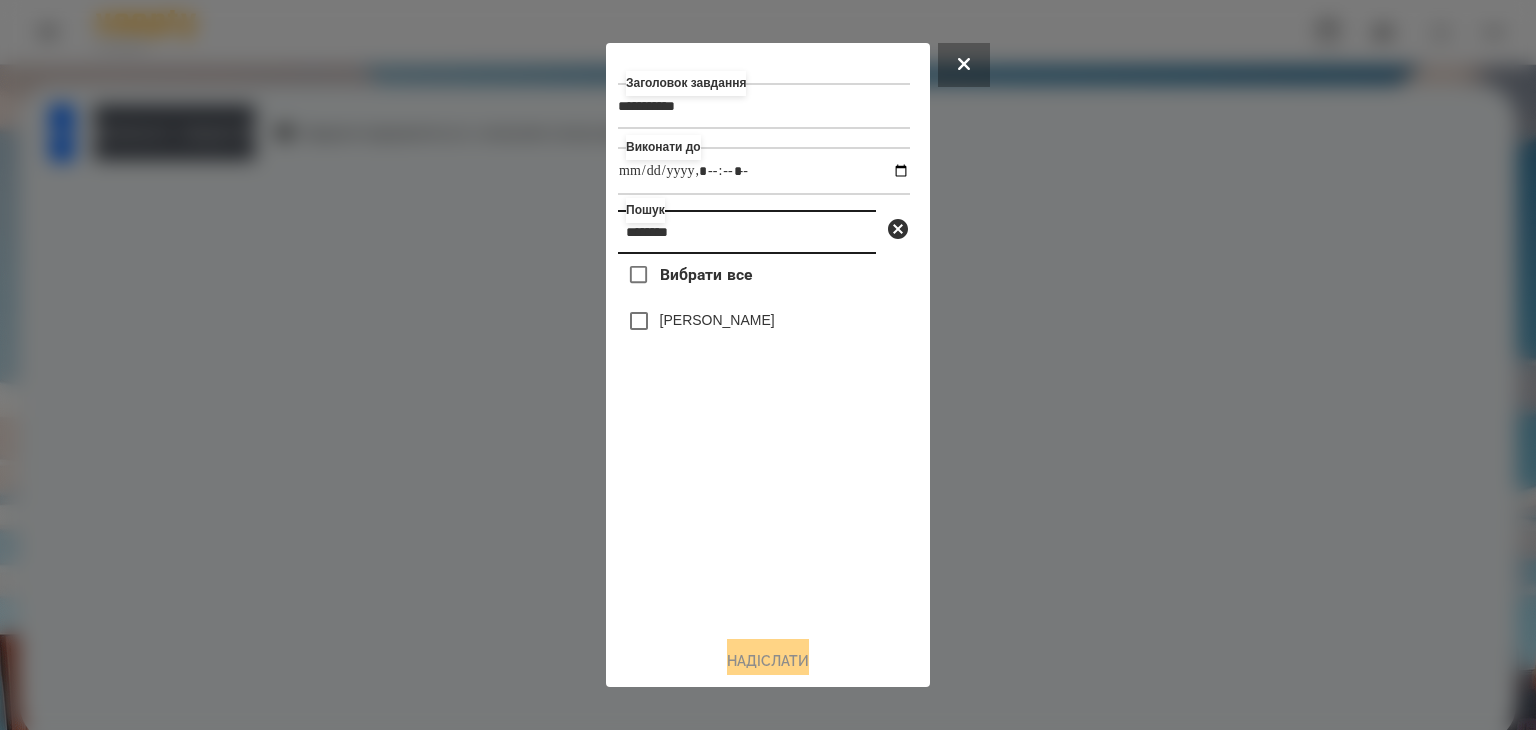 type on "********" 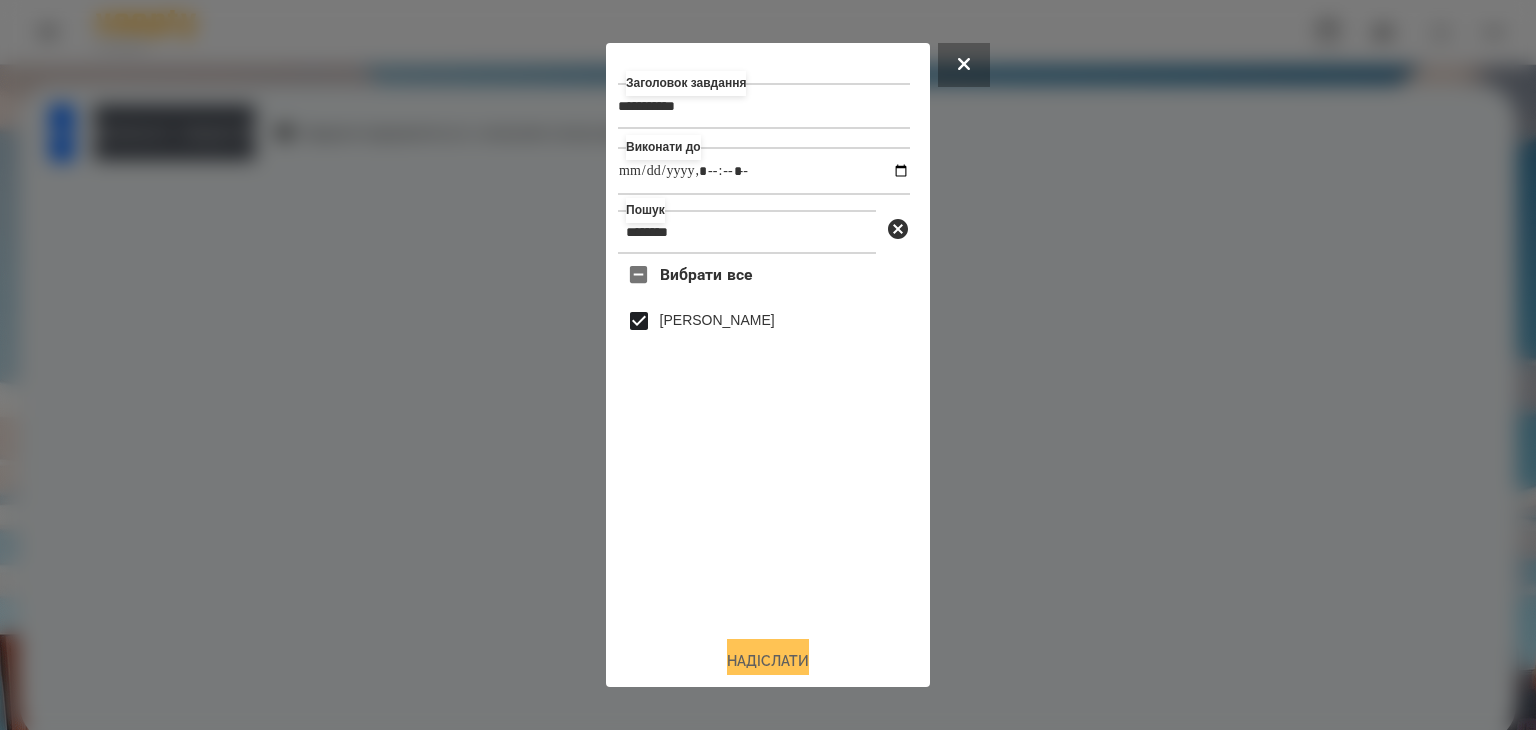 click on "Надіслати" at bounding box center [768, 661] 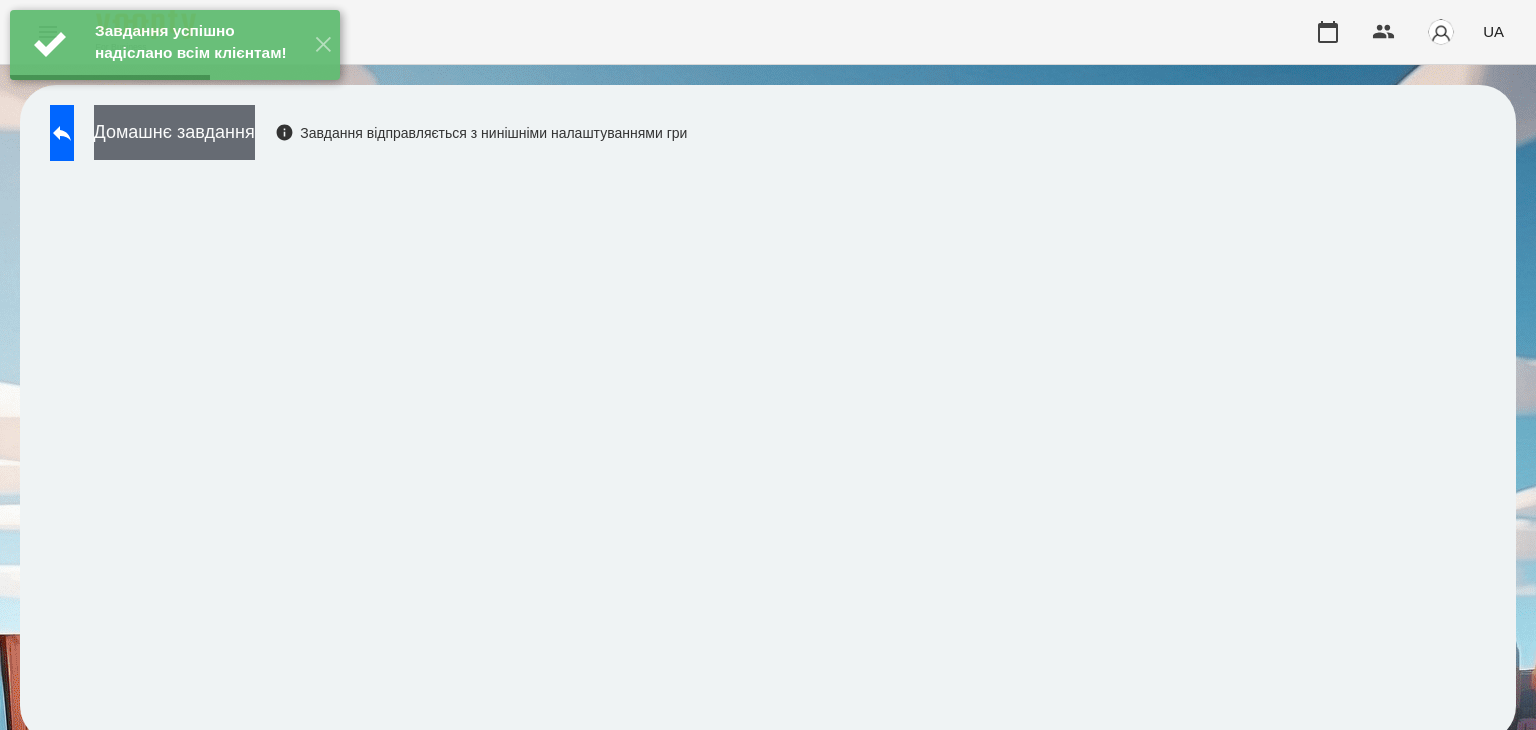 click on "Домашнє завдання" at bounding box center [174, 132] 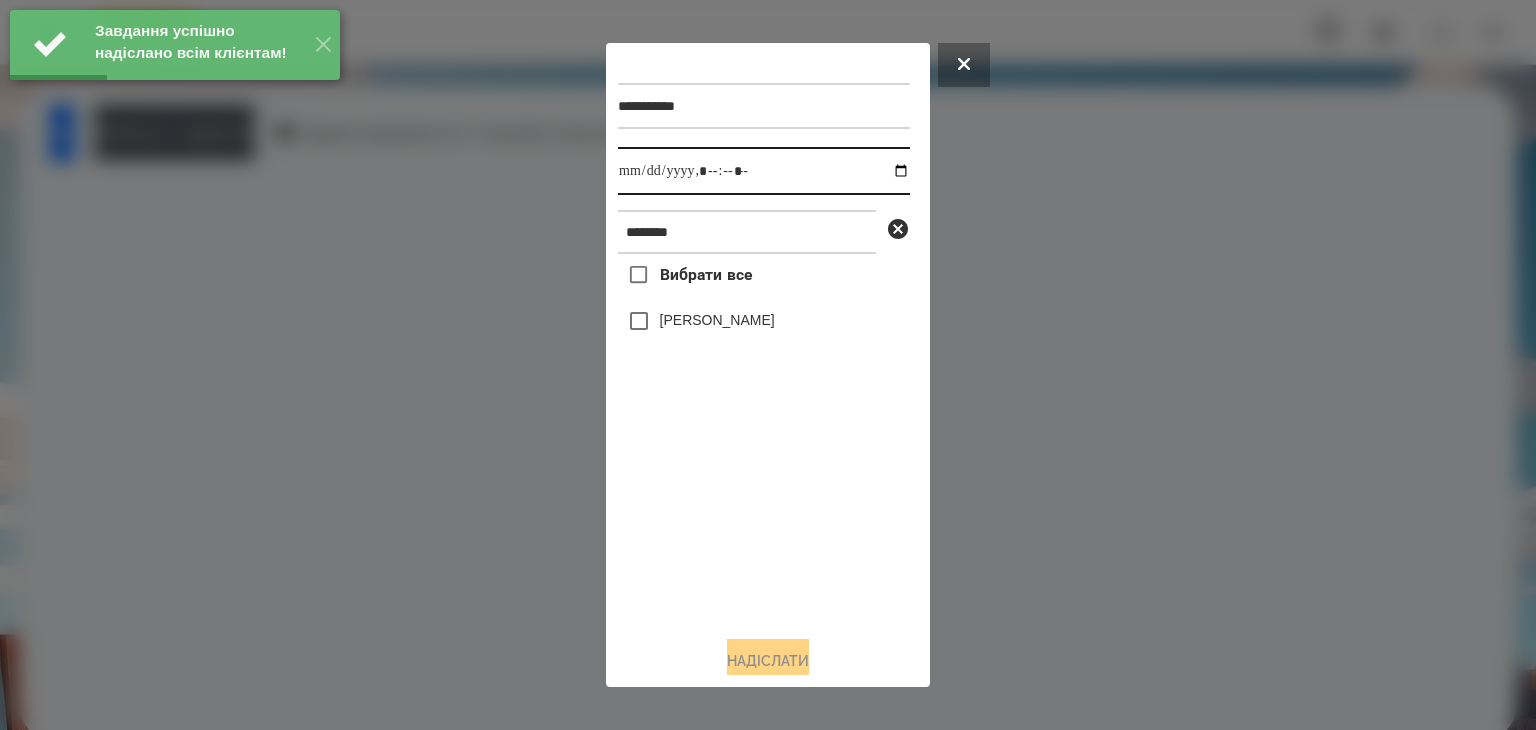 click at bounding box center [764, 171] 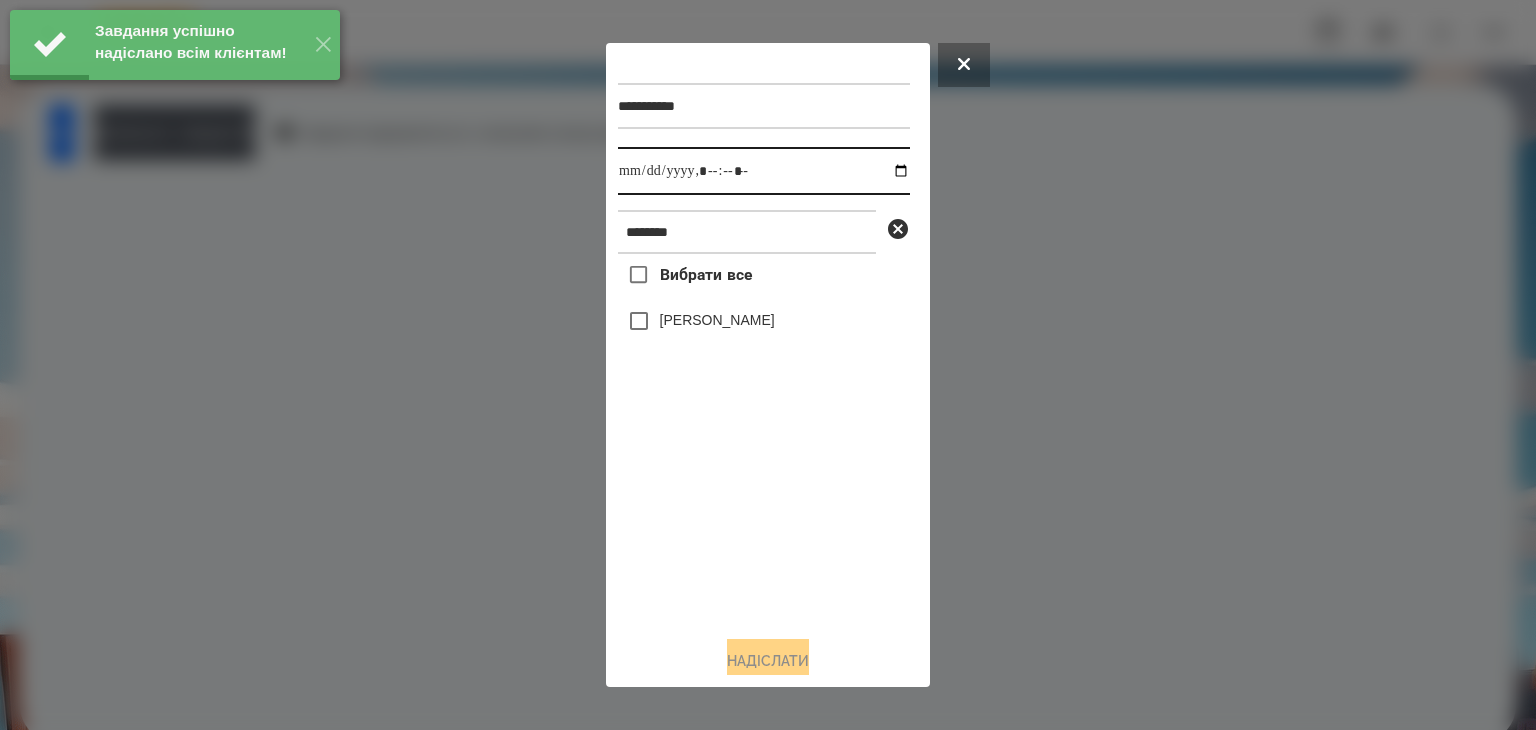 click at bounding box center [764, 171] 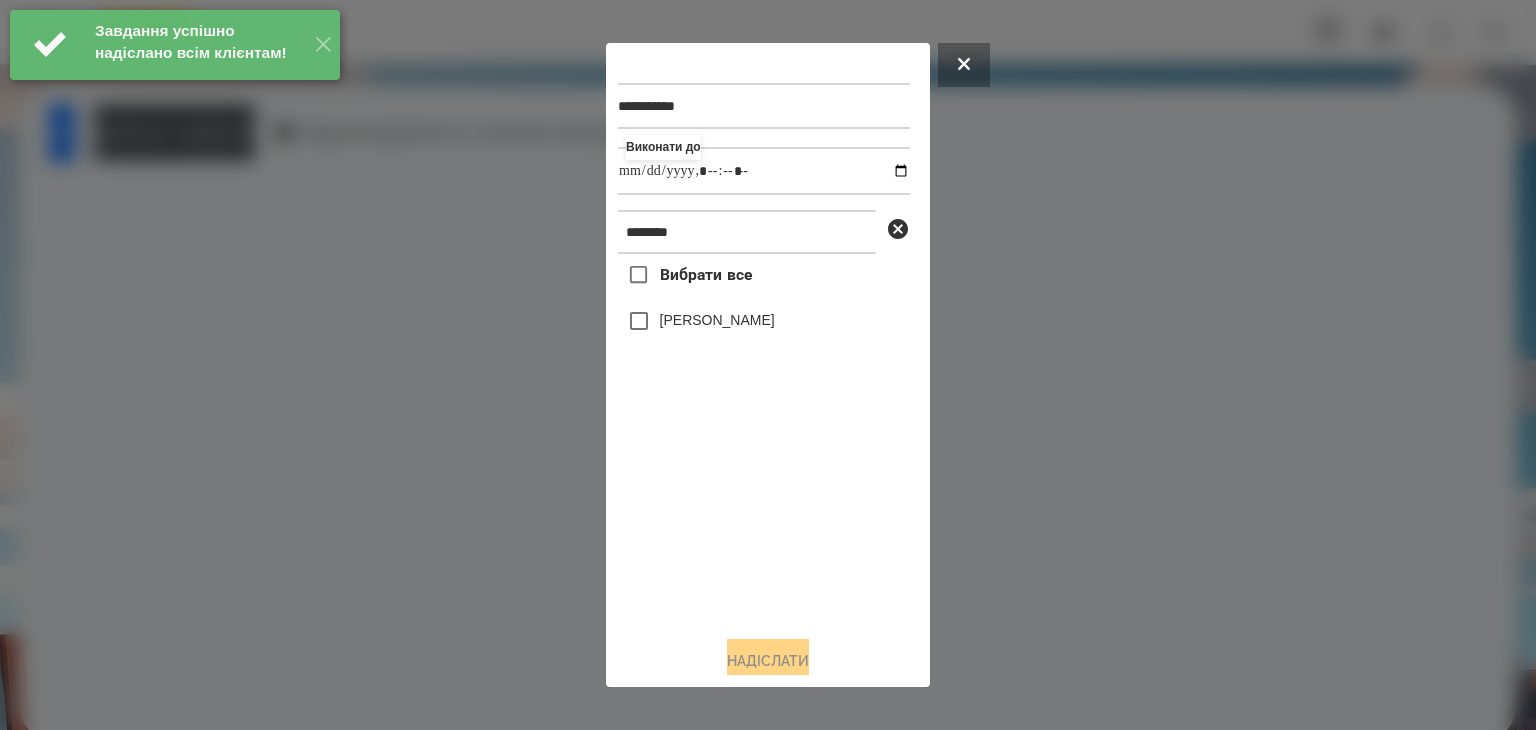 type on "**********" 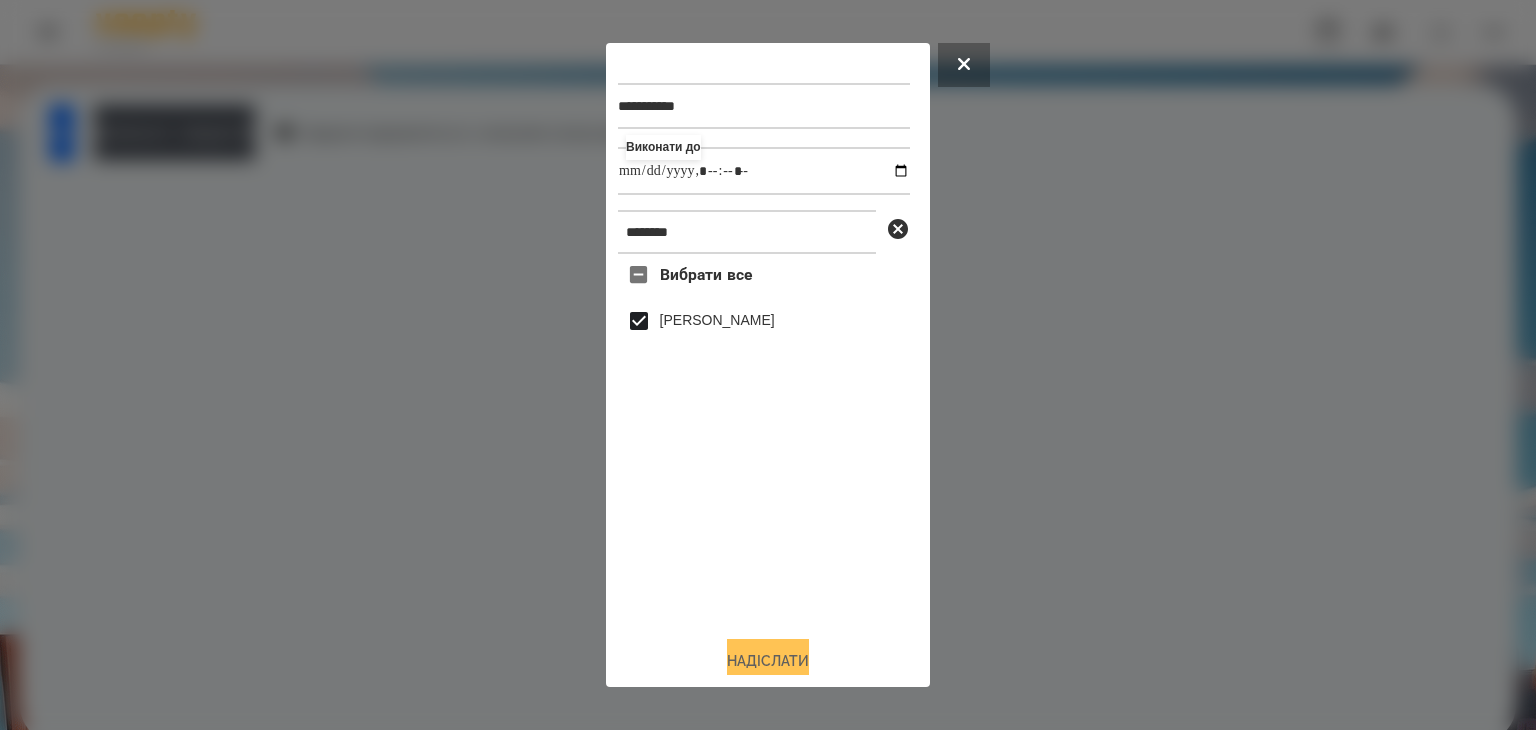 click on "Надіслати" at bounding box center (768, 661) 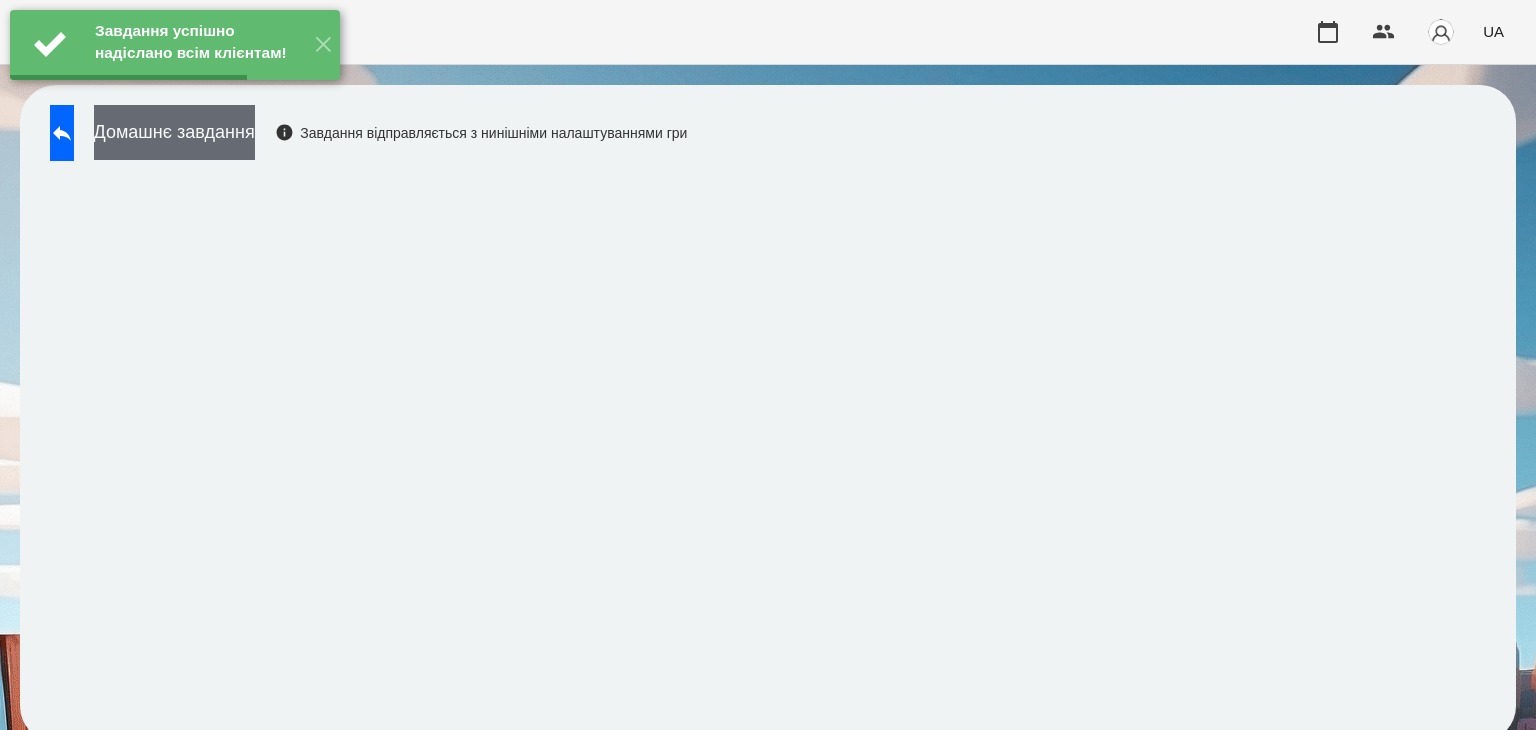 click on "Домашнє завдання" at bounding box center [174, 132] 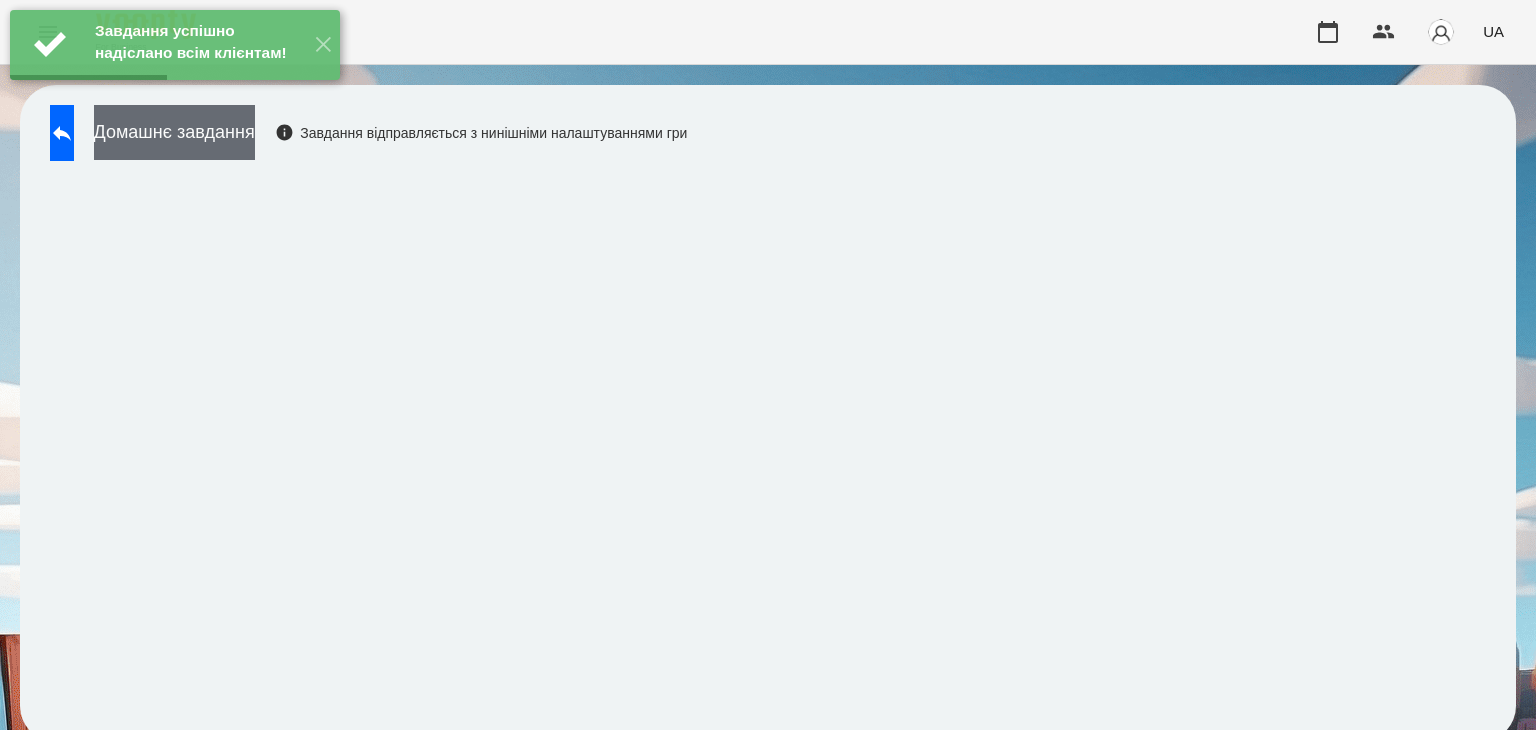 click on "Домашнє завдання" at bounding box center (174, 132) 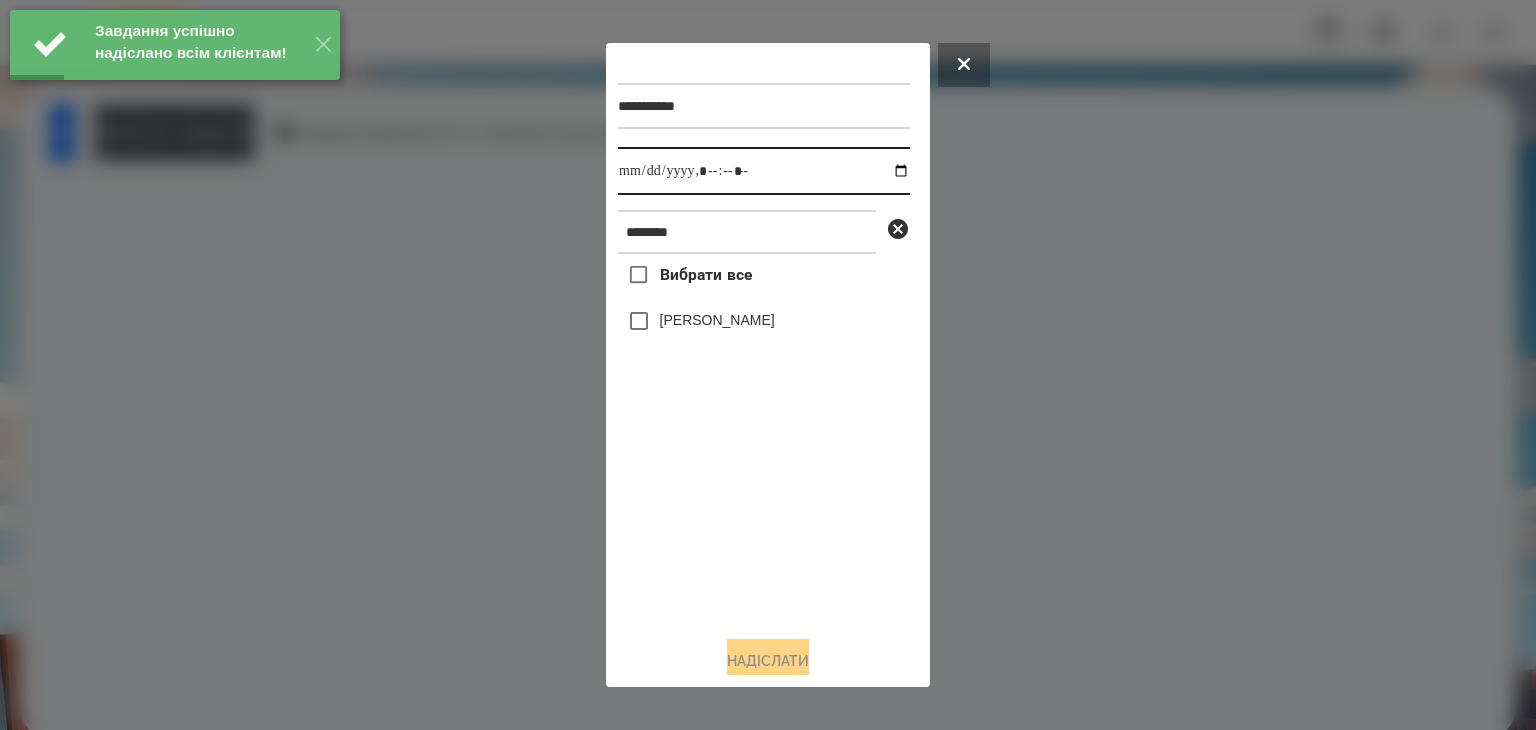 click at bounding box center (764, 171) 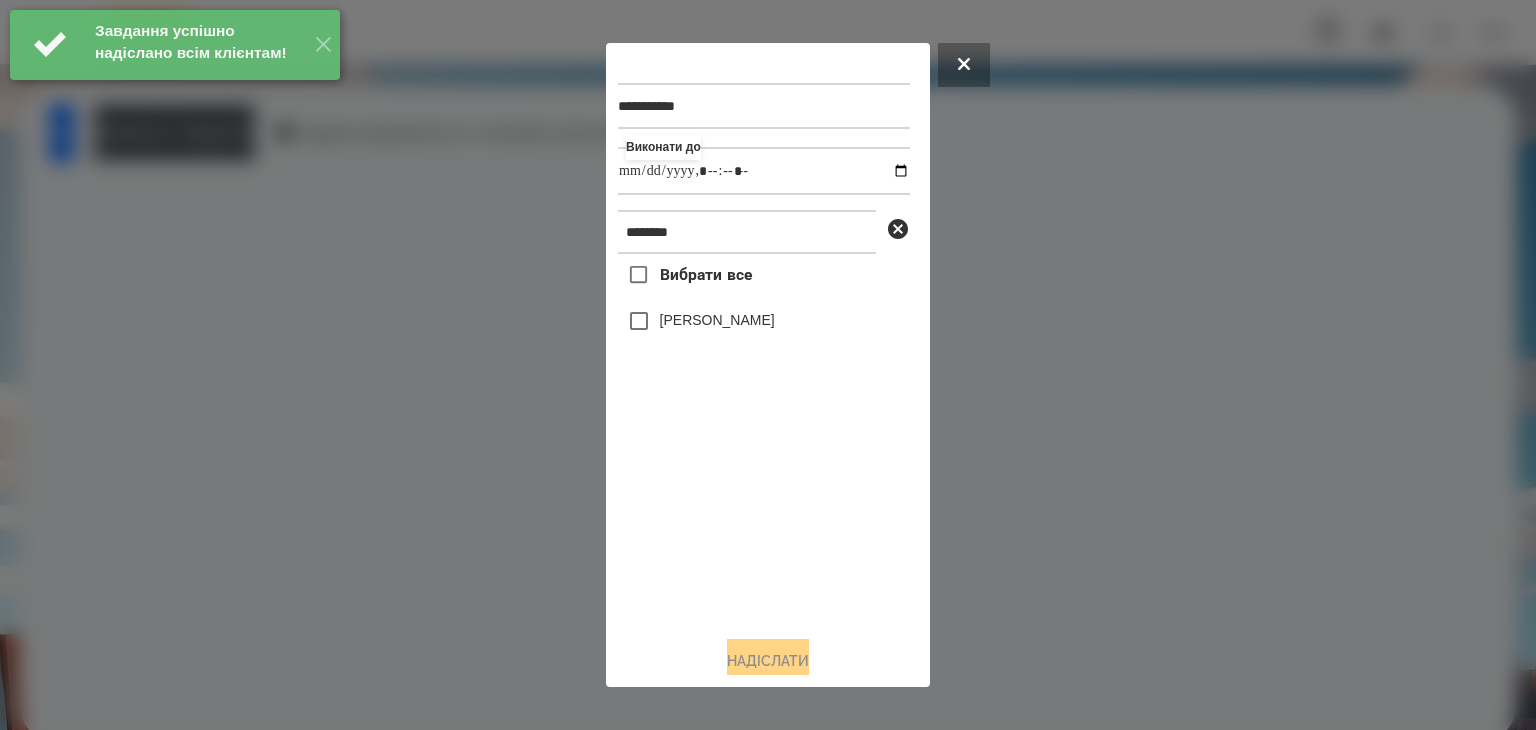 type on "**********" 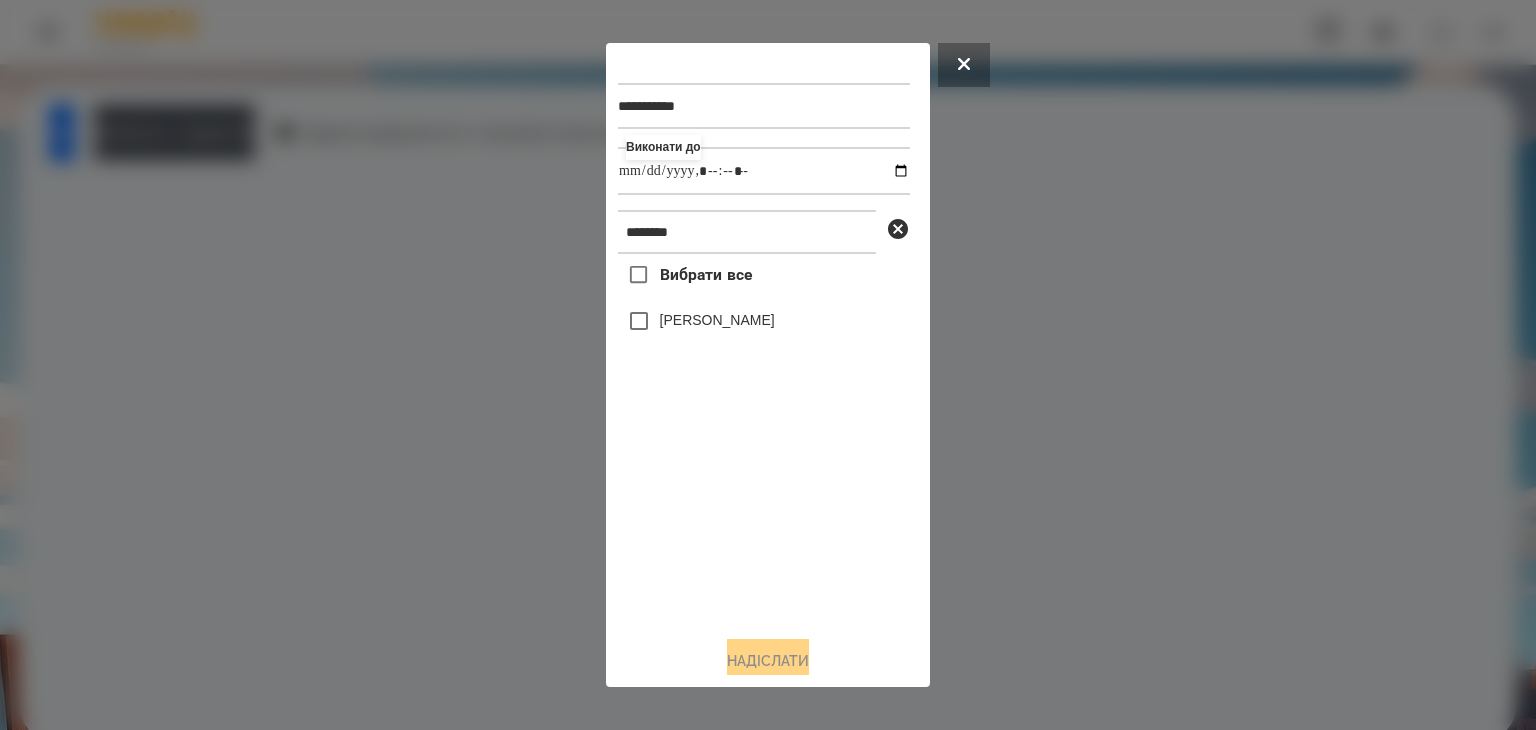 drag, startPoint x: 814, startPoint y: 577, endPoint x: 804, endPoint y: 557, distance: 22.36068 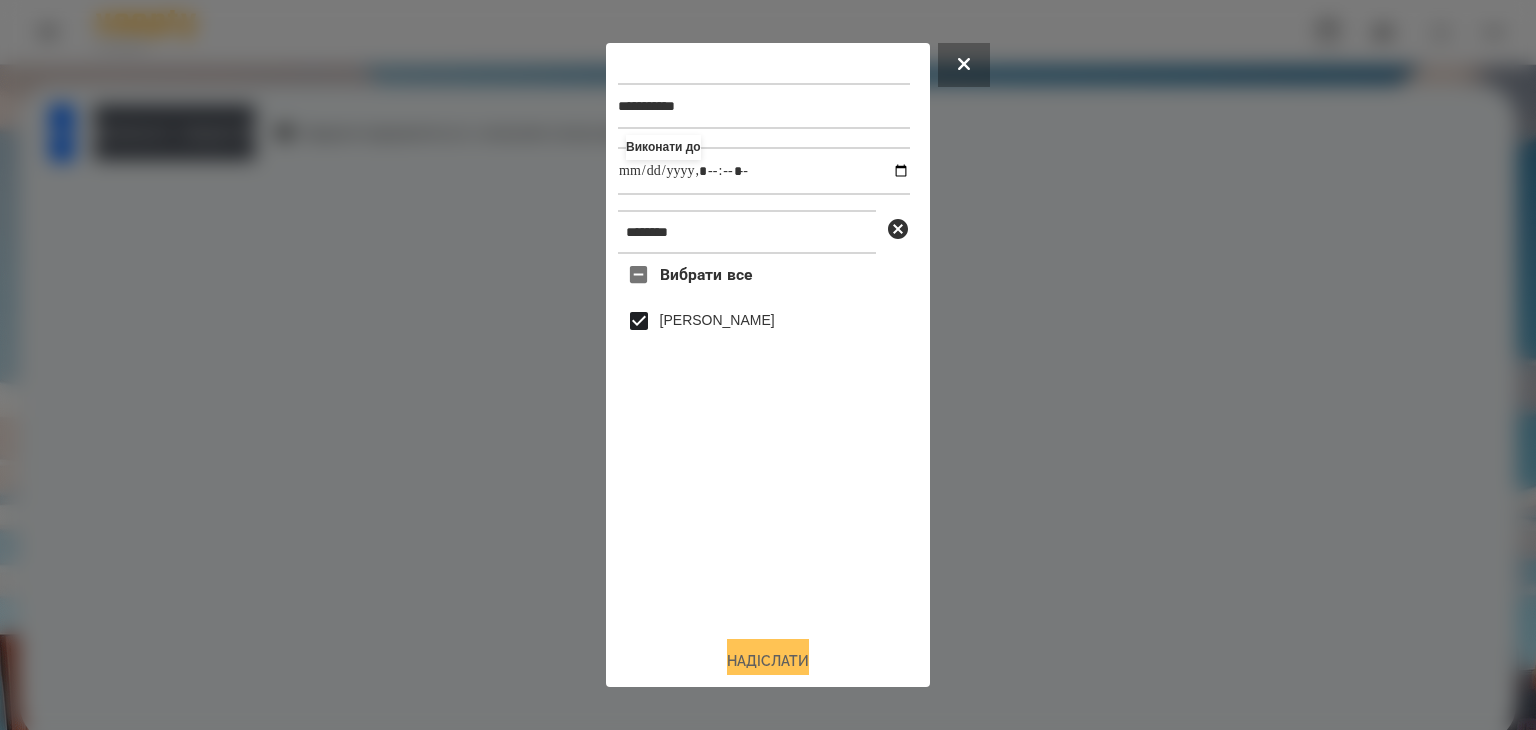 click on "Надіслати" at bounding box center [768, 661] 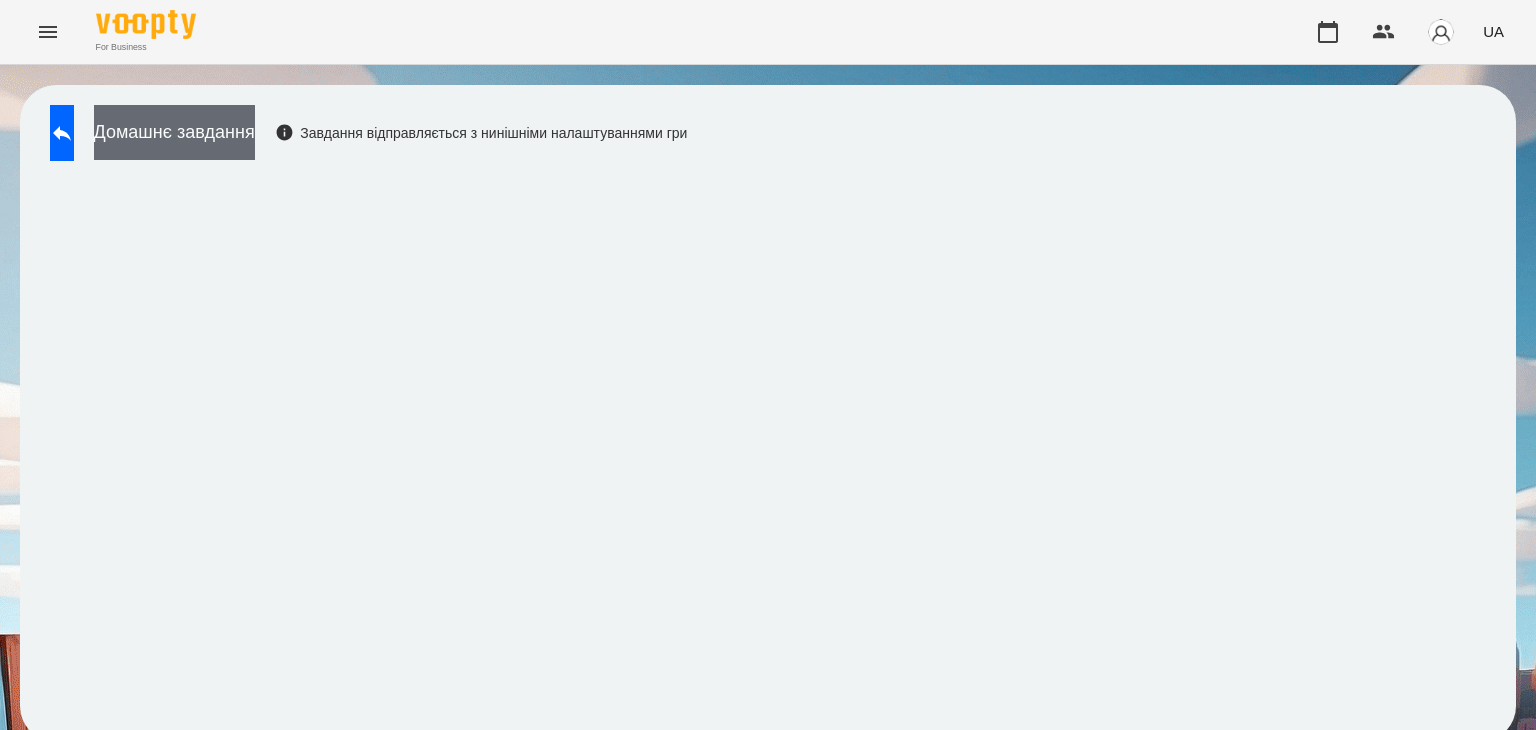 click on "Домашнє завдання" at bounding box center (174, 132) 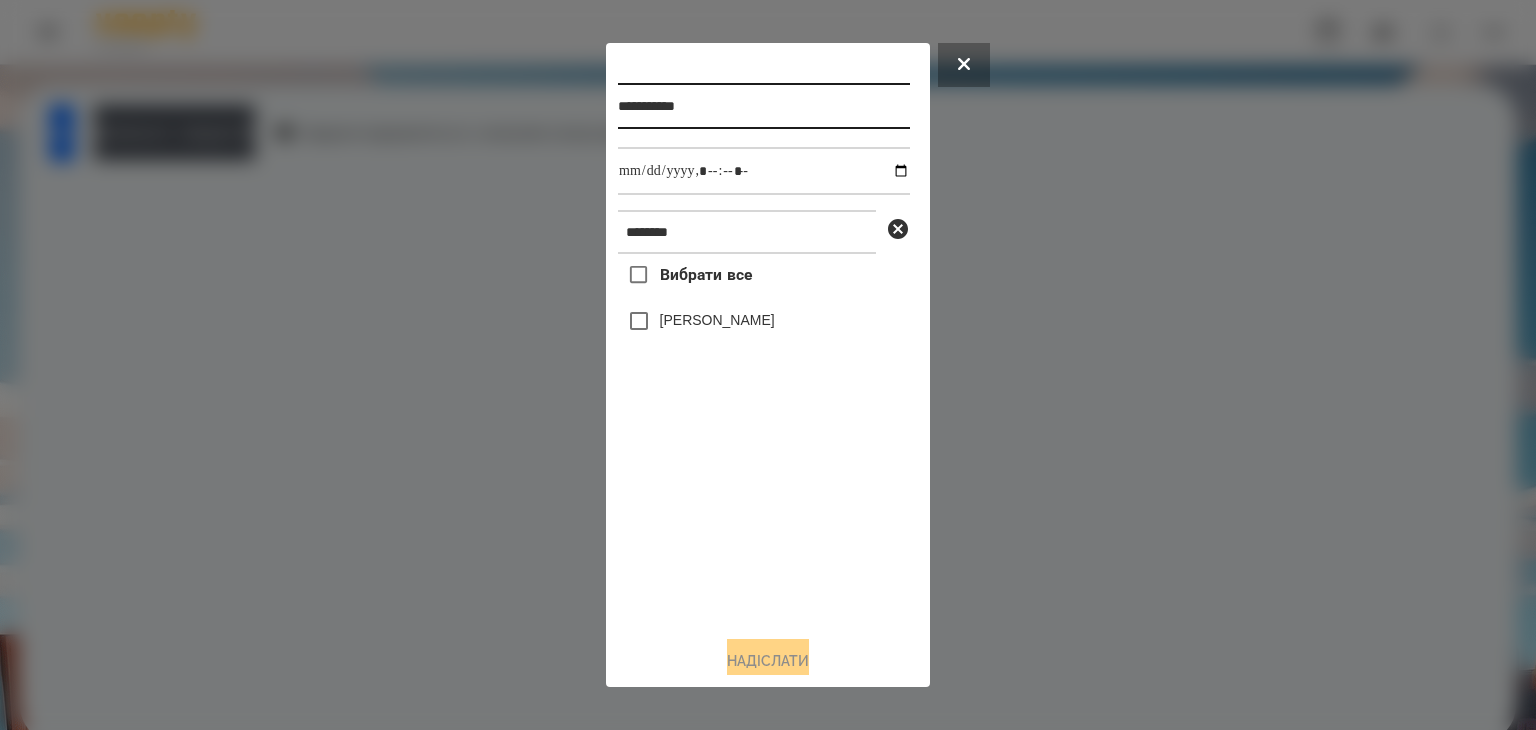 drag, startPoint x: 727, startPoint y: 105, endPoint x: 720, endPoint y: 114, distance: 11.401754 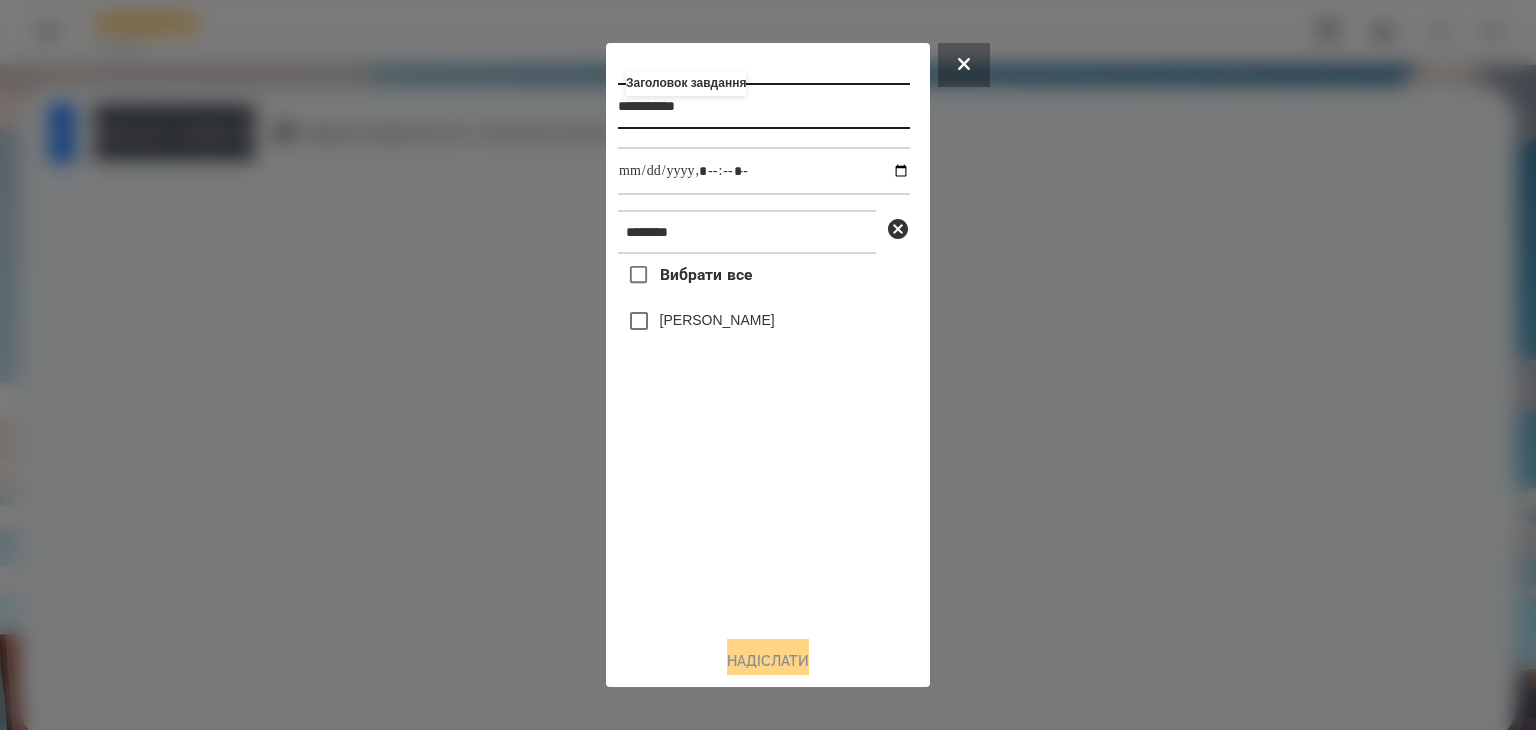 type on "**********" 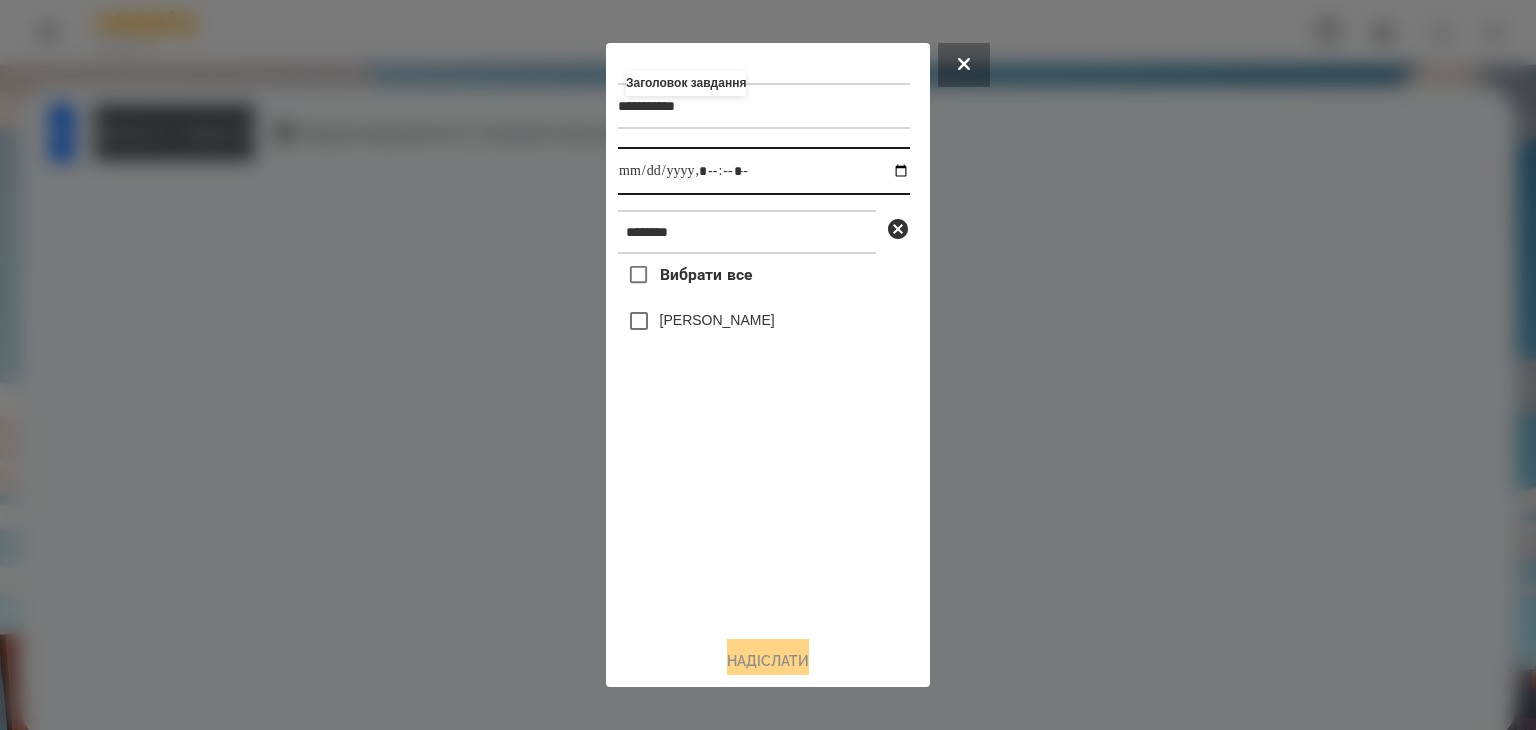 click at bounding box center (764, 171) 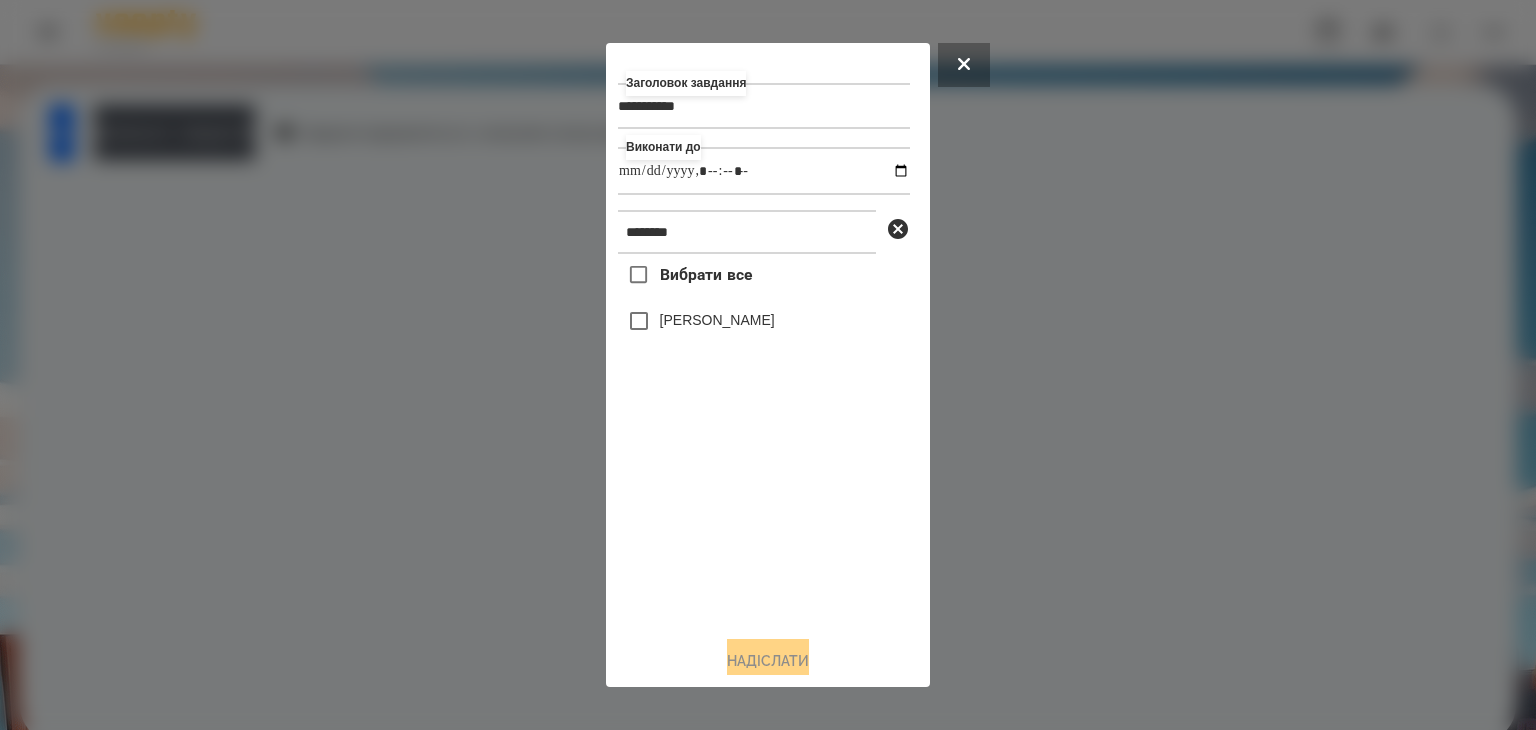type on "**********" 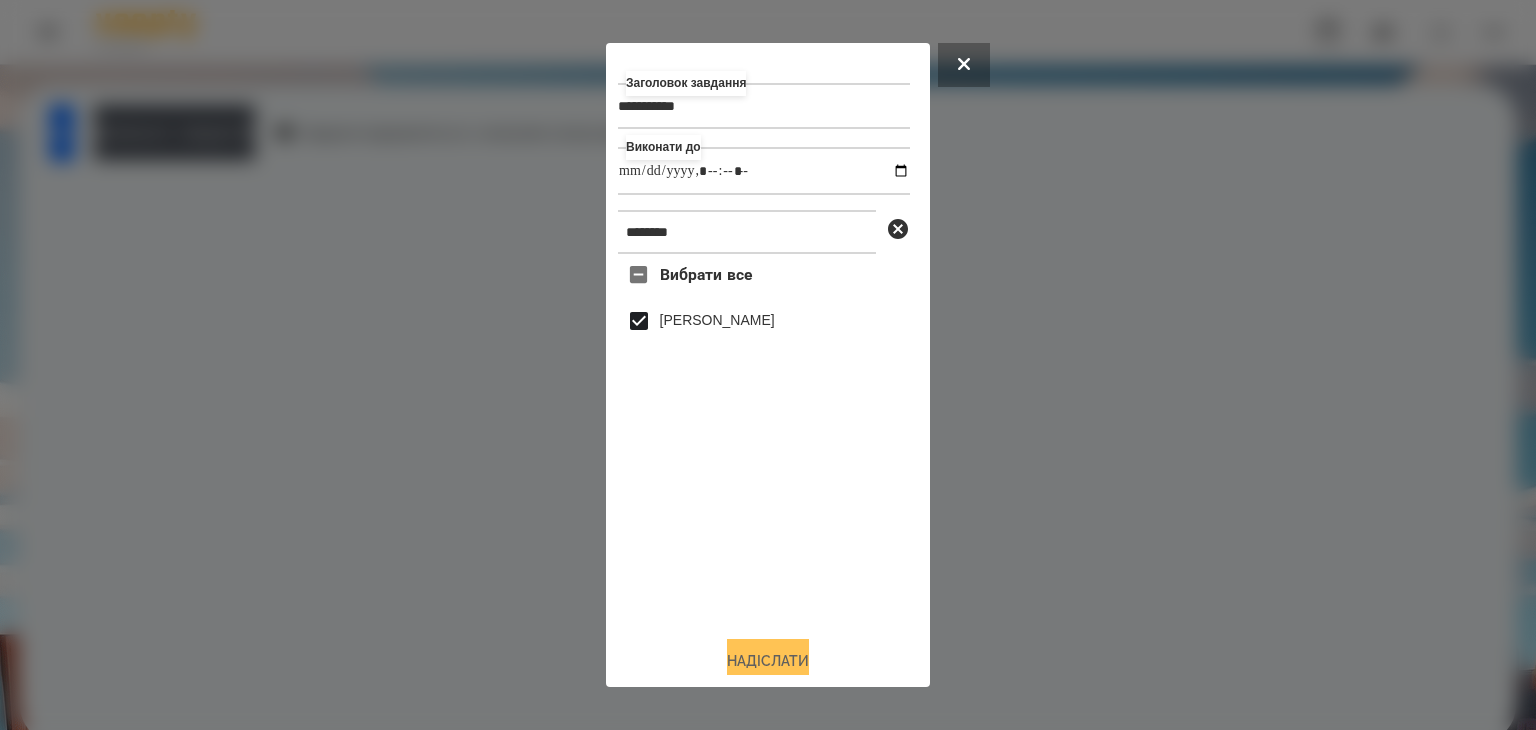 click on "Надіслати" at bounding box center (768, 661) 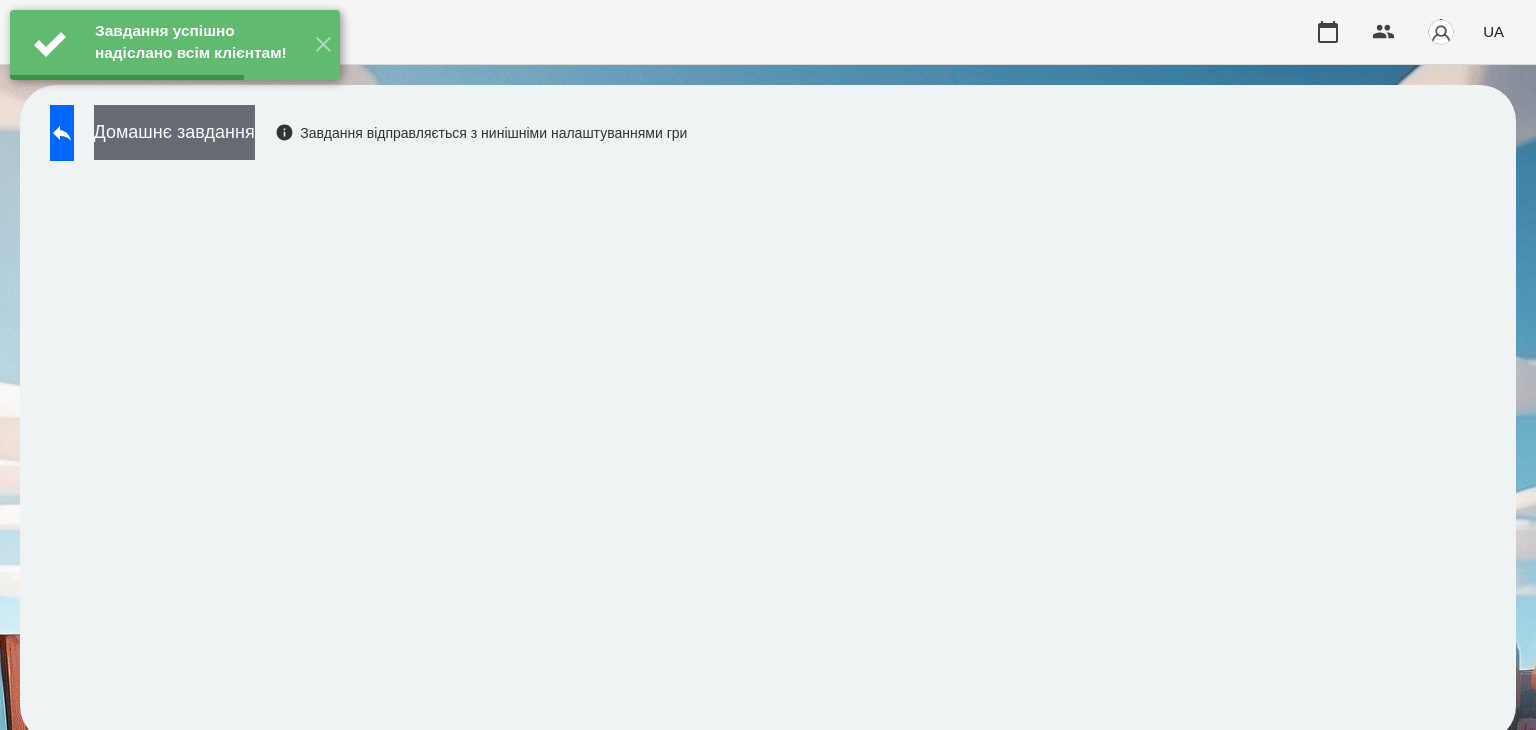 click on "Домашнє завдання" at bounding box center [174, 132] 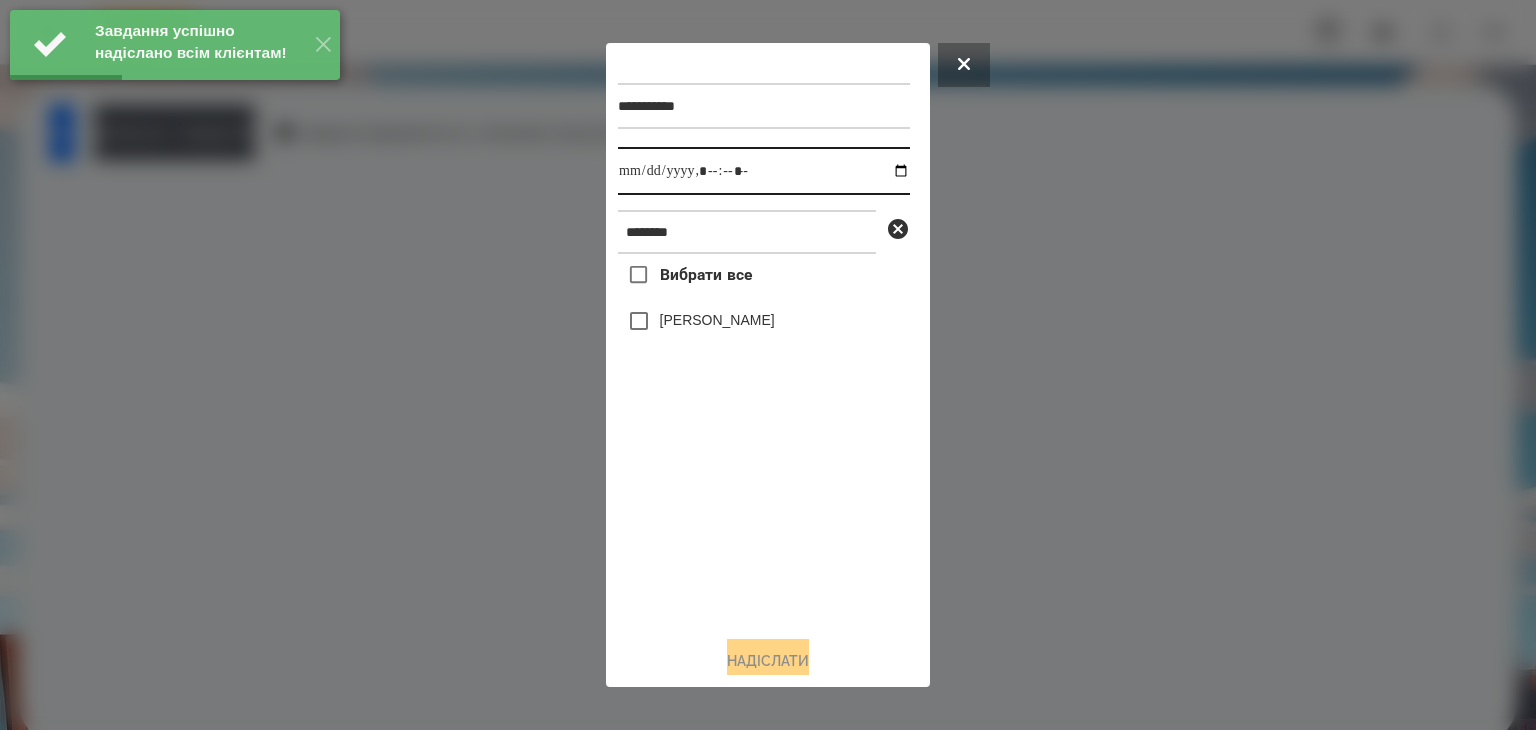 click at bounding box center (764, 171) 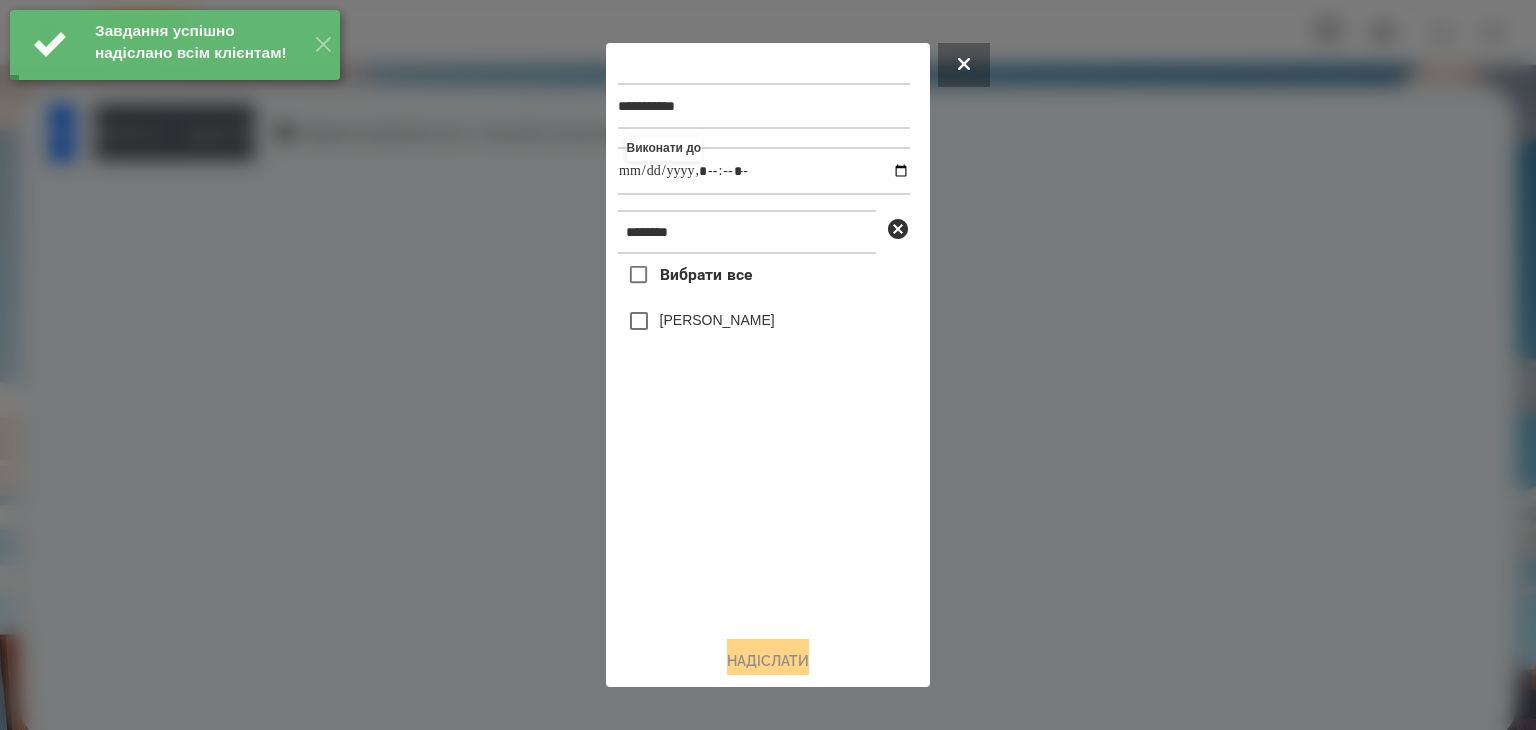 type on "**********" 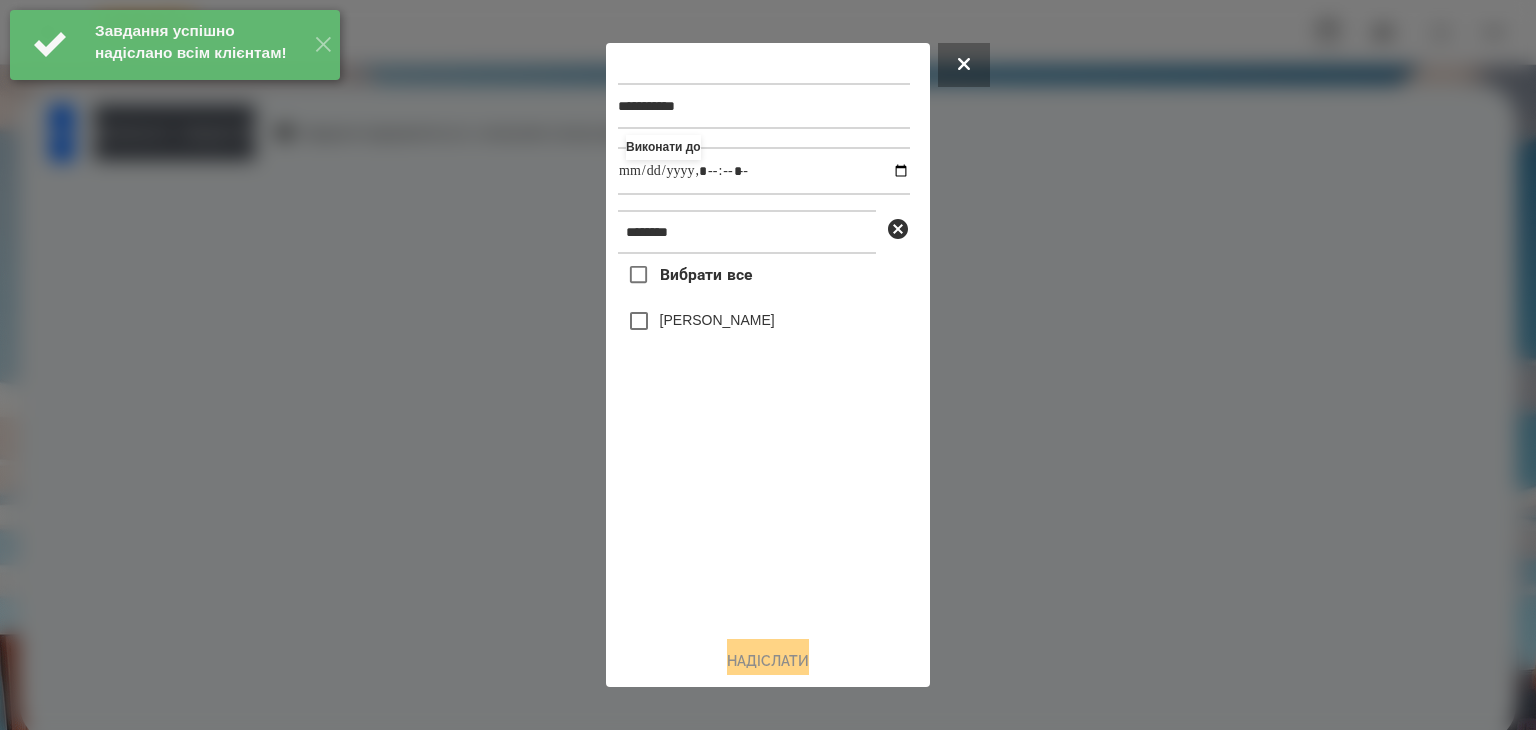 drag, startPoint x: 794, startPoint y: 564, endPoint x: 788, endPoint y: 553, distance: 12.529964 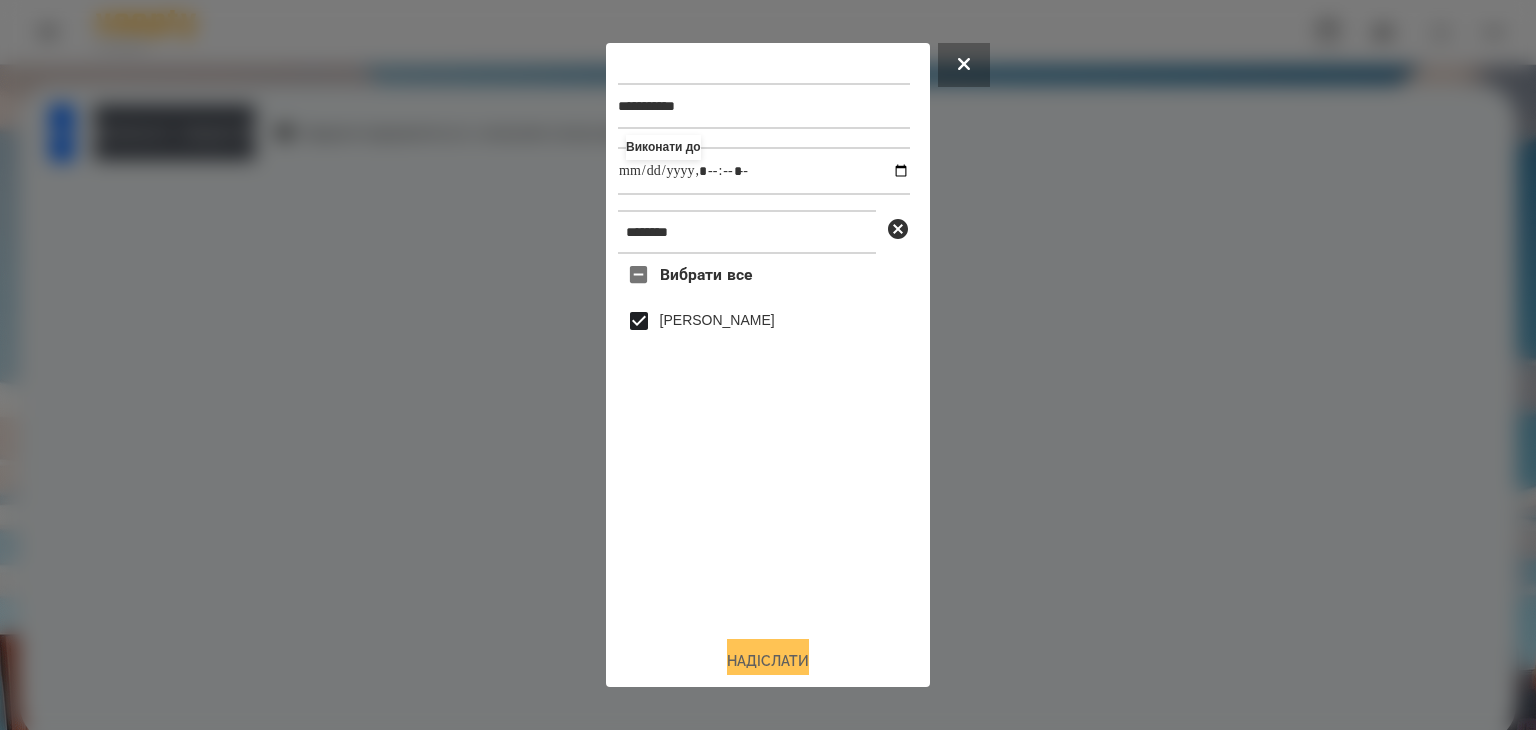 click on "Надіслати" at bounding box center [768, 661] 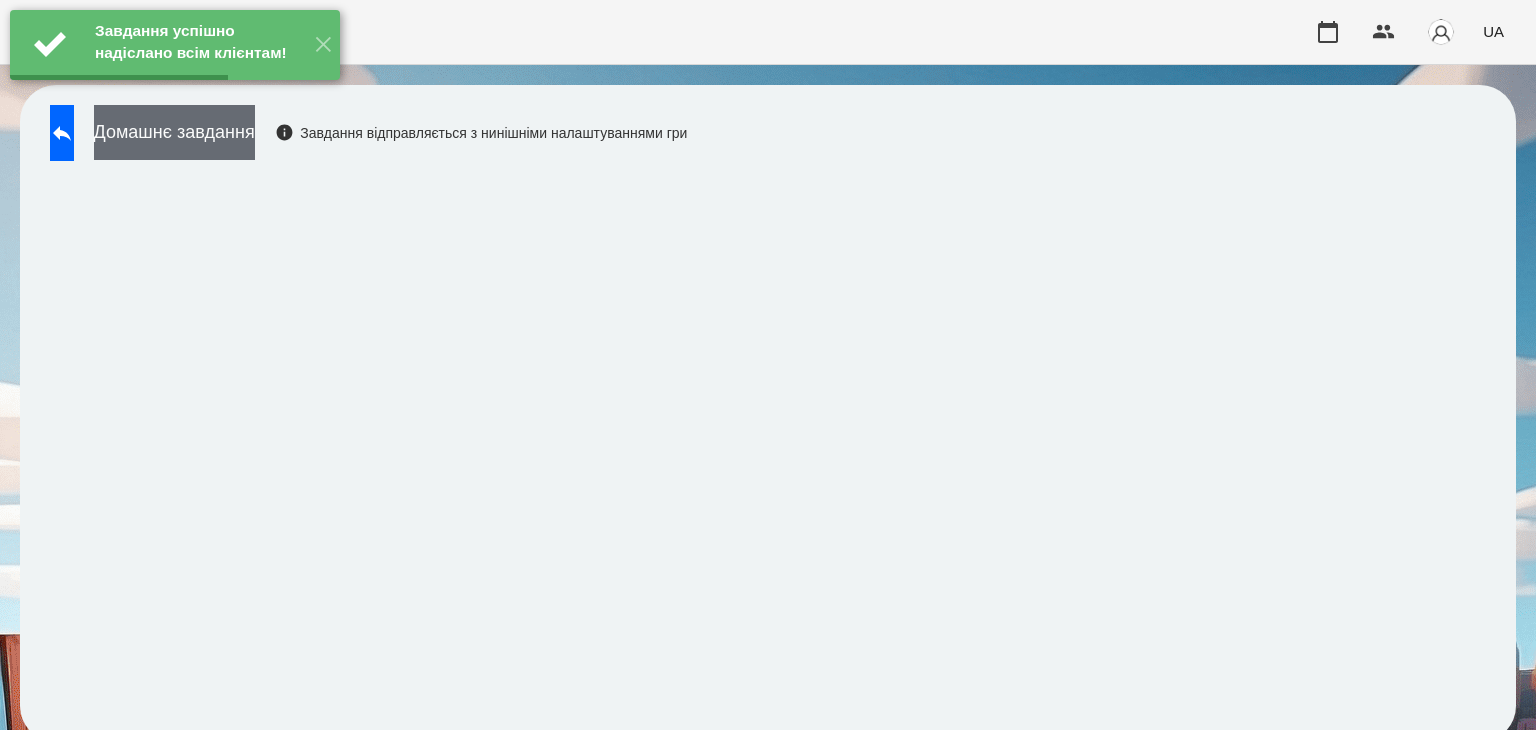 click on "Домашнє завдання" at bounding box center (174, 132) 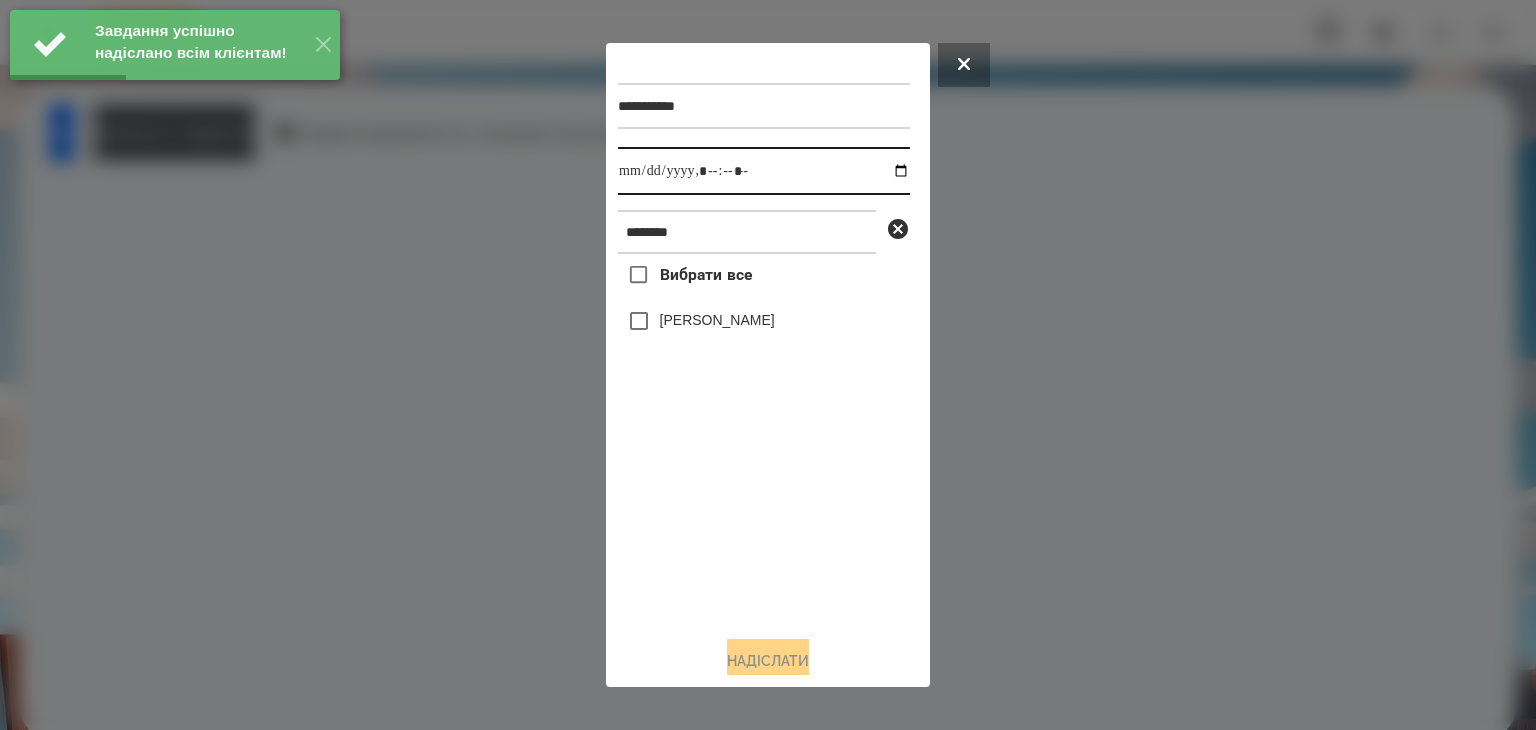 click at bounding box center (764, 171) 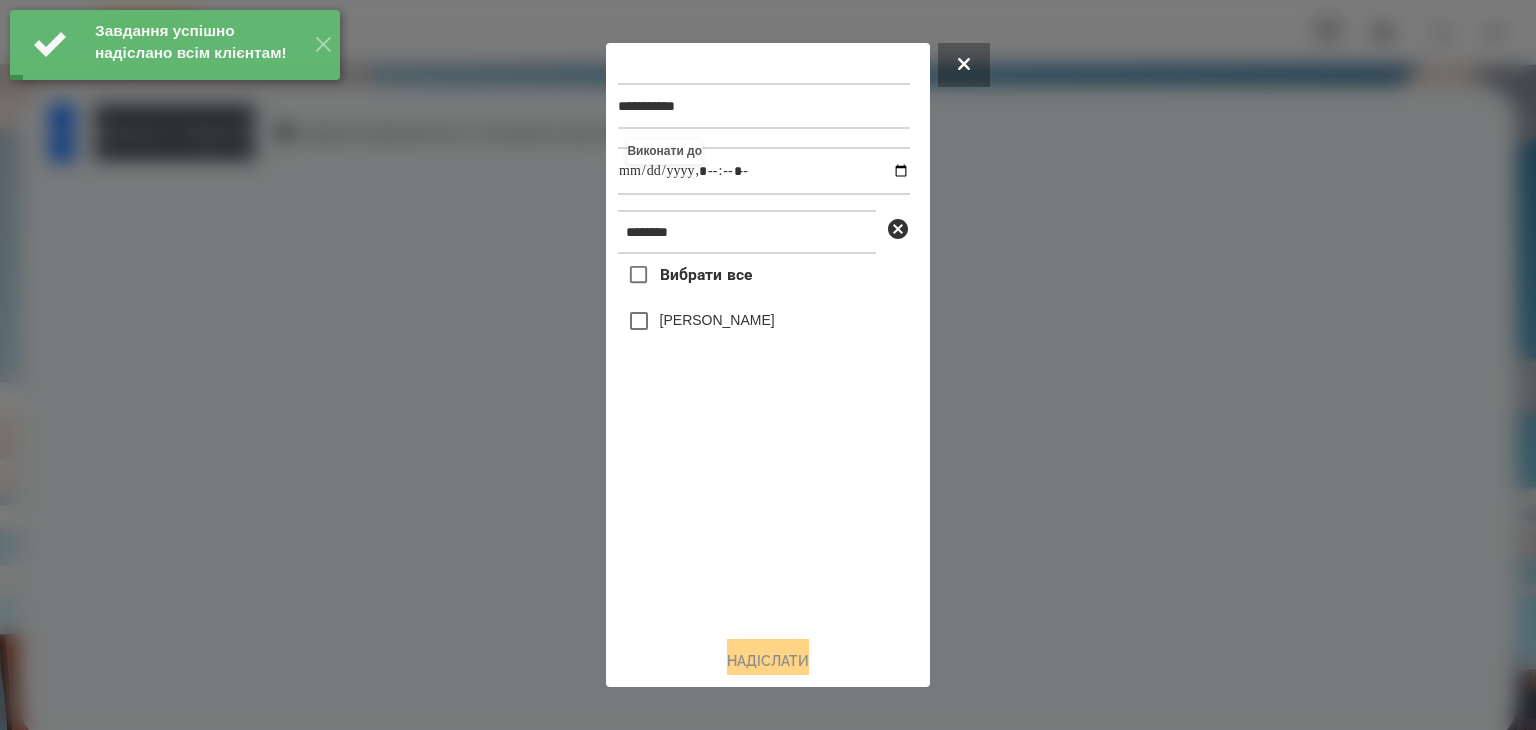 type on "**********" 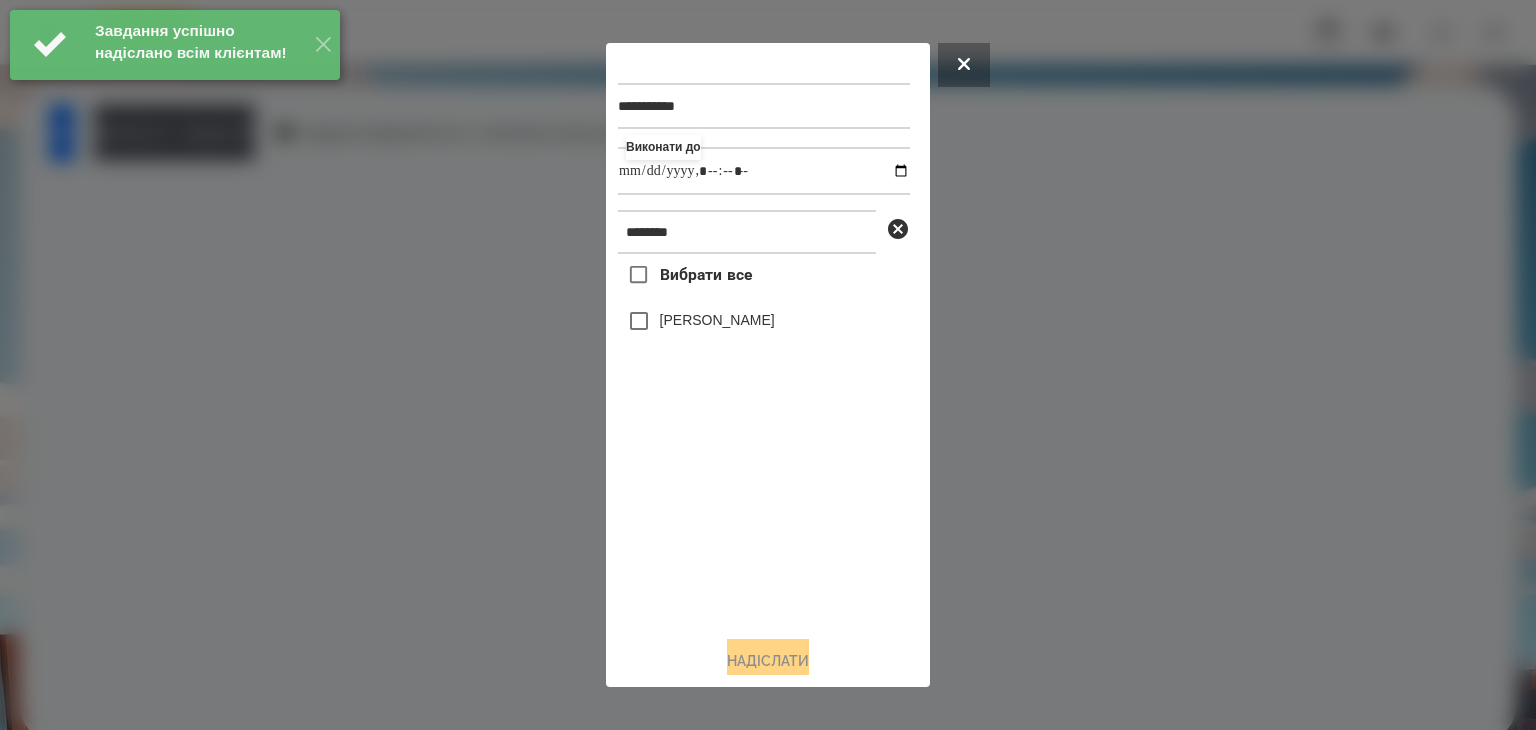 drag, startPoint x: 831, startPoint y: 581, endPoint x: 744, endPoint y: 461, distance: 148.21944 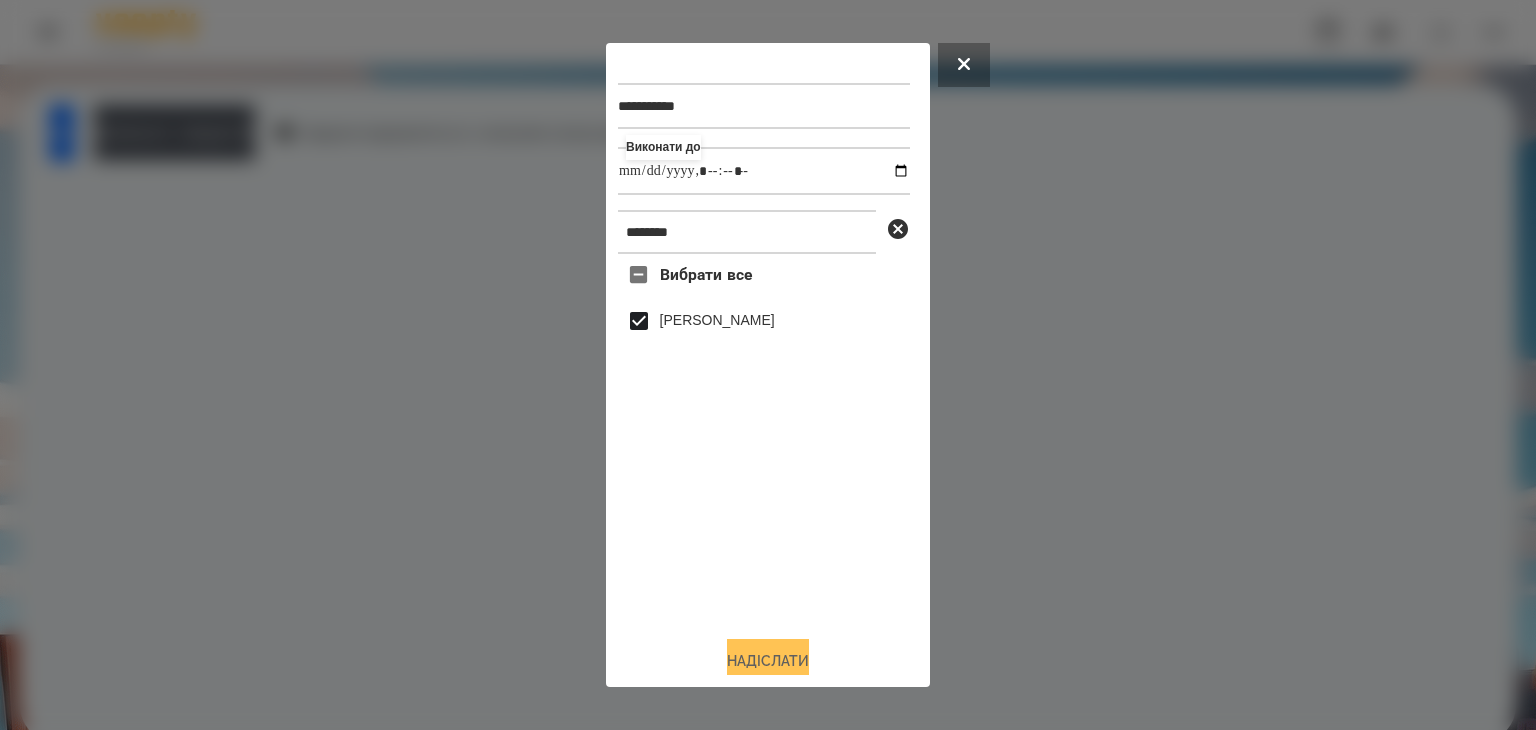 click on "Надіслати" at bounding box center (768, 661) 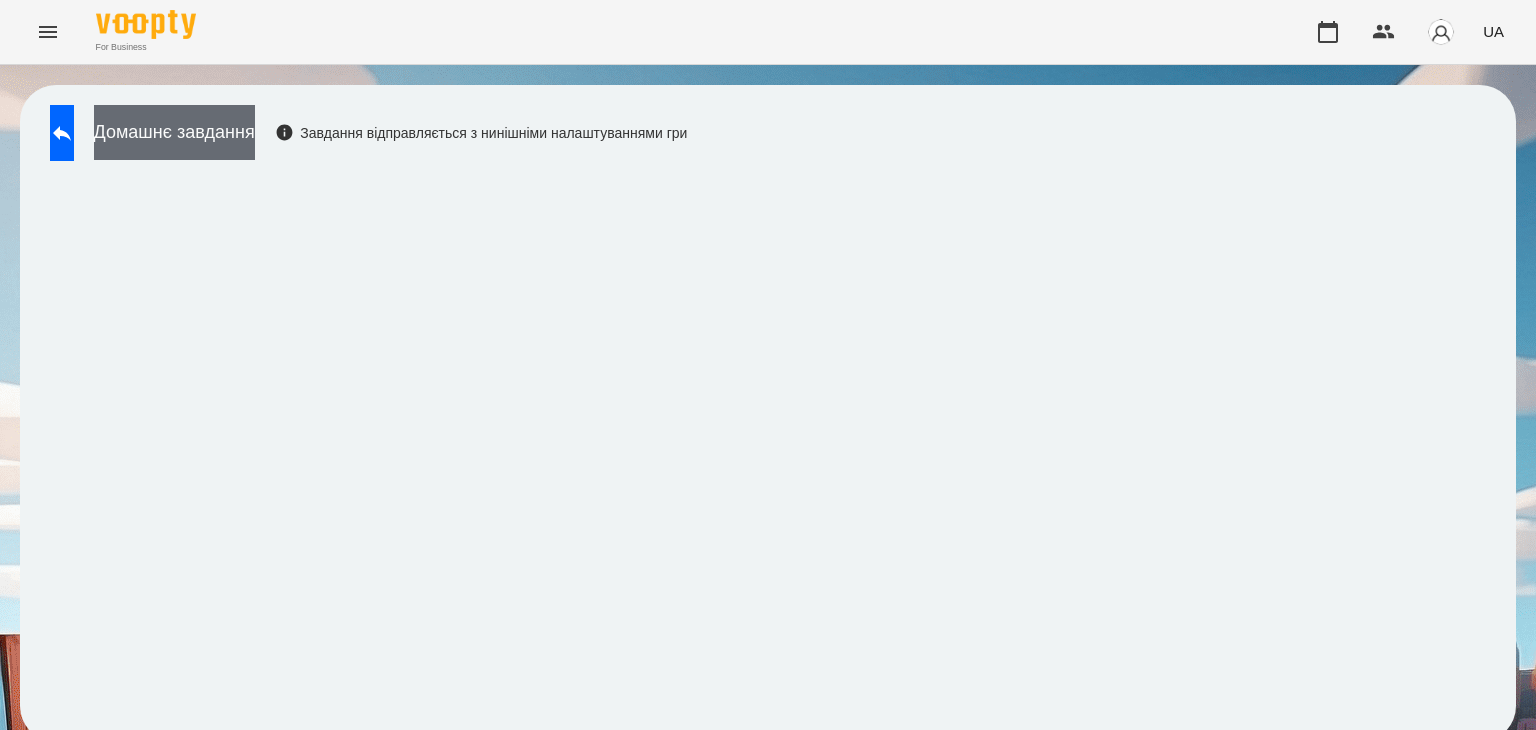click on "Домашнє завдання" at bounding box center (174, 132) 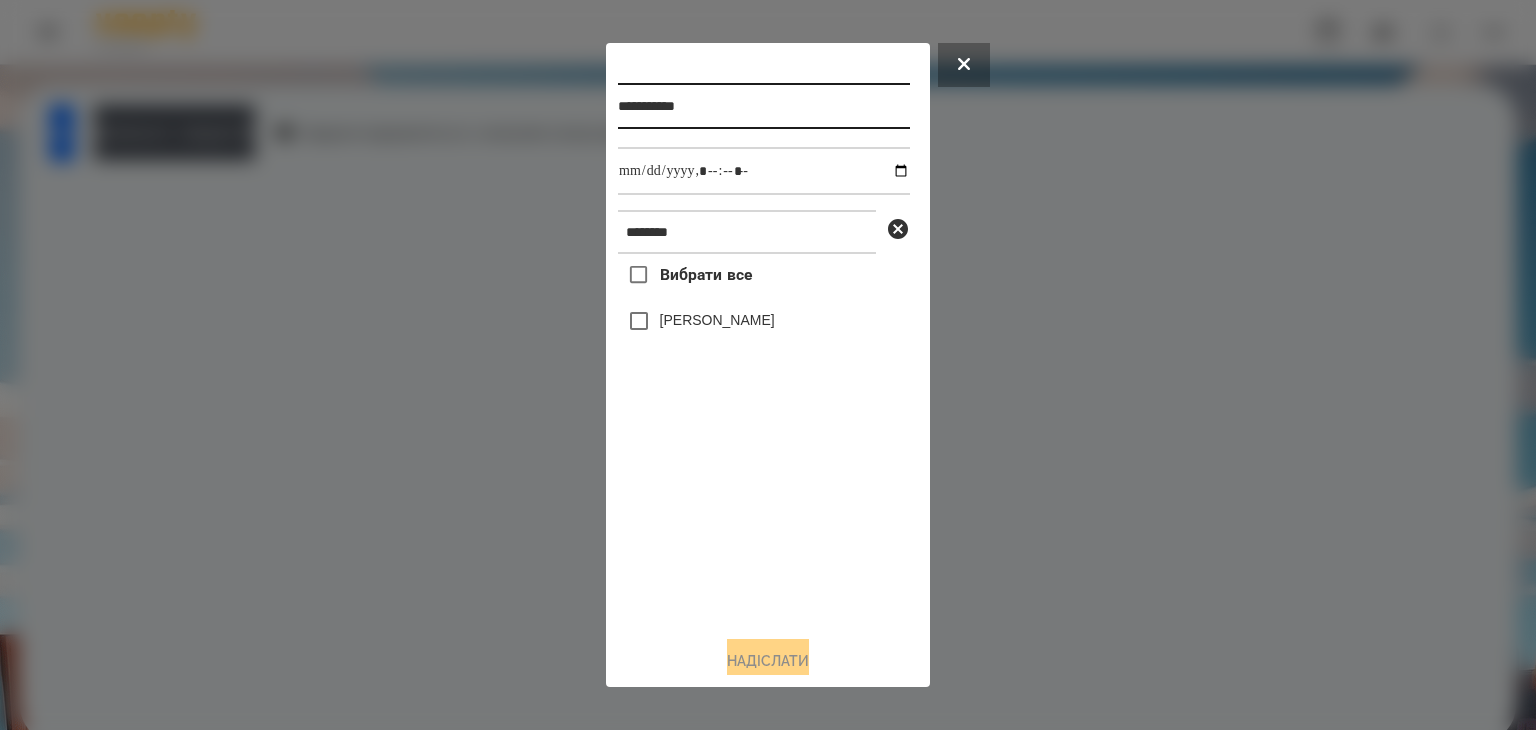 drag, startPoint x: 731, startPoint y: 105, endPoint x: 720, endPoint y: 109, distance: 11.7046995 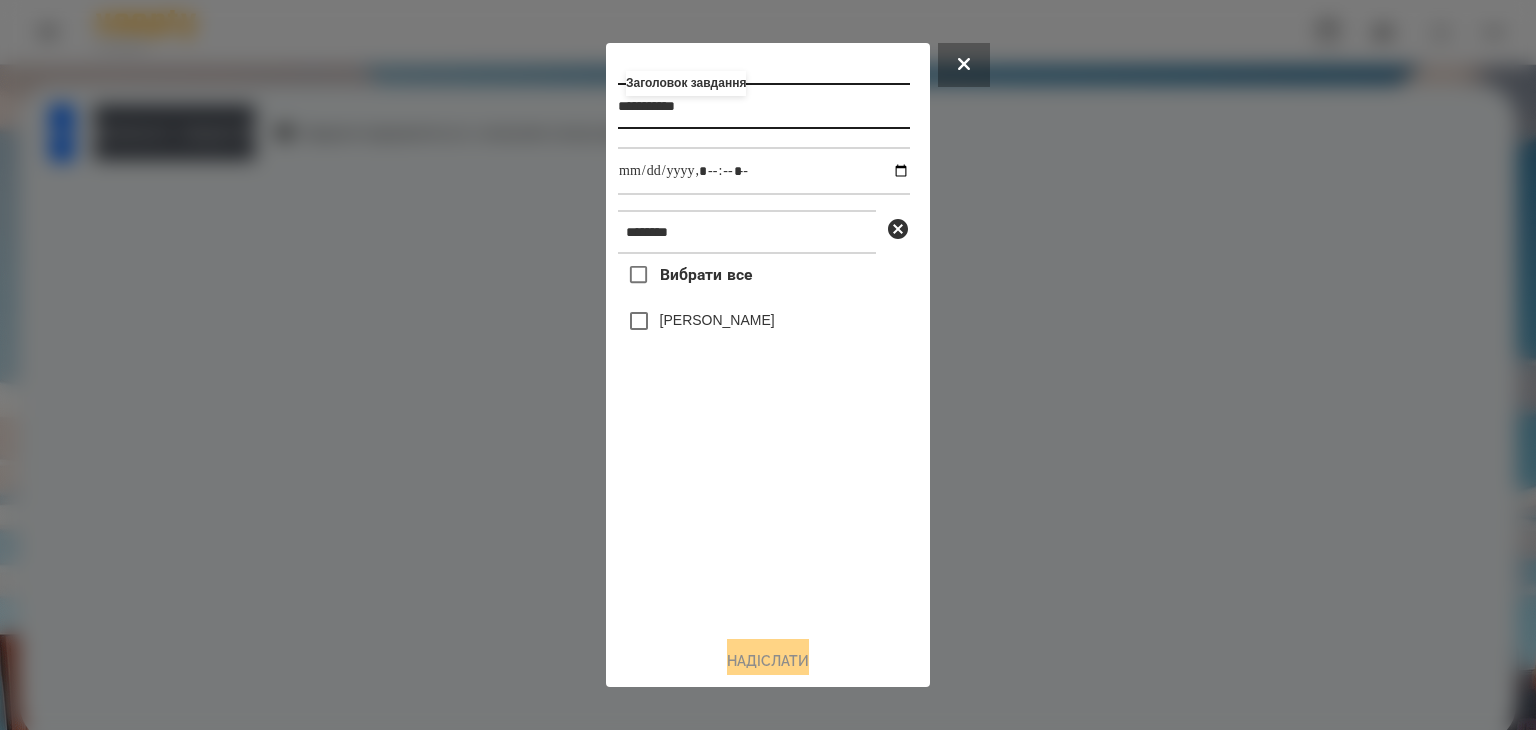 type on "**********" 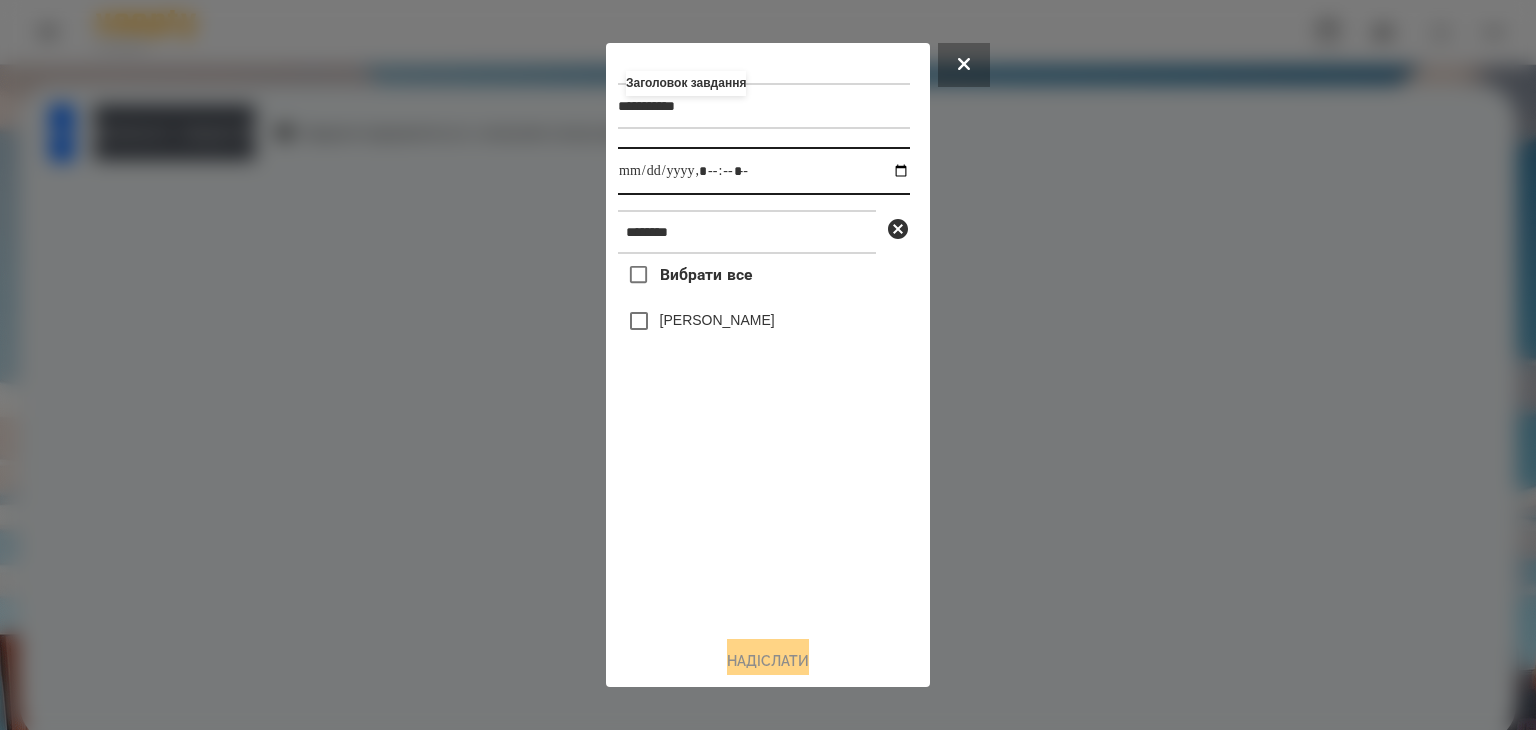 click at bounding box center [764, 171] 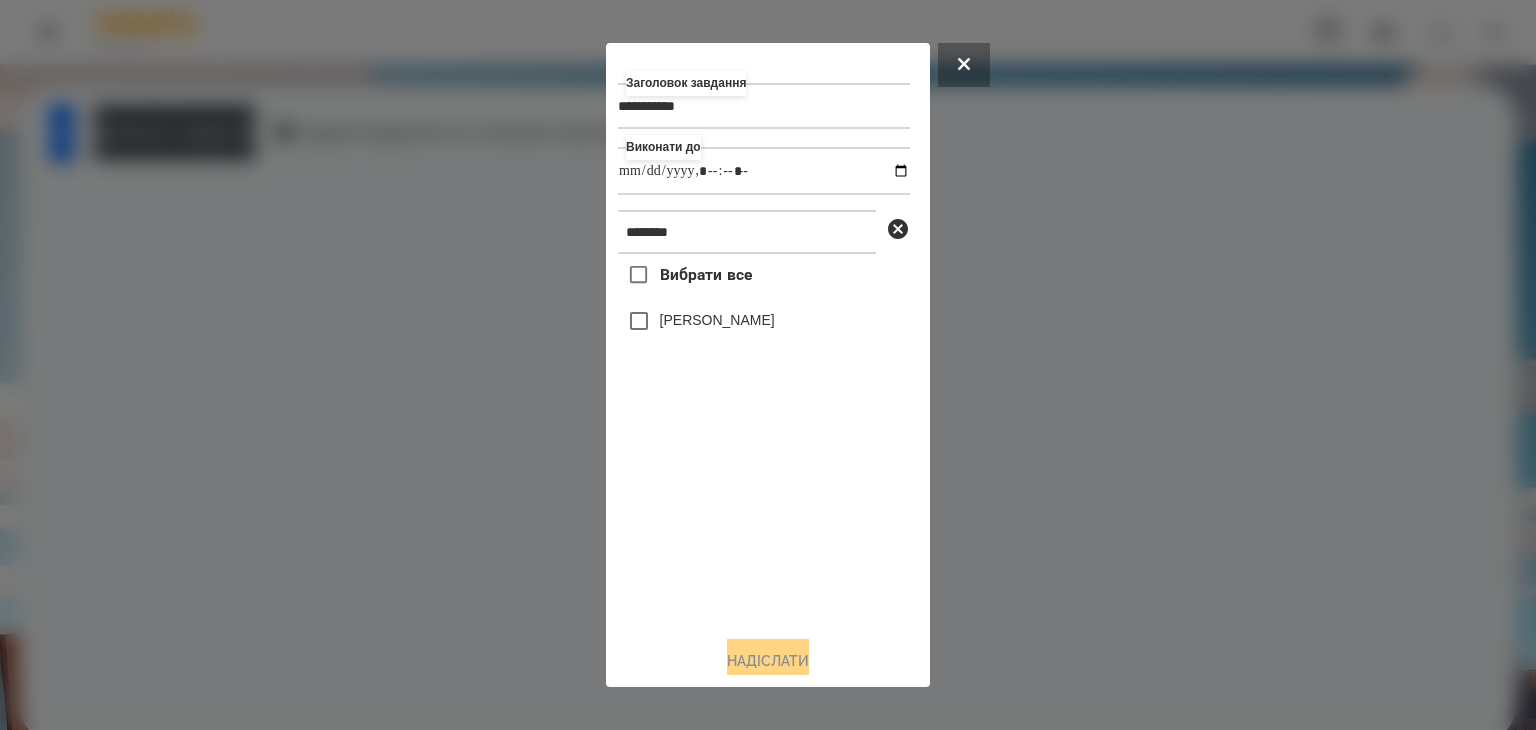 type on "**********" 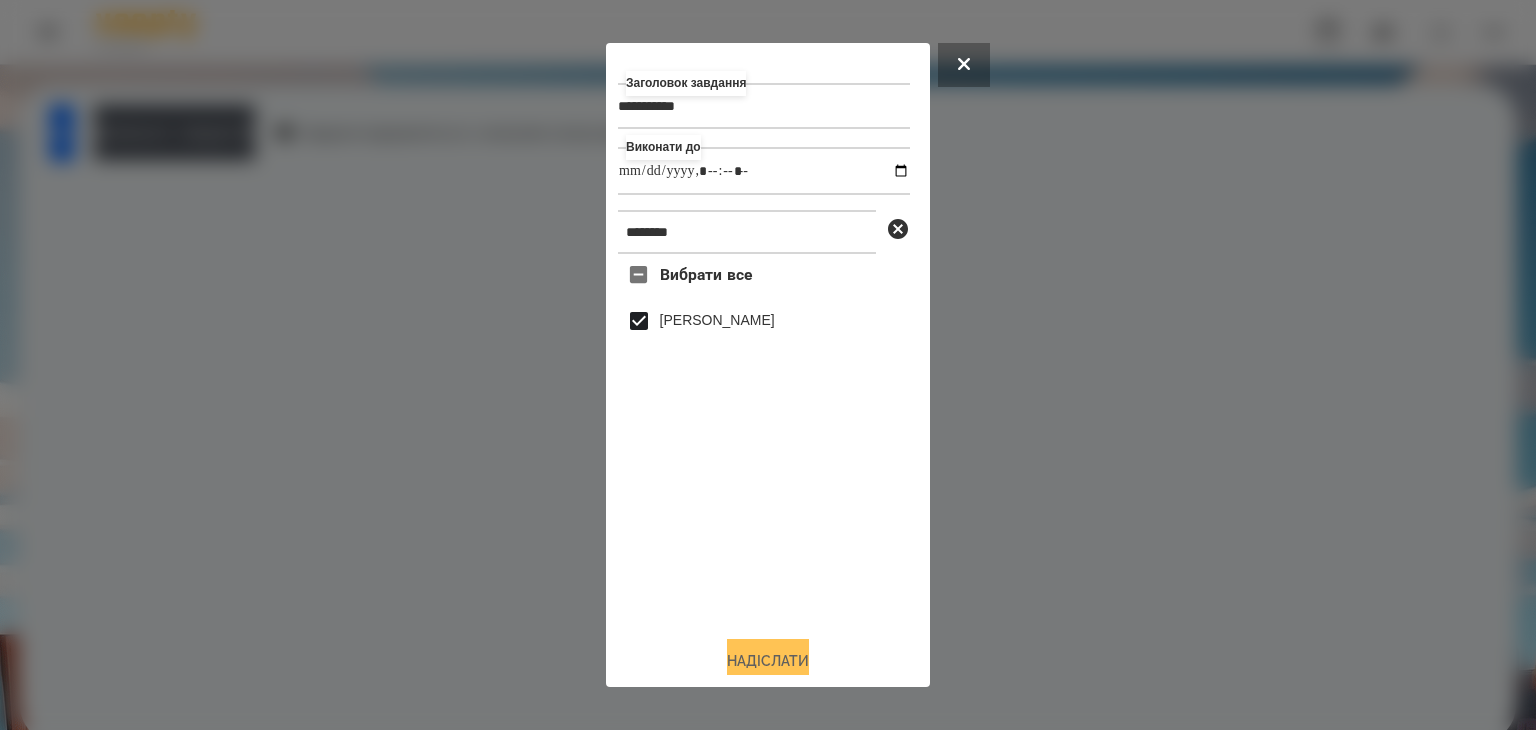 click on "Надіслати" at bounding box center (768, 661) 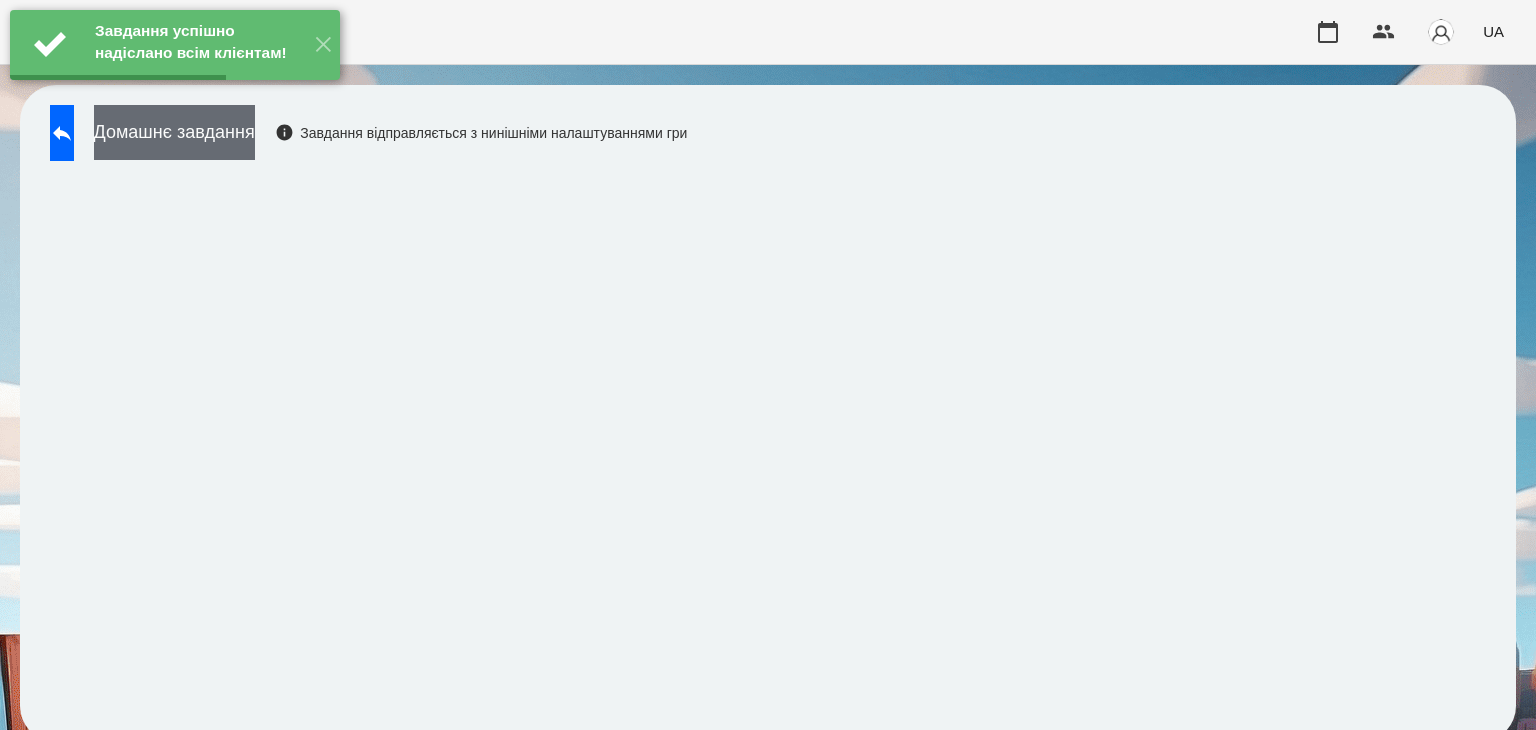 click on "Домашнє завдання" at bounding box center (174, 132) 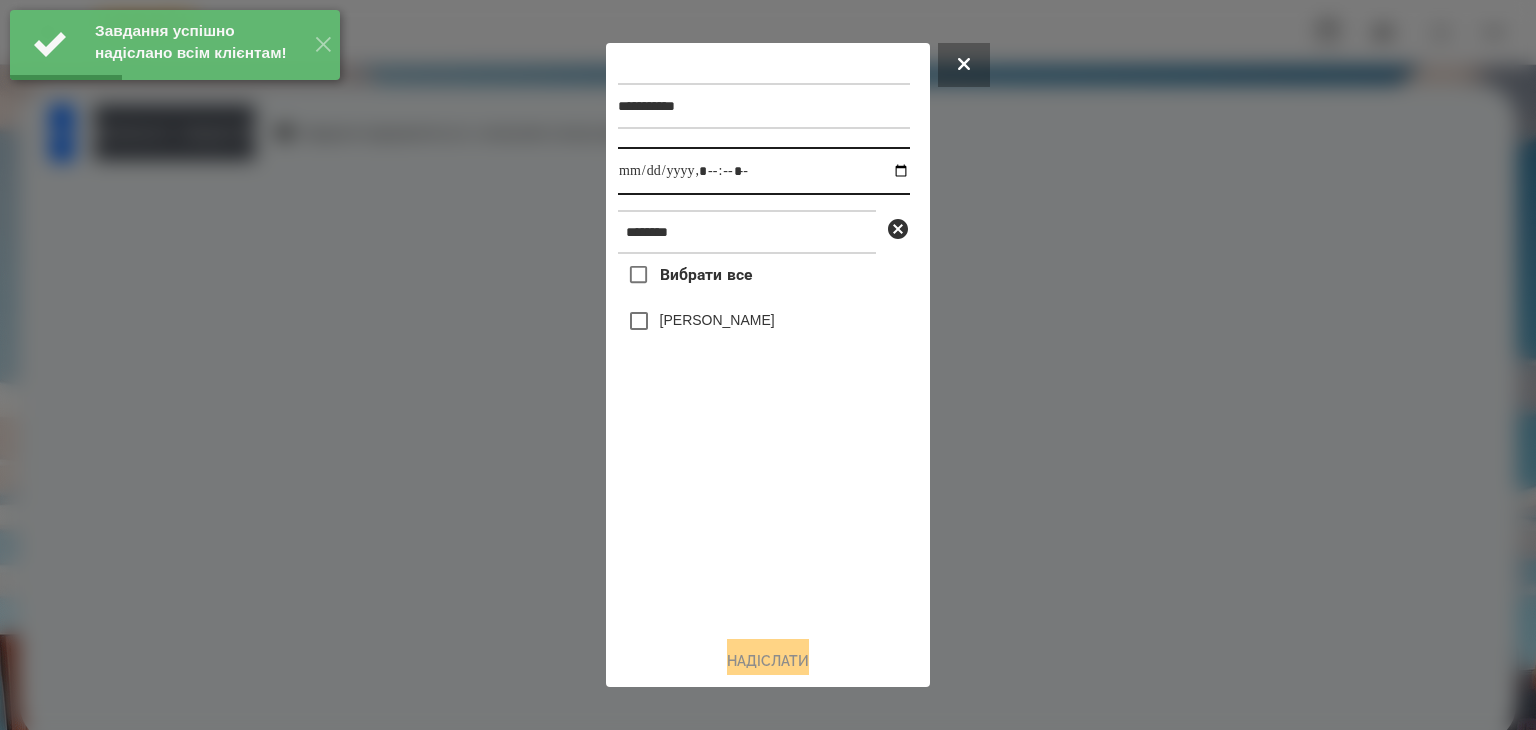 click at bounding box center (764, 171) 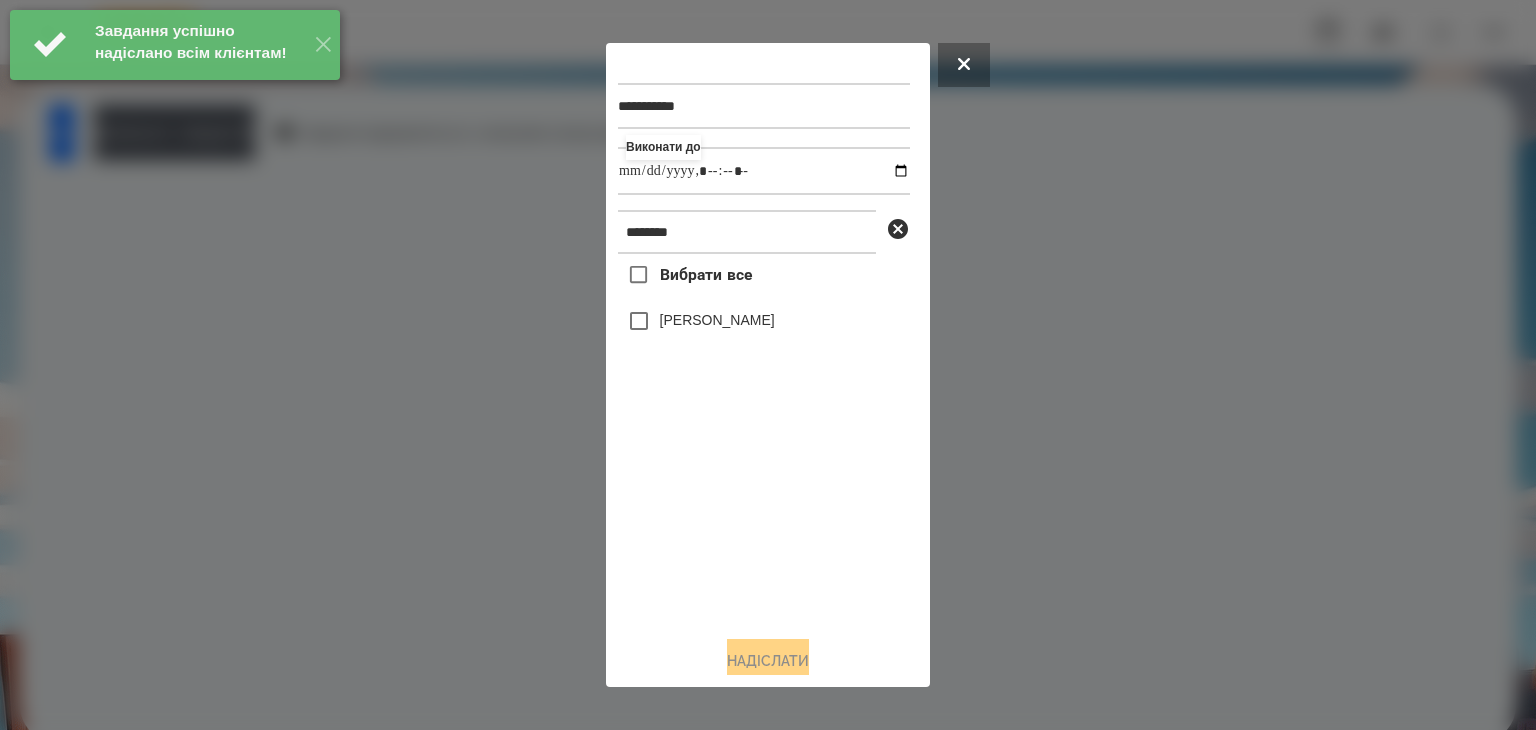 type on "**********" 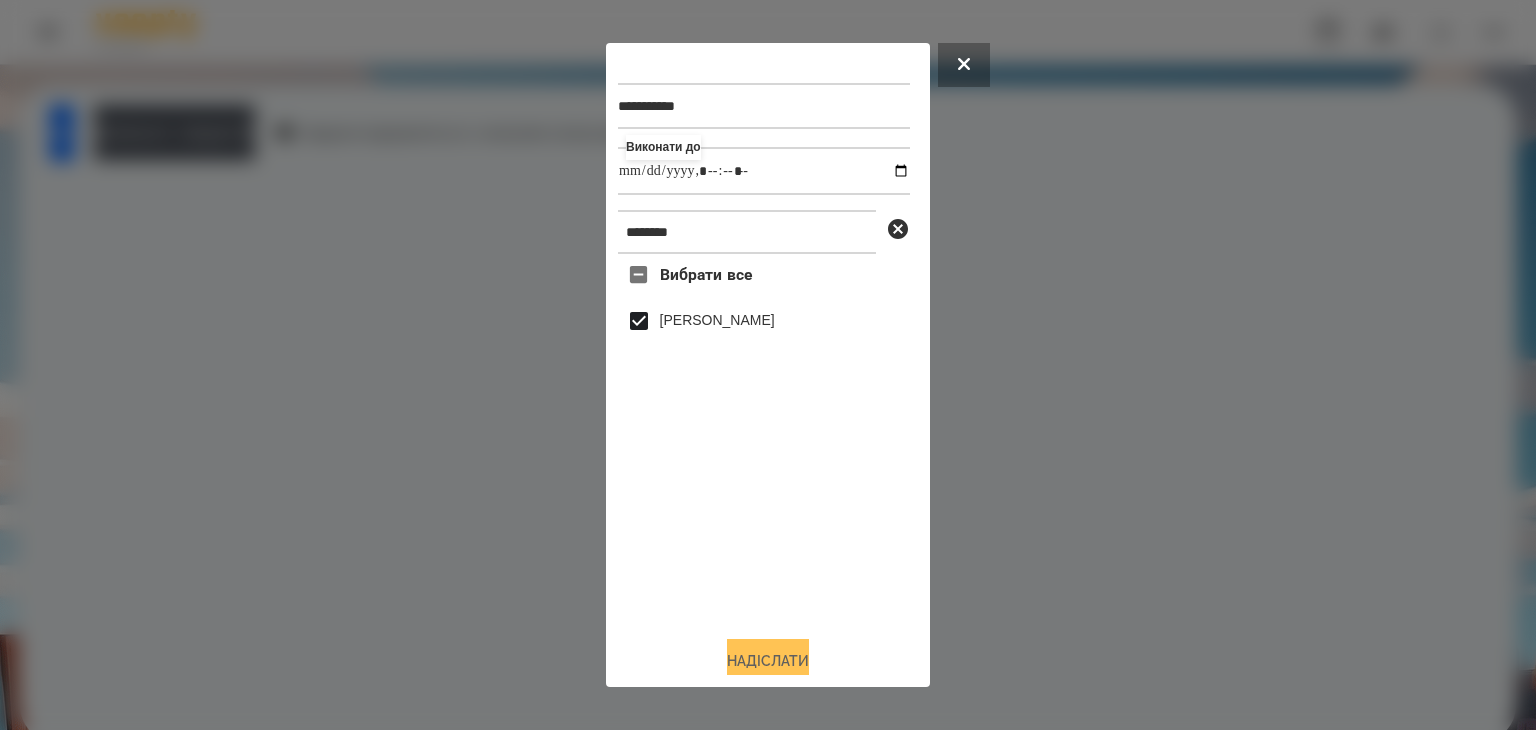 click on "Надіслати" at bounding box center (768, 661) 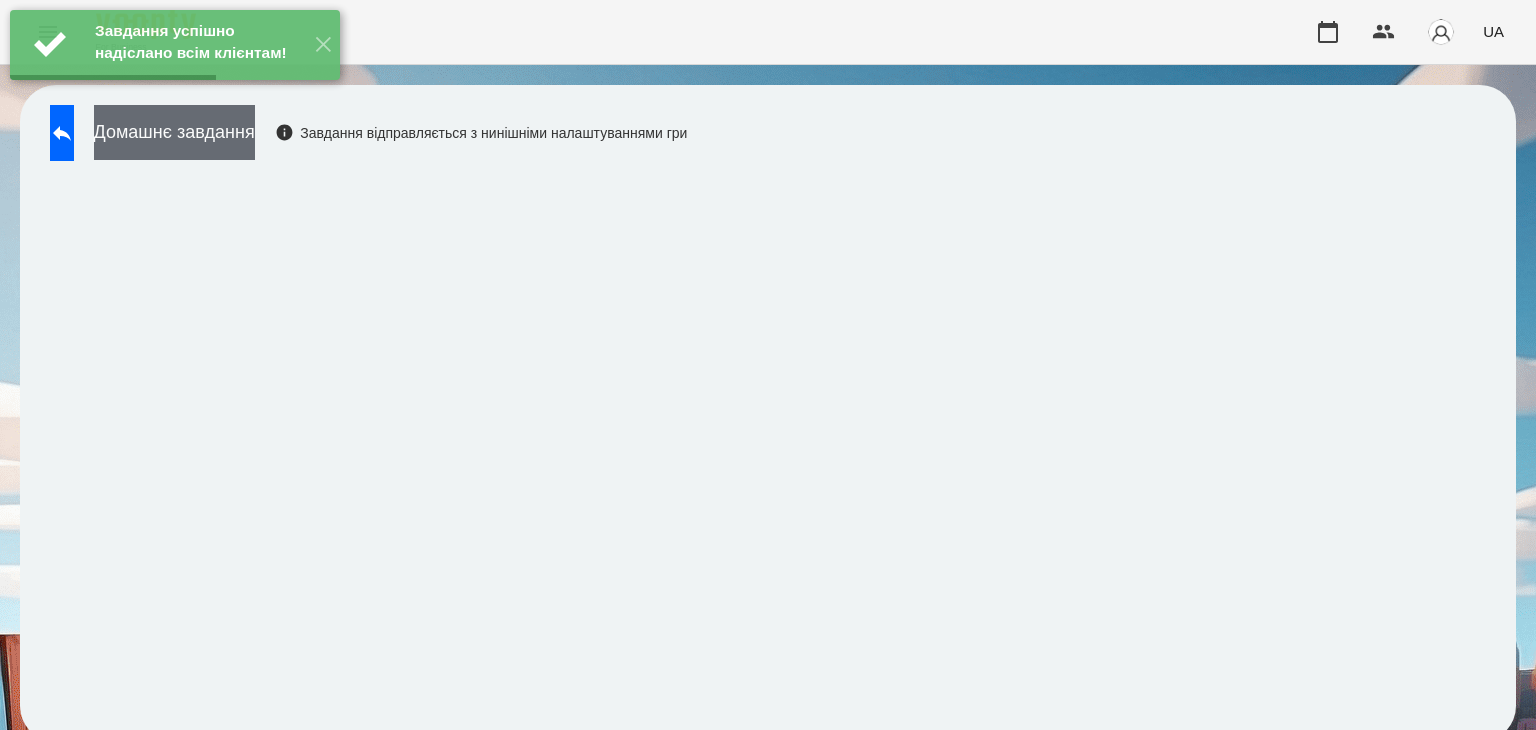 click on "Домашнє завдання" at bounding box center [174, 132] 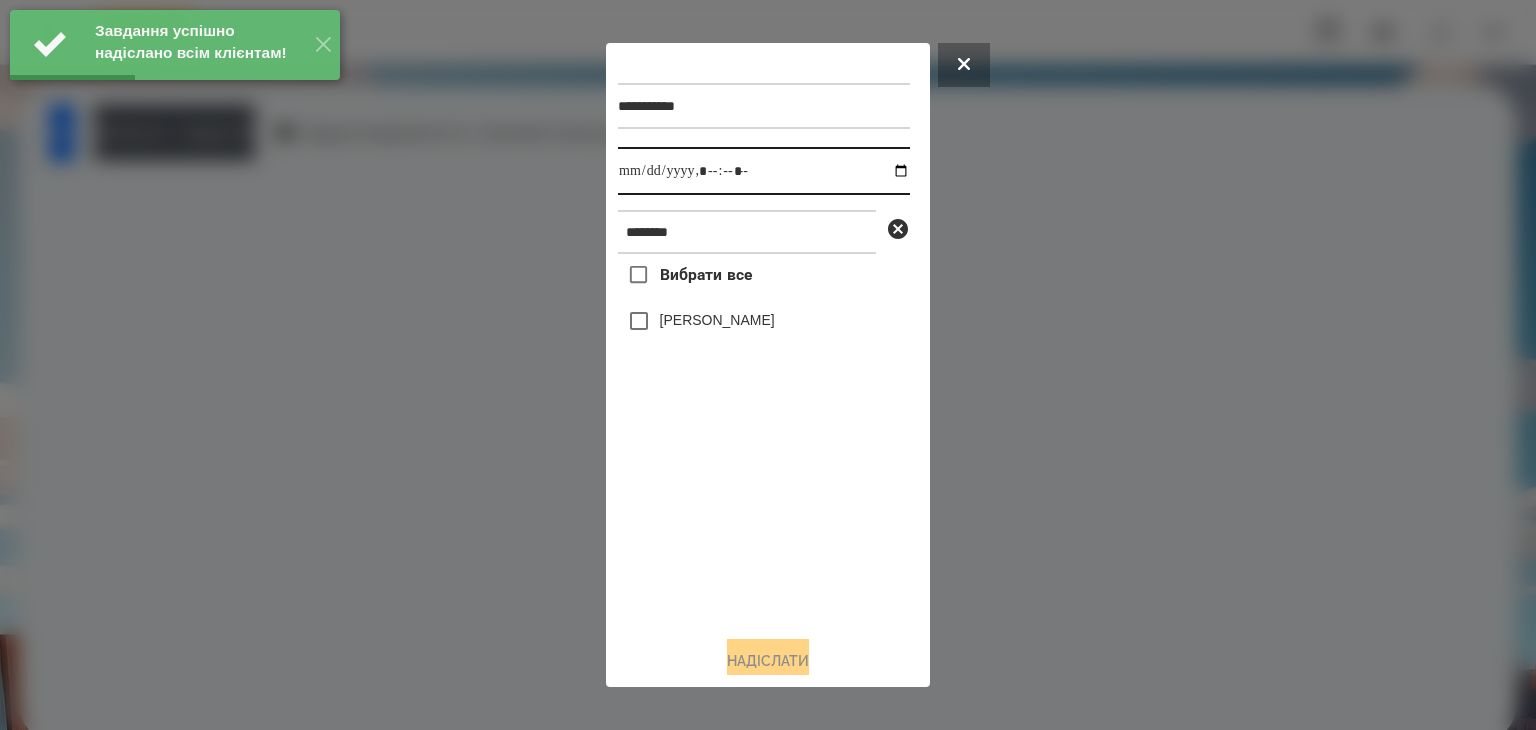 click at bounding box center [764, 171] 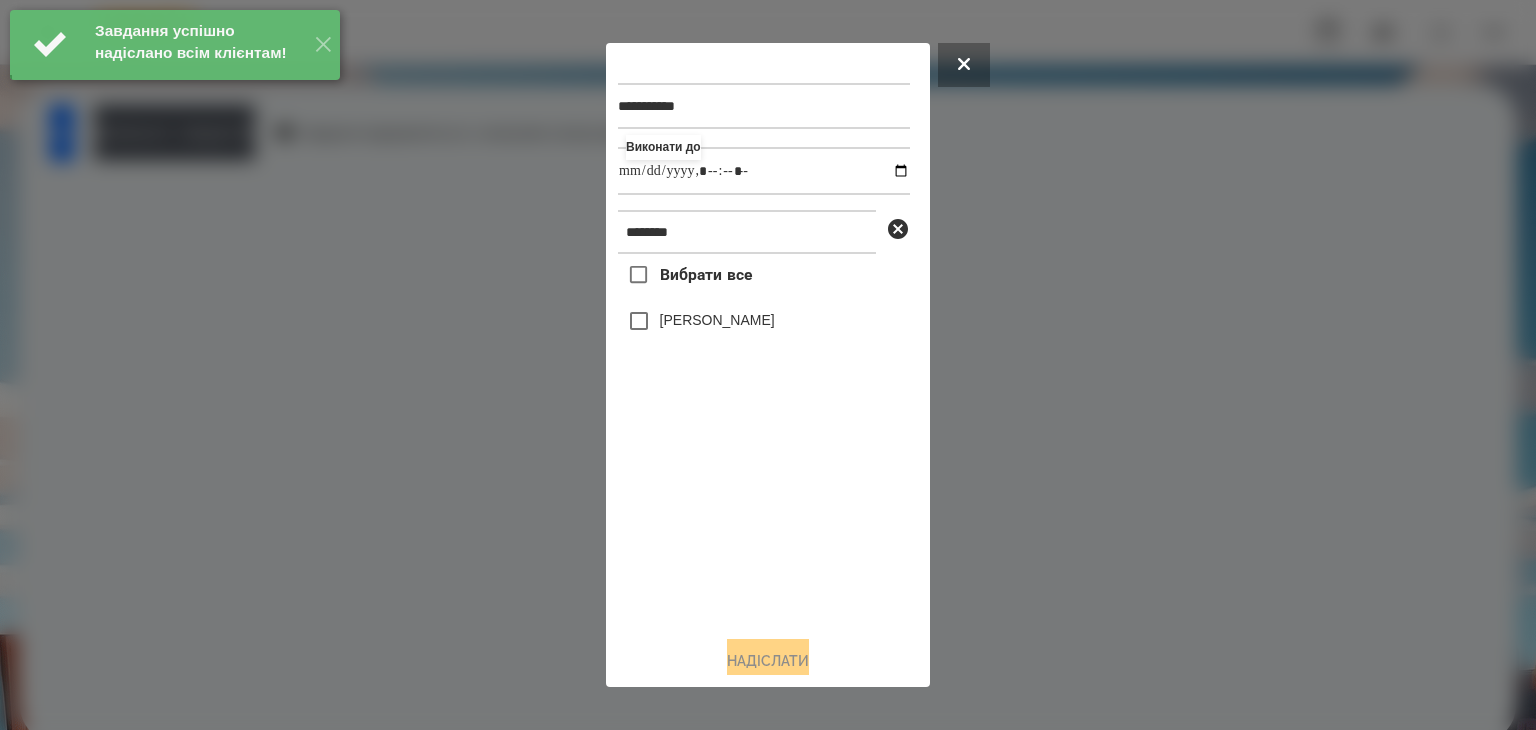 type on "**********" 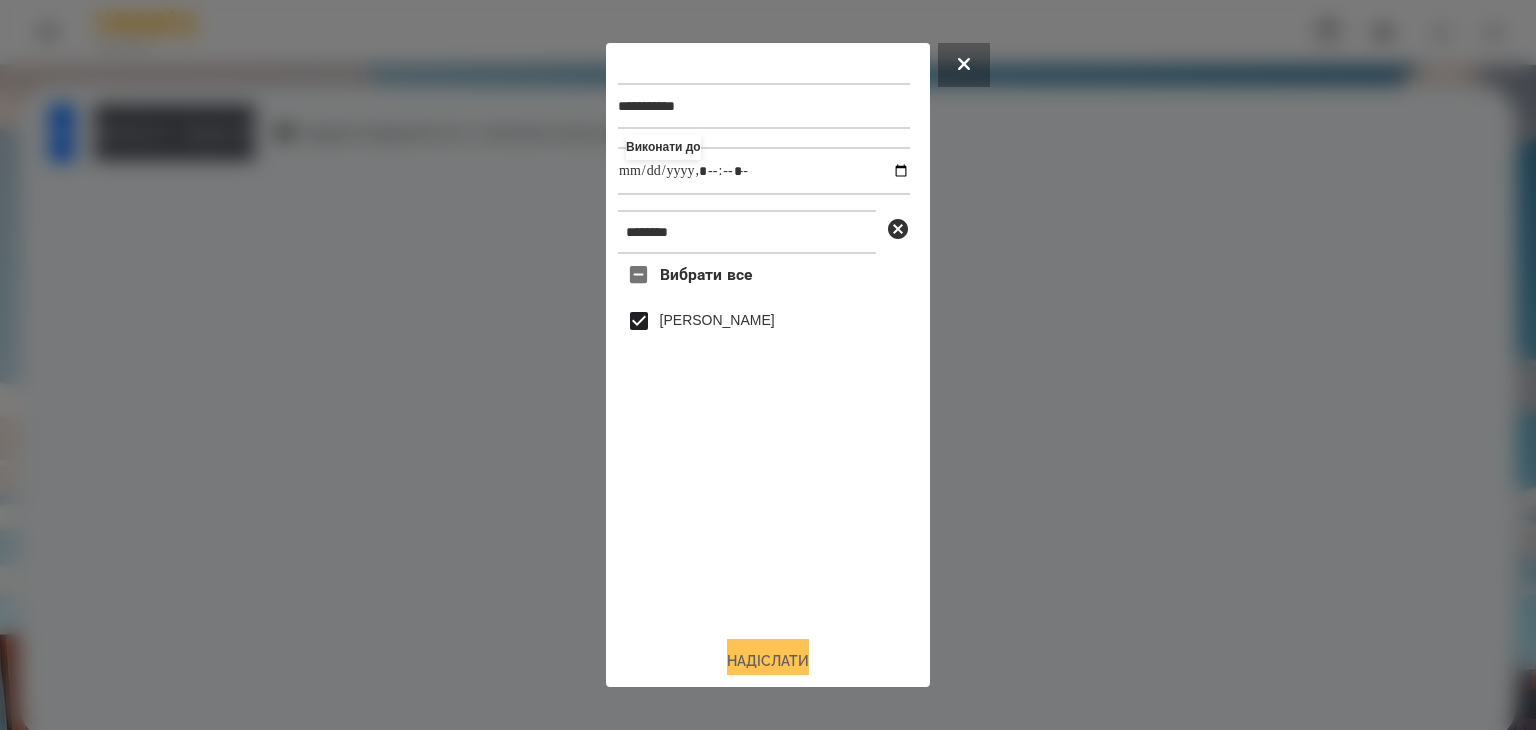 click on "Надіслати" at bounding box center [768, 661] 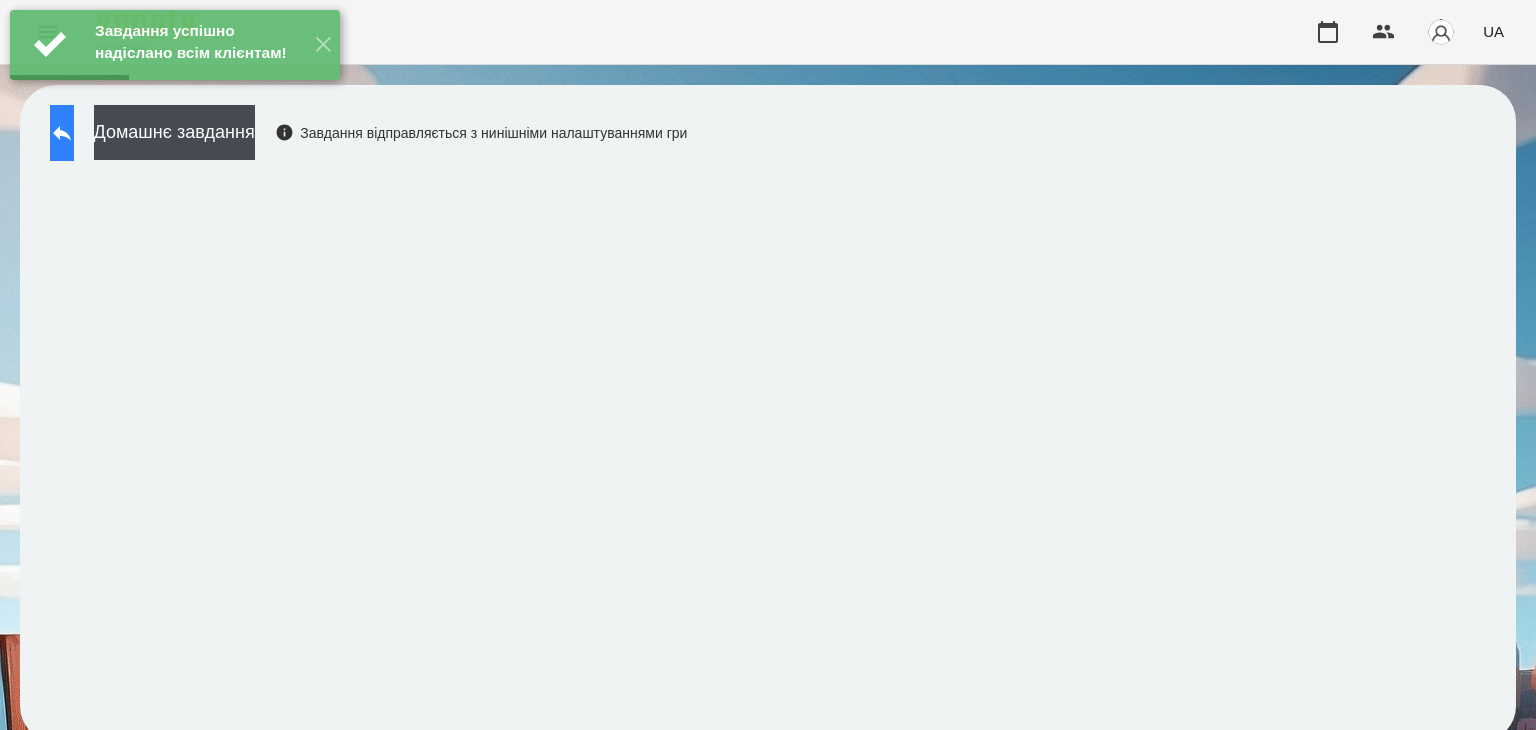 click 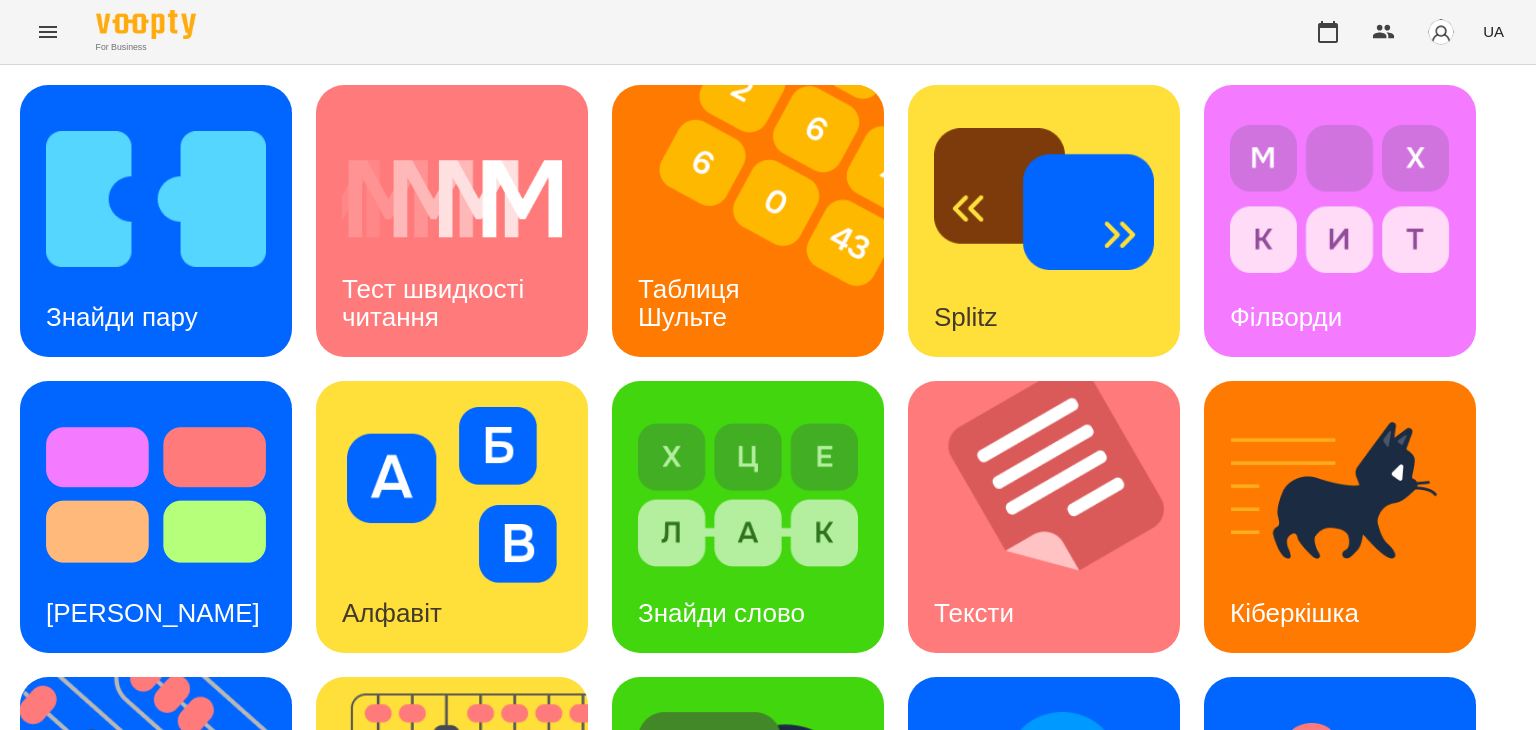 click 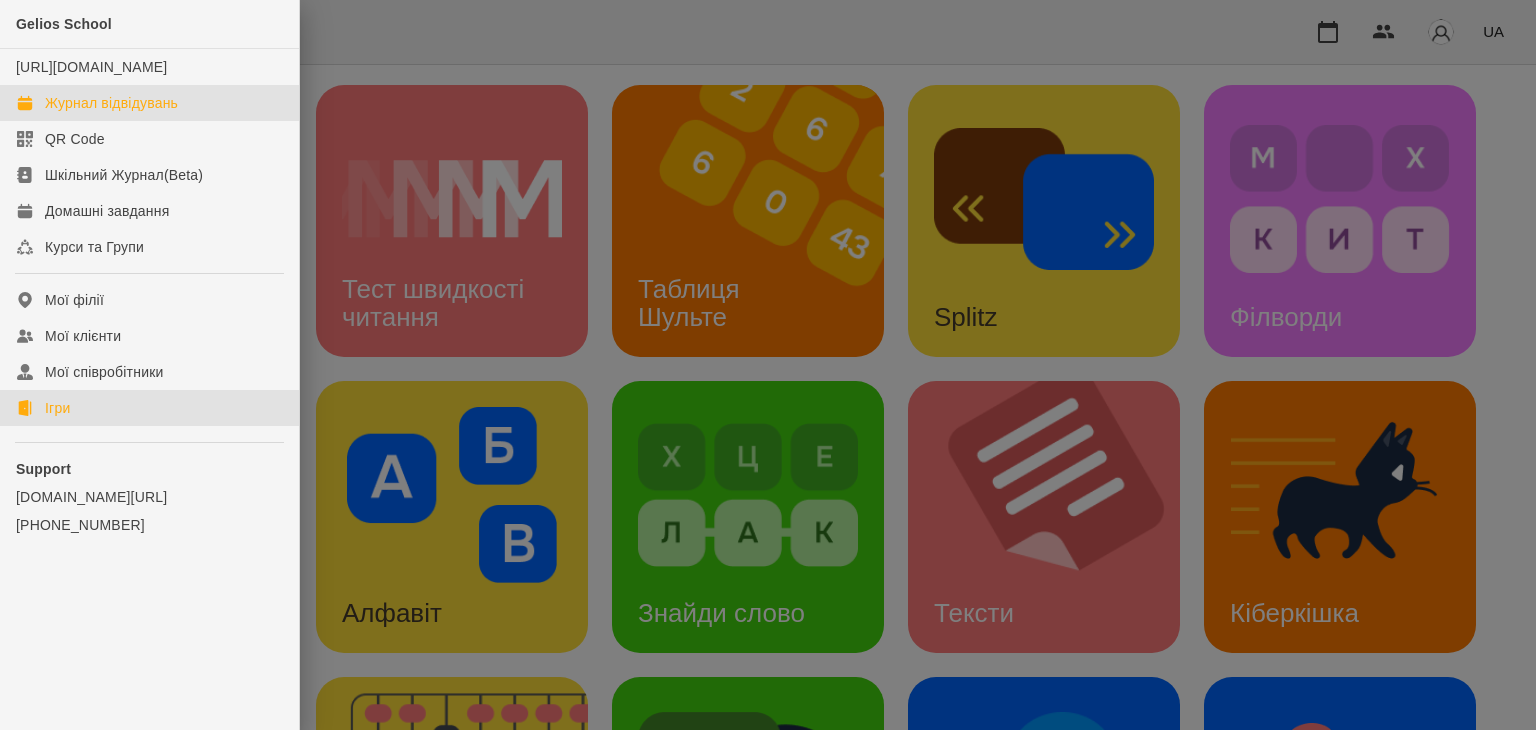 click on "Журнал відвідувань" at bounding box center [111, 103] 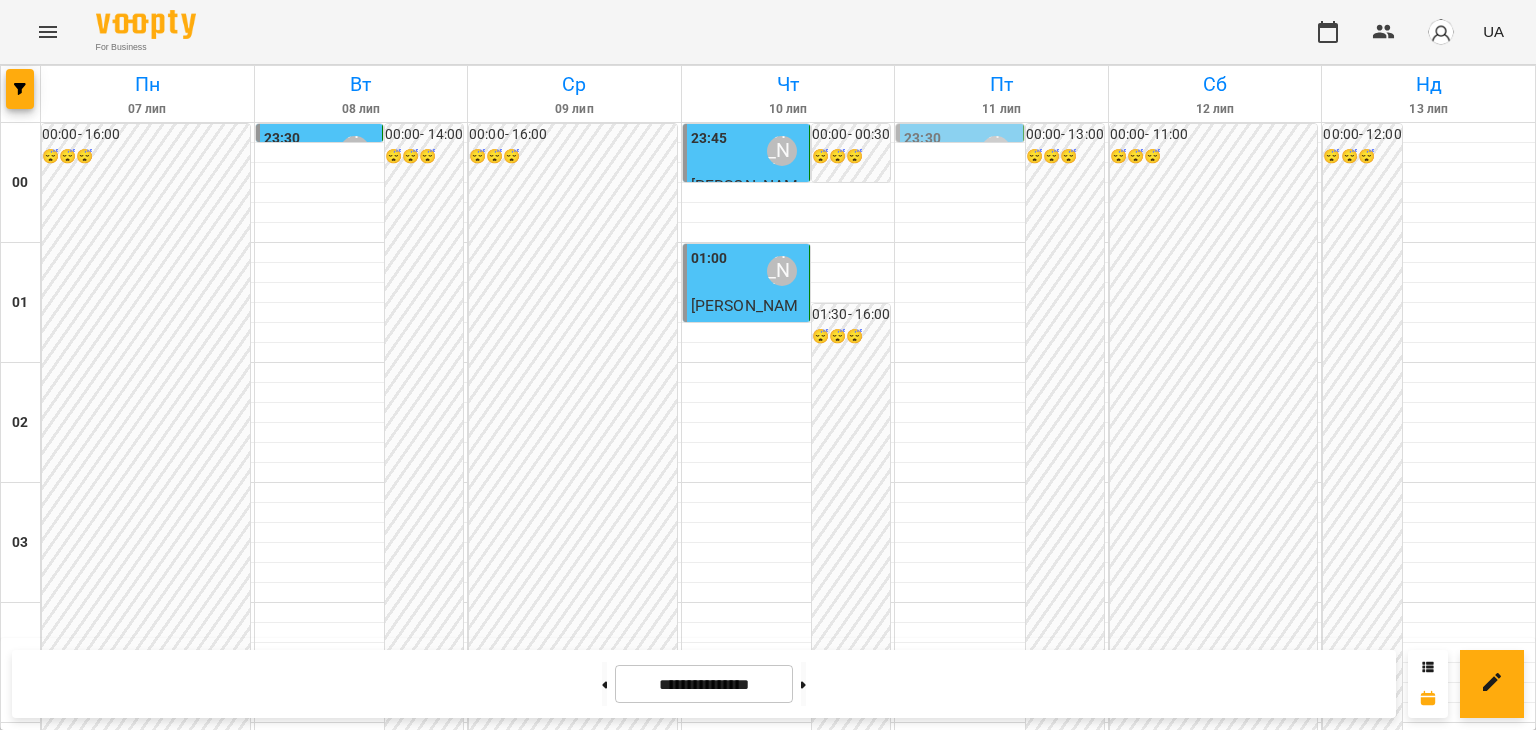 click on "23:30 Мосюра Лариса" at bounding box center [961, 151] 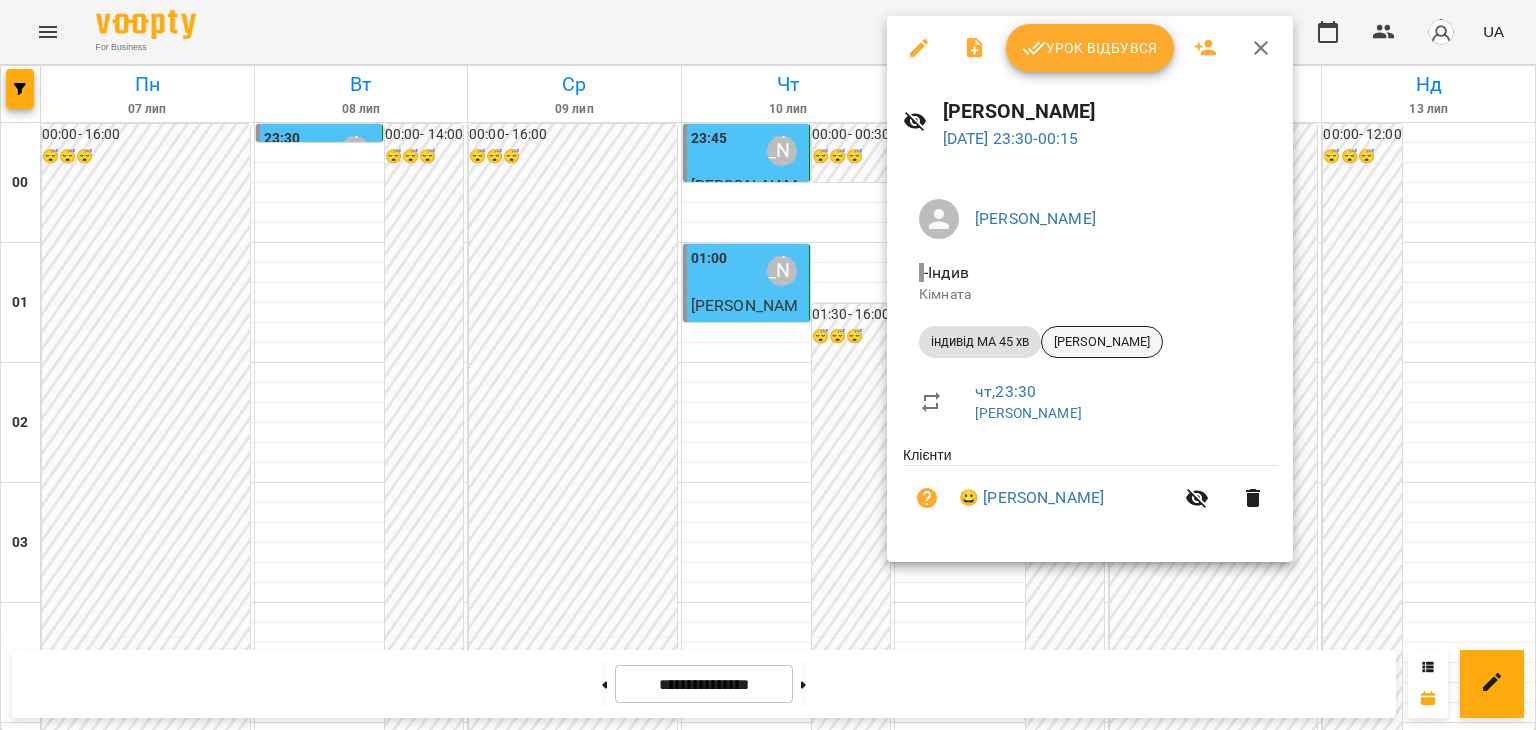 click on "[PERSON_NAME]" at bounding box center (1102, 342) 